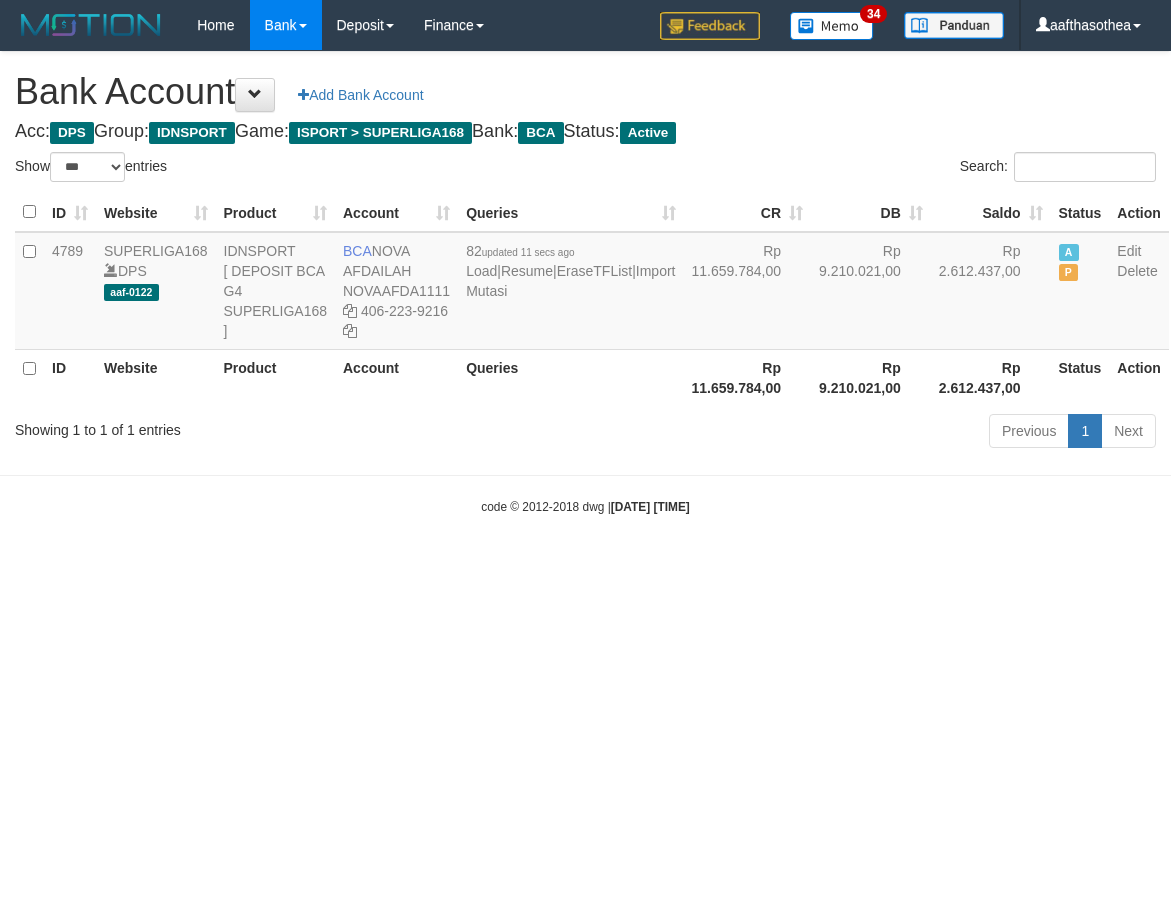 select on "***" 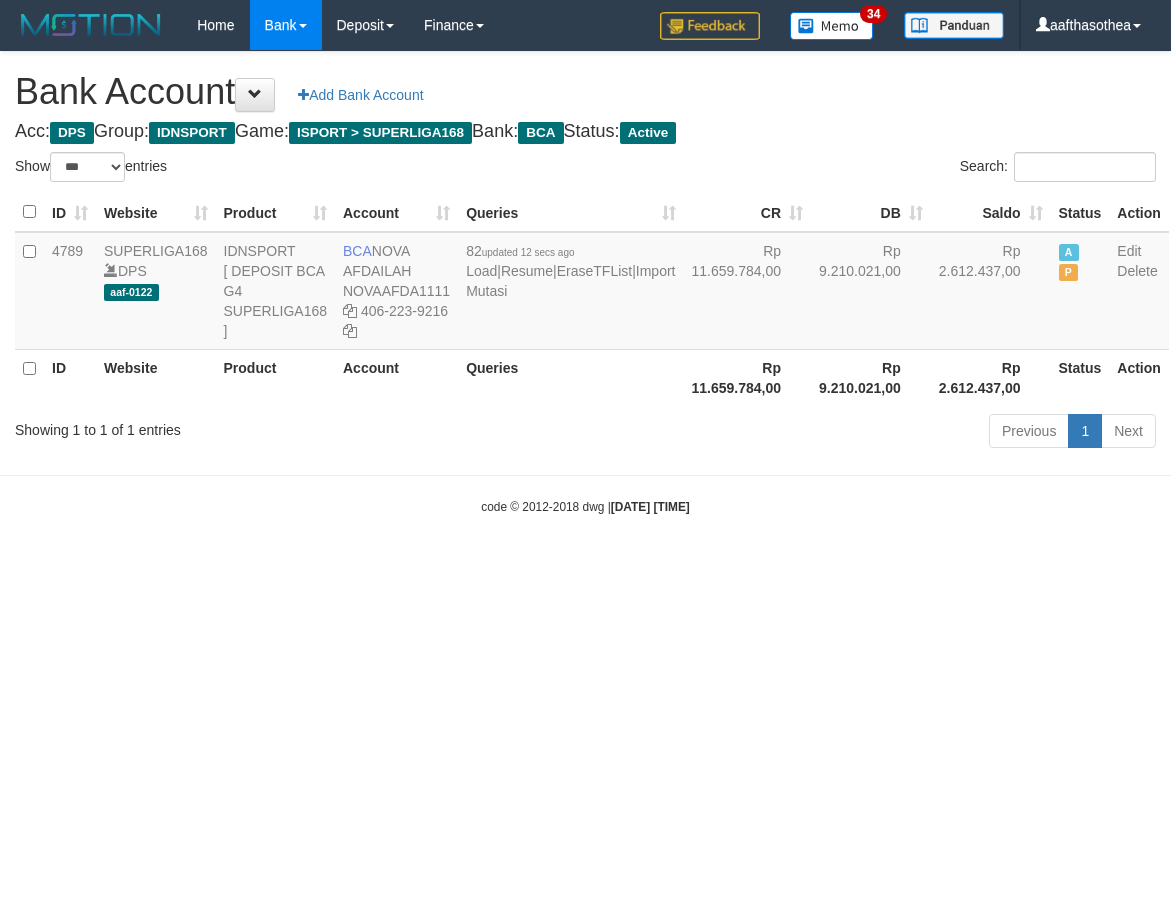 select on "***" 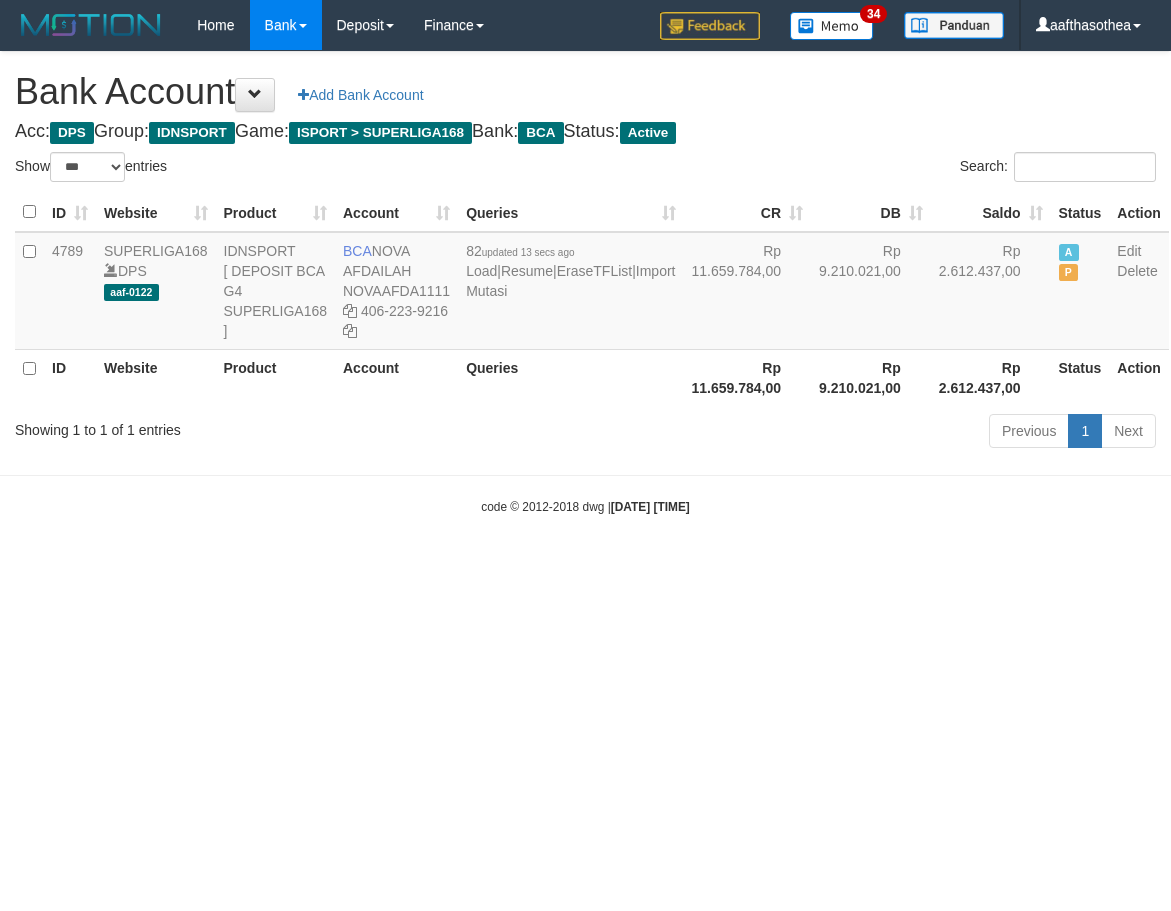 select on "***" 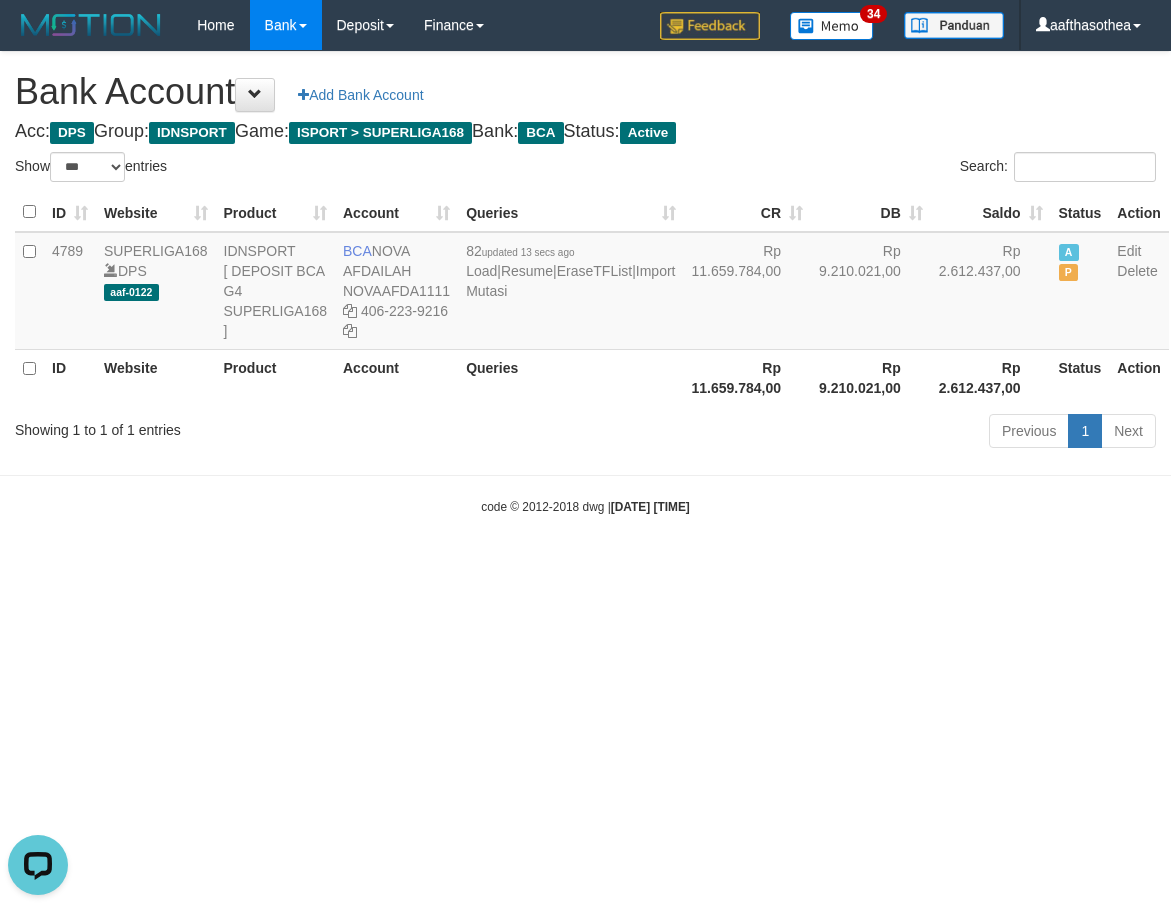 scroll, scrollTop: 0, scrollLeft: 0, axis: both 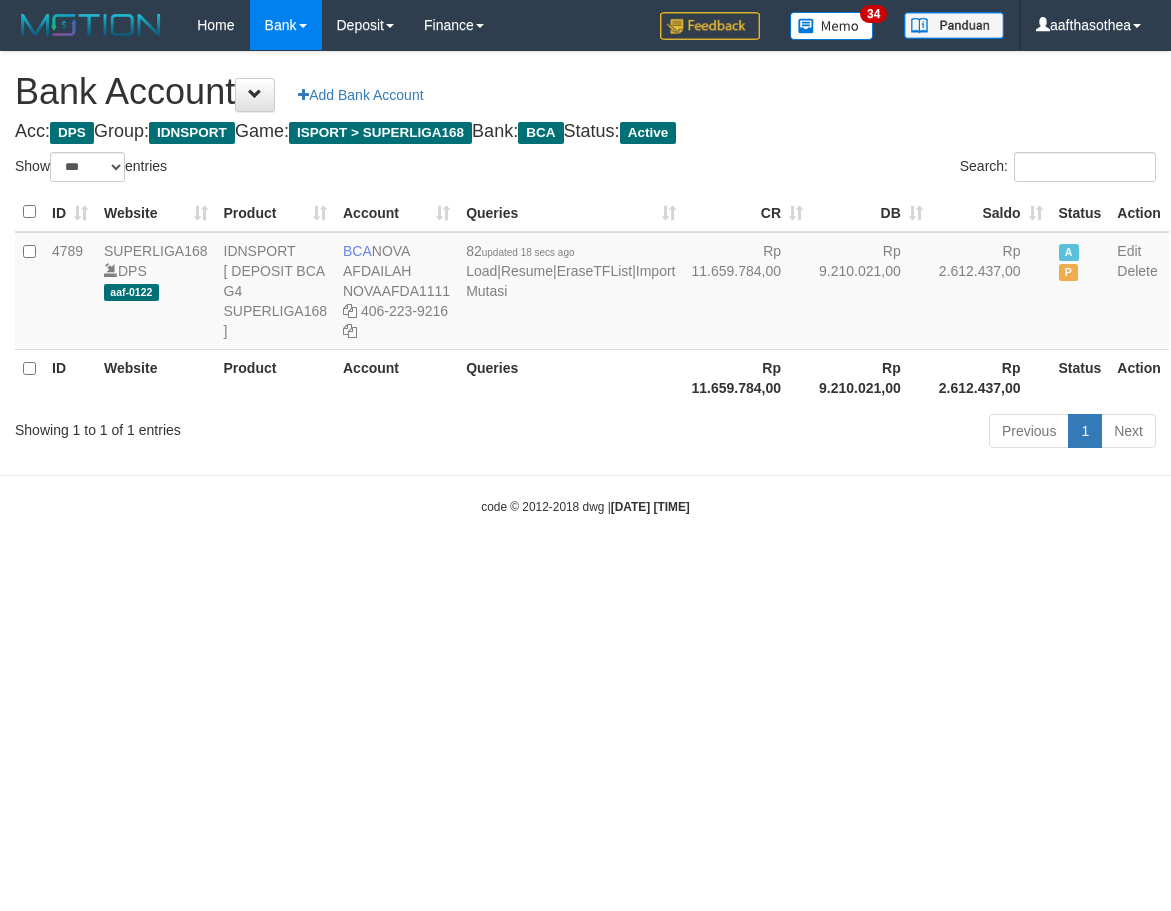 select on "***" 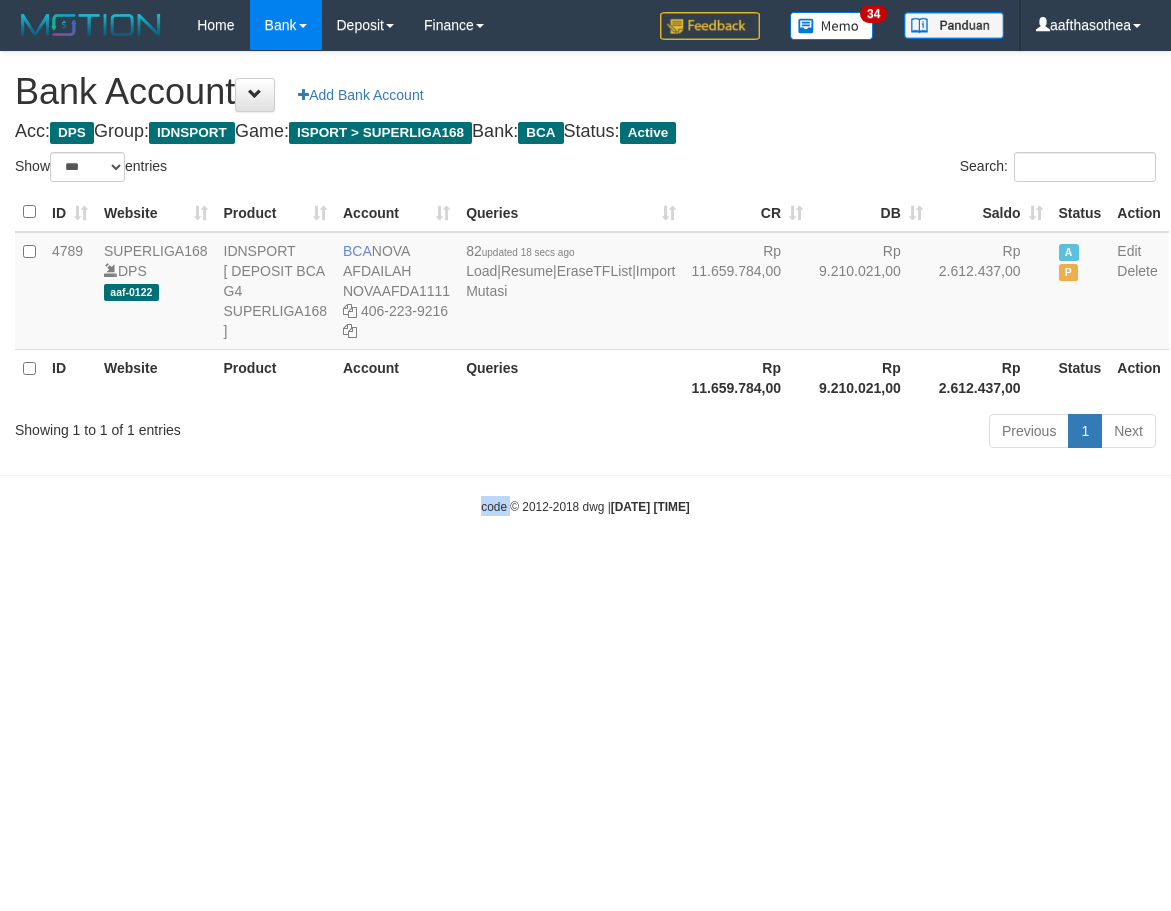 click on "Toggle navigation
Home
Bank
Account List
Load
By Website
Group
[ISPORT]													SUPERLIGA168
By Load Group (DPS)" at bounding box center (585, 283) 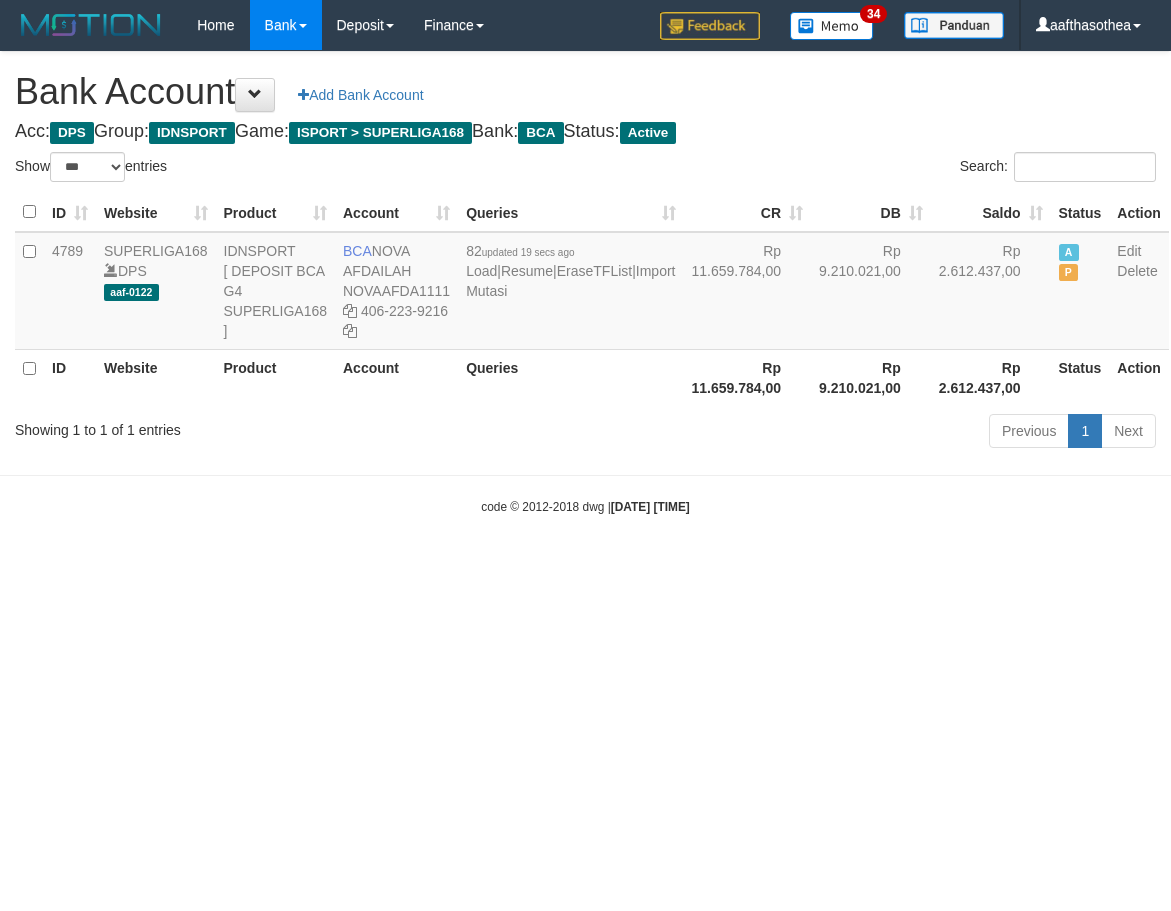 select on "***" 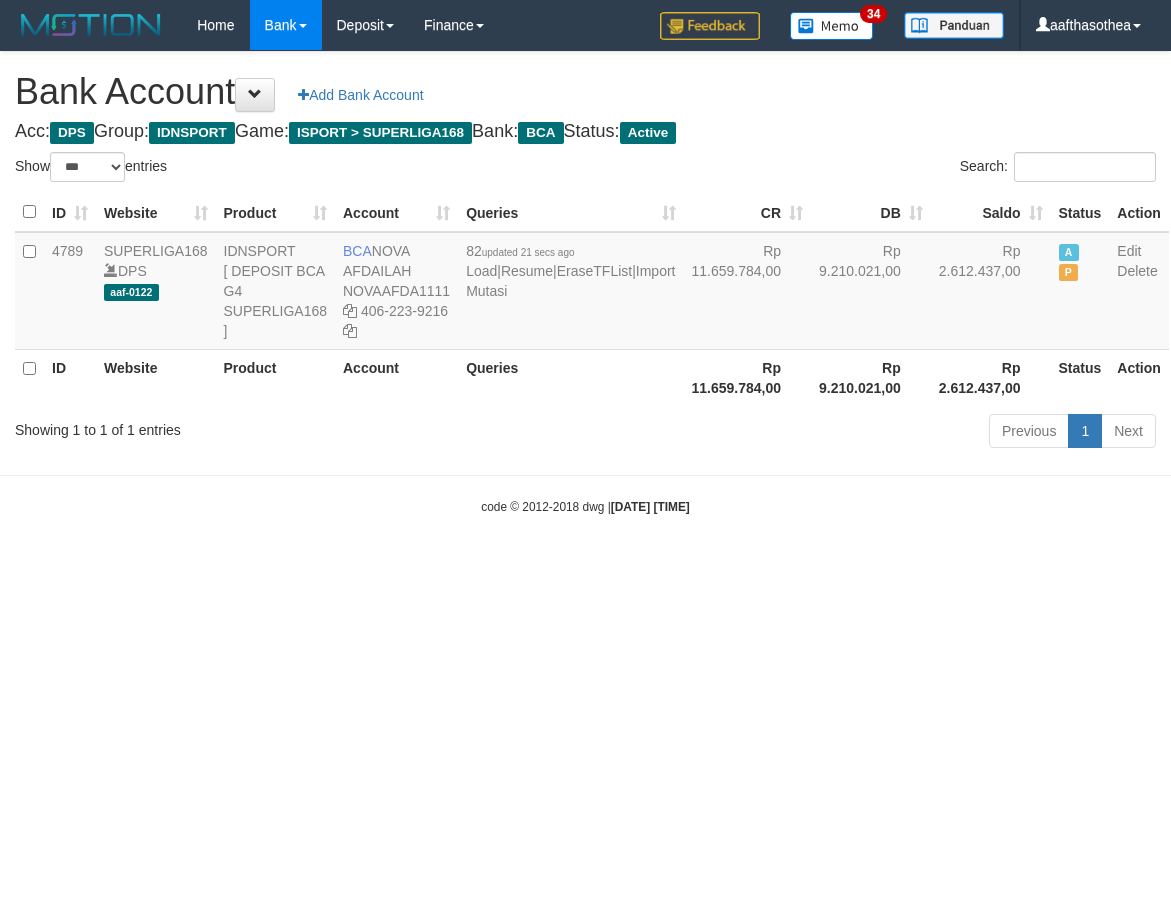 select on "***" 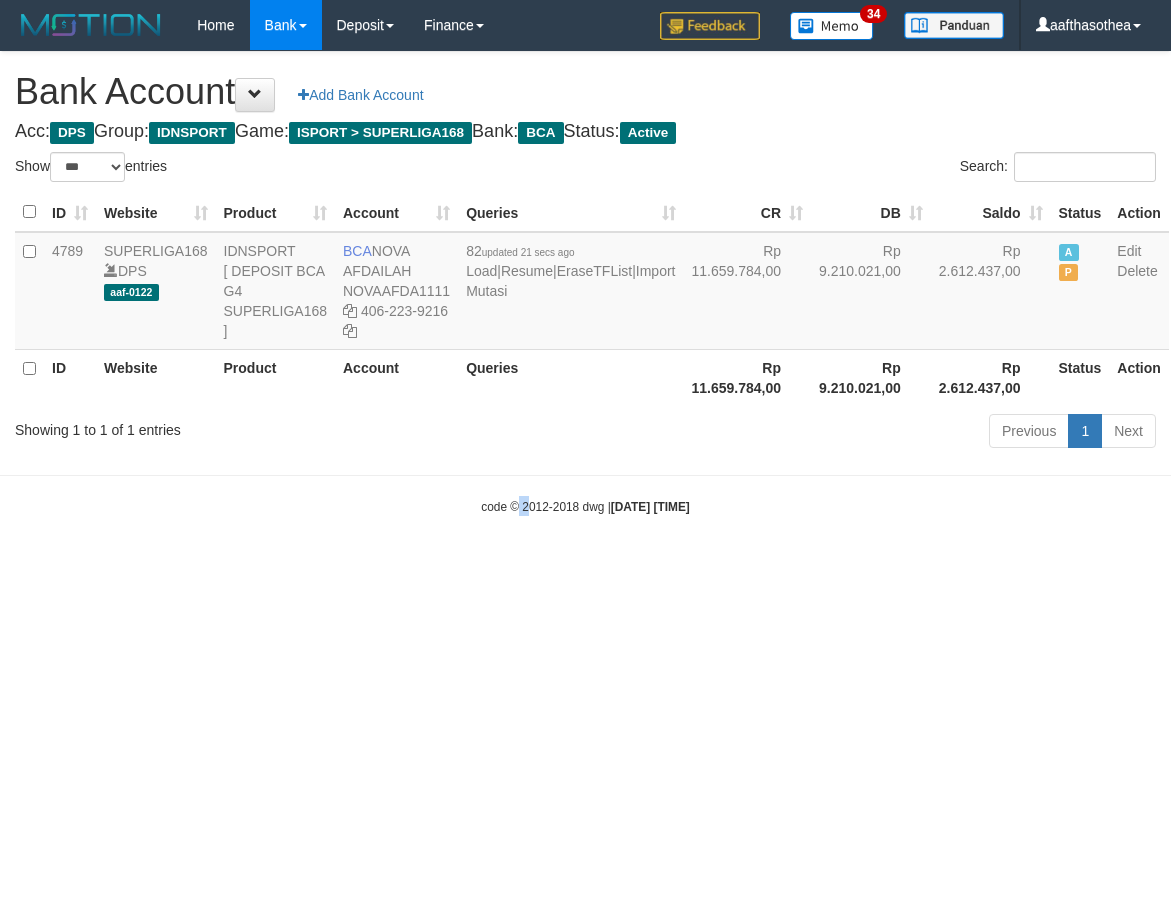 click on "Toggle navigation
Home
Bank
Account List
Load
By Website
Group
[ISPORT]													SUPERLIGA168
By Load Group (DPS)" at bounding box center [585, 283] 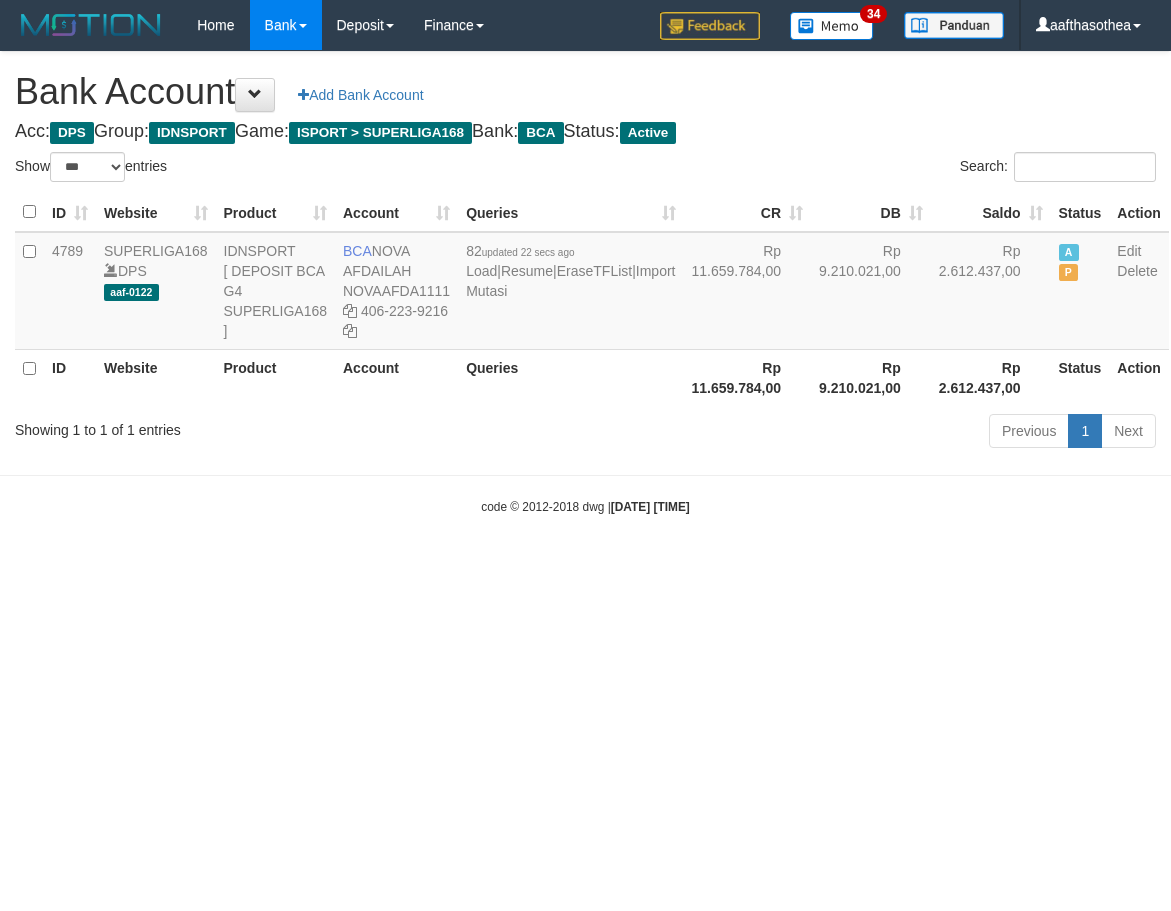 select on "***" 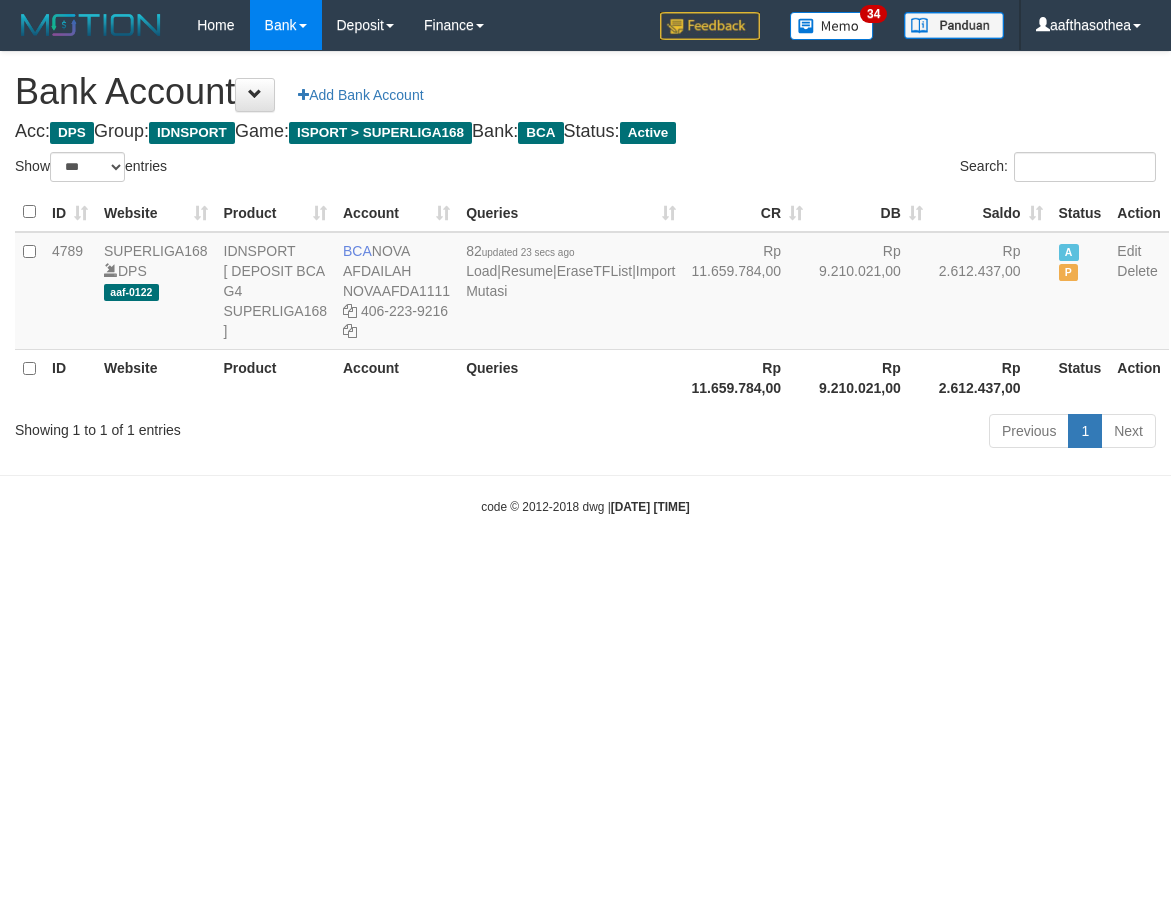select on "***" 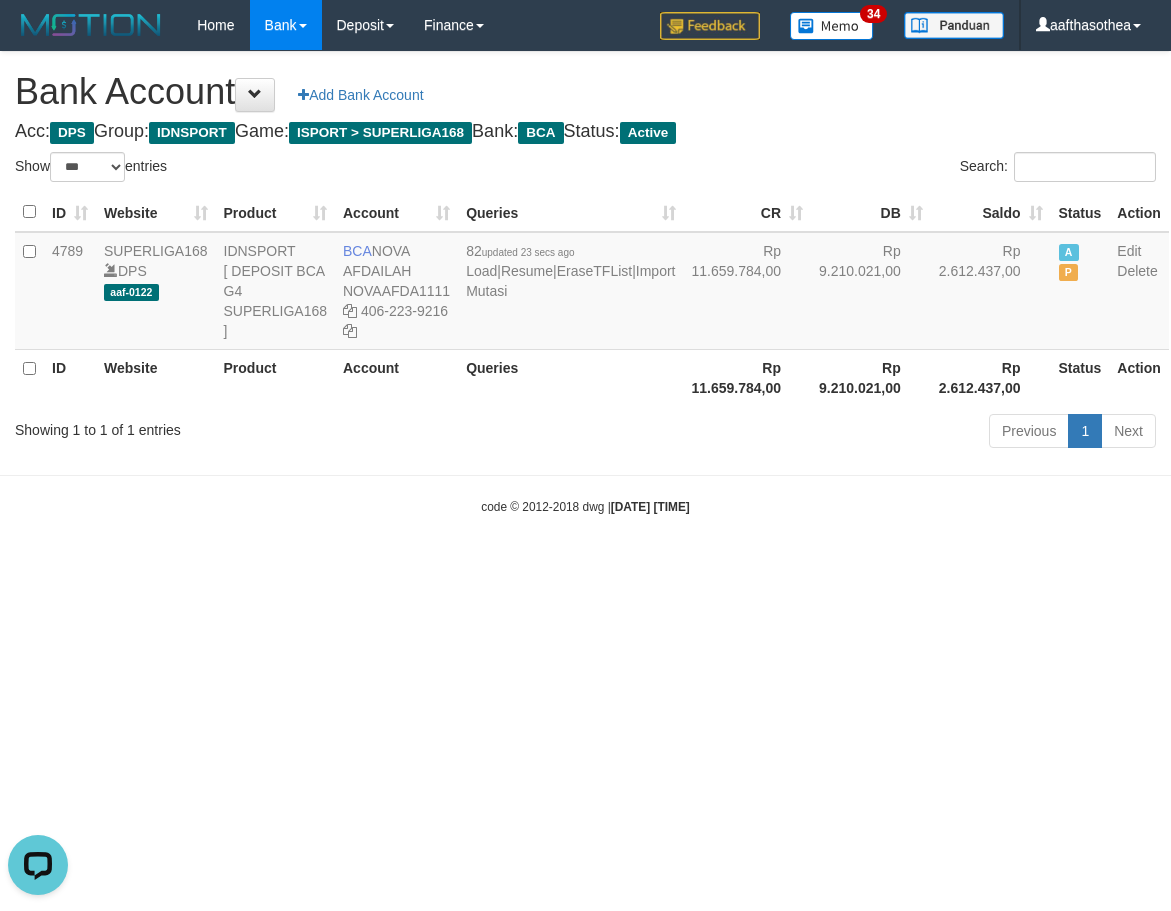 scroll, scrollTop: 0, scrollLeft: 0, axis: both 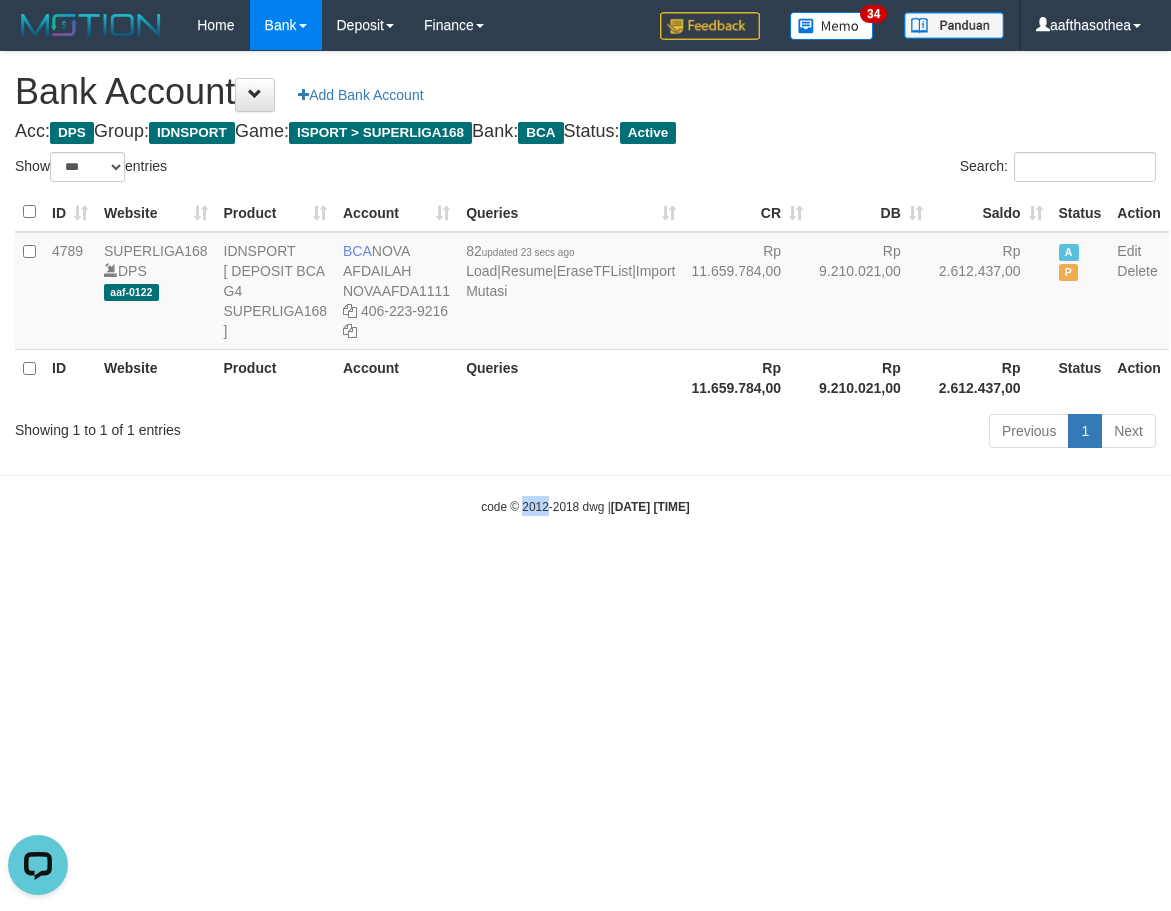 click on "code © 2012-2018 dwg |  2025/07/12 01:43:34" at bounding box center [585, 506] 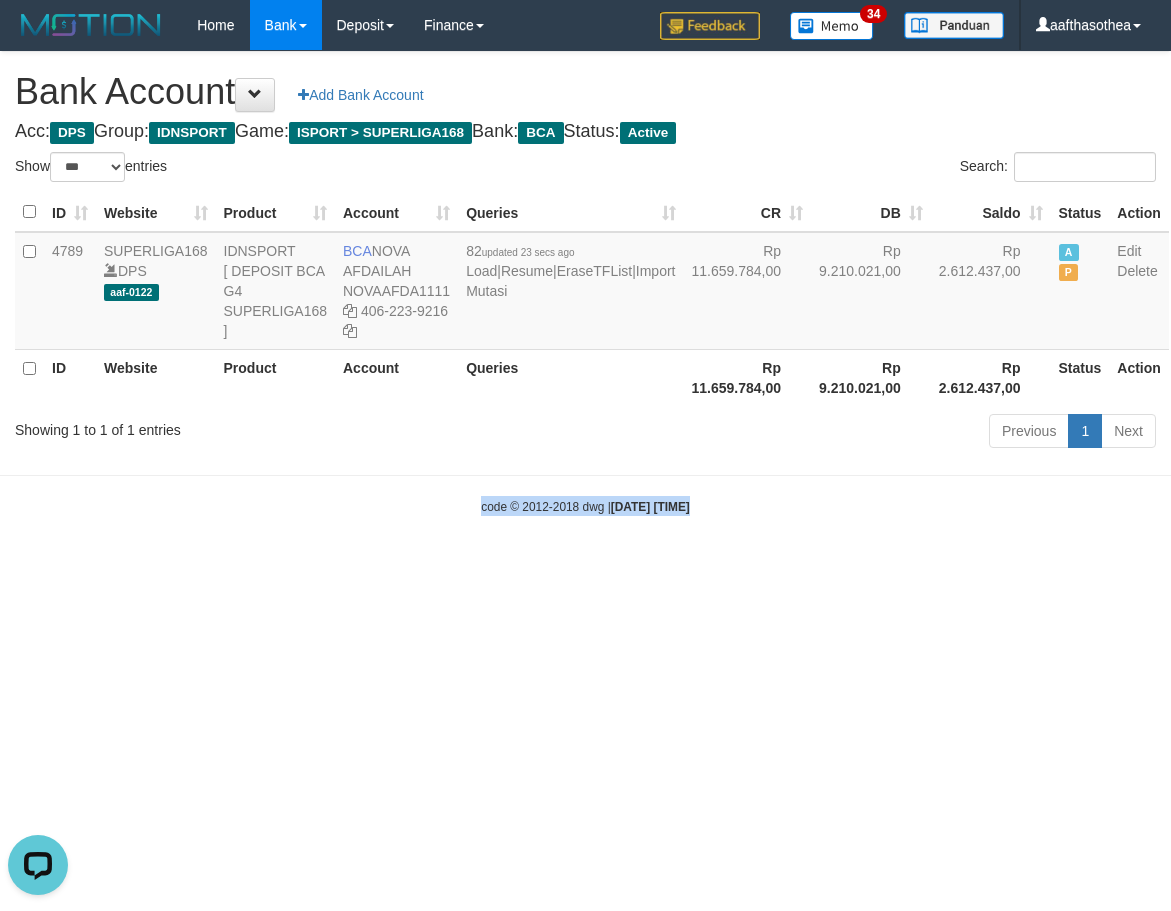 click on "code © 2012-2018 dwg |  2025/07/12 01:43:34" at bounding box center (585, 506) 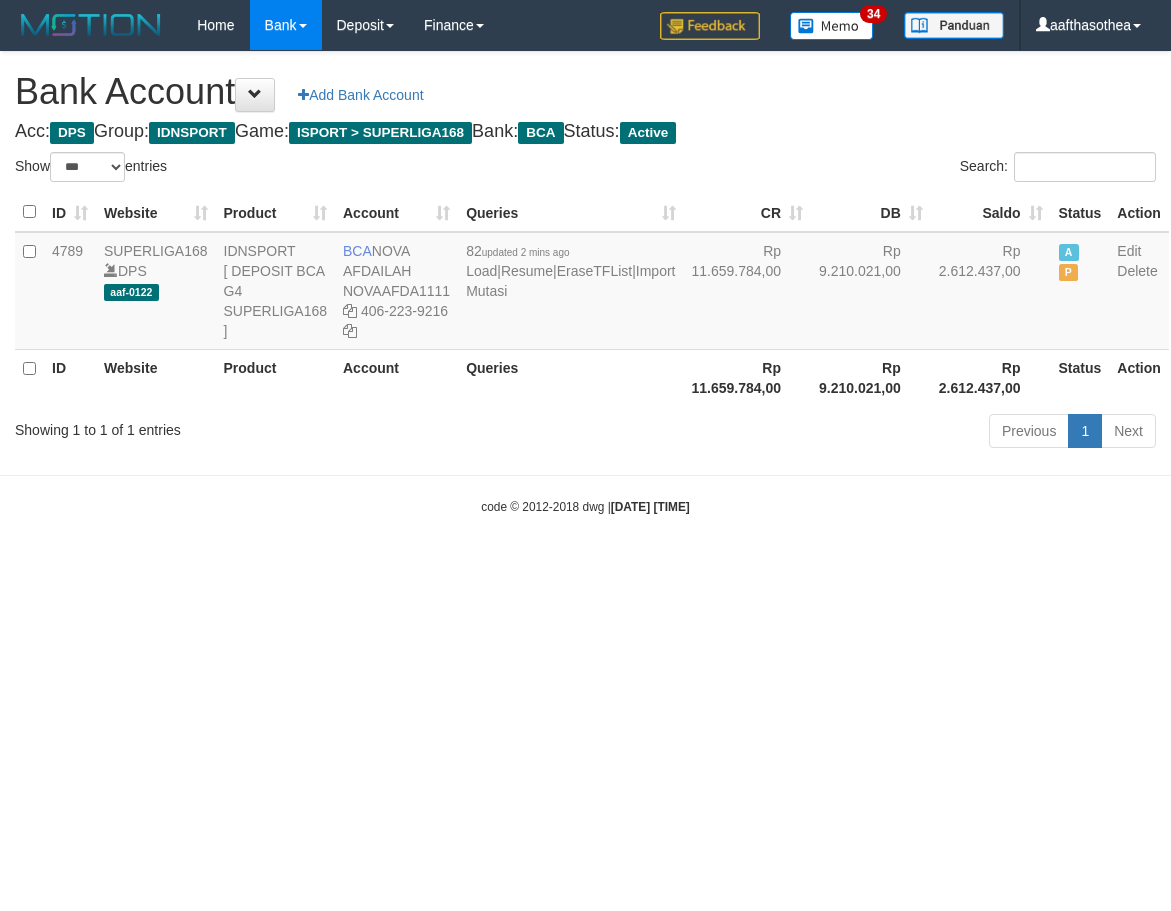 select on "***" 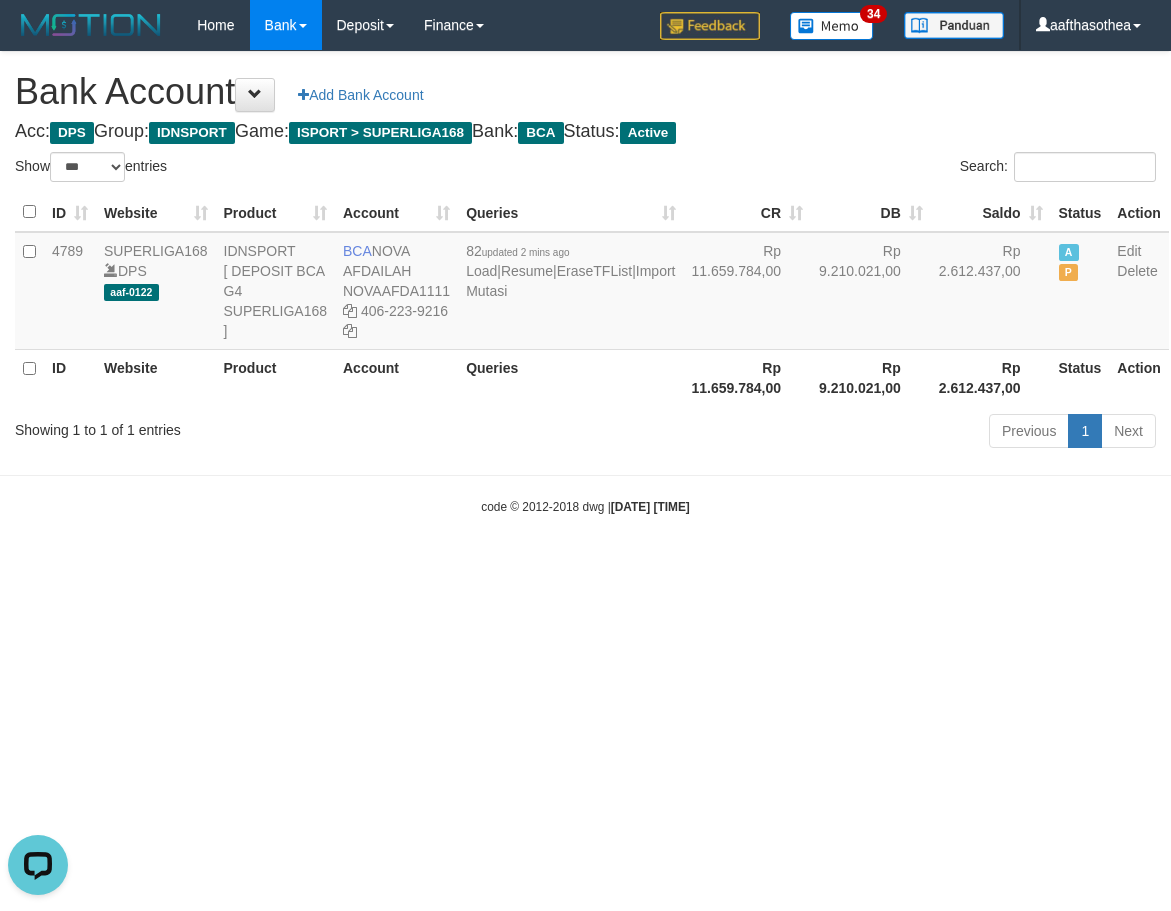 scroll, scrollTop: 0, scrollLeft: 0, axis: both 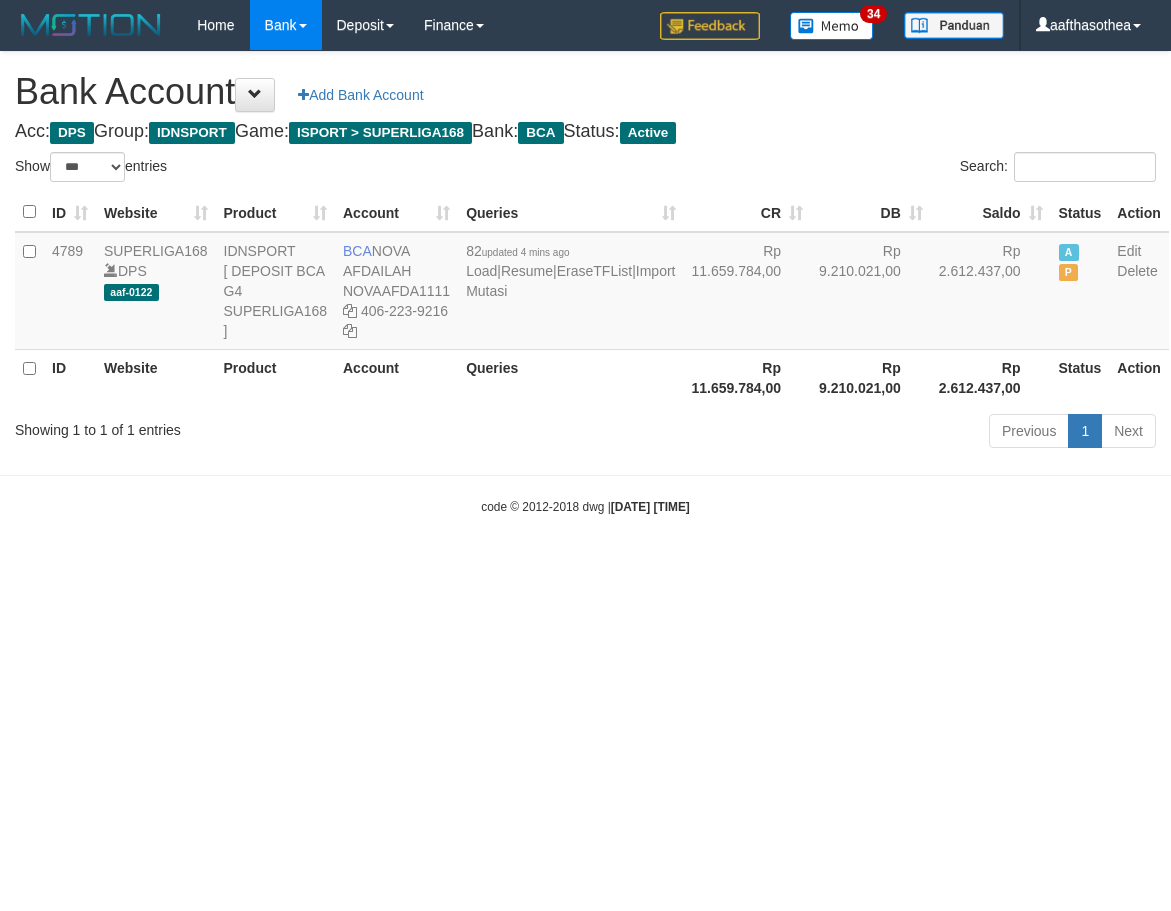 select on "***" 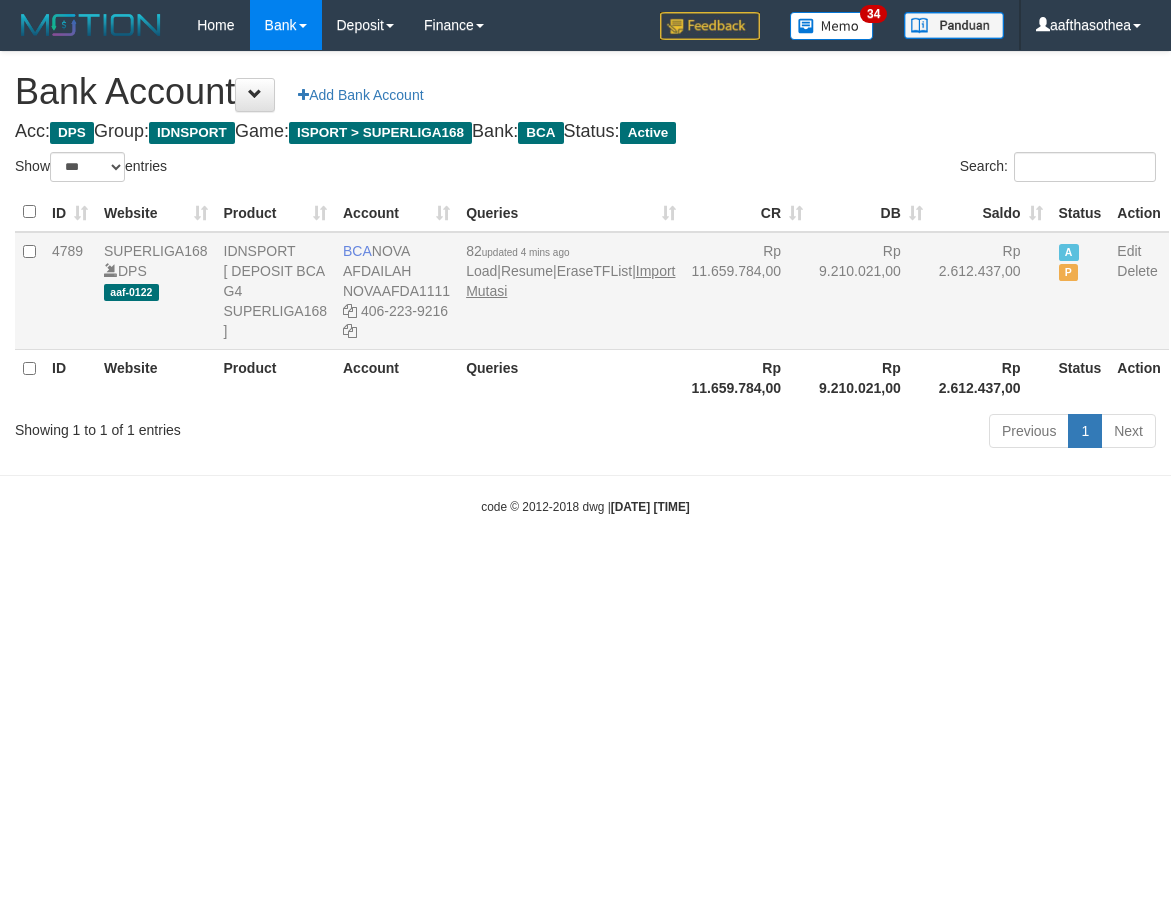 scroll, scrollTop: 0, scrollLeft: 0, axis: both 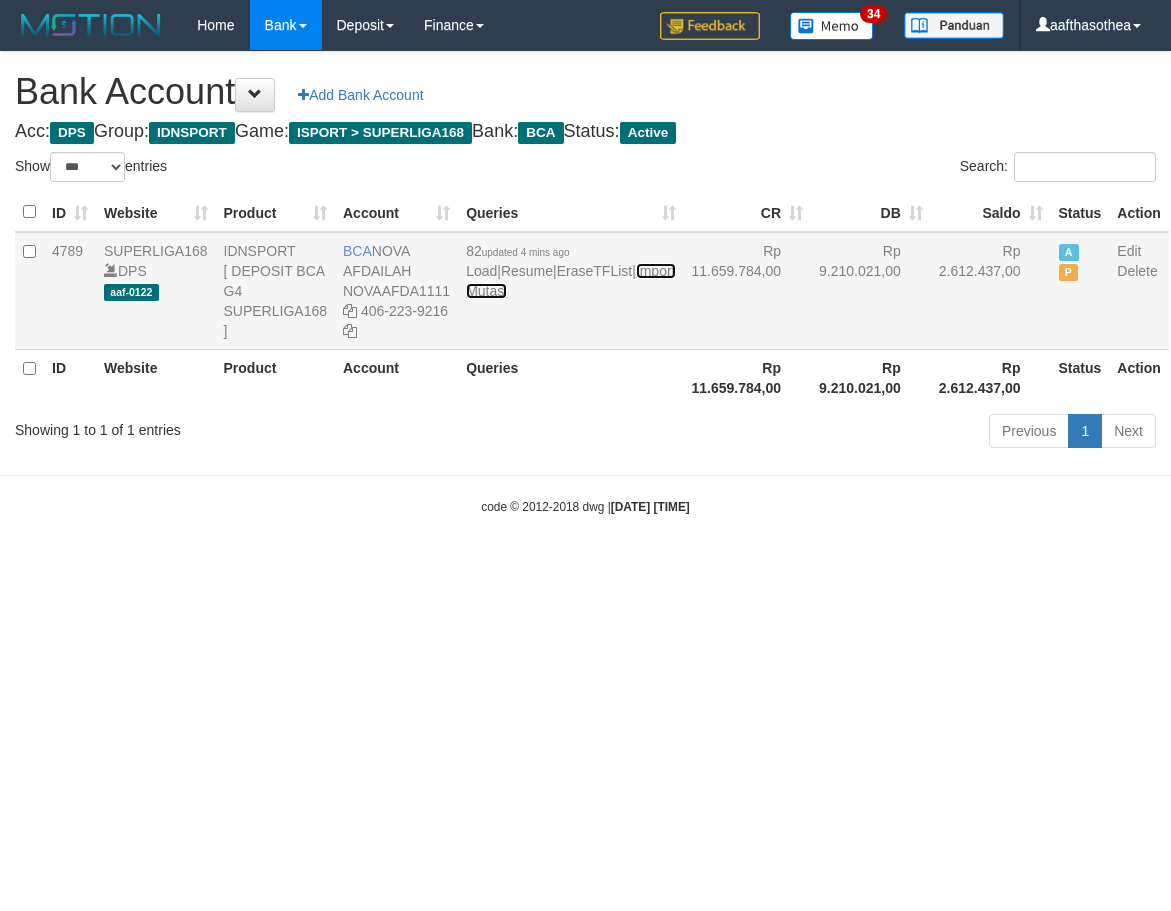 click on "Import Mutasi" at bounding box center [570, 281] 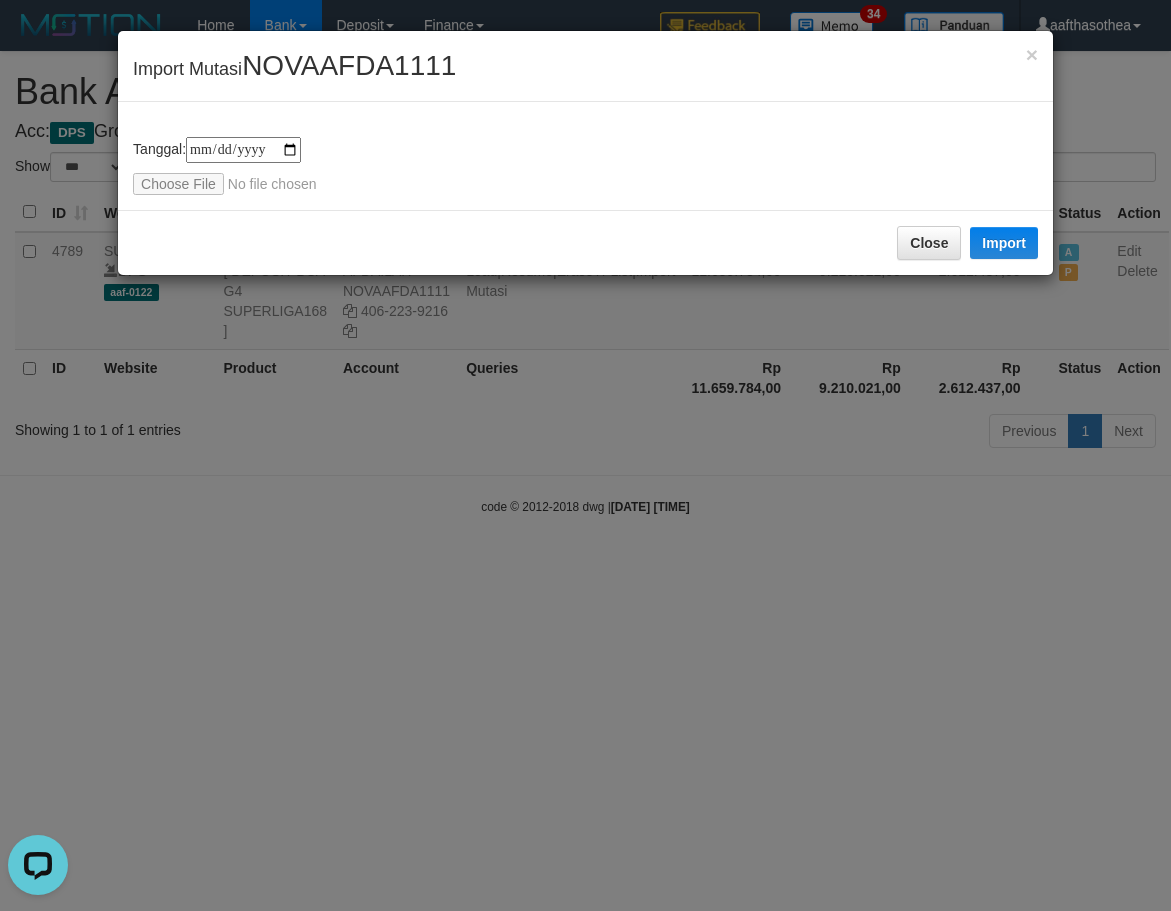 scroll, scrollTop: 0, scrollLeft: 0, axis: both 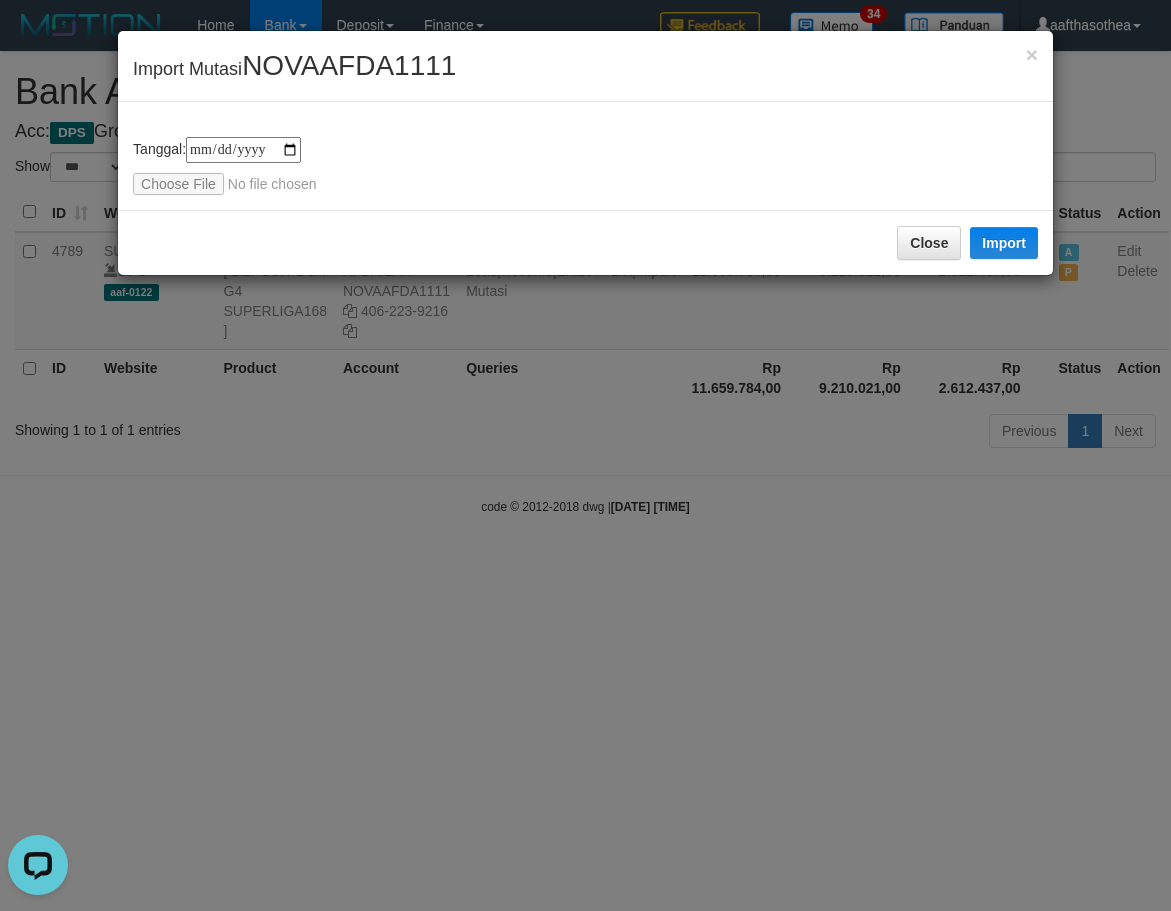 type on "**********" 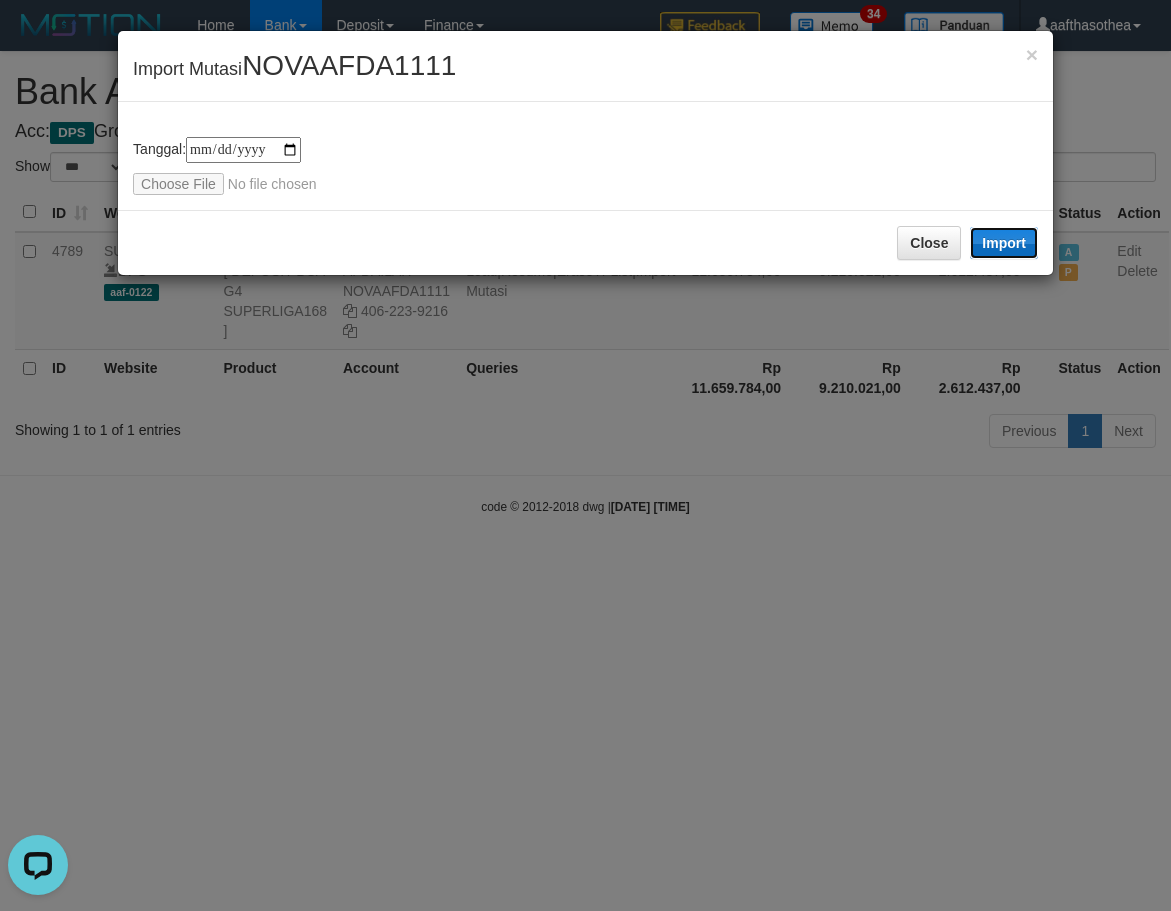 click on "Import" at bounding box center (1004, 243) 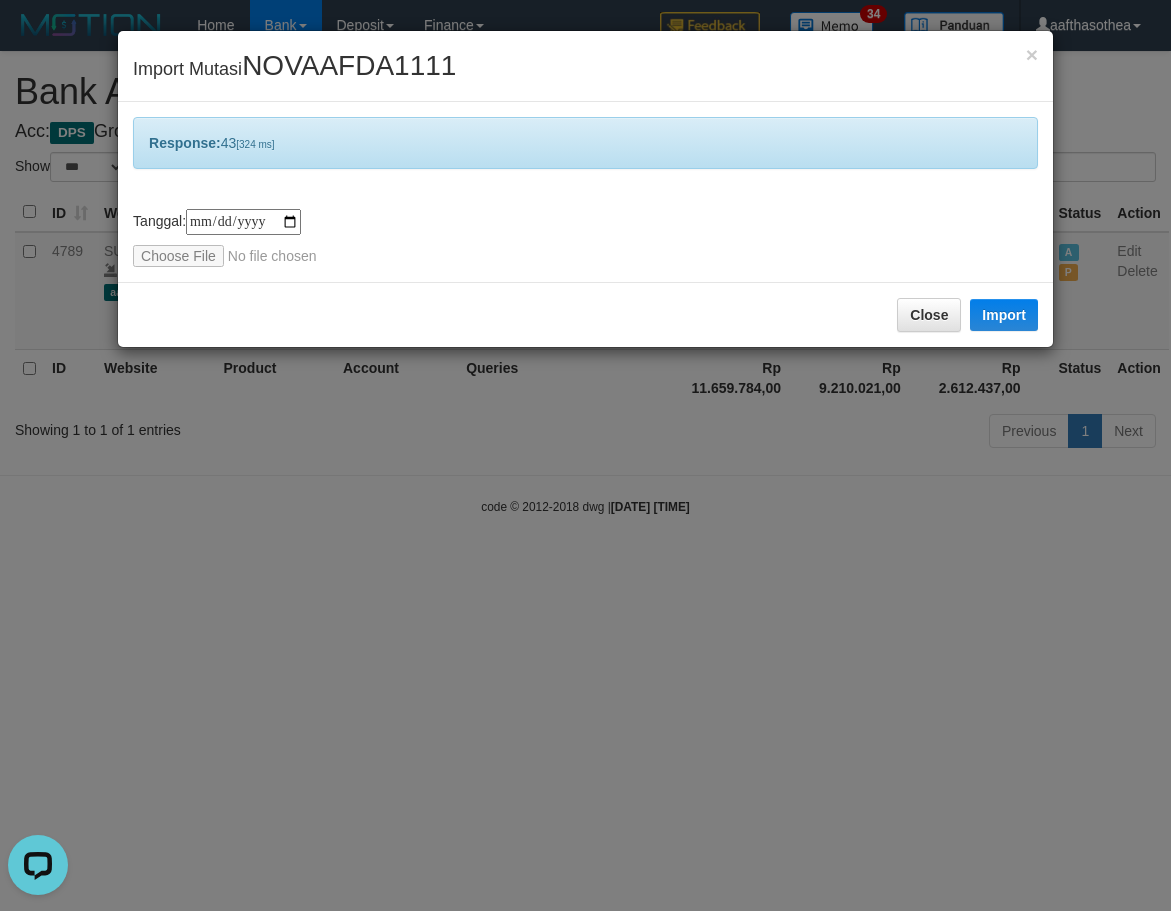 click on "**********" at bounding box center (585, 455) 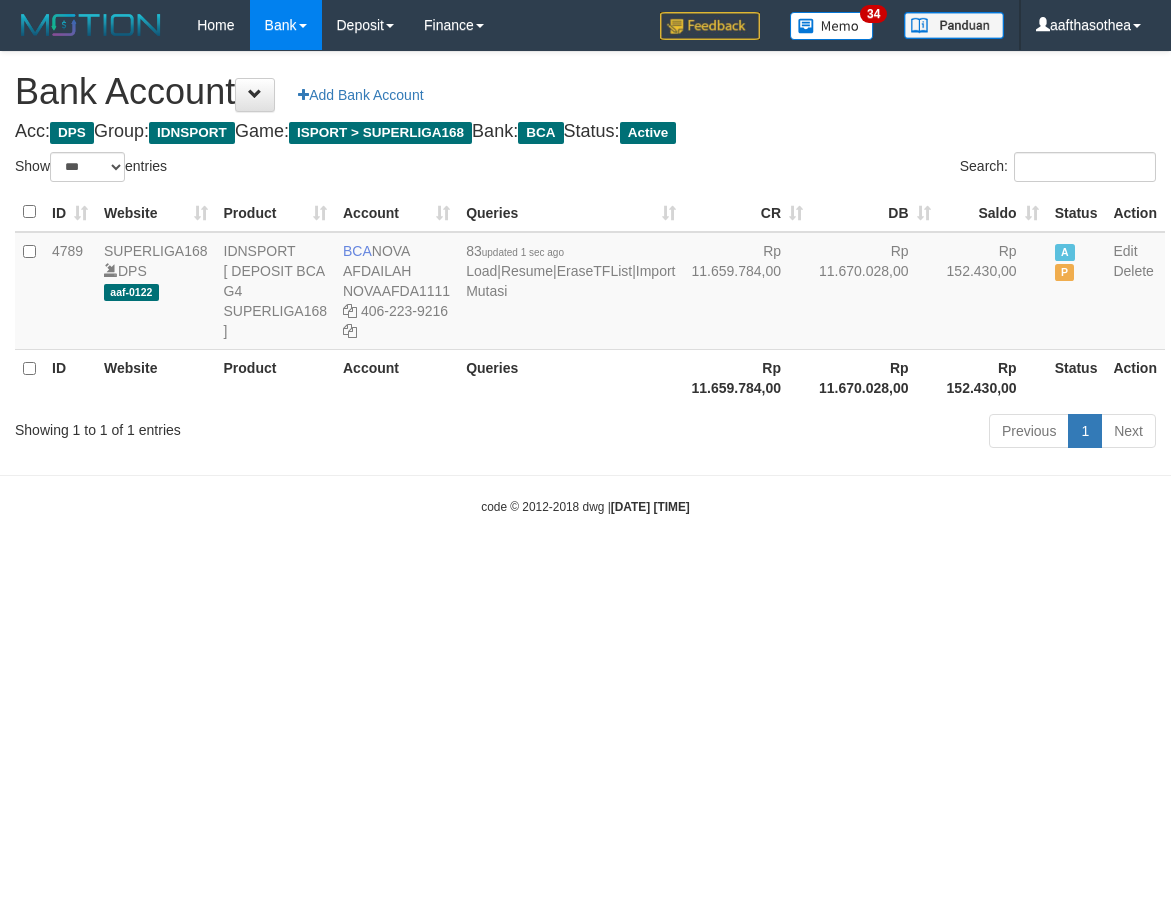 select on "***" 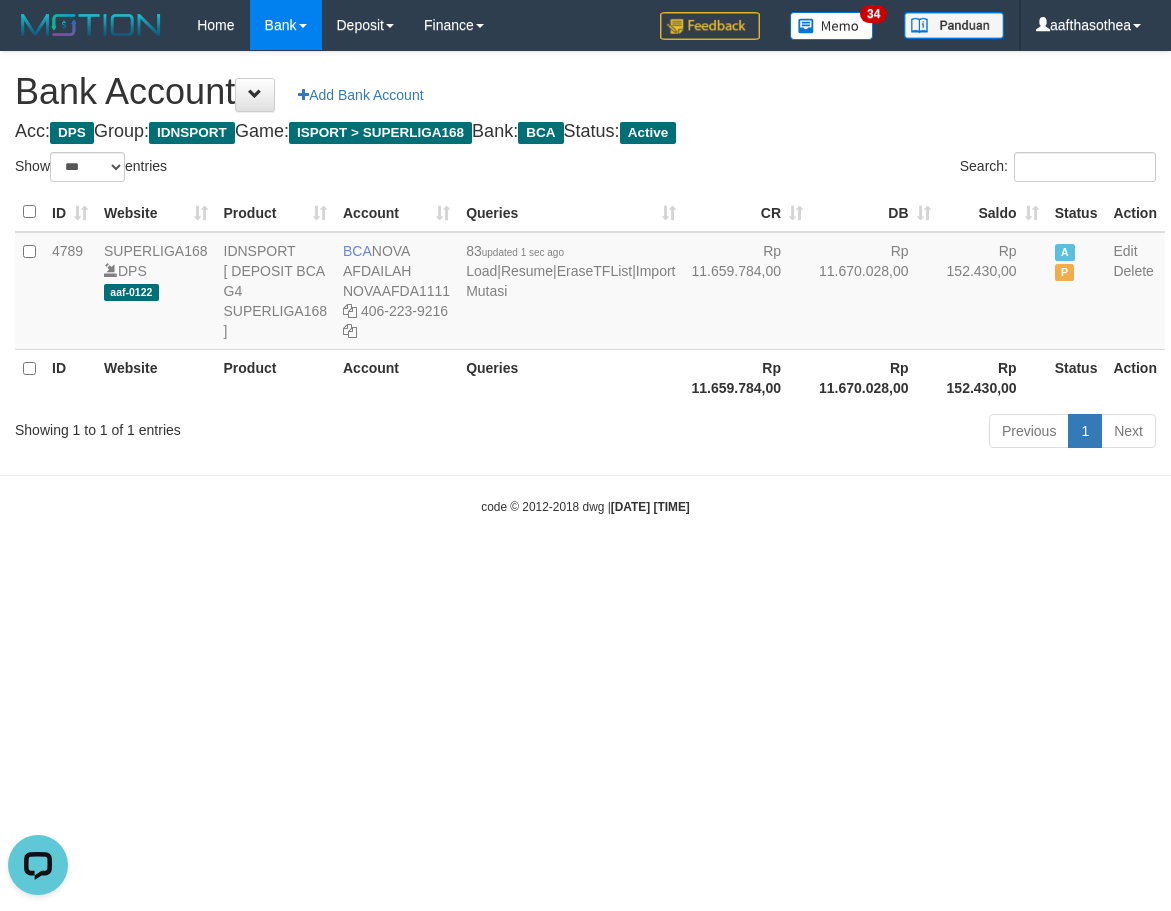 scroll, scrollTop: 0, scrollLeft: 0, axis: both 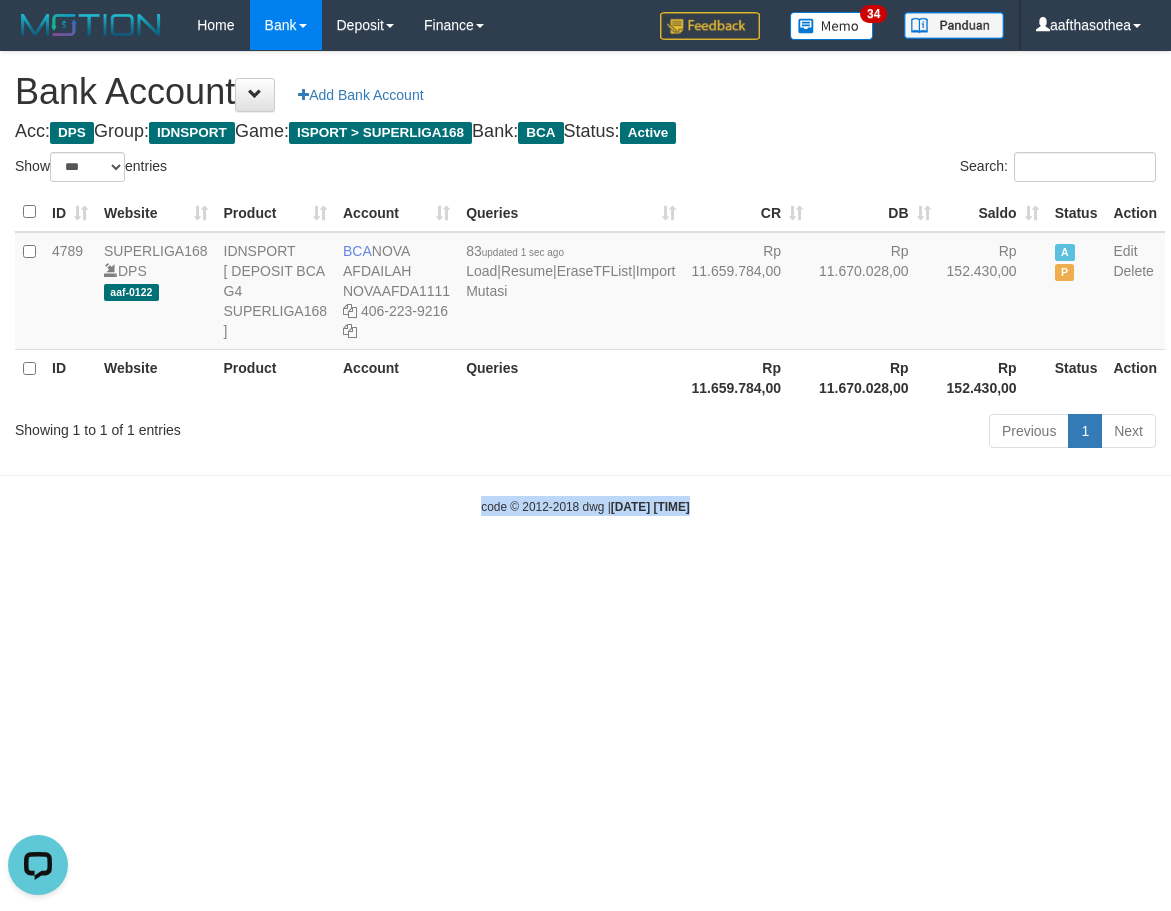 click on "Toggle navigation
Home
Bank
Account List
Load
By Website
Group
[ISPORT]													SUPERLIGA168
By Load Group (DPS)
34" at bounding box center (585, 283) 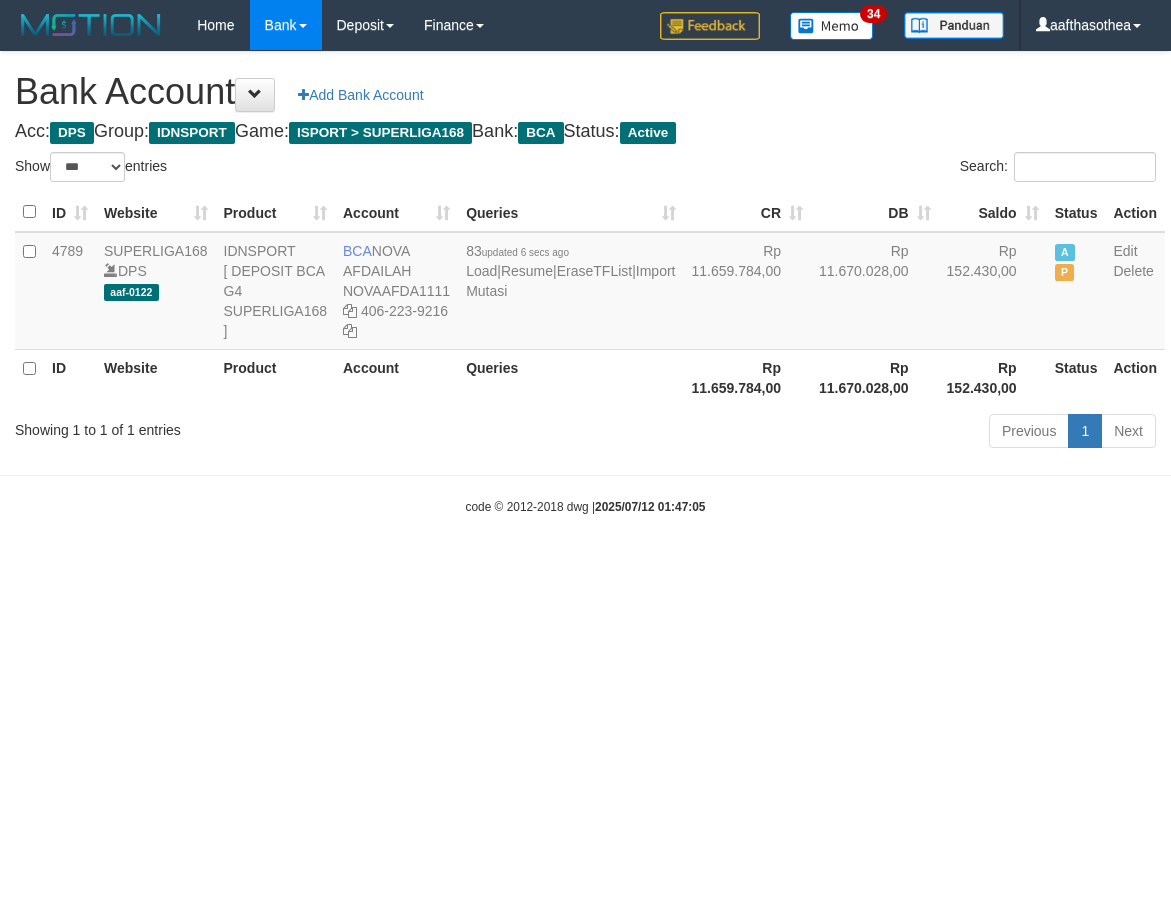 select on "***" 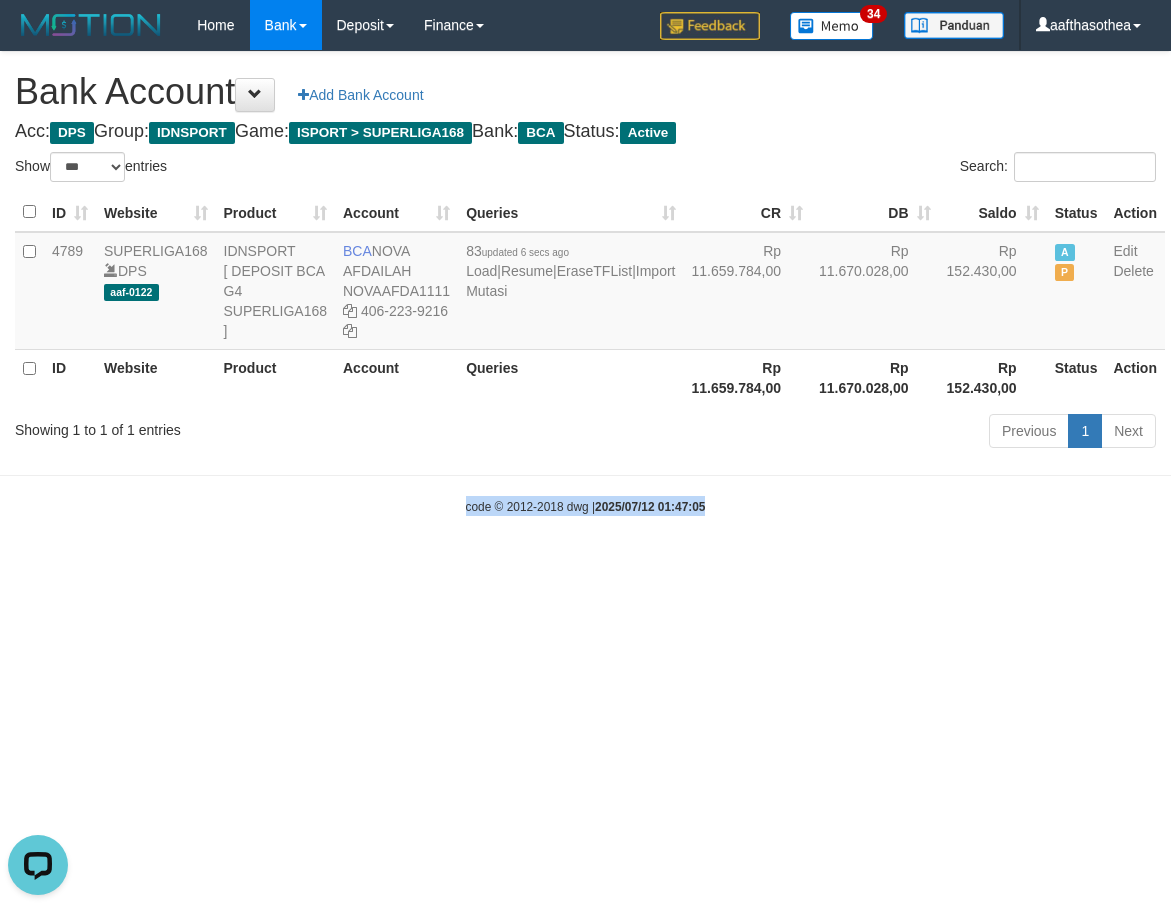 scroll, scrollTop: 0, scrollLeft: 0, axis: both 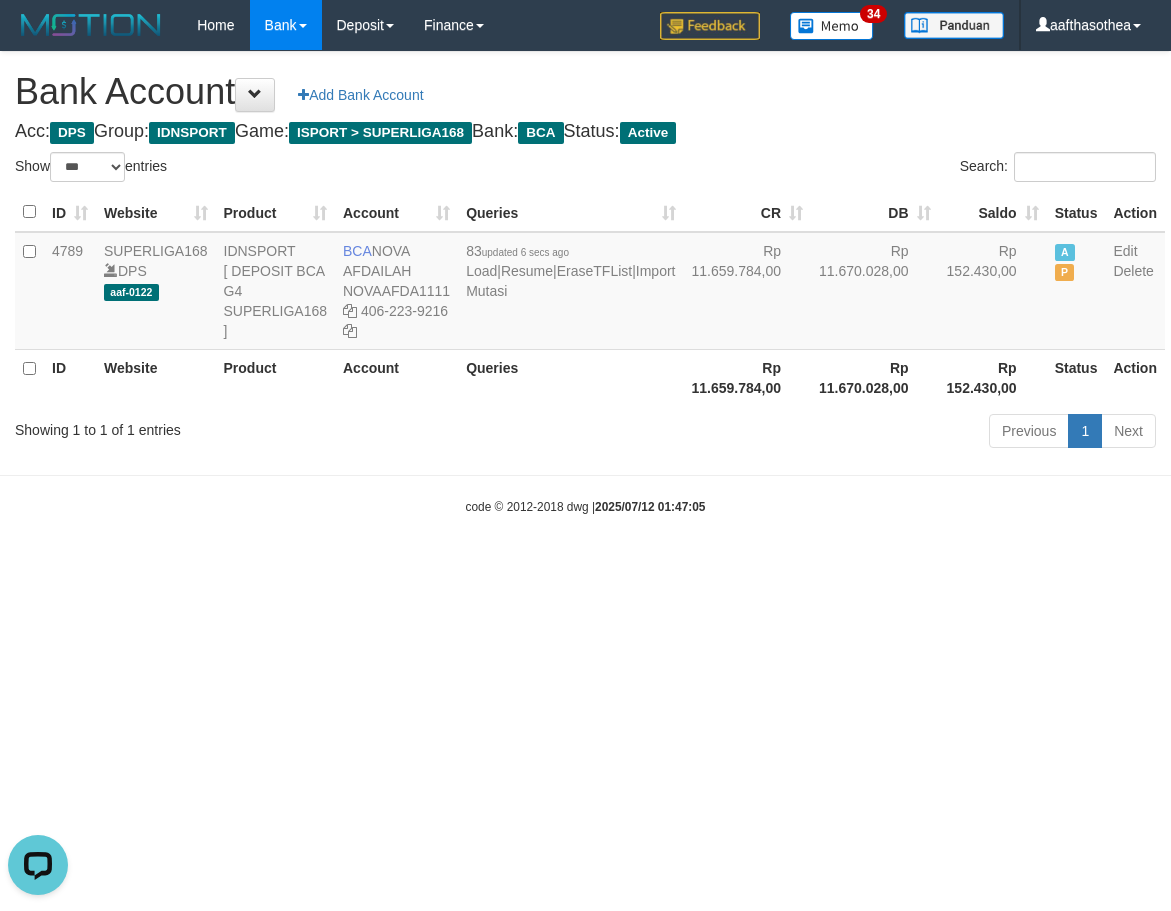 click on "Showing 1 to 1 of 1 entries Previous 1 Next" at bounding box center [585, 433] 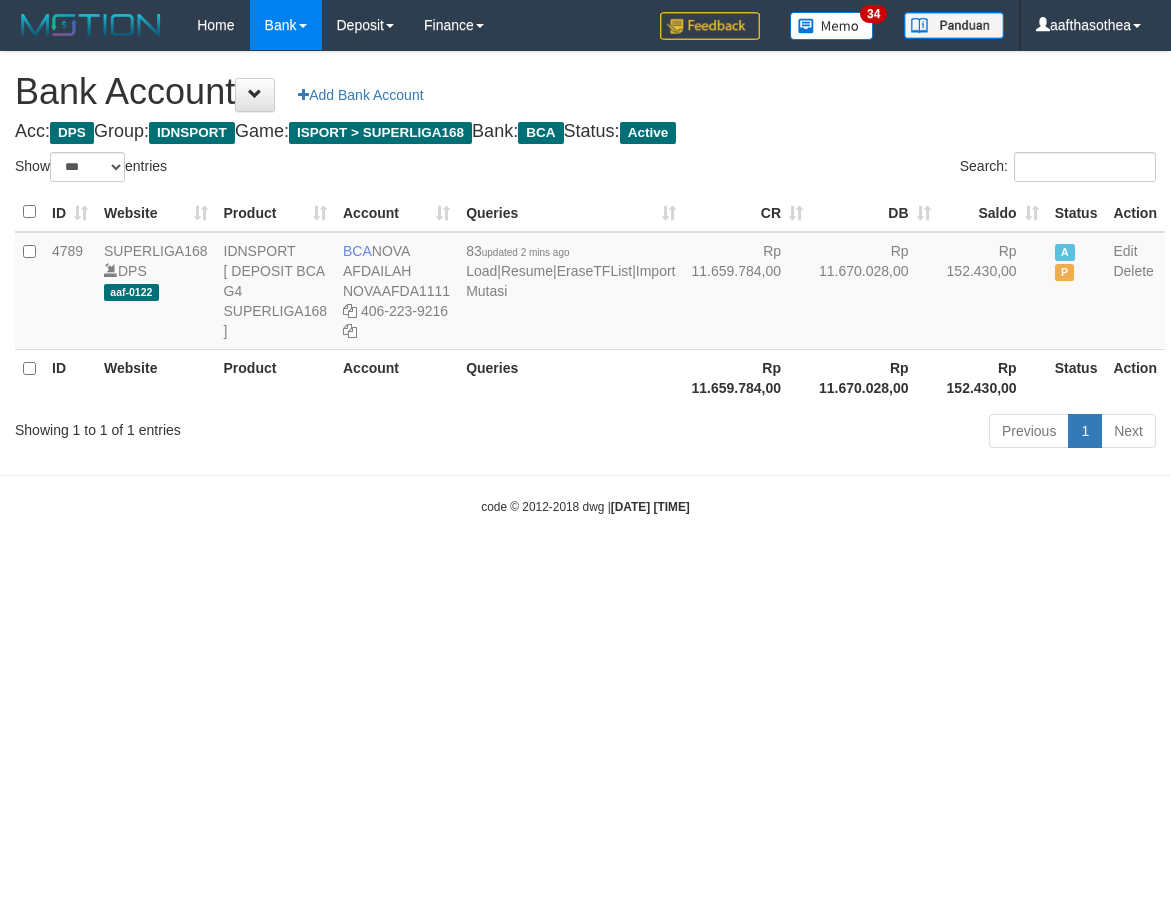 select on "***" 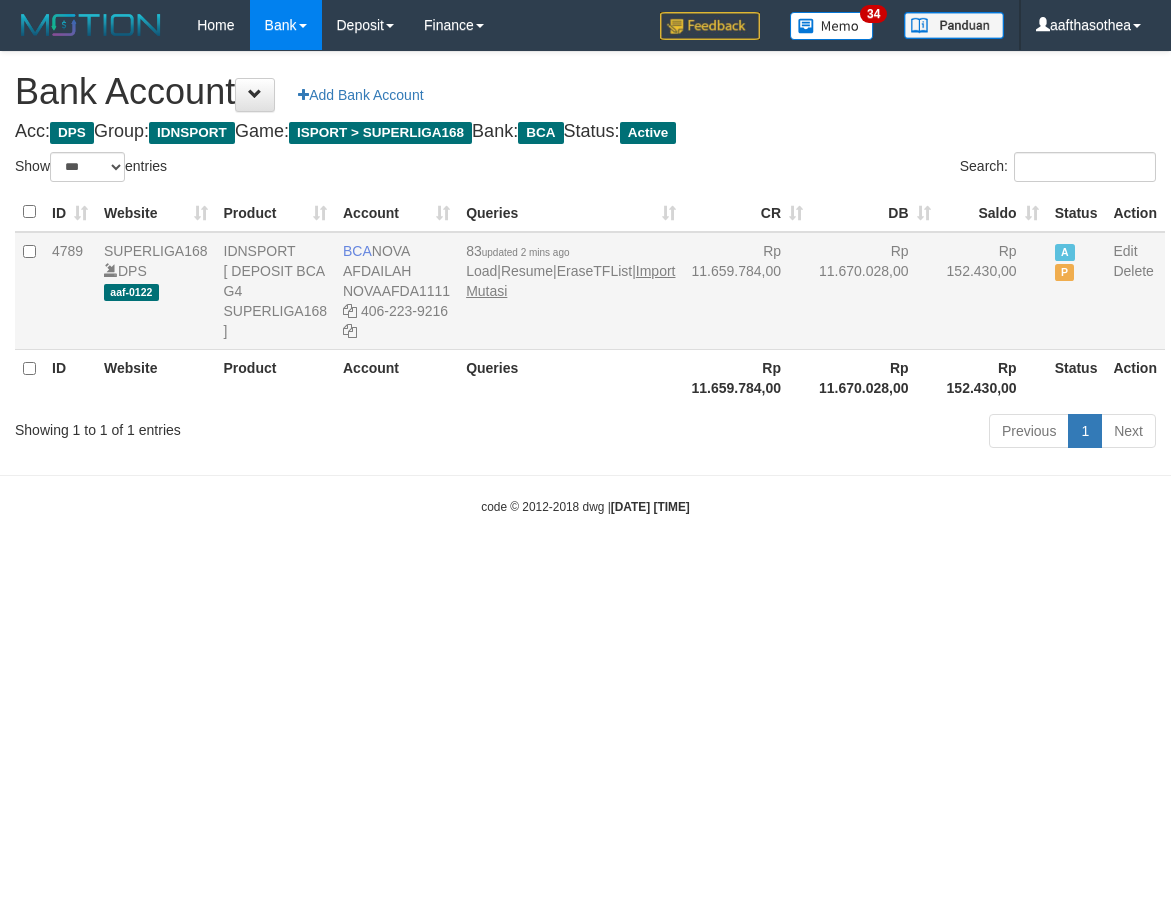 scroll, scrollTop: 0, scrollLeft: 0, axis: both 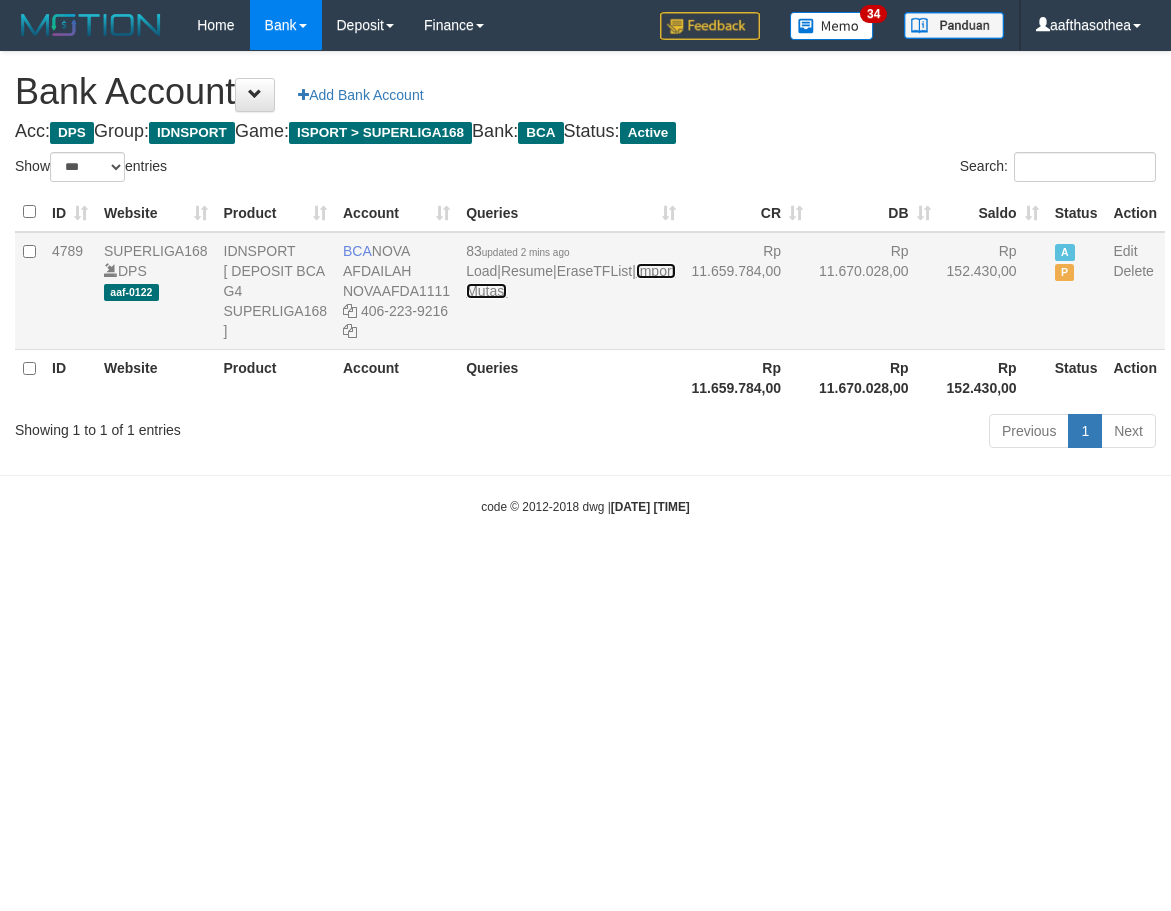 click on "Import Mutasi" at bounding box center [570, 281] 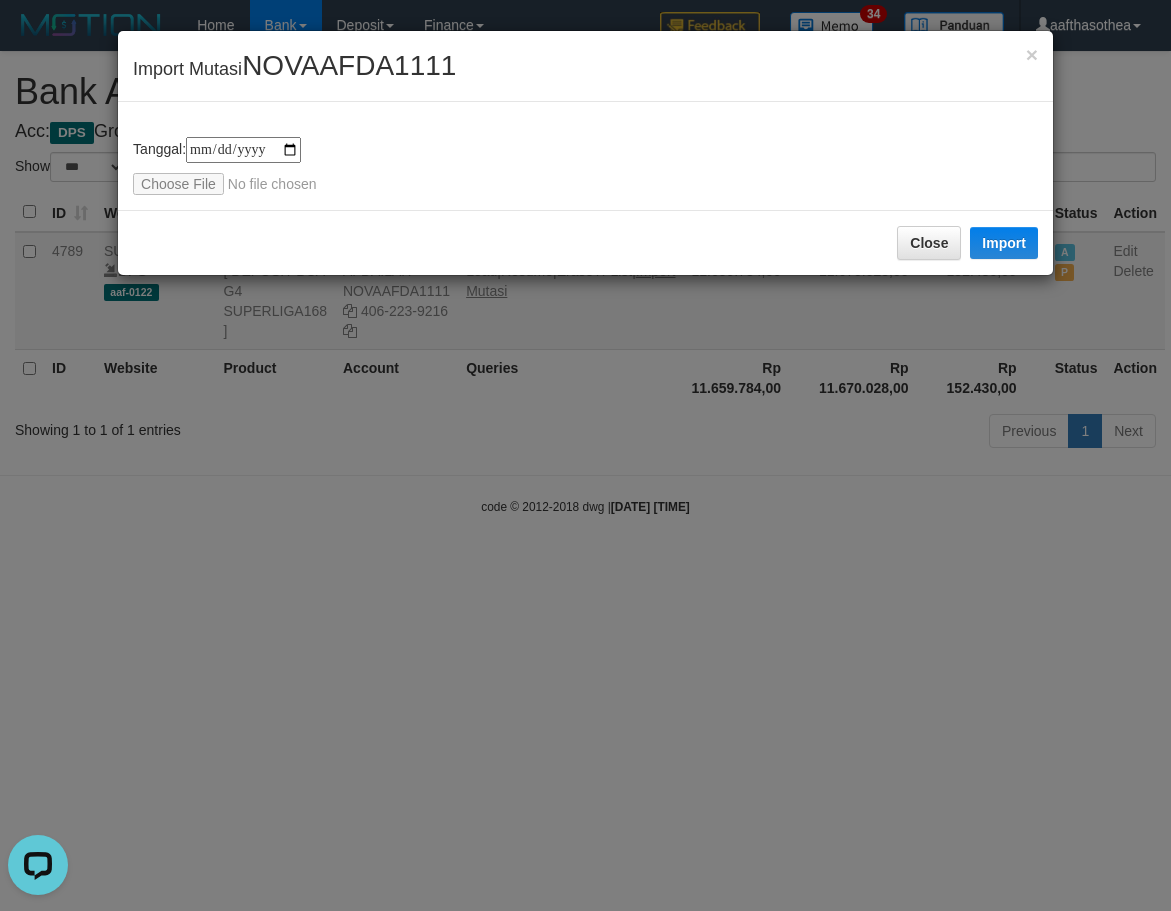 scroll, scrollTop: 0, scrollLeft: 0, axis: both 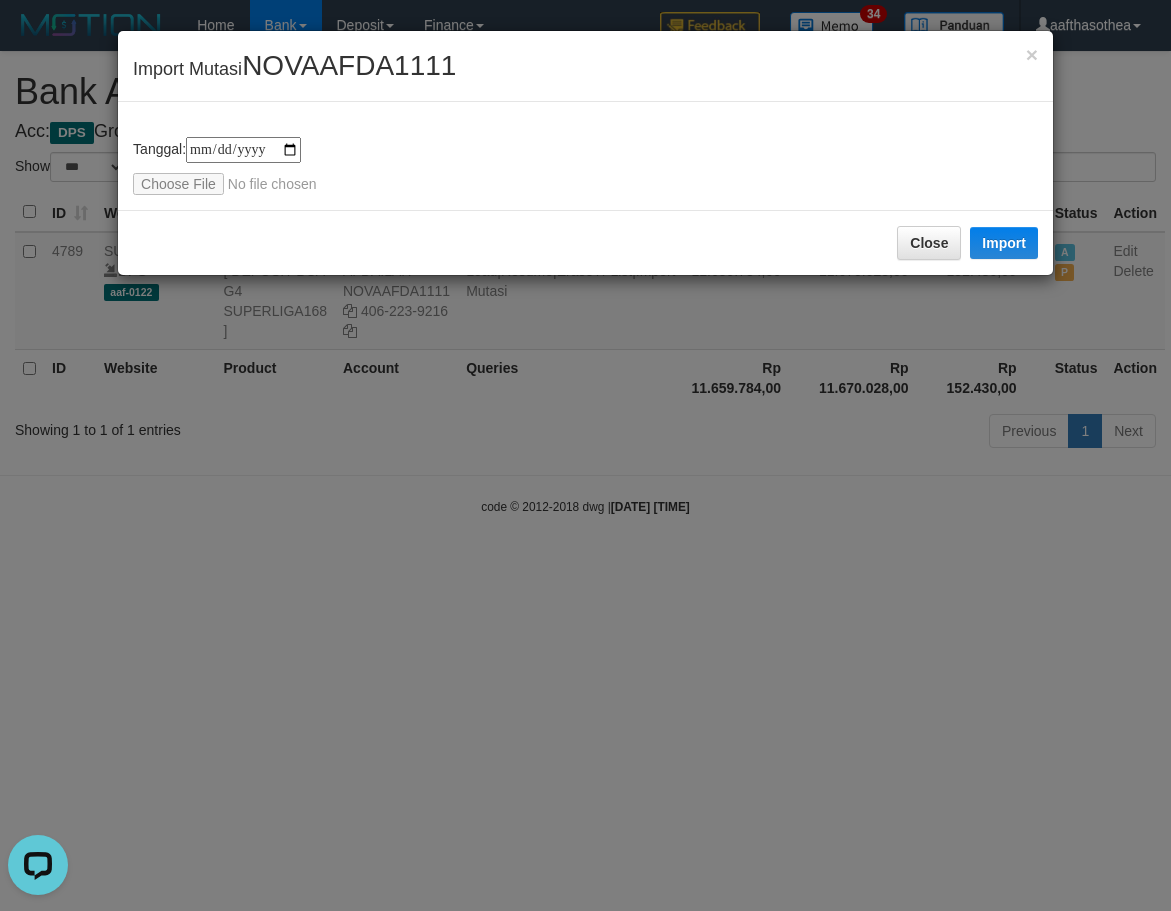 type on "**********" 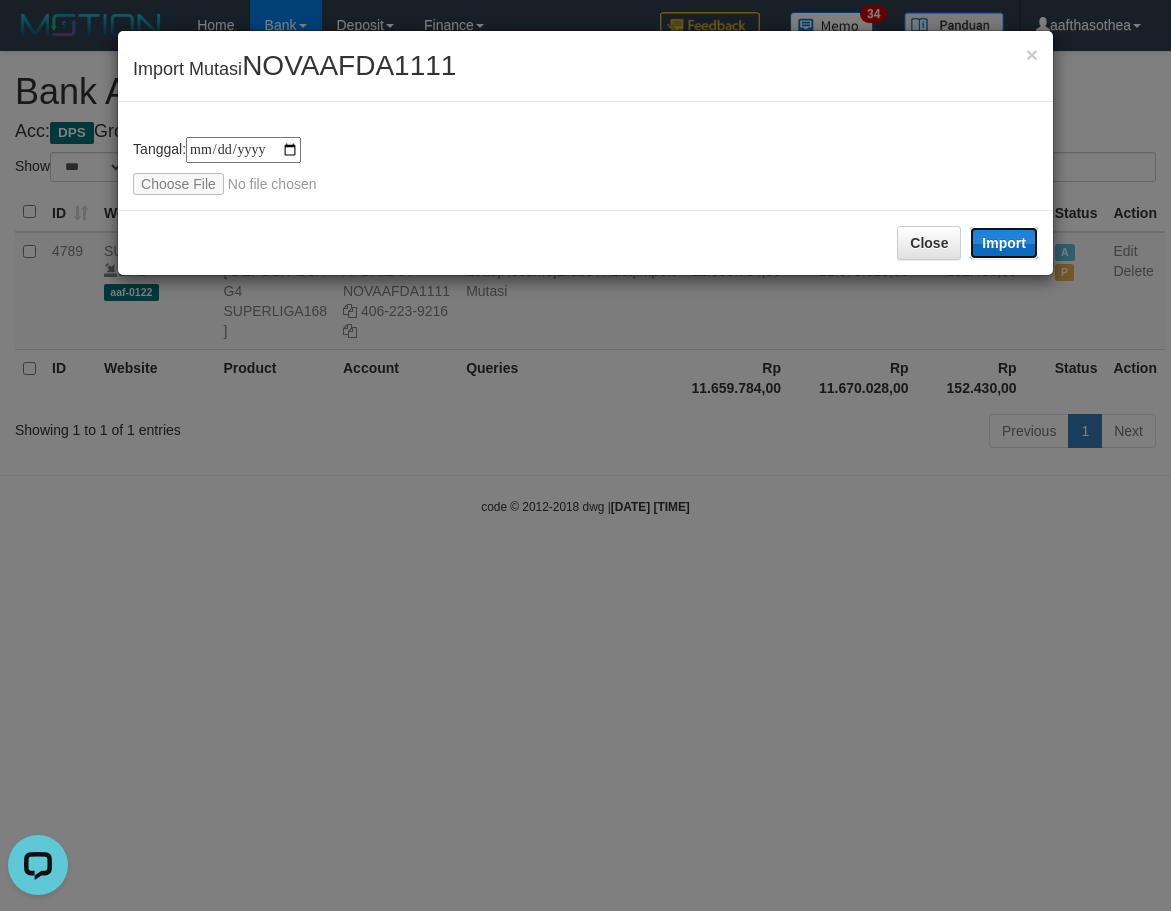 click on "Import" at bounding box center [1004, 243] 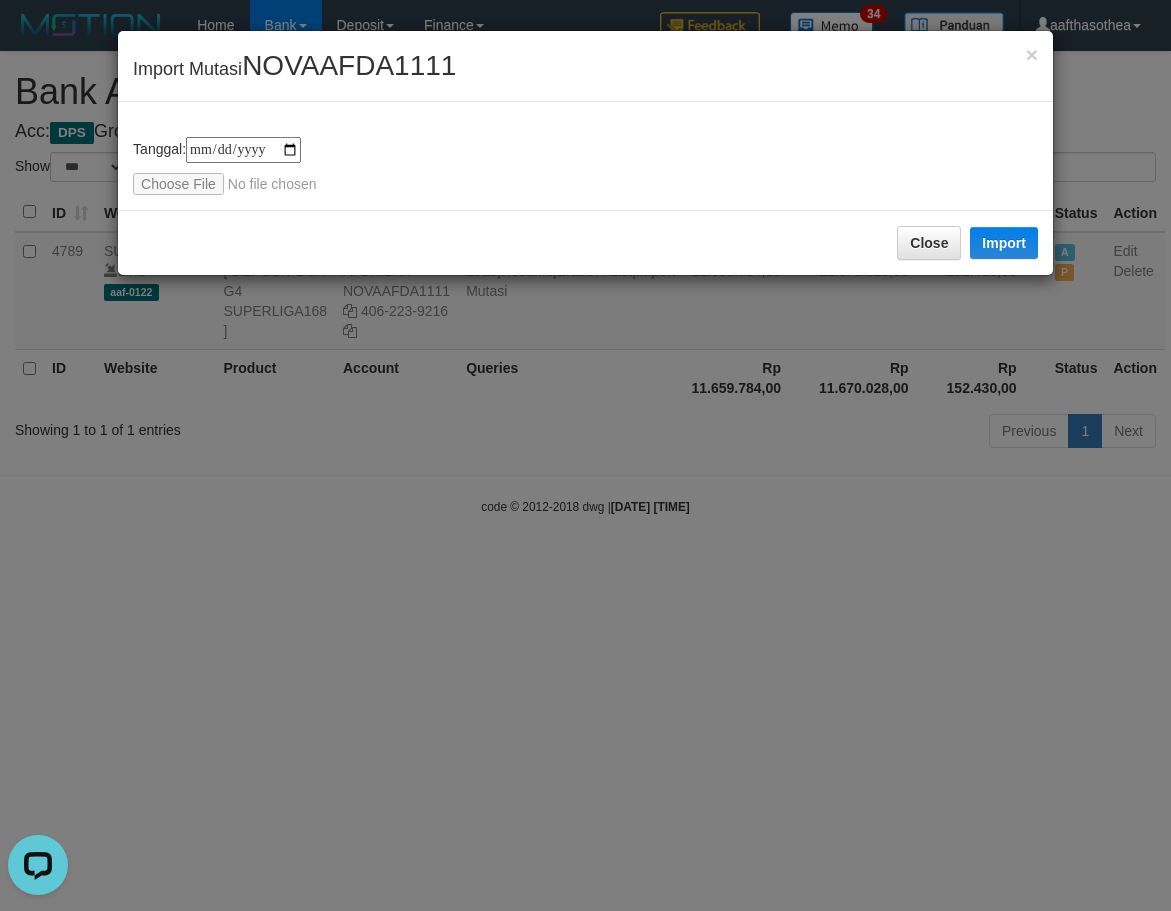 click on "**********" at bounding box center [585, 455] 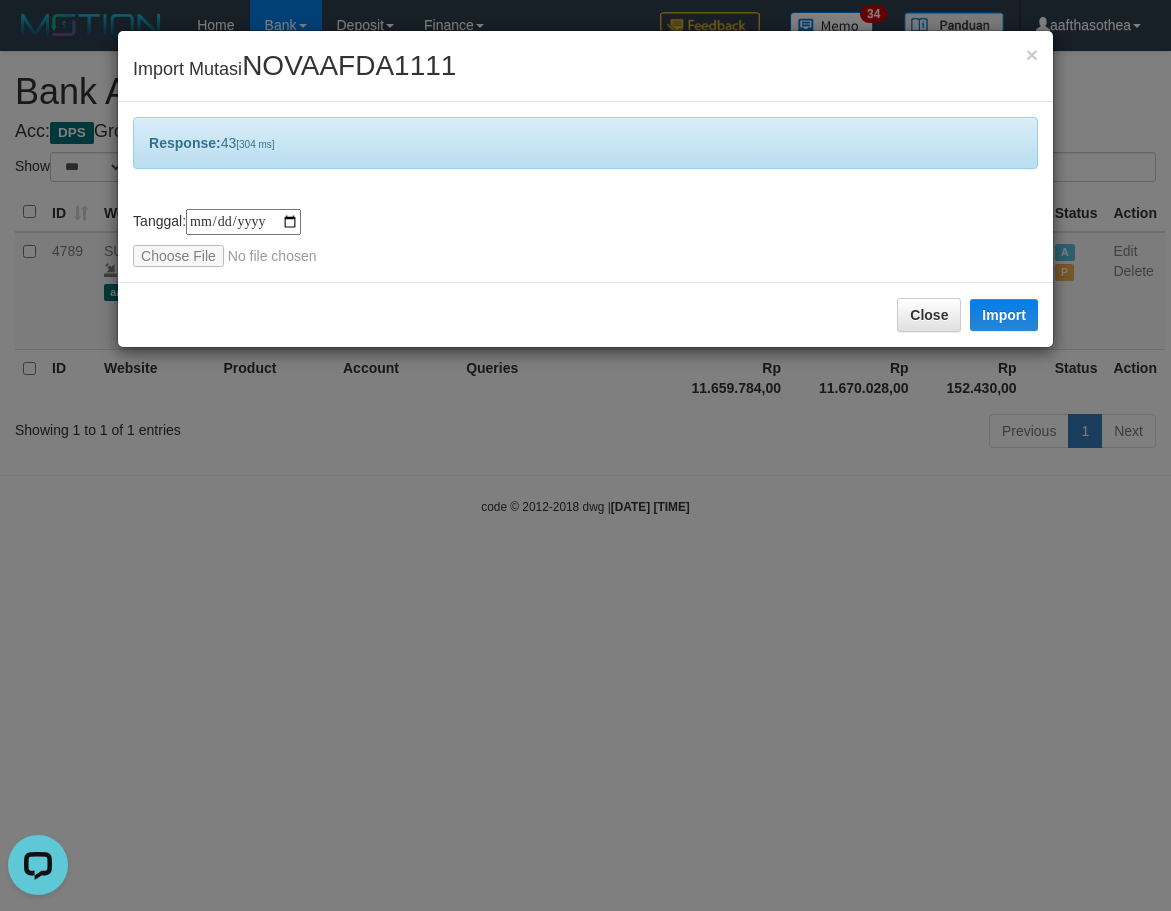 click on "**********" at bounding box center [585, 455] 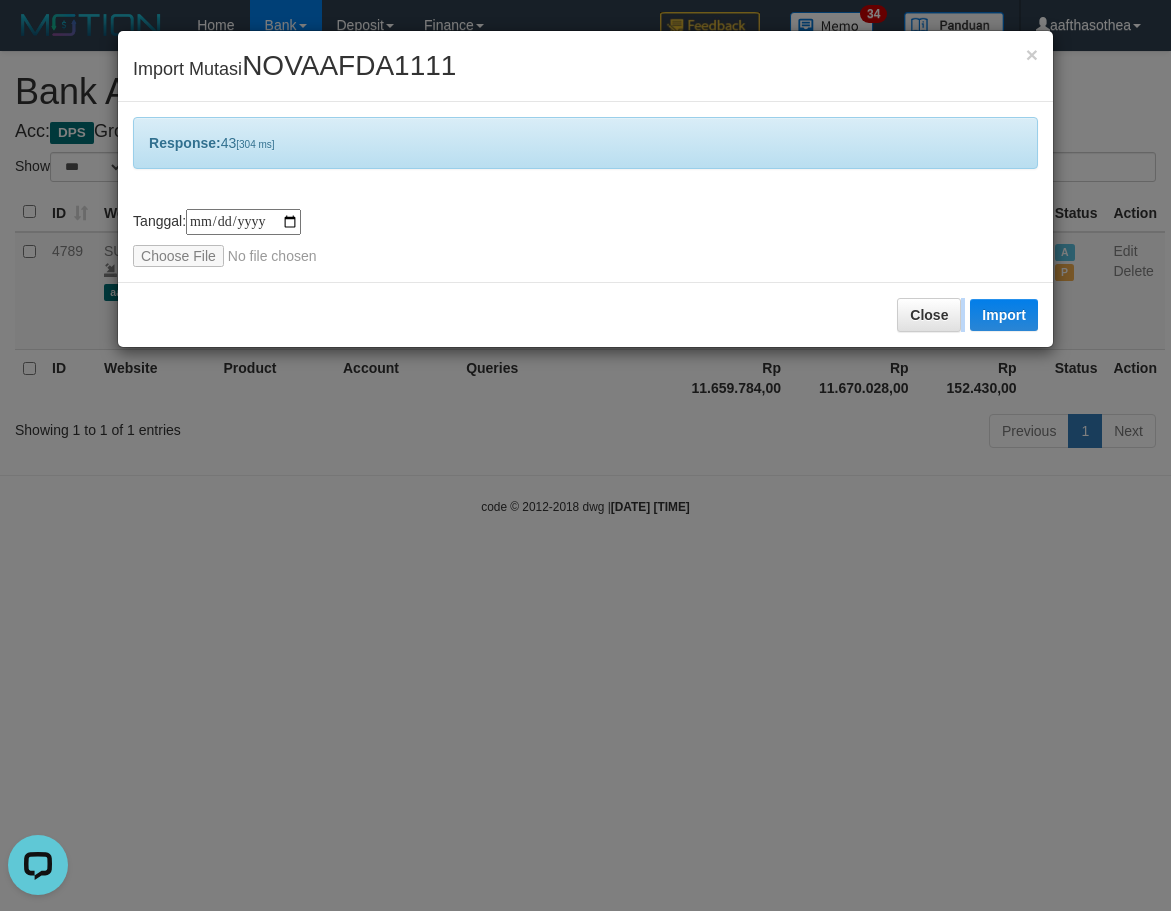 click on "**********" at bounding box center [585, 455] 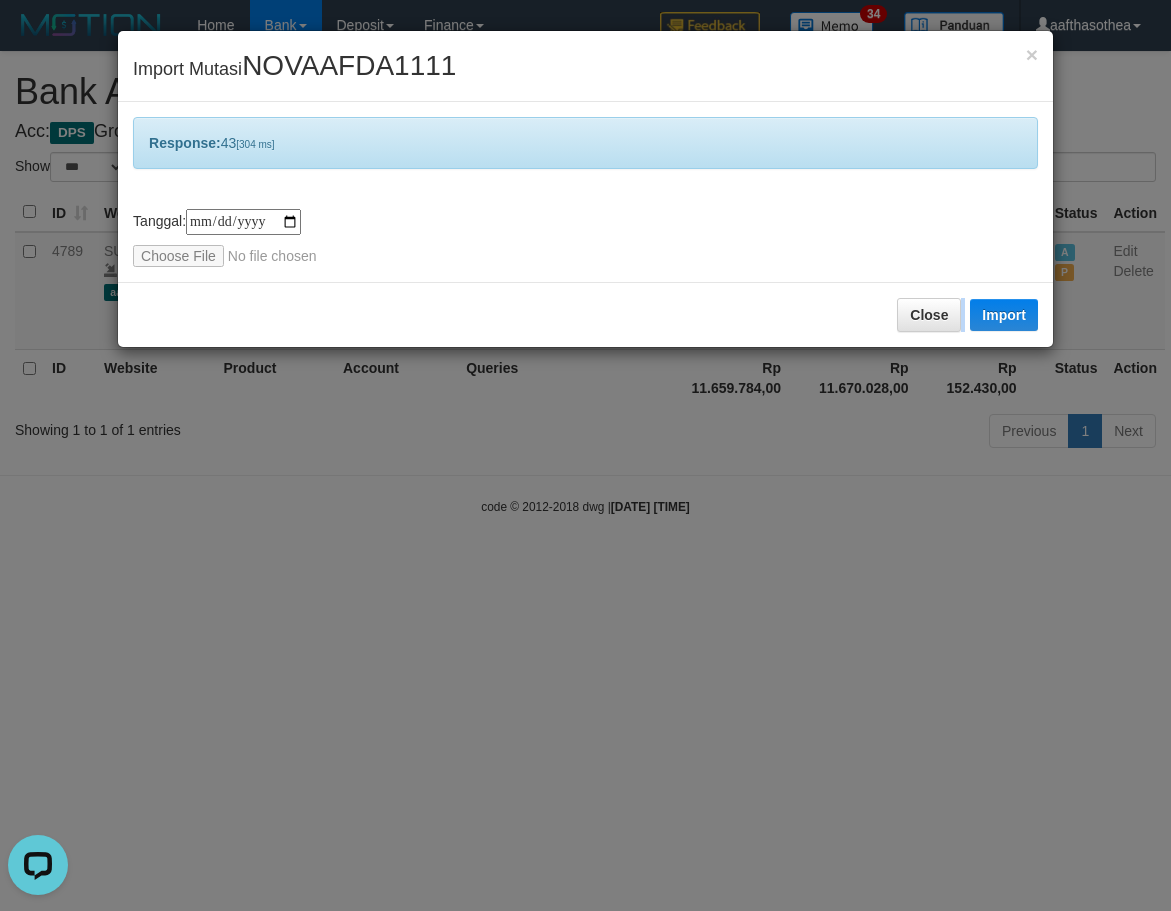 click on "**********" at bounding box center [585, 455] 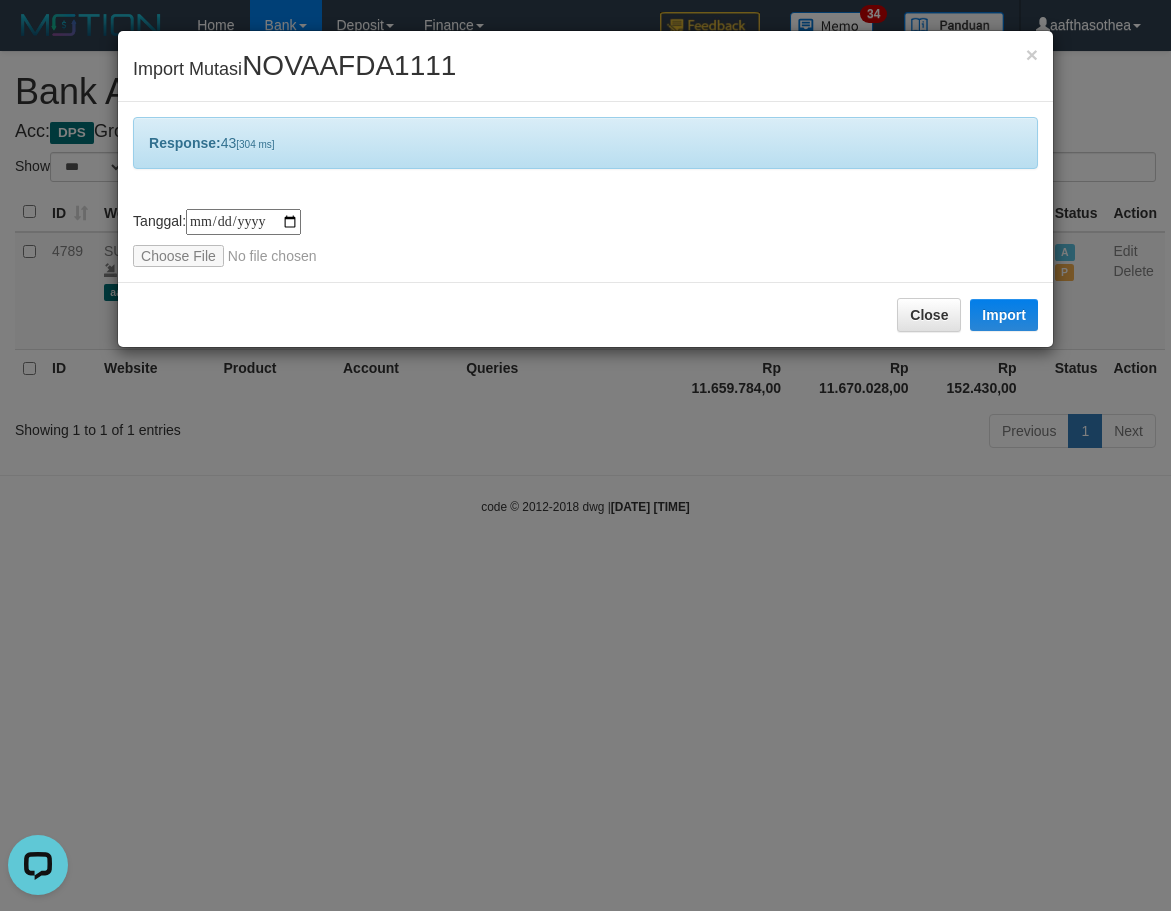 click on "**********" at bounding box center [585, 455] 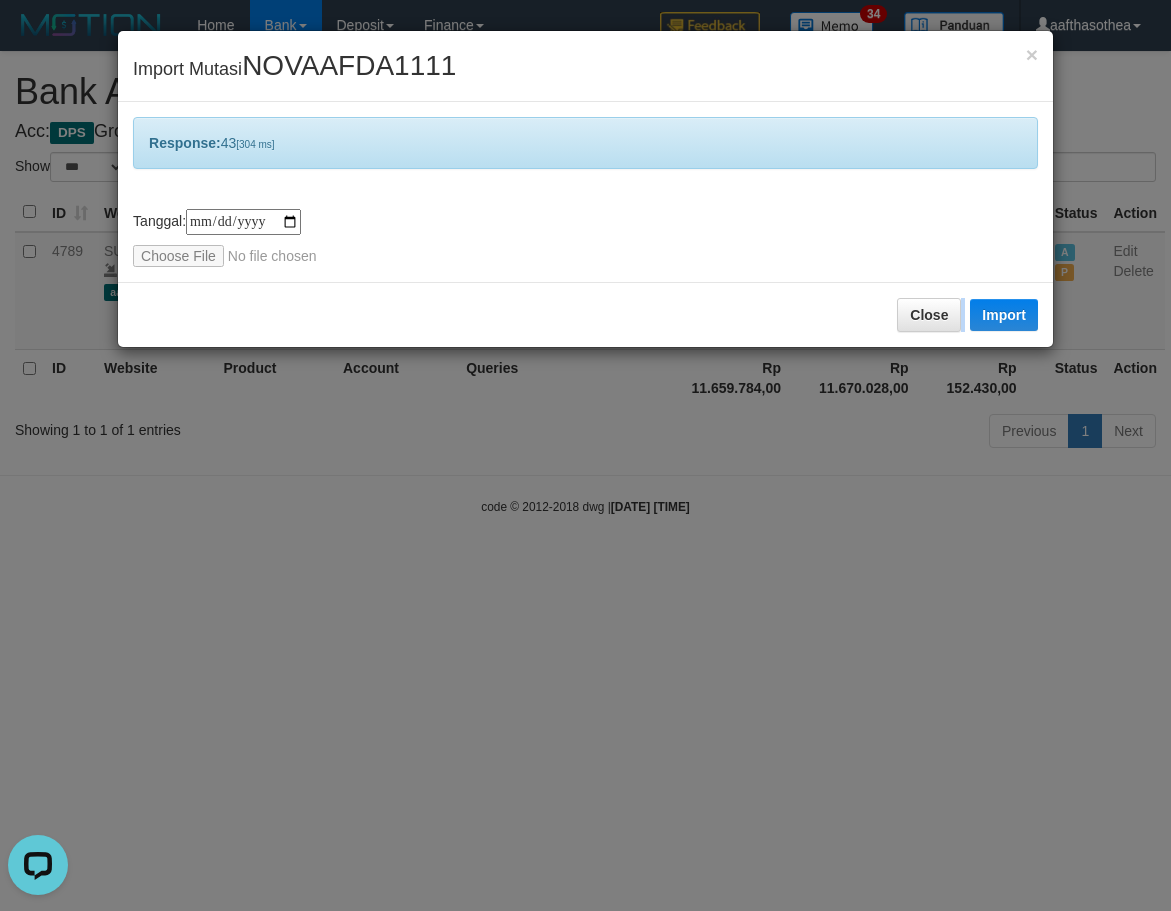 click on "**********" at bounding box center (585, 455) 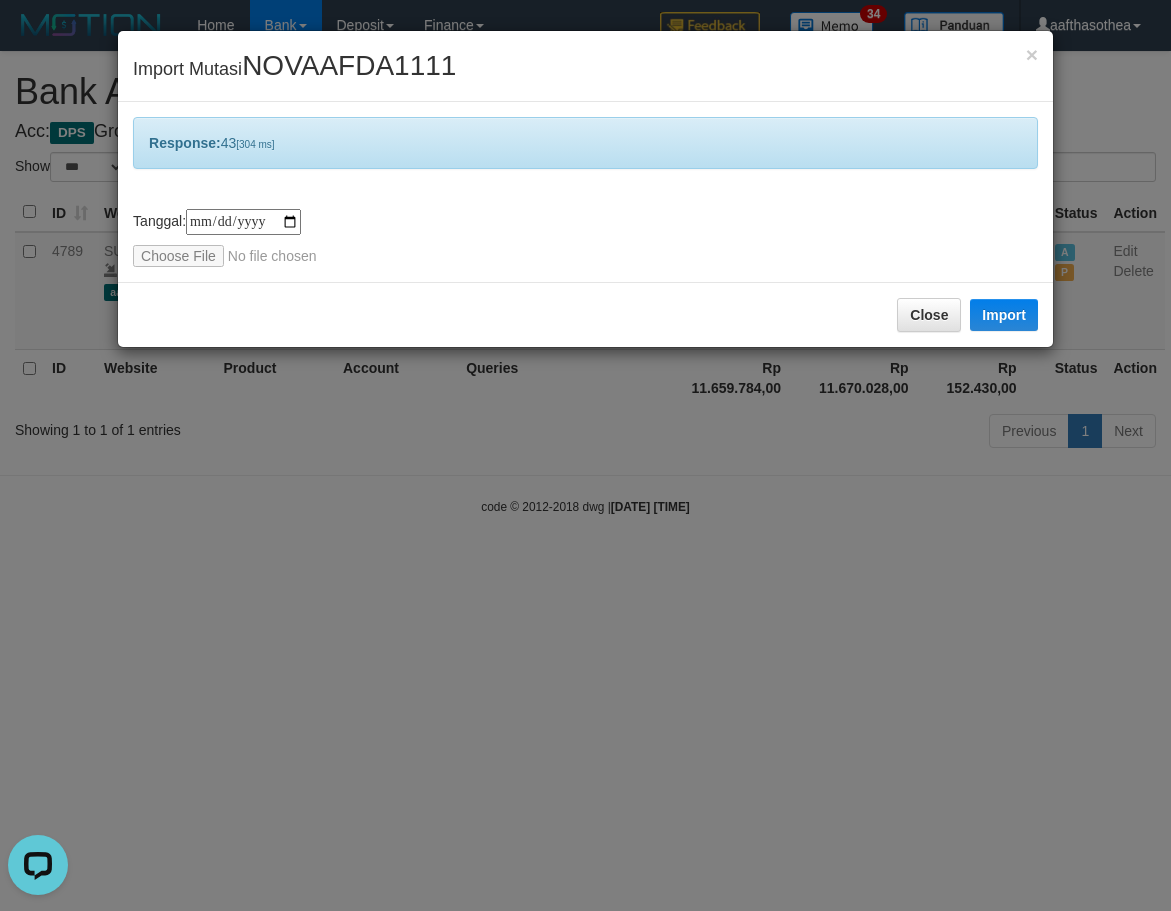 click on "**********" at bounding box center [585, 455] 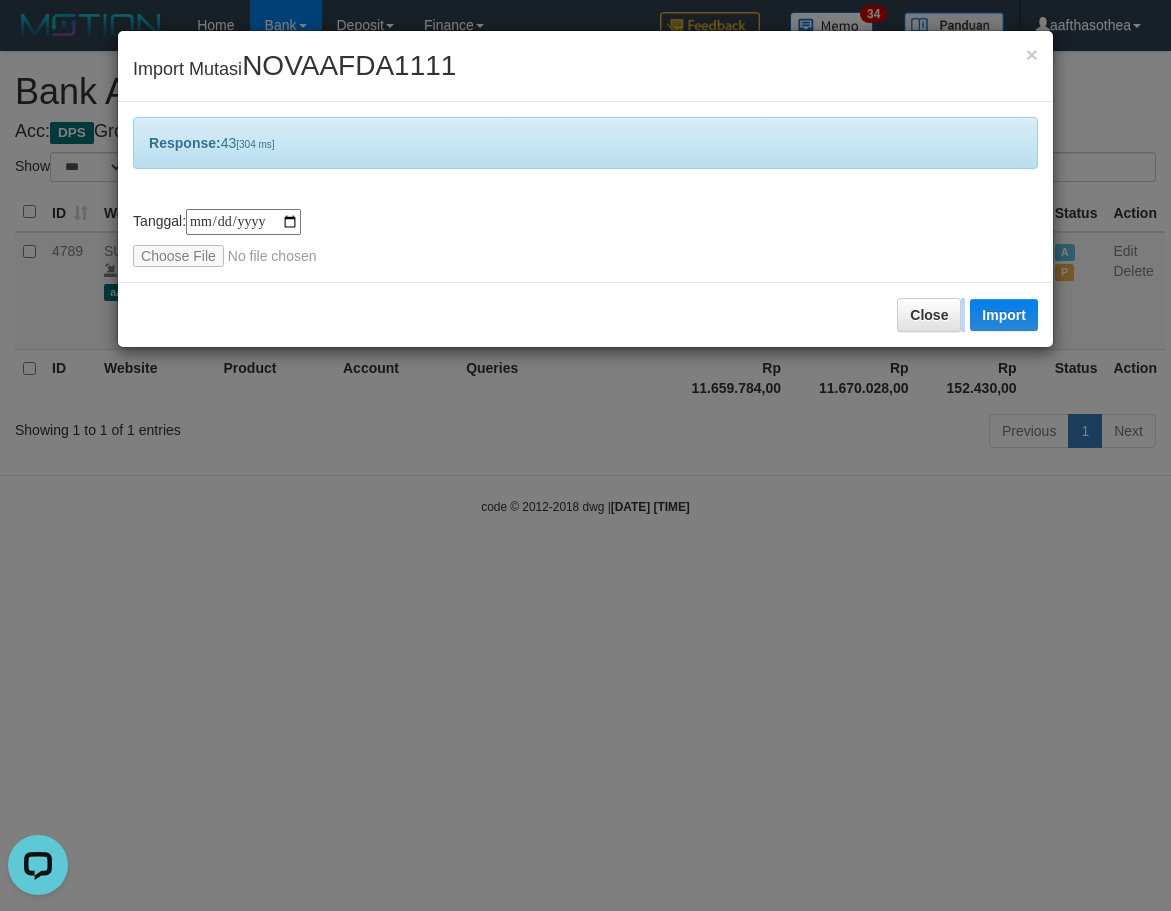 click on "**********" at bounding box center (585, 455) 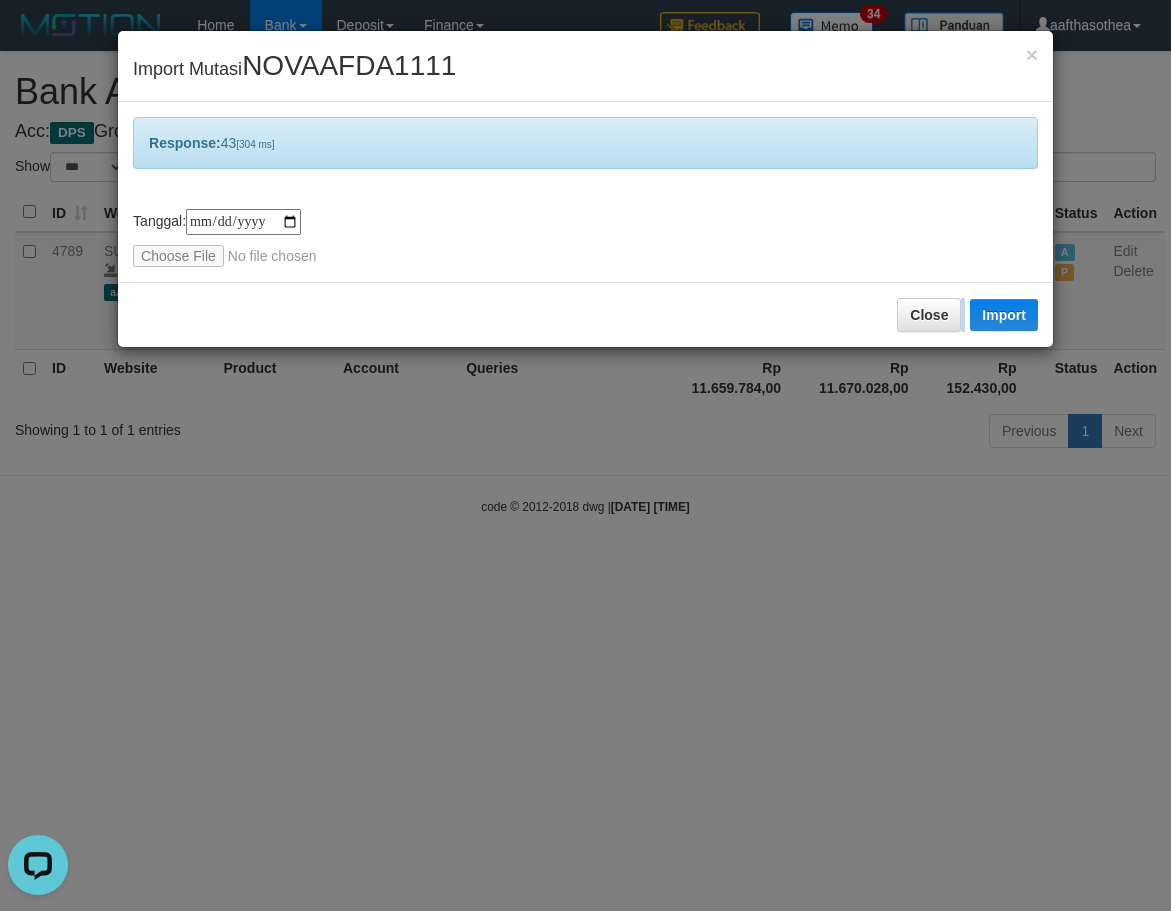 click on "**********" at bounding box center [585, 455] 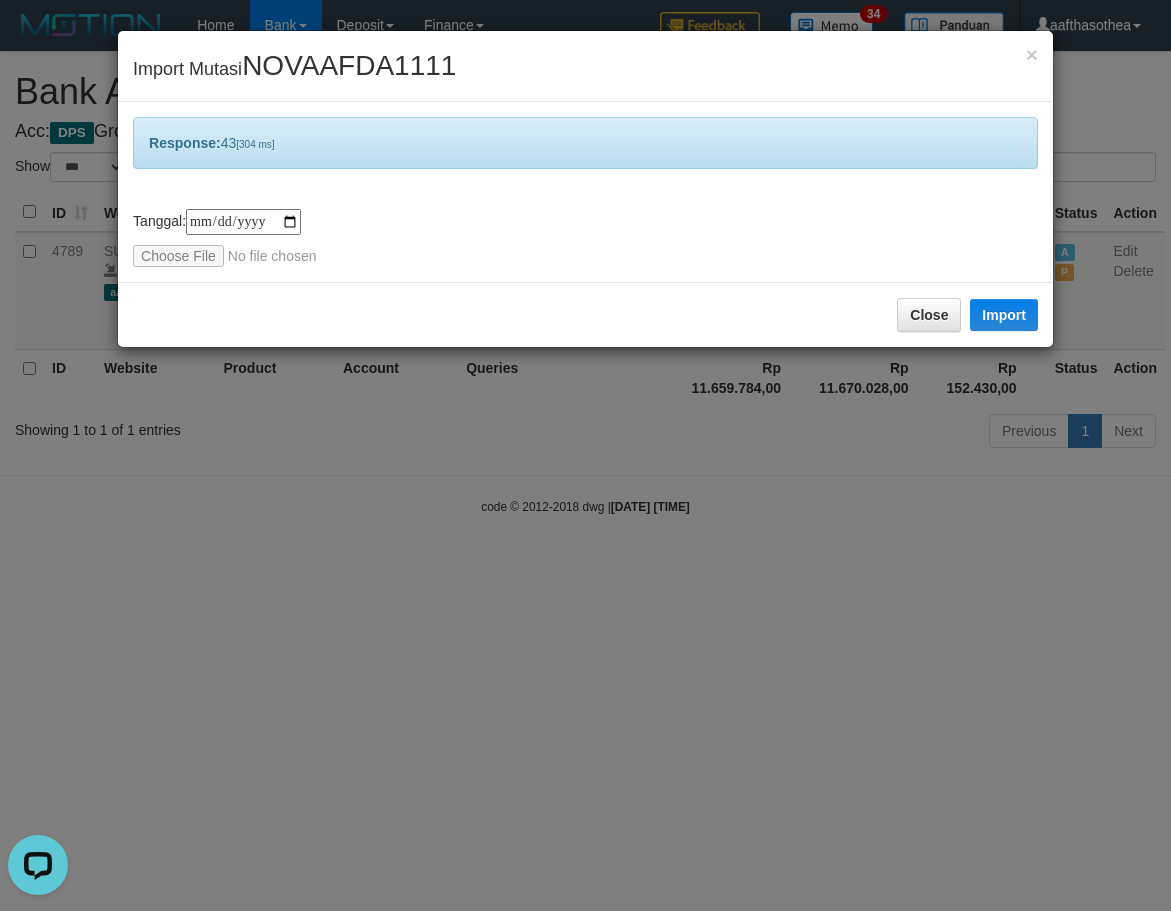 click on "**********" at bounding box center [585, 455] 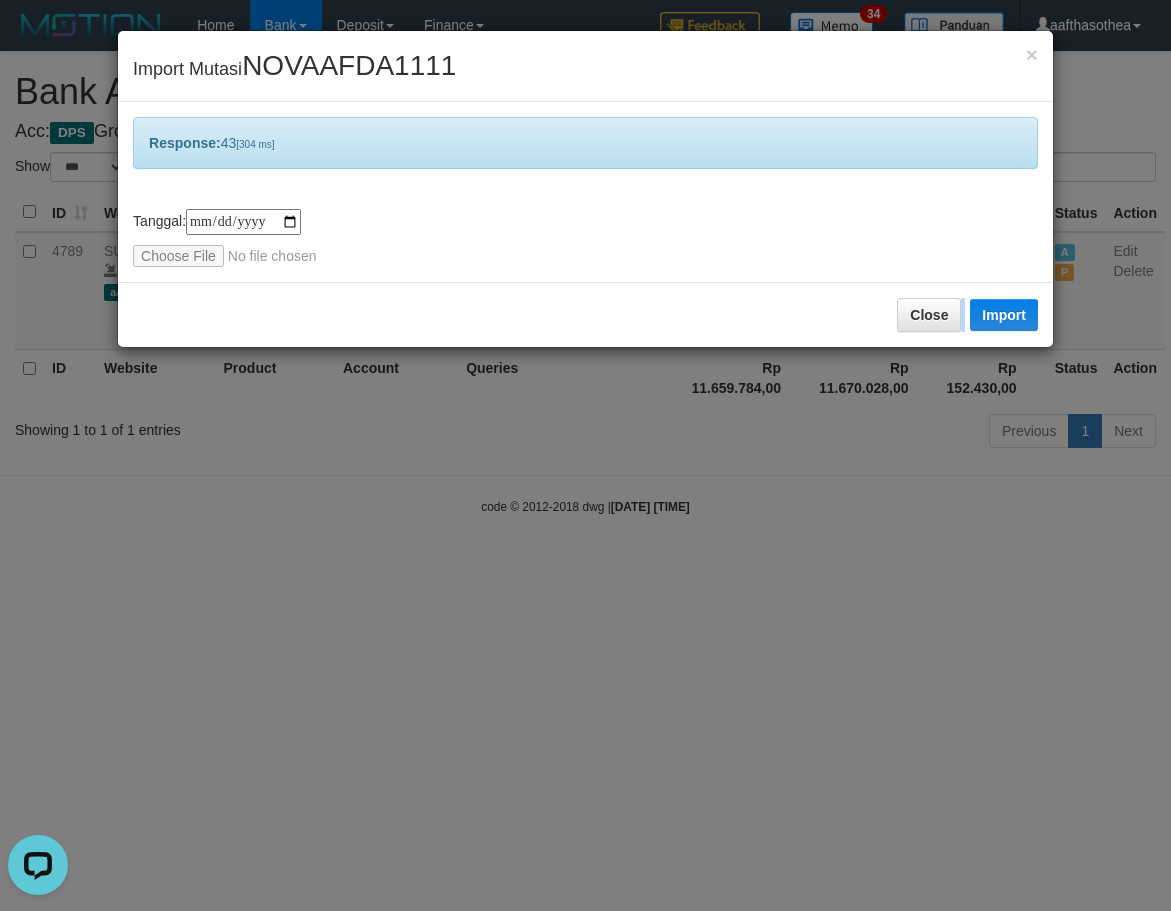 click on "**********" at bounding box center [585, 455] 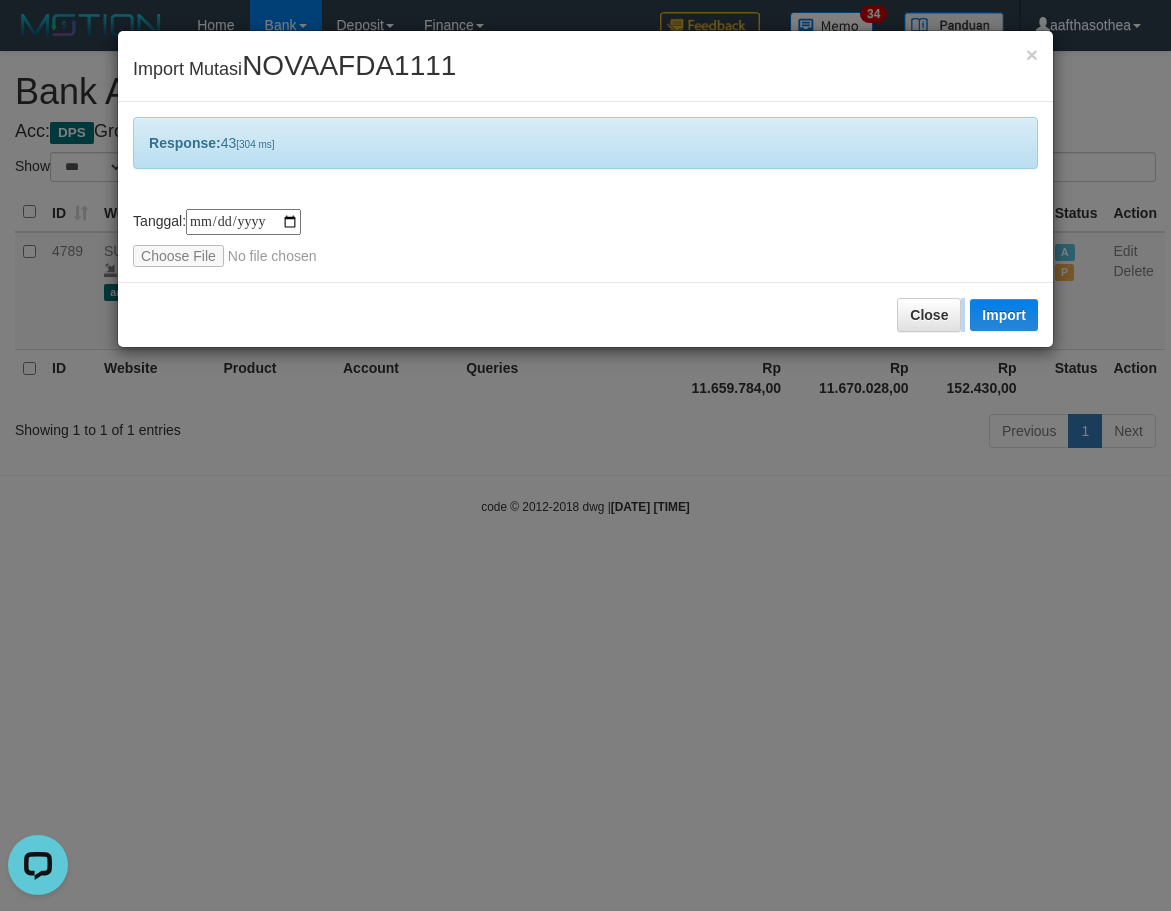 click on "**********" at bounding box center [585, 455] 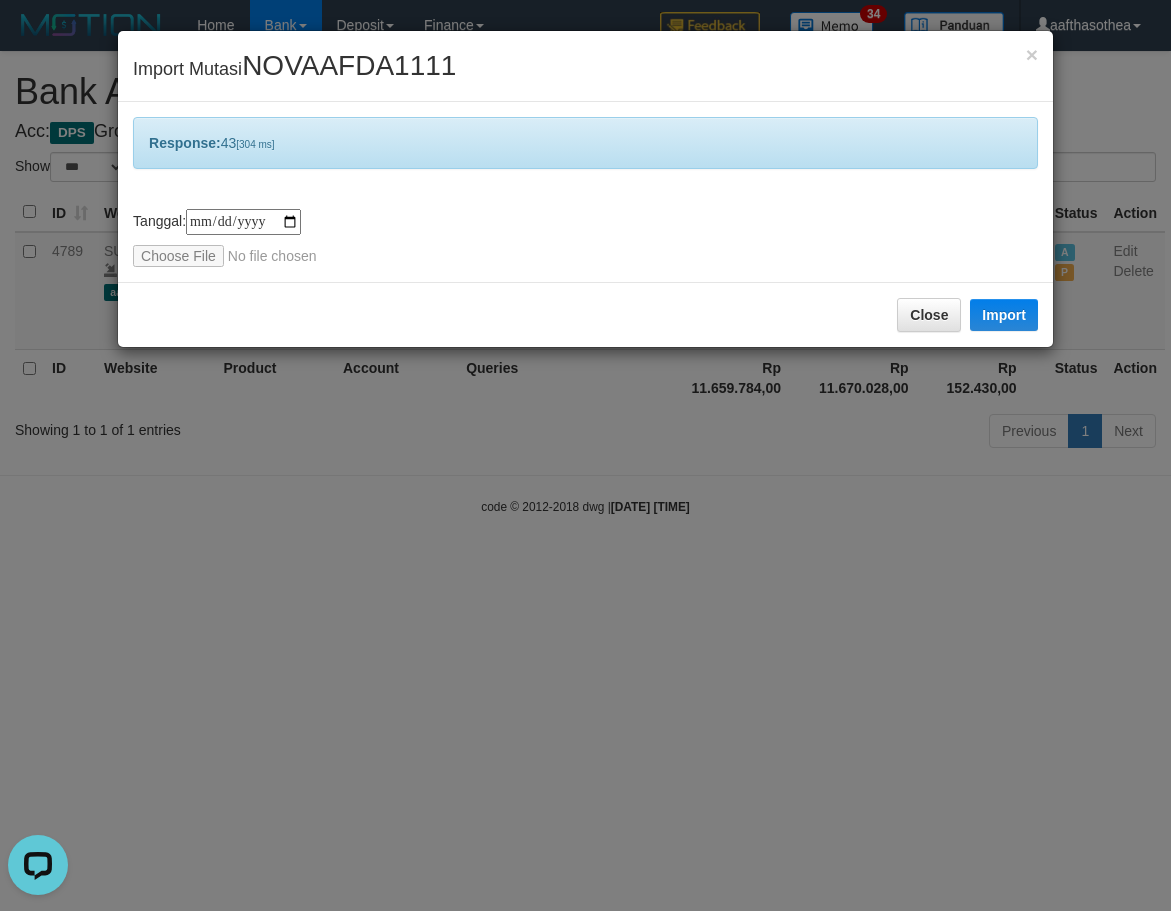 click on "**********" at bounding box center (585, 455) 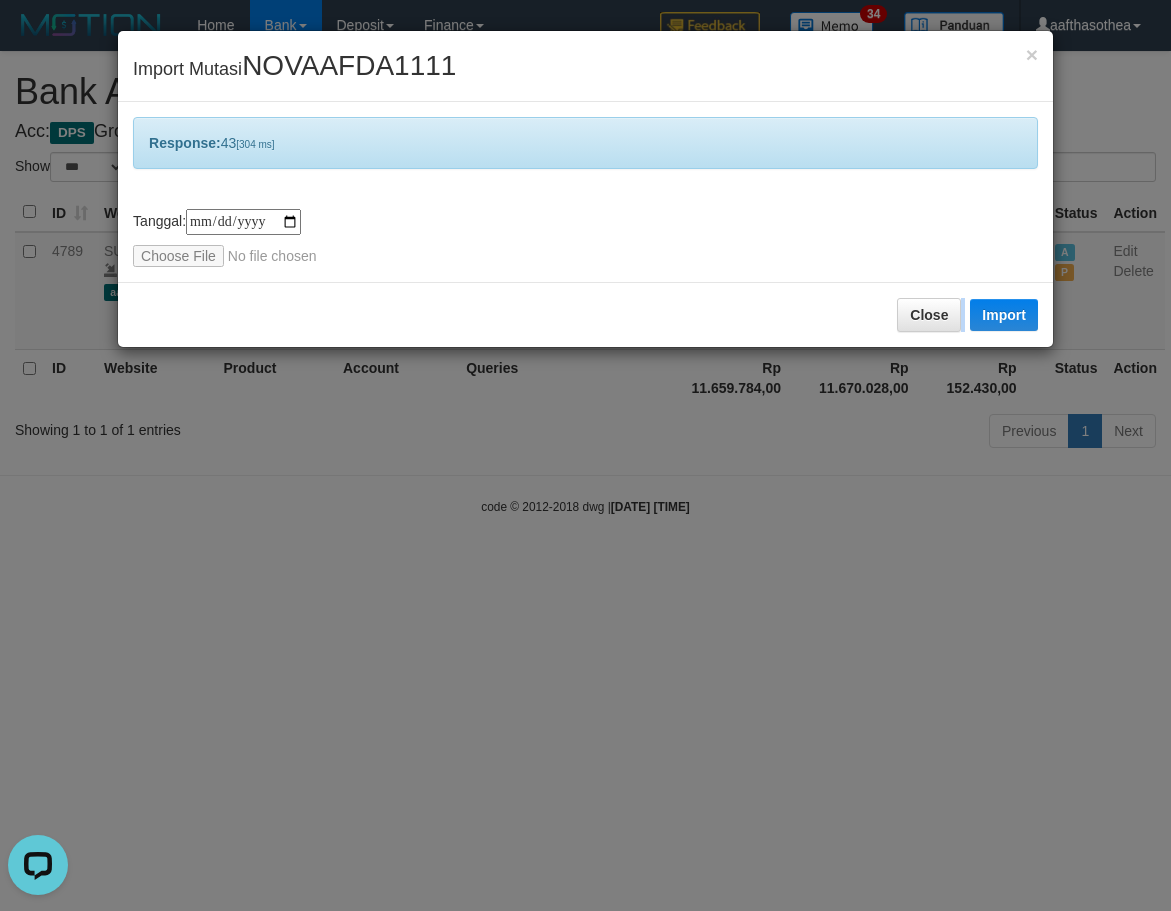 click on "**********" at bounding box center [585, 455] 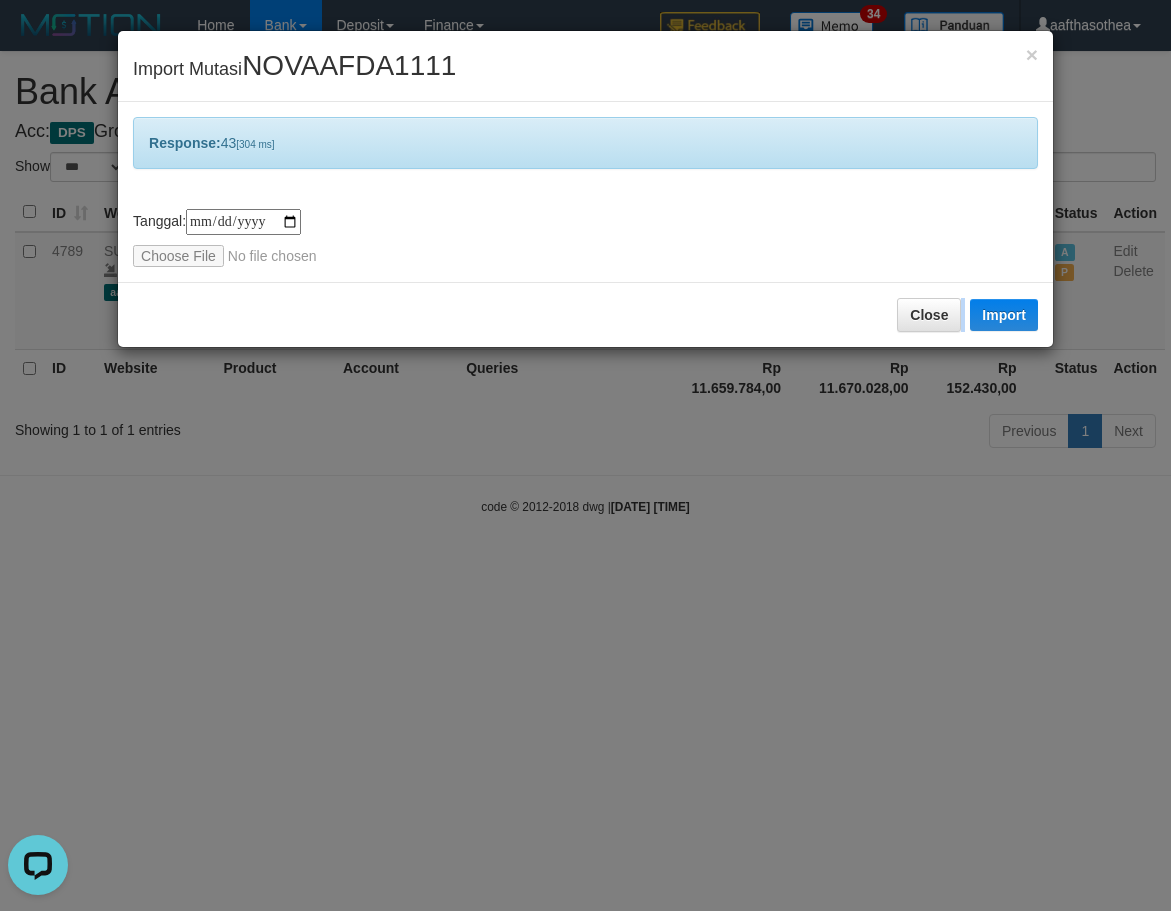 click on "**********" at bounding box center (585, 455) 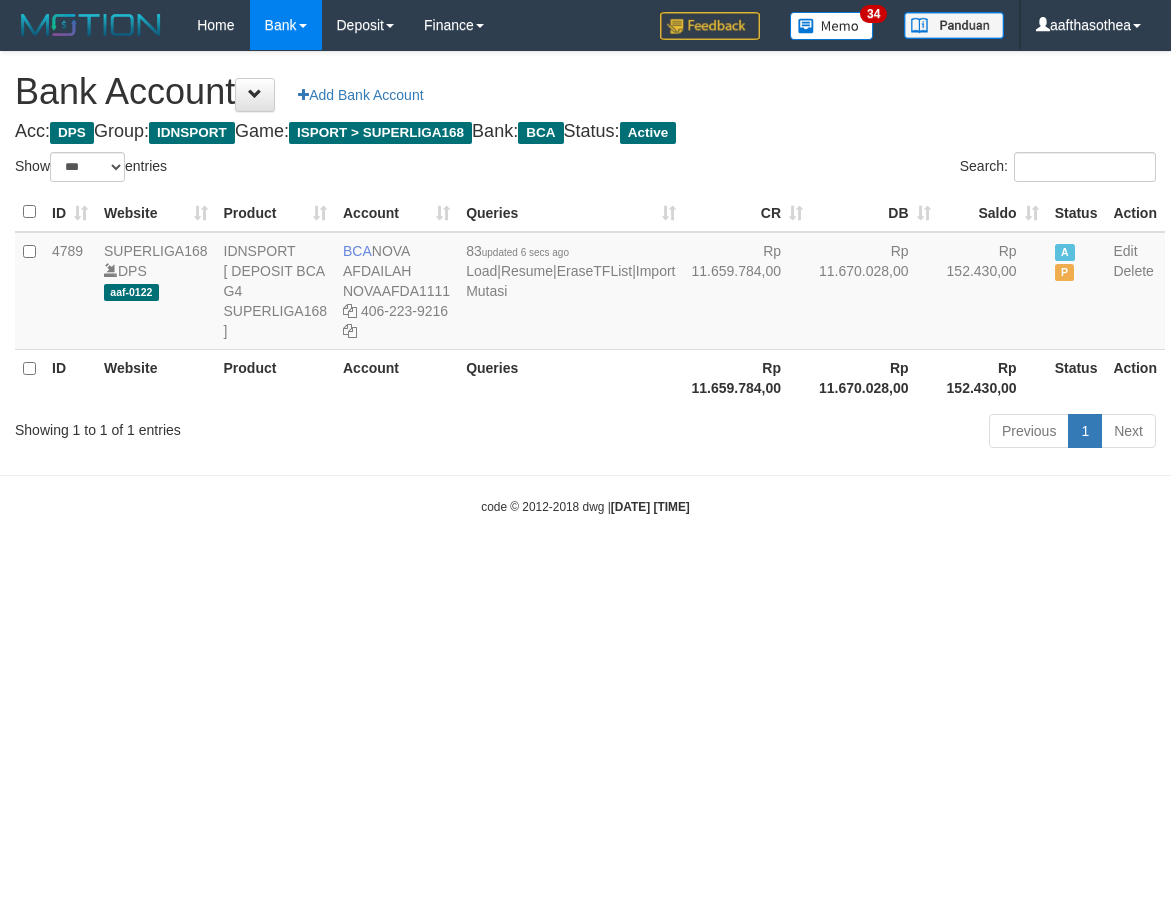 select on "***" 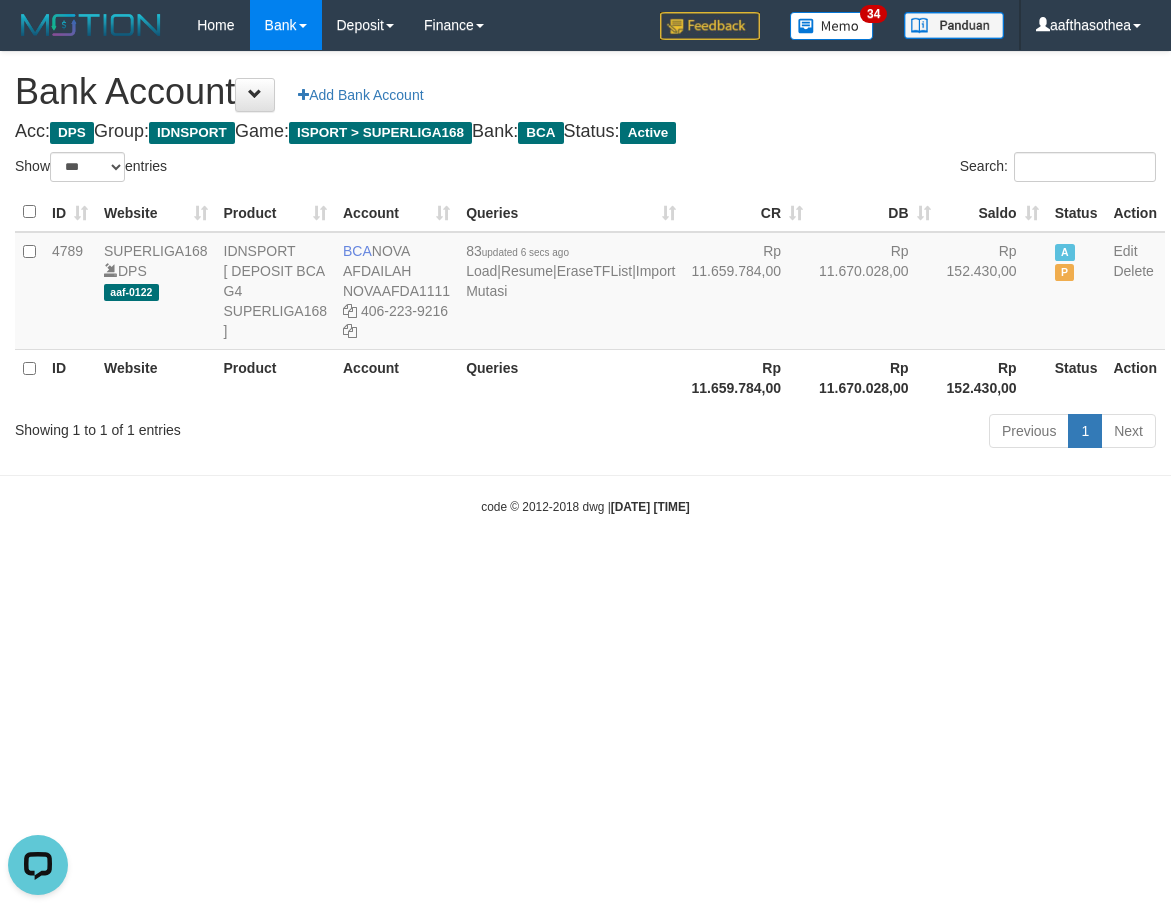 scroll, scrollTop: 0, scrollLeft: 0, axis: both 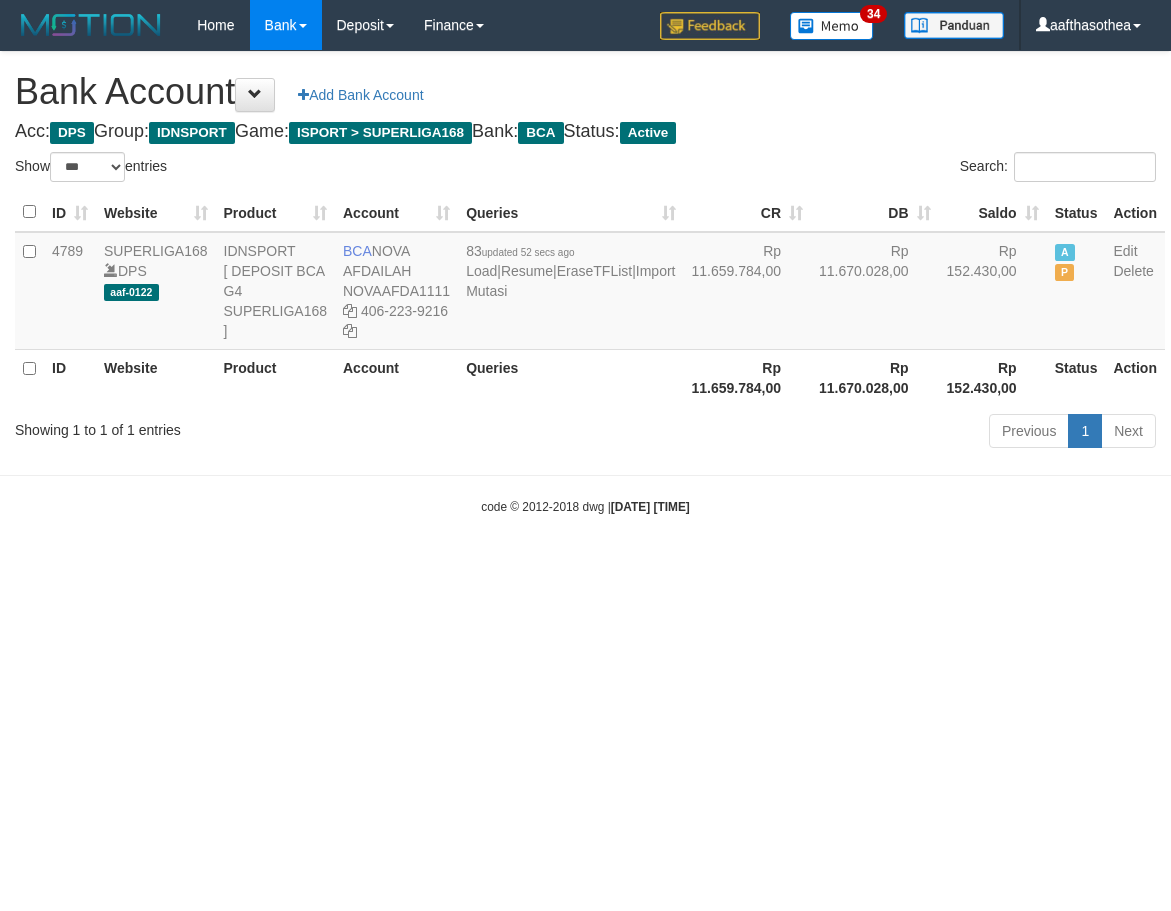 select on "***" 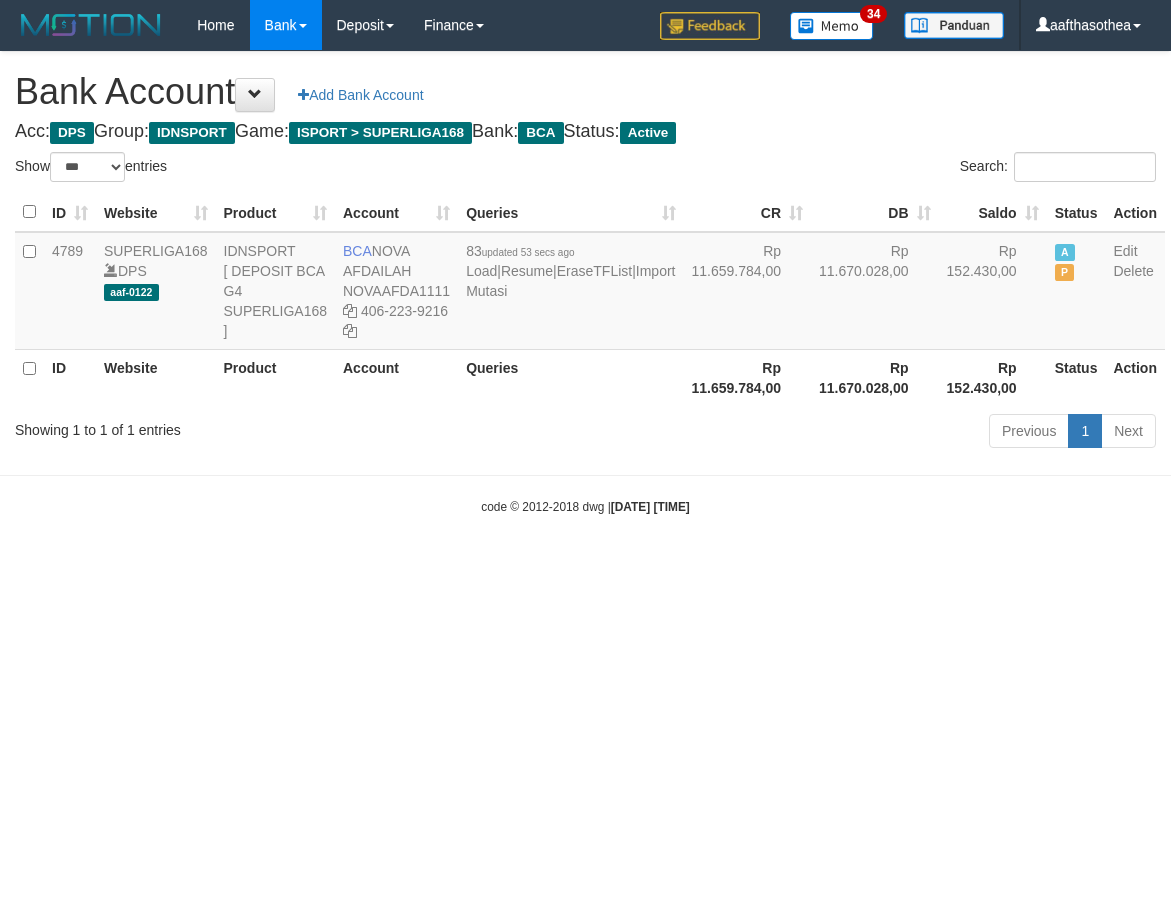 select on "***" 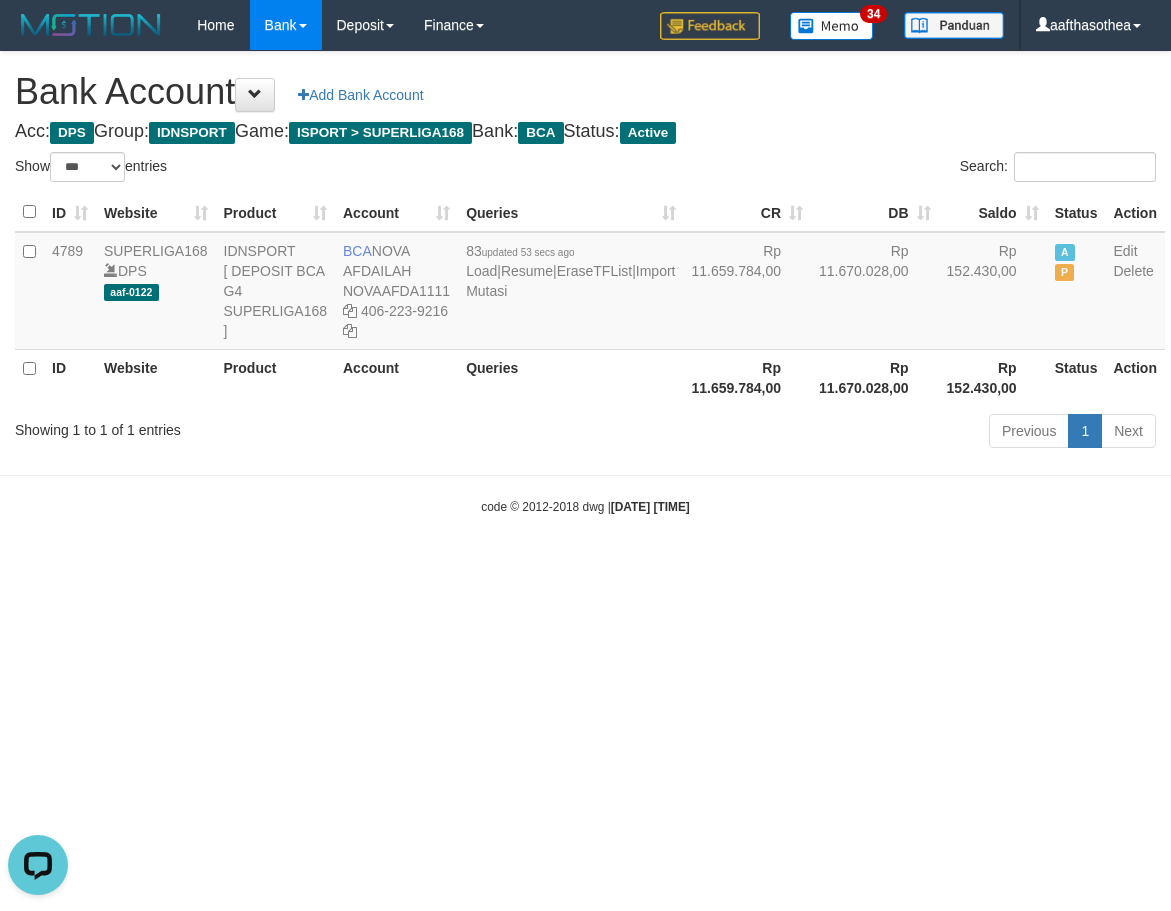 scroll, scrollTop: 0, scrollLeft: 0, axis: both 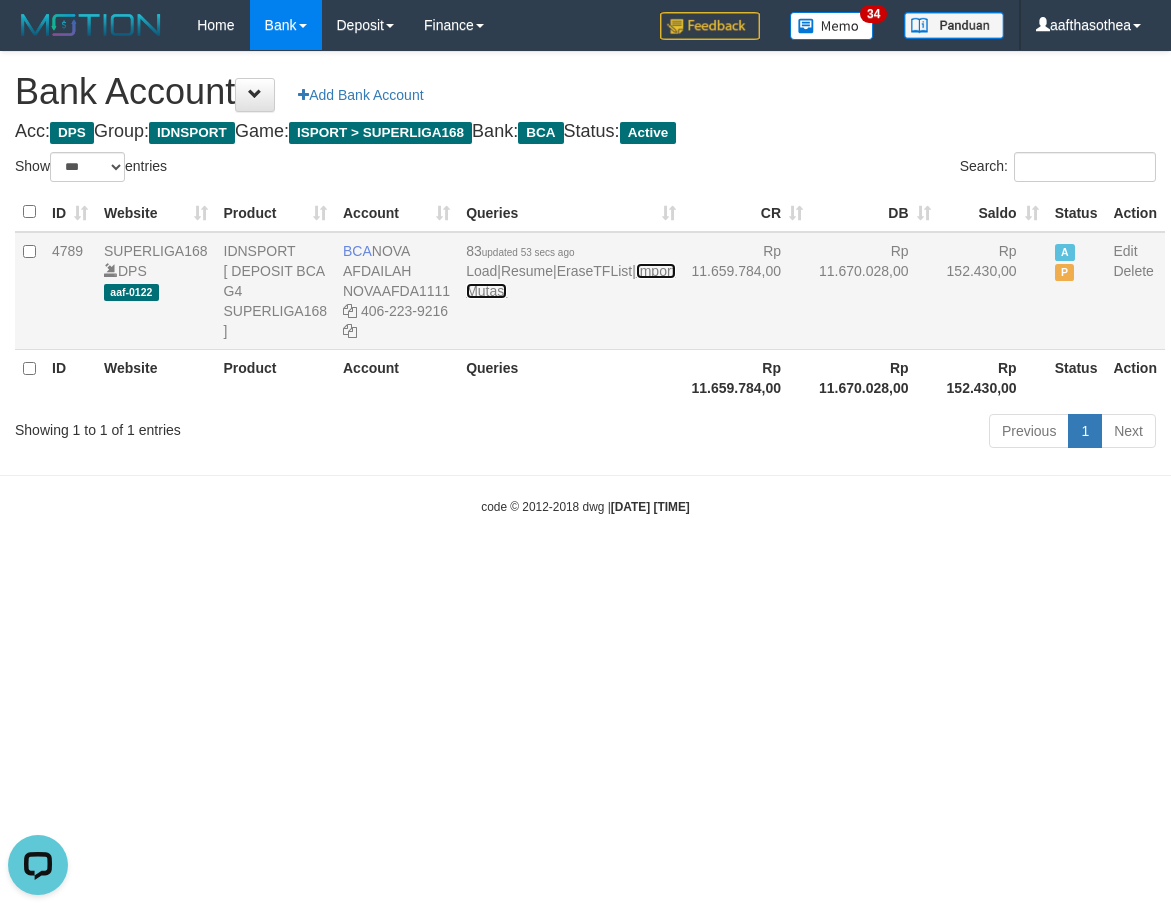 click on "Import Mutasi" at bounding box center (570, 281) 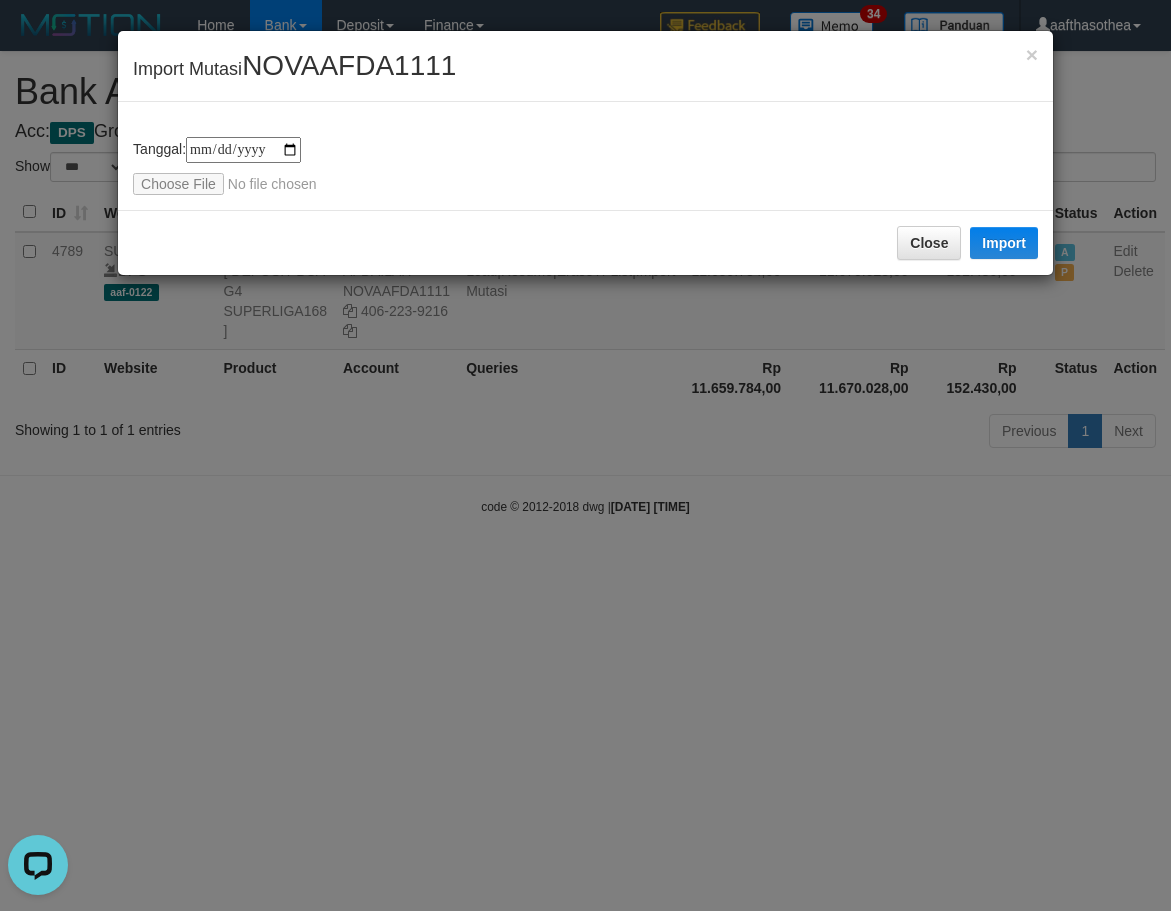 type on "**********" 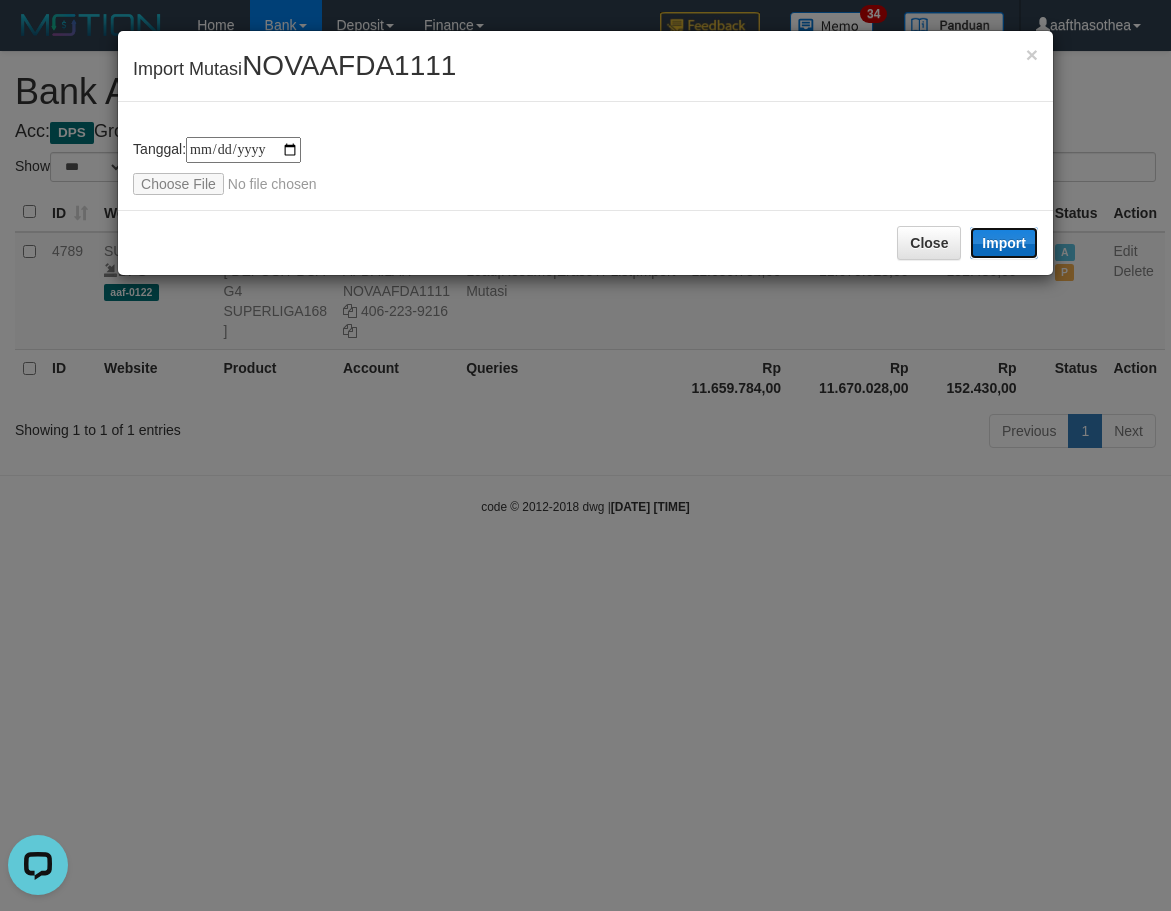 drag, startPoint x: 1005, startPoint y: 250, endPoint x: 700, endPoint y: 484, distance: 384.42294 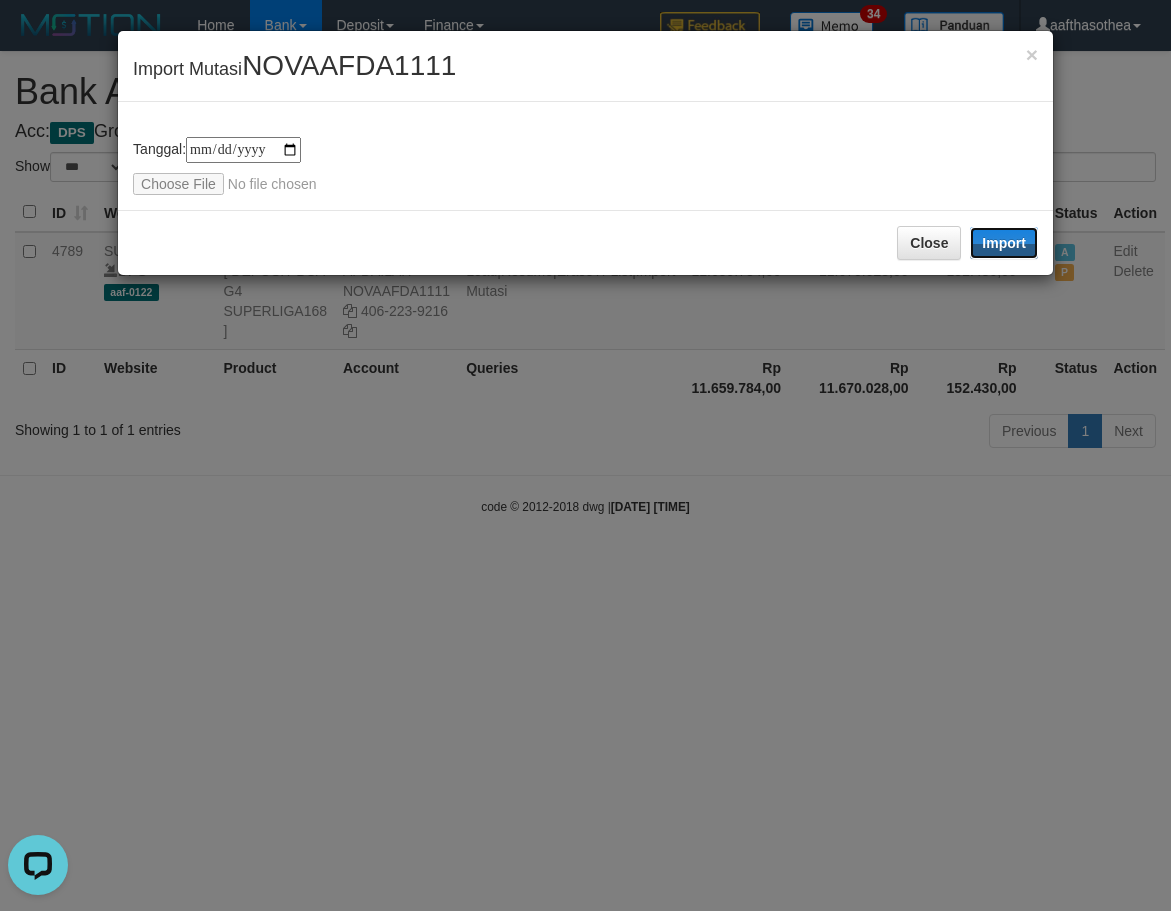 click on "Import" at bounding box center [1004, 243] 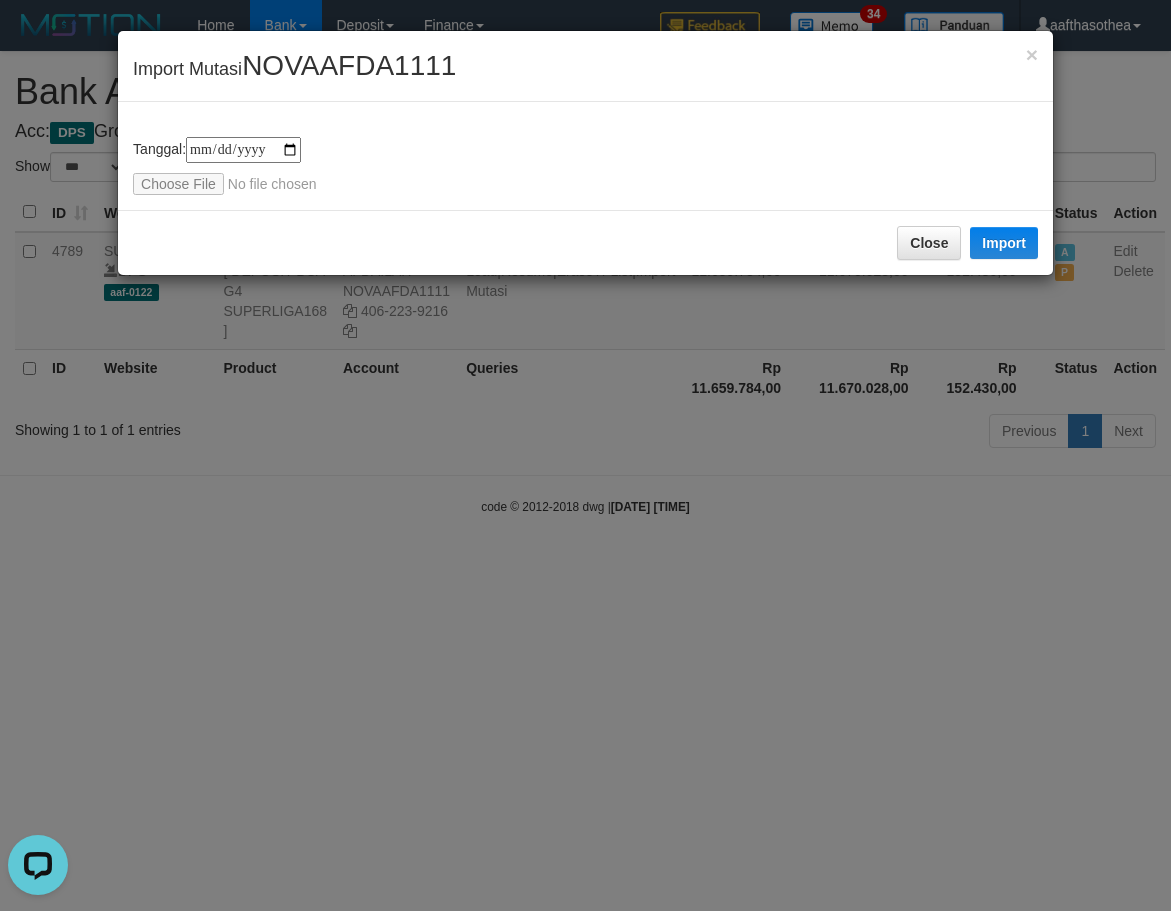click on "**********" at bounding box center [585, 455] 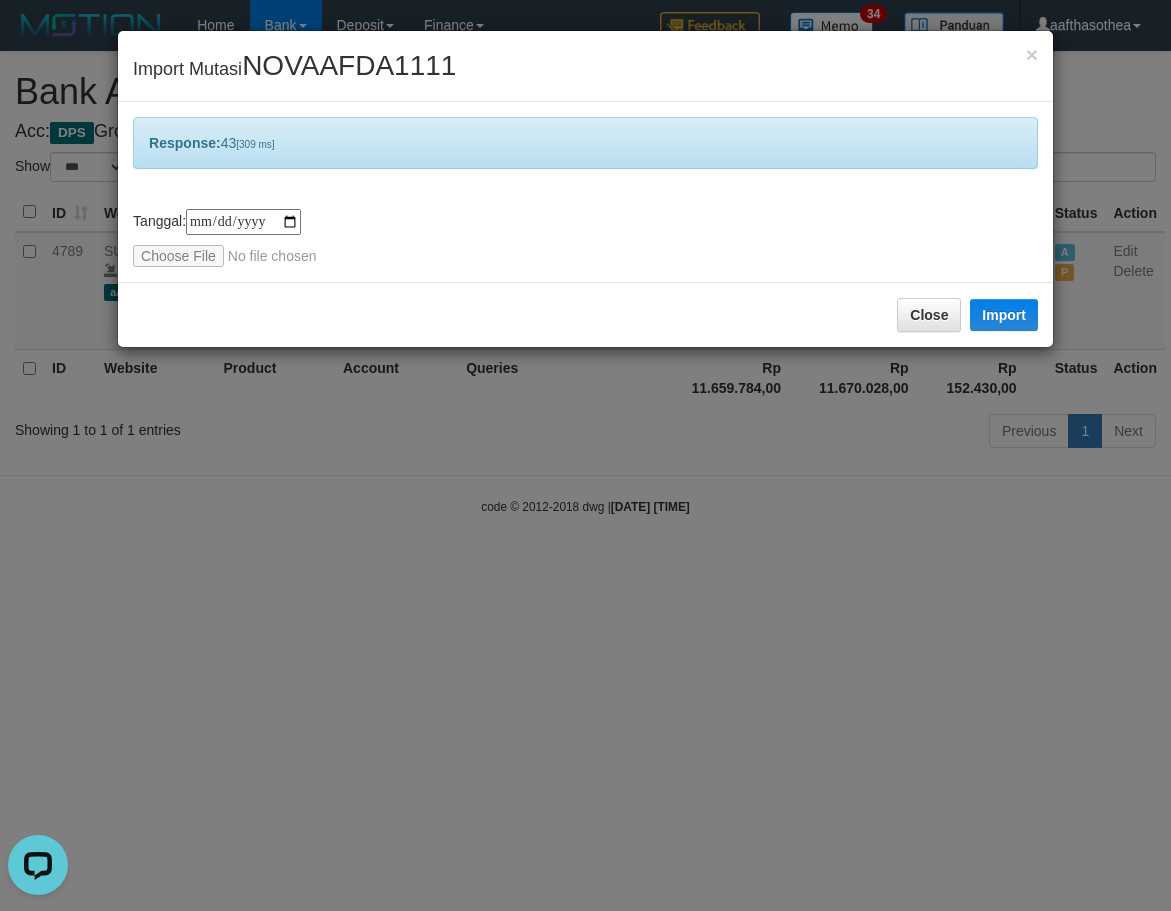 click on "**********" at bounding box center [585, 455] 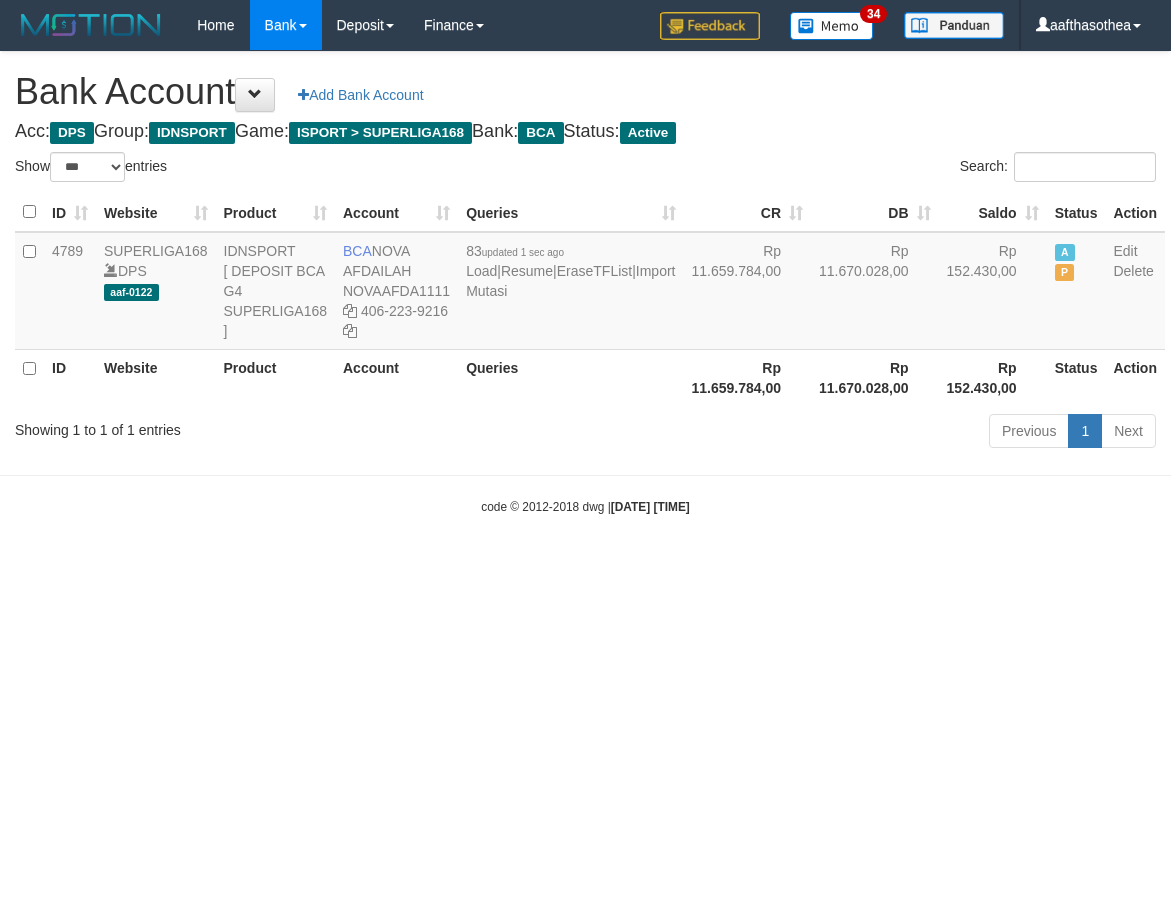 select on "***" 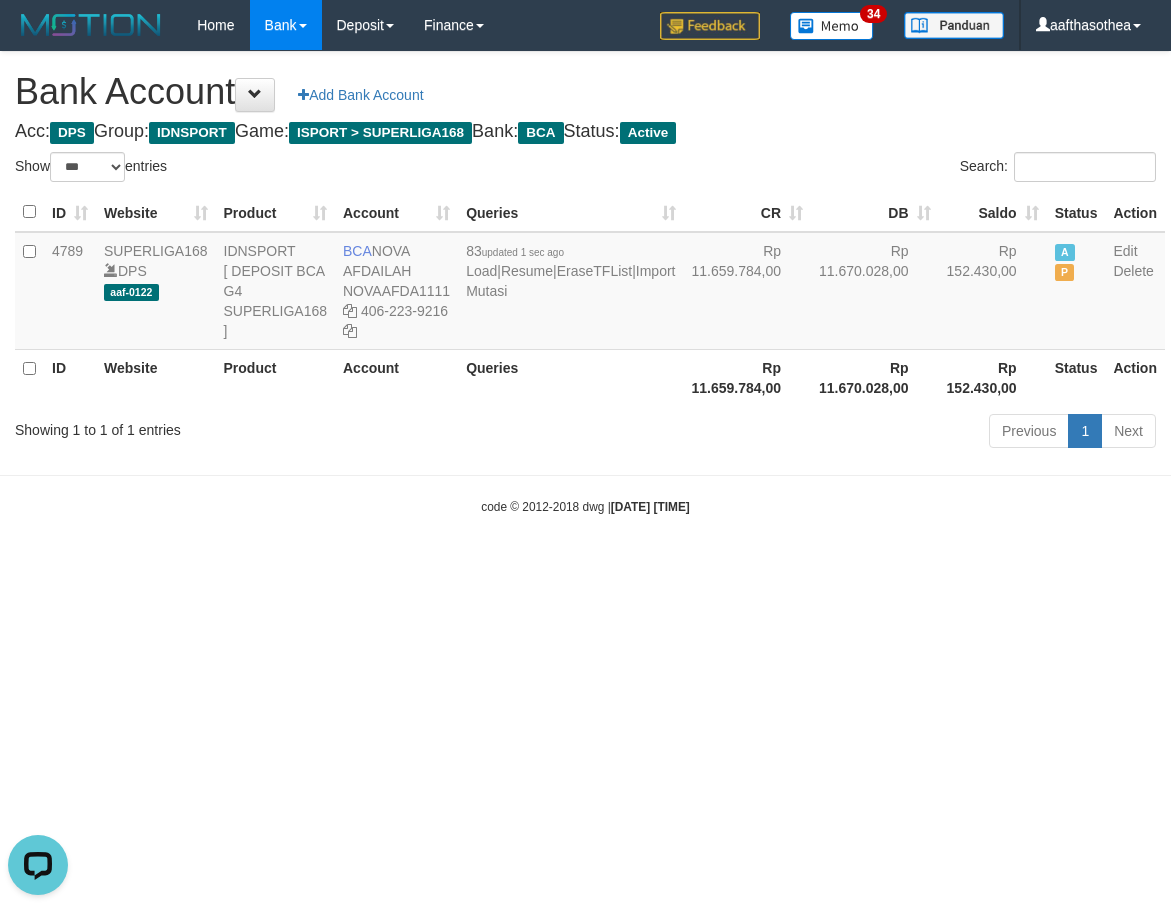 scroll, scrollTop: 0, scrollLeft: 0, axis: both 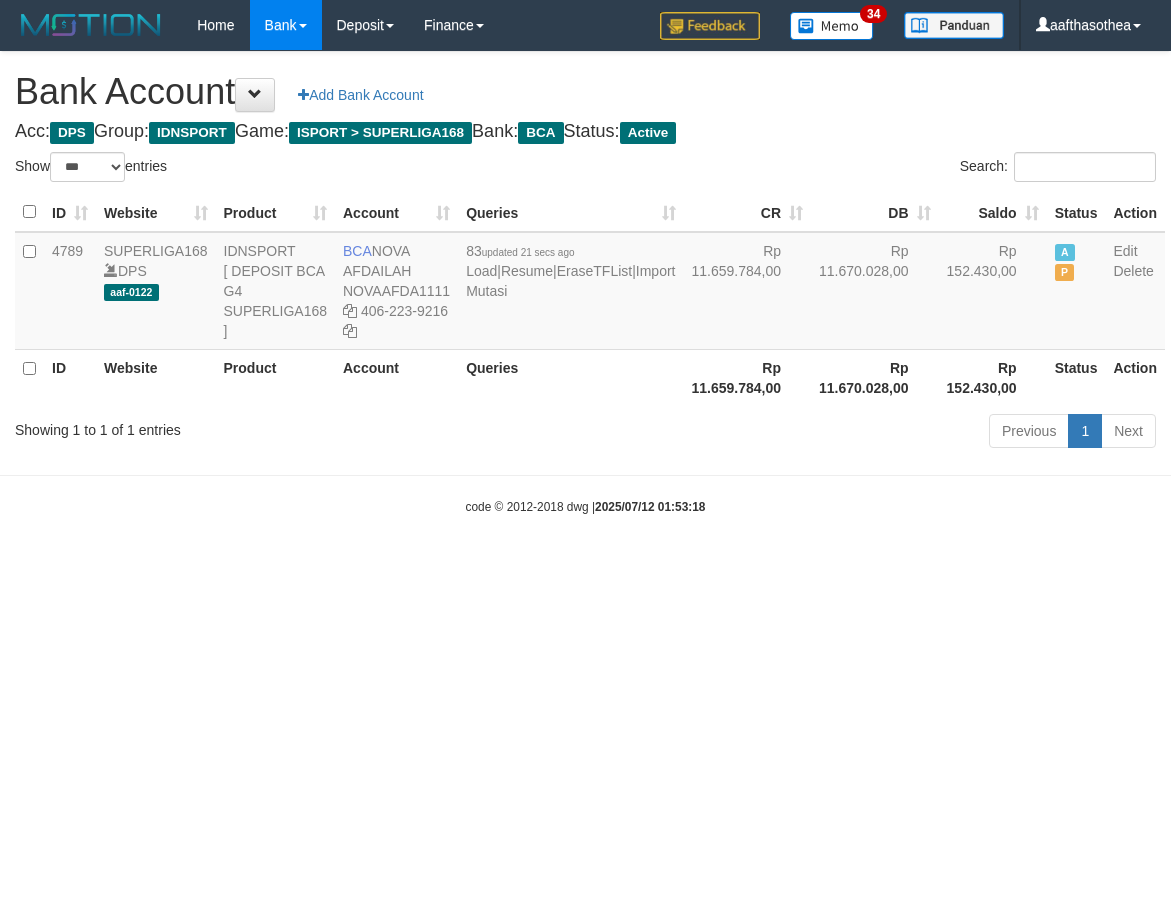 select on "***" 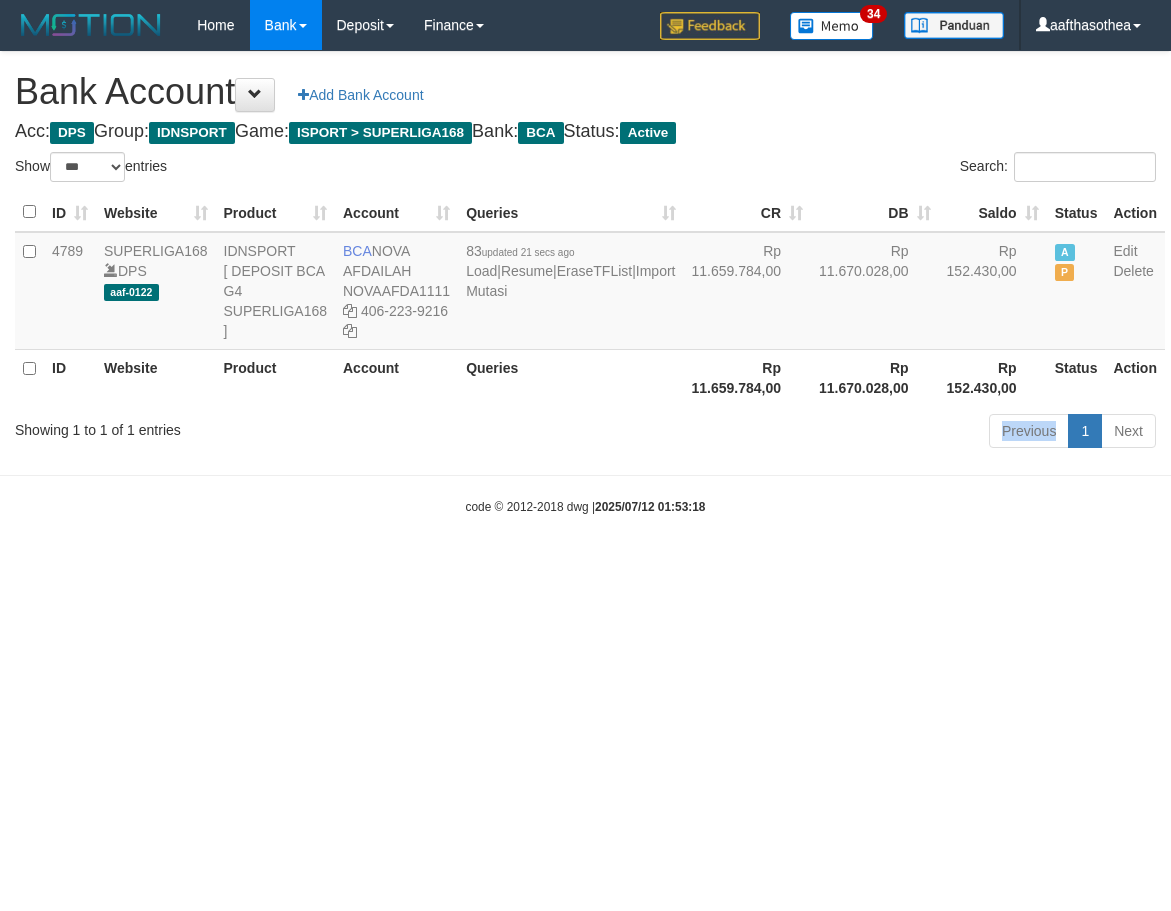 click on "Previous 1 Next" at bounding box center (829, 433) 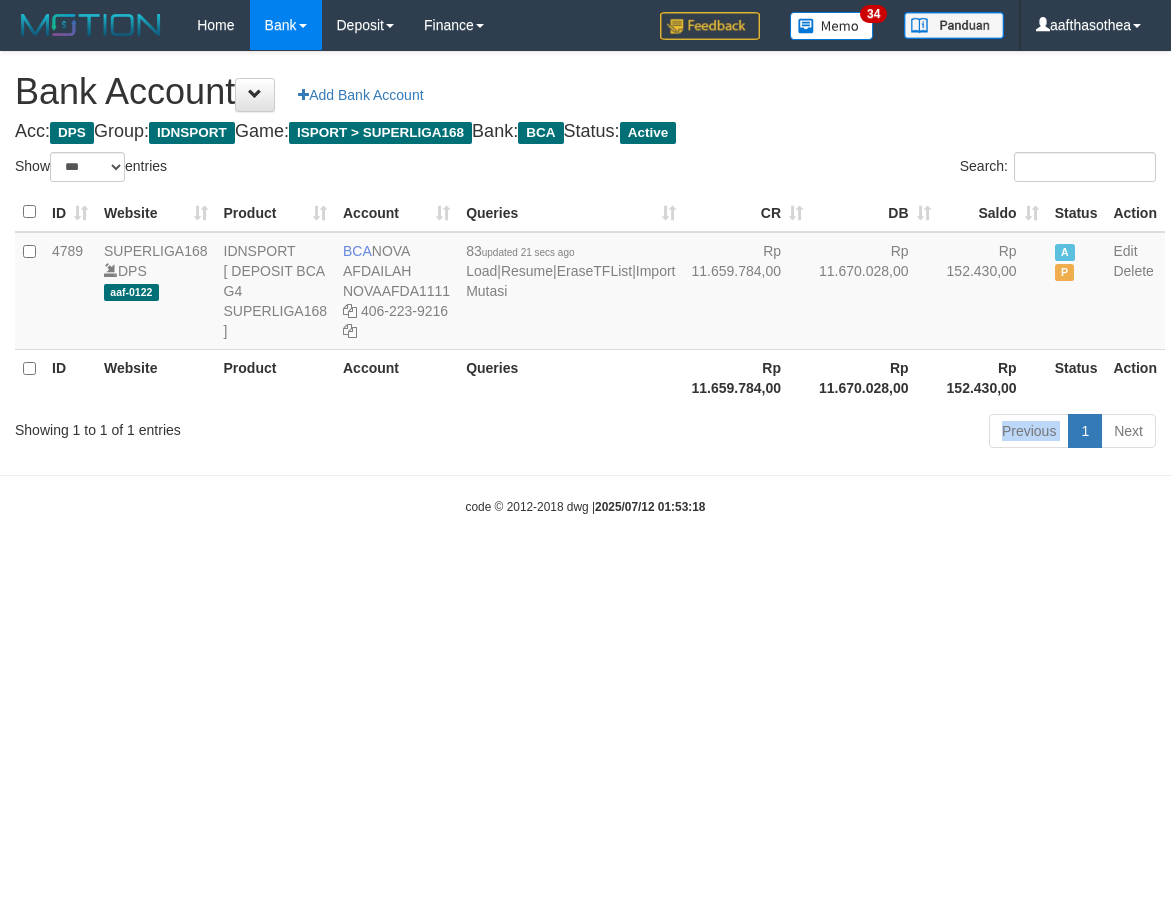 click on "Previous 1 Next" at bounding box center [829, 433] 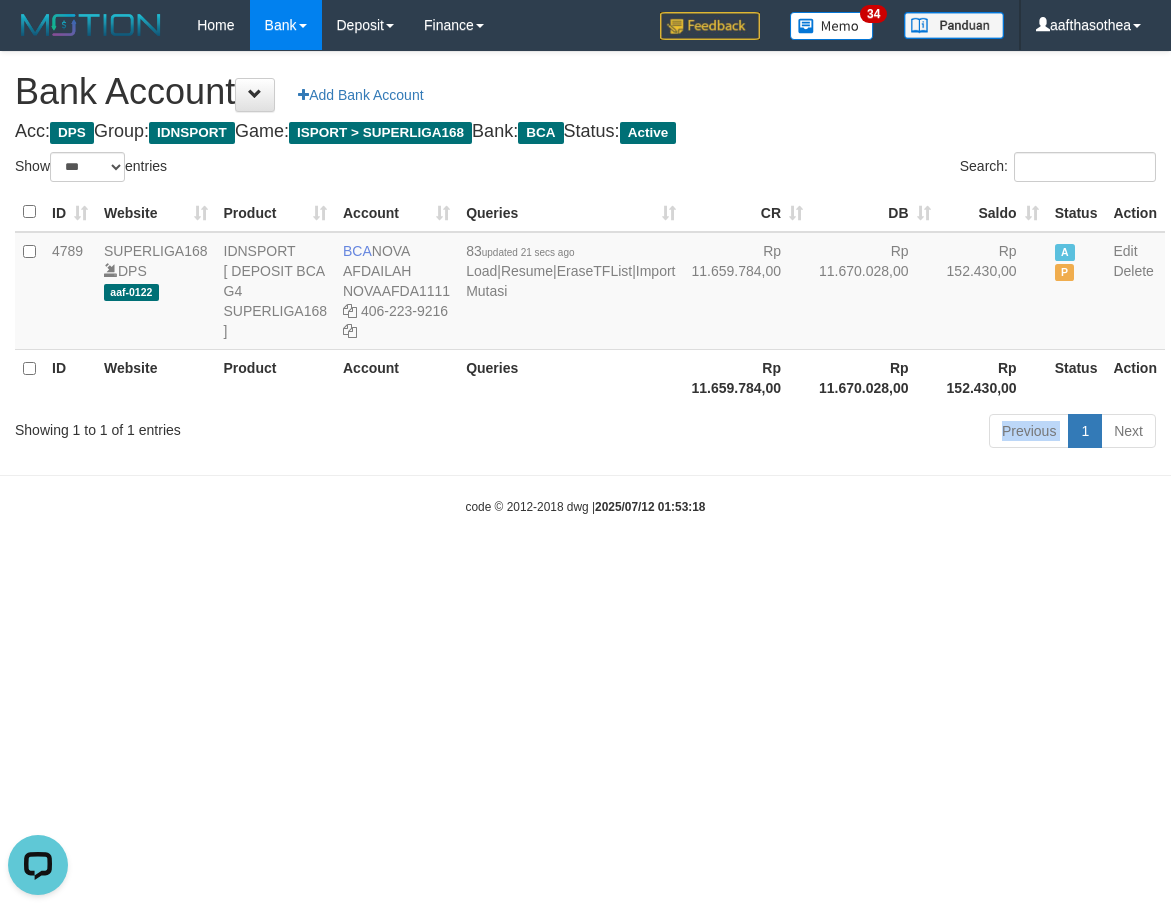 click on "Previous 1 Next" at bounding box center (829, 433) 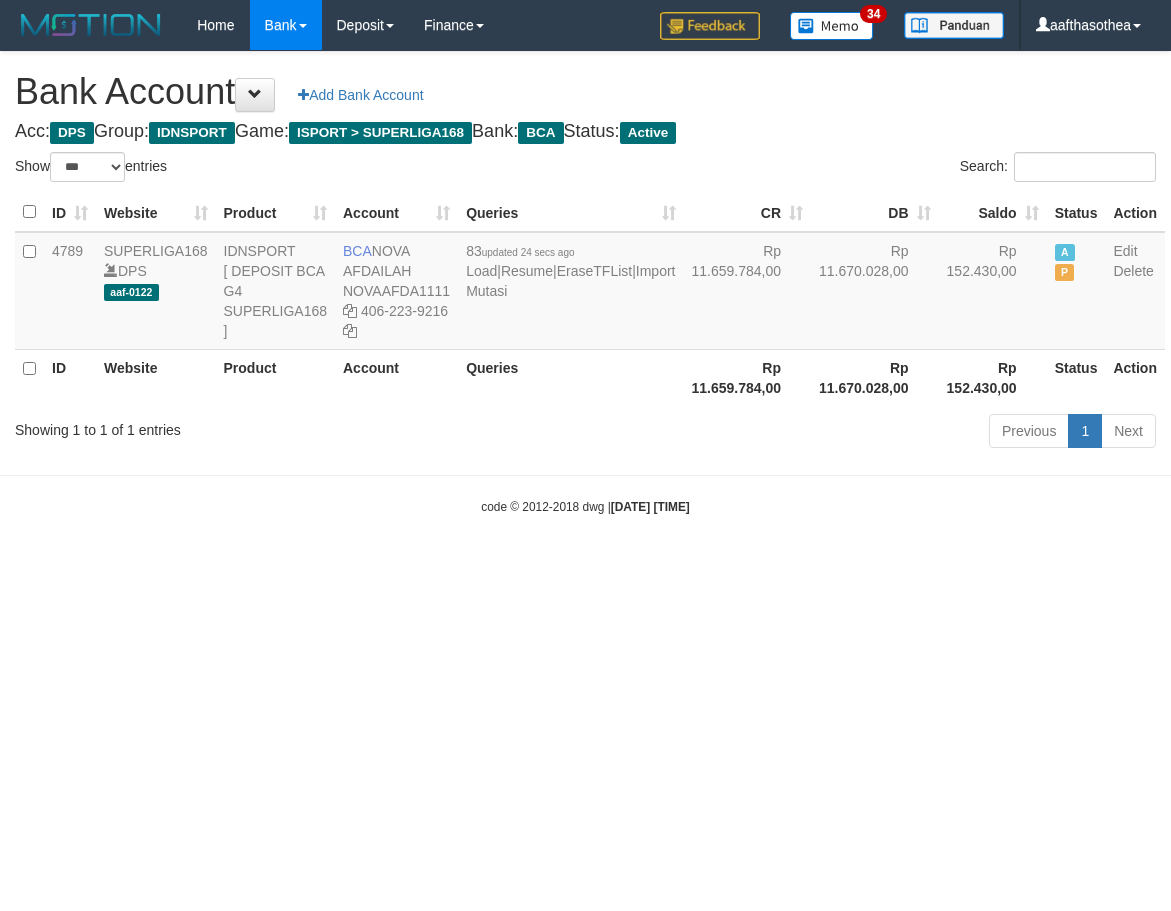 select on "***" 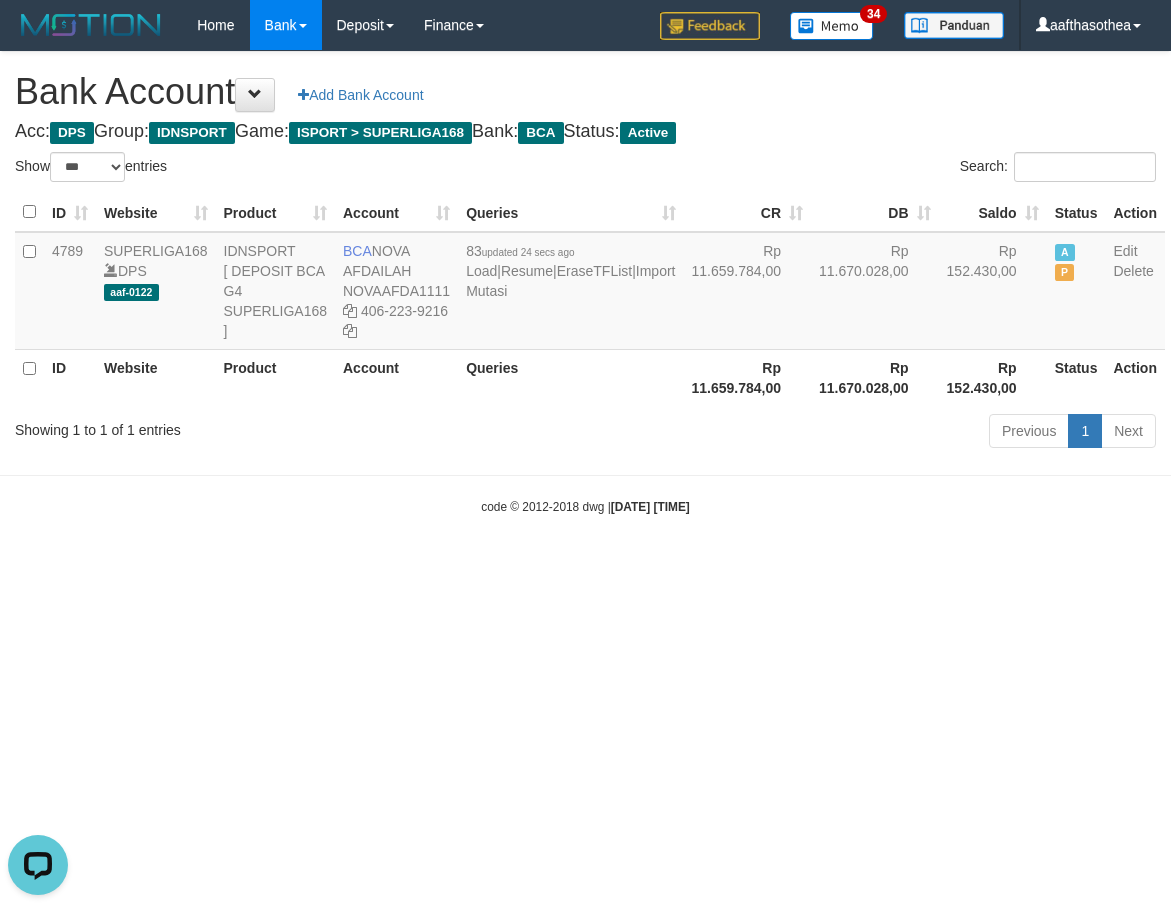 scroll, scrollTop: 0, scrollLeft: 0, axis: both 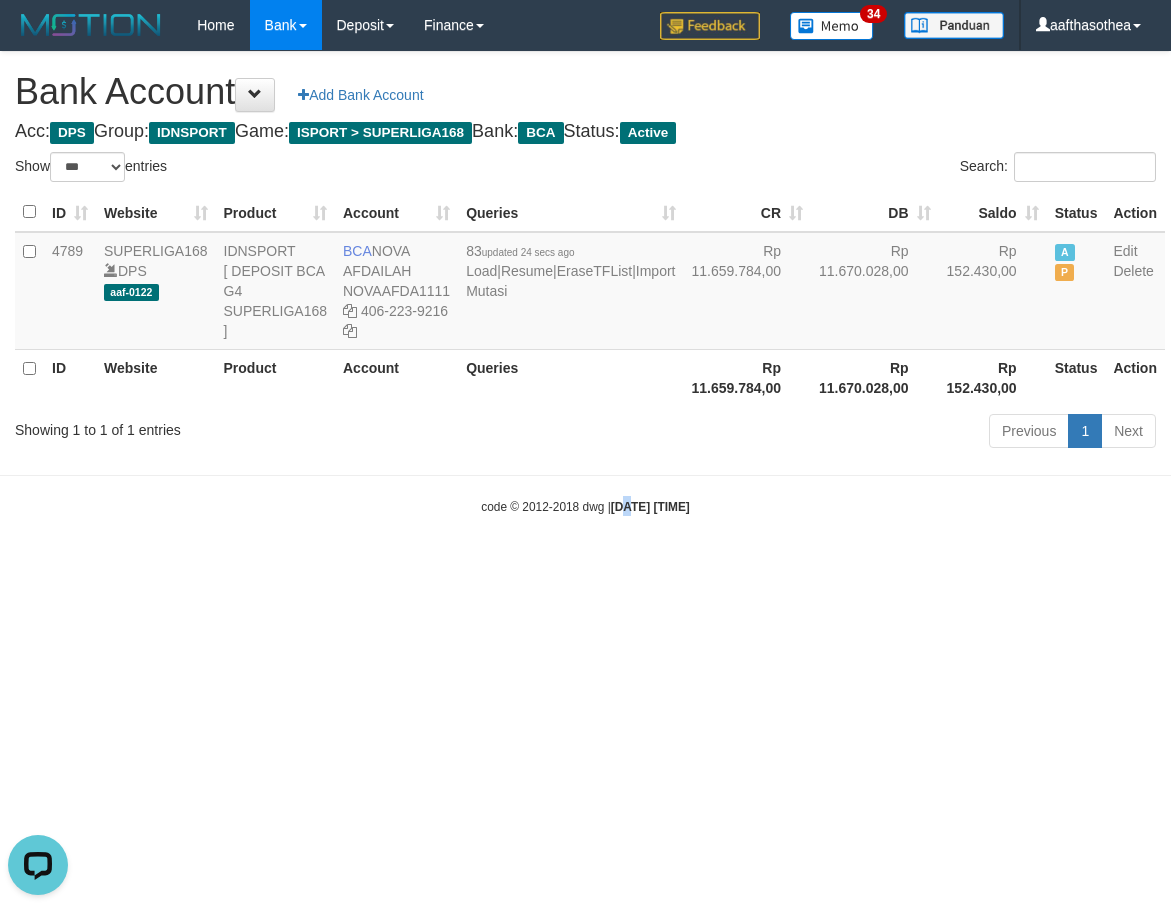 drag, startPoint x: 610, startPoint y: 546, endPoint x: 621, endPoint y: 541, distance: 12.083046 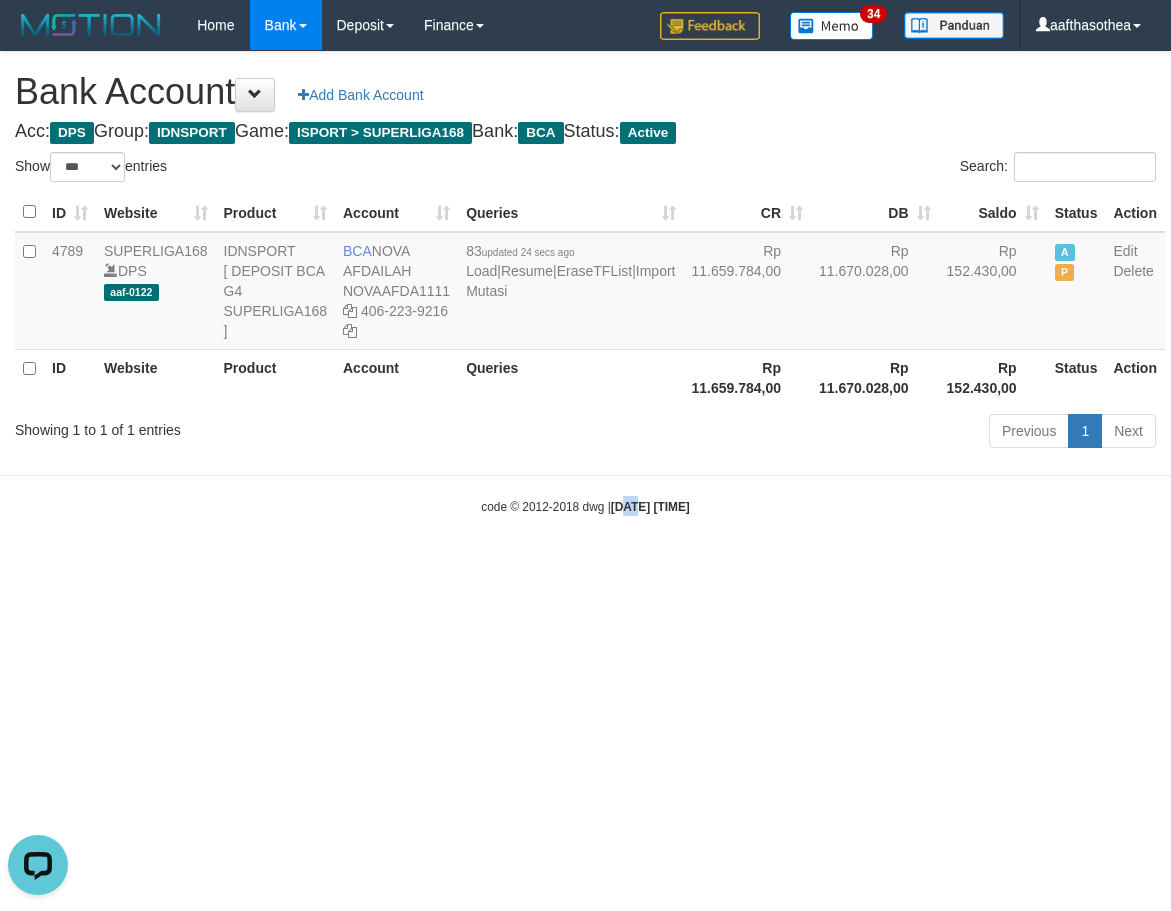click on "2025/07/12 01:53:21" at bounding box center (650, 507) 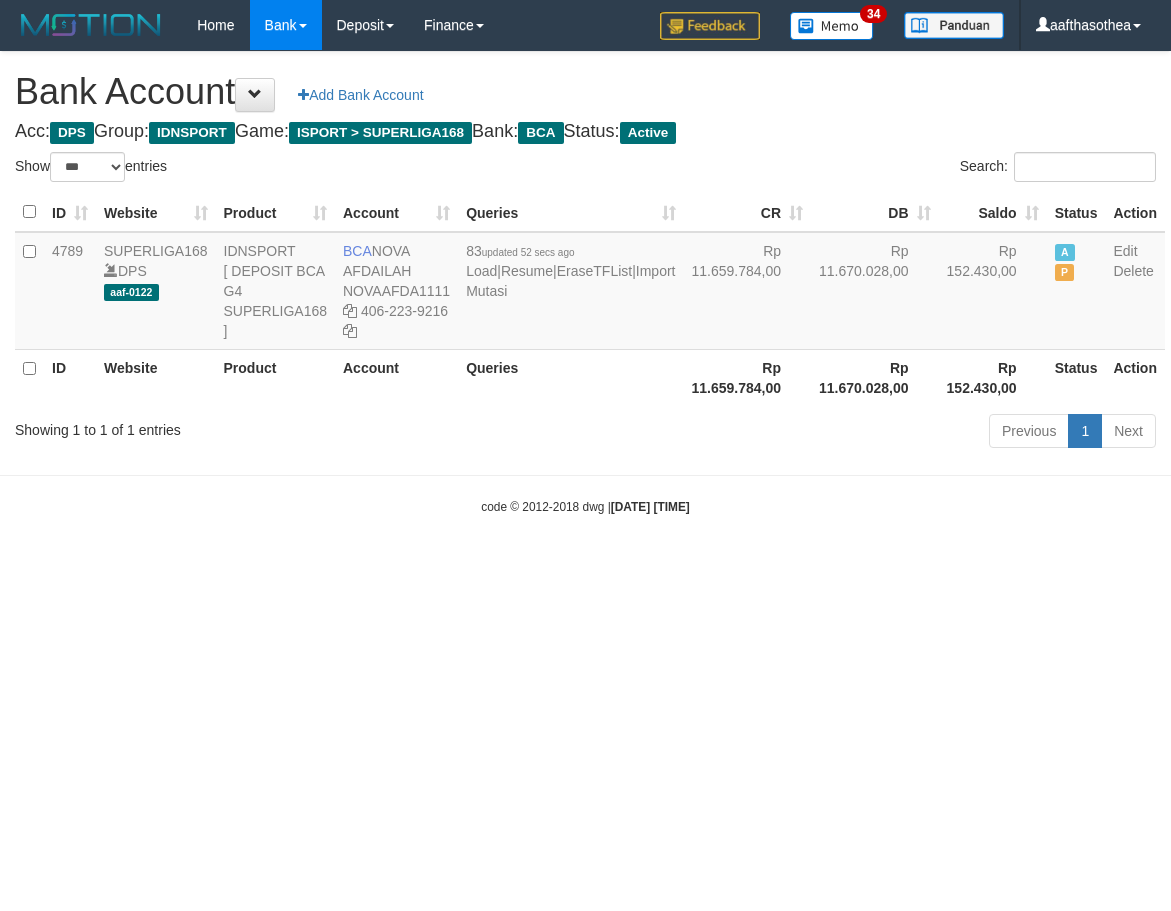 select on "***" 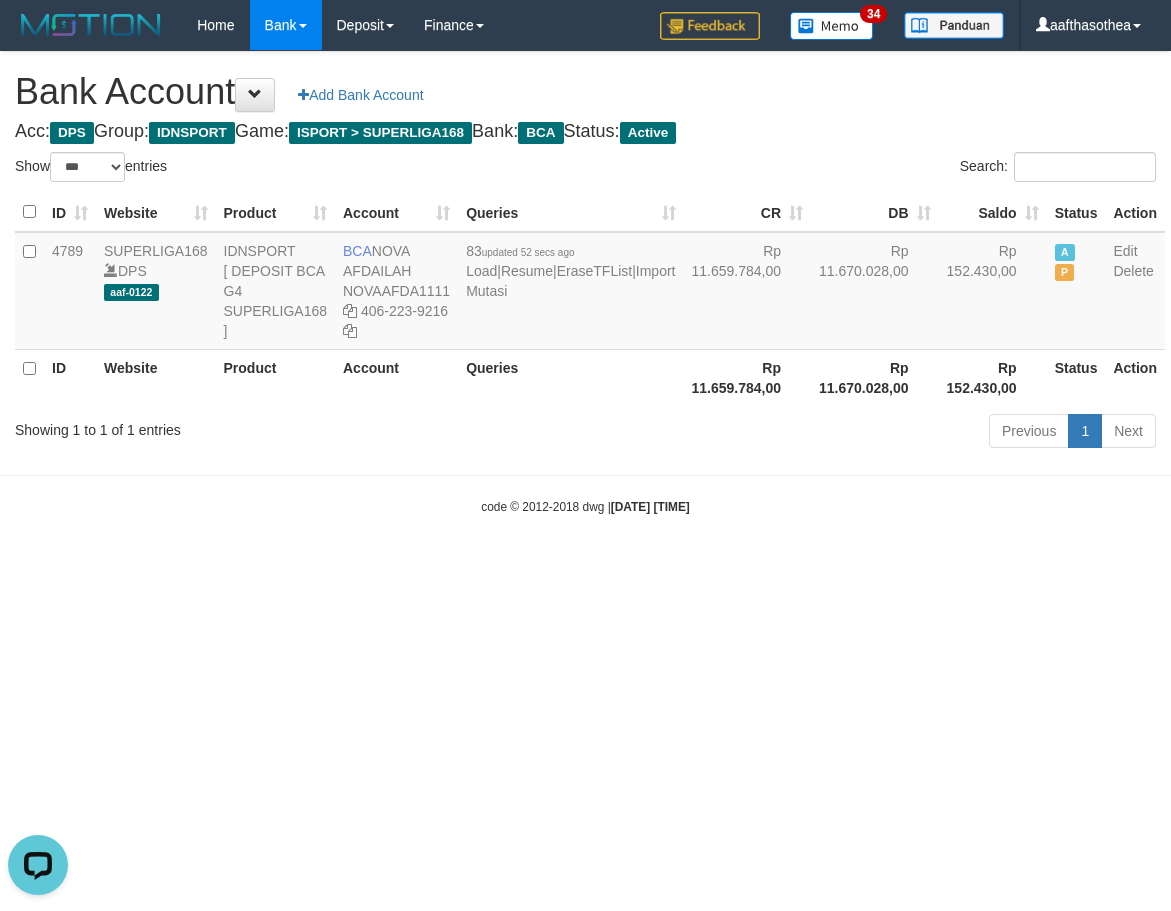 scroll, scrollTop: 0, scrollLeft: 0, axis: both 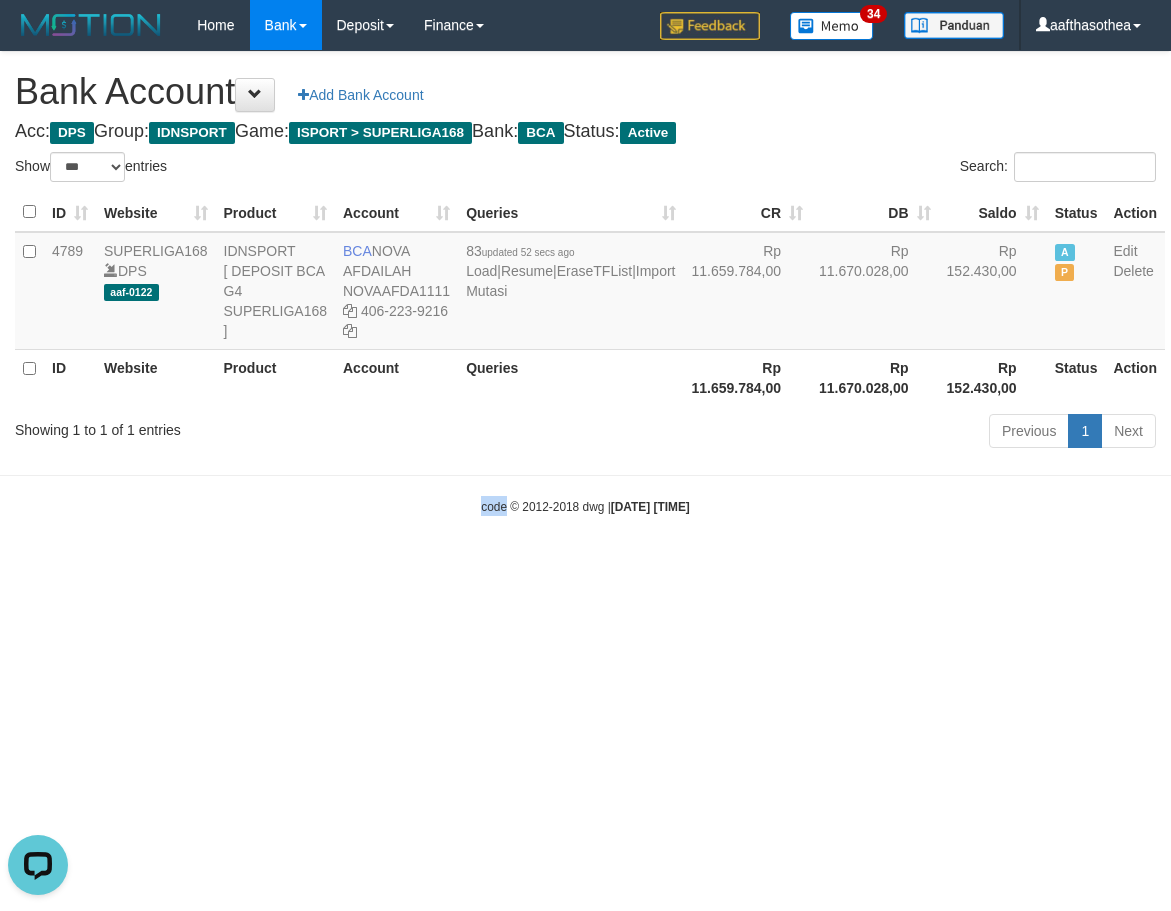 click on "Toggle navigation
Home
Bank
Account List
Load
By Website
Group
[ISPORT]													SUPERLIGA168
By Load Group (DPS)" at bounding box center [585, 283] 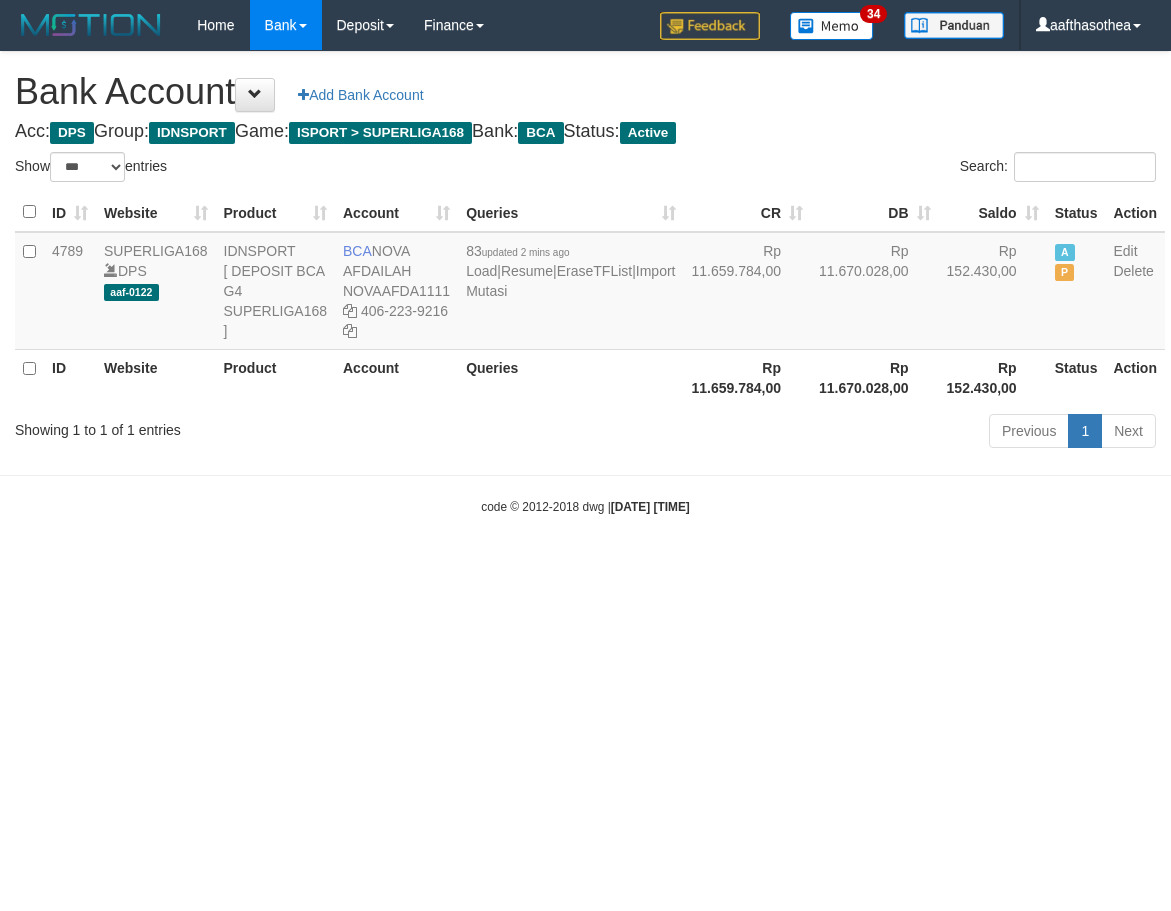 select on "***" 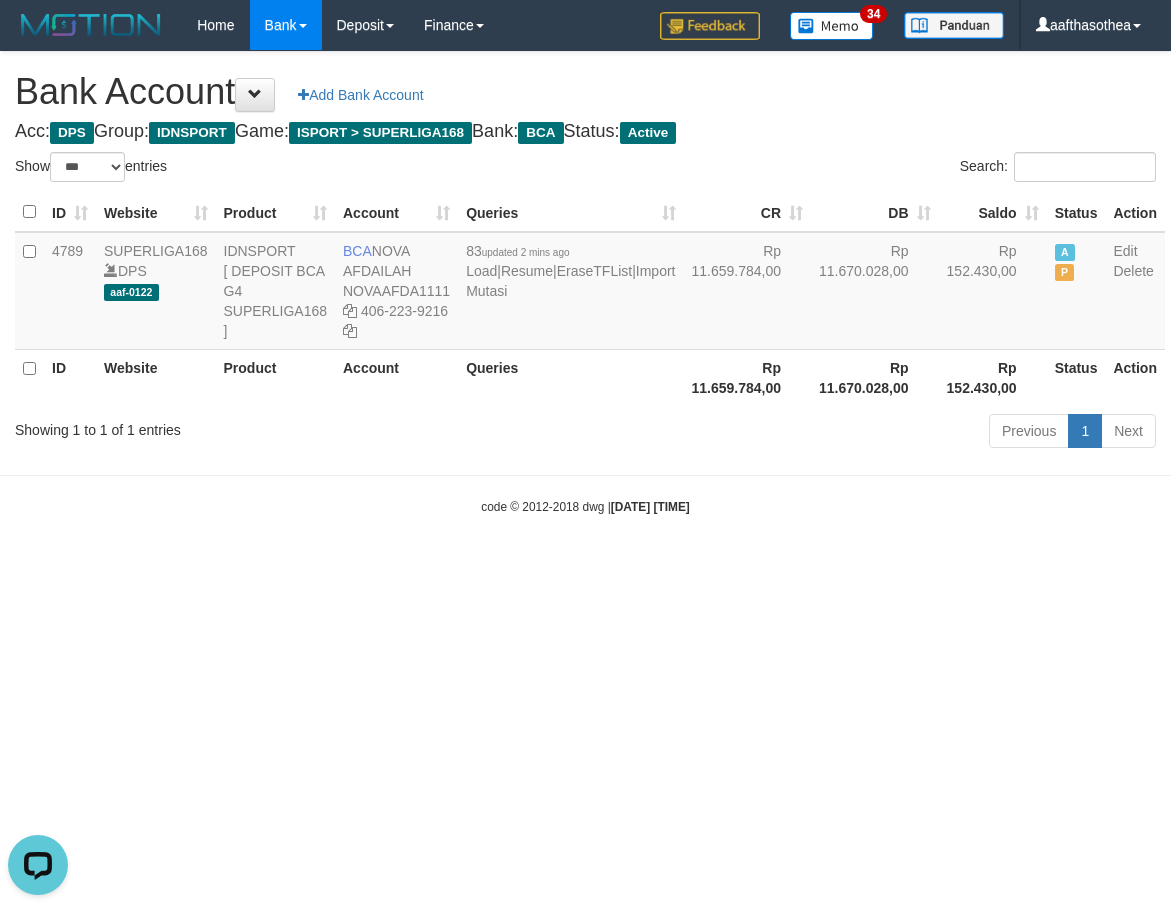 scroll, scrollTop: 0, scrollLeft: 0, axis: both 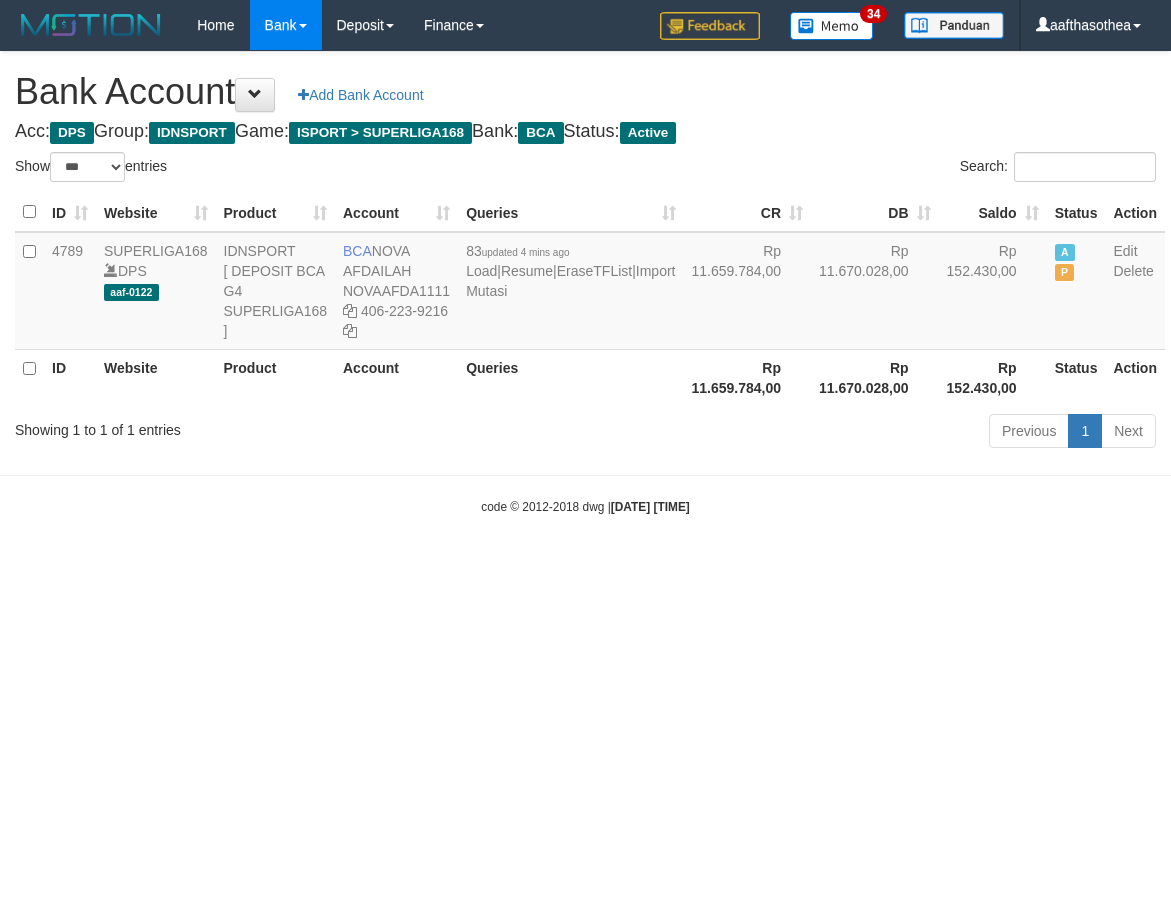 select on "***" 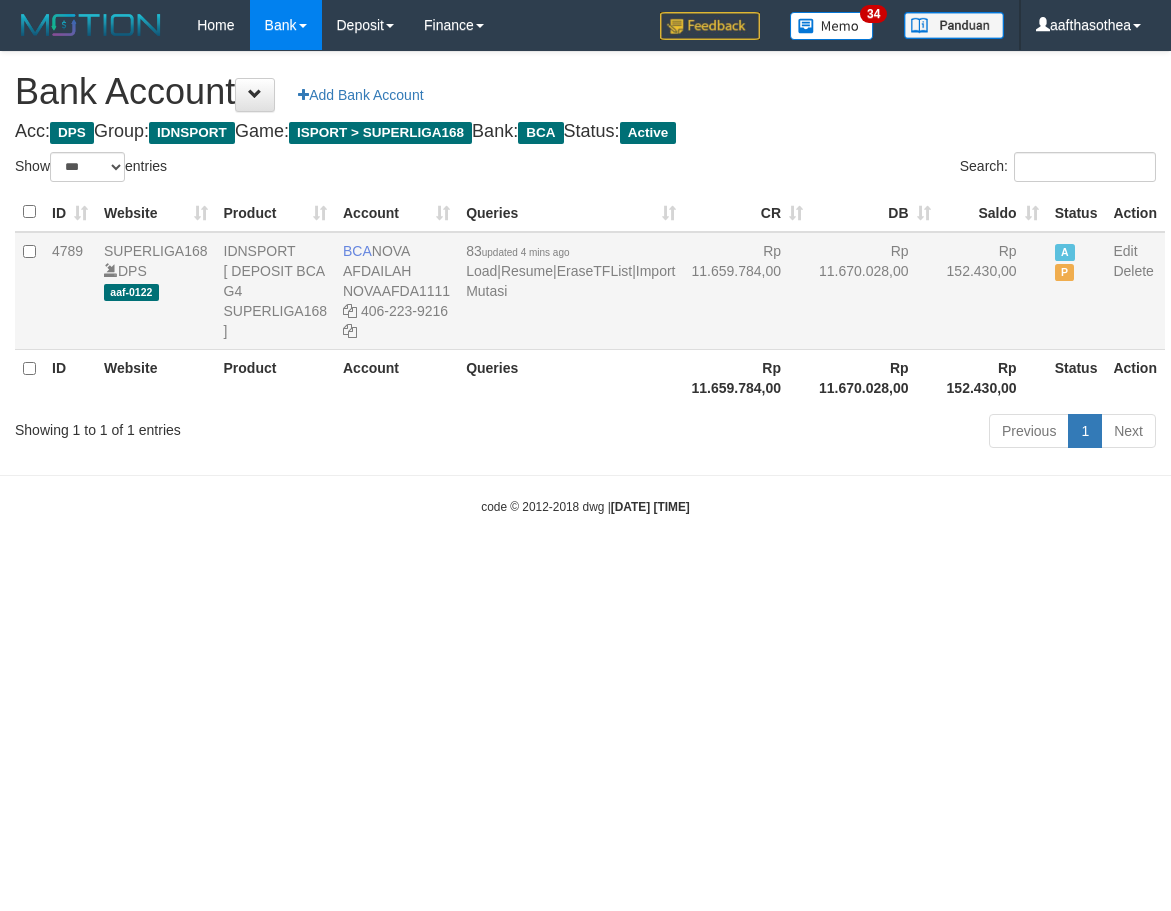 click on "83  updated 4 mins ago
Load
|
Resume
|
EraseTFList
|
Import Mutasi" at bounding box center [570, 291] 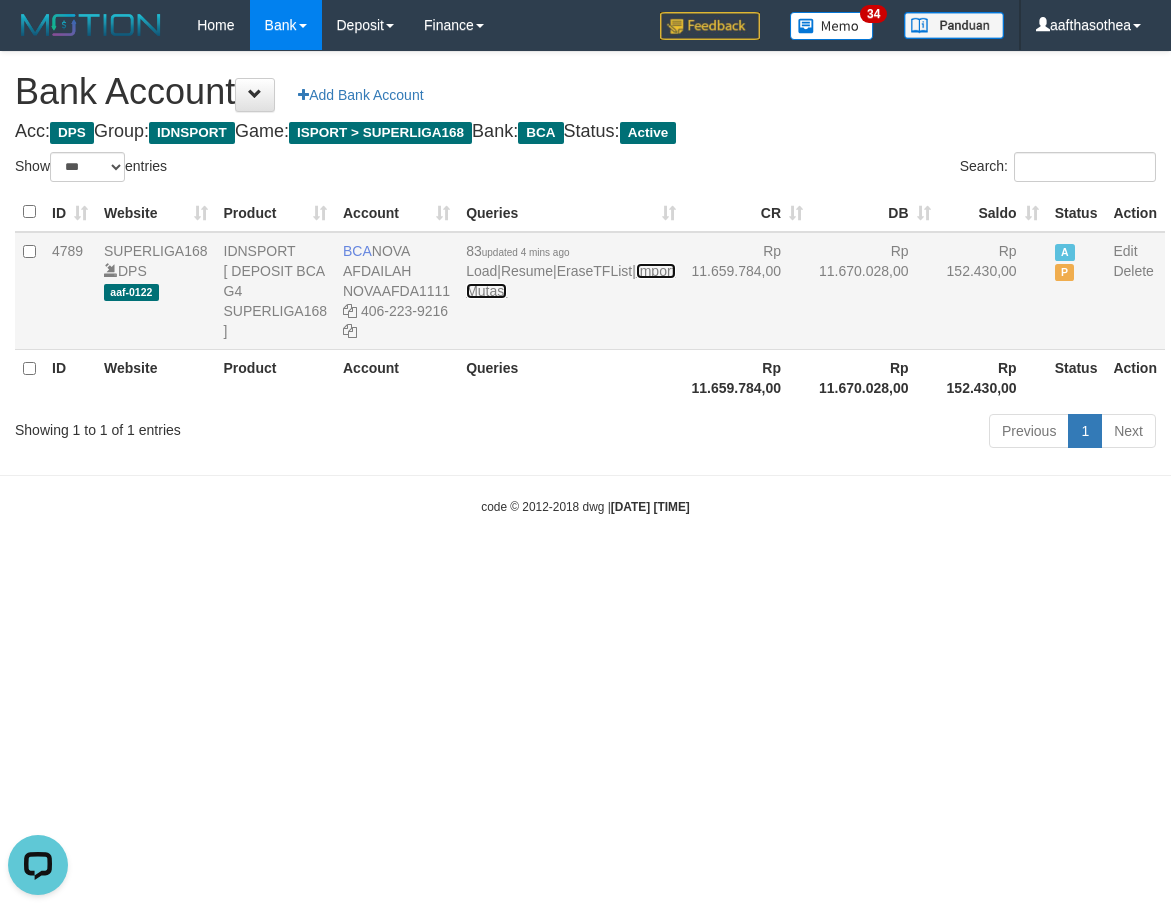 scroll, scrollTop: 0, scrollLeft: 0, axis: both 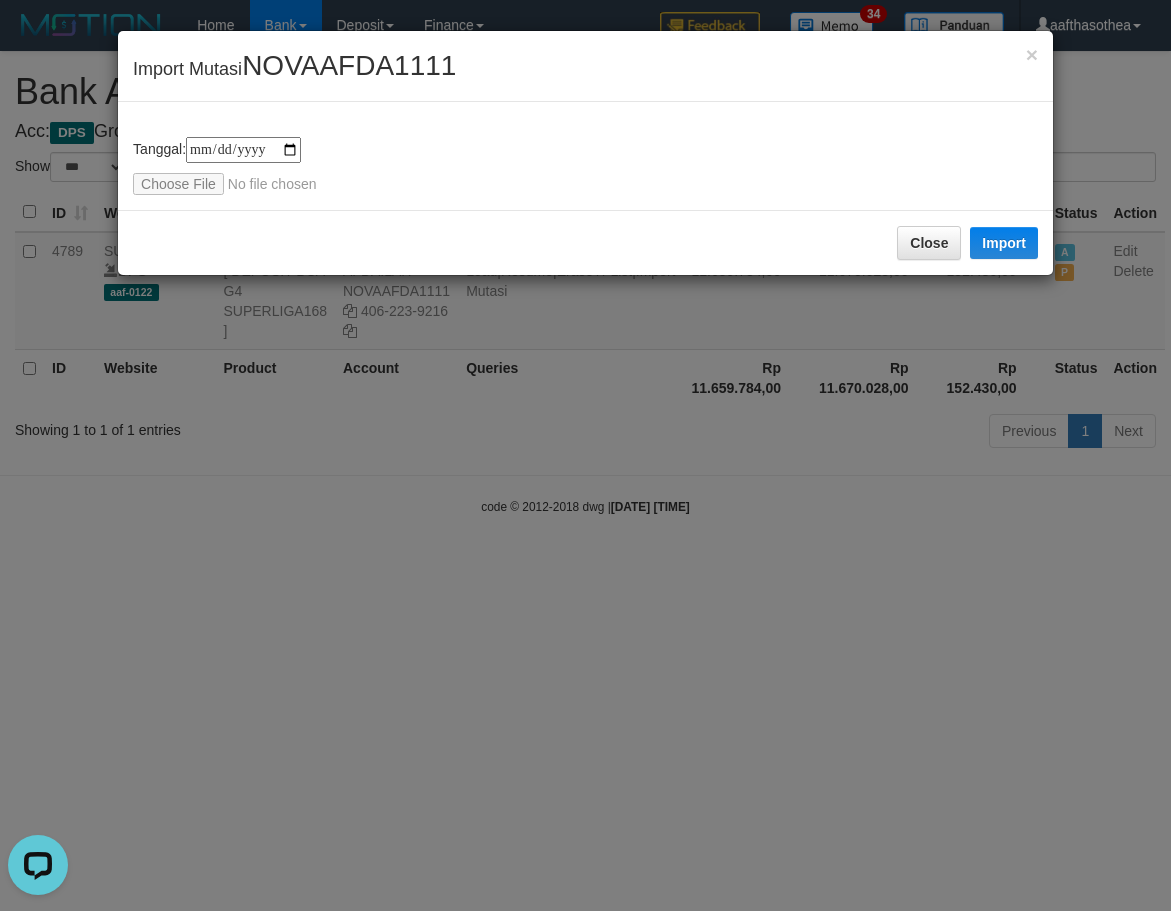 type on "**********" 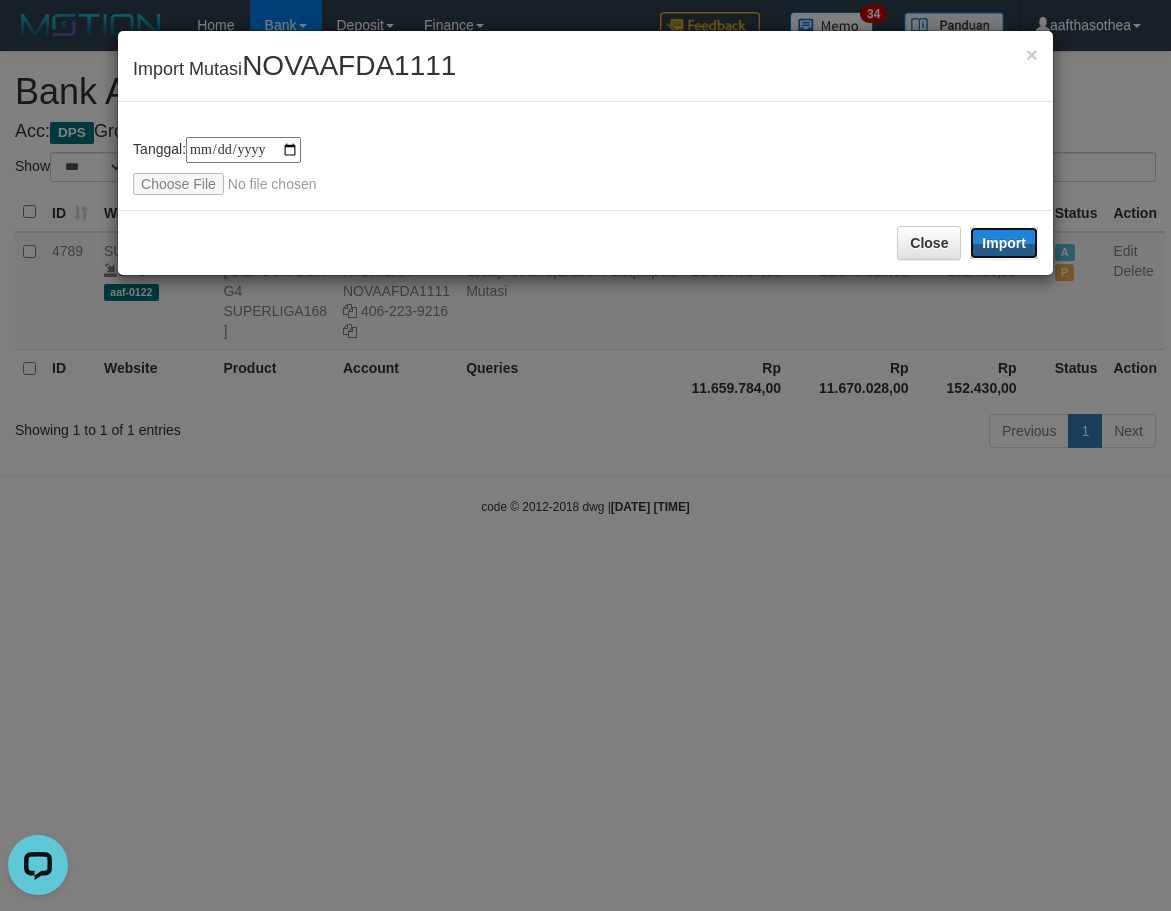 click on "Import" at bounding box center [1004, 243] 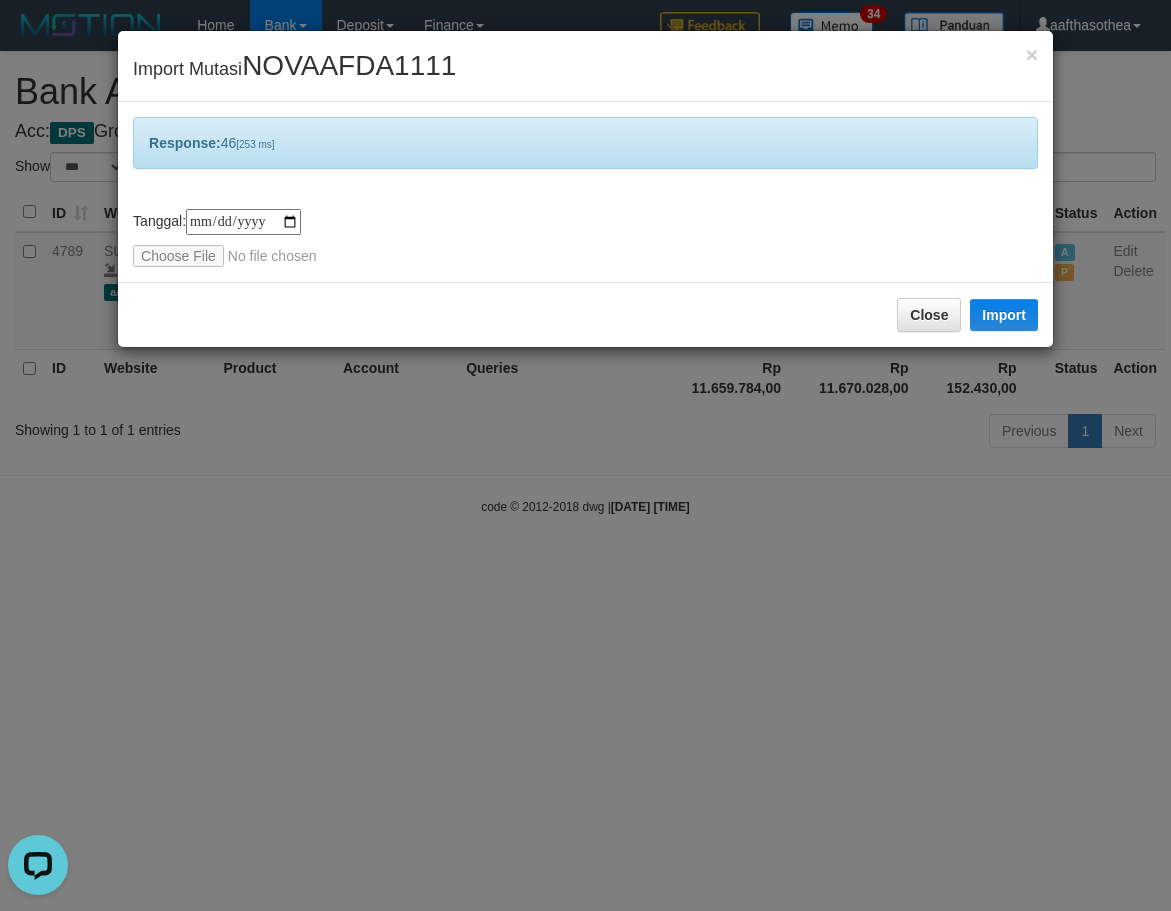 click on "**********" at bounding box center (585, 455) 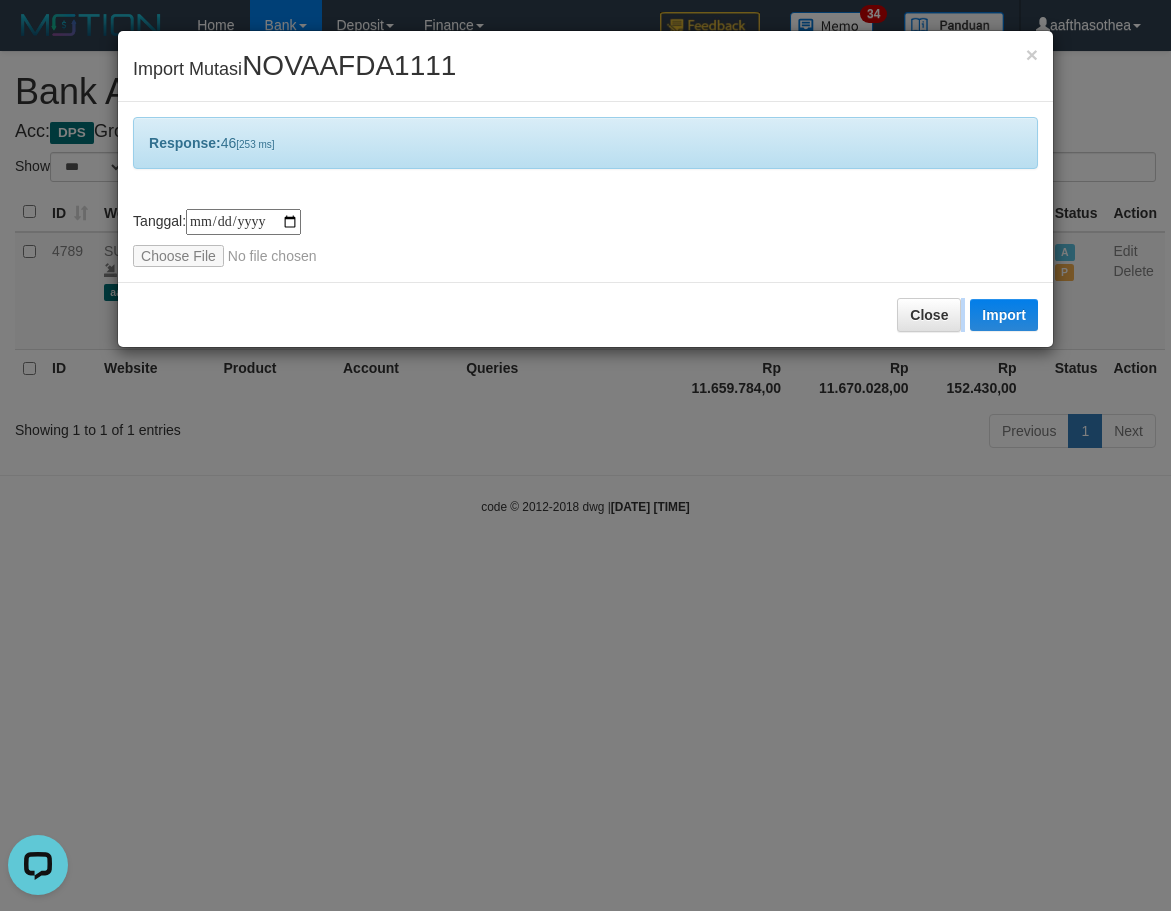 click on "**********" at bounding box center [585, 455] 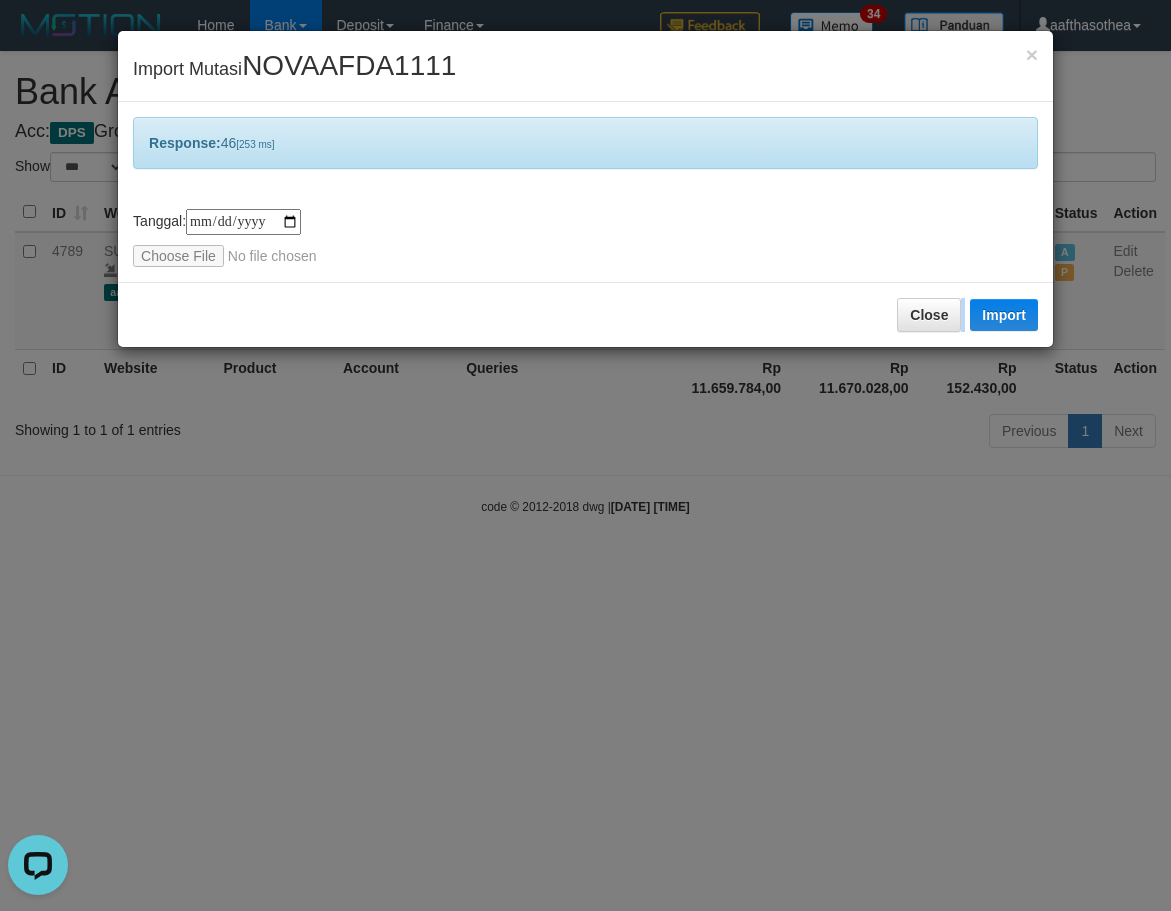 click on "**********" at bounding box center (585, 455) 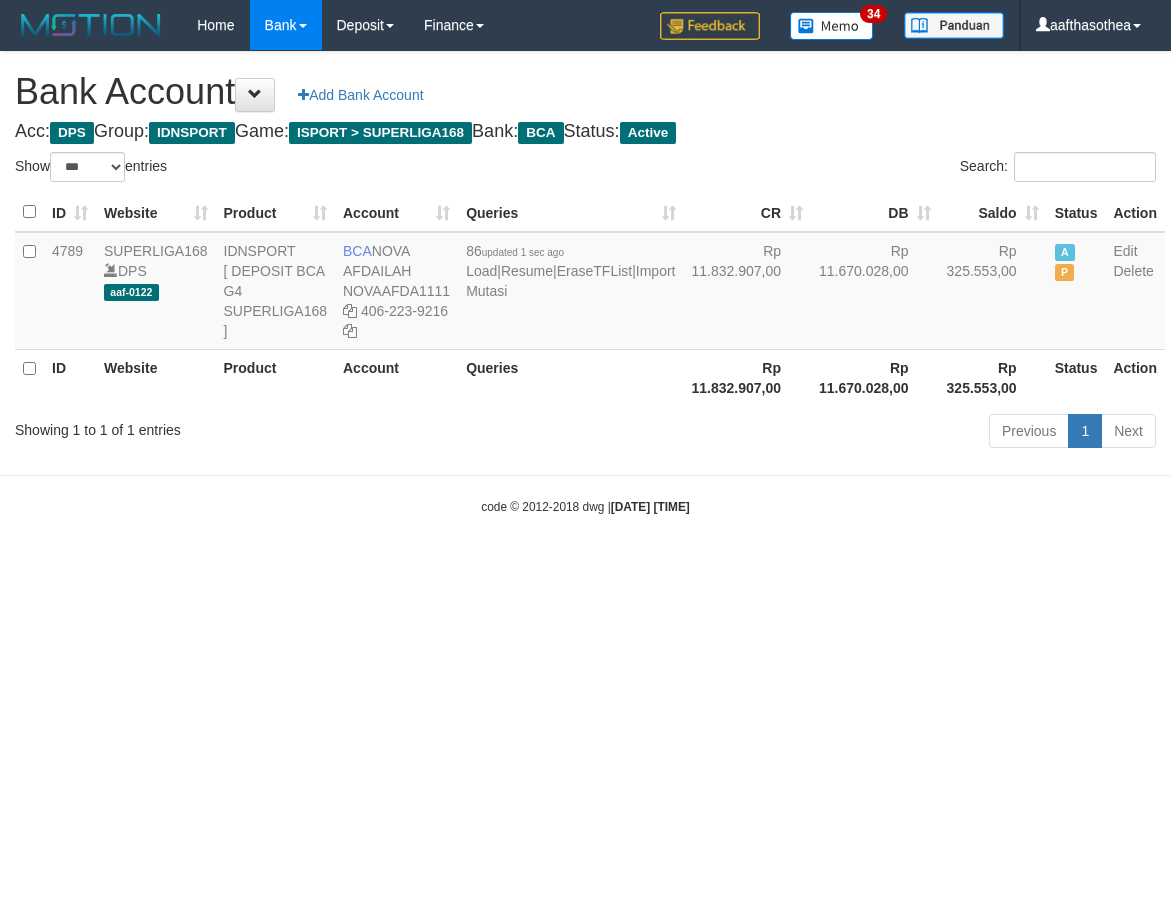 select on "***" 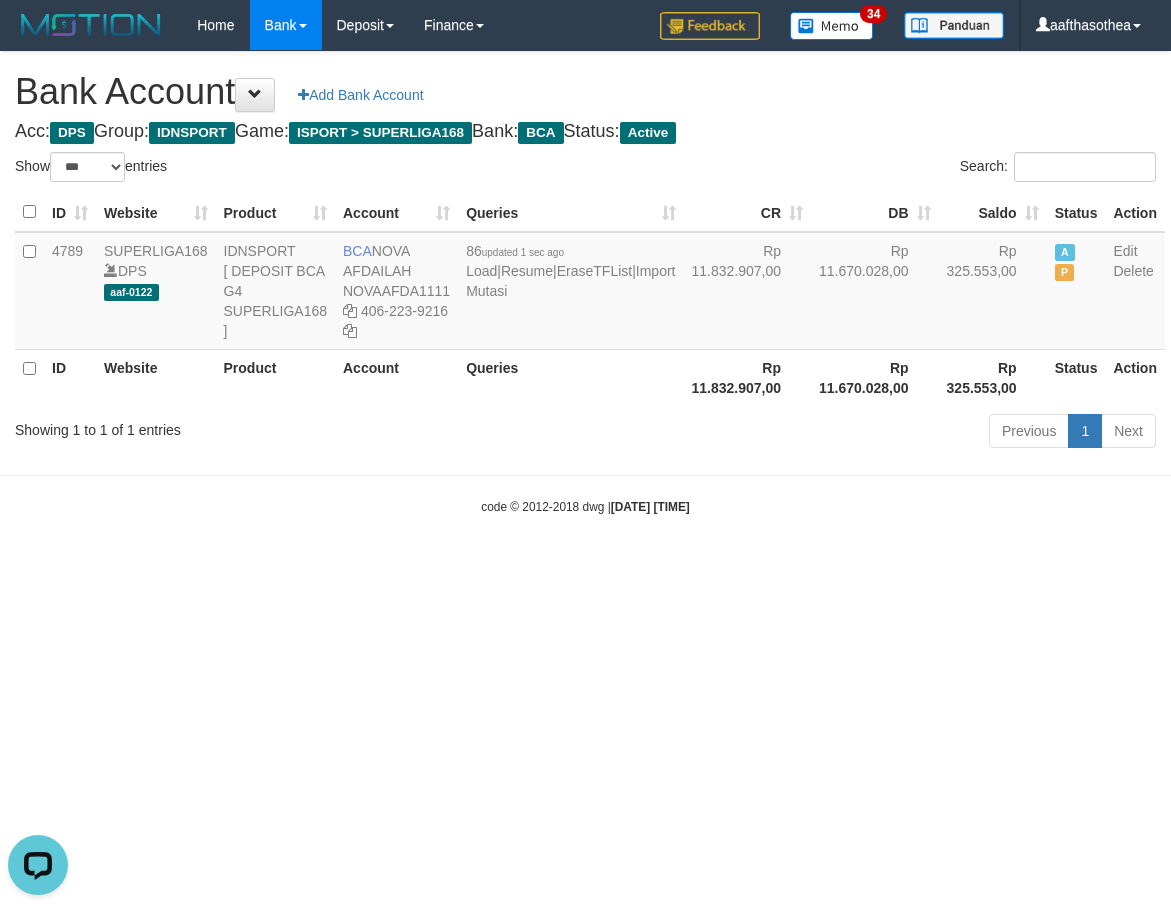 scroll, scrollTop: 0, scrollLeft: 0, axis: both 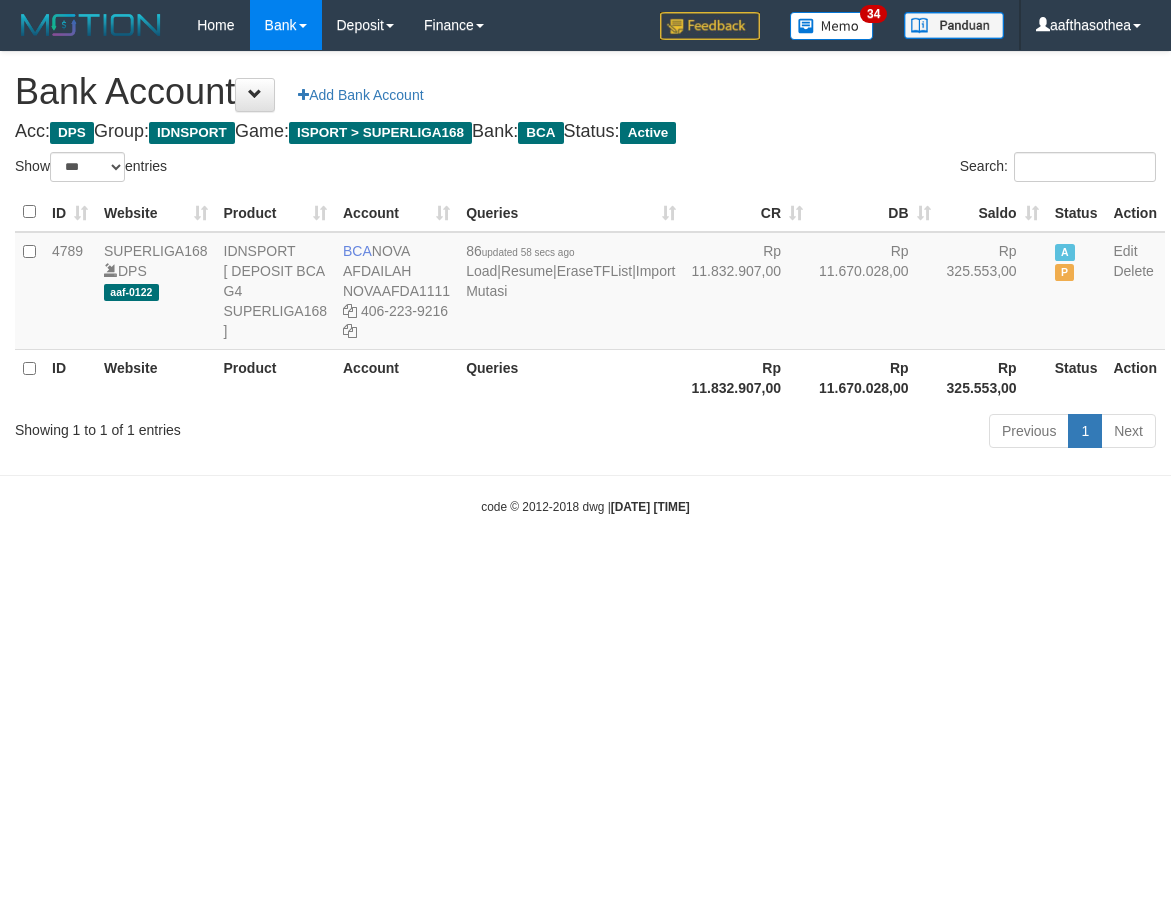 select on "***" 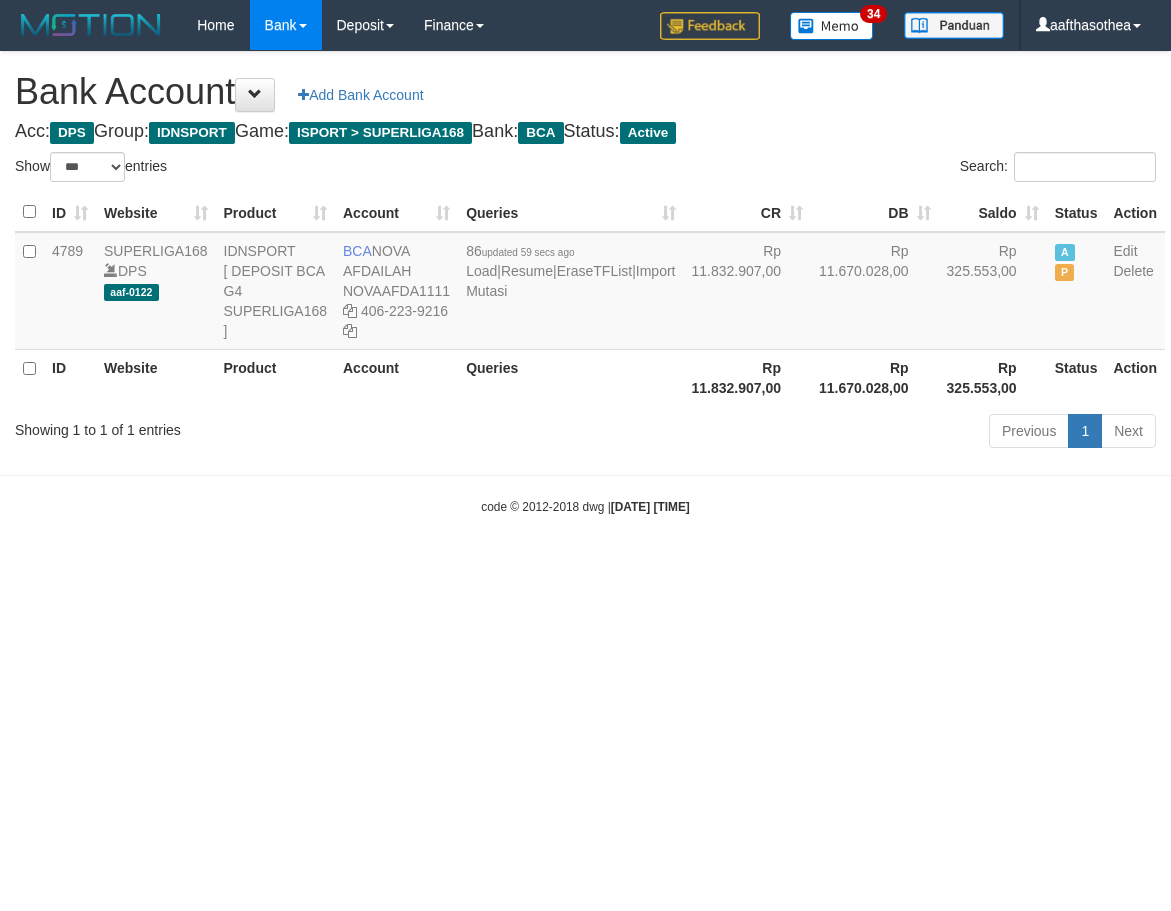 select on "***" 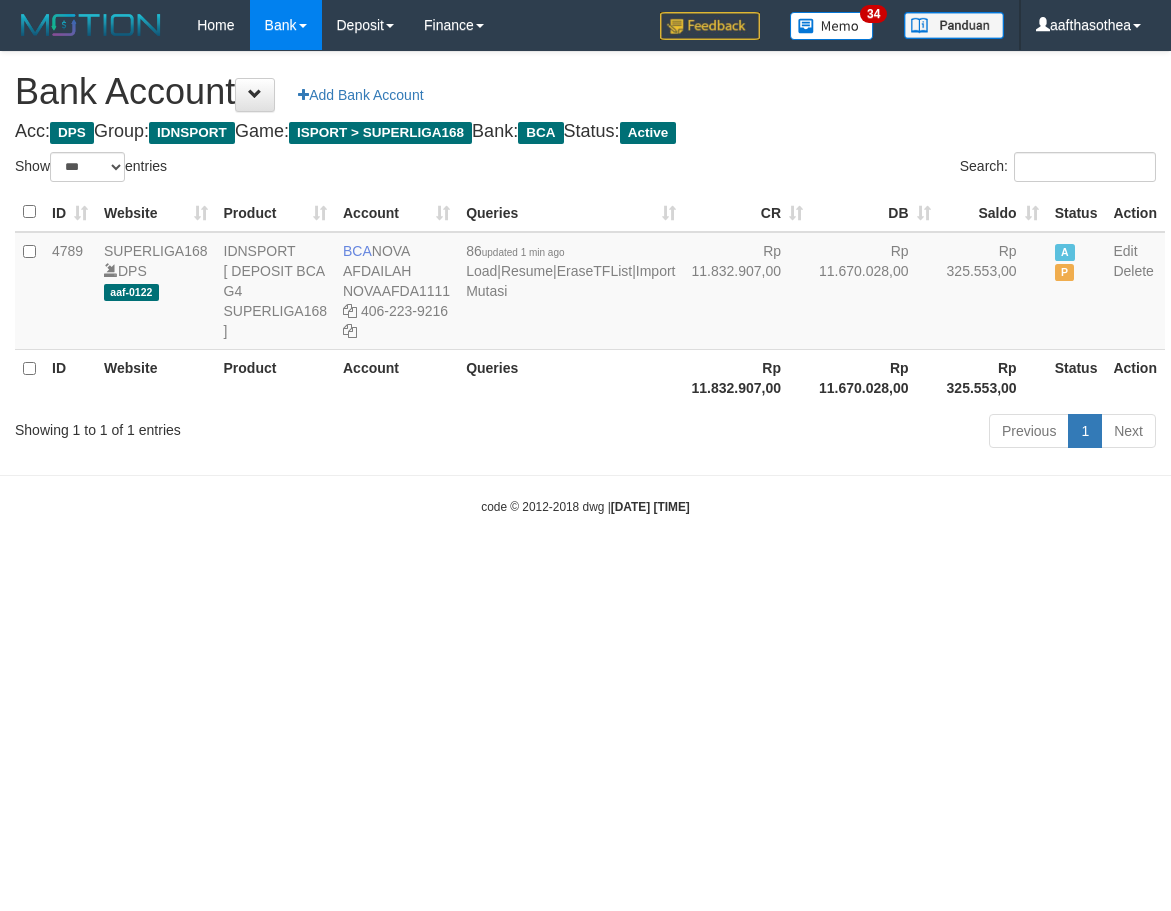 select on "***" 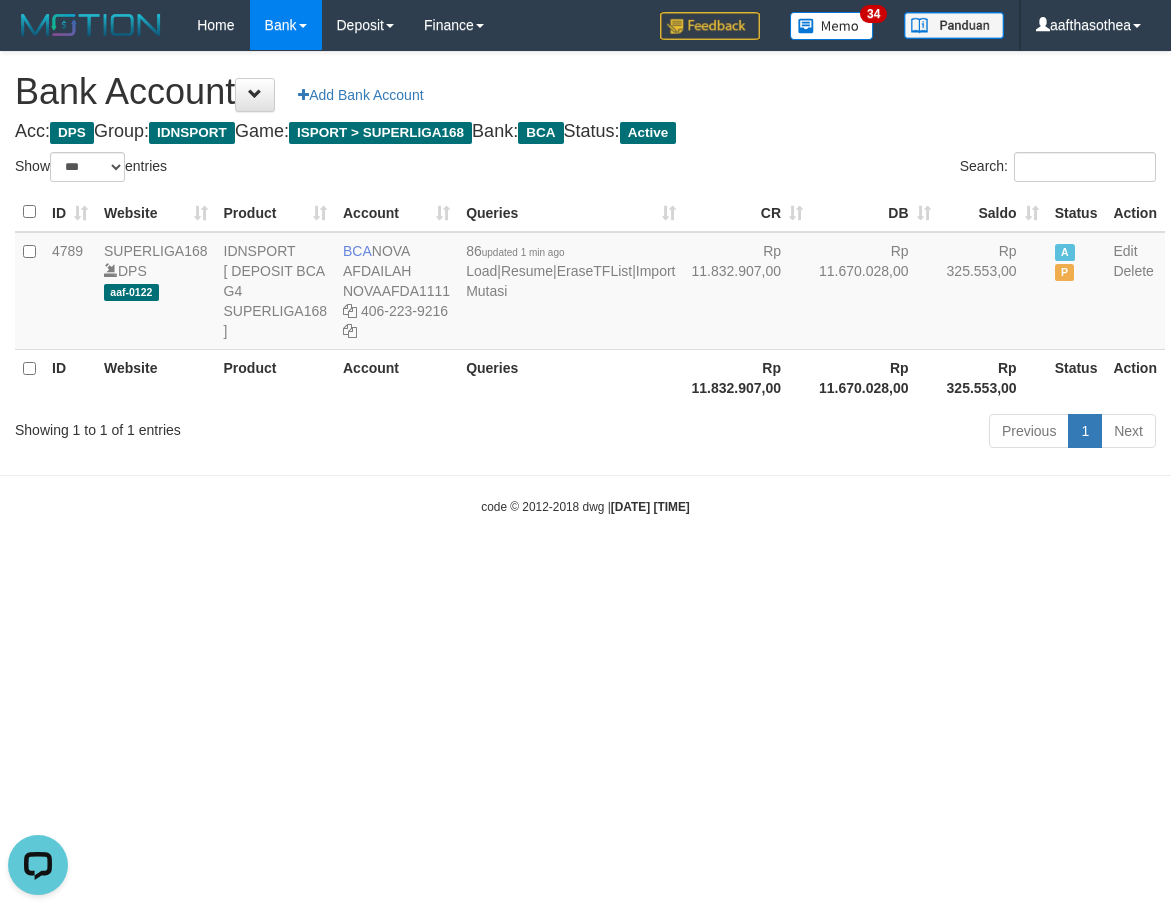 scroll, scrollTop: 0, scrollLeft: 0, axis: both 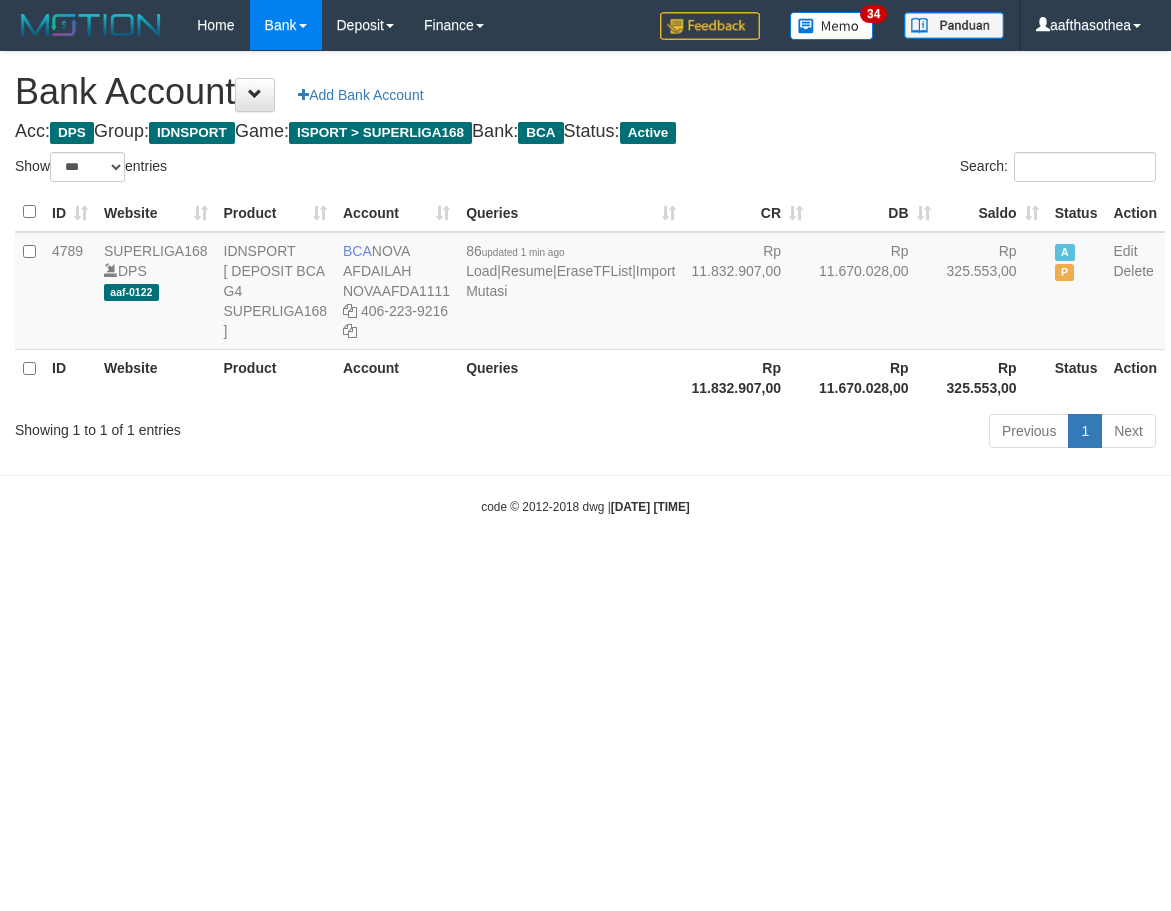 select on "***" 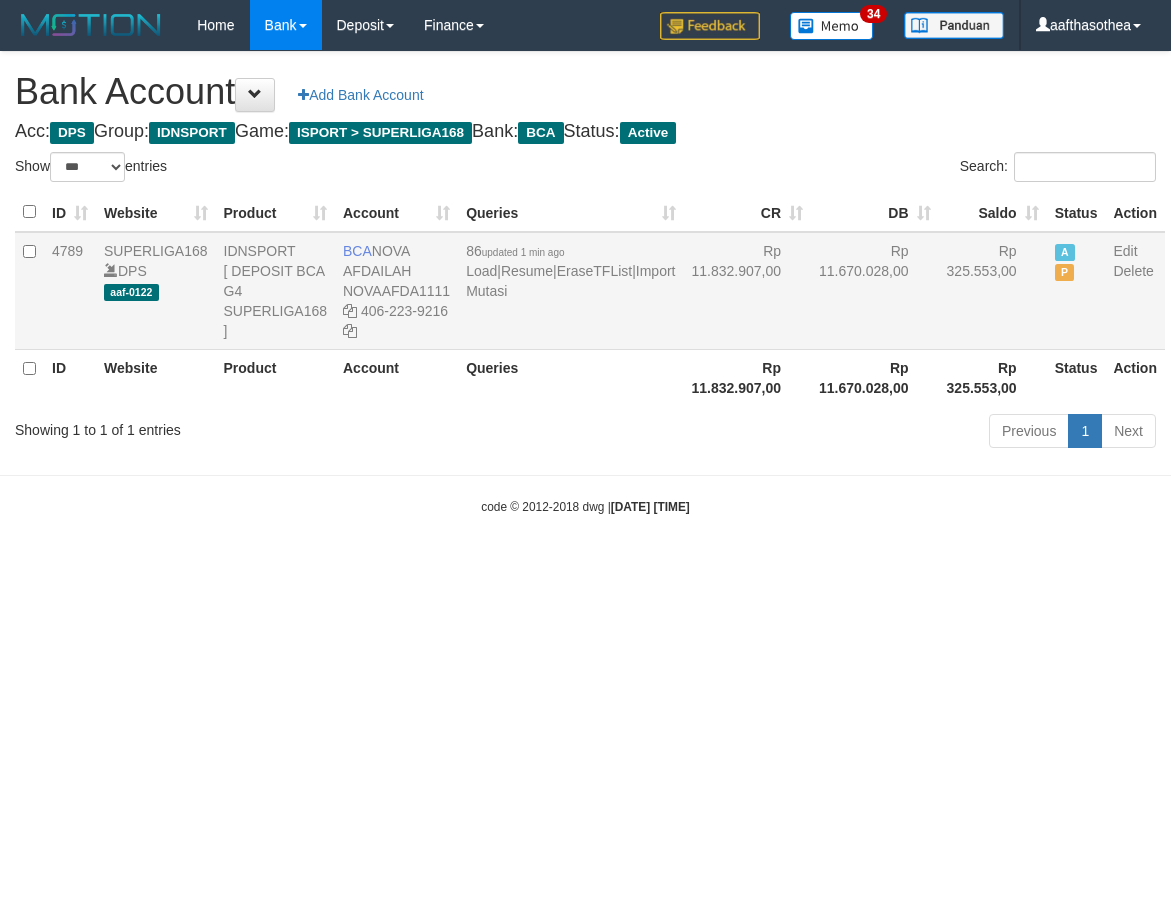 click on "86  updated 1 min ago
Load
|
Resume
|
EraseTFList
|
Import Mutasi" at bounding box center (570, 291) 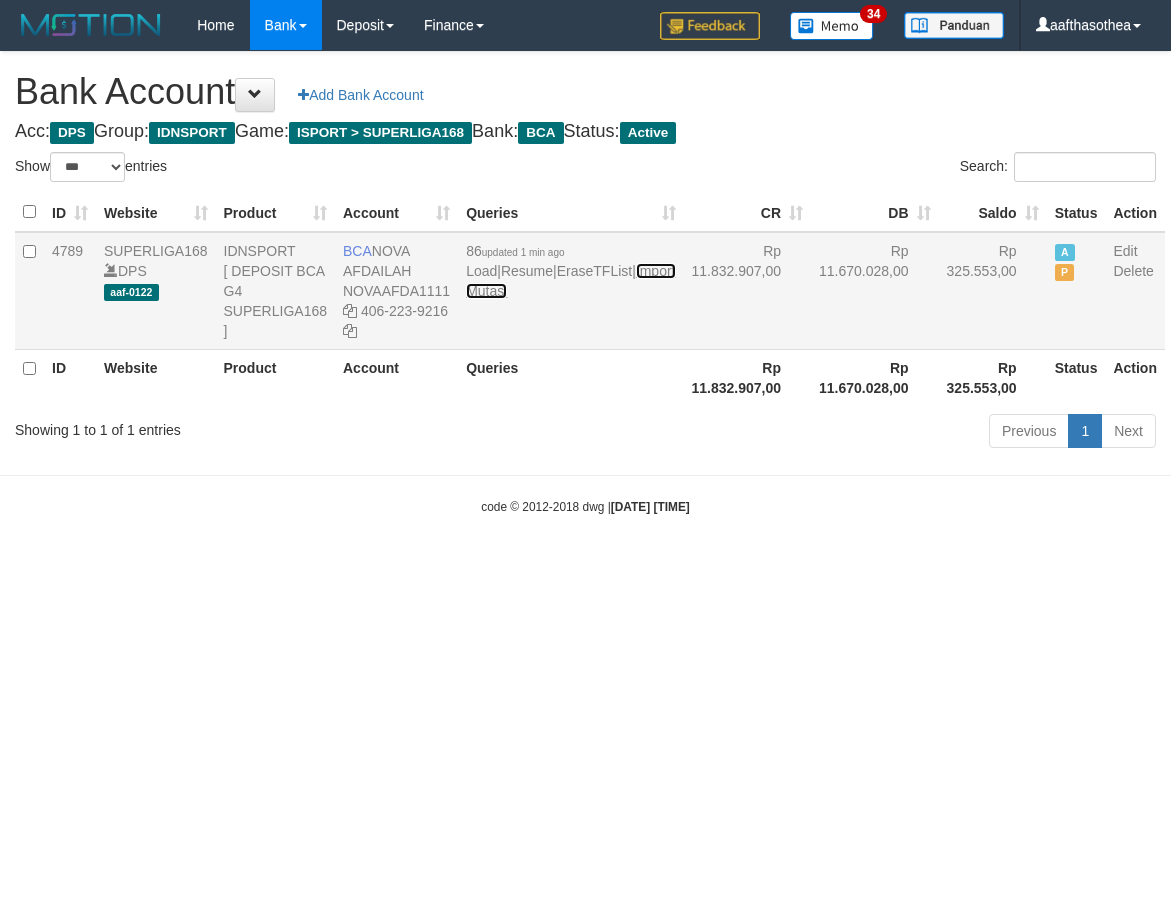click on "Import Mutasi" at bounding box center (570, 281) 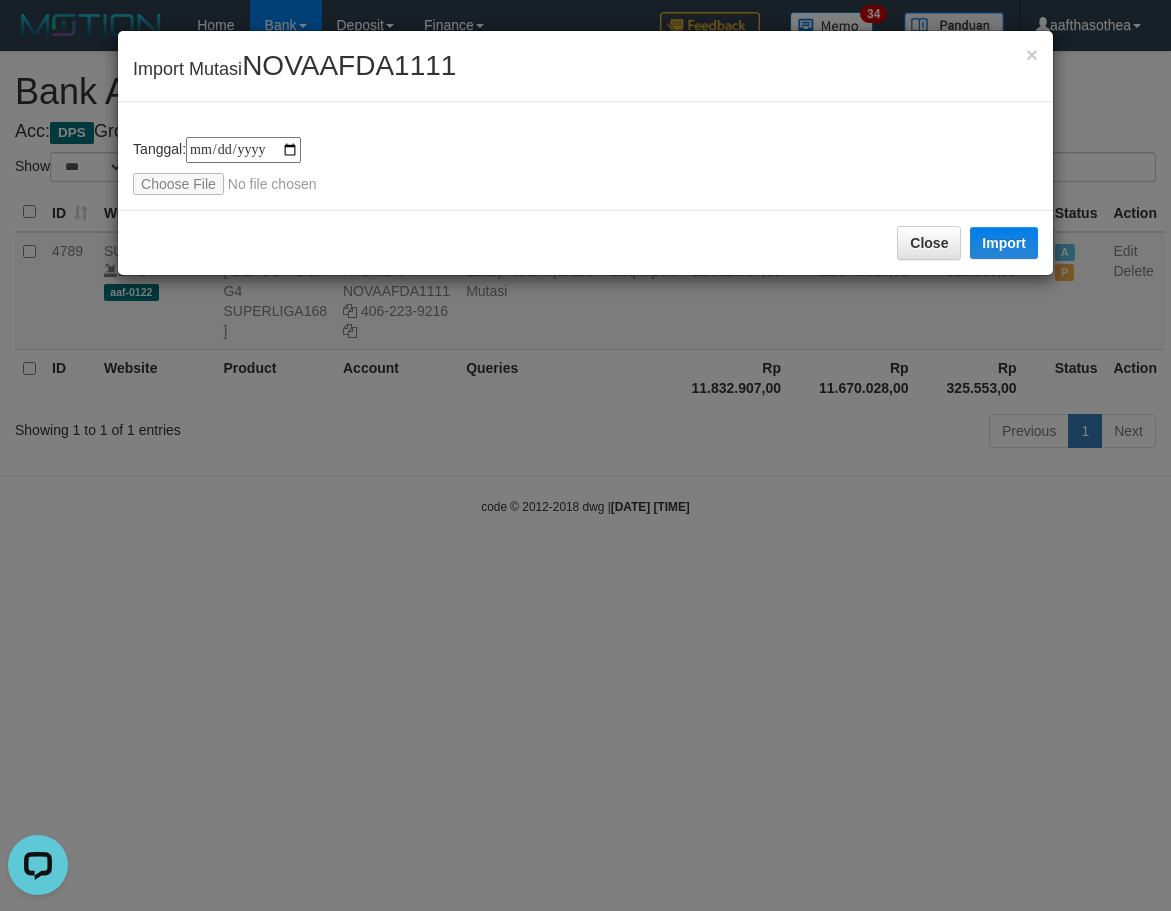 scroll, scrollTop: 0, scrollLeft: 0, axis: both 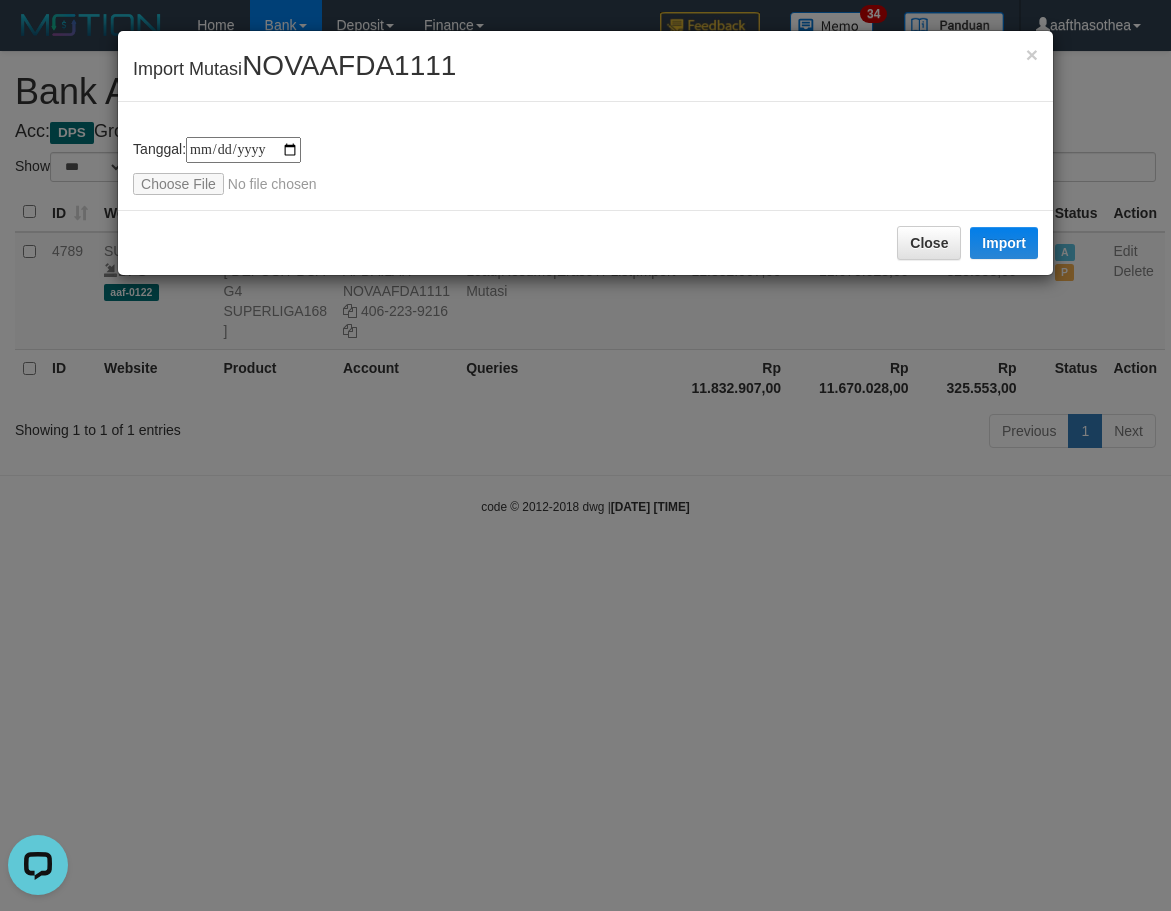 type on "**********" 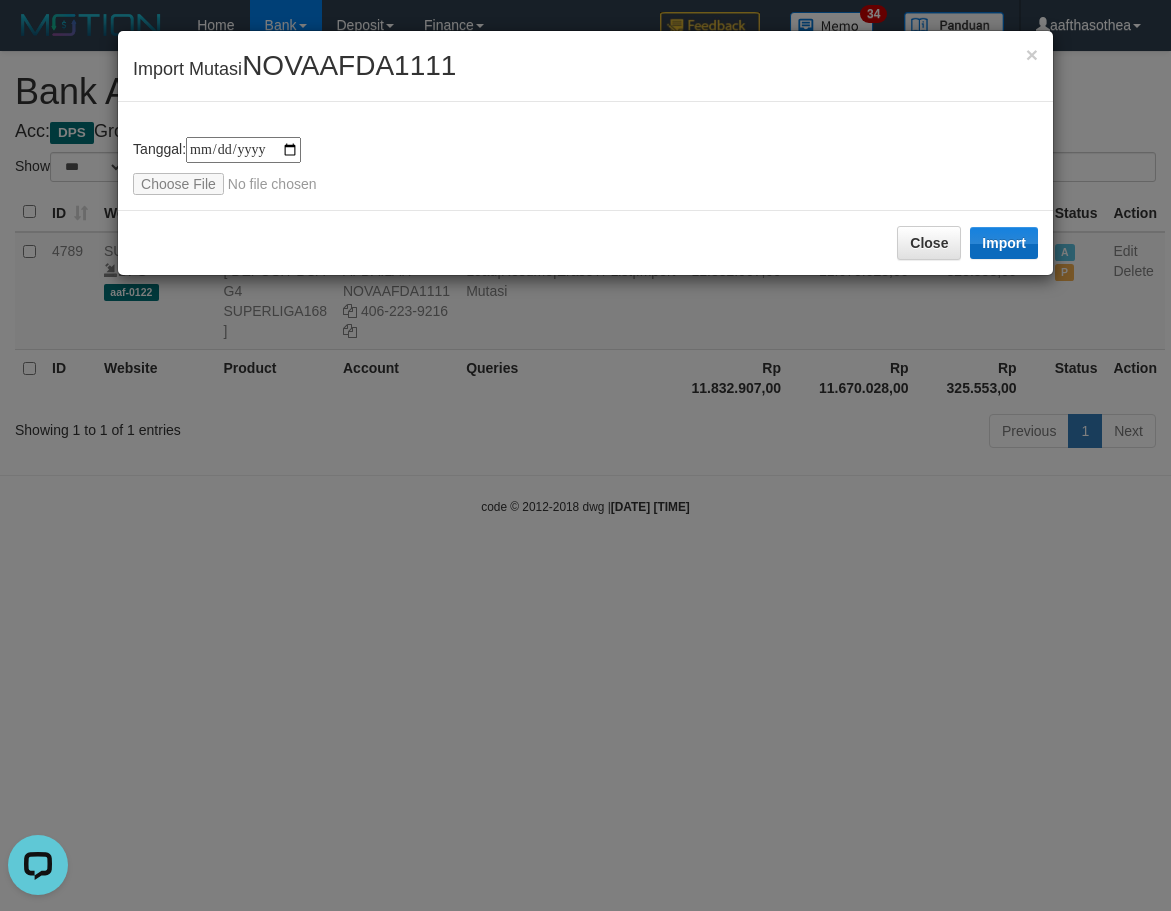 drag, startPoint x: 964, startPoint y: 246, endPoint x: 976, endPoint y: 251, distance: 13 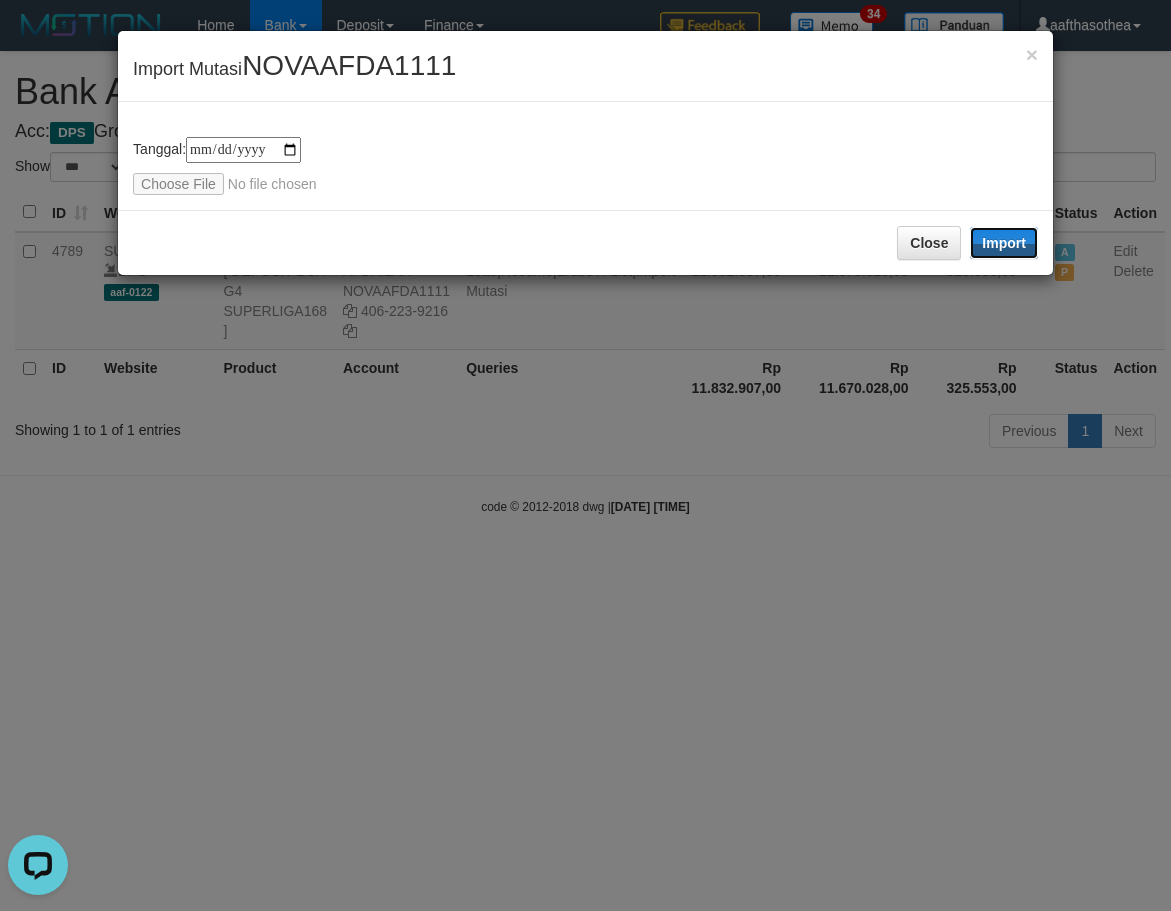 click on "Import" at bounding box center (1004, 243) 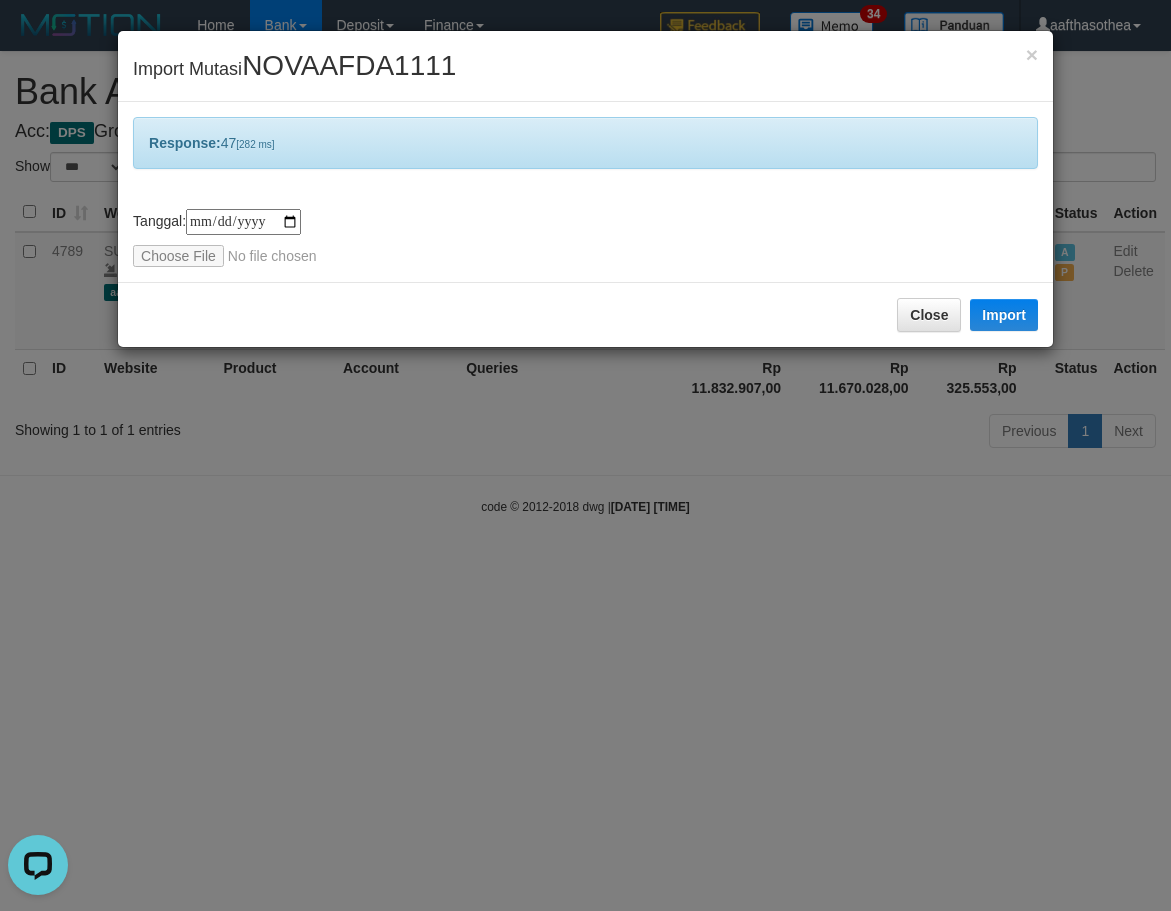 click on "**********" at bounding box center (585, 455) 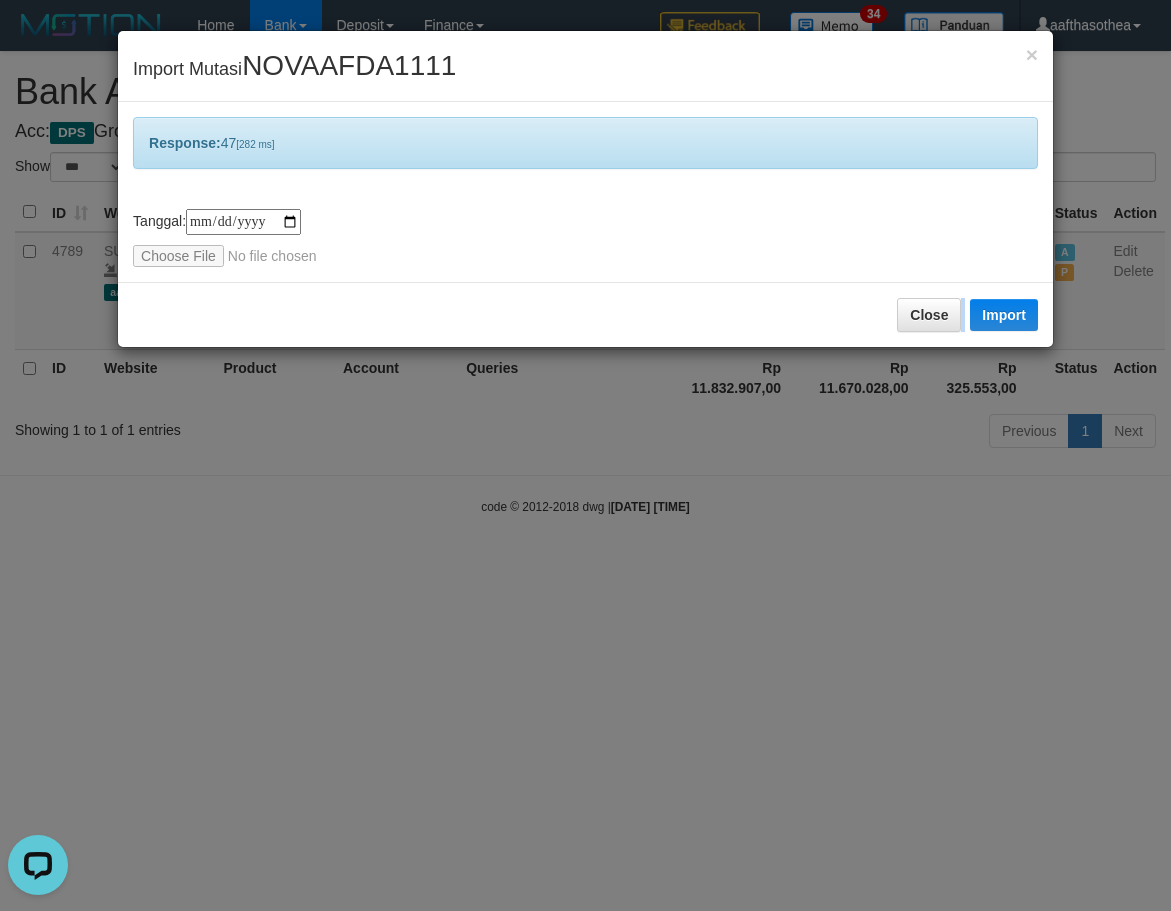 click on "**********" at bounding box center [585, 455] 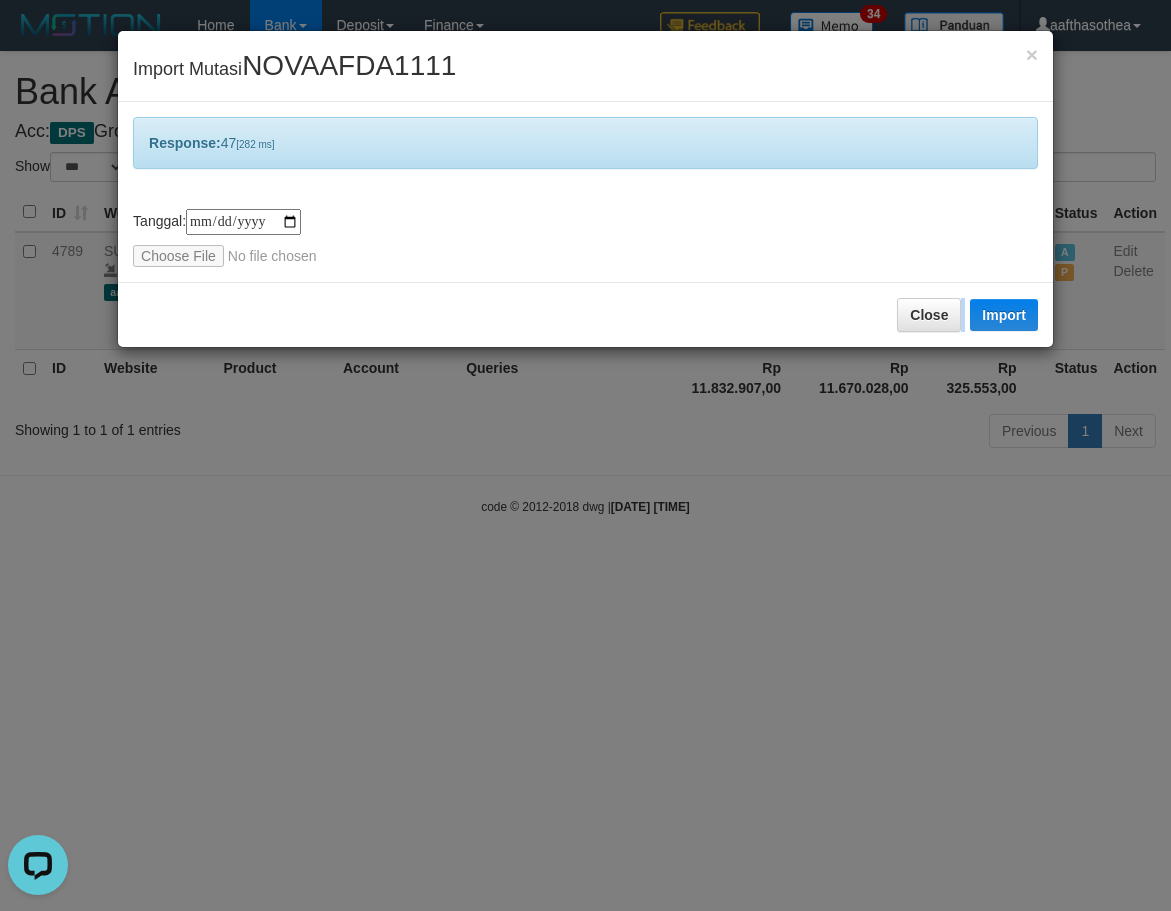 click on "**********" at bounding box center [585, 455] 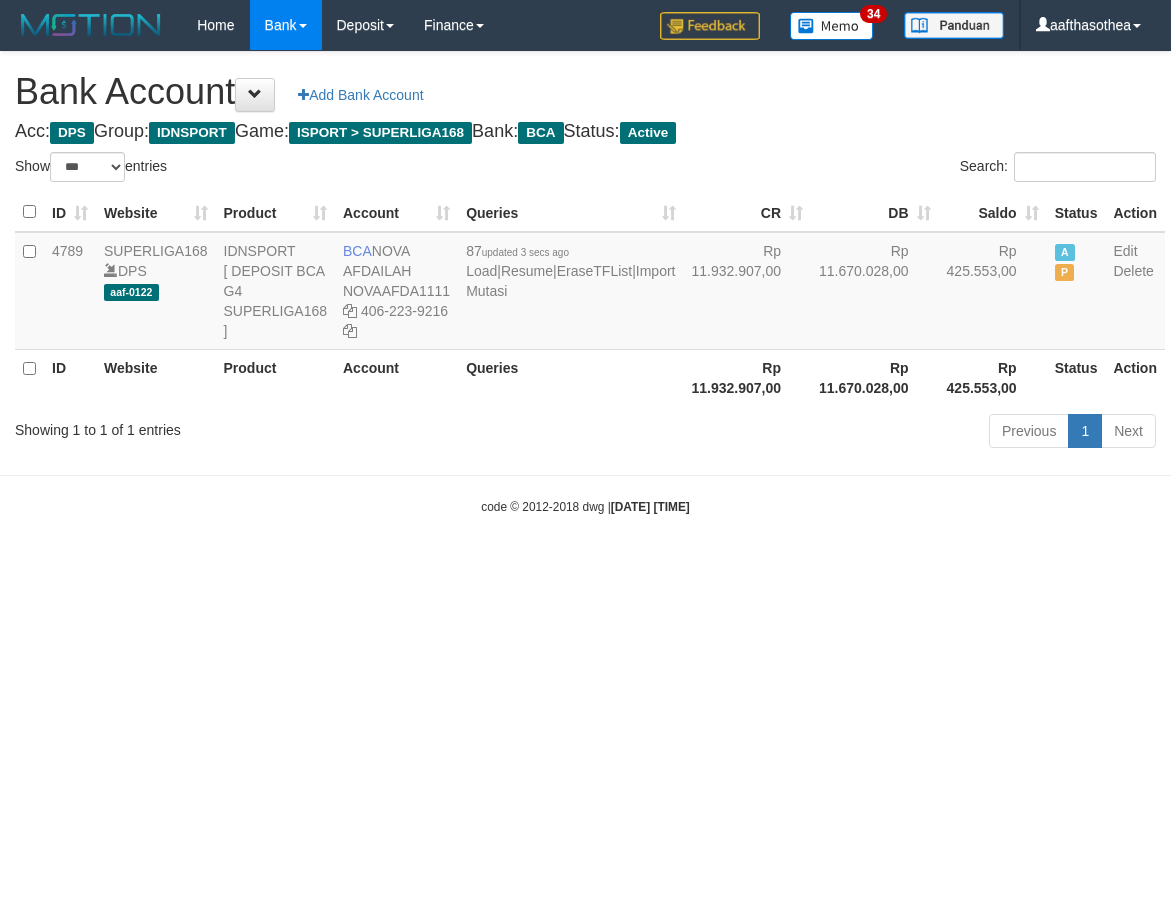 select on "***" 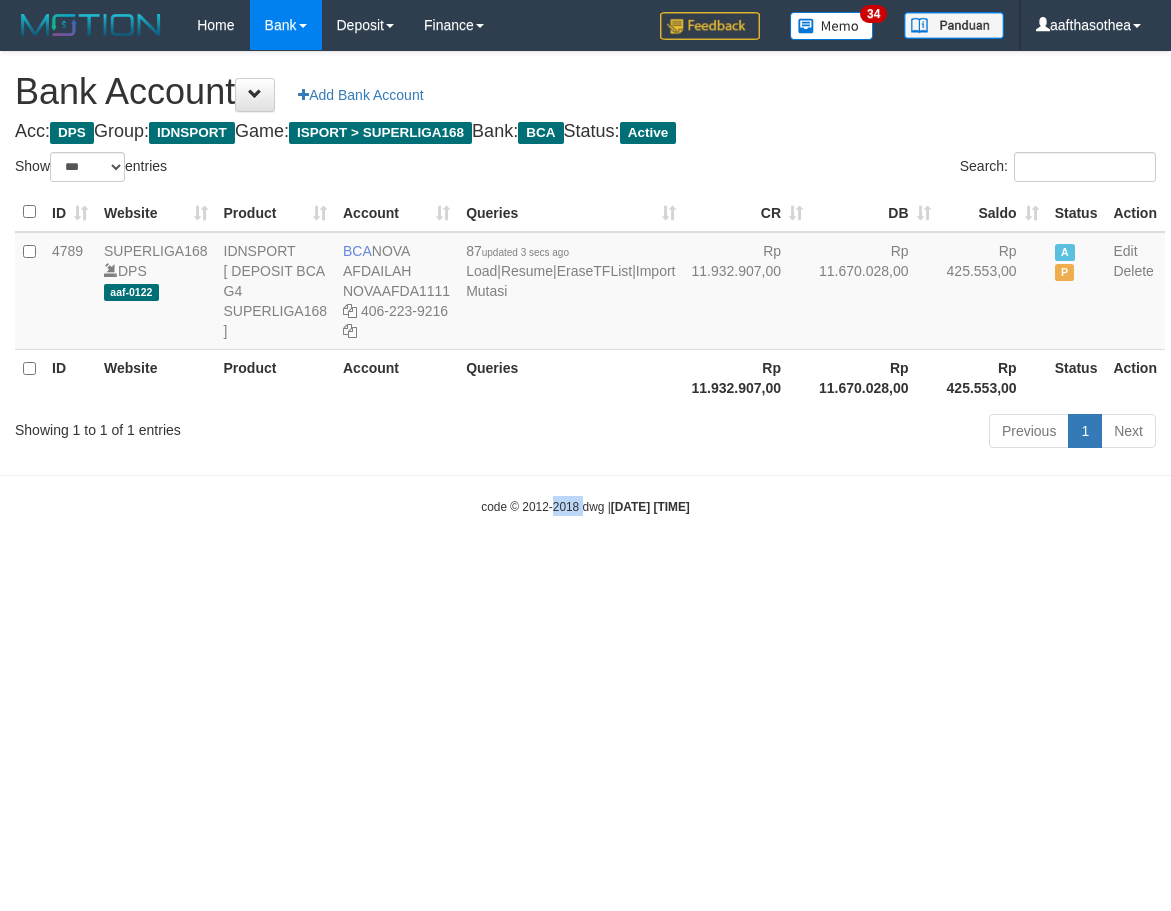 click on "Toggle navigation
Home
Bank
Account List
Load
By Website
Group
[ISPORT]													SUPERLIGA168
By Load Group (DPS)
34" at bounding box center [585, 283] 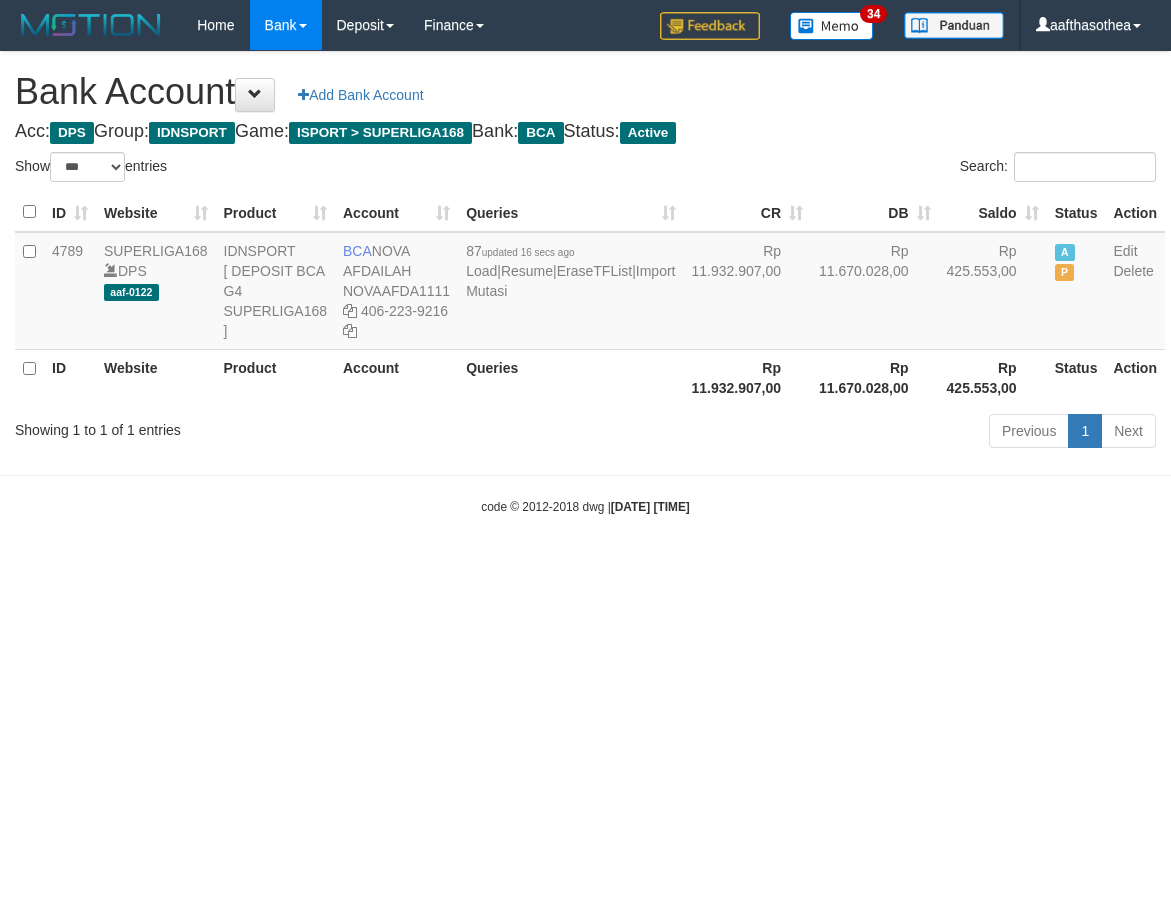 select on "***" 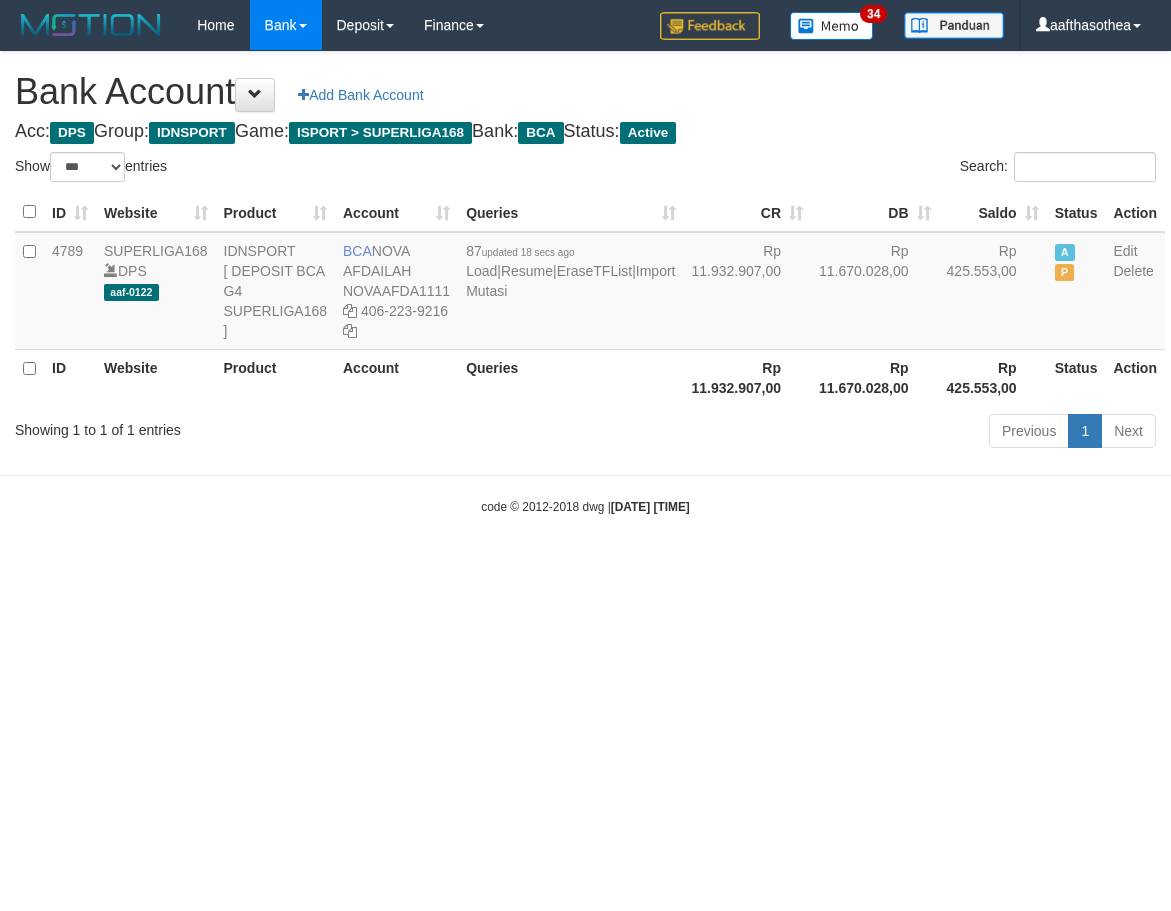 select on "***" 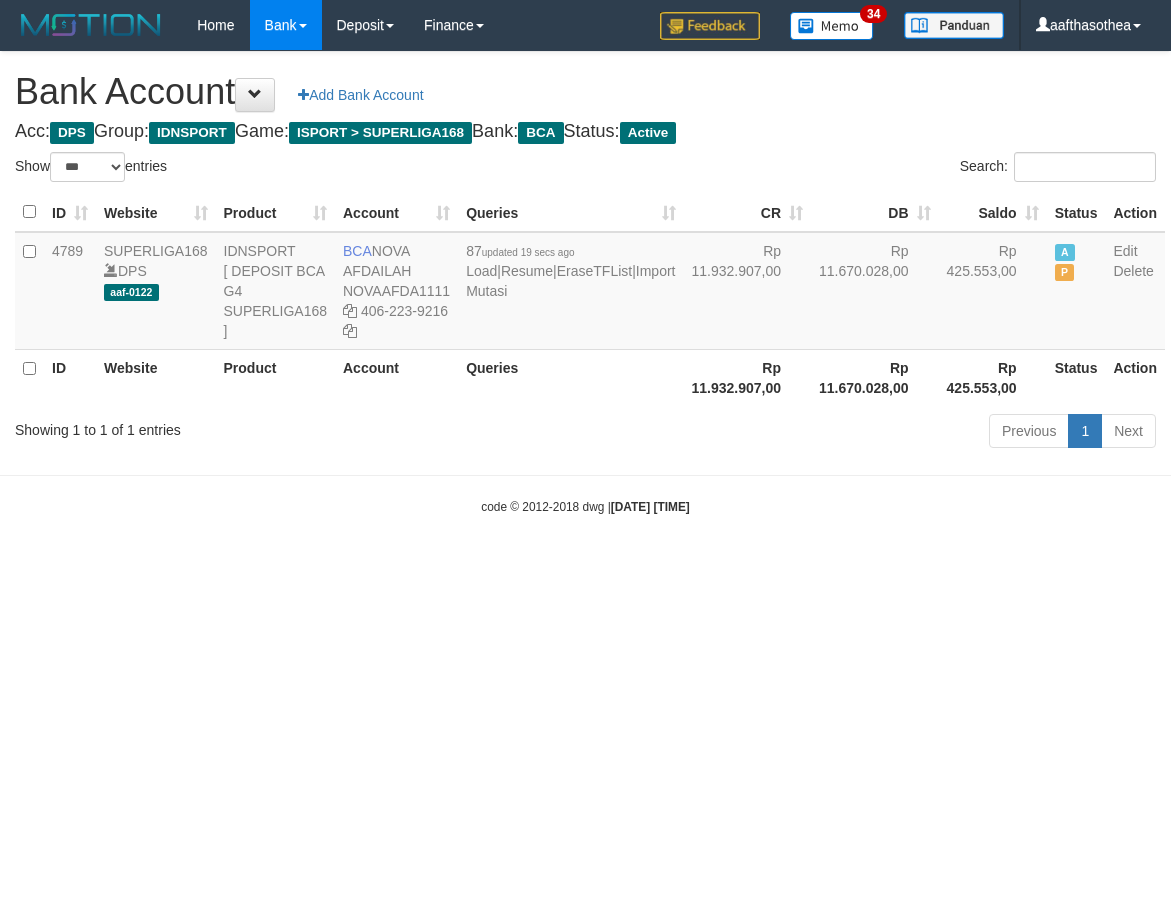 select on "***" 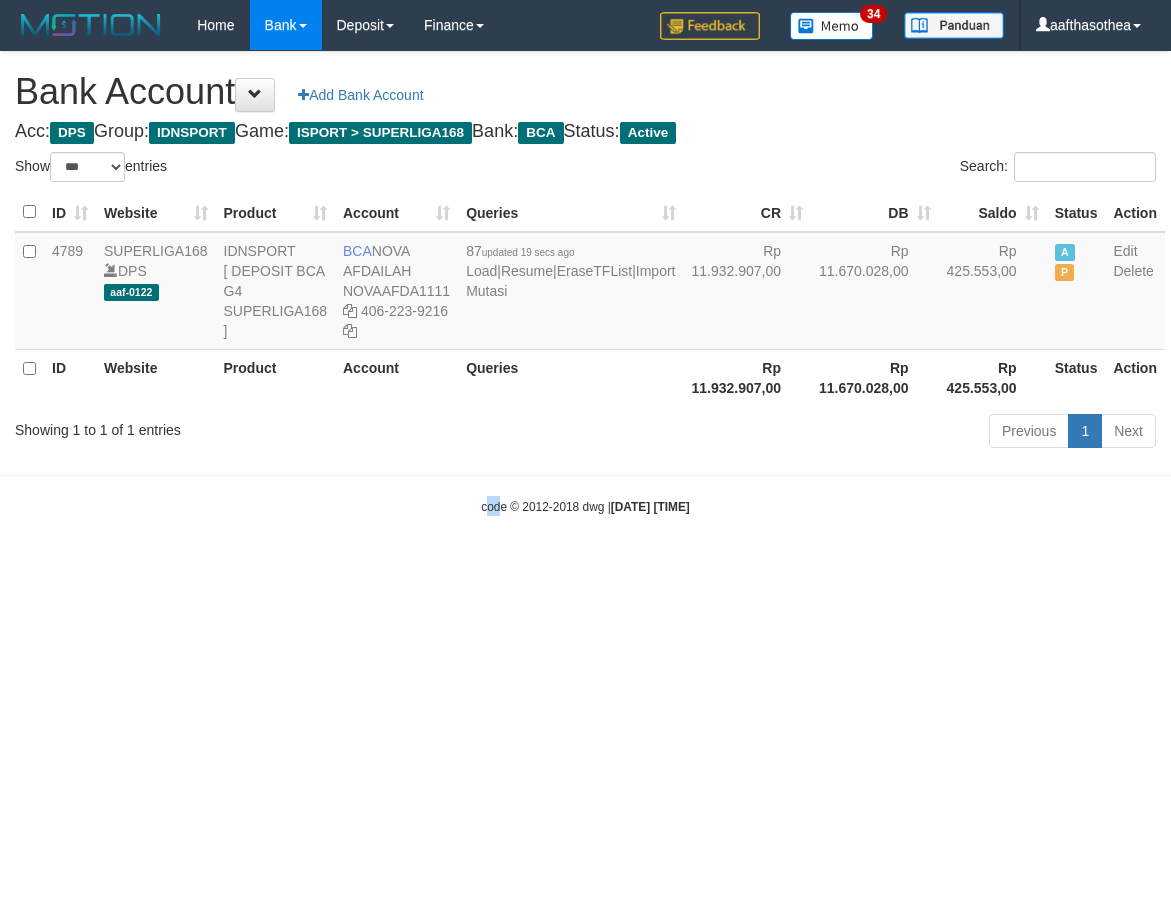drag, startPoint x: 467, startPoint y: 693, endPoint x: 489, endPoint y: 697, distance: 22.36068 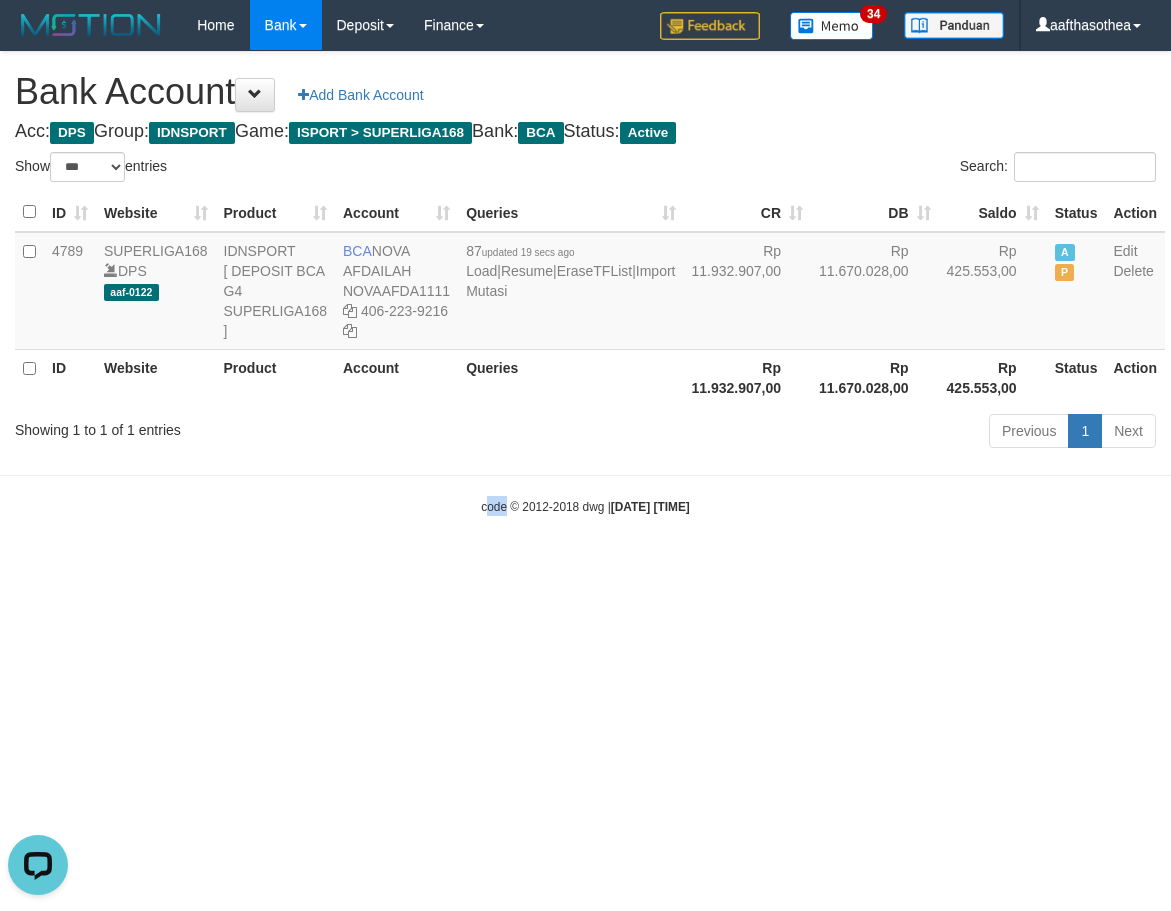 scroll, scrollTop: 0, scrollLeft: 0, axis: both 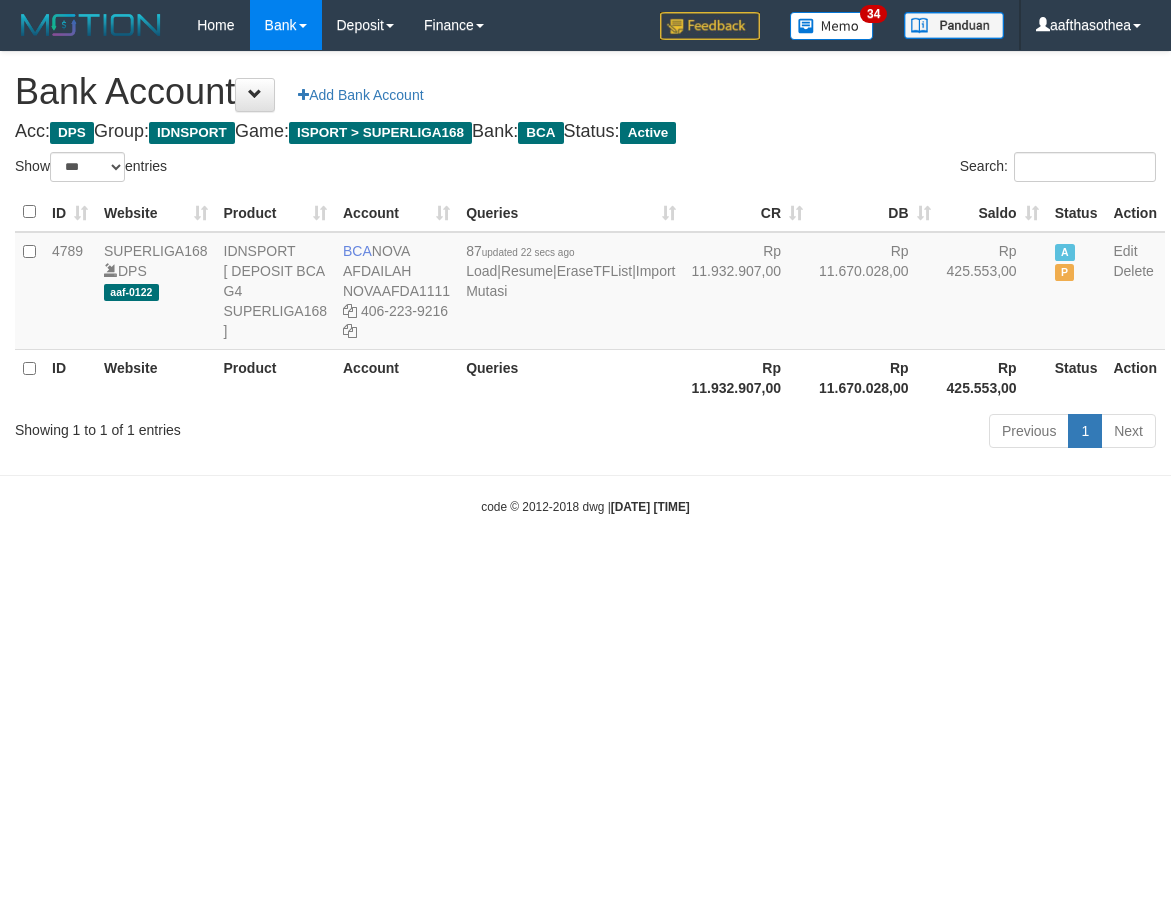 select on "***" 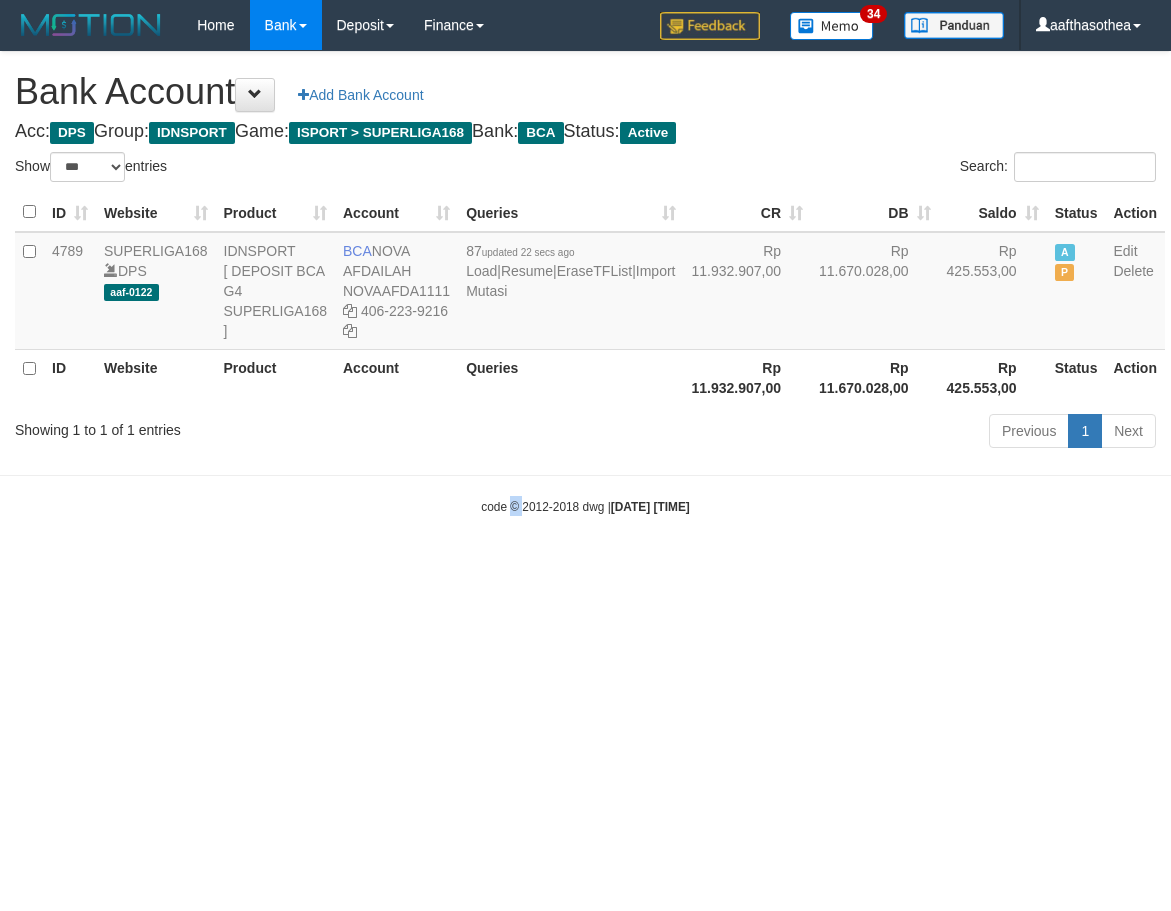 click on "Toggle navigation
Home
Bank
Account List
Load
By Website
Group
[ISPORT]													SUPERLIGA168
By Load Group (DPS)" at bounding box center [585, 283] 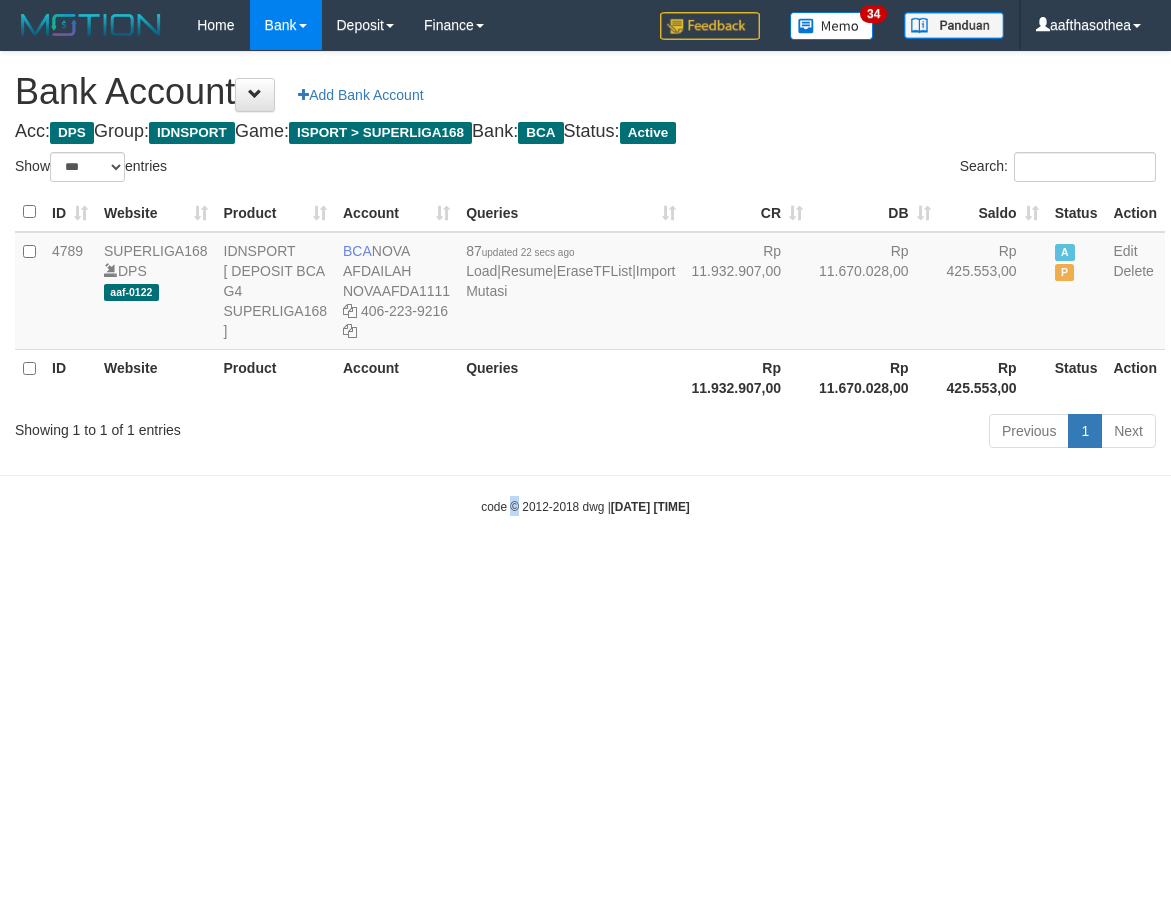 click on "Toggle navigation
Home
Bank
Account List
Load
By Website
Group
[ISPORT]													SUPERLIGA168
By Load Group (DPS)" at bounding box center (585, 283) 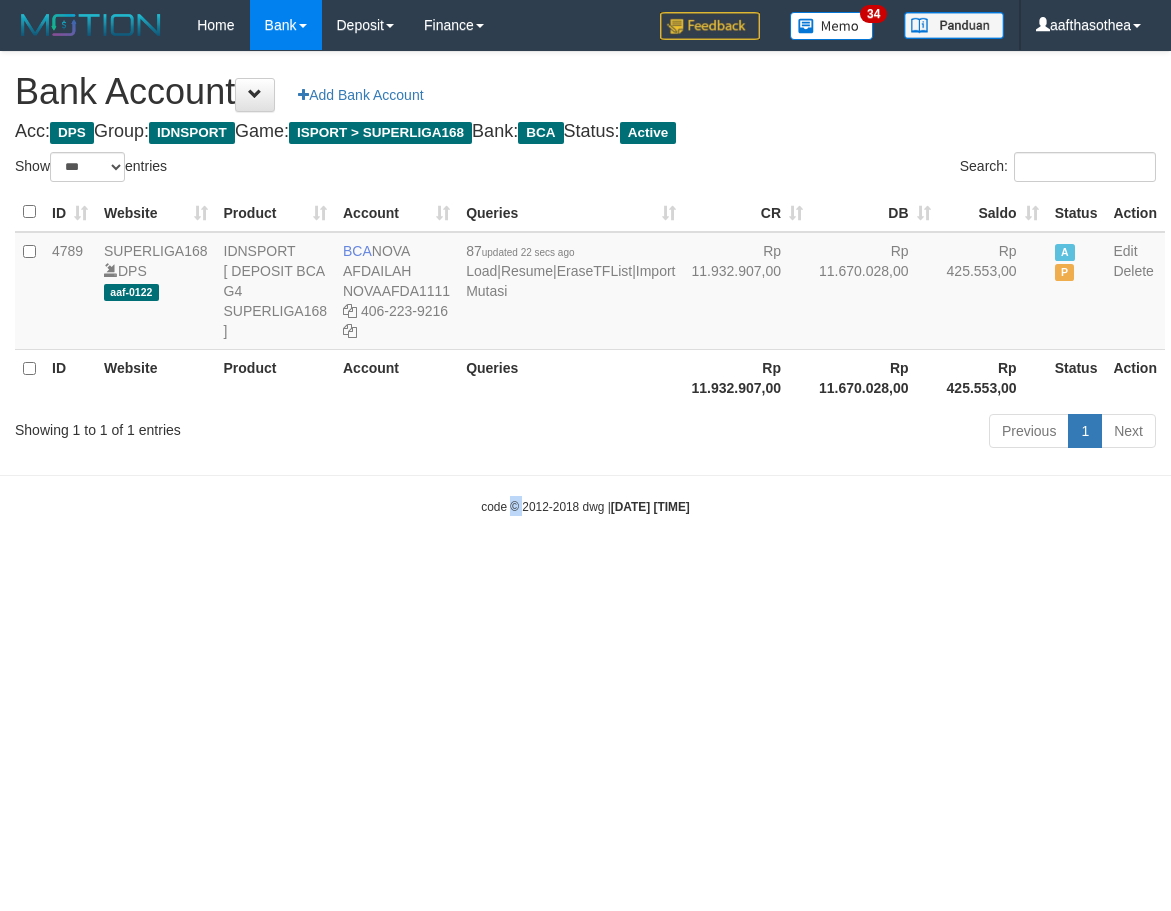 click on "Toggle navigation
Home
Bank
Account List
Load
By Website
Group
[ISPORT]													SUPERLIGA168
By Load Group (DPS)" at bounding box center [585, 283] 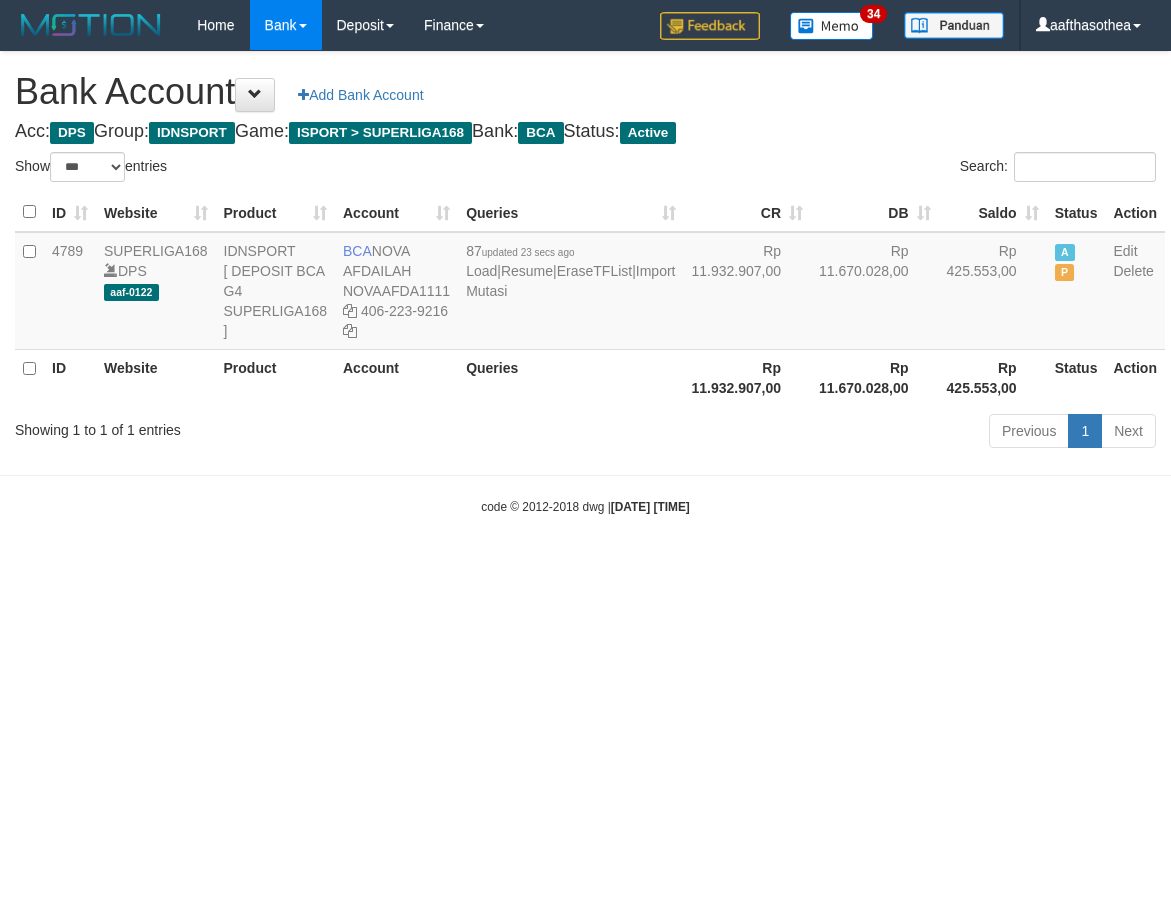 select on "***" 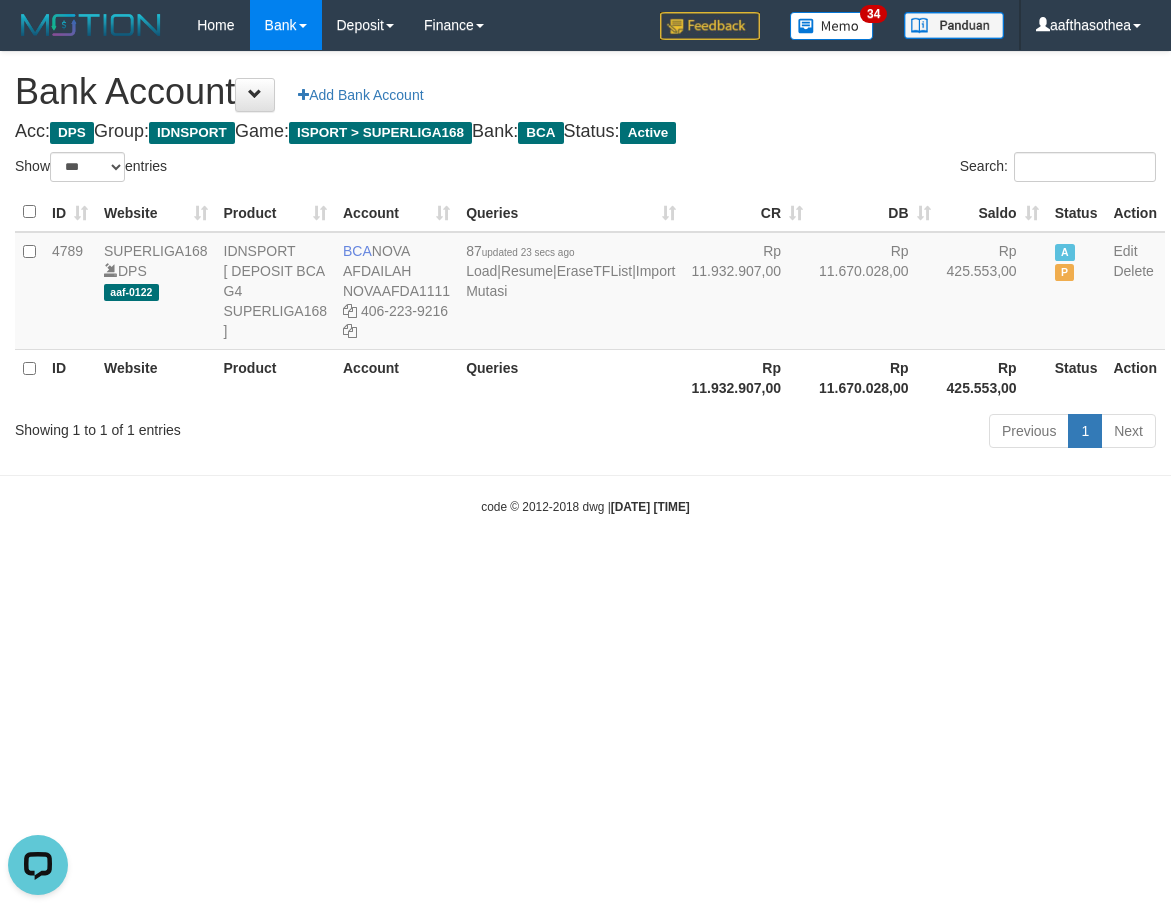 scroll, scrollTop: 0, scrollLeft: 0, axis: both 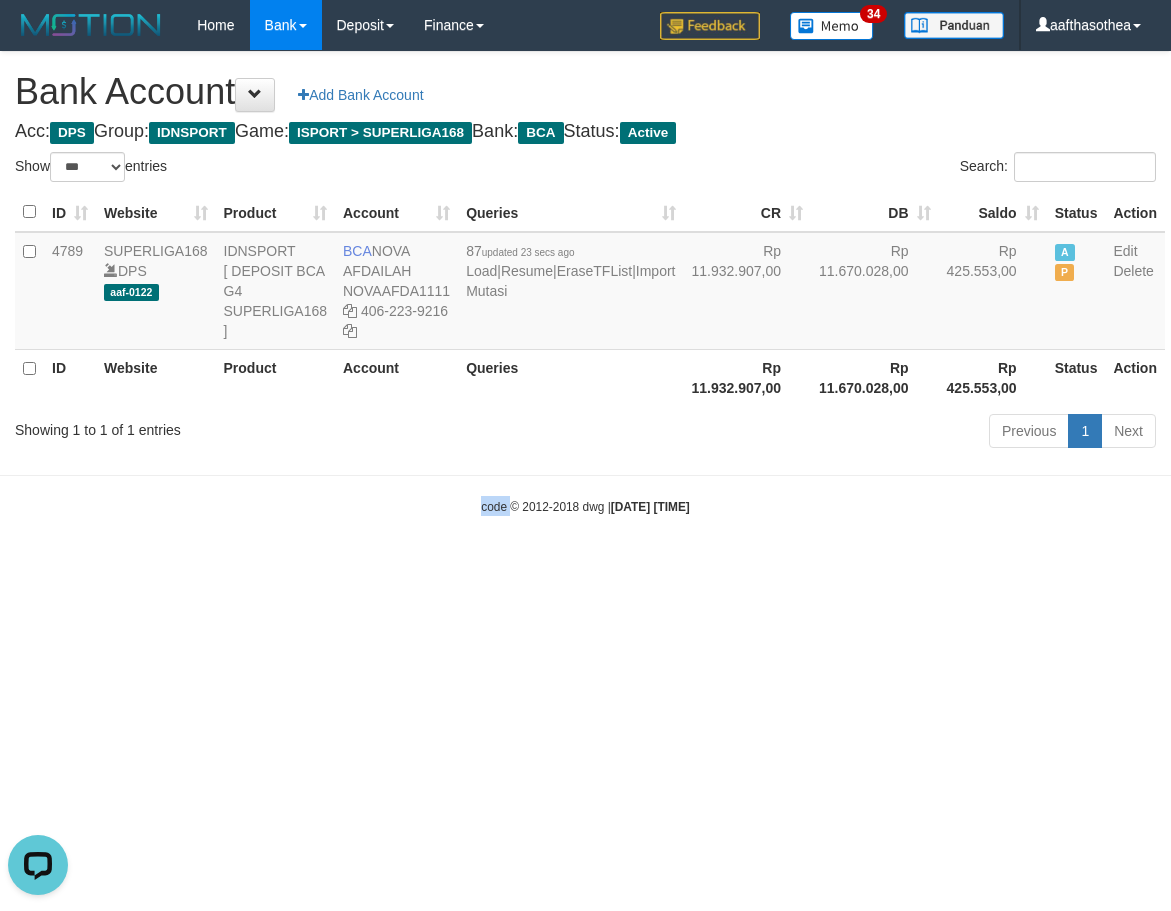 click on "Toggle navigation
Home
Bank
Account List
Load
By Website
Group
[ISPORT]													SUPERLIGA168
By Load Group (DPS)
34" at bounding box center [585, 283] 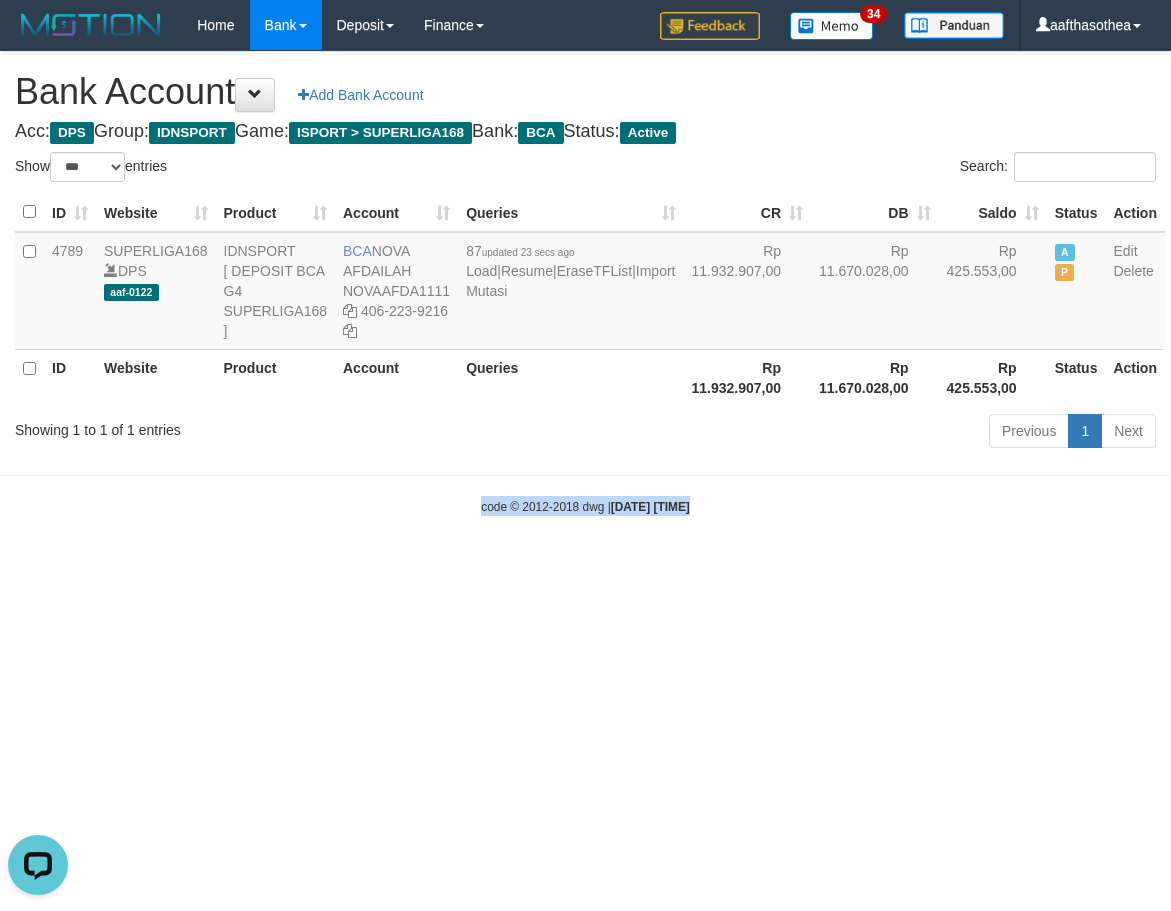 click on "Toggle navigation
Home
Bank
Account List
Load
By Website
Group
[ISPORT]													SUPERLIGA168
By Load Group (DPS)
34" at bounding box center (585, 283) 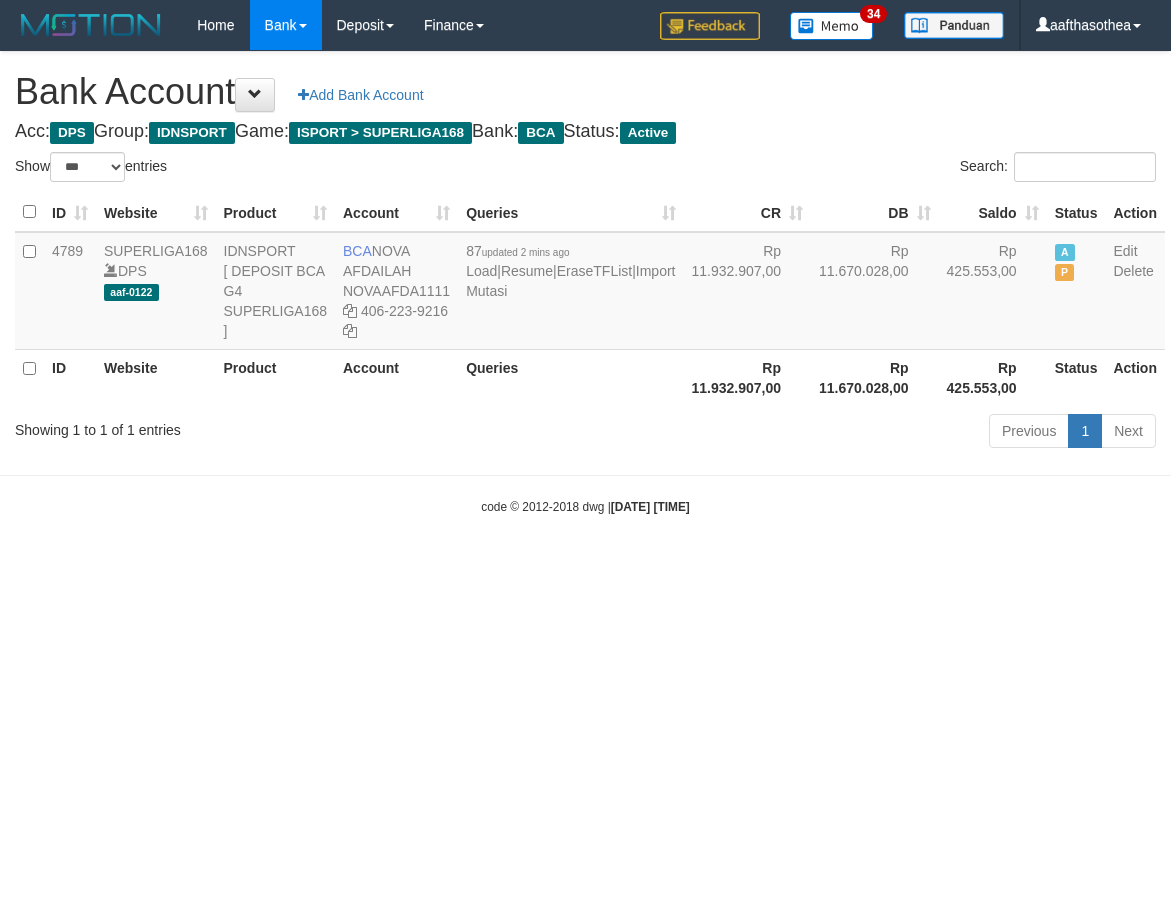 select on "***" 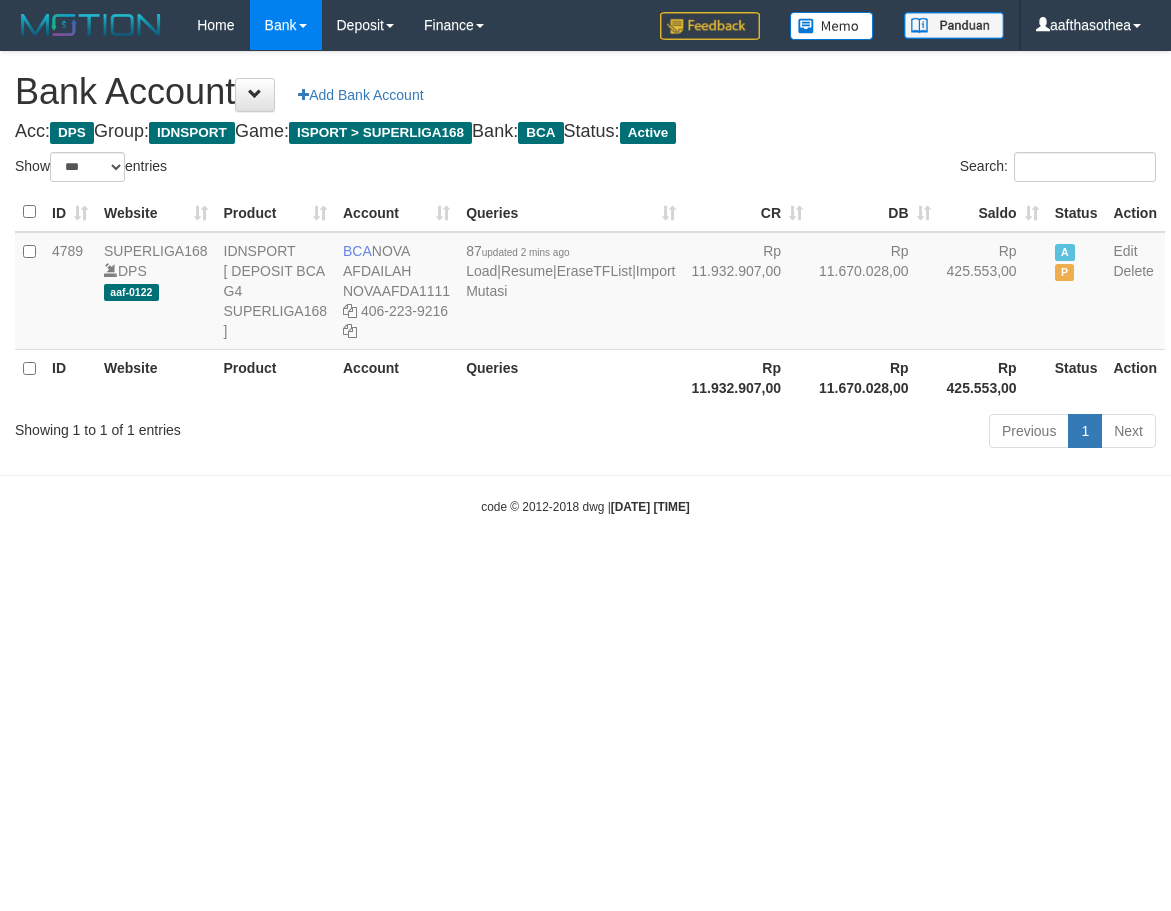 select on "***" 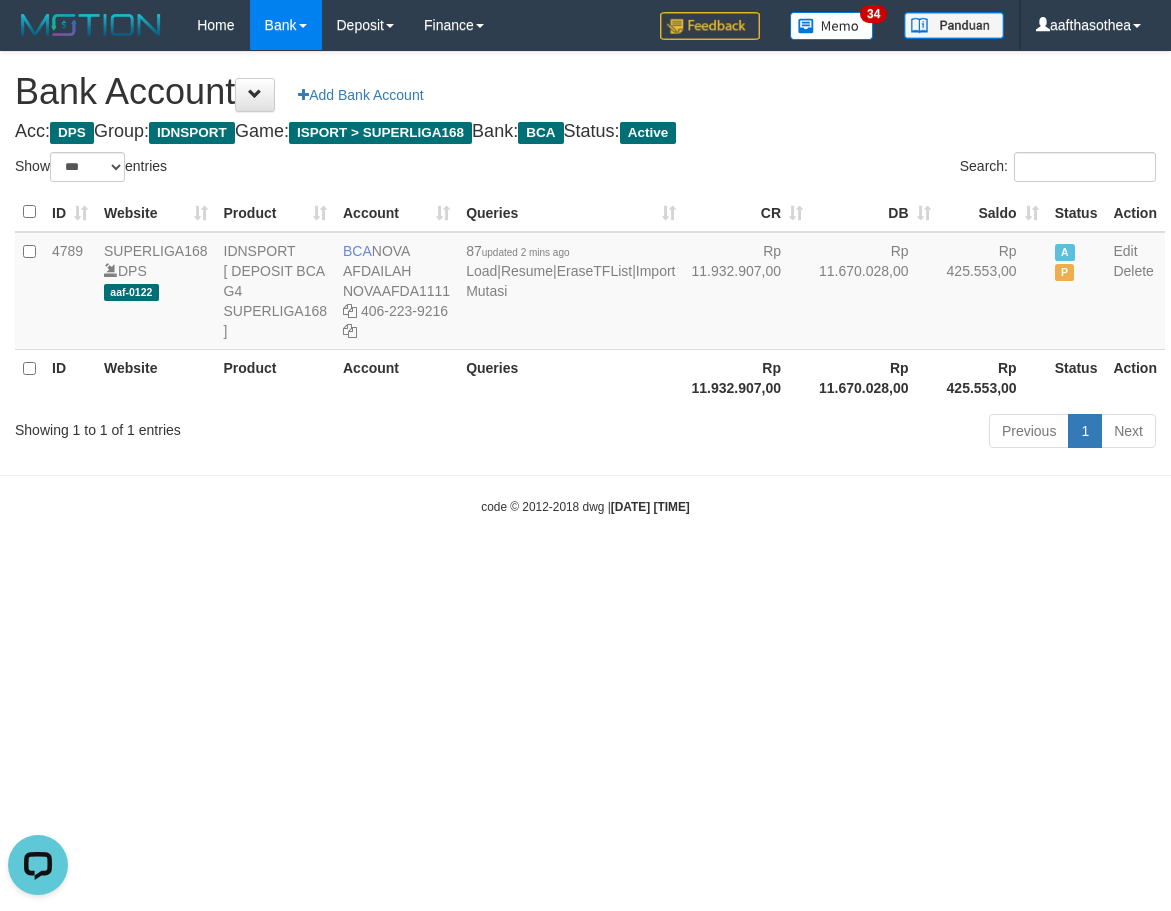 scroll, scrollTop: 0, scrollLeft: 0, axis: both 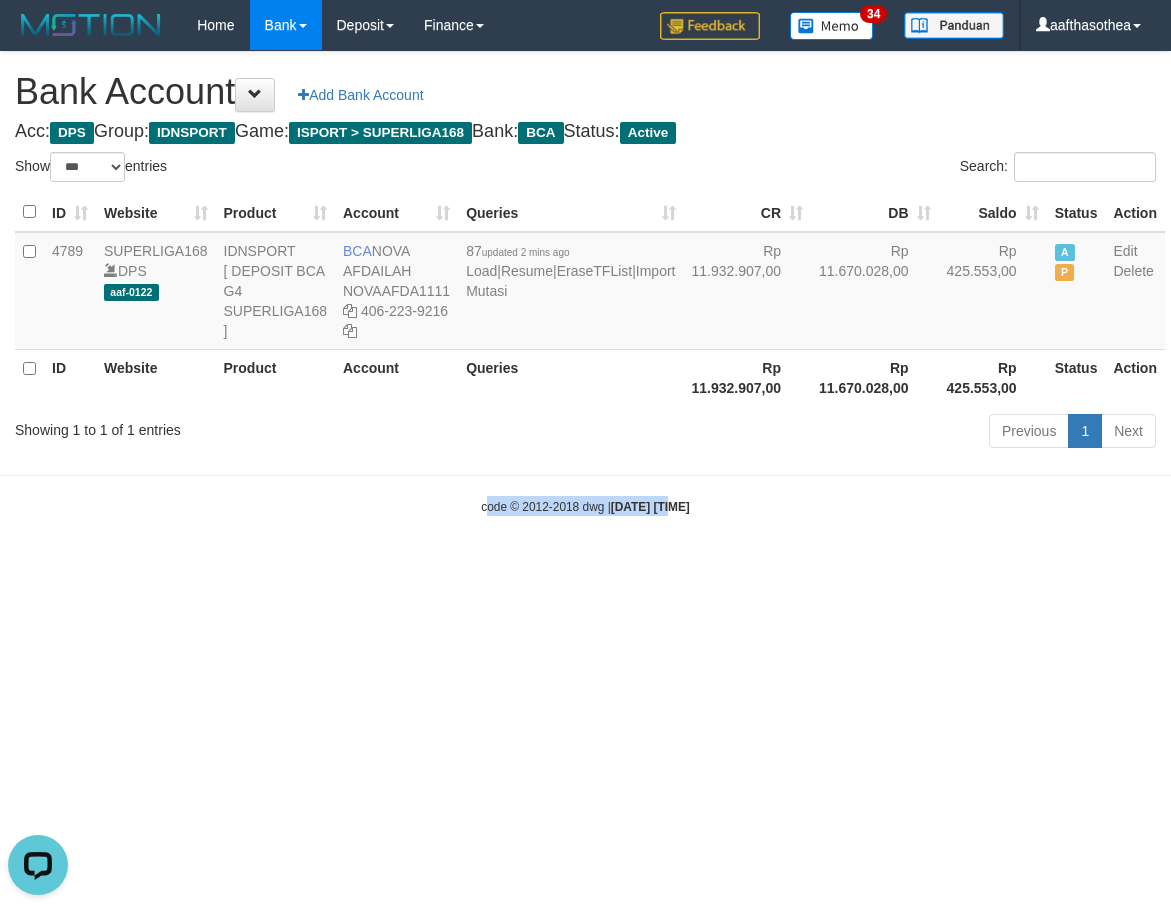 drag, startPoint x: 655, startPoint y: 748, endPoint x: 339, endPoint y: 622, distance: 340.19406 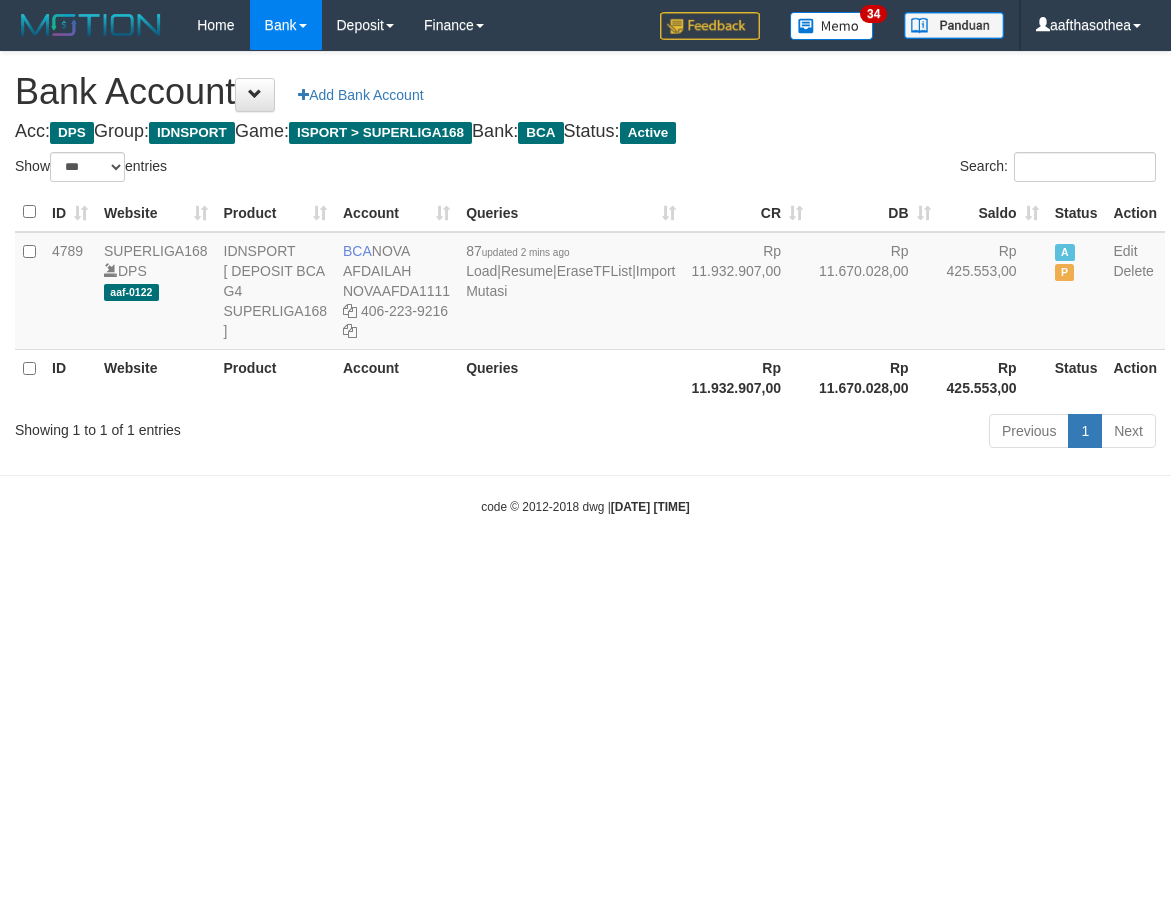 select on "***" 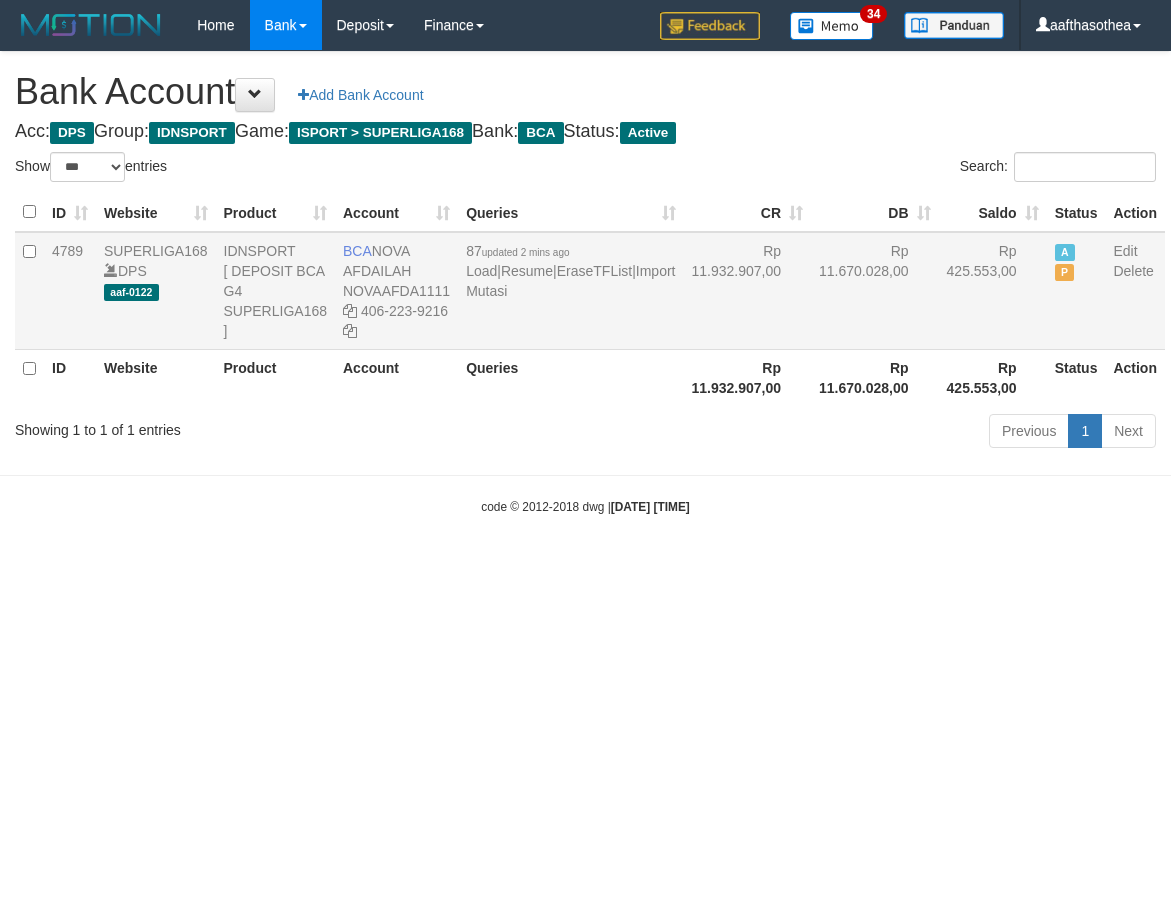 scroll, scrollTop: 0, scrollLeft: 0, axis: both 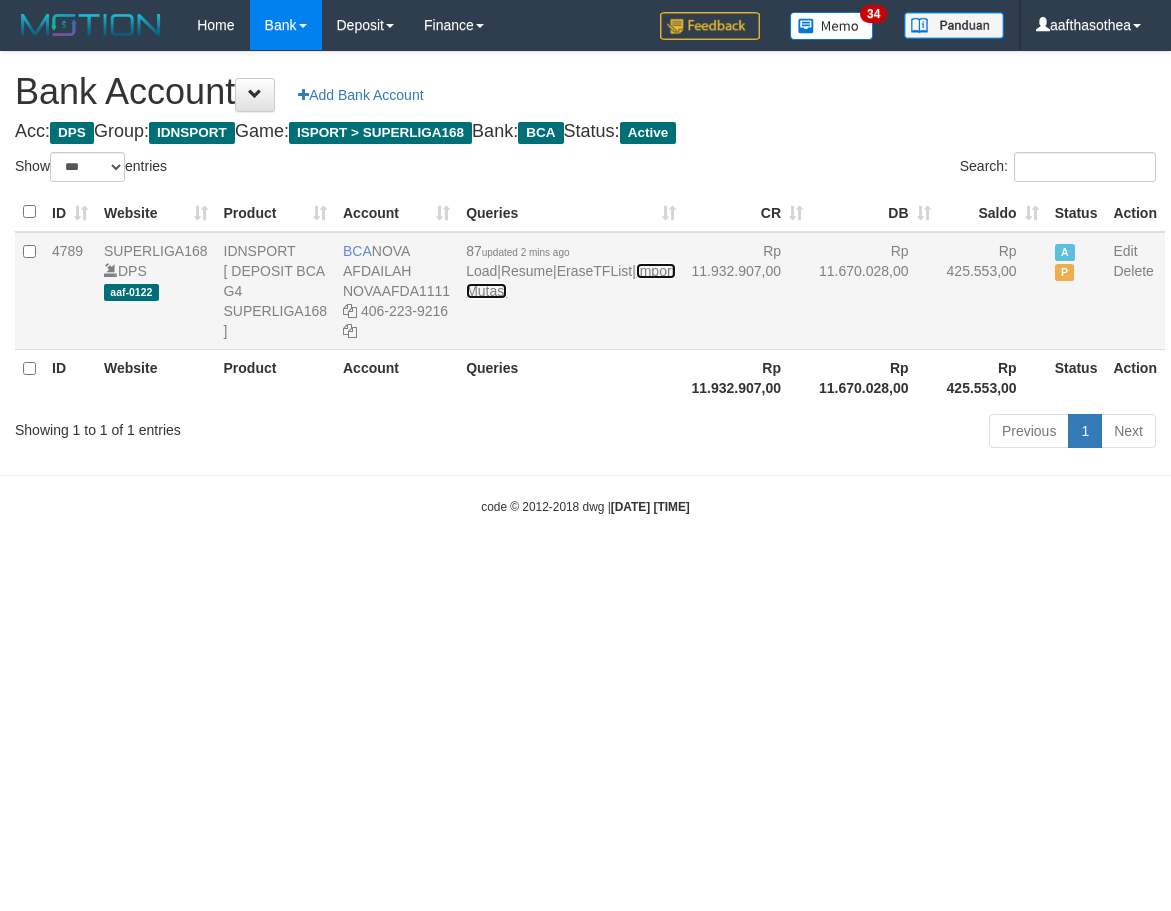 click on "Import Mutasi" at bounding box center (570, 281) 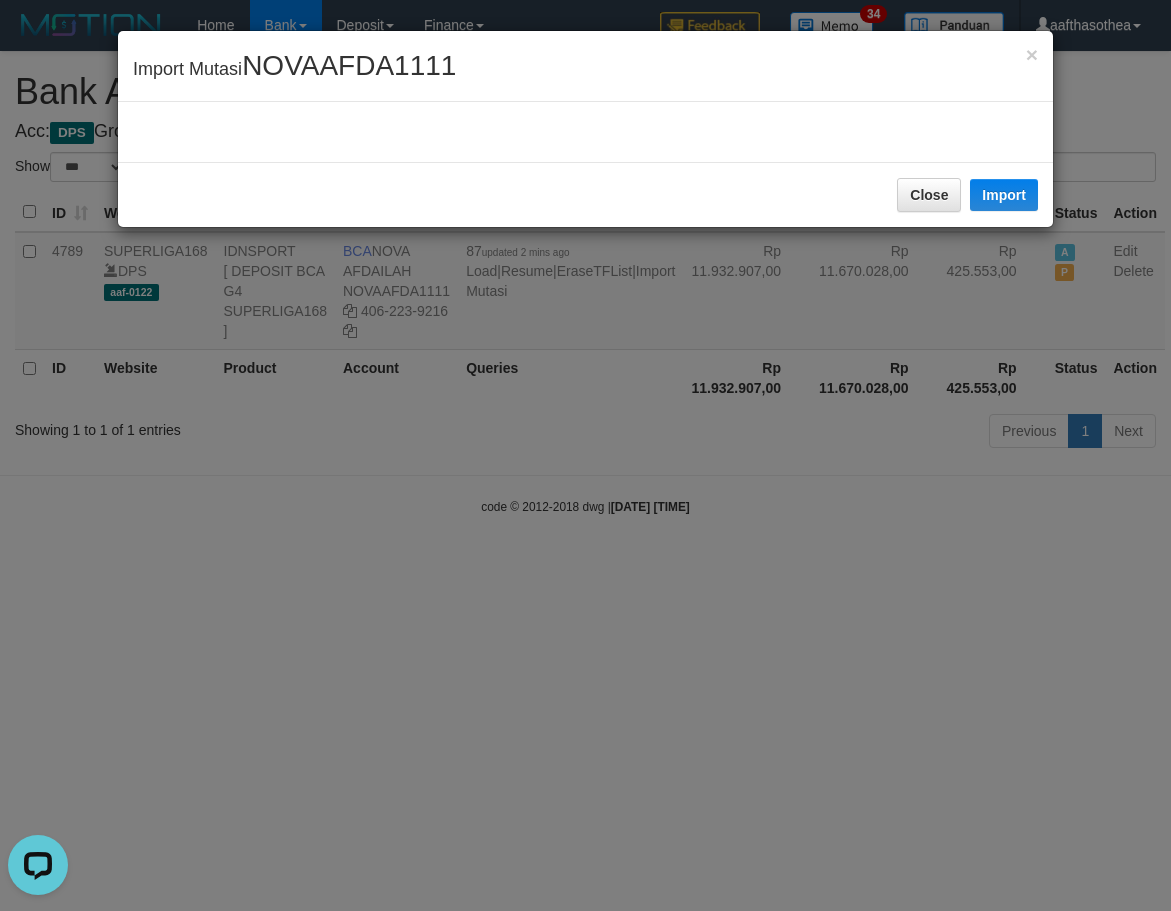 scroll, scrollTop: 0, scrollLeft: 0, axis: both 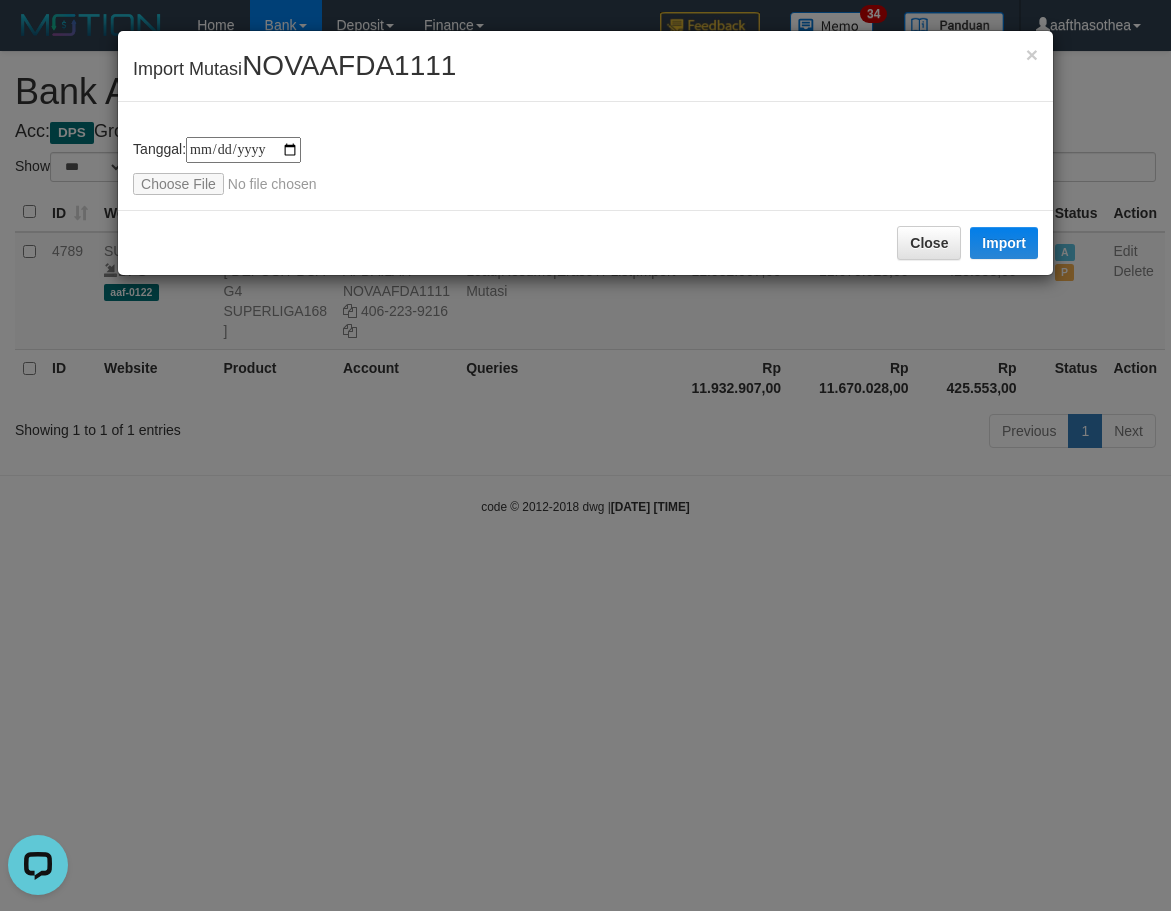 type on "**********" 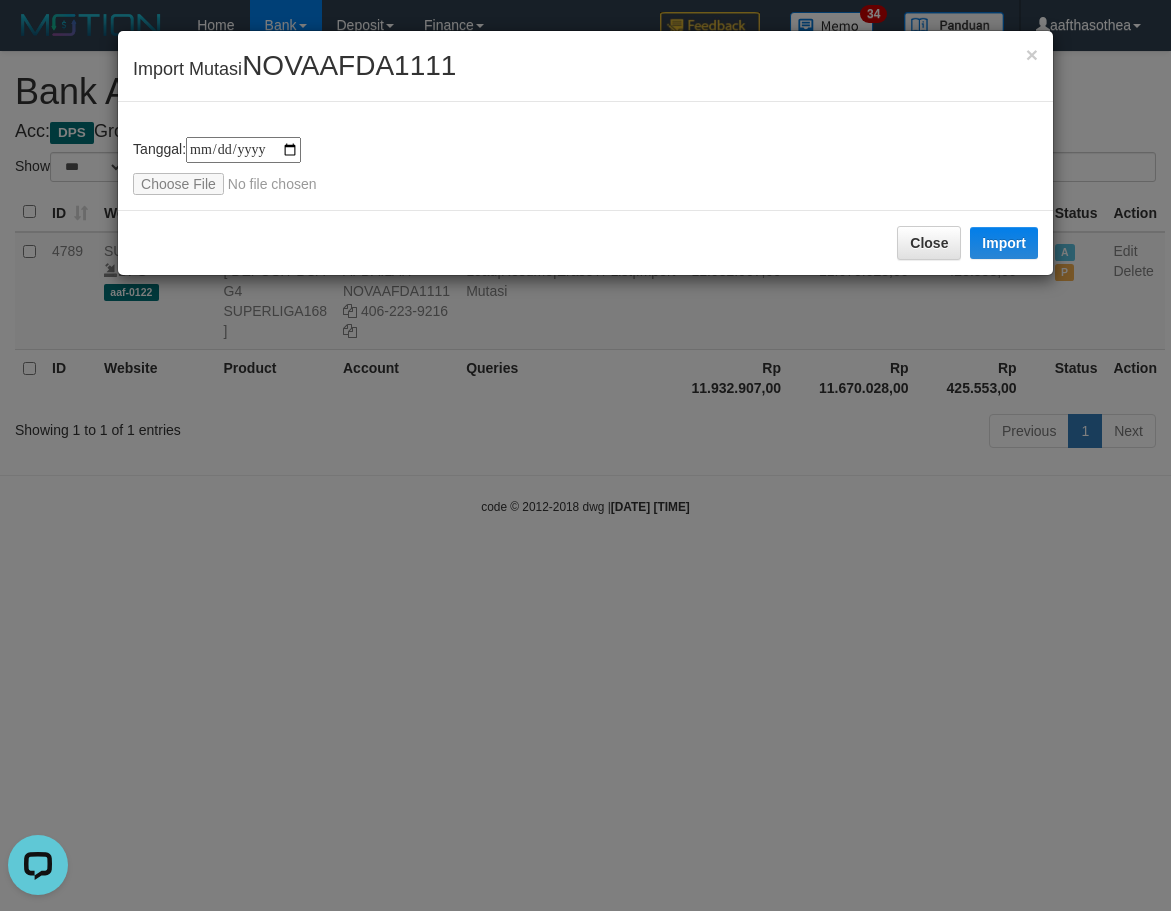 click on "**********" at bounding box center [585, 166] 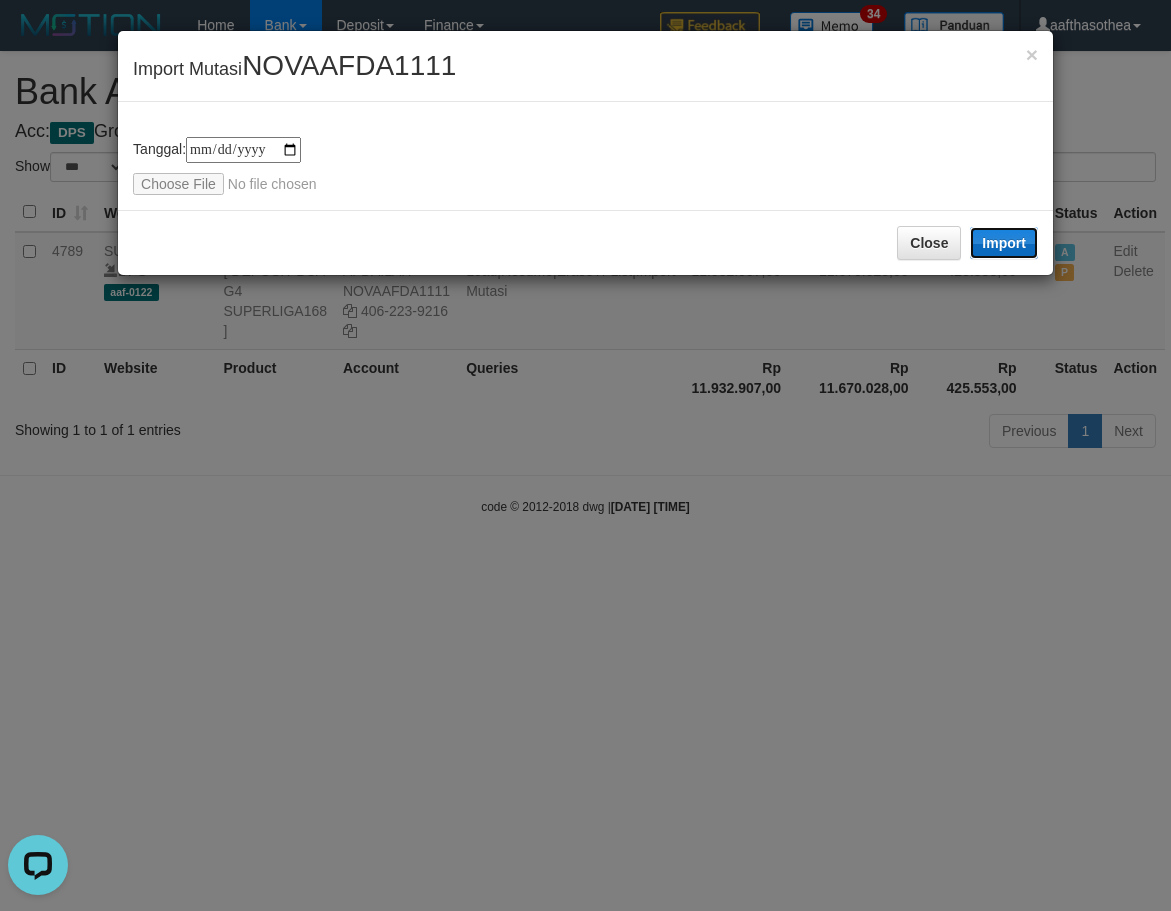 drag, startPoint x: 1007, startPoint y: 246, endPoint x: 245, endPoint y: 491, distance: 800.418 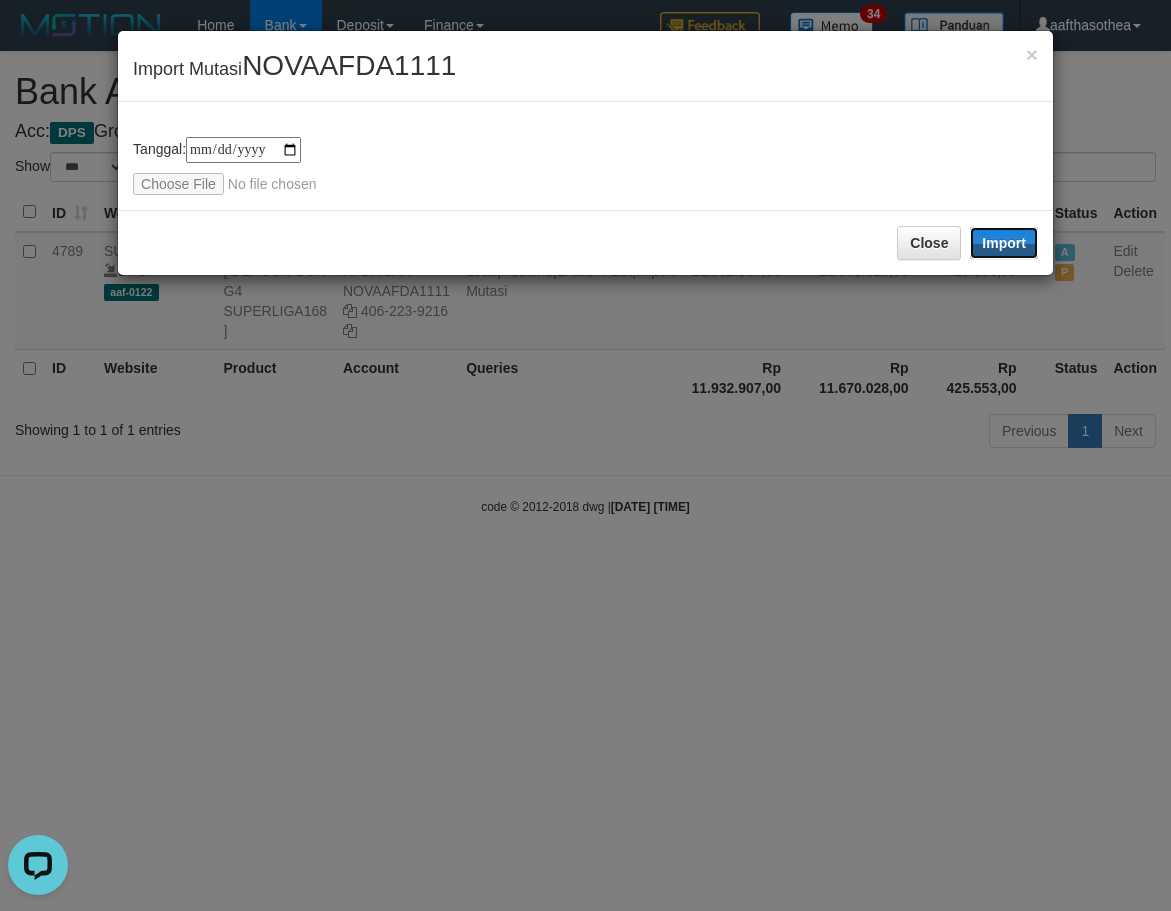 click on "Import" at bounding box center (1004, 243) 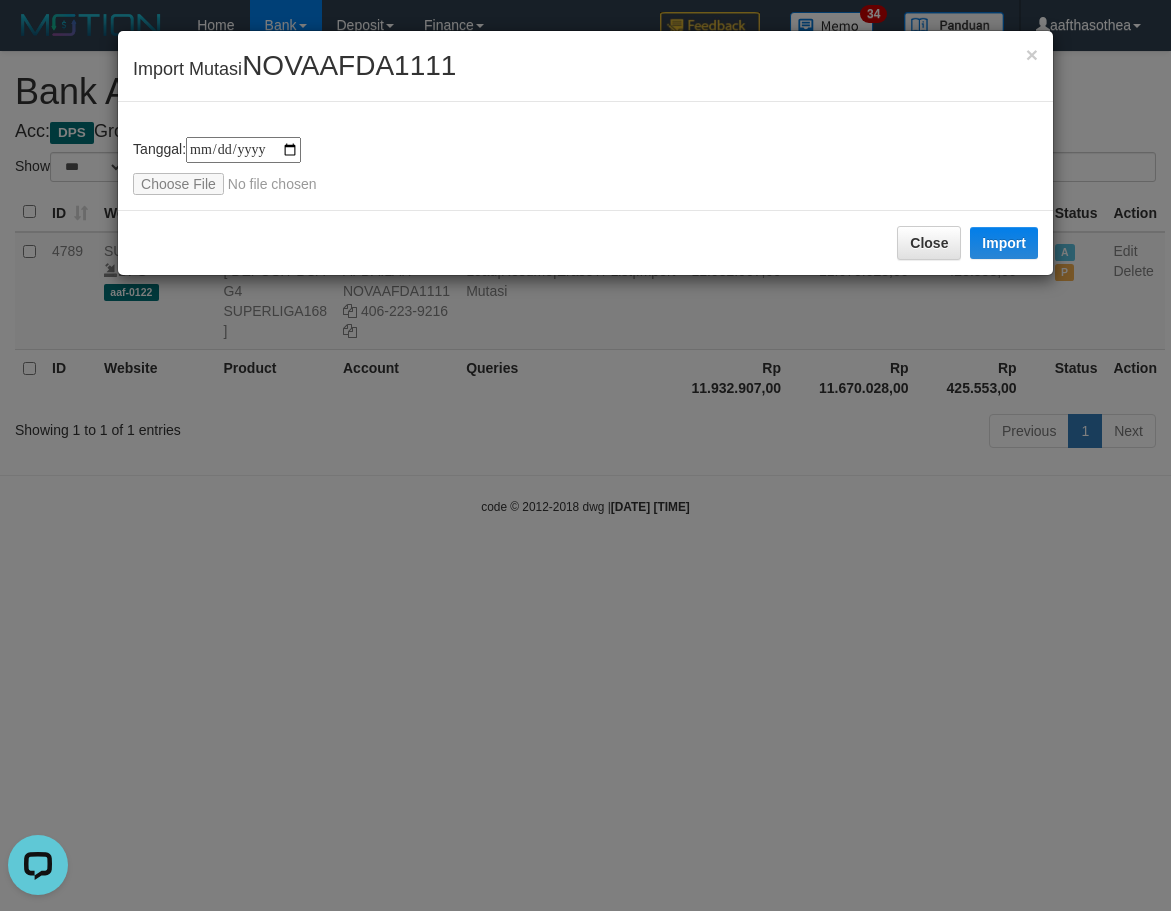 click on "**********" at bounding box center (585, 455) 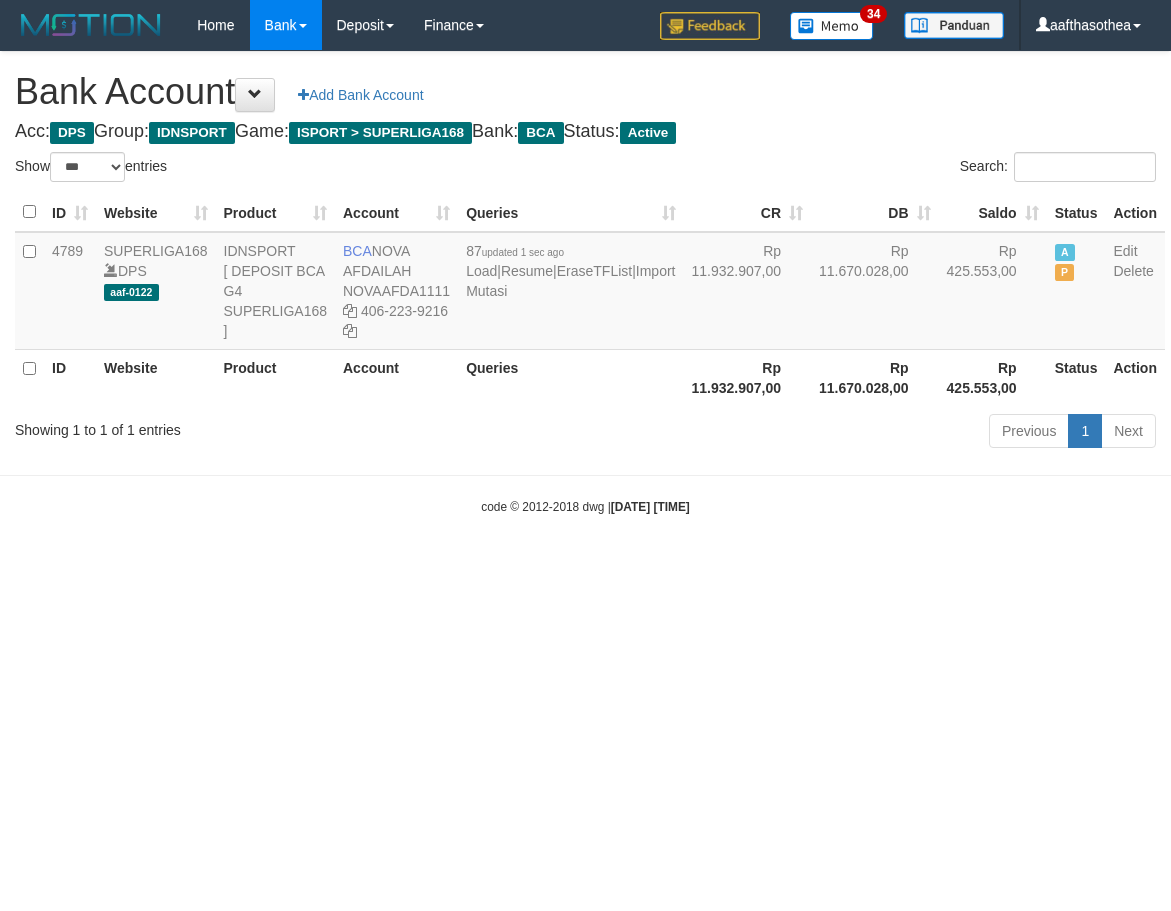 select on "***" 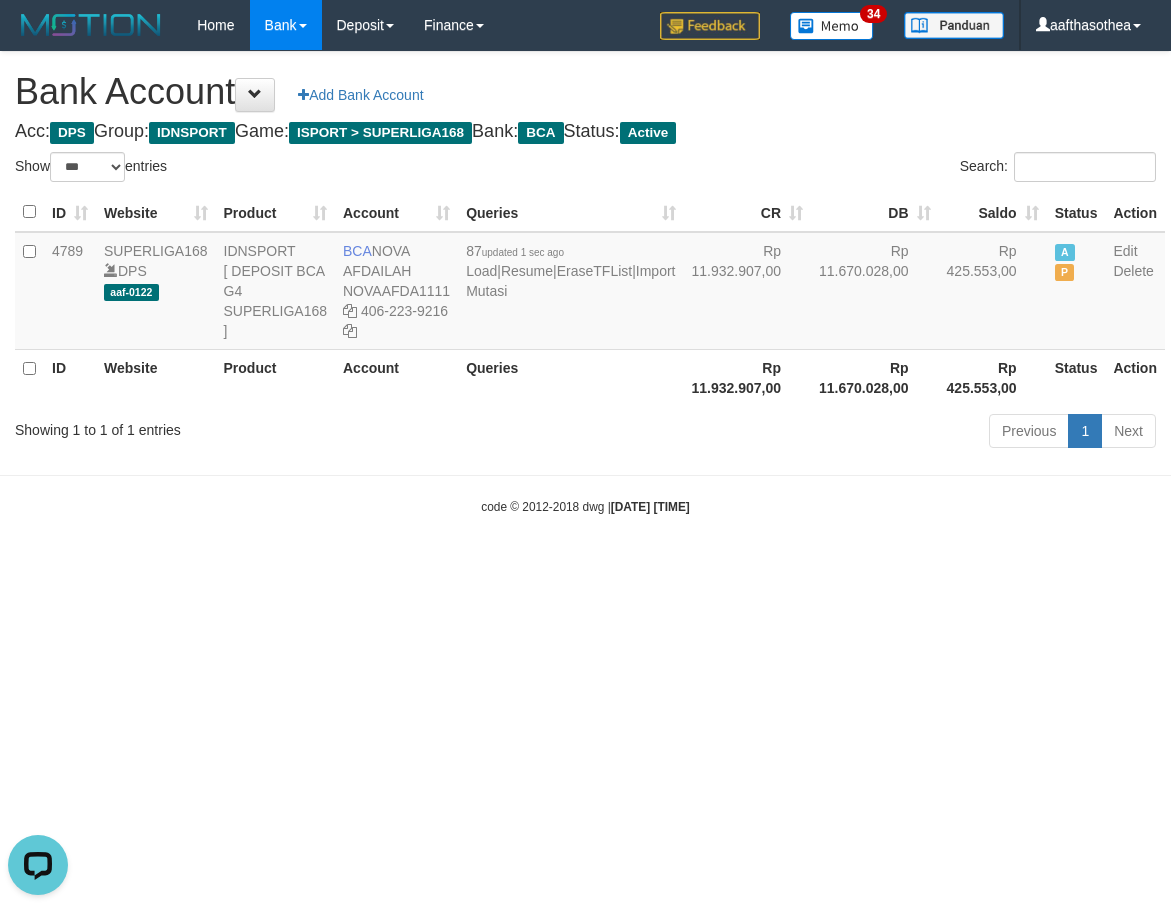 scroll, scrollTop: 0, scrollLeft: 0, axis: both 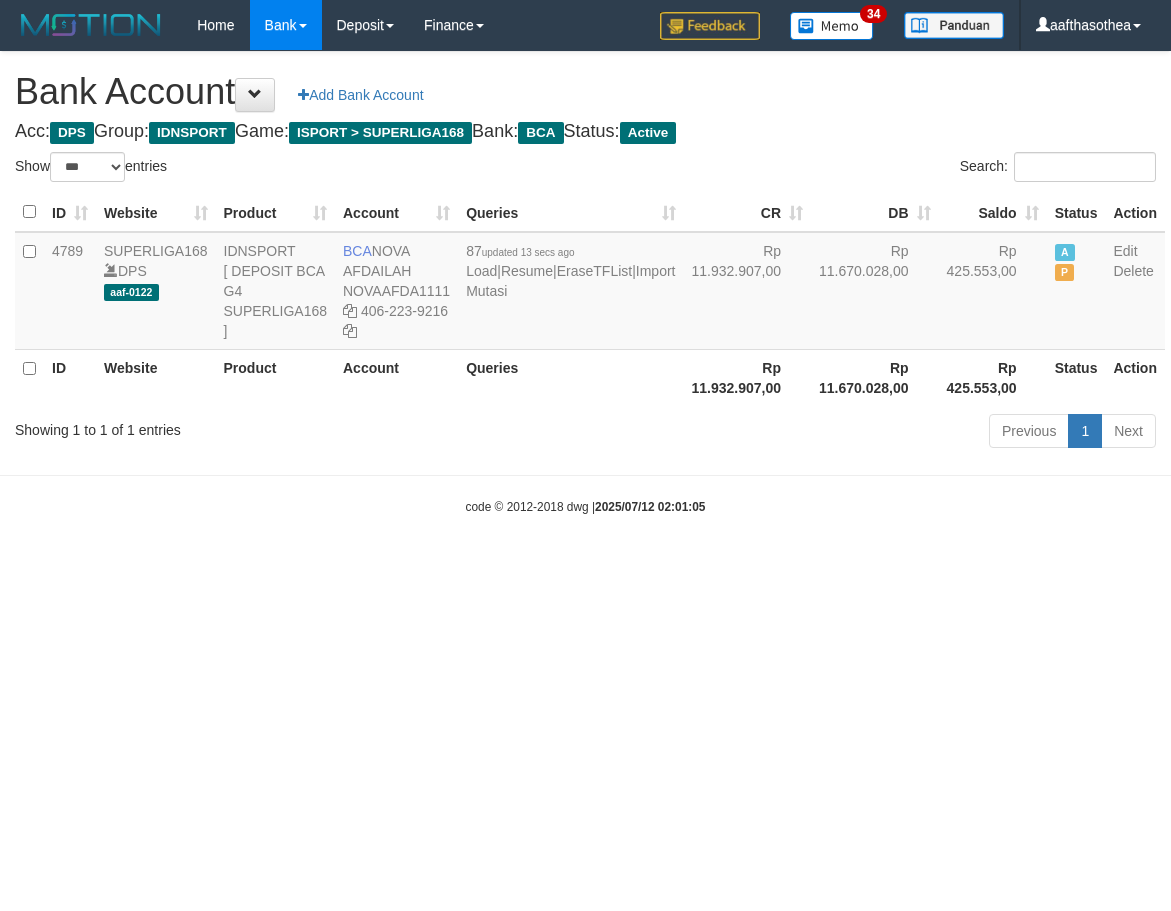 select on "***" 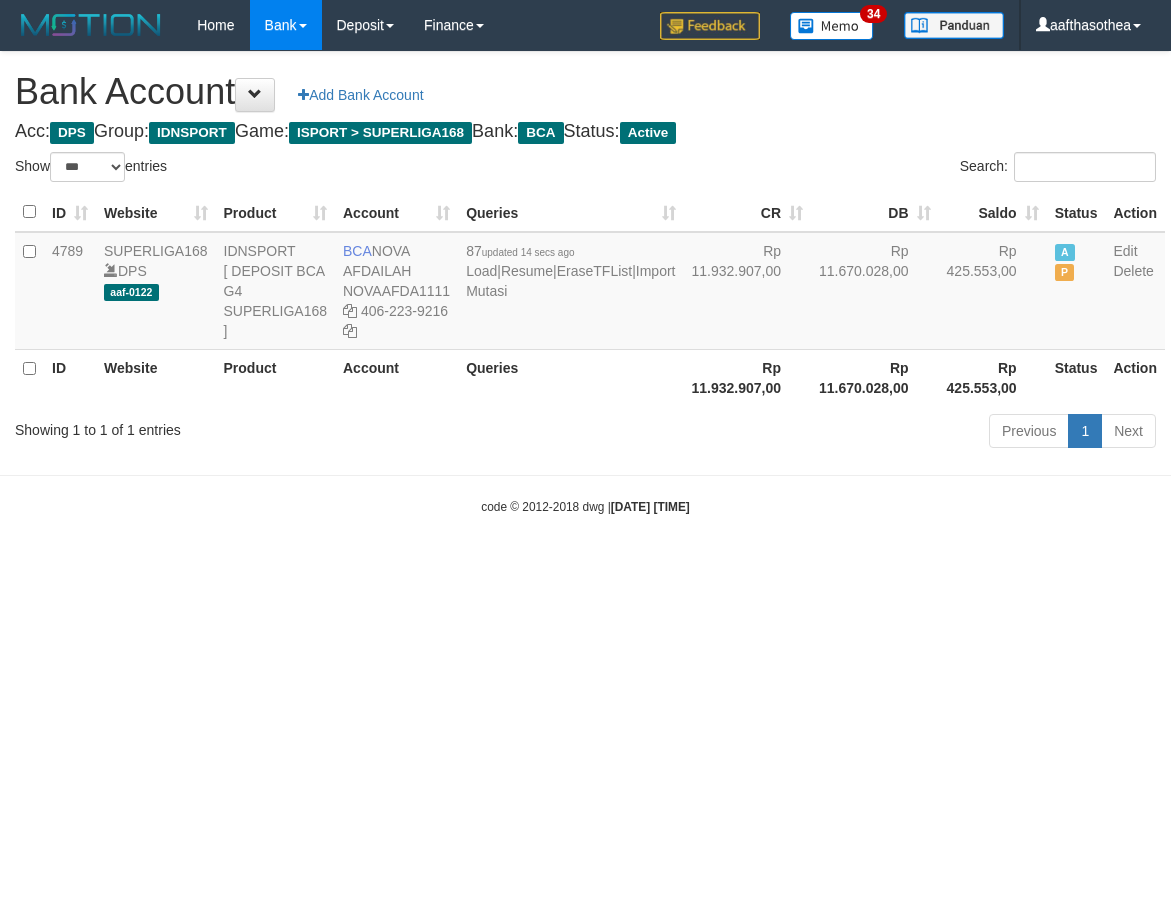 select on "***" 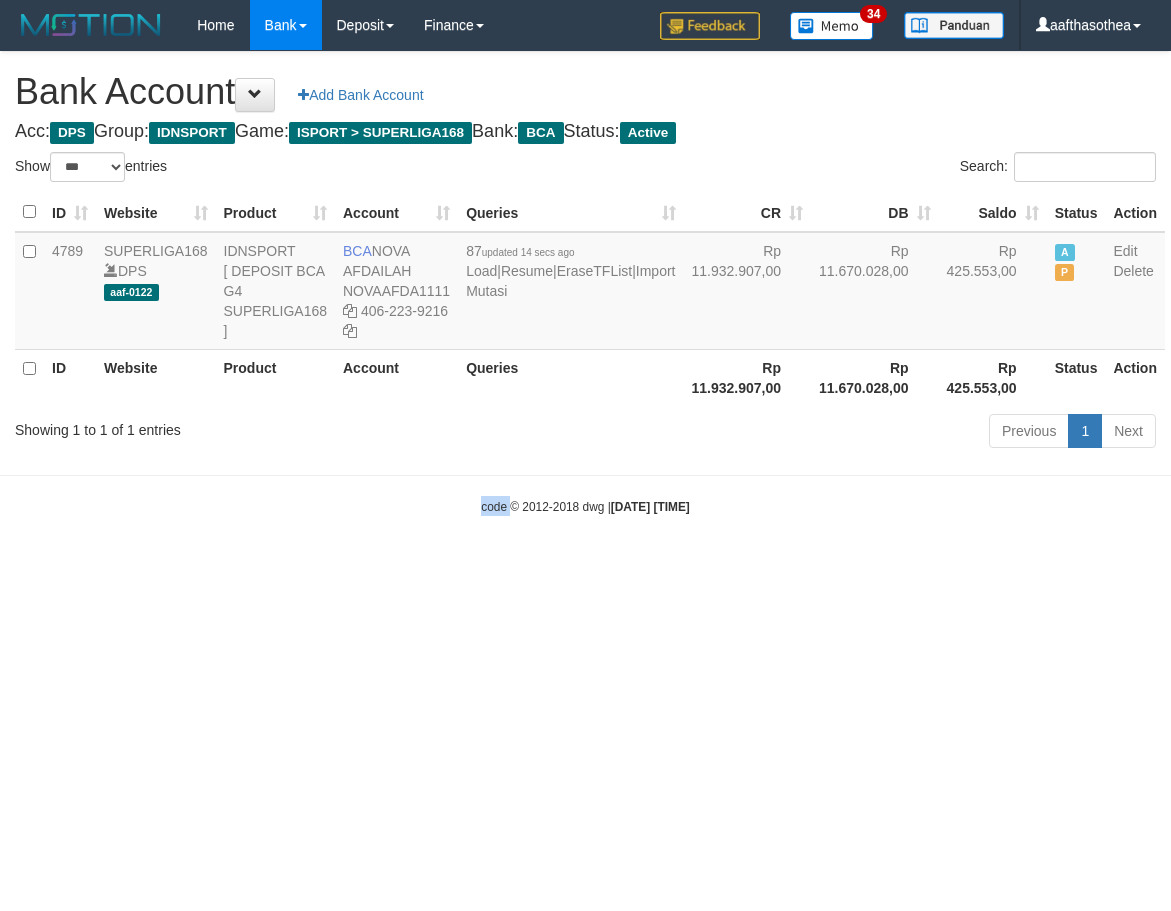click on "Toggle navigation
Home
Bank
Account List
Load
By Website
Group
[ISPORT]													SUPERLIGA168
By Load Group (DPS)" at bounding box center [585, 283] 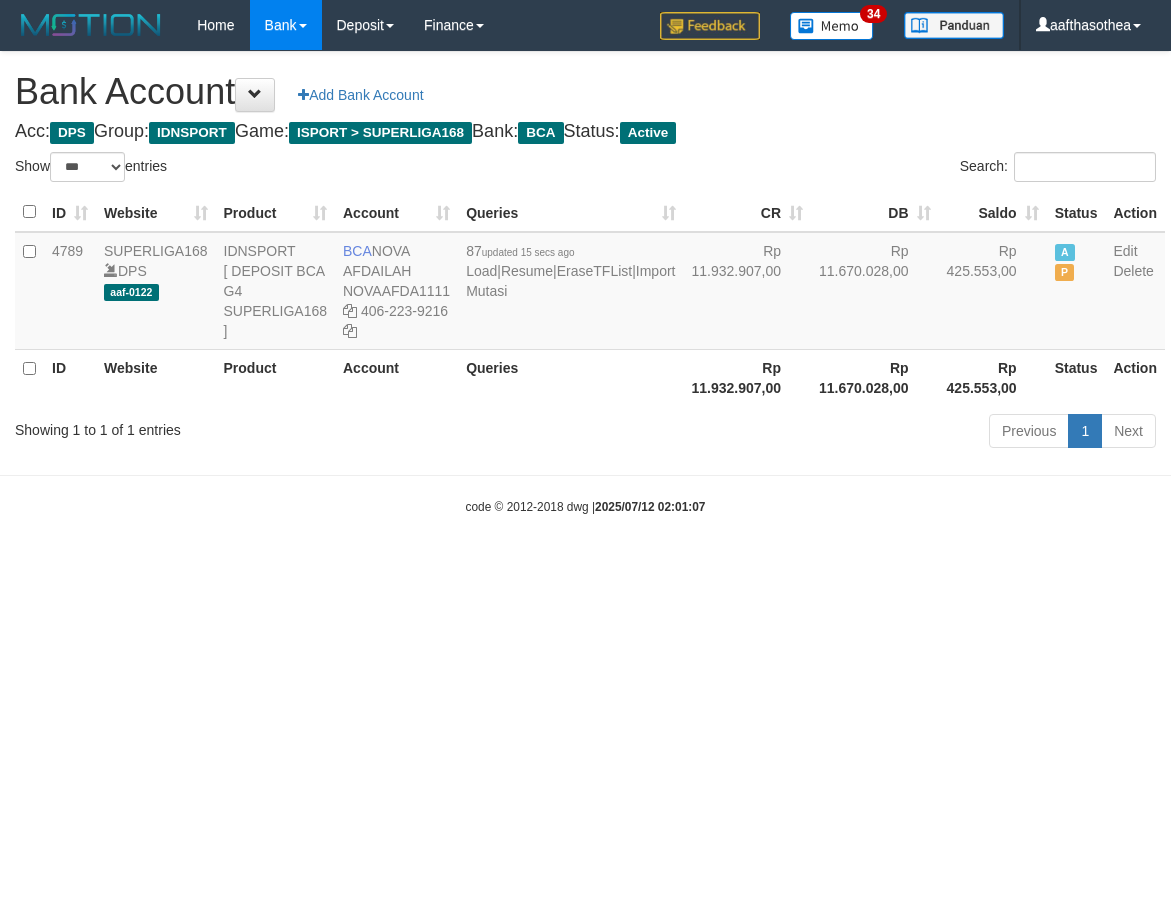 select on "***" 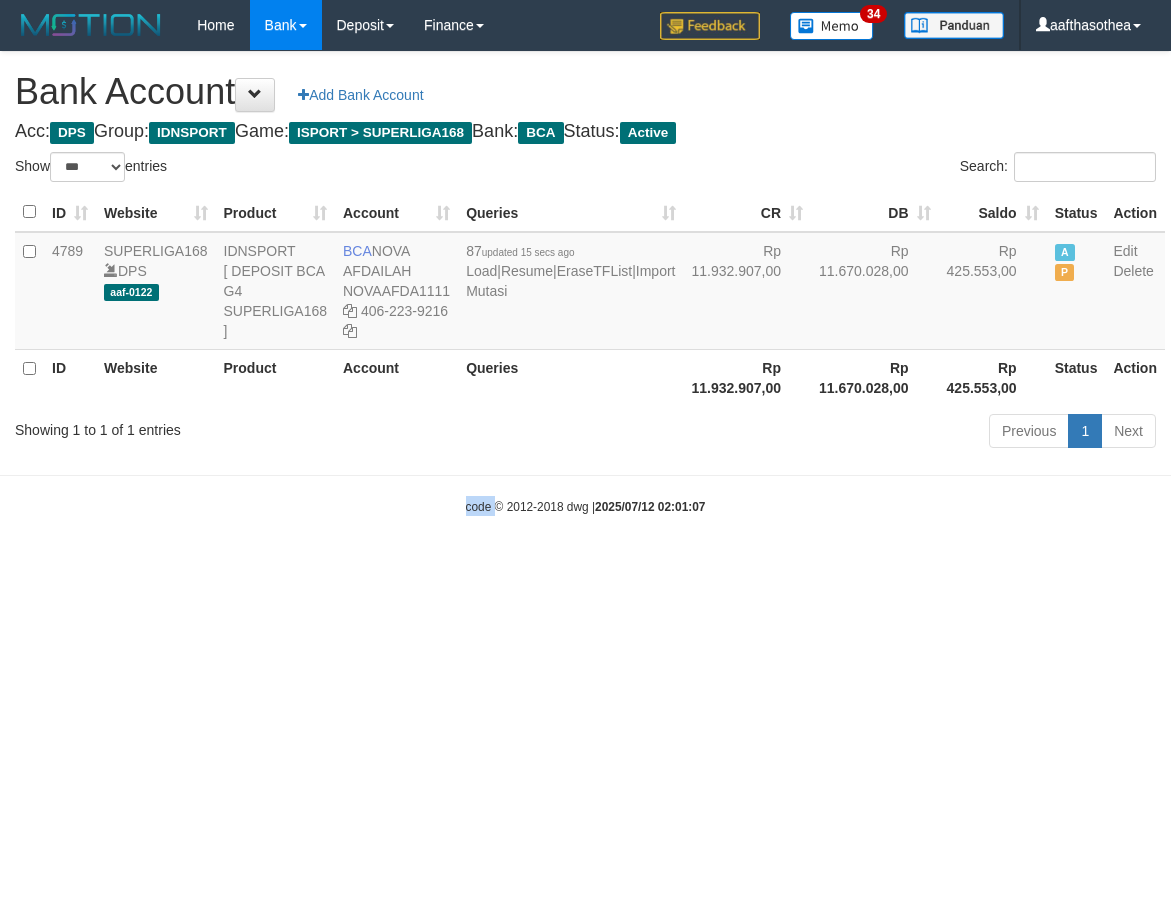 click on "Toggle navigation
Home
Bank
Account List
Load
By Website
Group
[ISPORT]													SUPERLIGA168
By Load Group (DPS)" at bounding box center [585, 283] 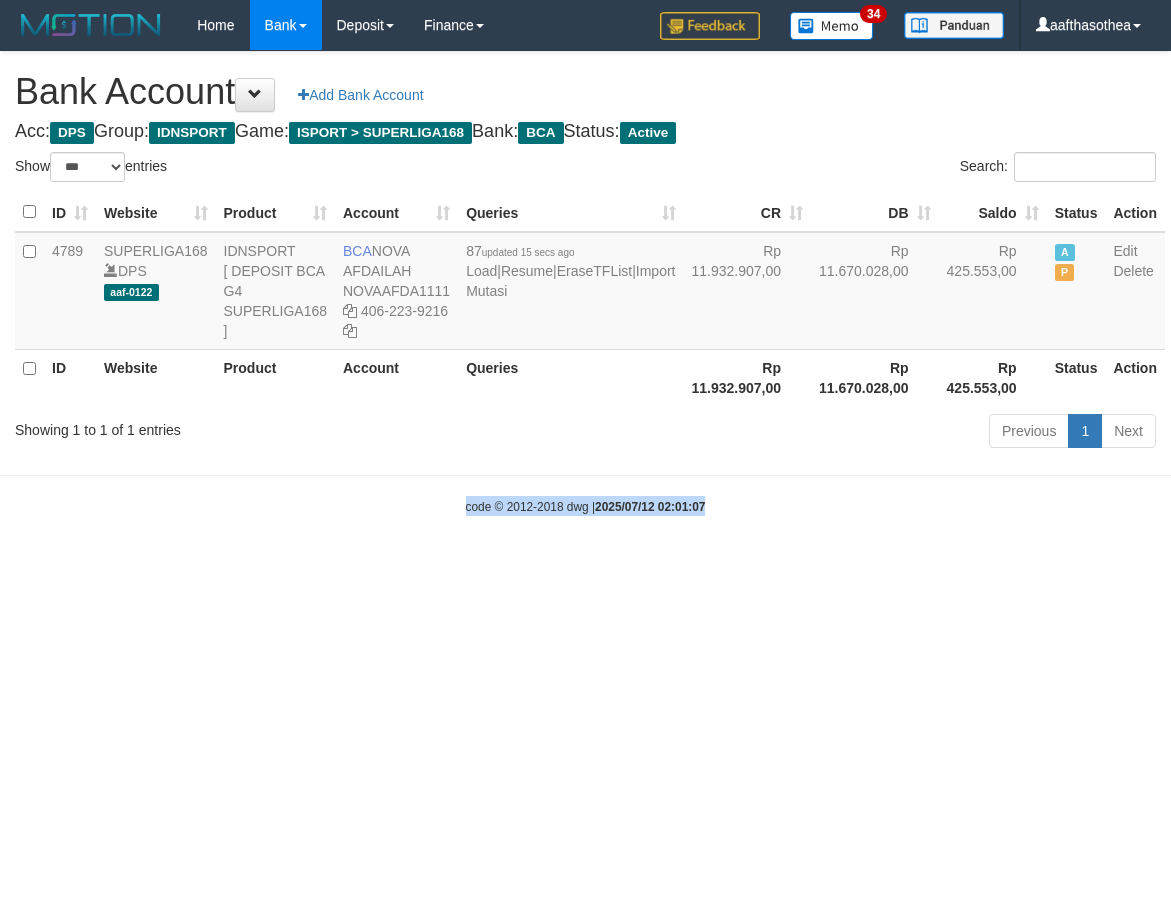 click on "Toggle navigation
Home
Bank
Account List
Load
By Website
Group
[ISPORT]													SUPERLIGA168
By Load Group (DPS)" at bounding box center (585, 283) 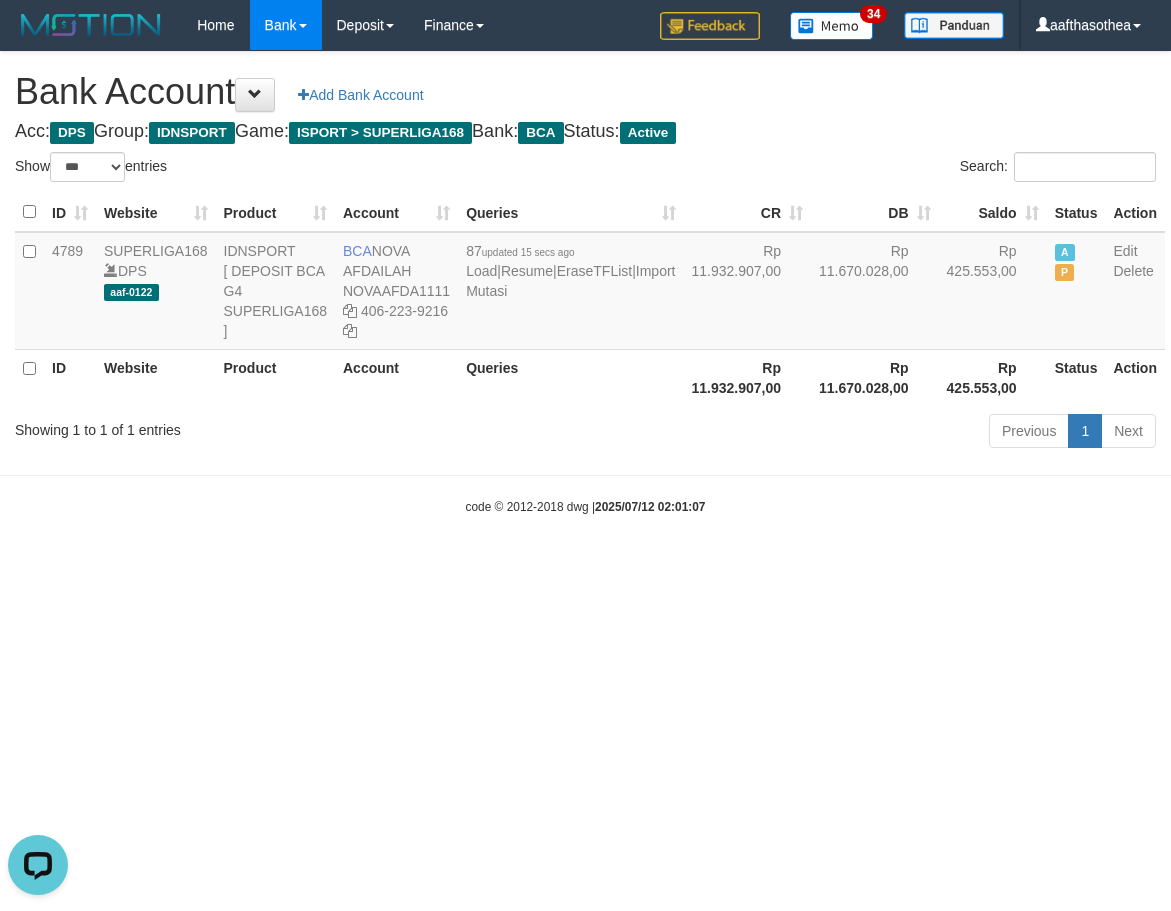 scroll, scrollTop: 0, scrollLeft: 0, axis: both 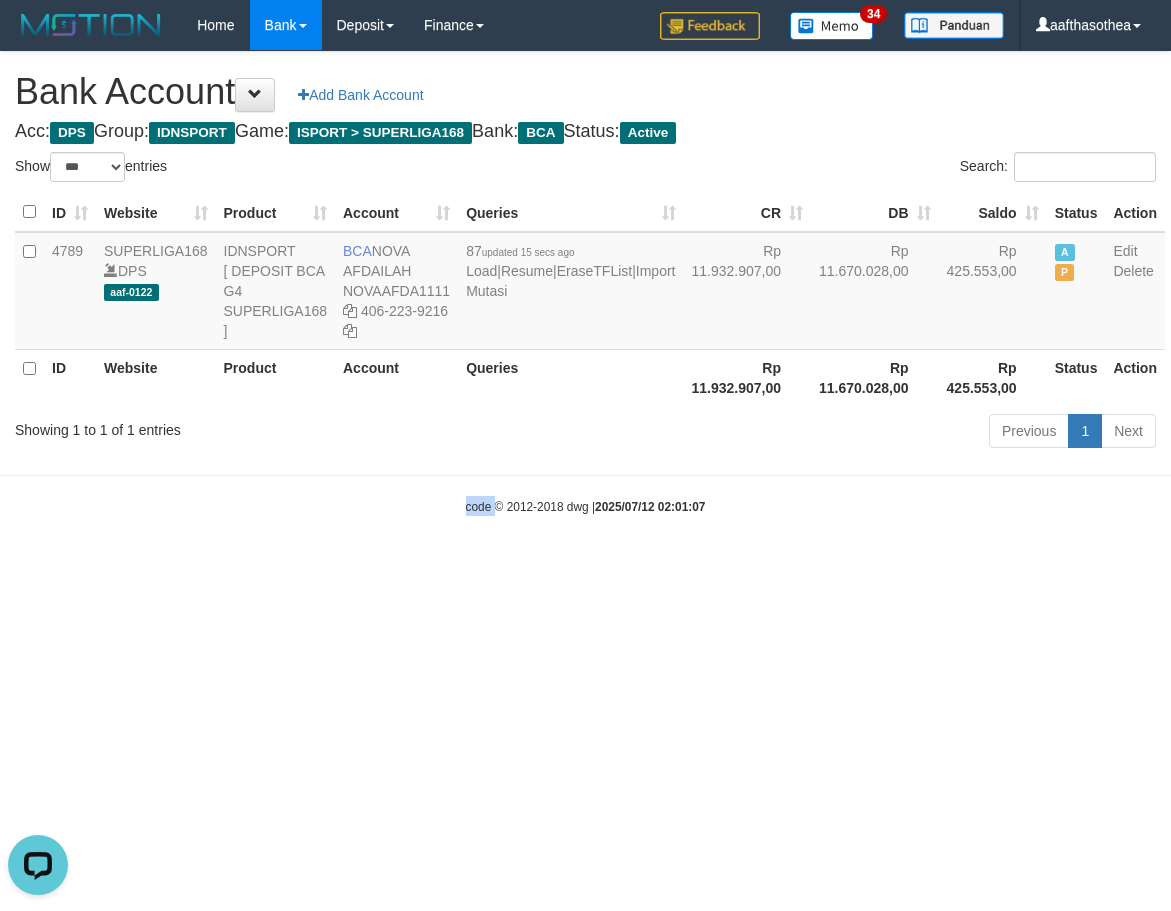 click on "Toggle navigation
Home
Bank
Account List
Load
By Website
Group
[ISPORT]													SUPERLIGA168
By Load Group (DPS)" at bounding box center (585, 283) 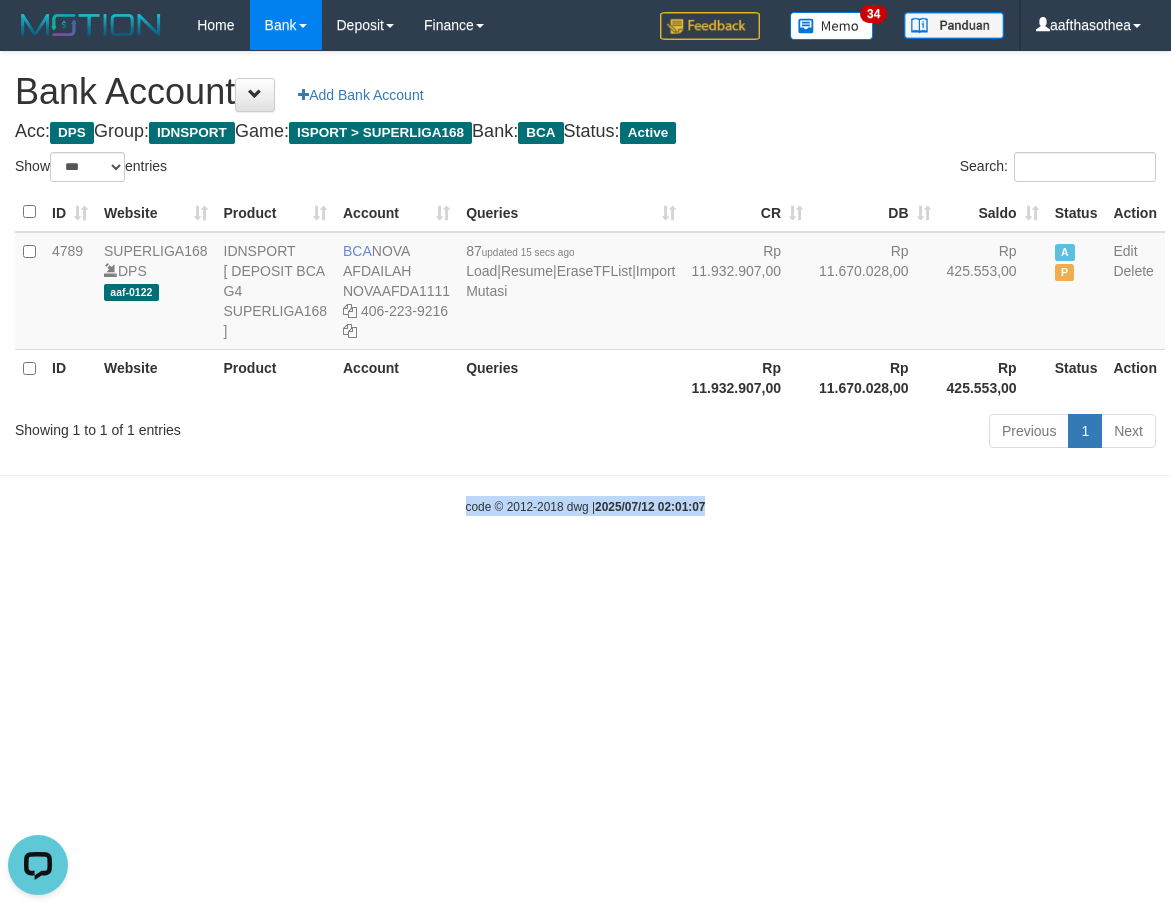 click on "Toggle navigation
Home
Bank
Account List
Load
By Website
Group
[ISPORT]													SUPERLIGA168
By Load Group (DPS)" at bounding box center (585, 283) 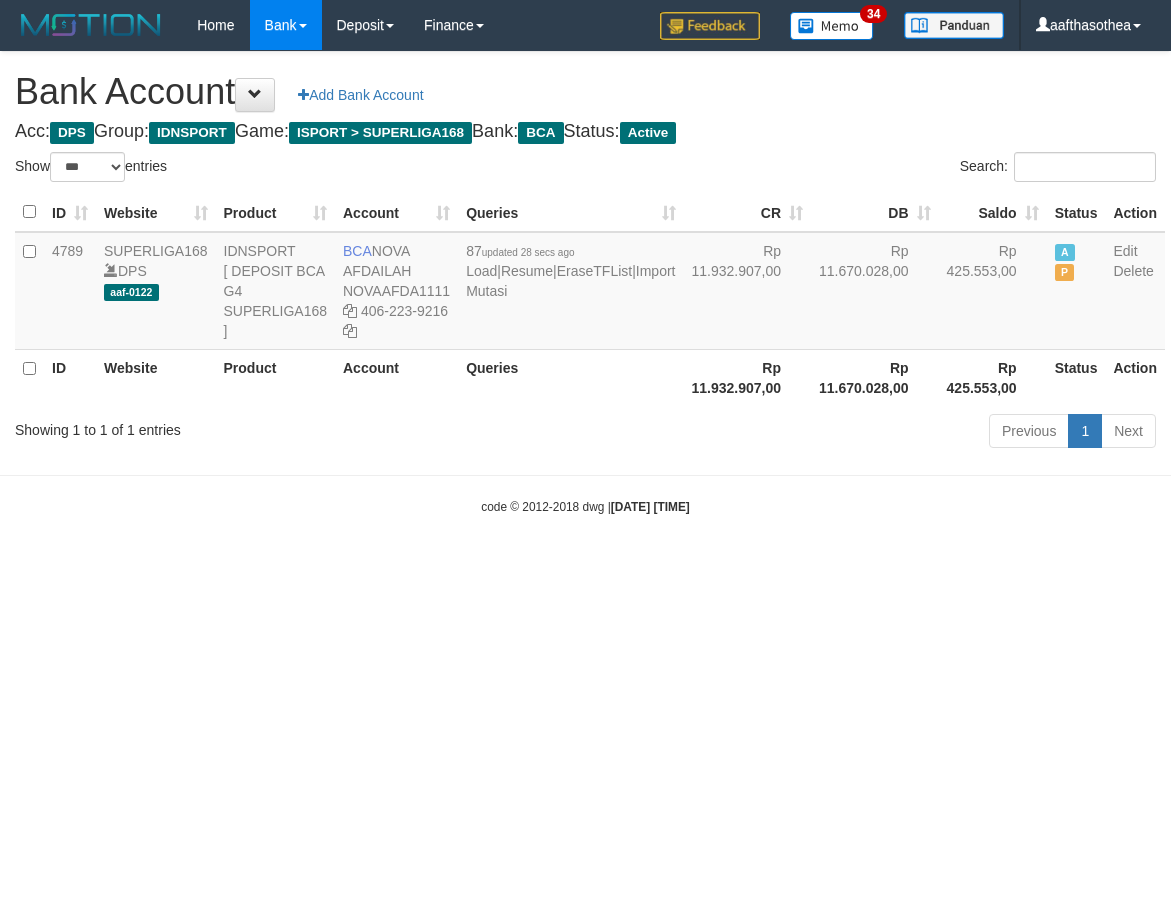 select on "***" 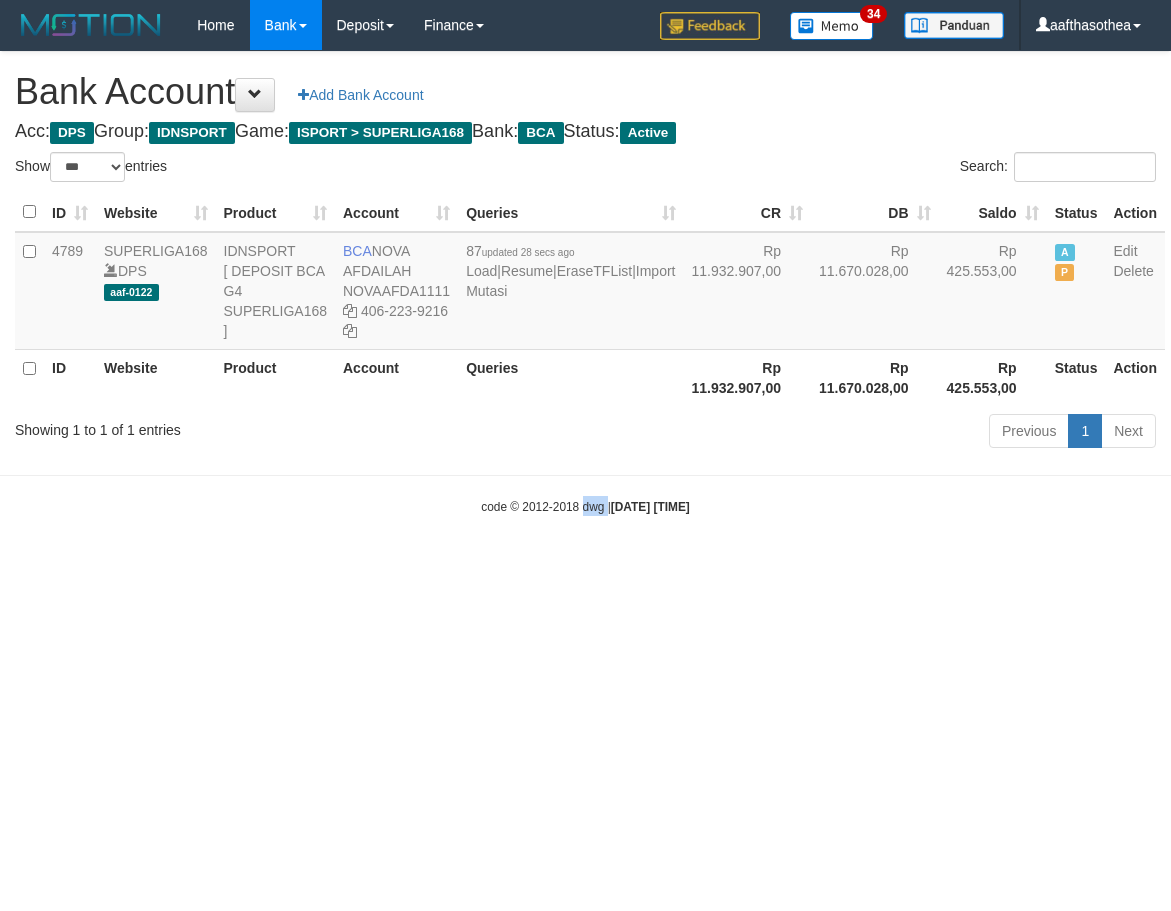 click on "Toggle navigation
Home
Bank
Account List
Load
By Website
Group
[ISPORT]													SUPERLIGA168
By Load Group (DPS)" at bounding box center (585, 283) 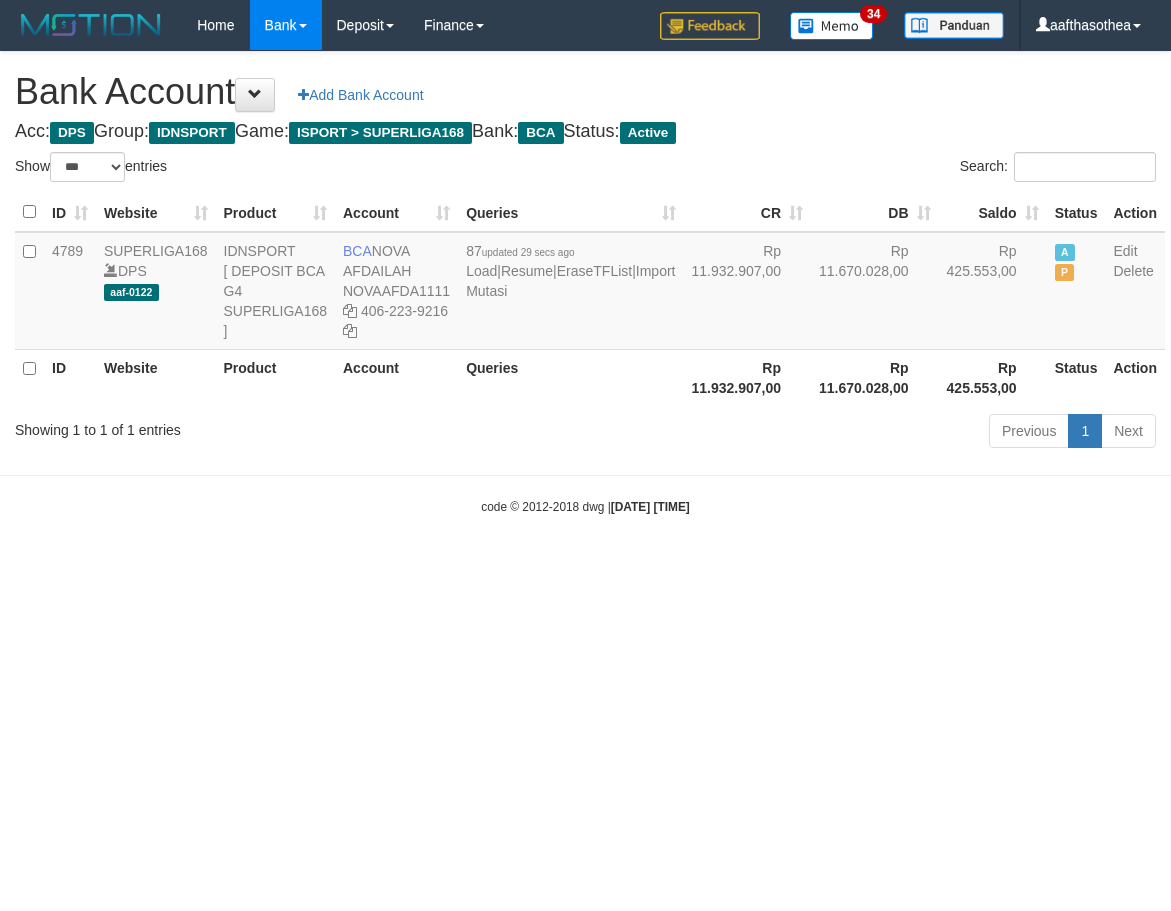 select on "***" 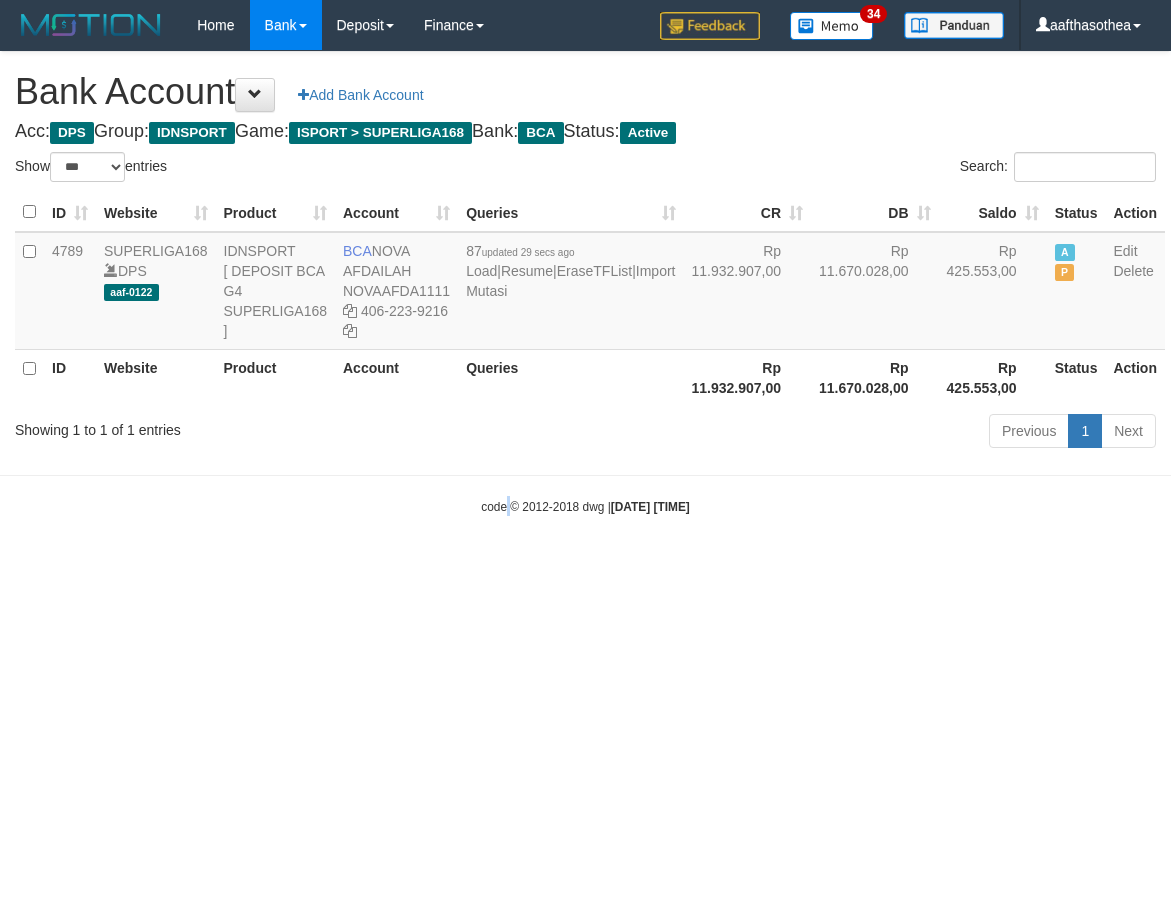 click on "Toggle navigation
Home
Bank
Account List
Load
By Website
Group
[ISPORT]													SUPERLIGA168
By Load Group (DPS)" at bounding box center (585, 283) 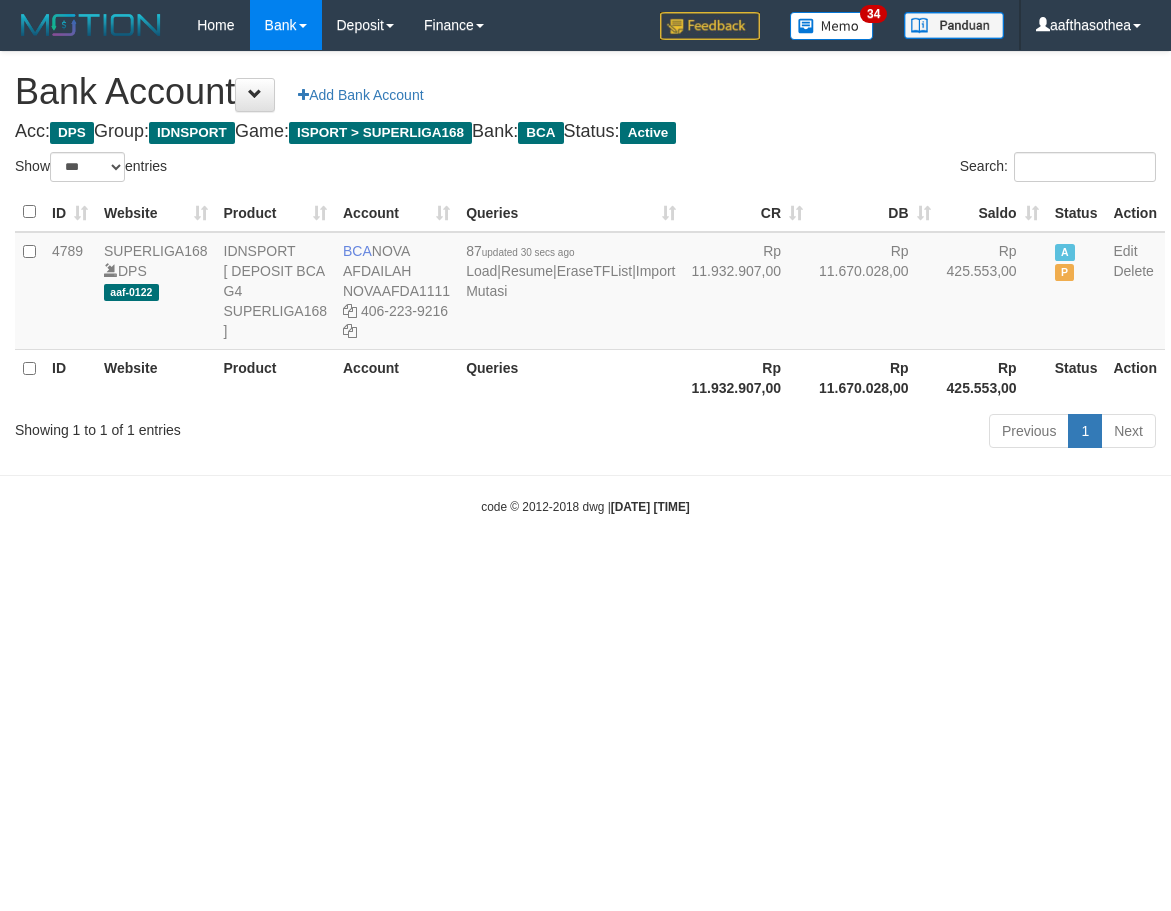 select on "***" 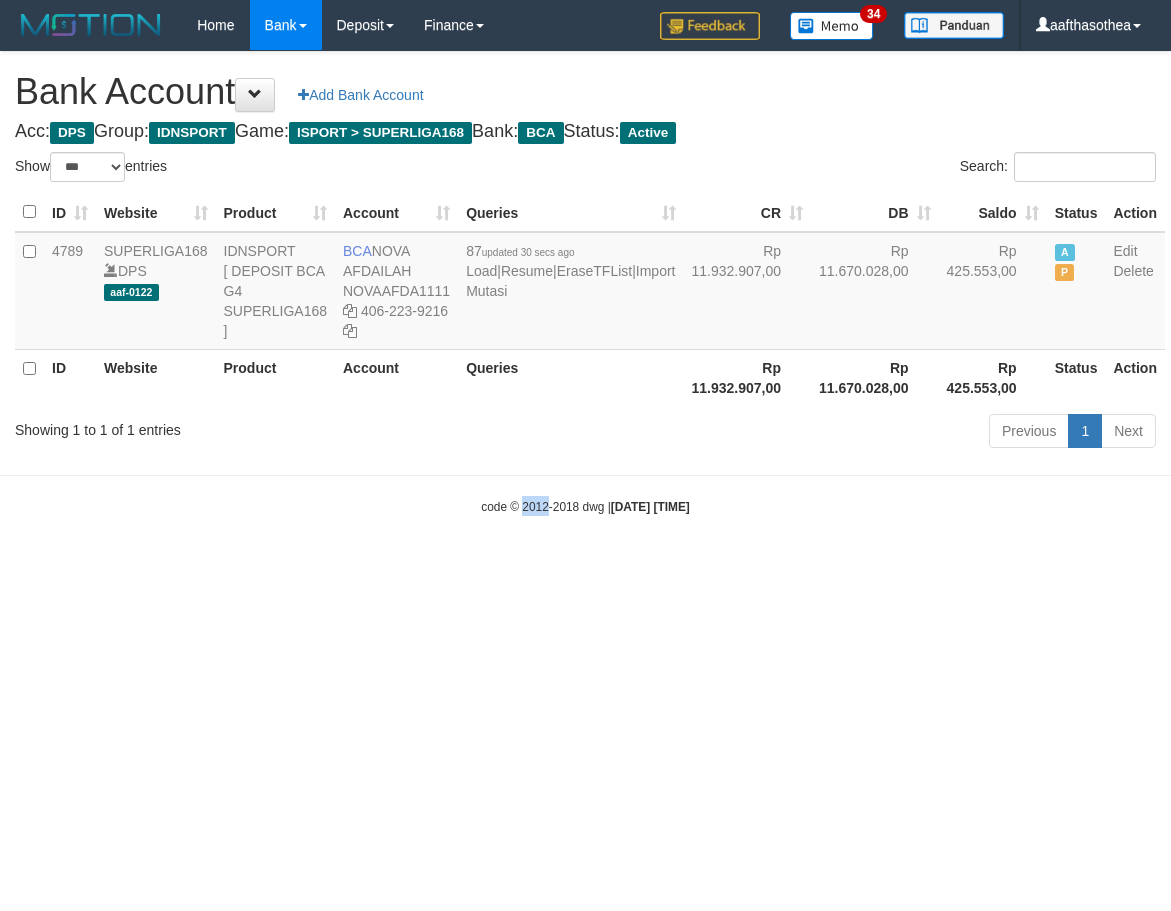 click on "Toggle navigation
Home
Bank
Account List
Load
By Website
Group
[ISPORT]													SUPERLIGA168
By Load Group (DPS)" at bounding box center [585, 283] 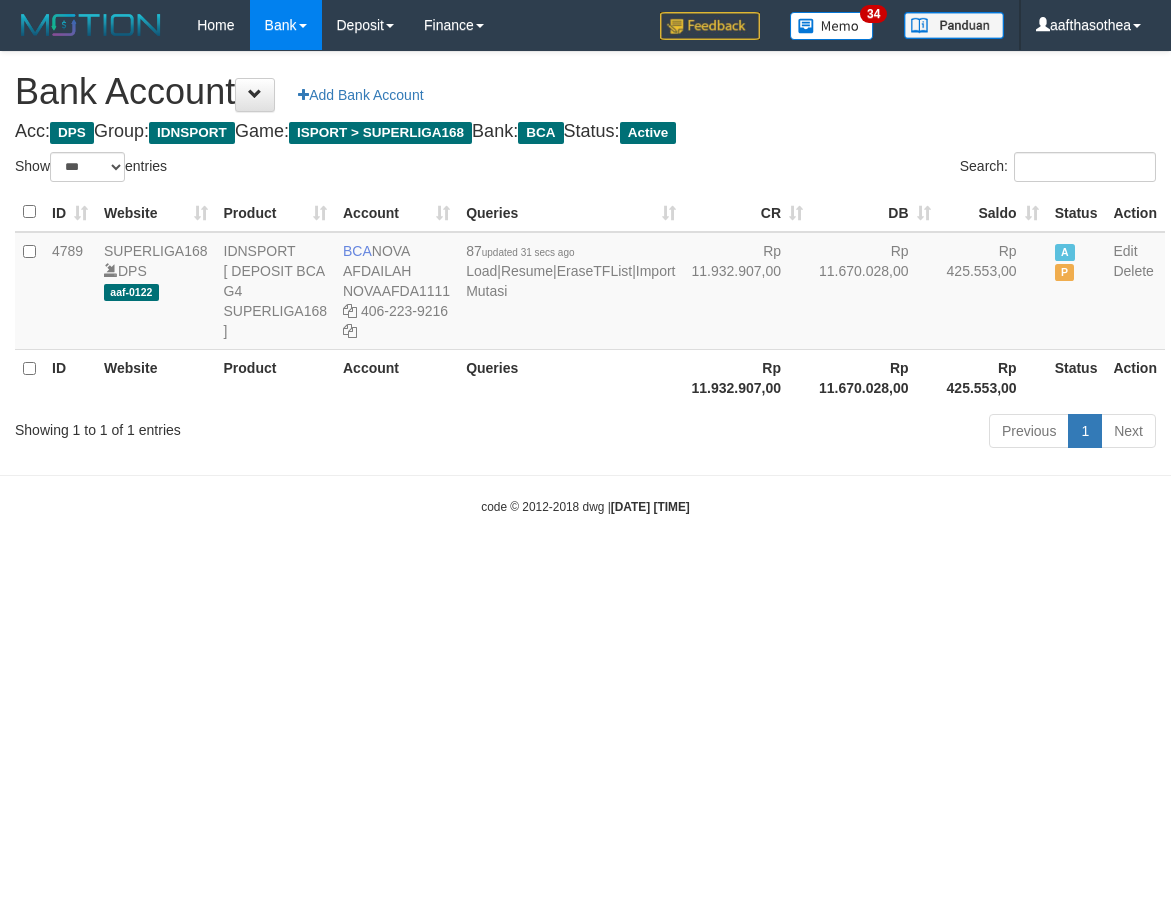 select on "***" 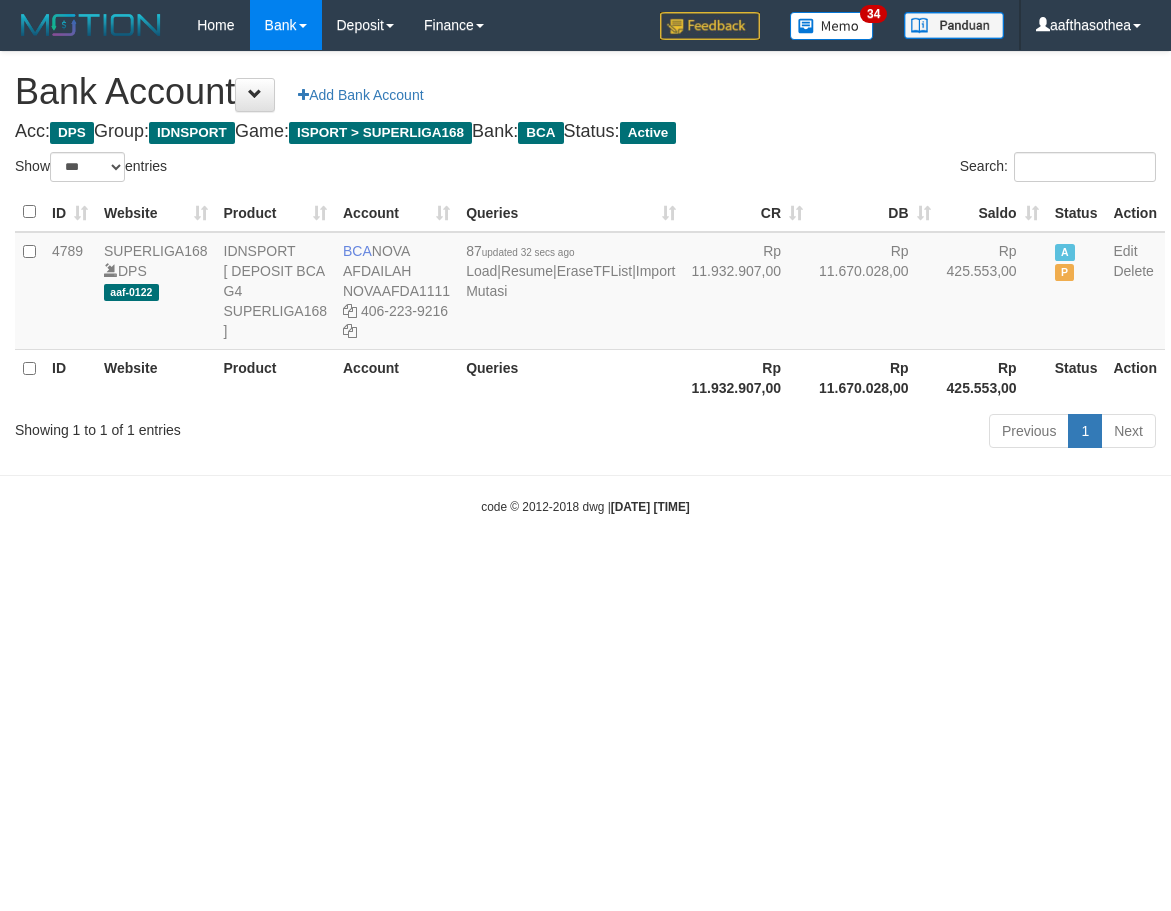 select on "***" 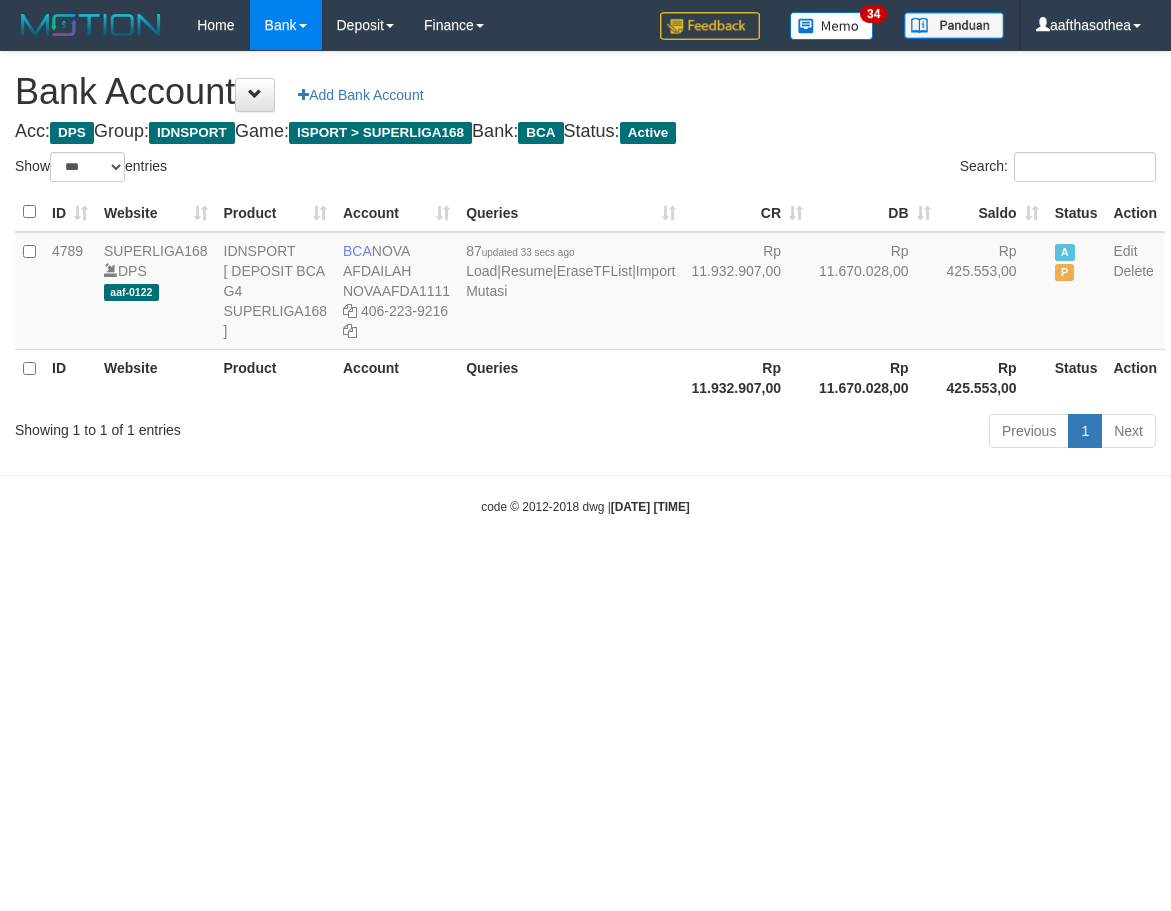 select on "***" 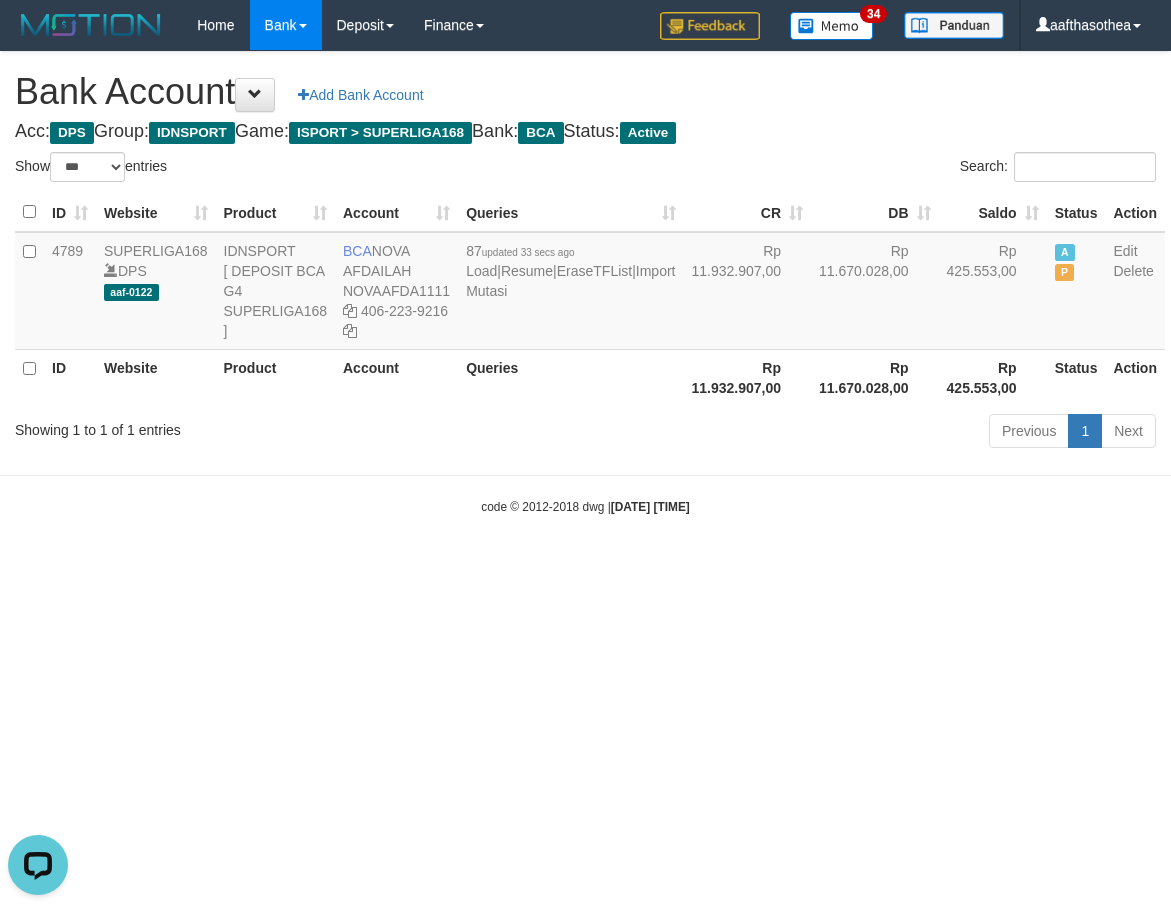 scroll, scrollTop: 0, scrollLeft: 0, axis: both 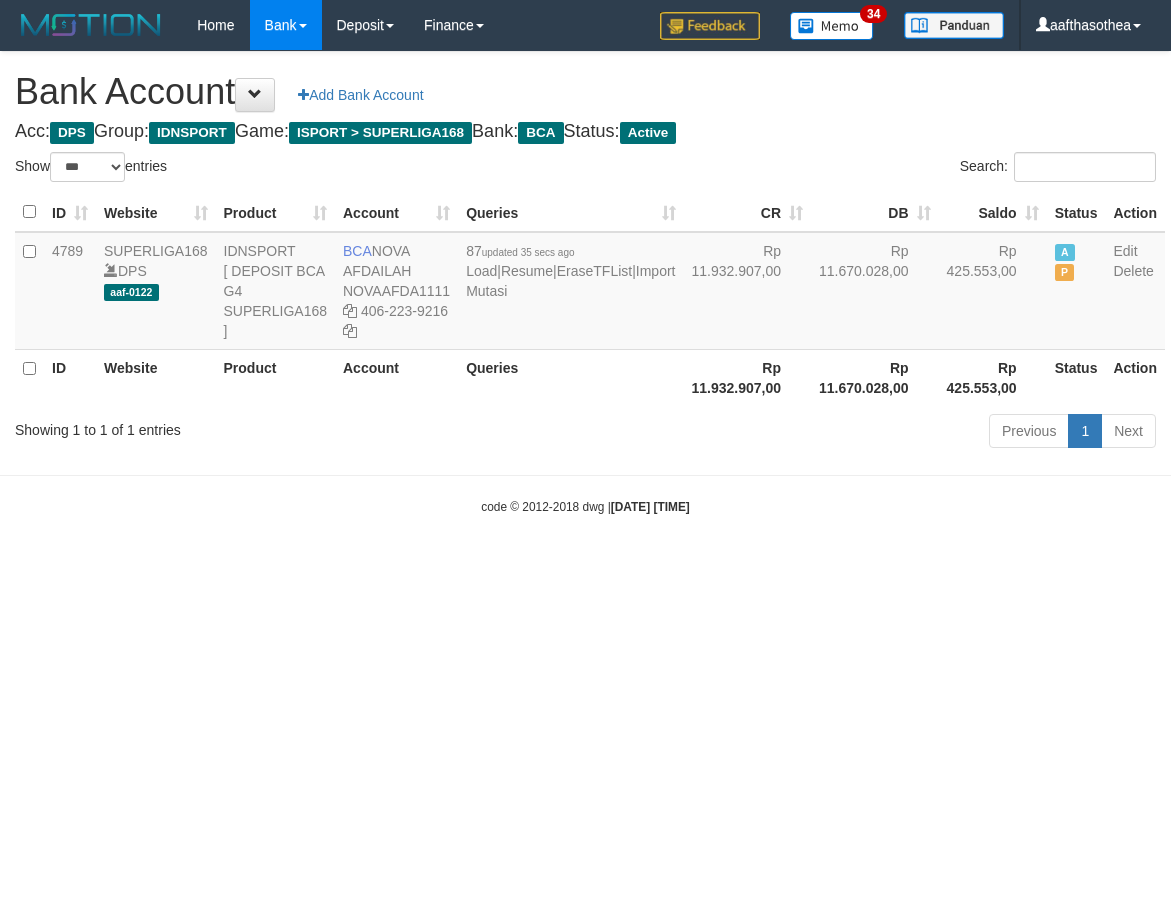 select on "***" 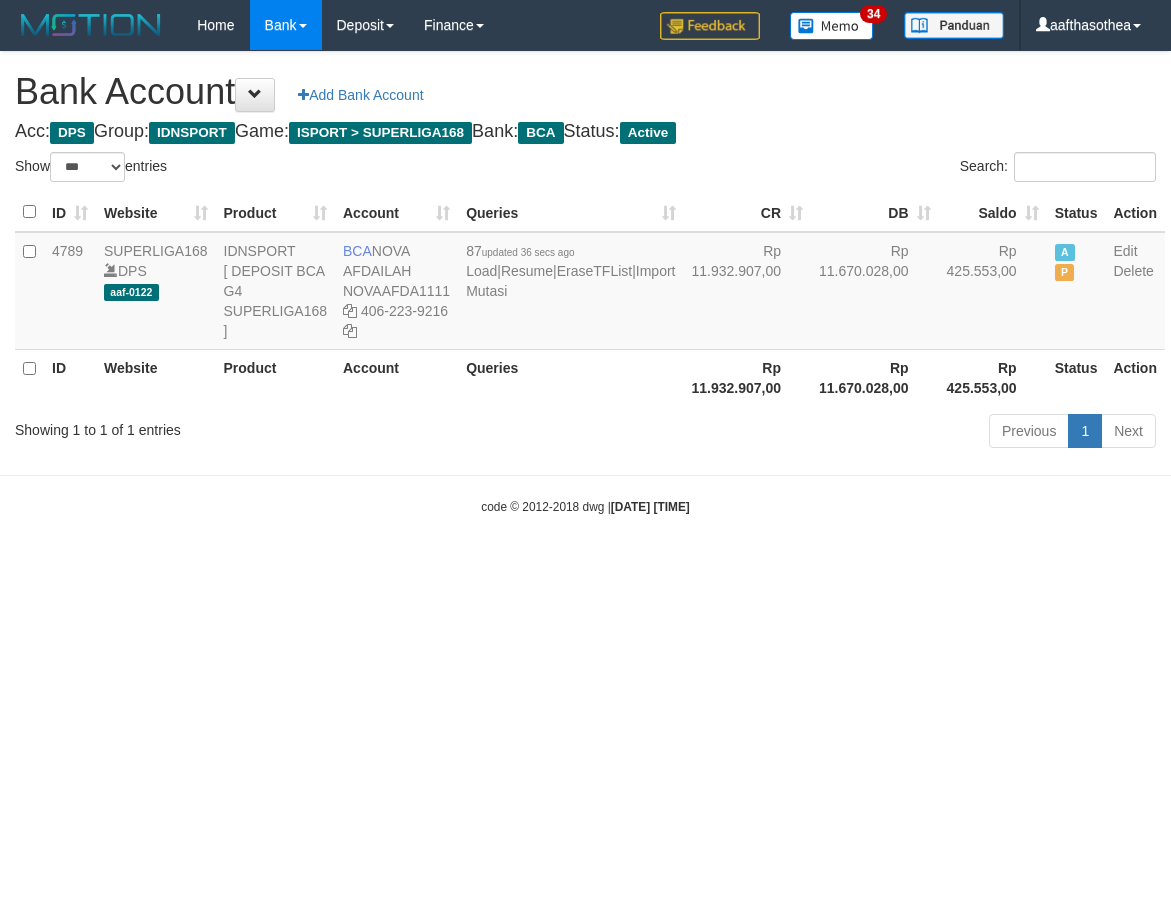 select on "***" 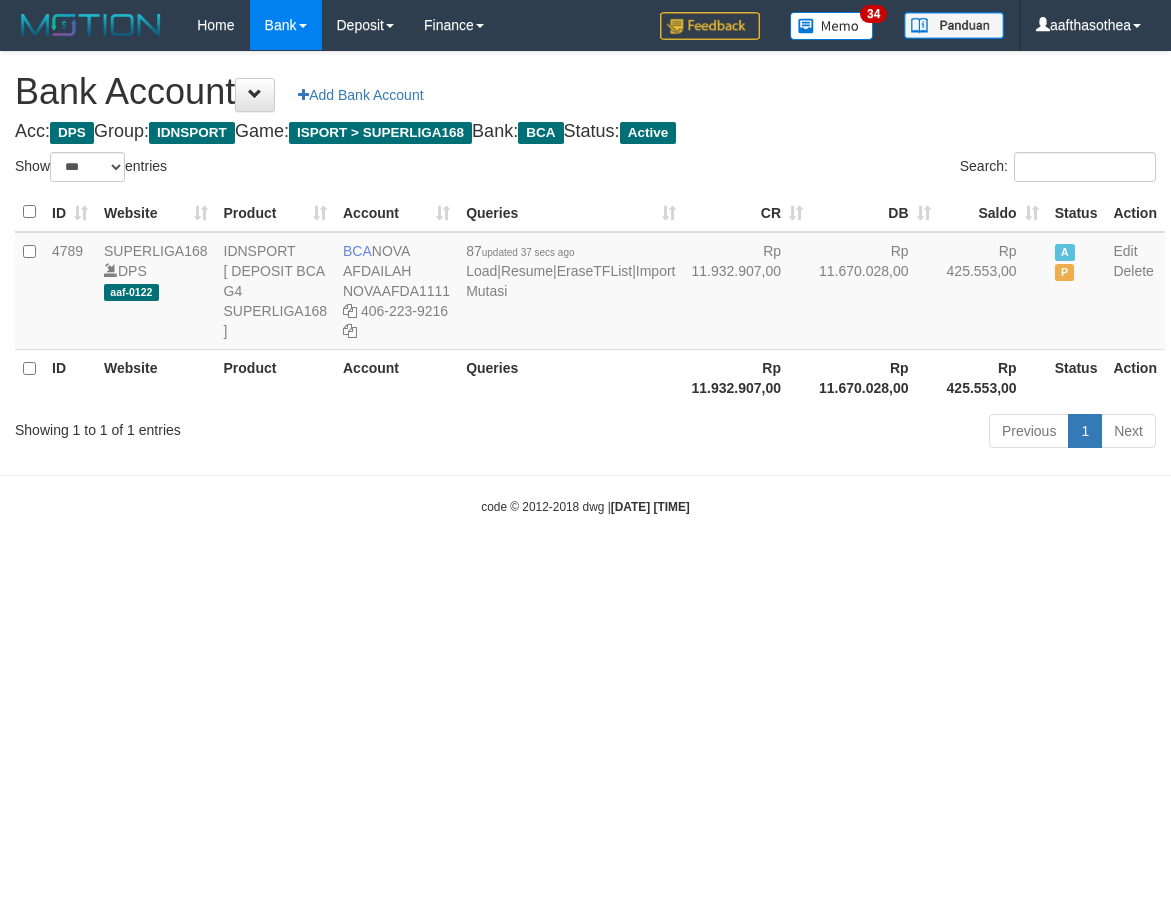 select on "***" 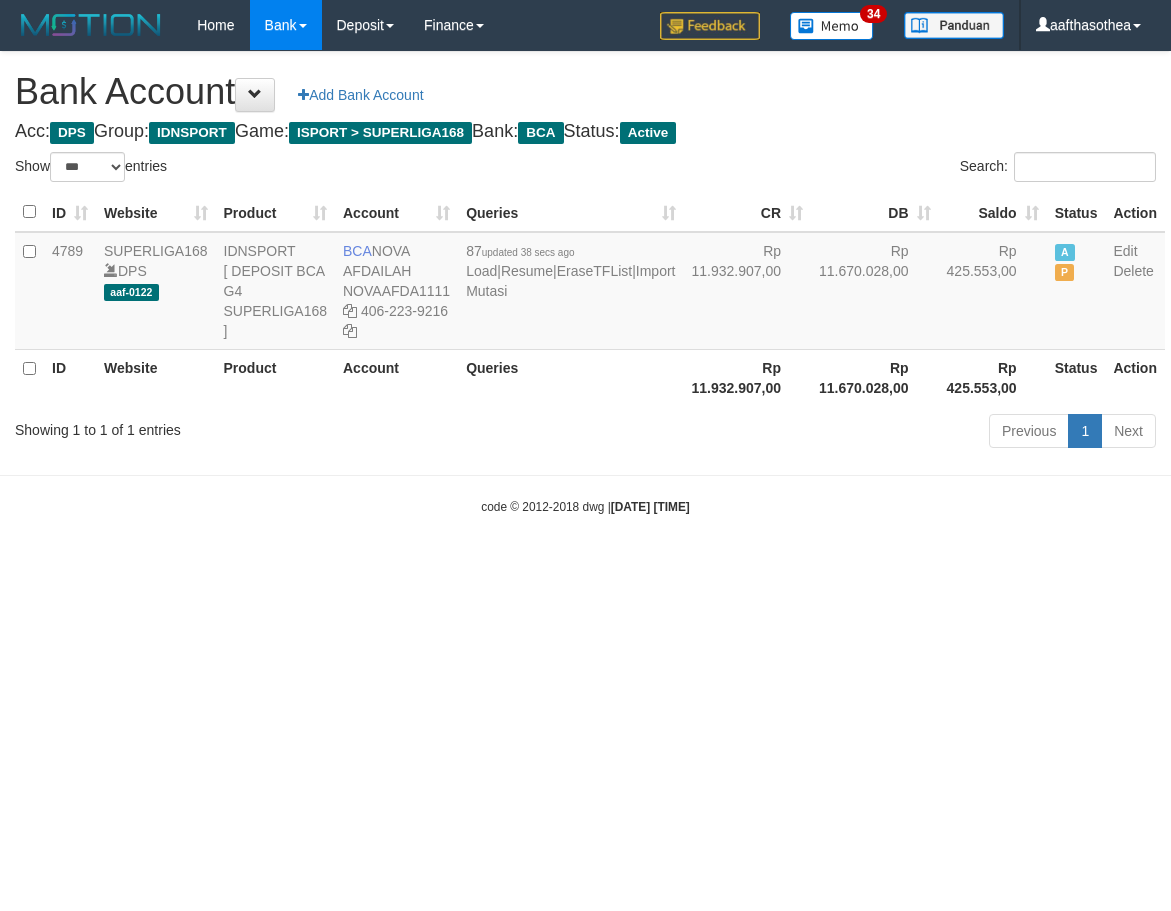 select on "***" 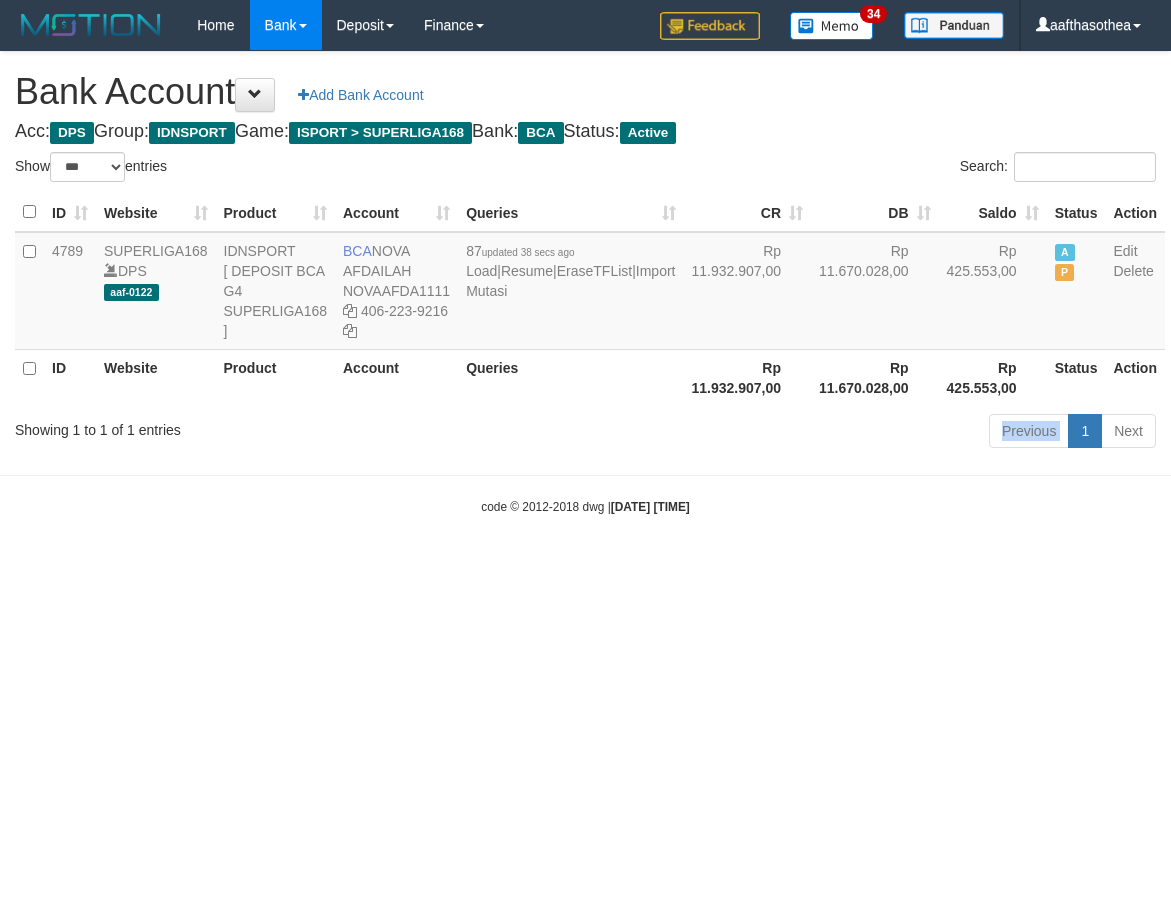 click on "Previous 1 Next" at bounding box center [829, 433] 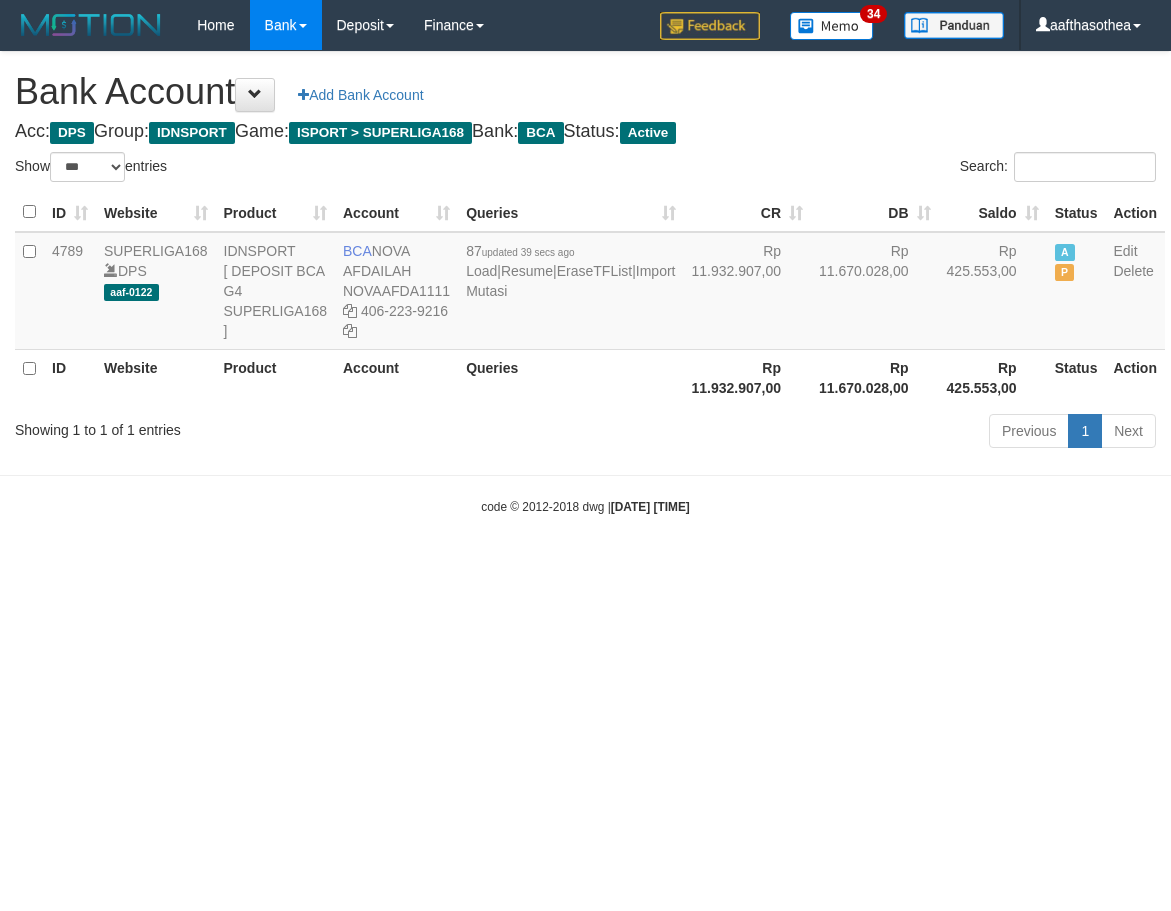 select on "***" 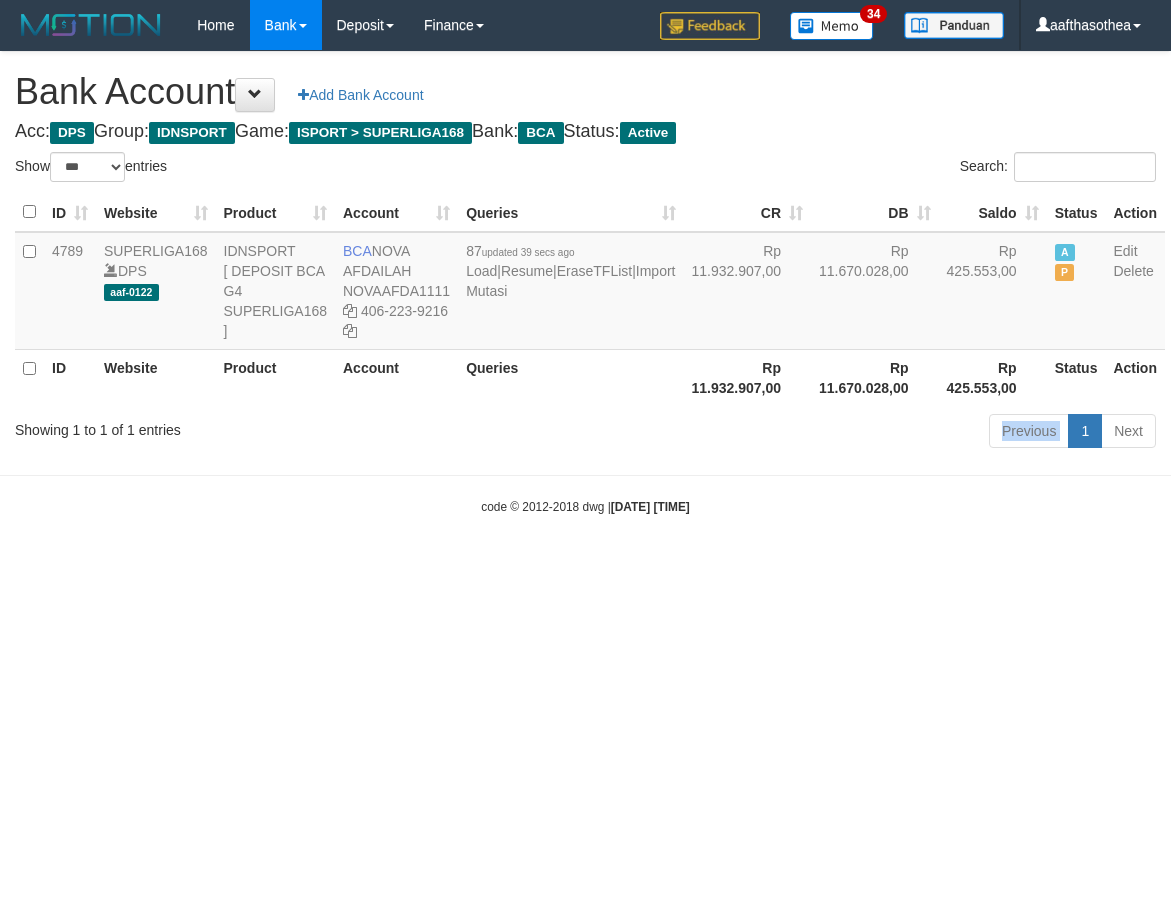 click on "Previous 1 Next" at bounding box center [829, 433] 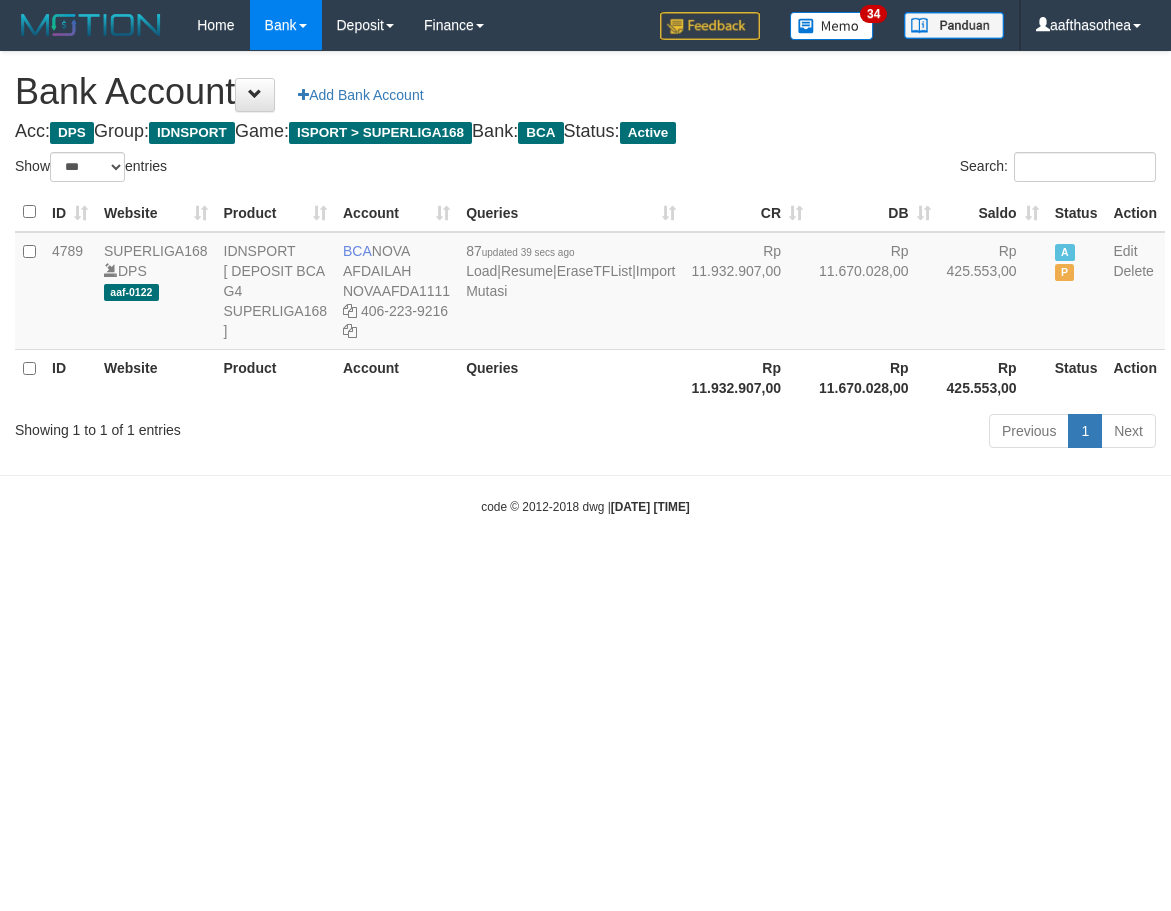 click on "Previous 1 Next" at bounding box center [829, 433] 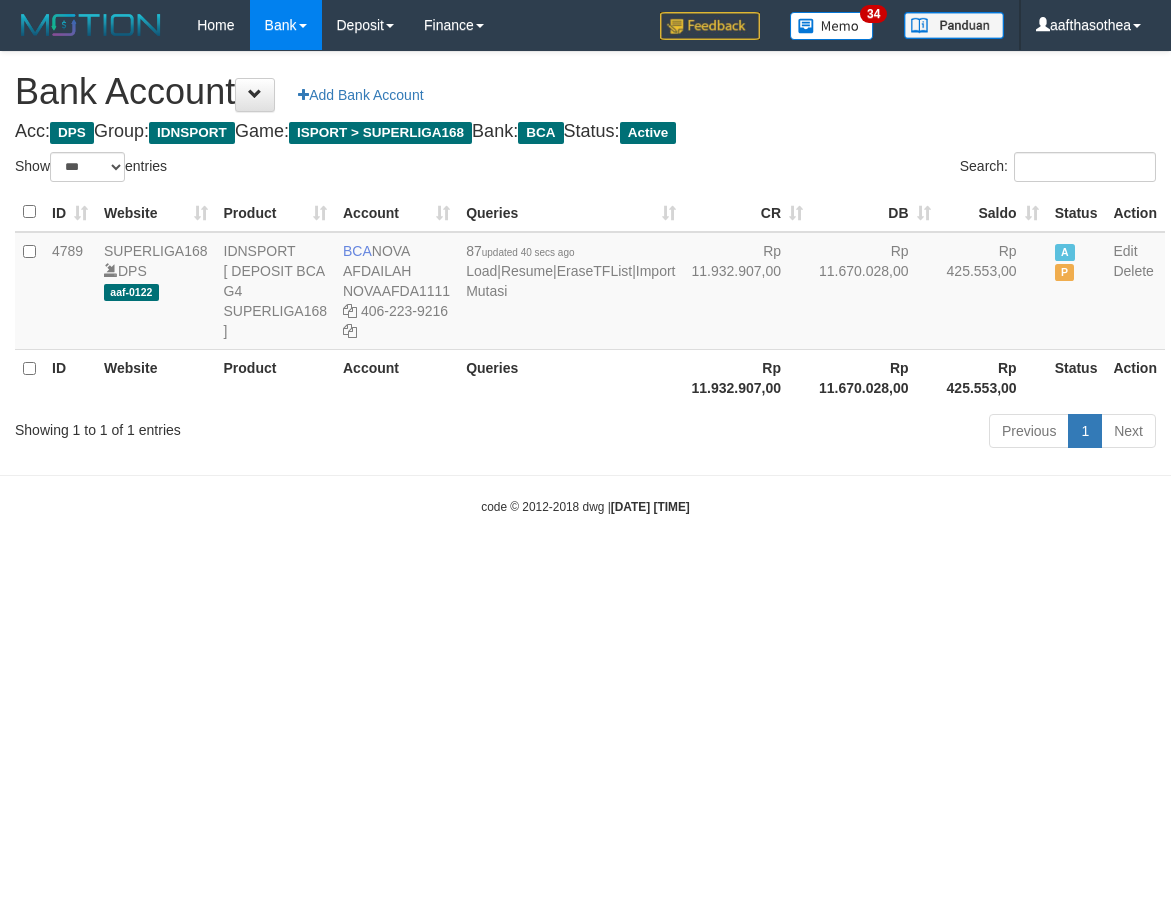 select on "***" 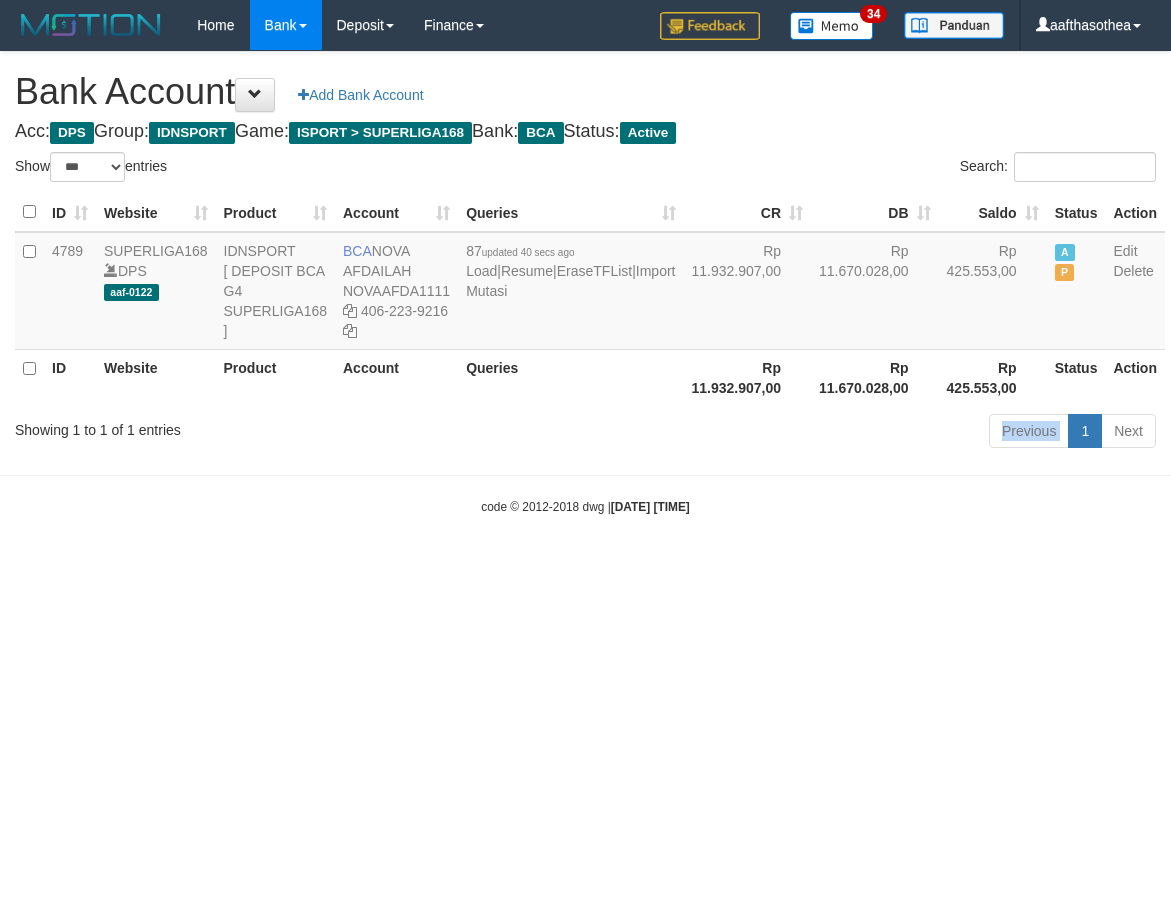 click on "Previous 1 Next" at bounding box center (829, 433) 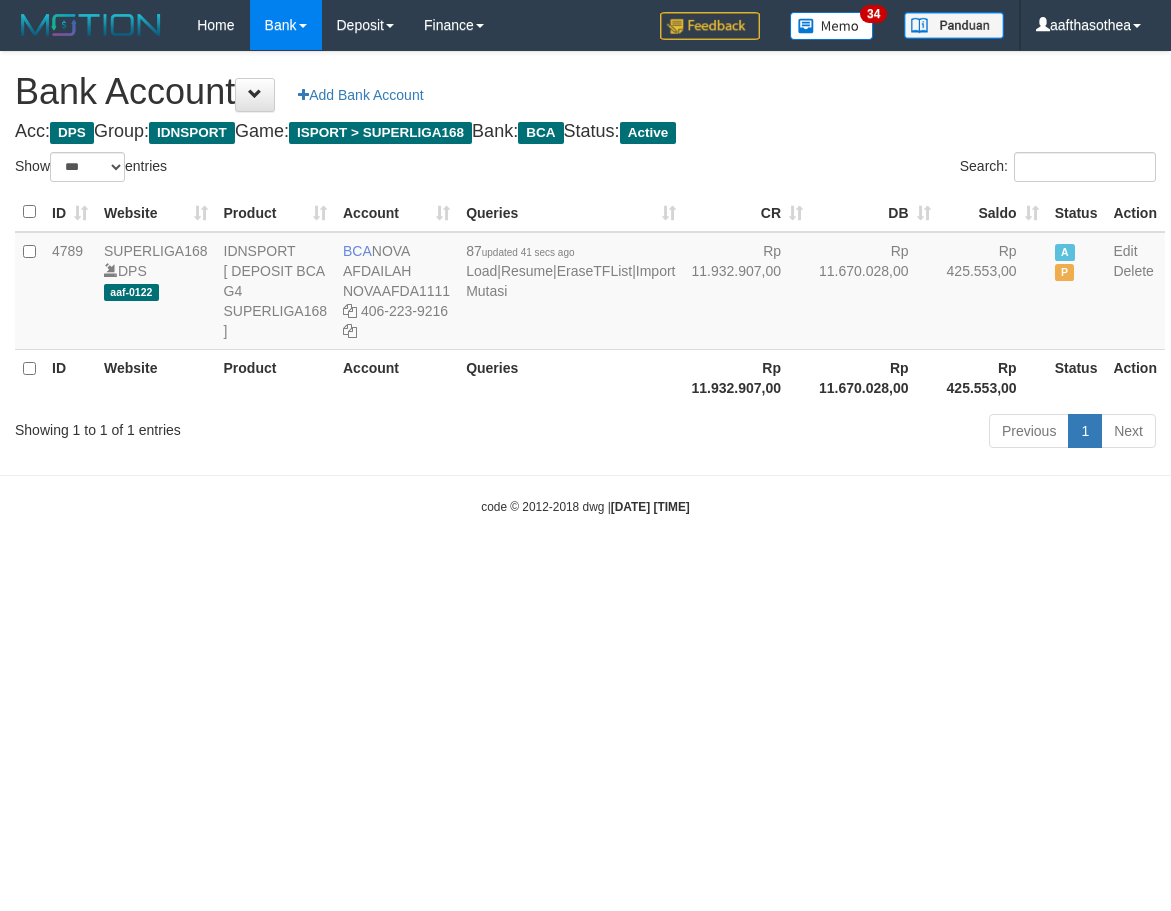 select on "***" 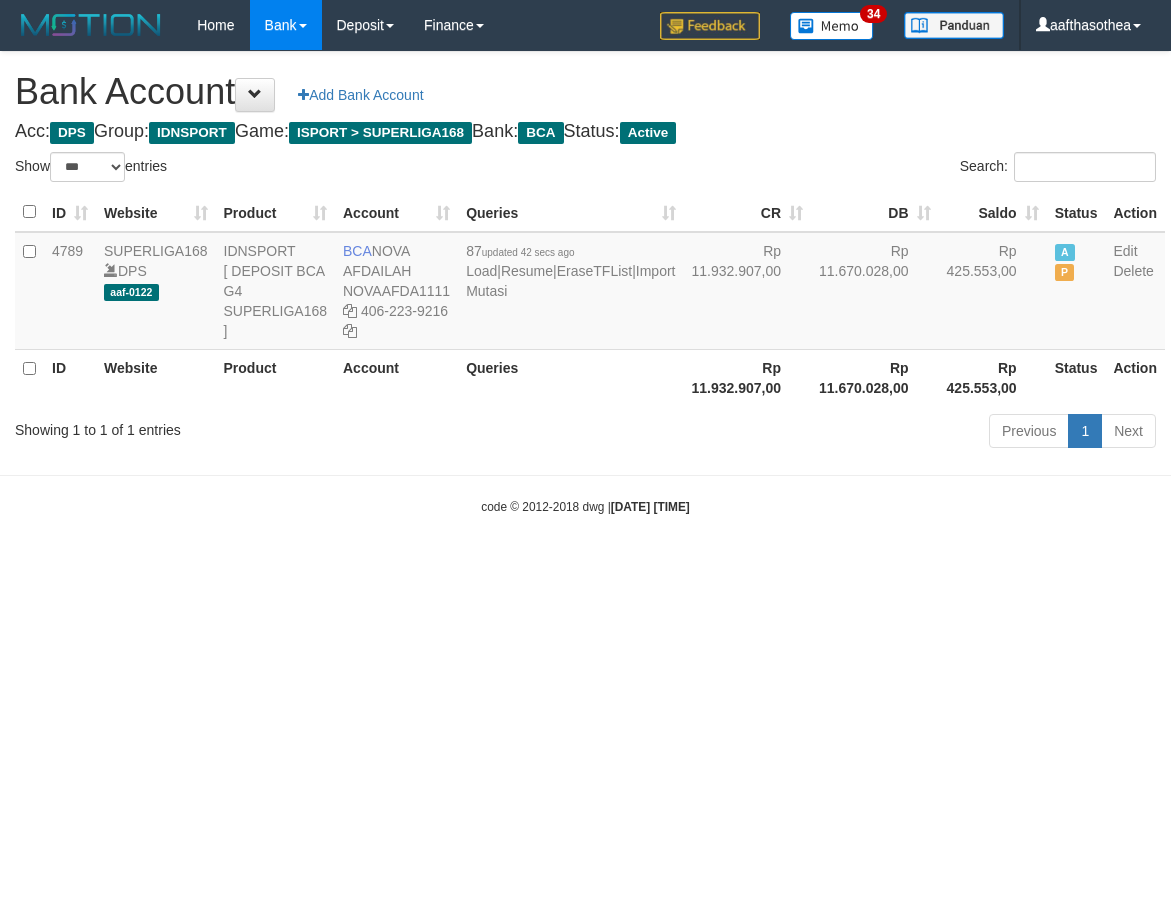 select on "***" 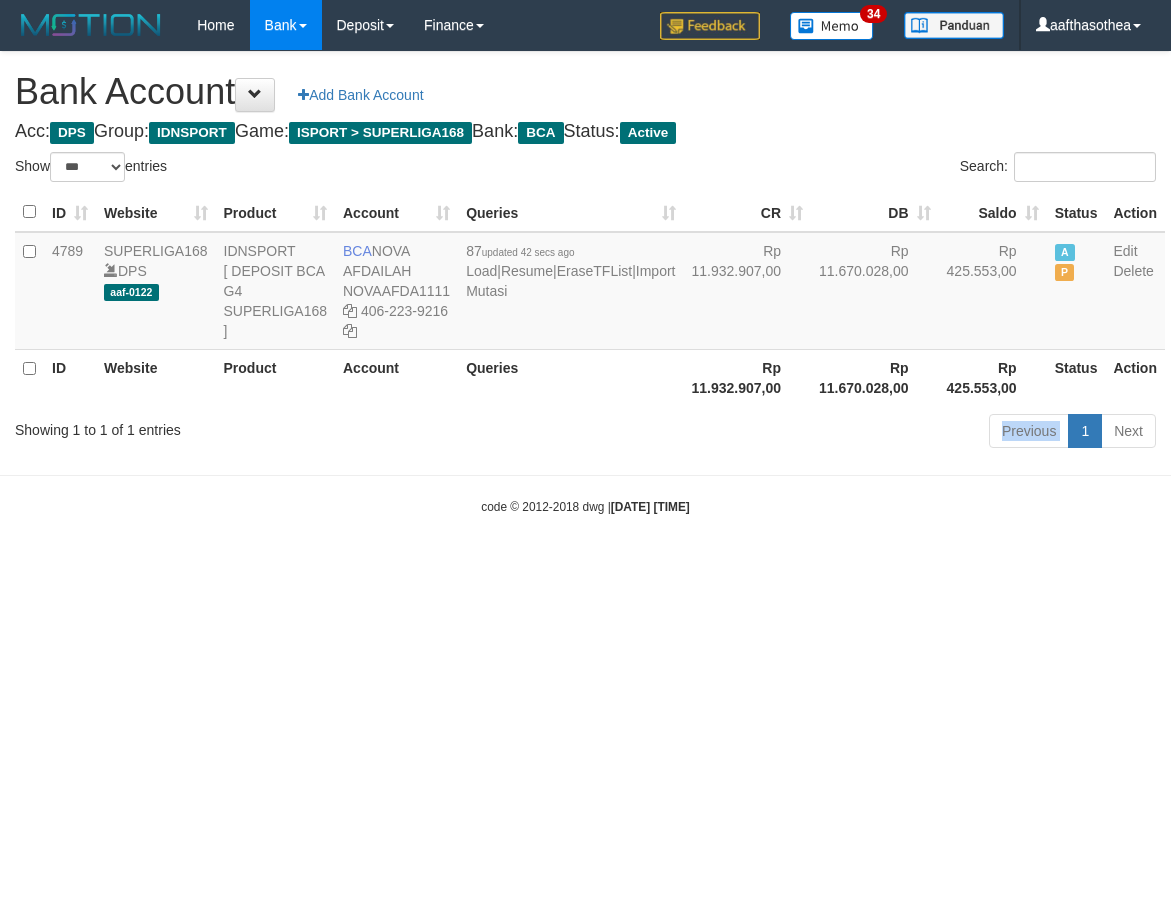 click on "Previous 1 Next" at bounding box center (829, 433) 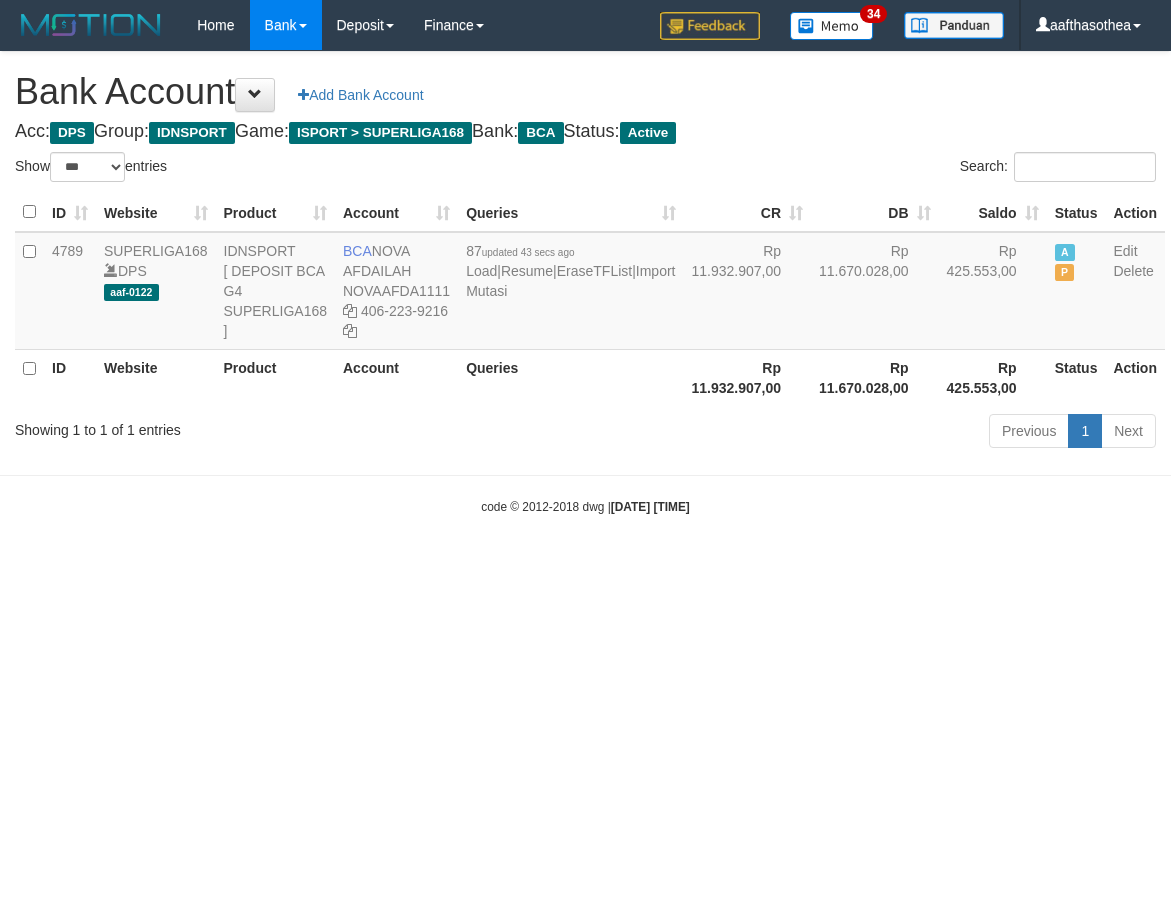 select on "***" 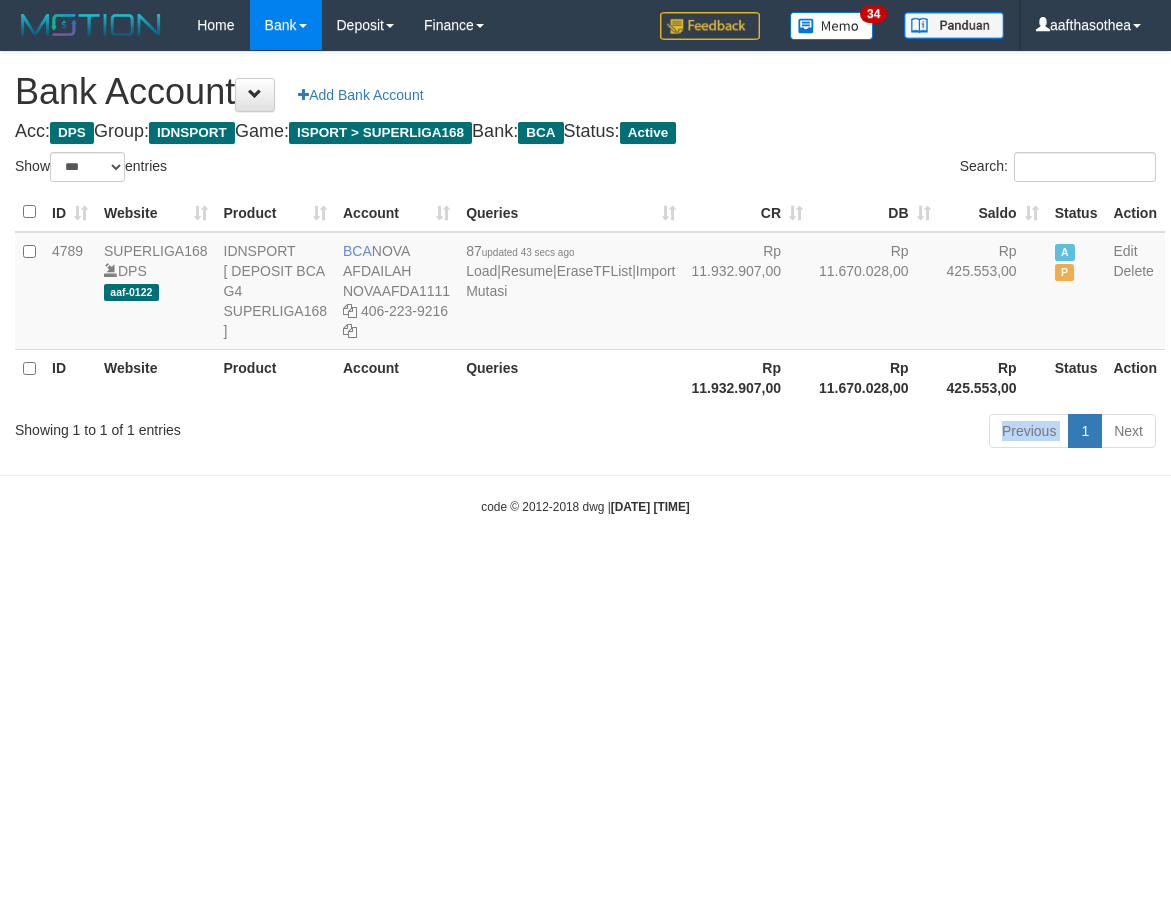 click on "Previous 1 Next" at bounding box center (829, 433) 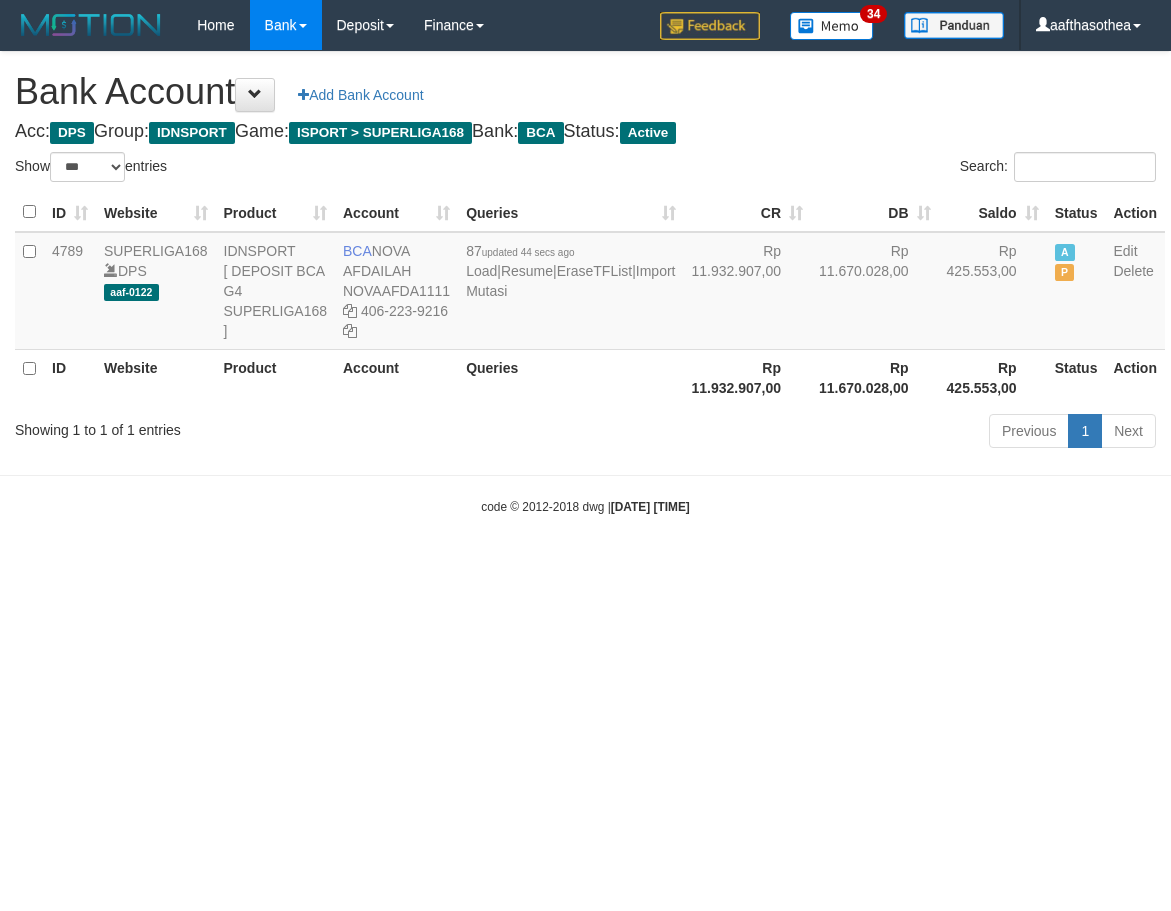 select on "***" 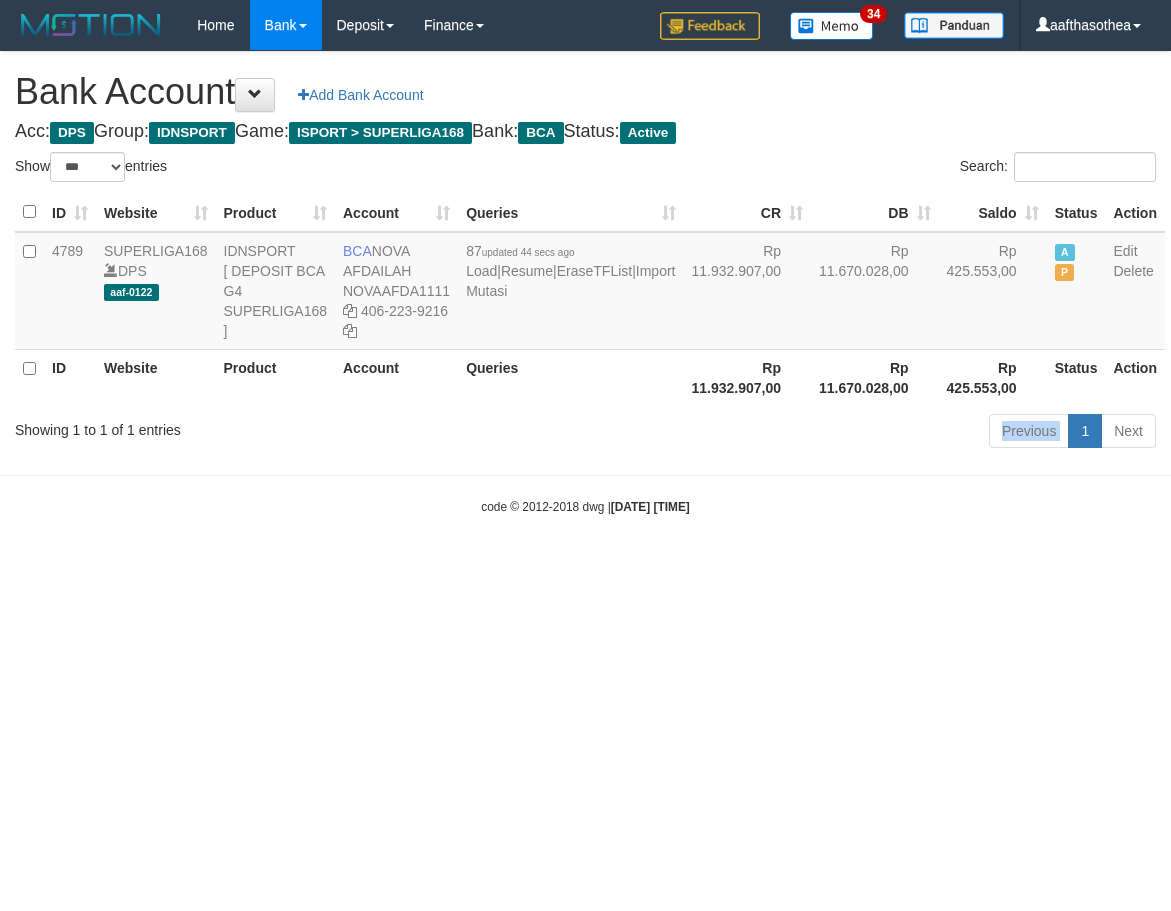 click on "Previous 1 Next" at bounding box center [829, 433] 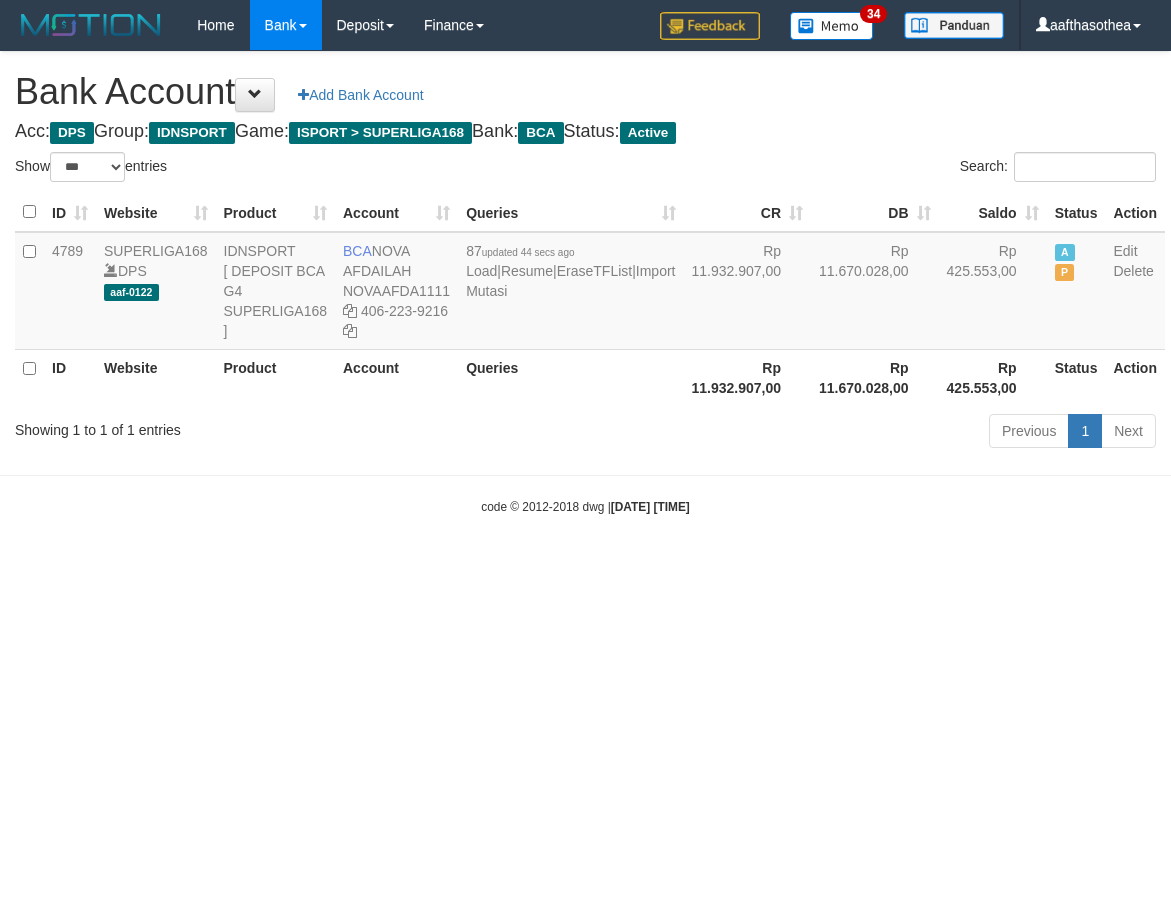 select on "***" 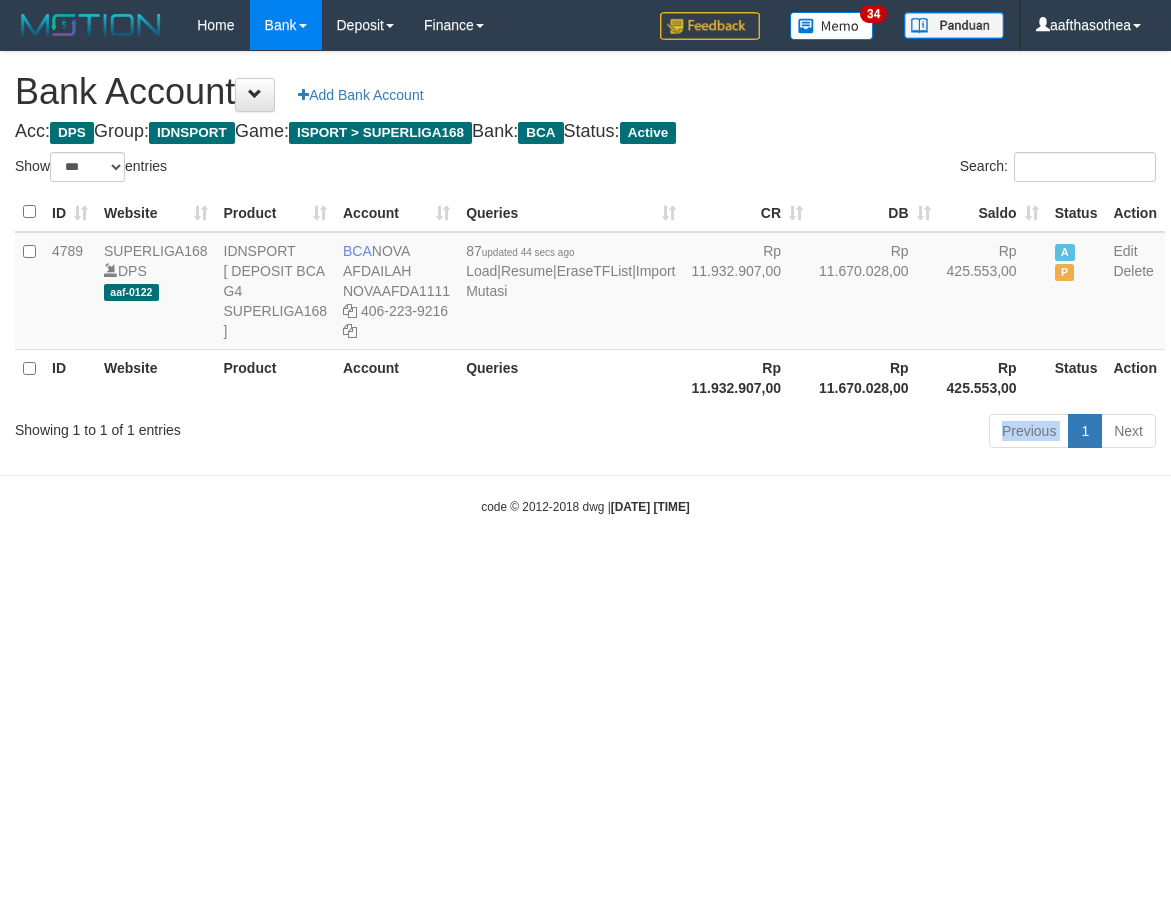click on "Previous 1 Next" at bounding box center (829, 433) 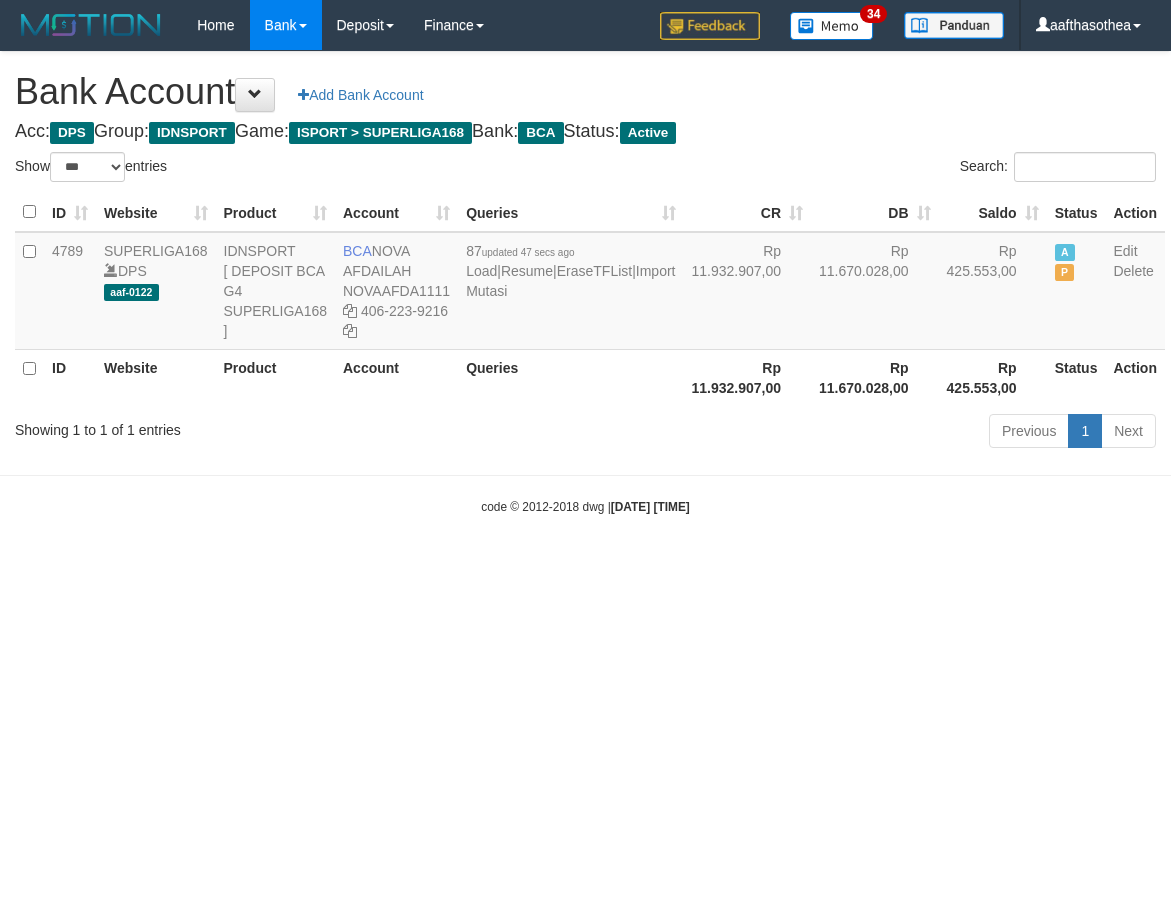 select on "***" 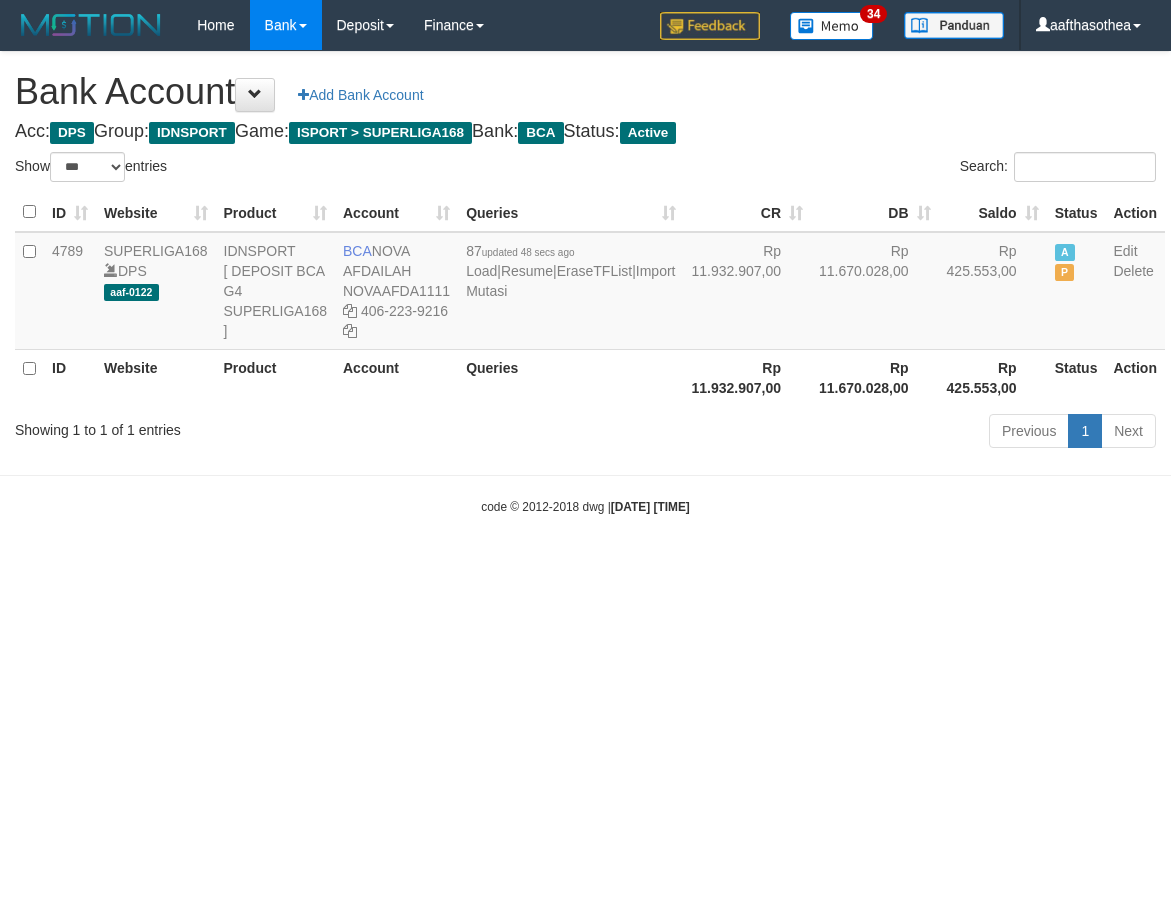 select on "***" 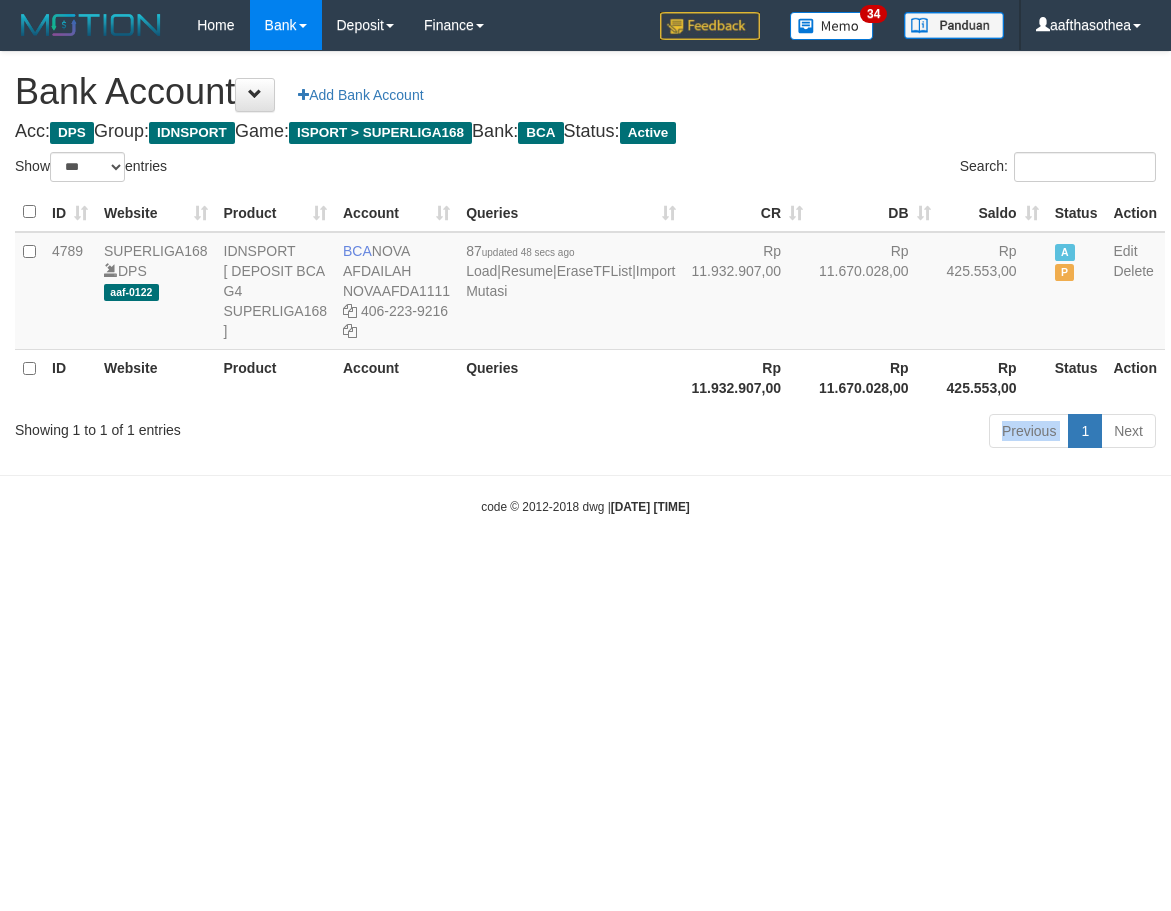 click on "Previous 1 Next" at bounding box center [829, 433] 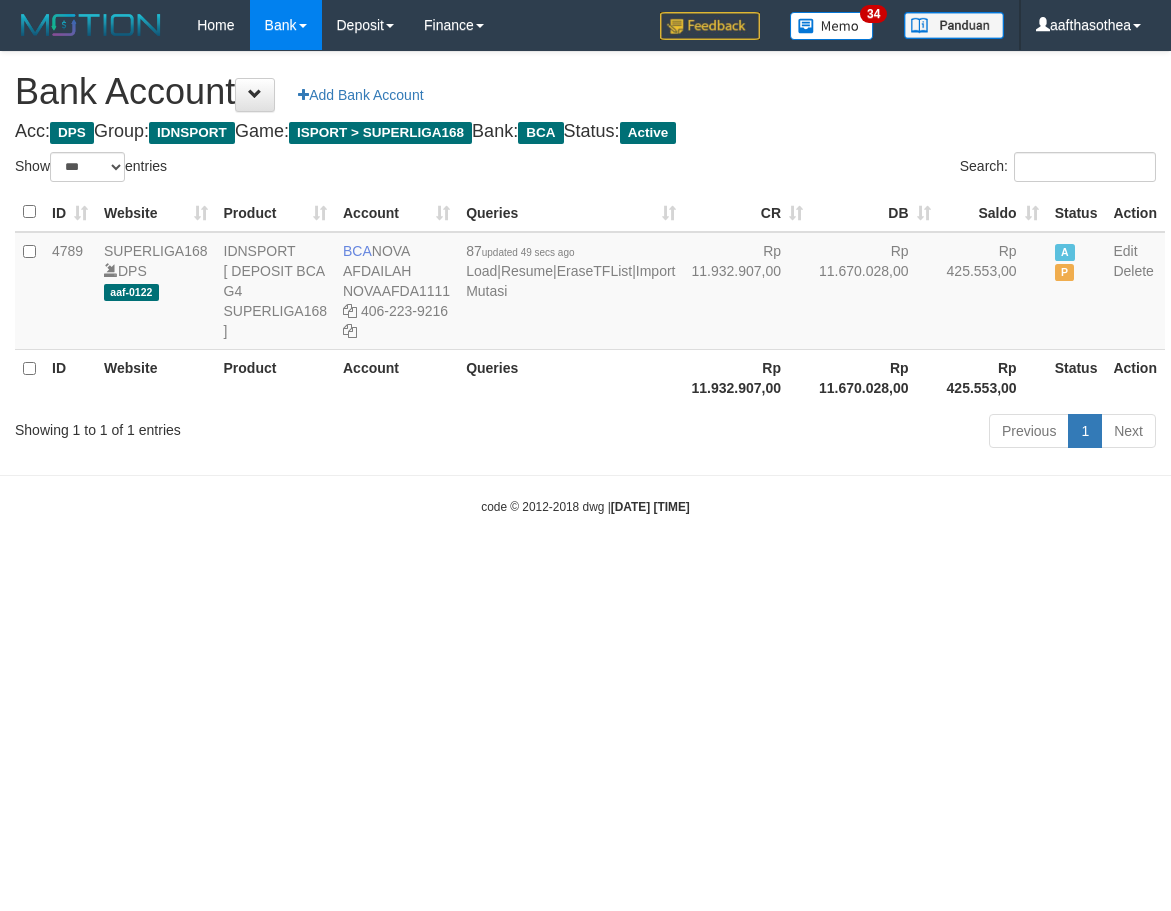 select on "***" 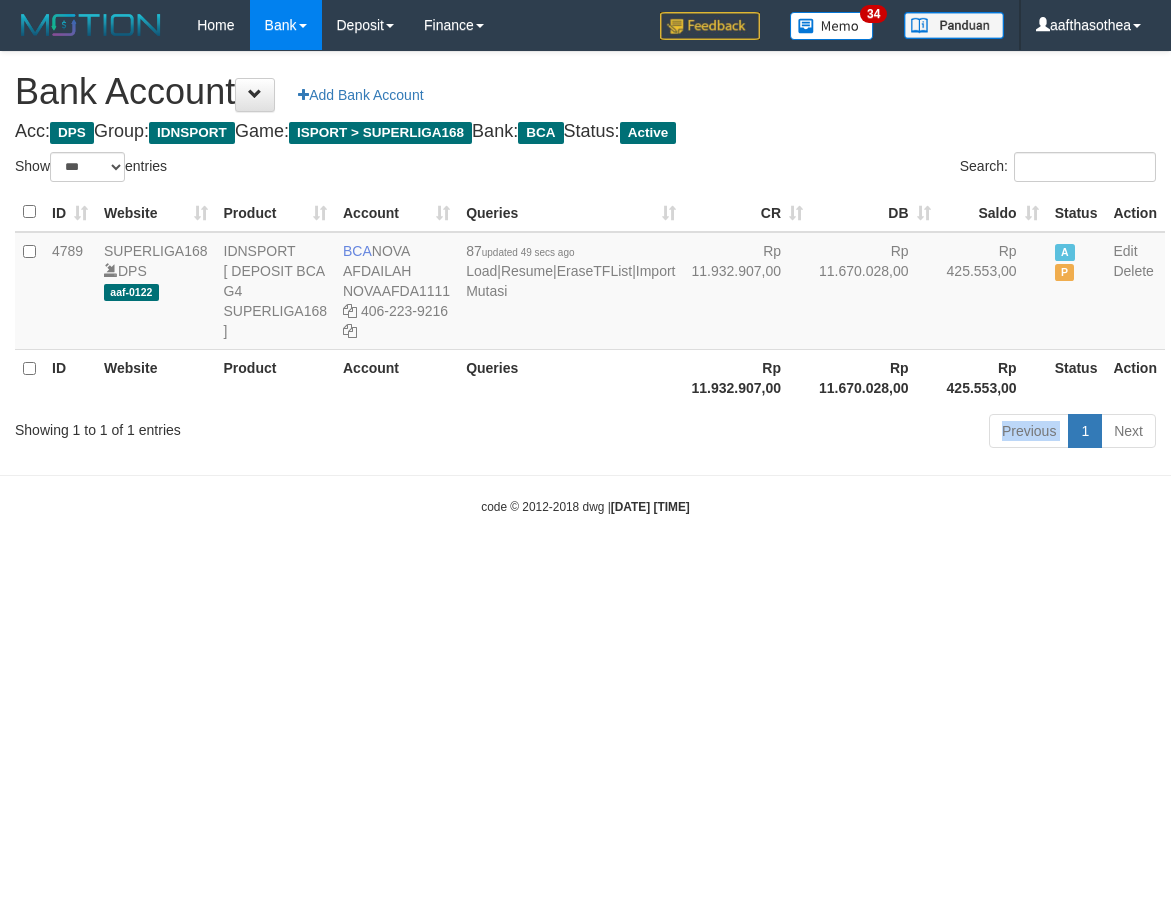 click on "Previous 1 Next" at bounding box center [829, 433] 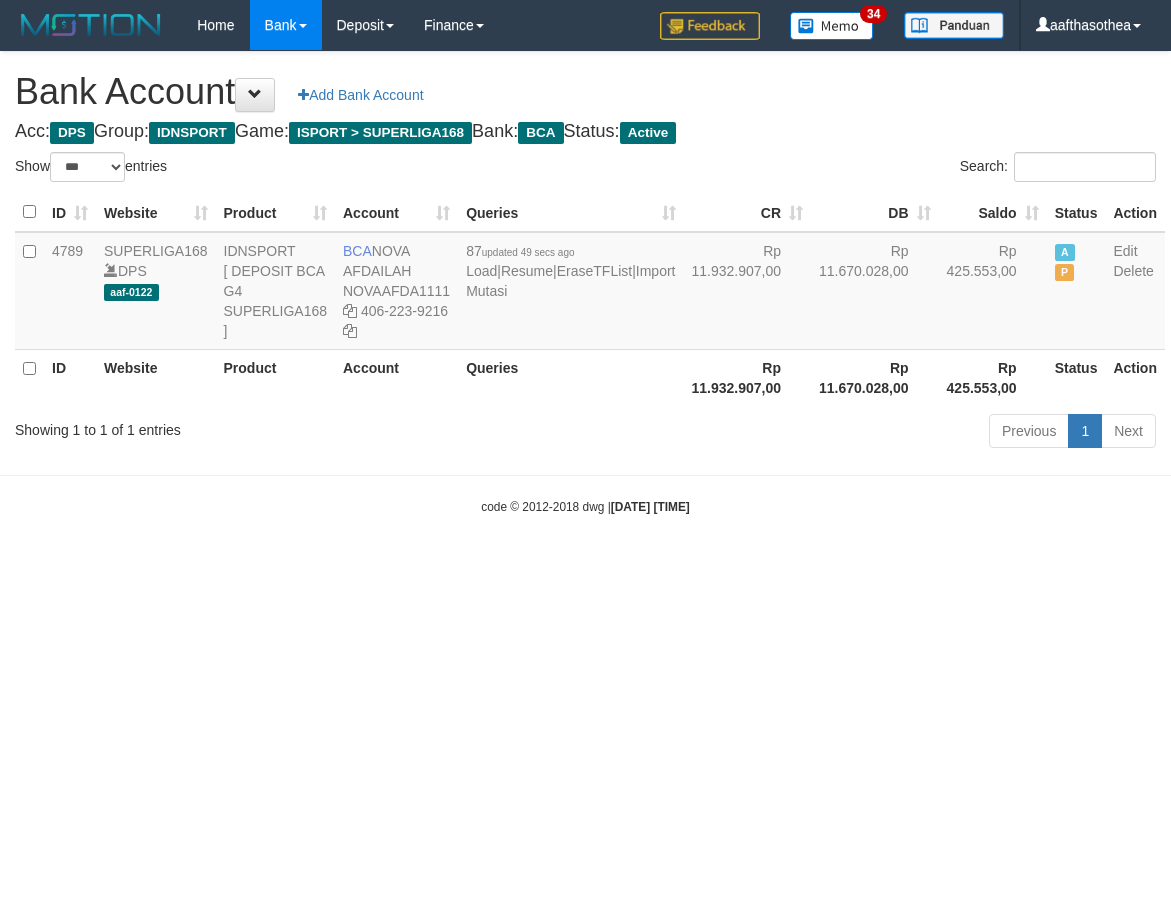 select on "***" 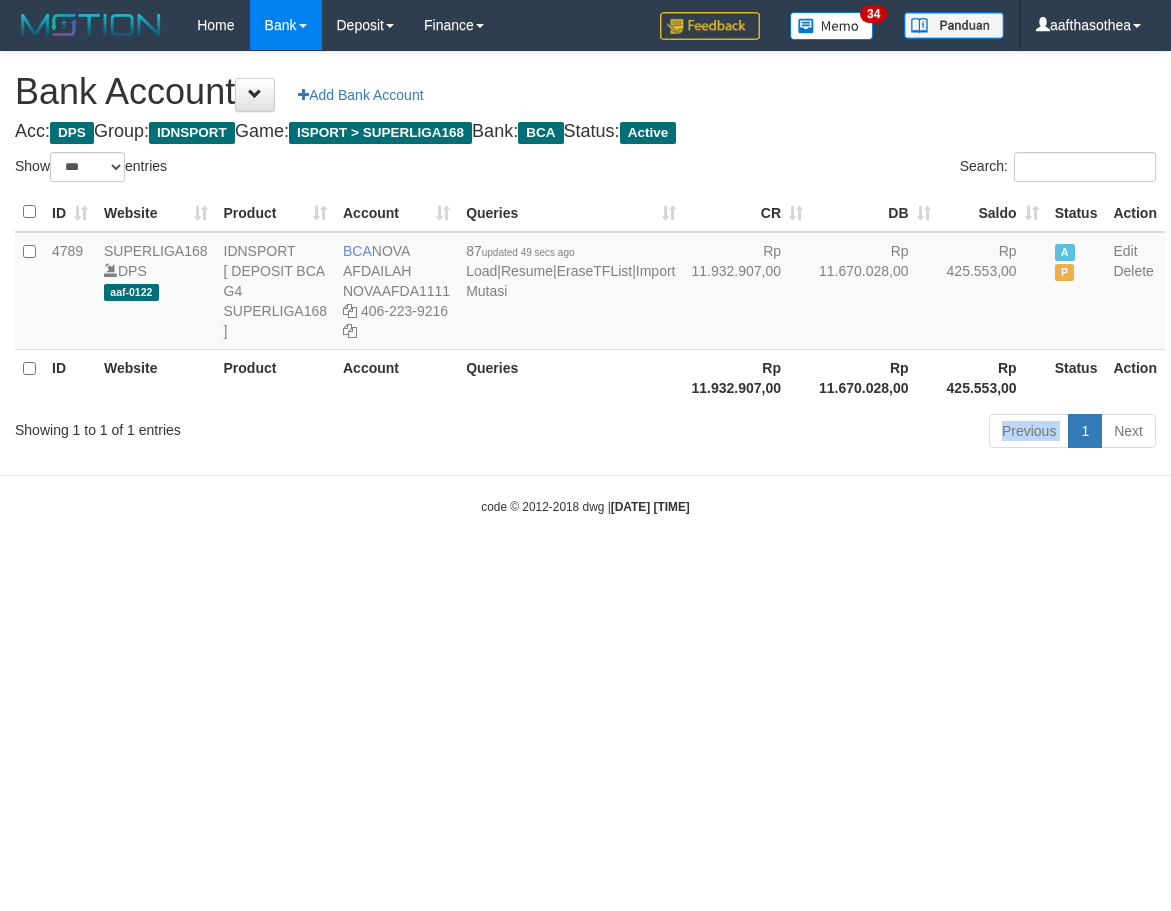 click on "Previous 1 Next" at bounding box center [829, 433] 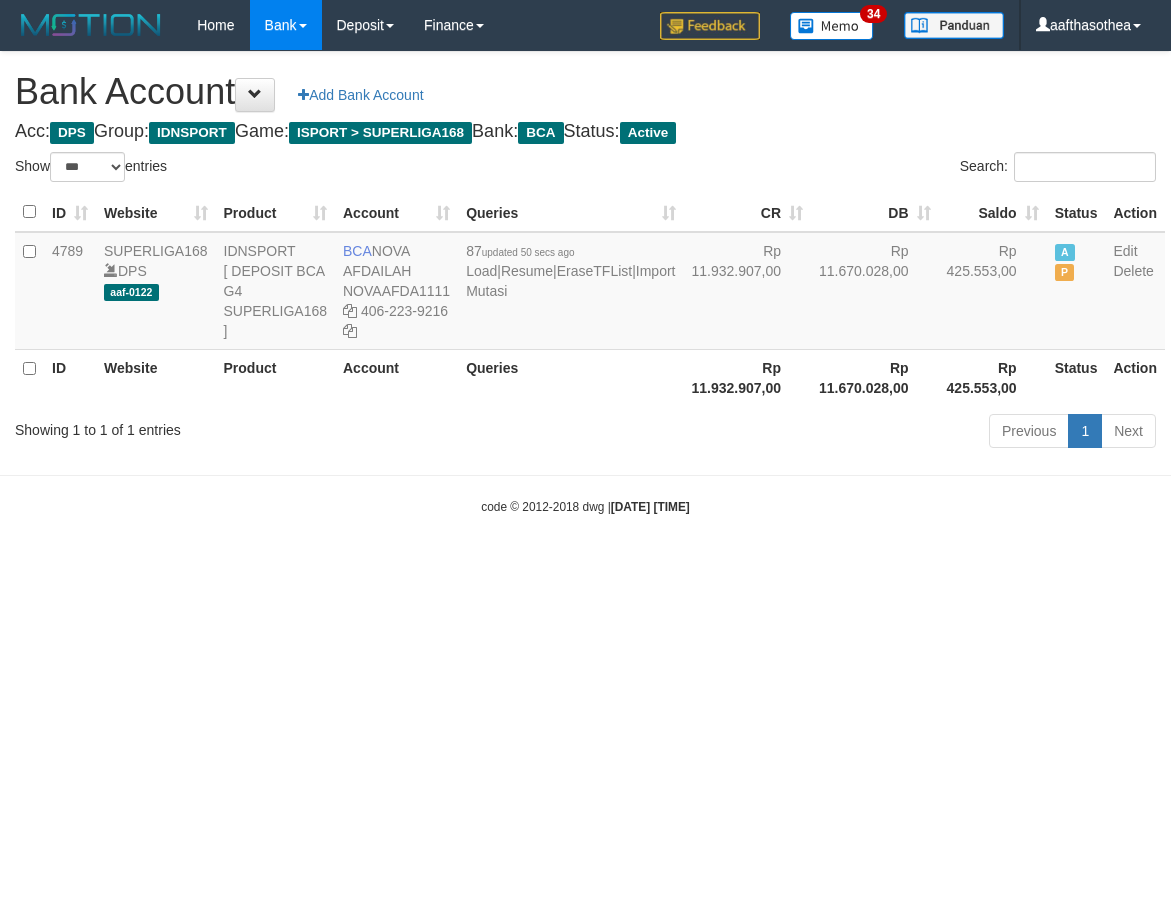 select on "***" 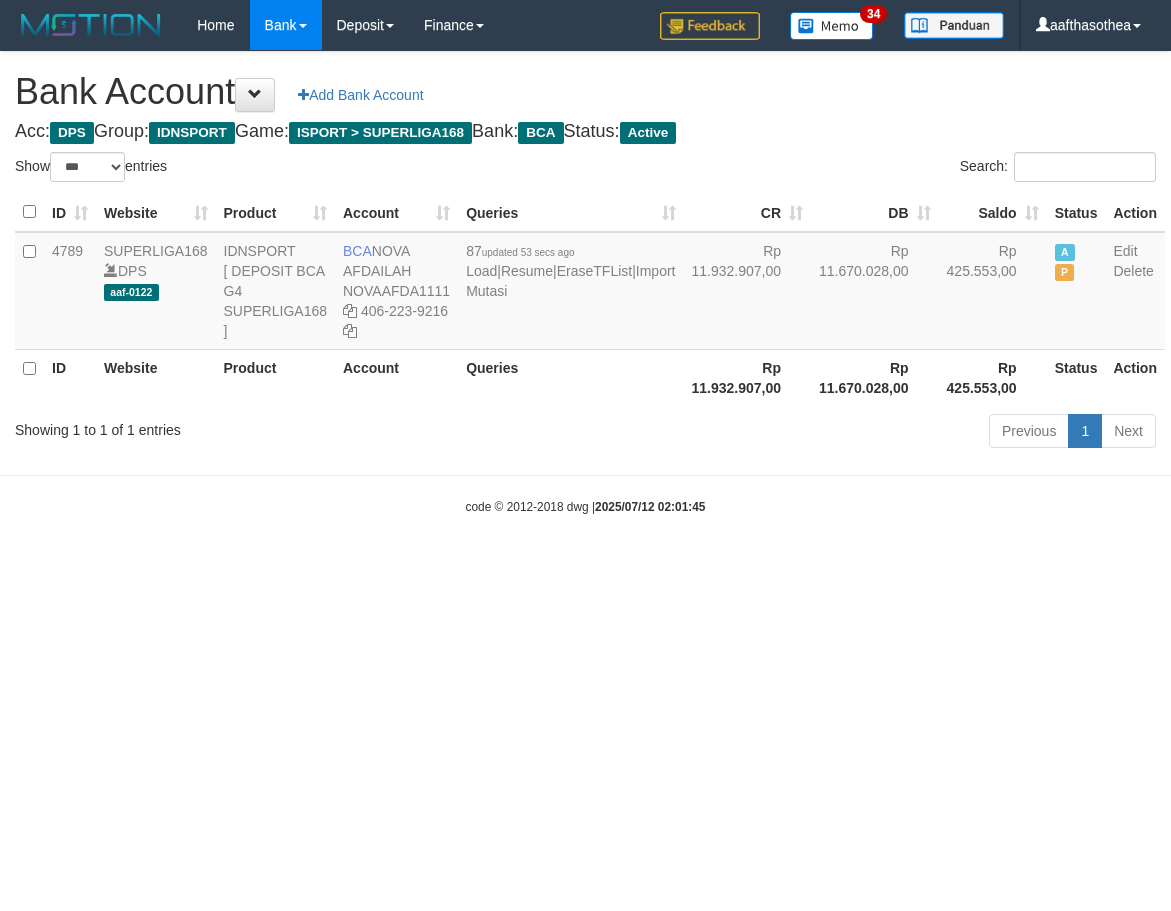 select on "***" 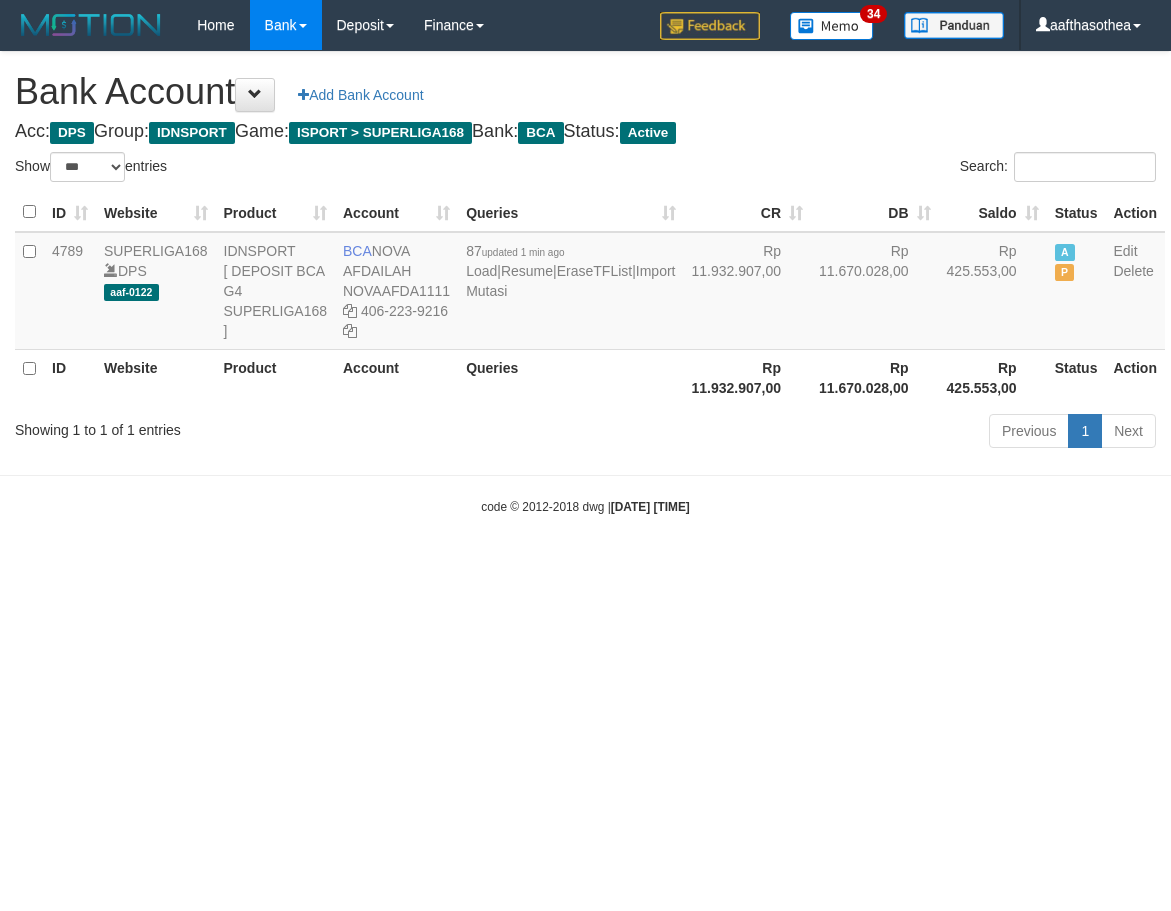 select on "***" 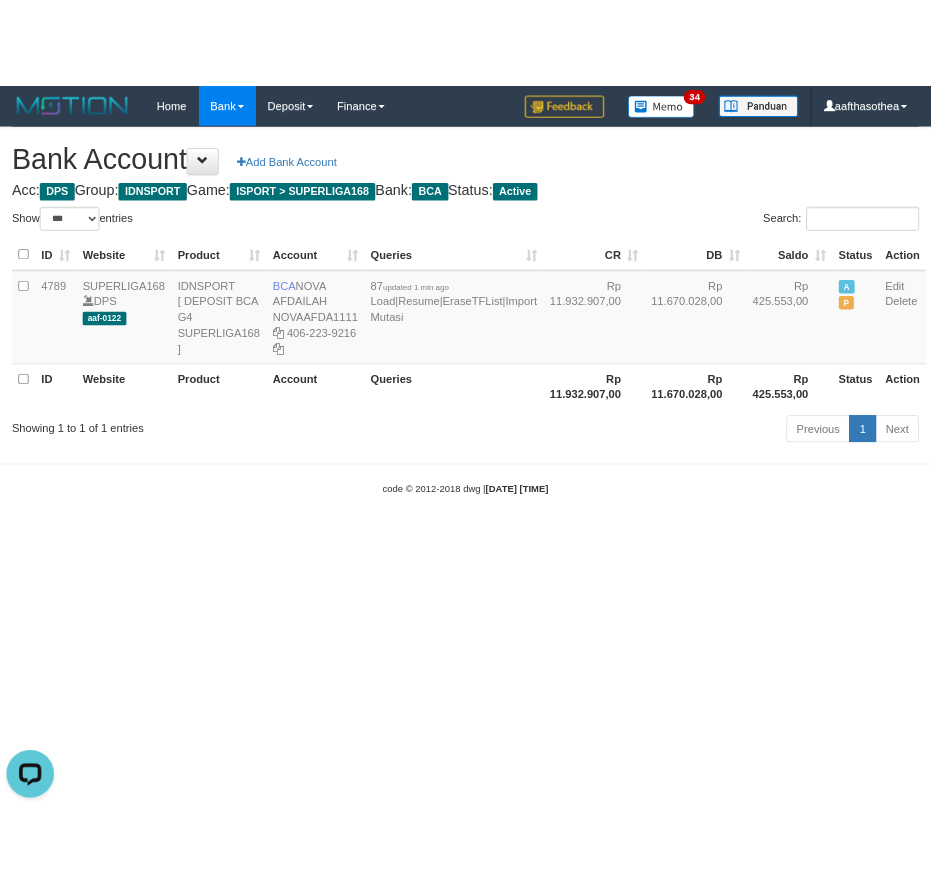 scroll, scrollTop: 0, scrollLeft: 0, axis: both 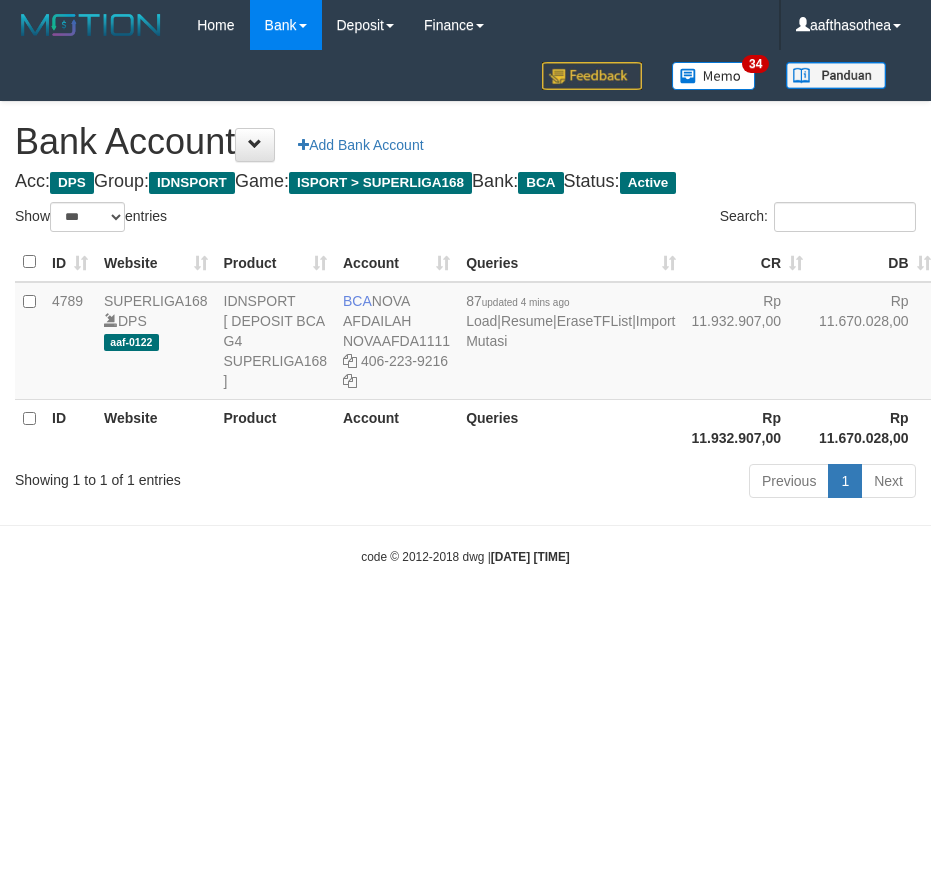 select on "***" 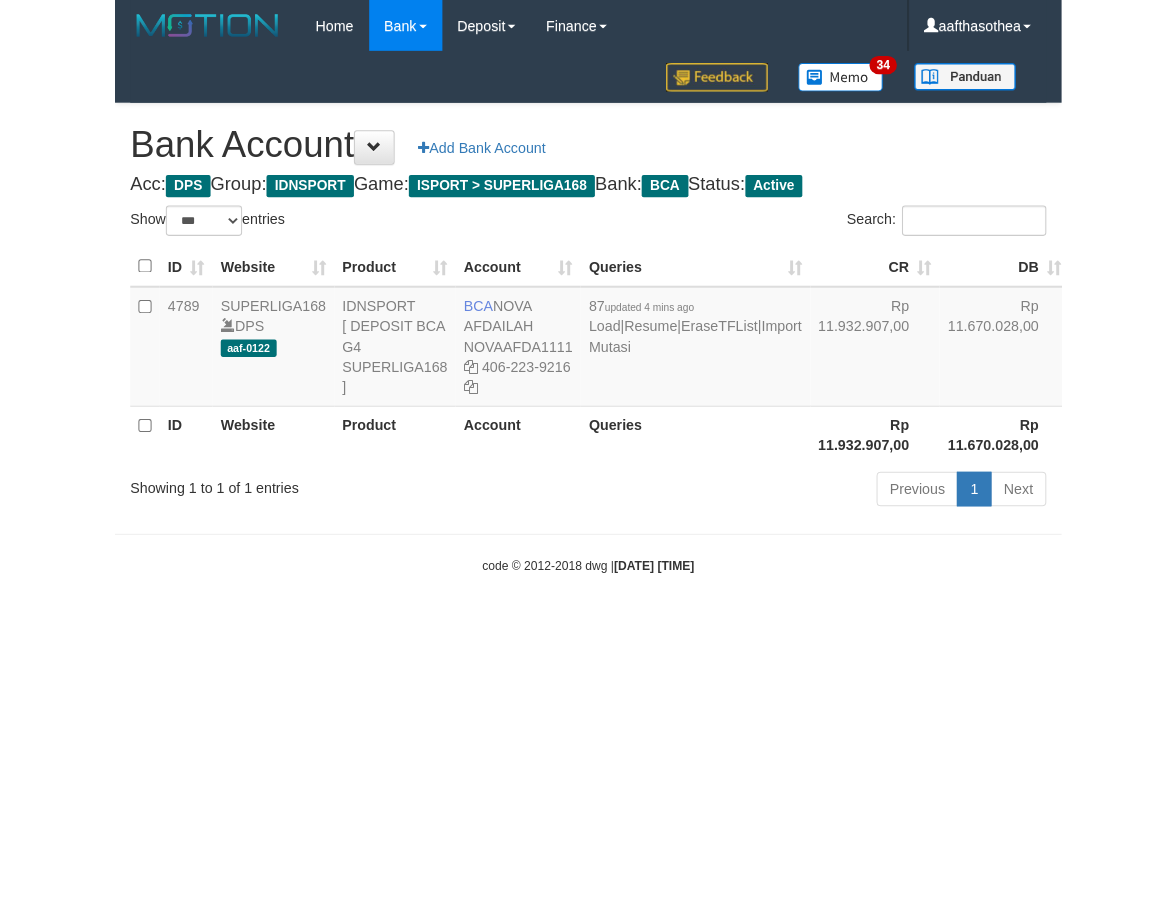 scroll, scrollTop: 0, scrollLeft: 0, axis: both 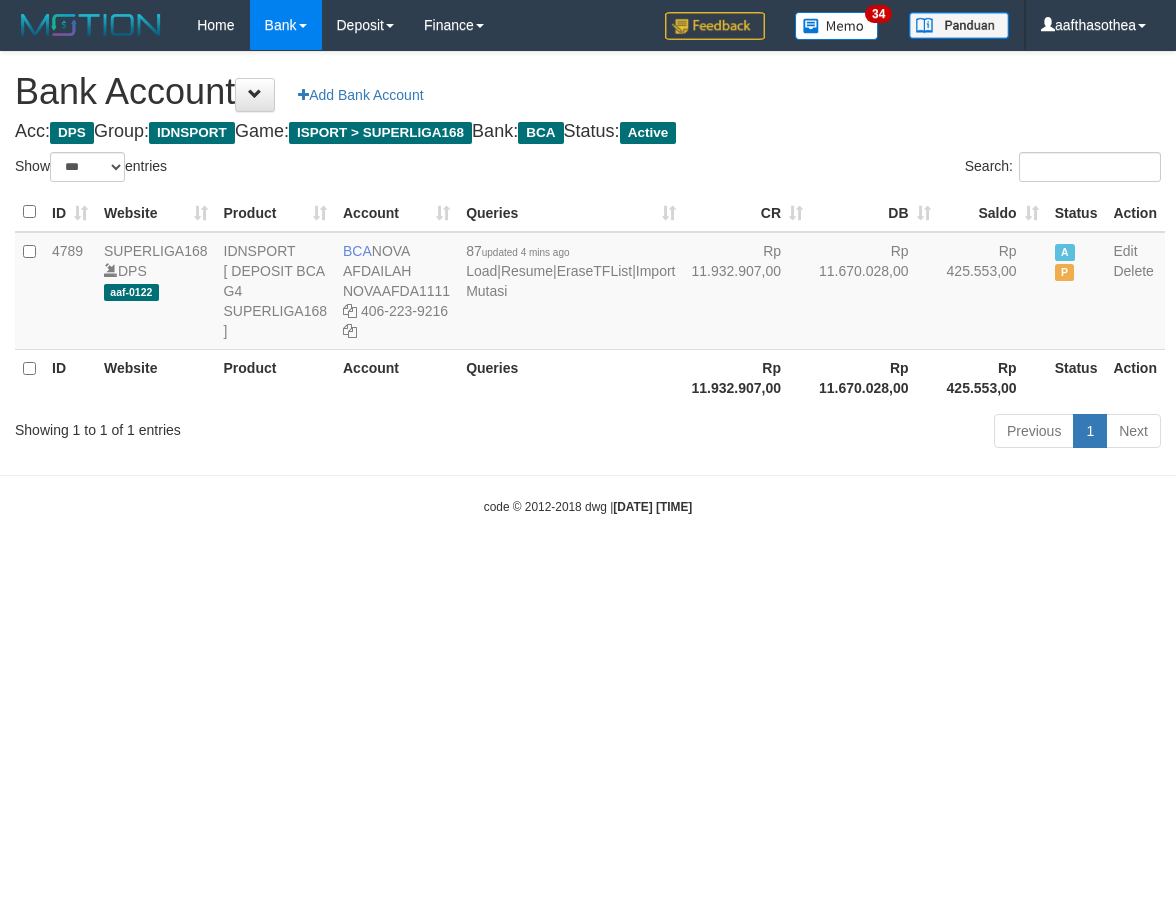 drag, startPoint x: 371, startPoint y: 495, endPoint x: 403, endPoint y: 492, distance: 32.140316 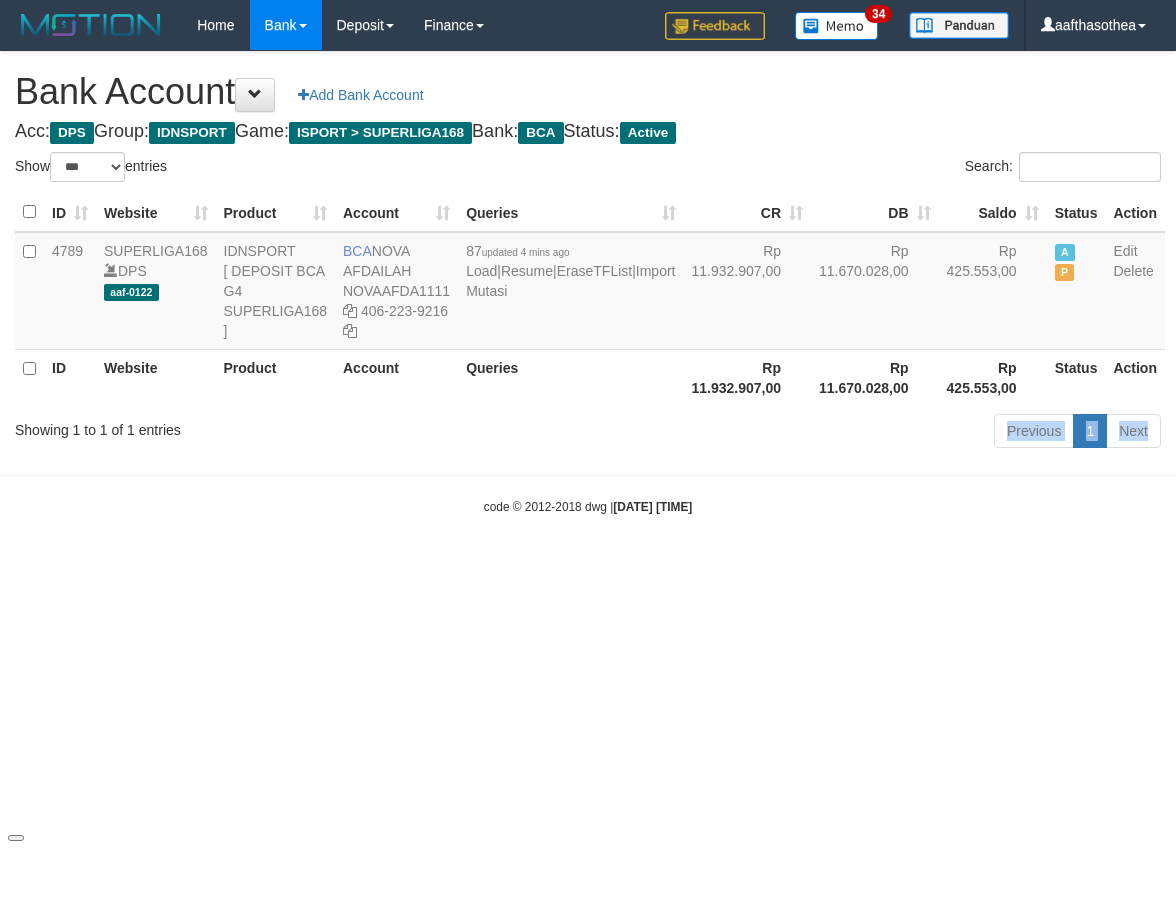 click on "Showing 1 to 1 of 1 entries Previous 1 Next" at bounding box center (588, 433) 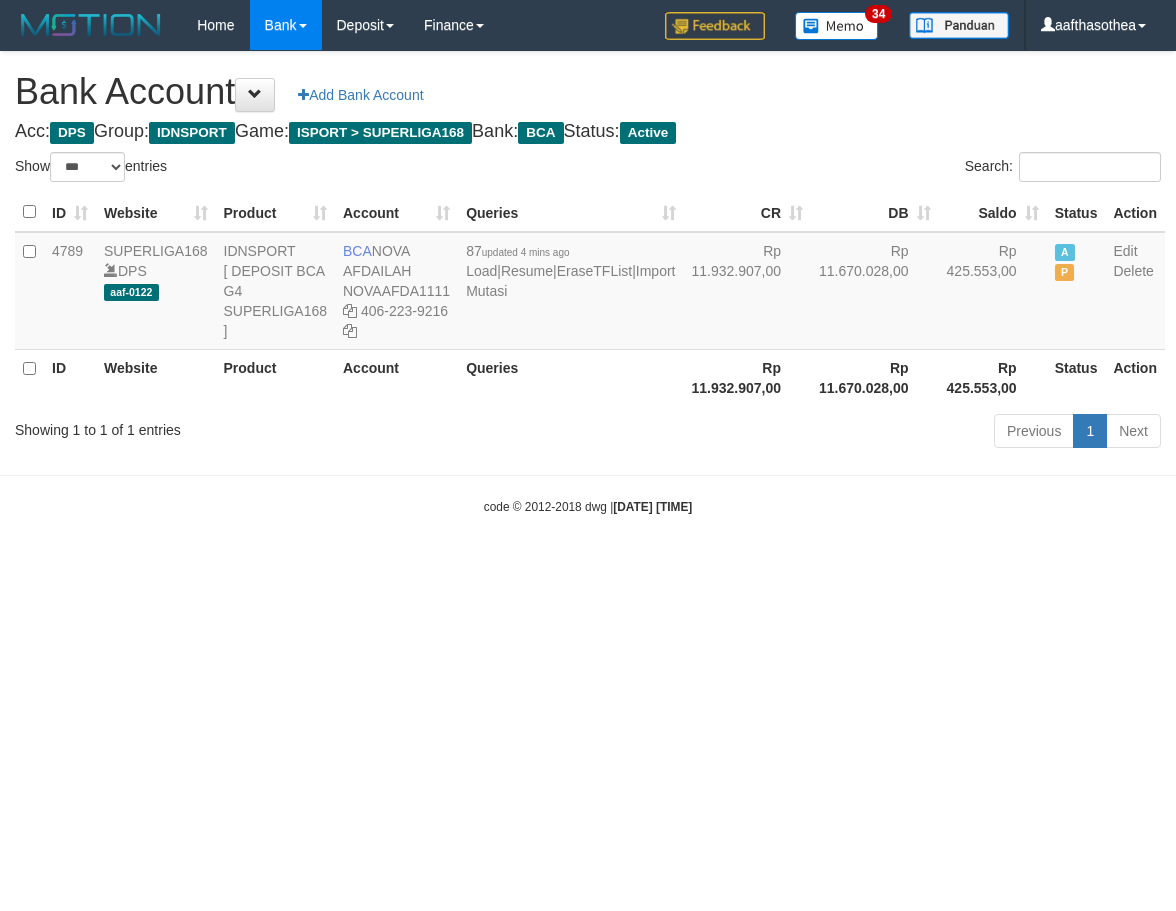 select on "***" 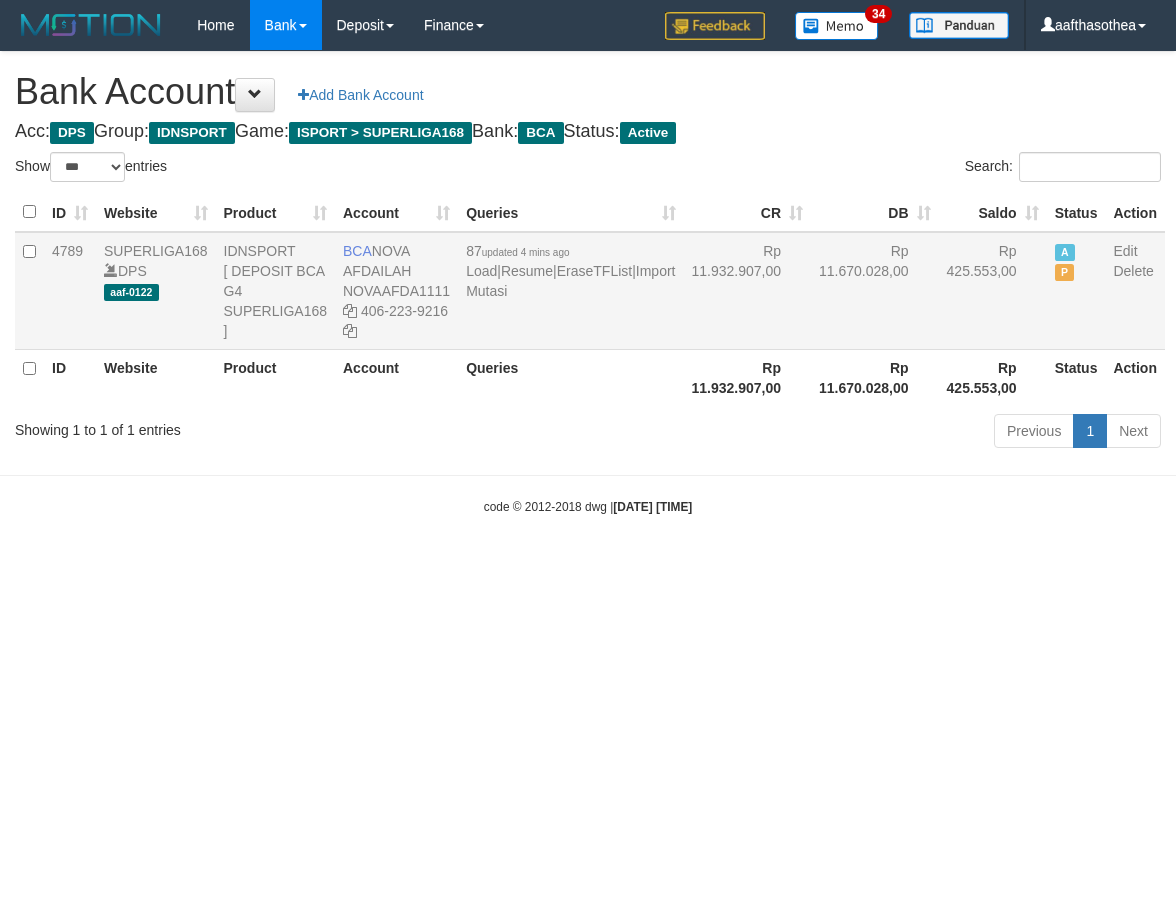 scroll, scrollTop: 0, scrollLeft: 0, axis: both 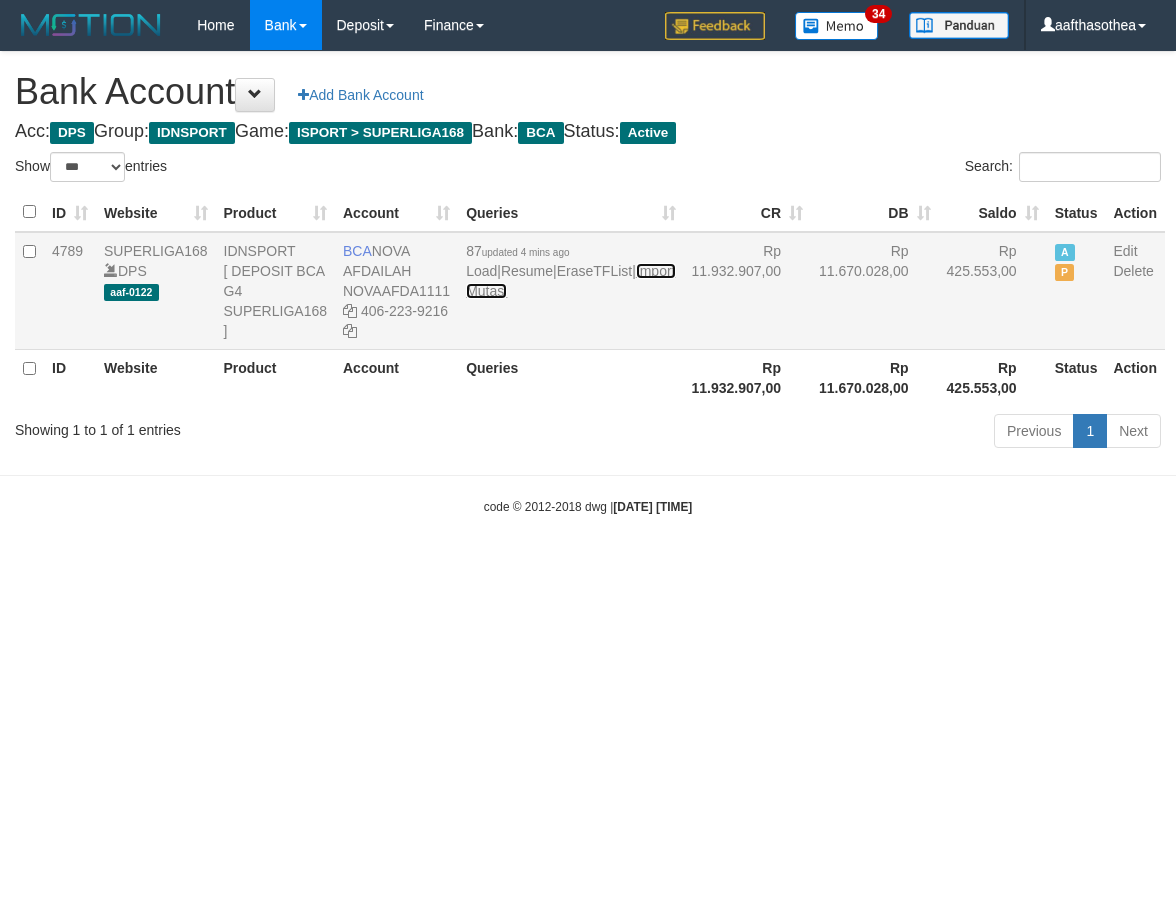 click on "Import Mutasi" at bounding box center [570, 281] 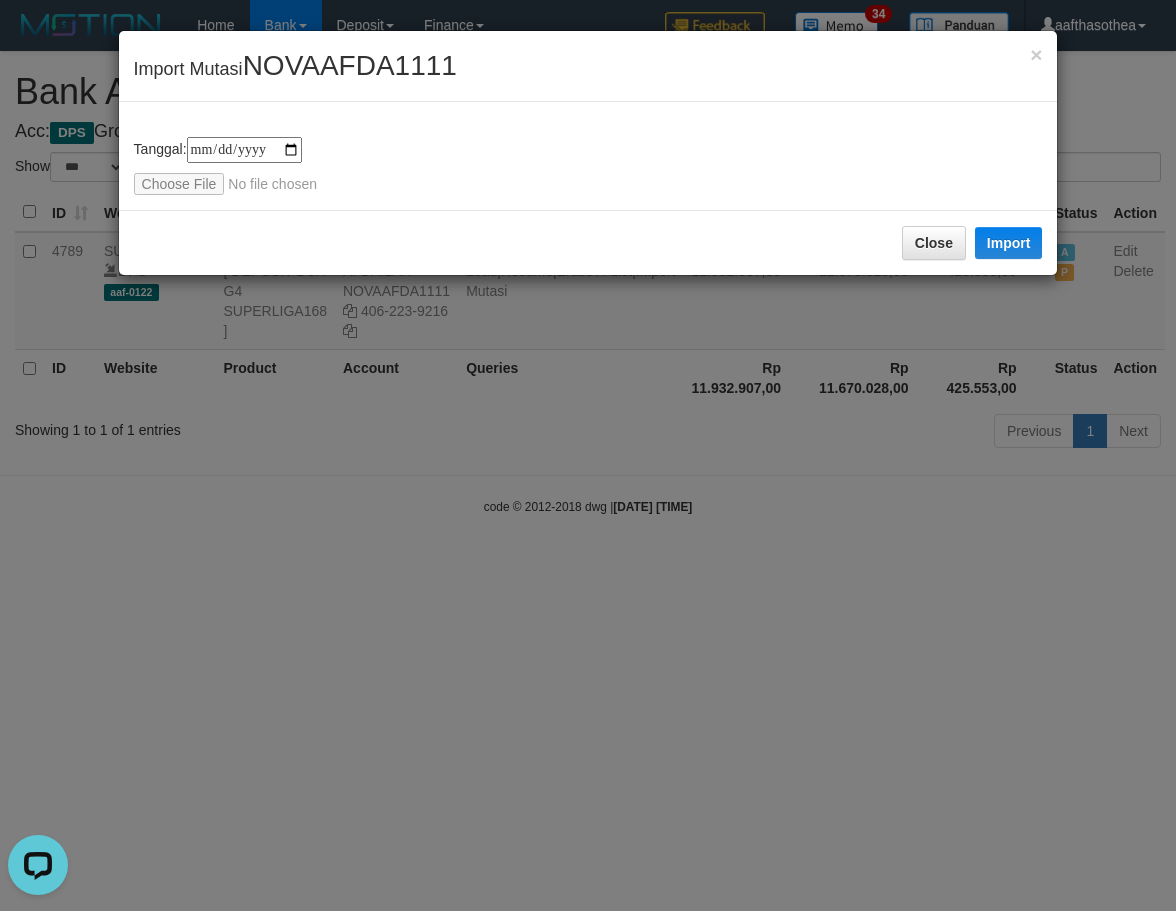 scroll, scrollTop: 0, scrollLeft: 0, axis: both 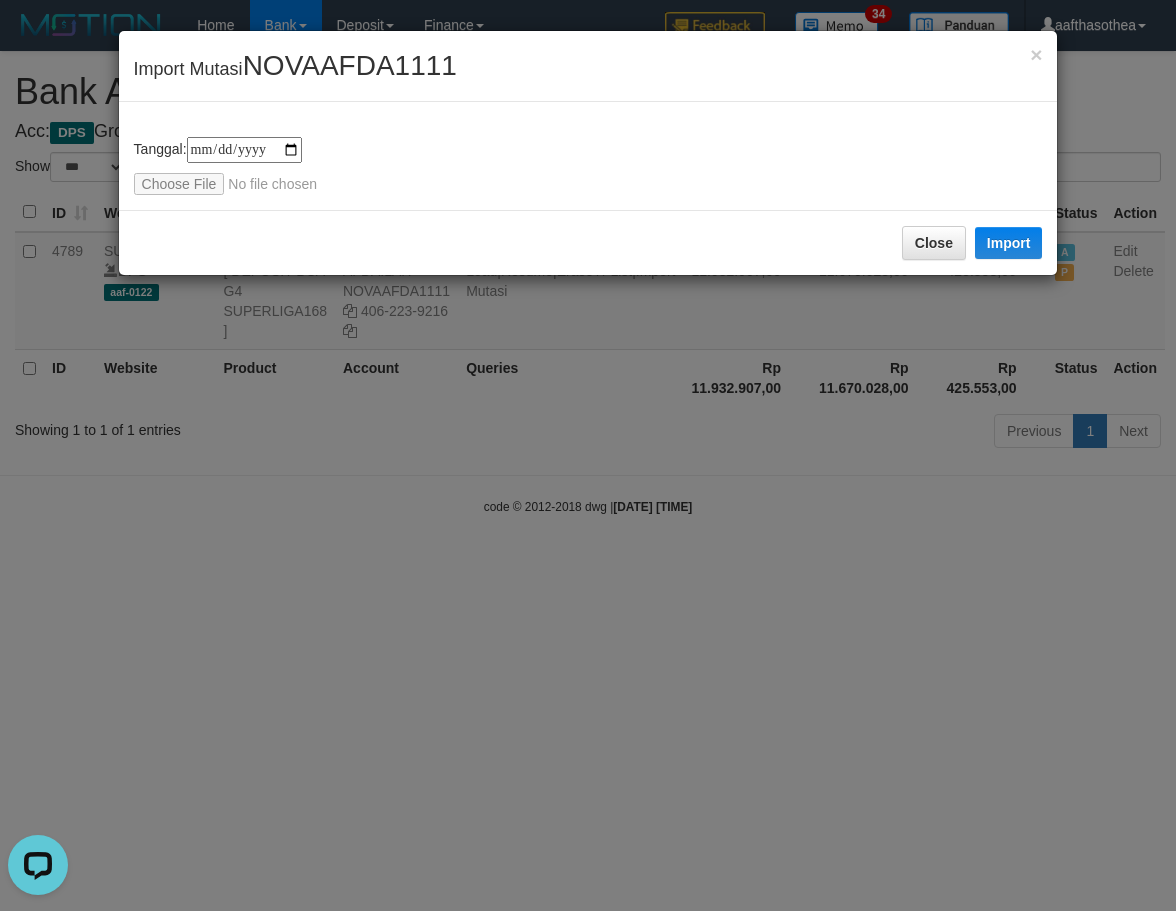 type on "**********" 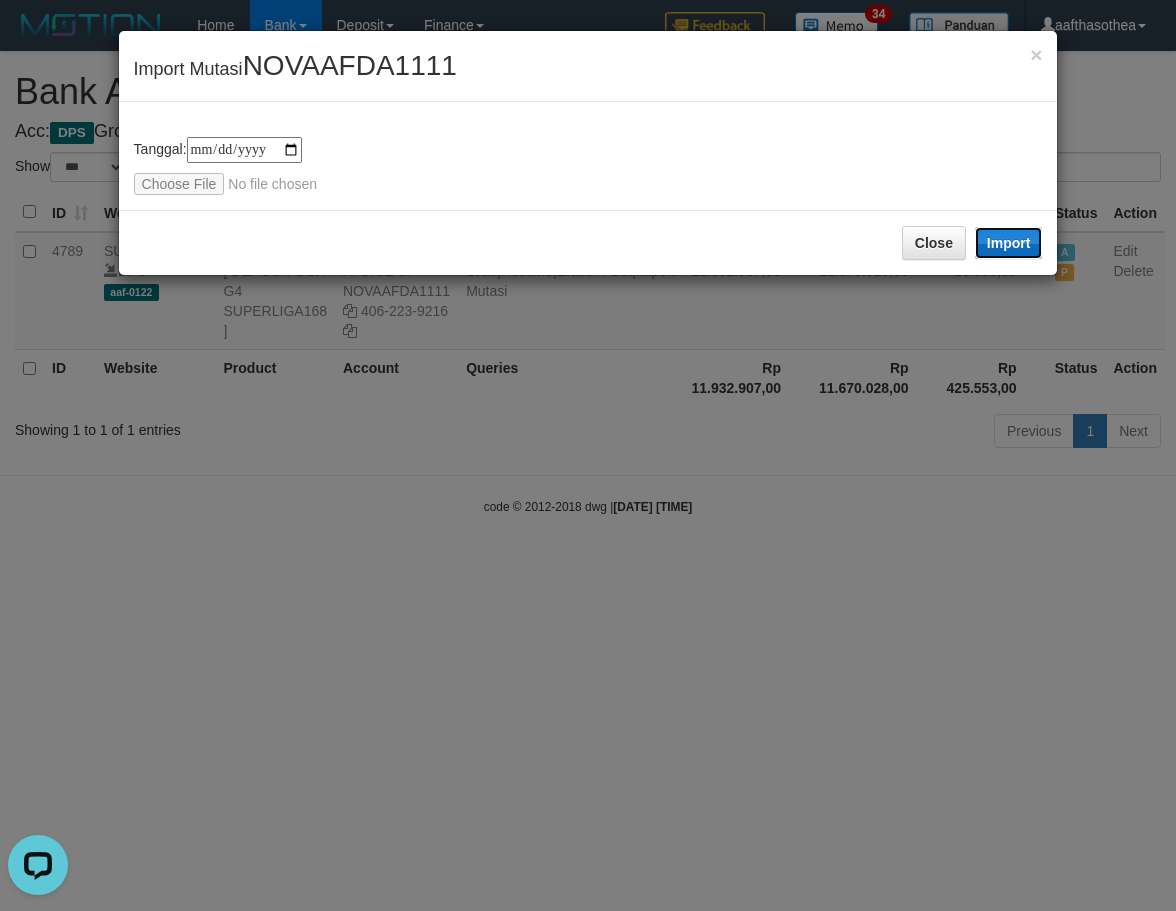 click on "Import" at bounding box center [1009, 243] 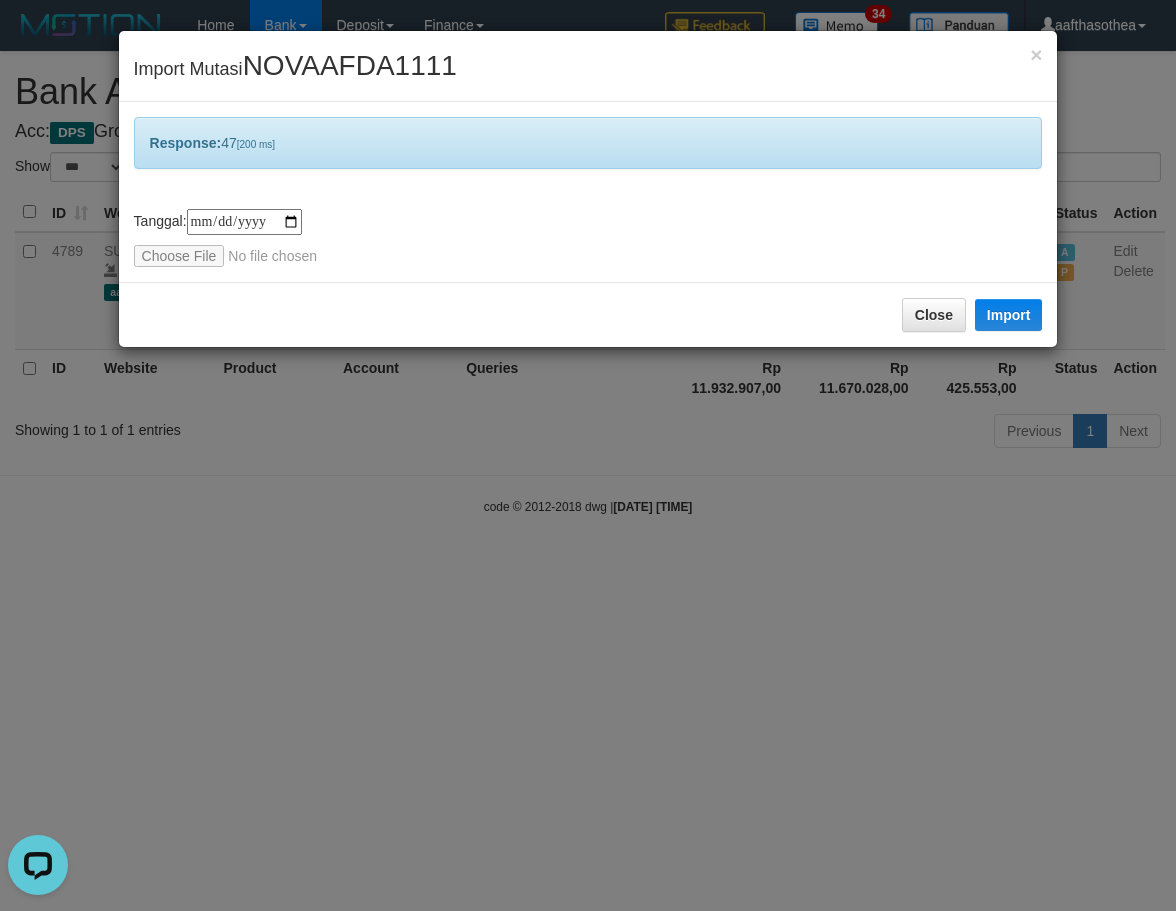 click on "**********" at bounding box center (588, 455) 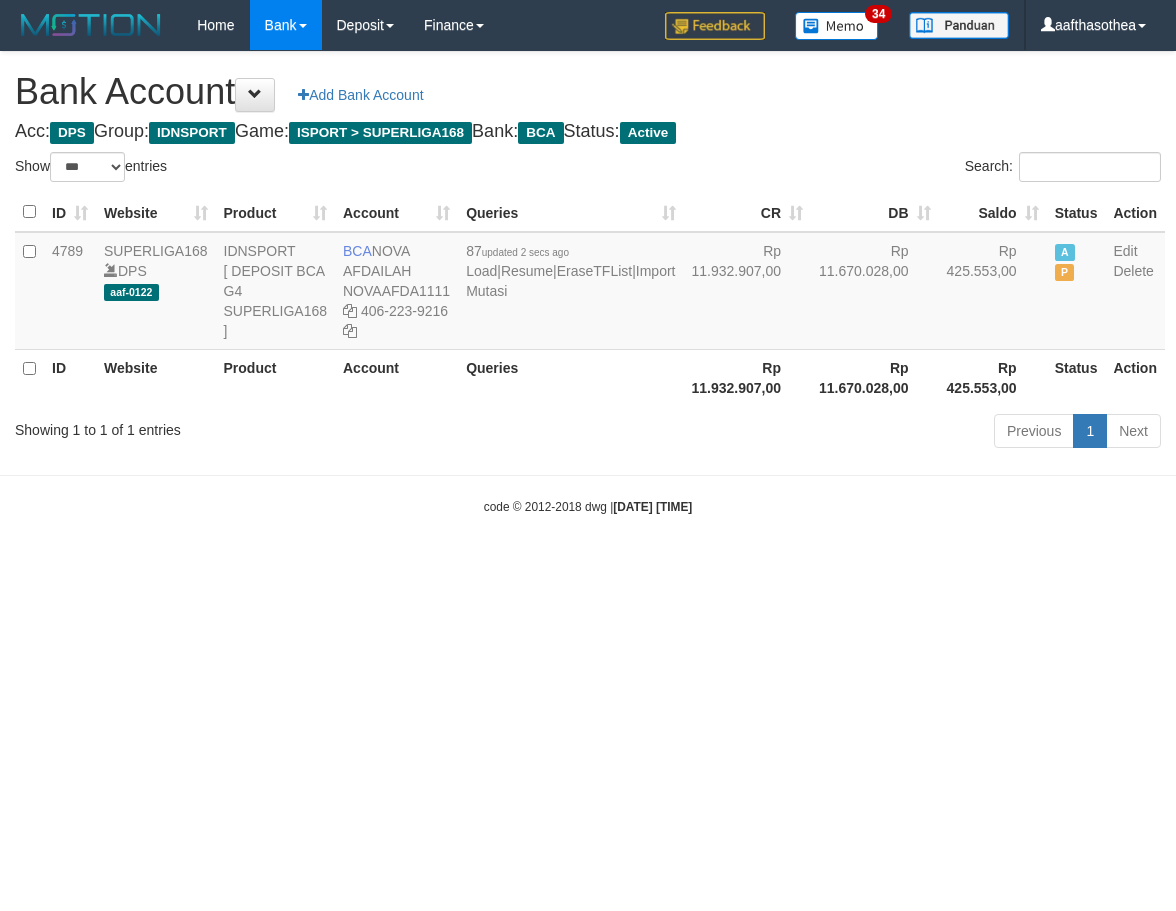 select on "***" 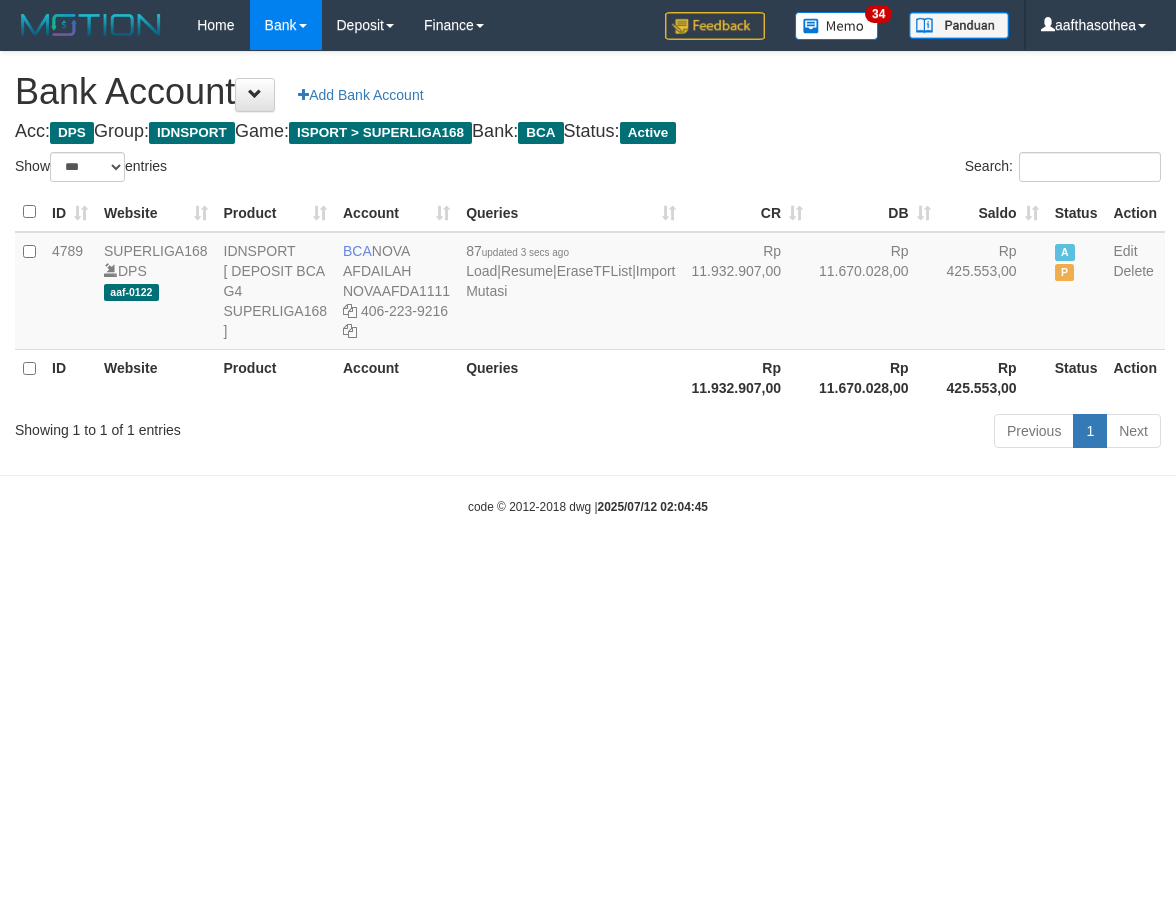 select on "***" 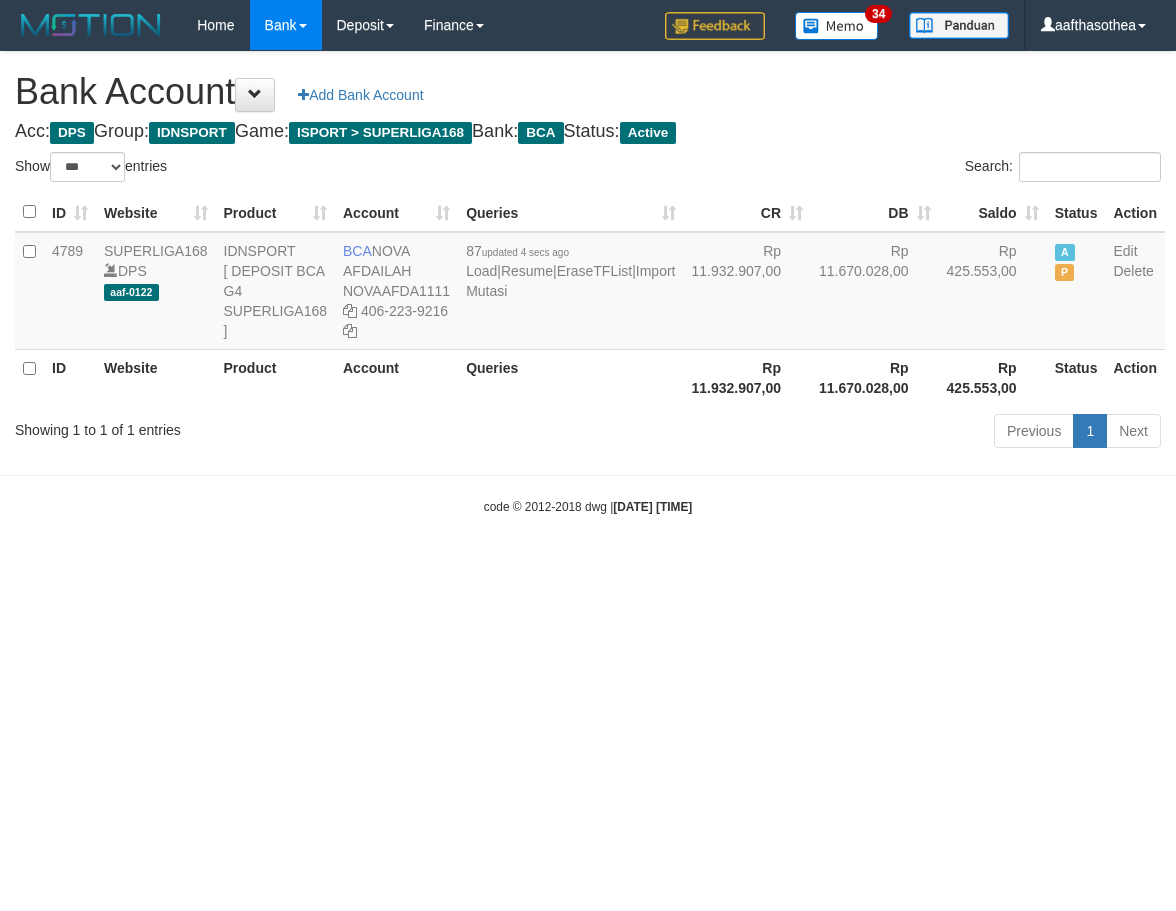 select on "***" 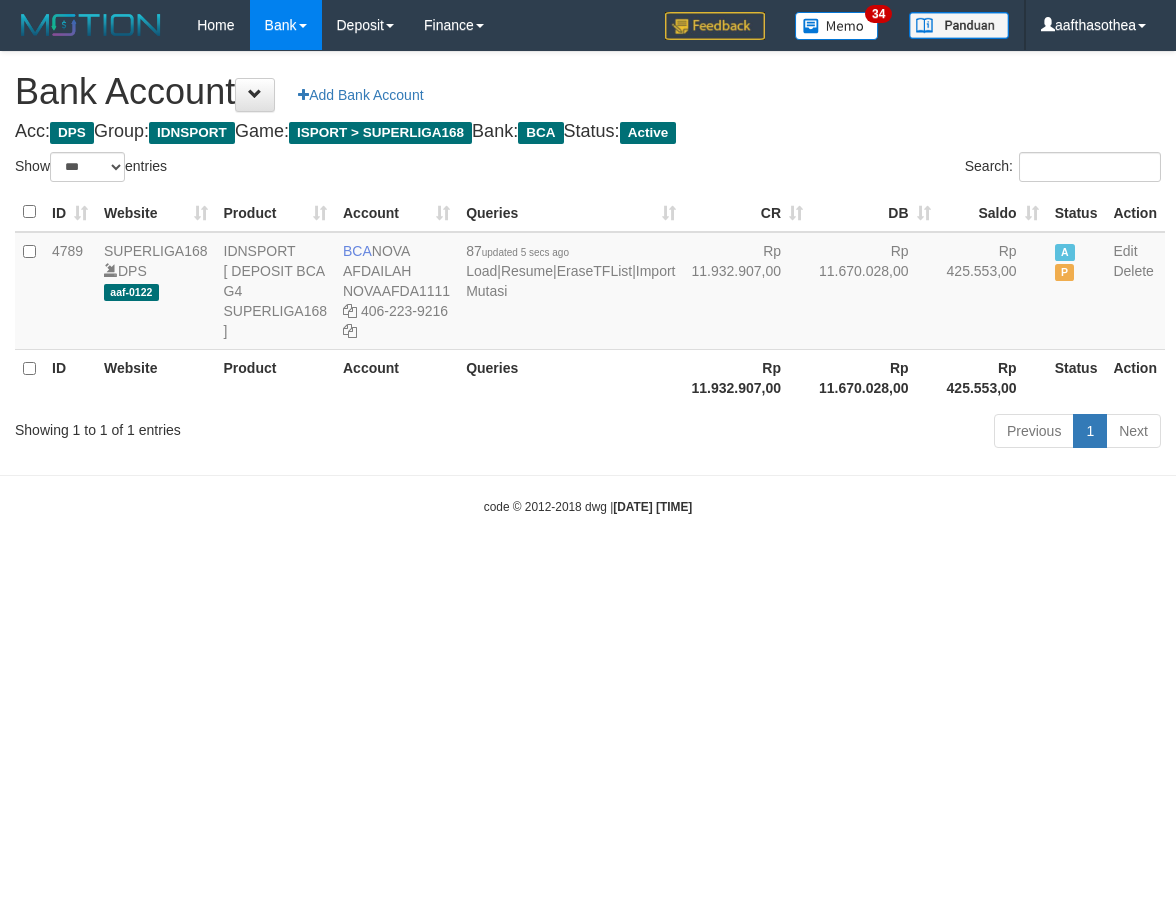 select on "***" 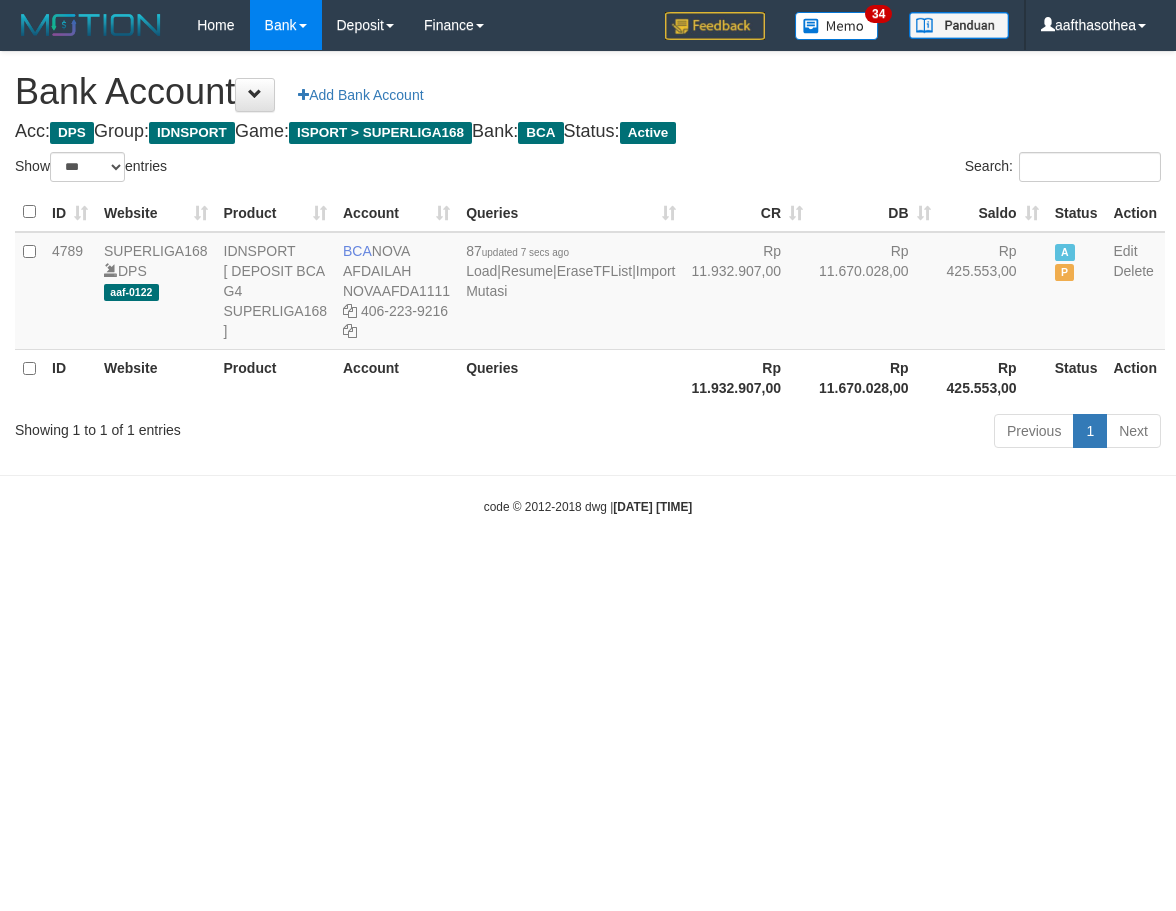 select on "***" 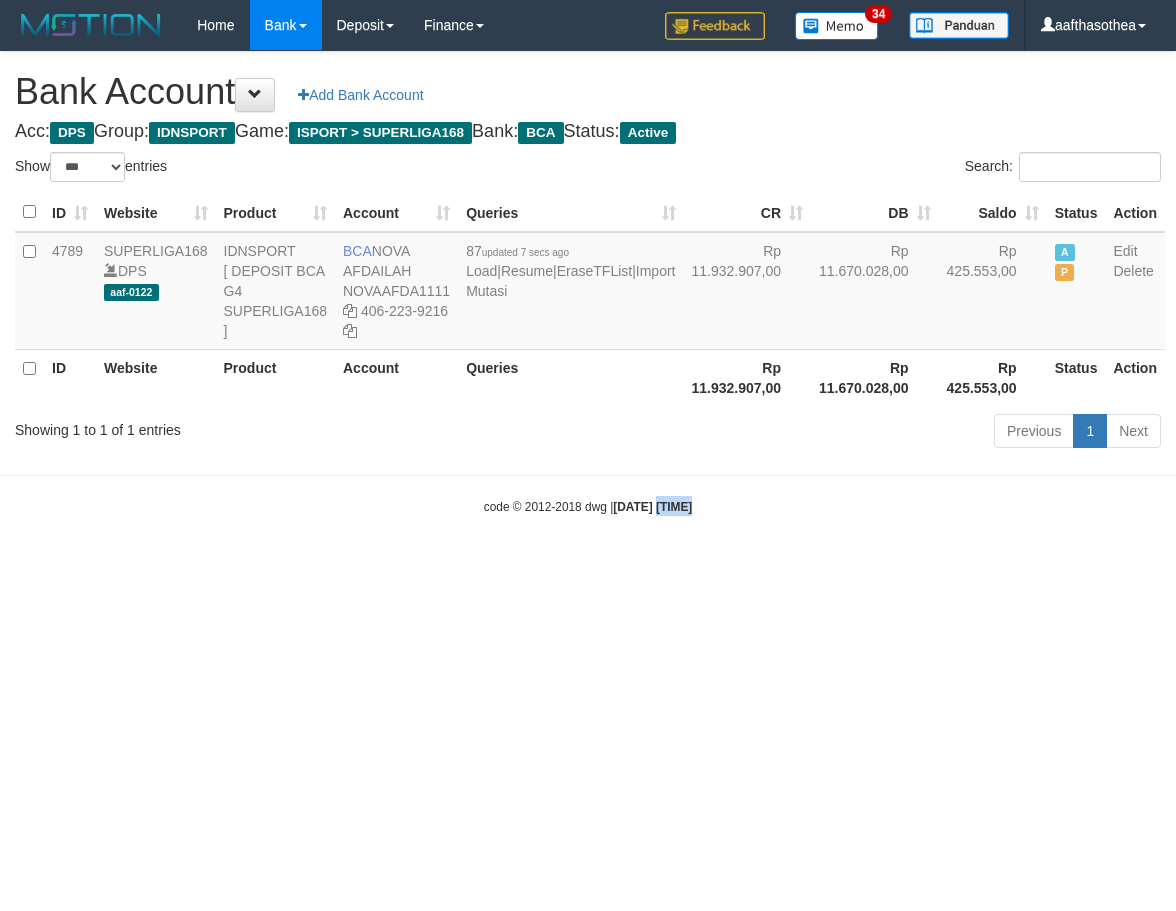 drag, startPoint x: 671, startPoint y: 749, endPoint x: 643, endPoint y: 761, distance: 30.463093 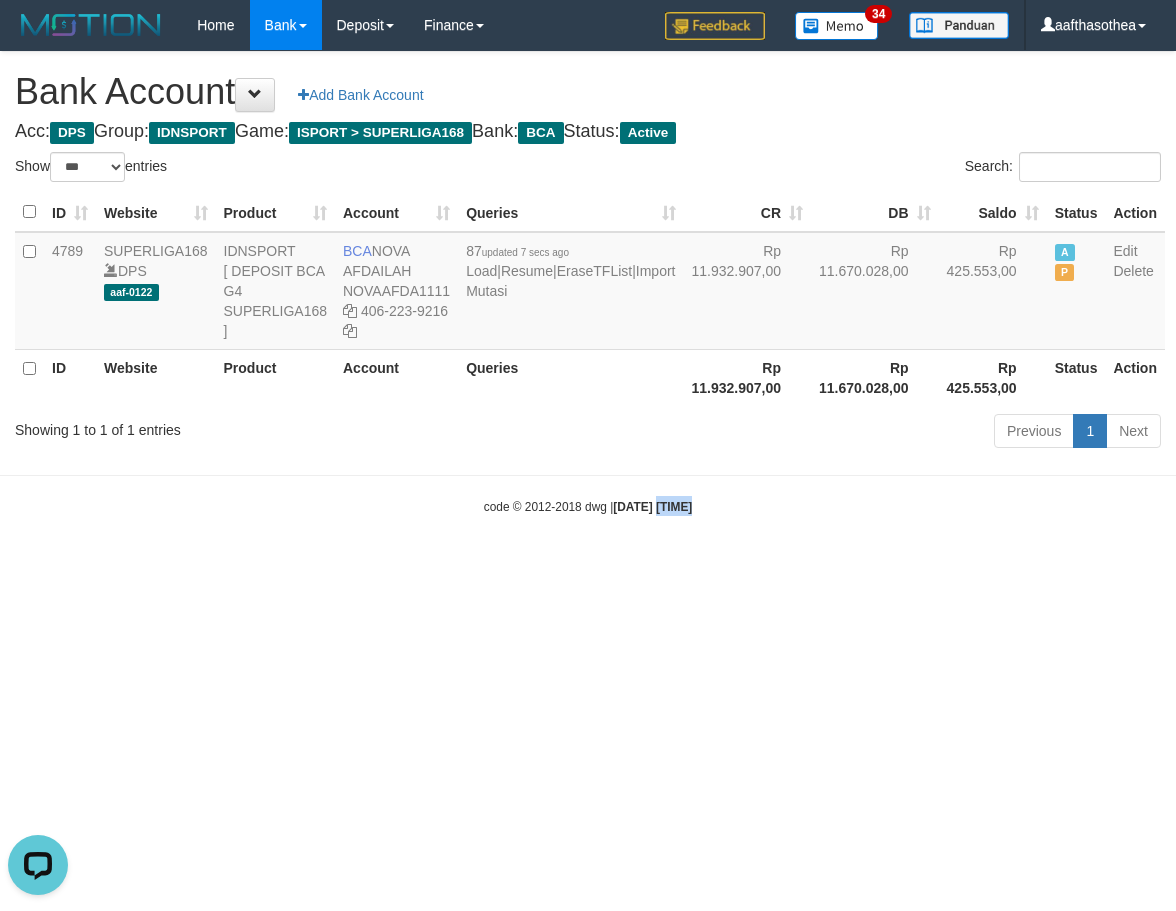 scroll, scrollTop: 0, scrollLeft: 0, axis: both 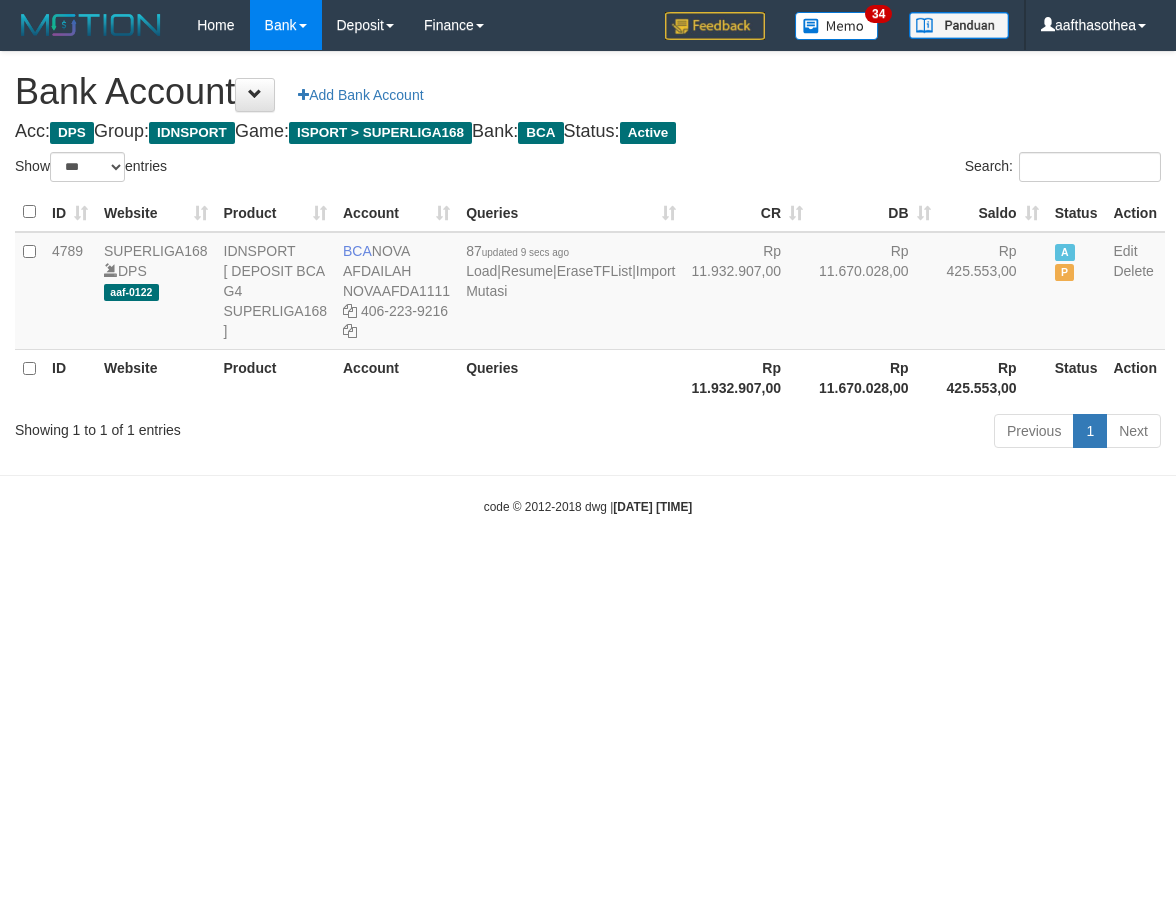 select on "***" 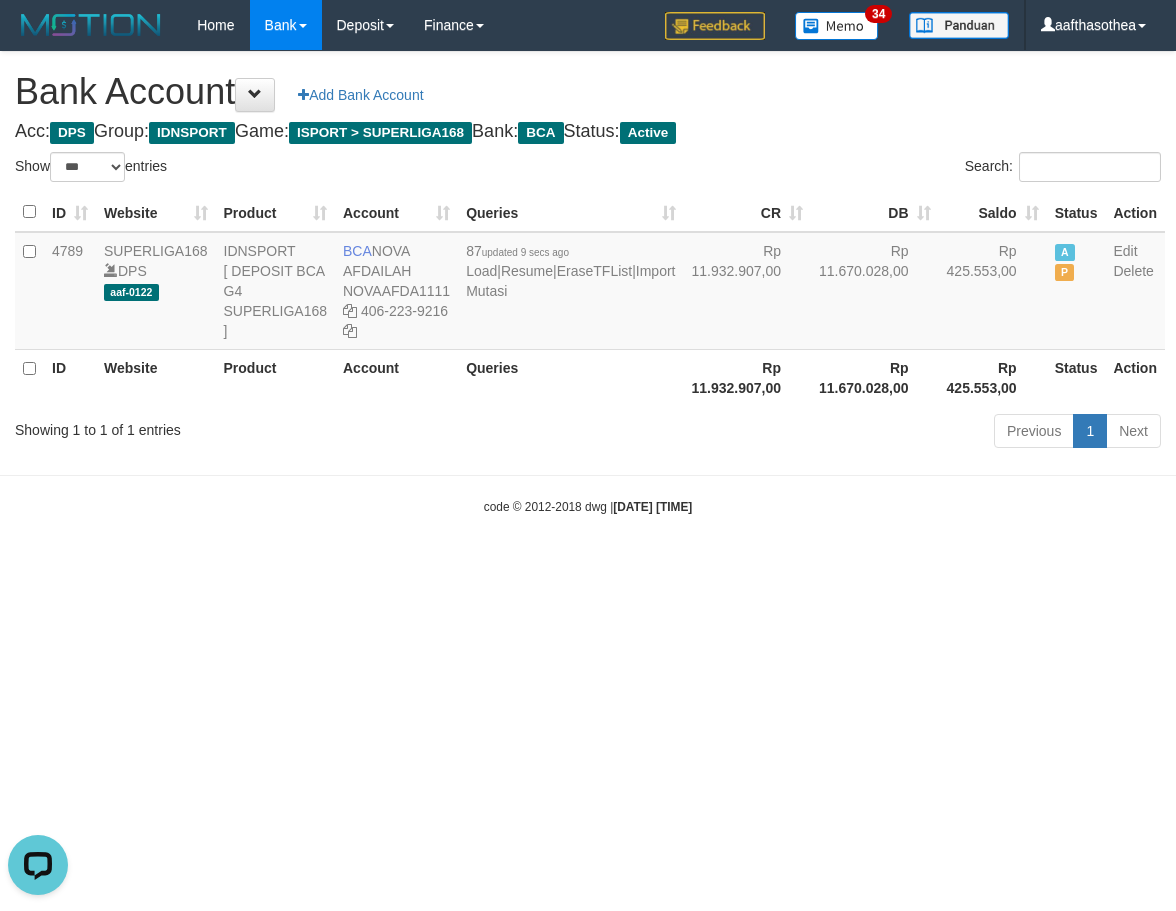 scroll, scrollTop: 0, scrollLeft: 0, axis: both 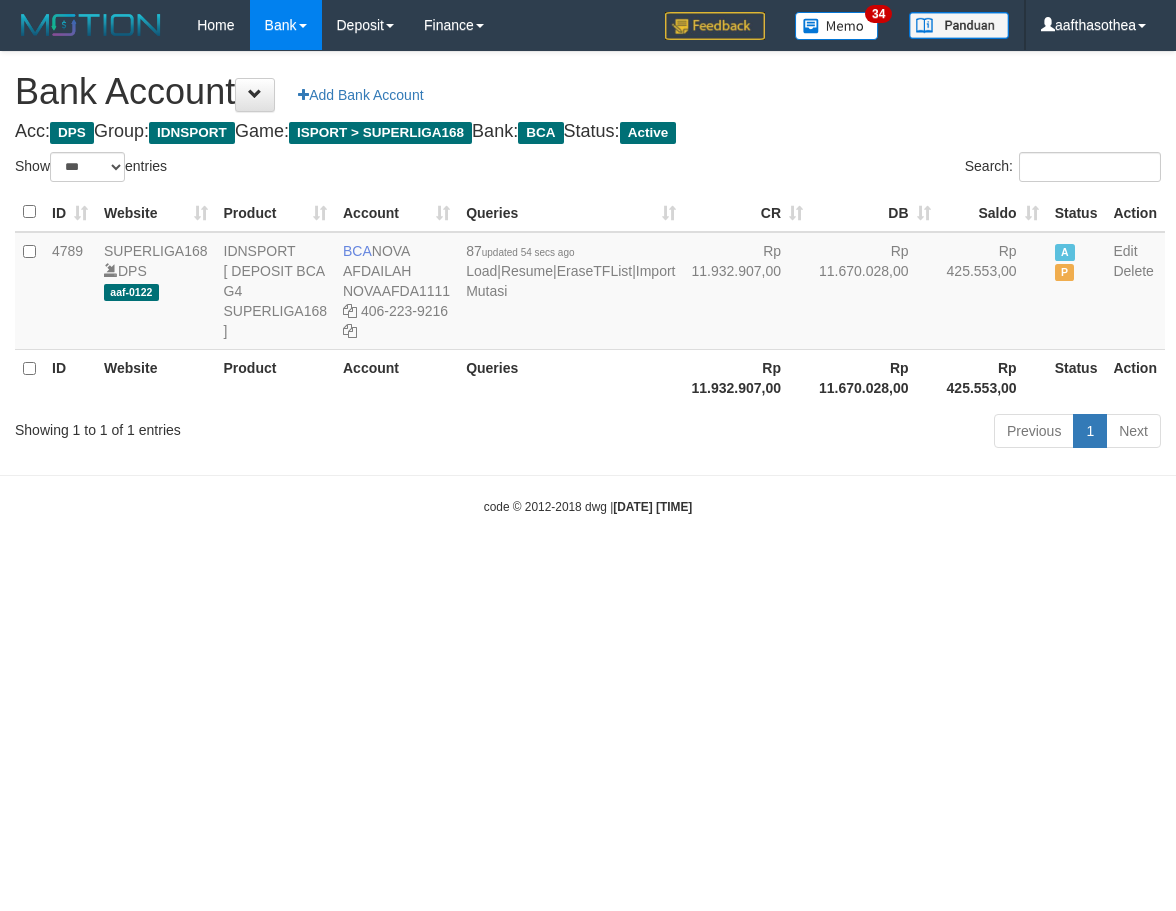 select on "***" 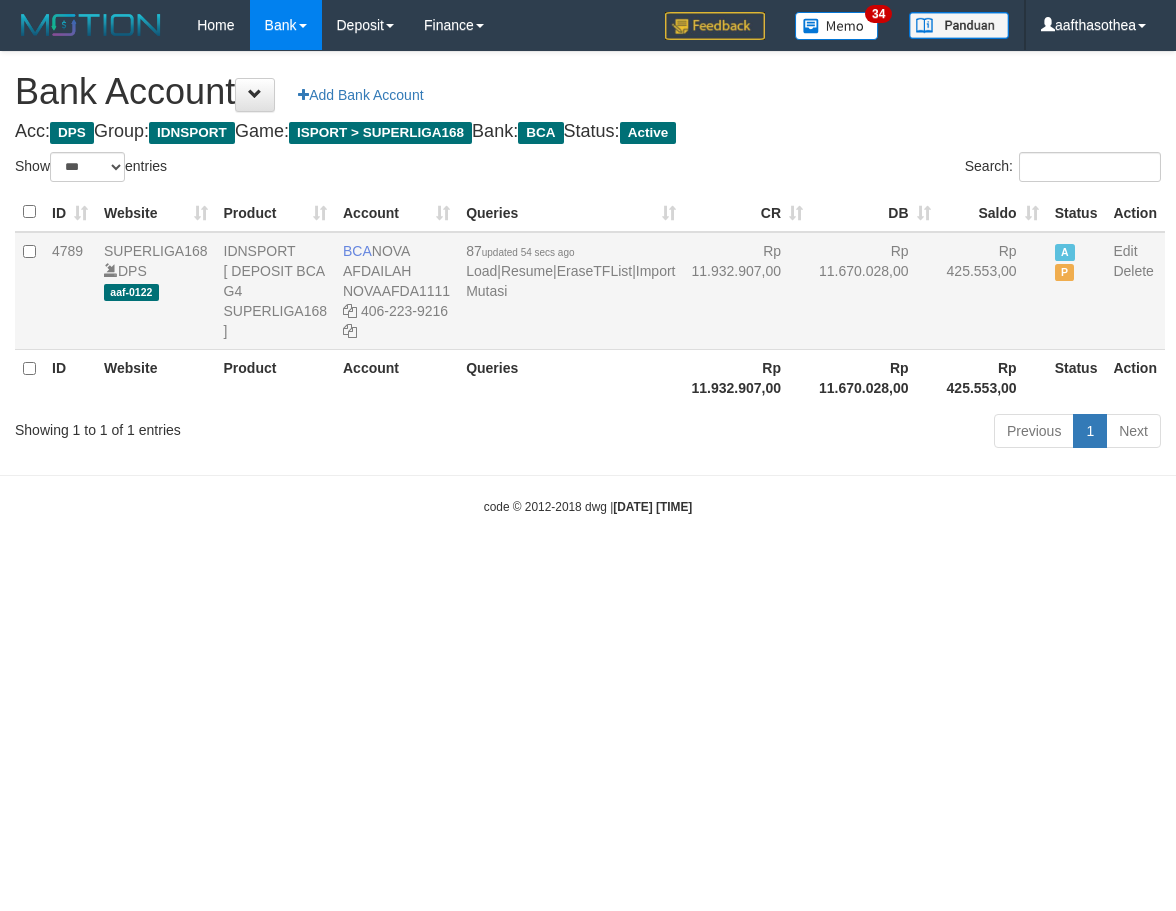 scroll, scrollTop: 0, scrollLeft: 0, axis: both 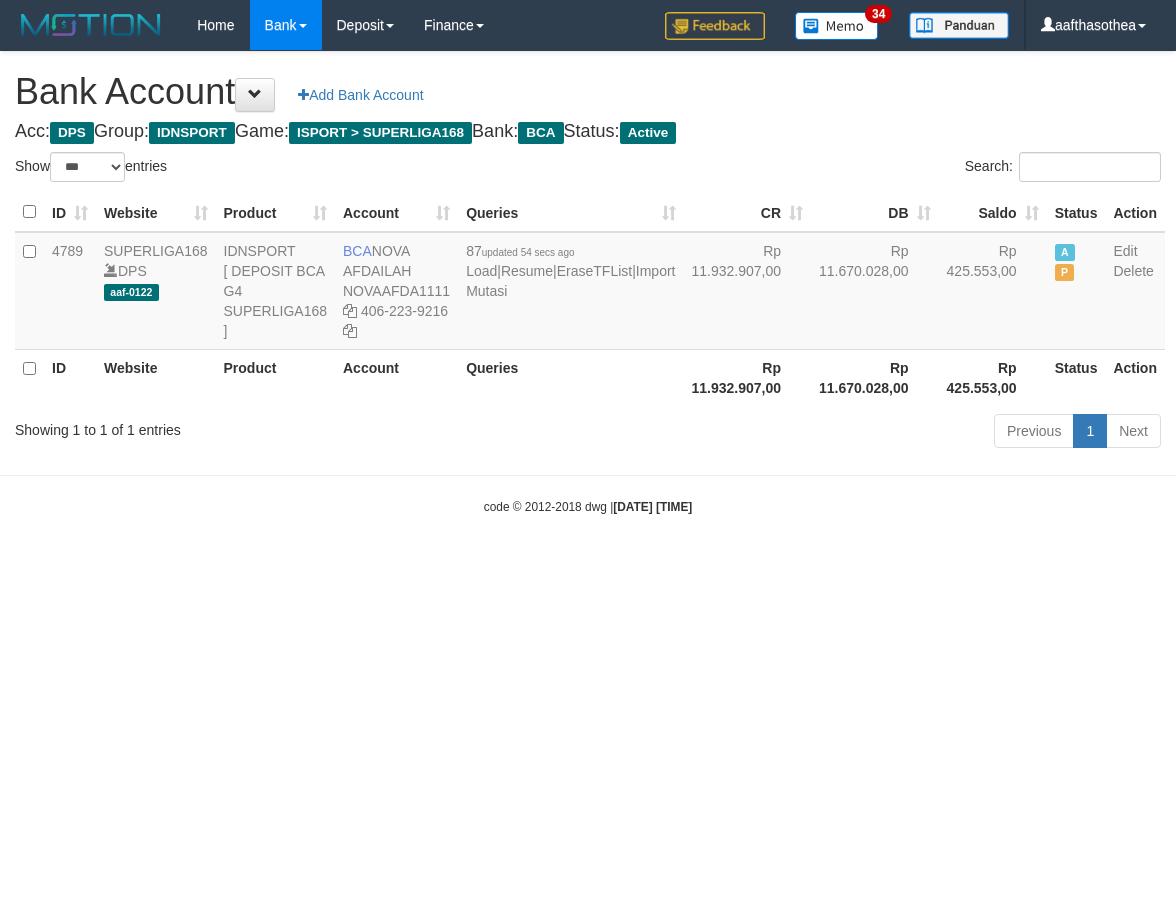 click on "Toggle navigation
Home
Bank
Account List
Load
By Website
Group
[ISPORT]													SUPERLIGA168
By Load Group (DPS)
34" at bounding box center [588, 283] 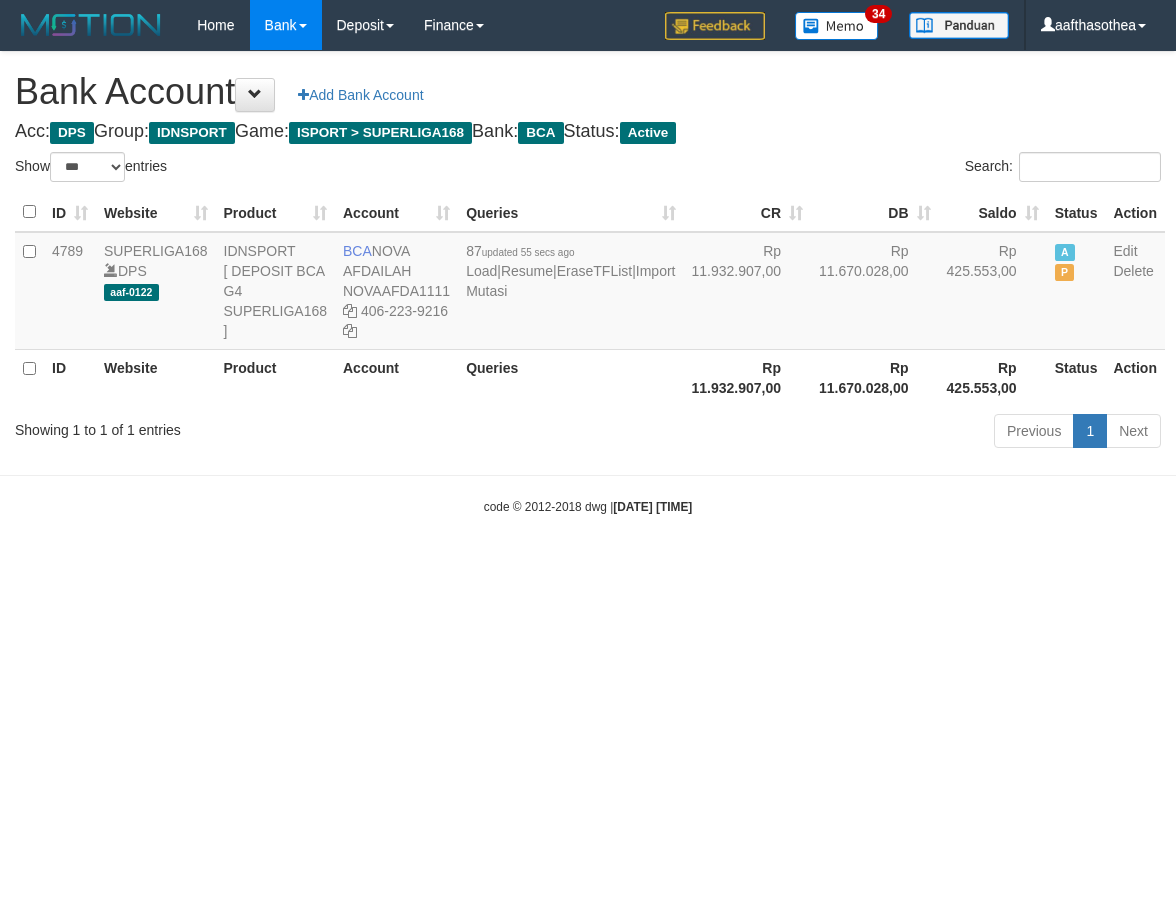 select on "***" 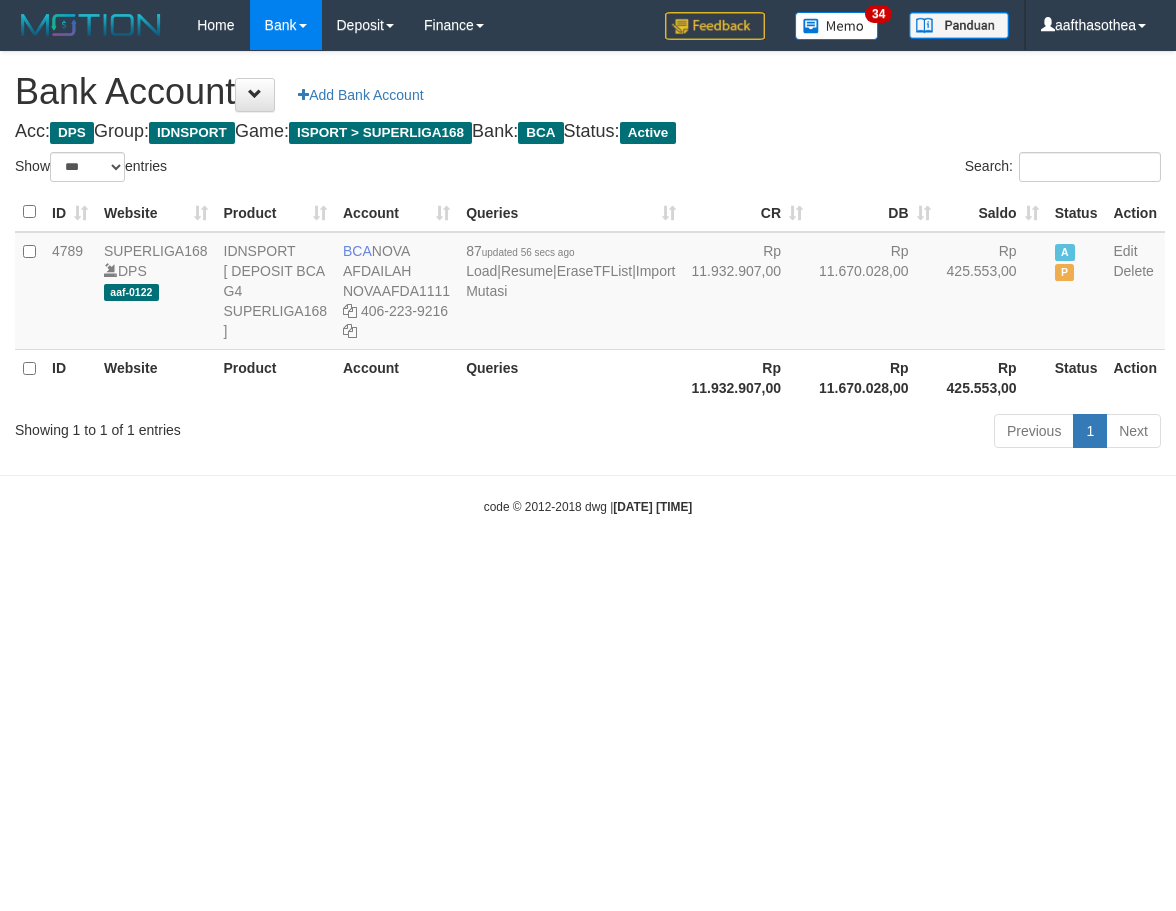 select on "***" 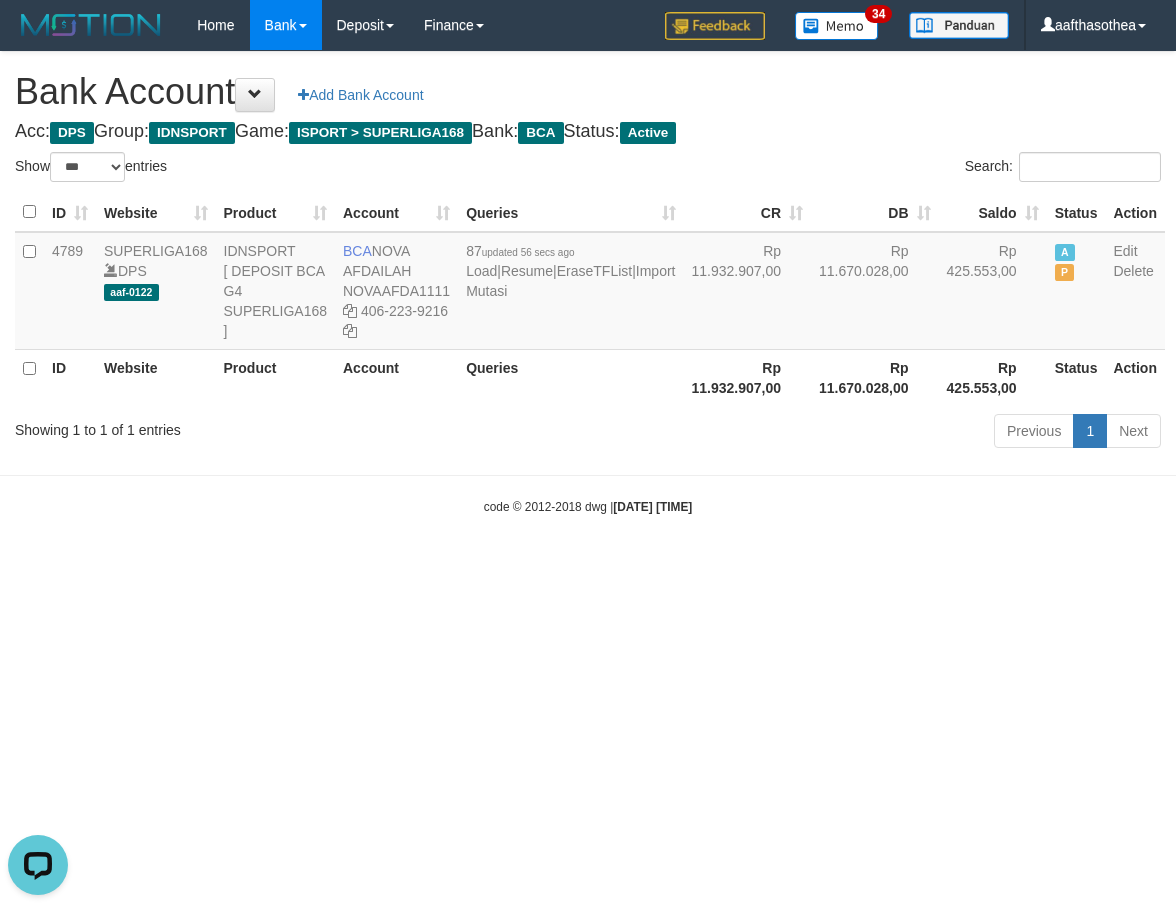 scroll, scrollTop: 0, scrollLeft: 0, axis: both 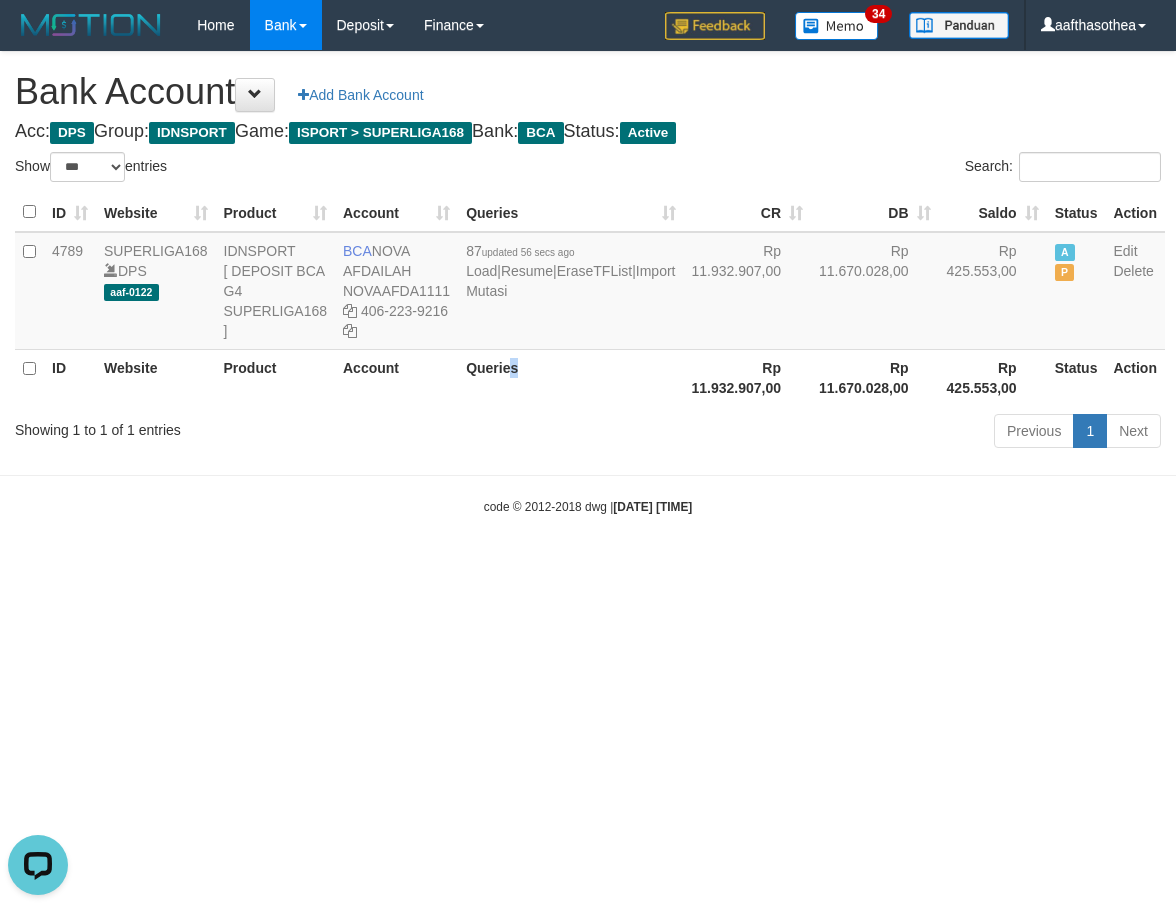 drag, startPoint x: 531, startPoint y: 433, endPoint x: 519, endPoint y: 437, distance: 12.649111 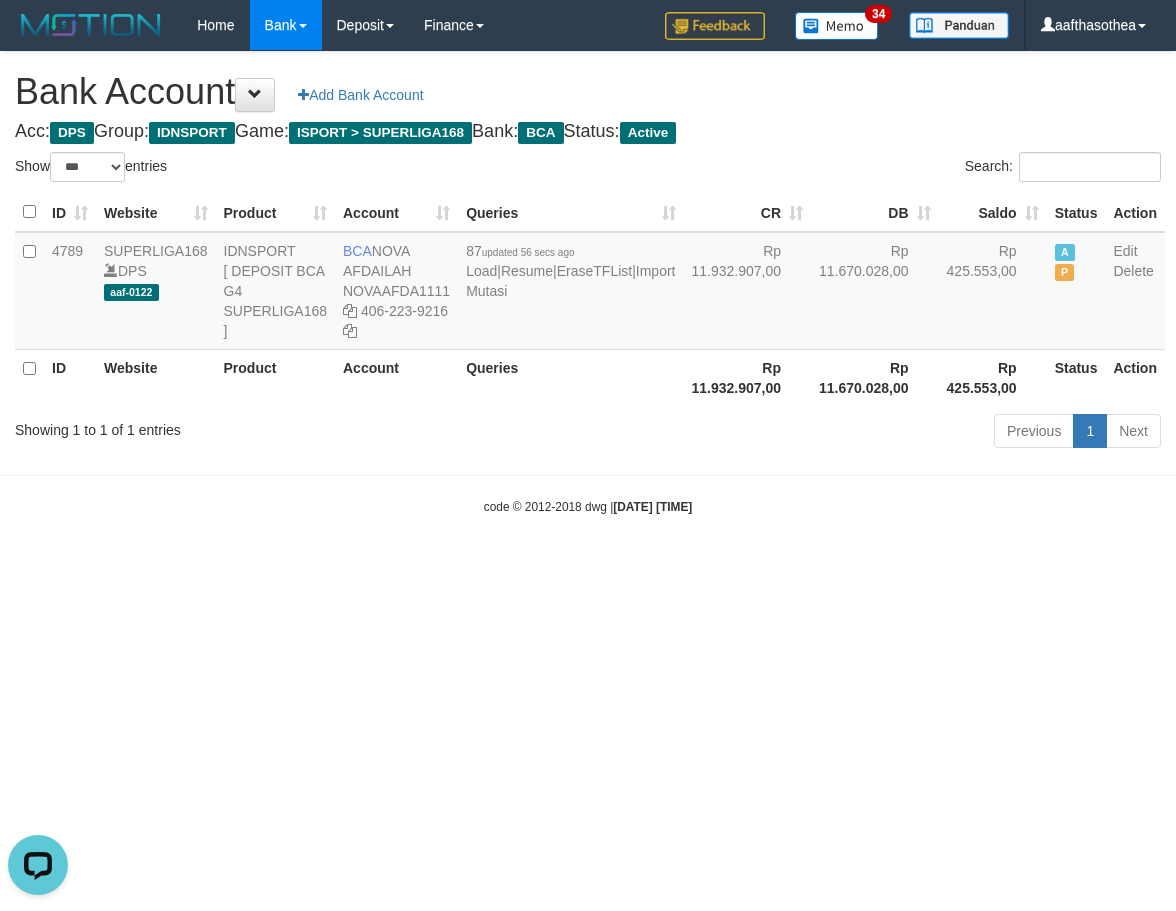 click on "Toggle navigation
Home
Bank
Account List
Load
By Website
Group
[ISPORT]													SUPERLIGA168
By Load Group (DPS)
34" at bounding box center (588, 283) 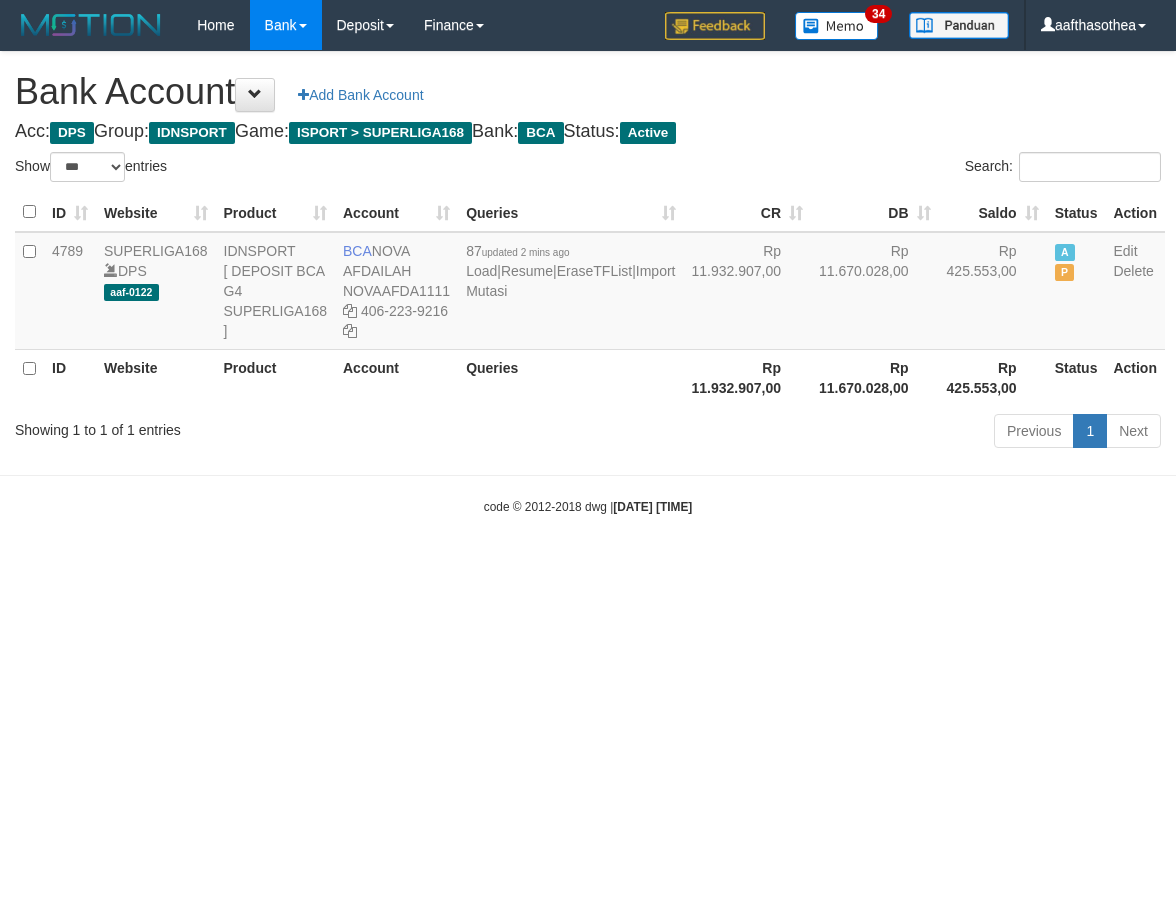 select on "***" 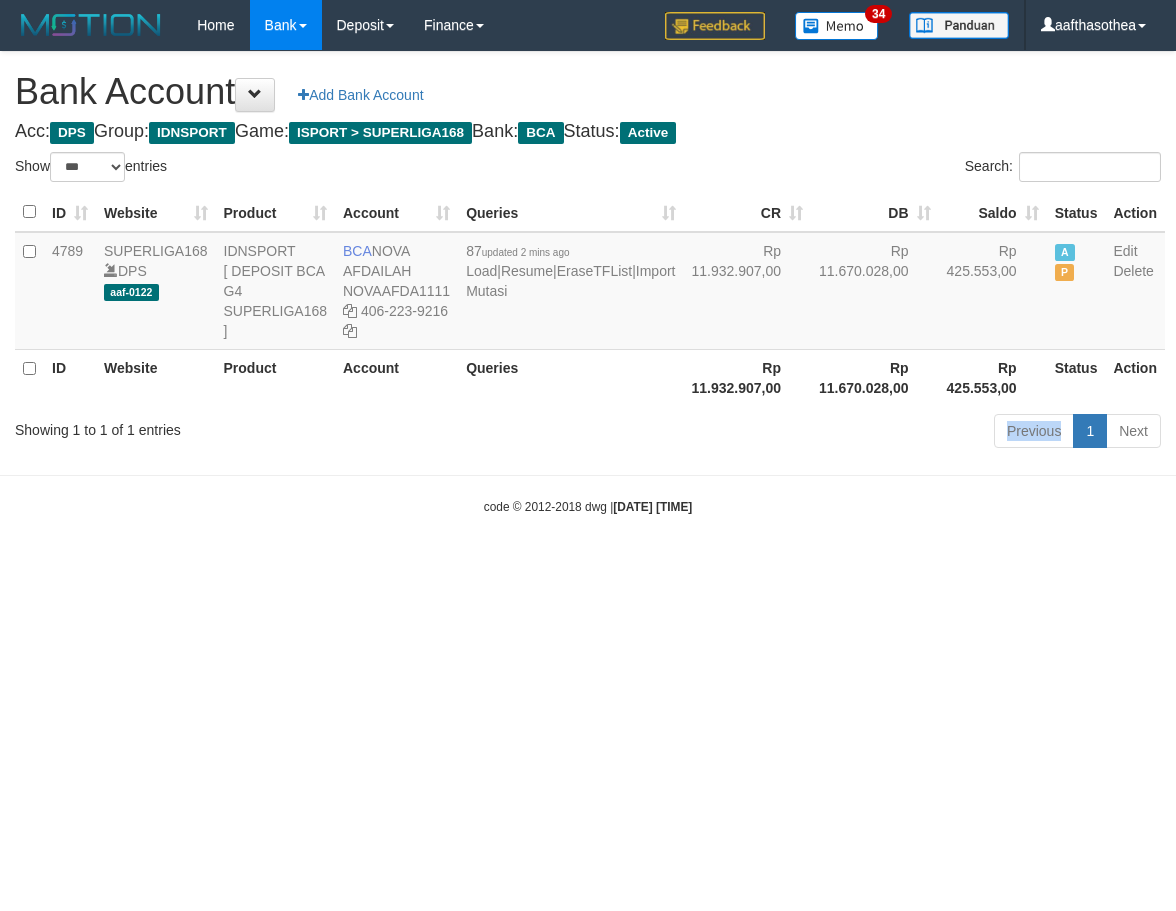 click on "Showing 1 to 1 of 1 entries Previous 1 Next" at bounding box center (588, 433) 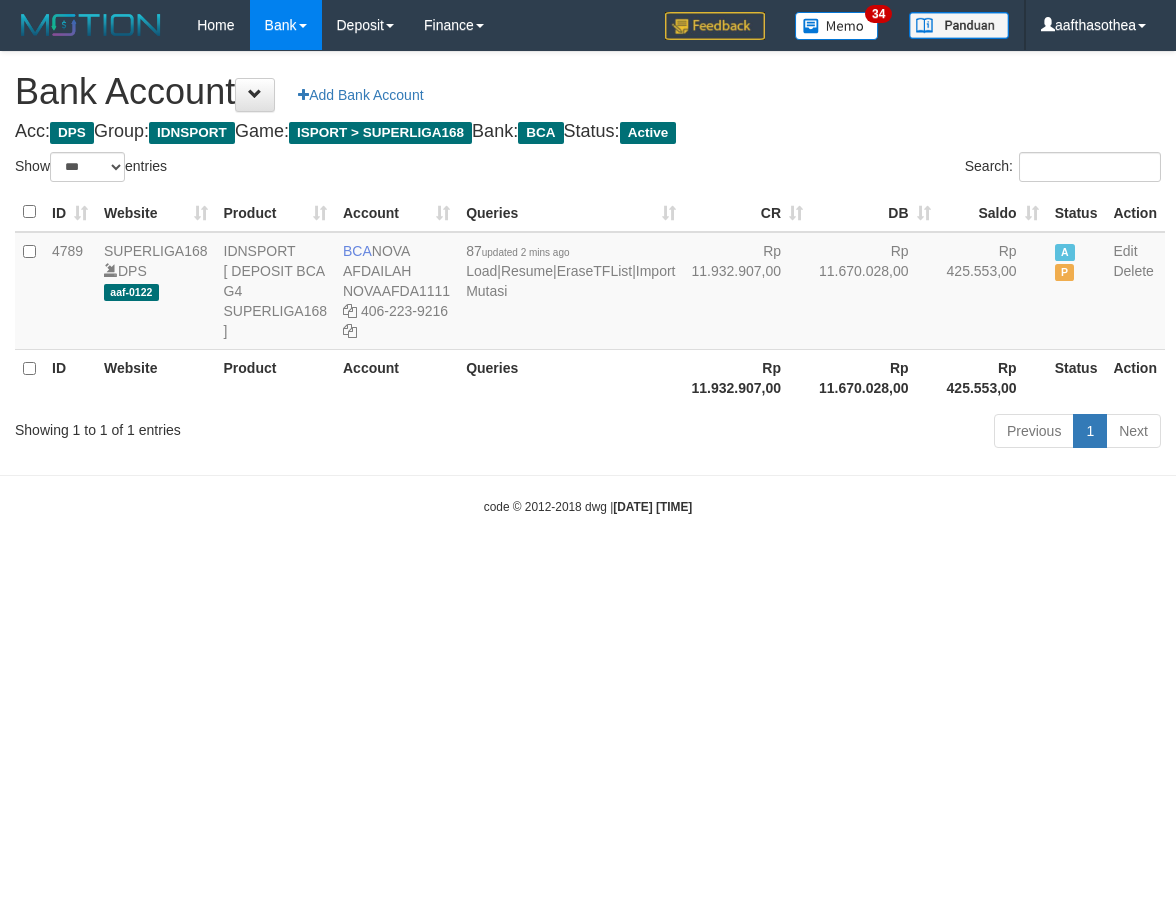 select on "***" 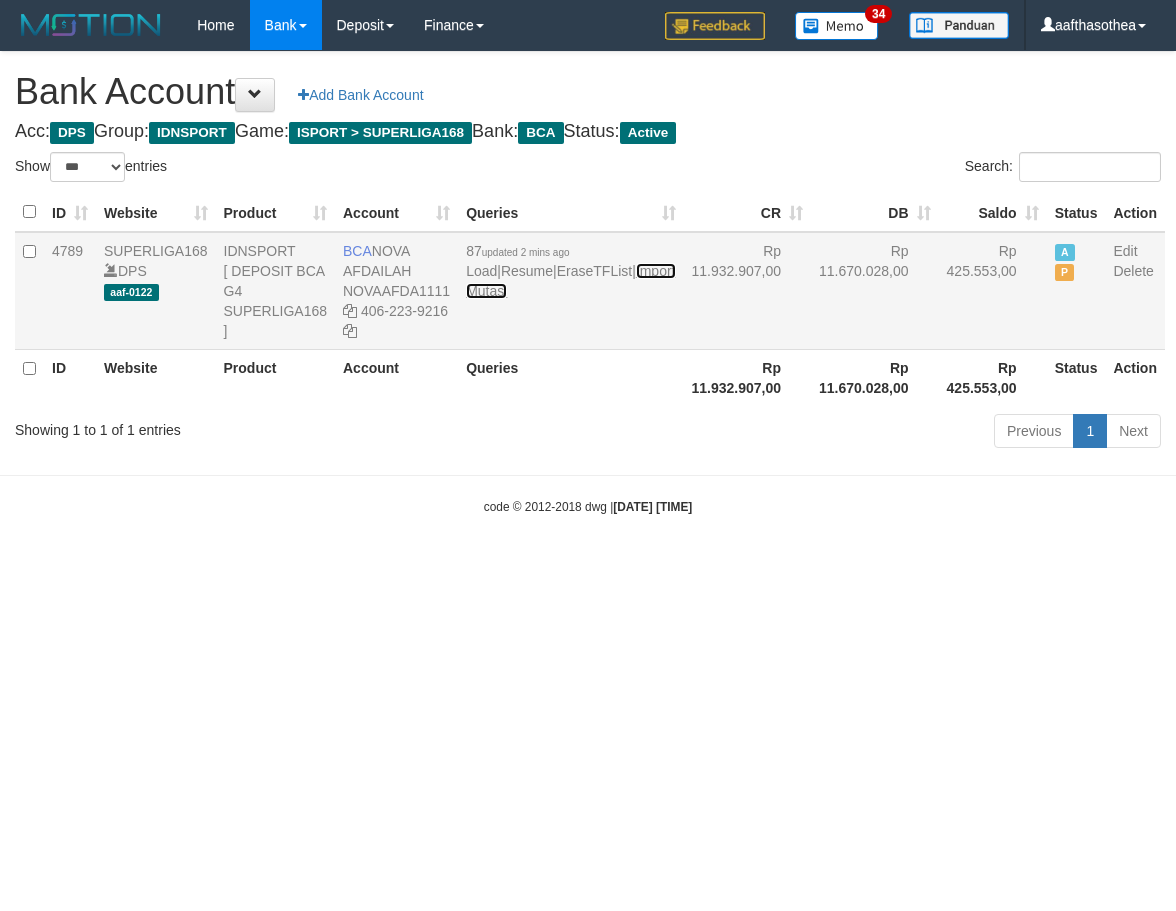 drag, startPoint x: 0, startPoint y: 0, endPoint x: 500, endPoint y: 373, distance: 623.80206 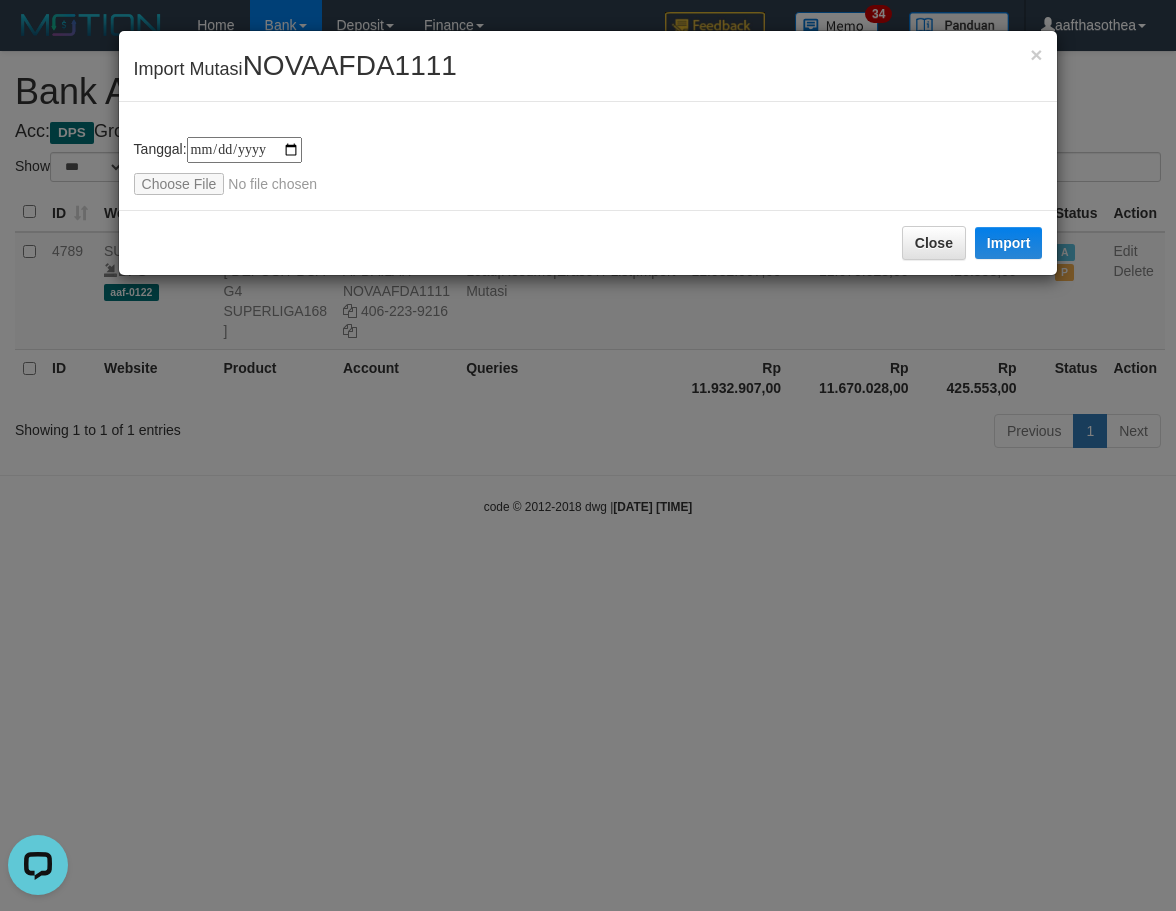 scroll, scrollTop: 0, scrollLeft: 0, axis: both 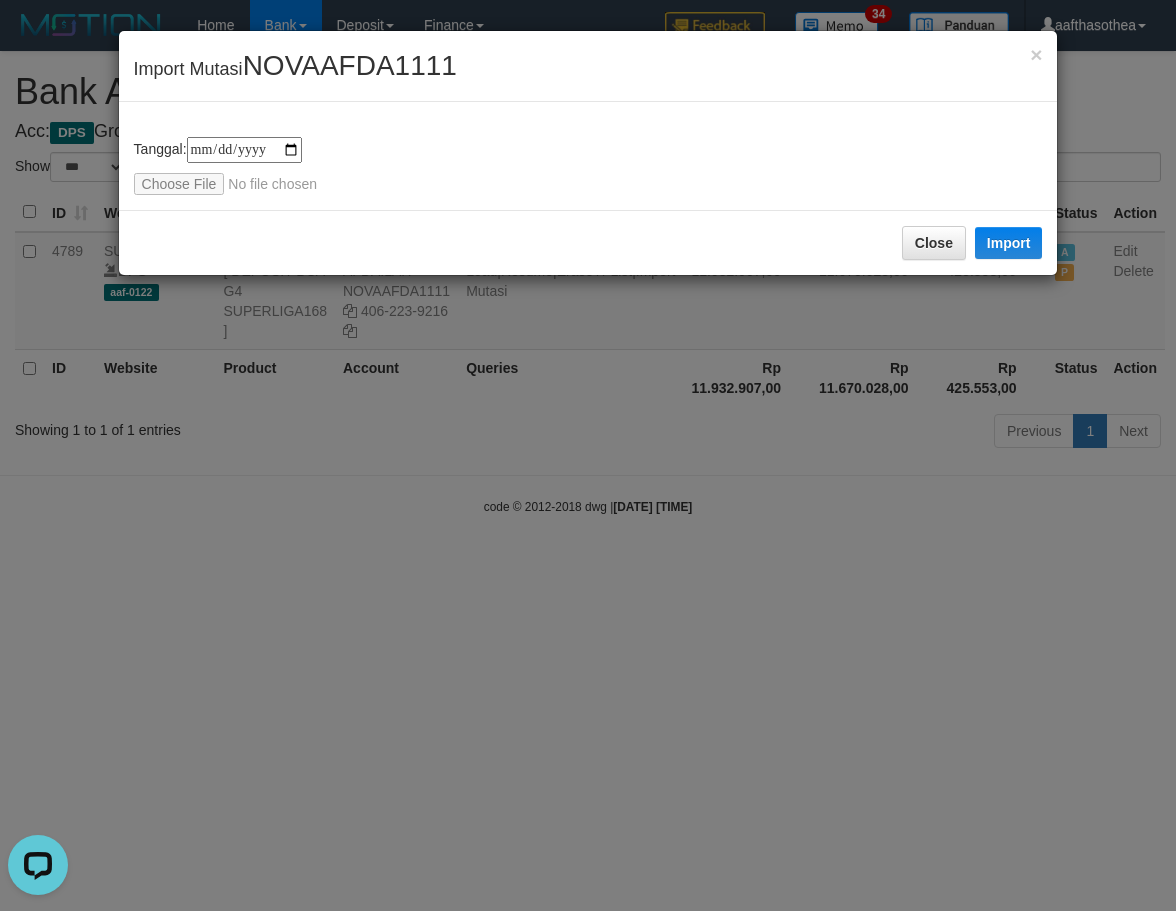type on "**********" 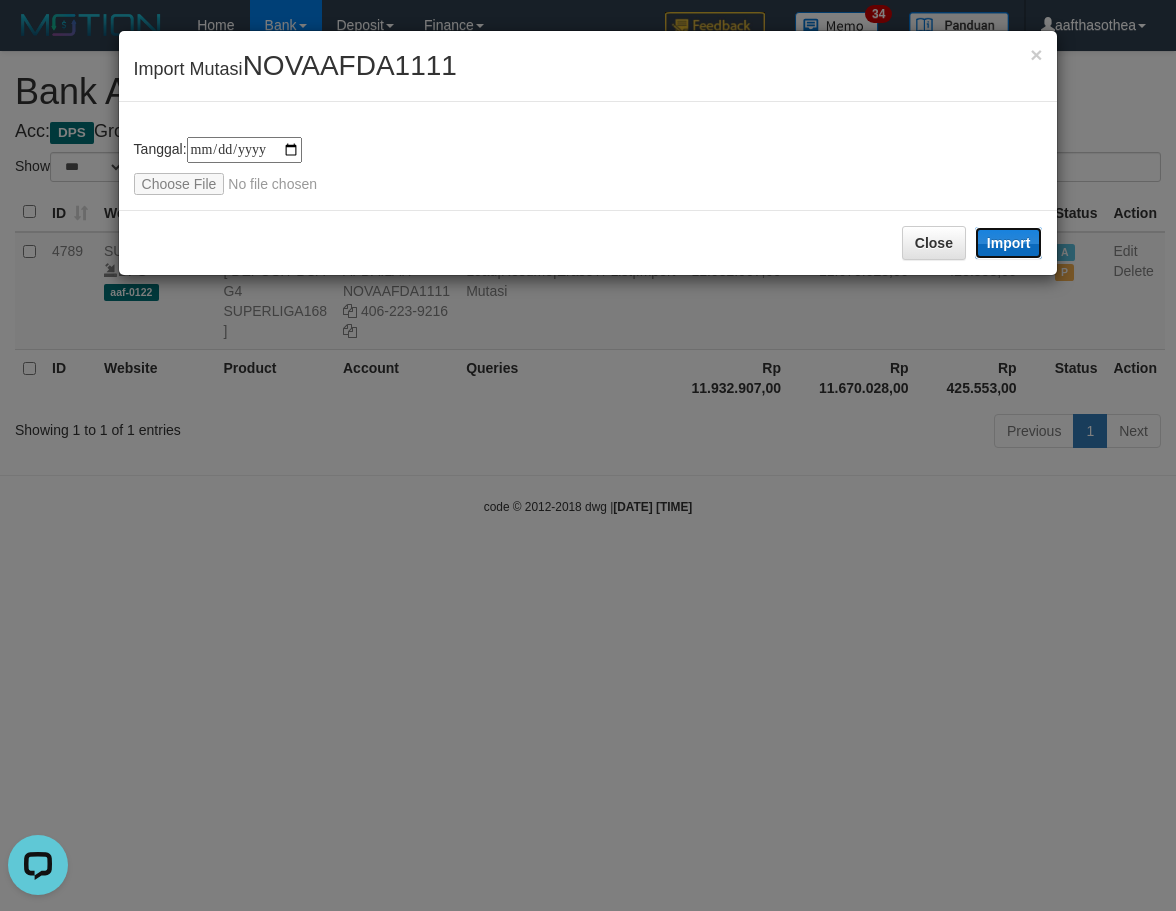 click on "Import" at bounding box center (1009, 243) 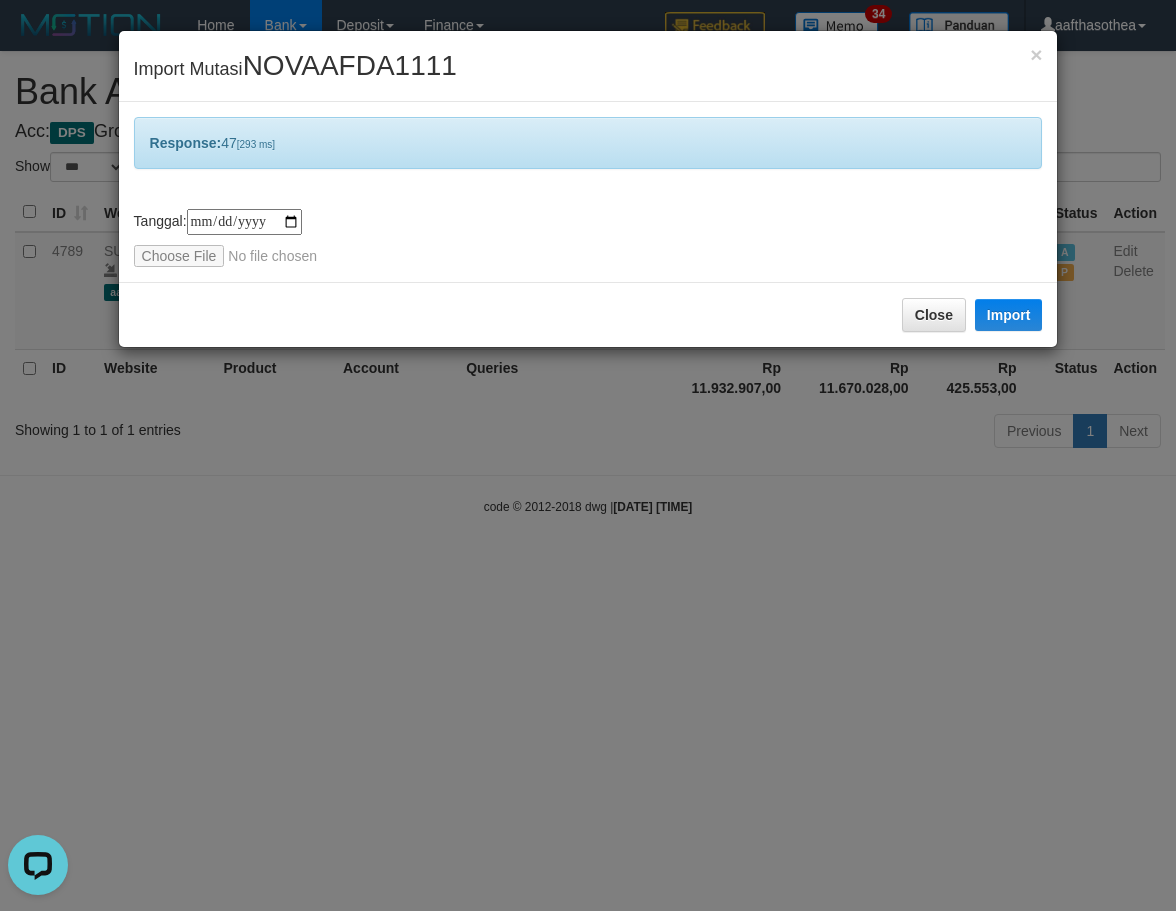 click on "**********" at bounding box center (588, 455) 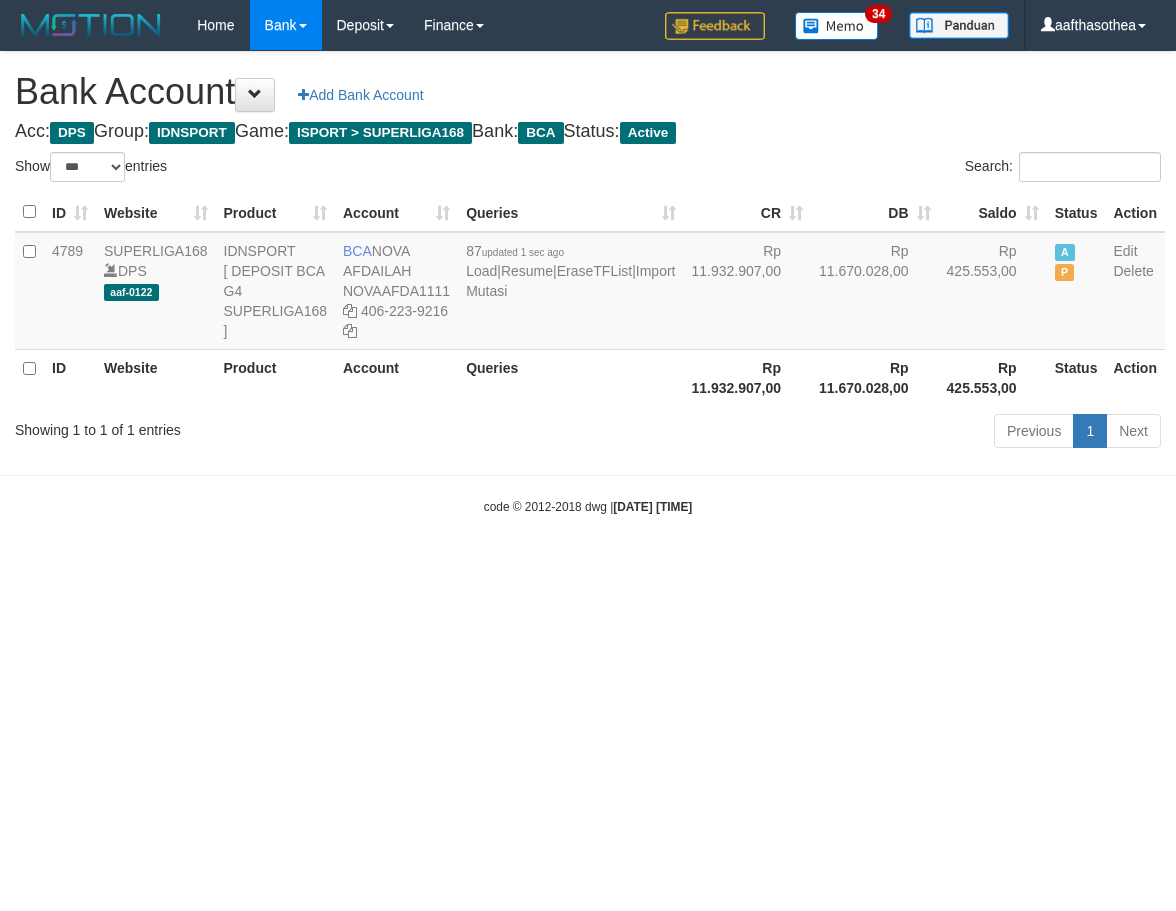 select on "***" 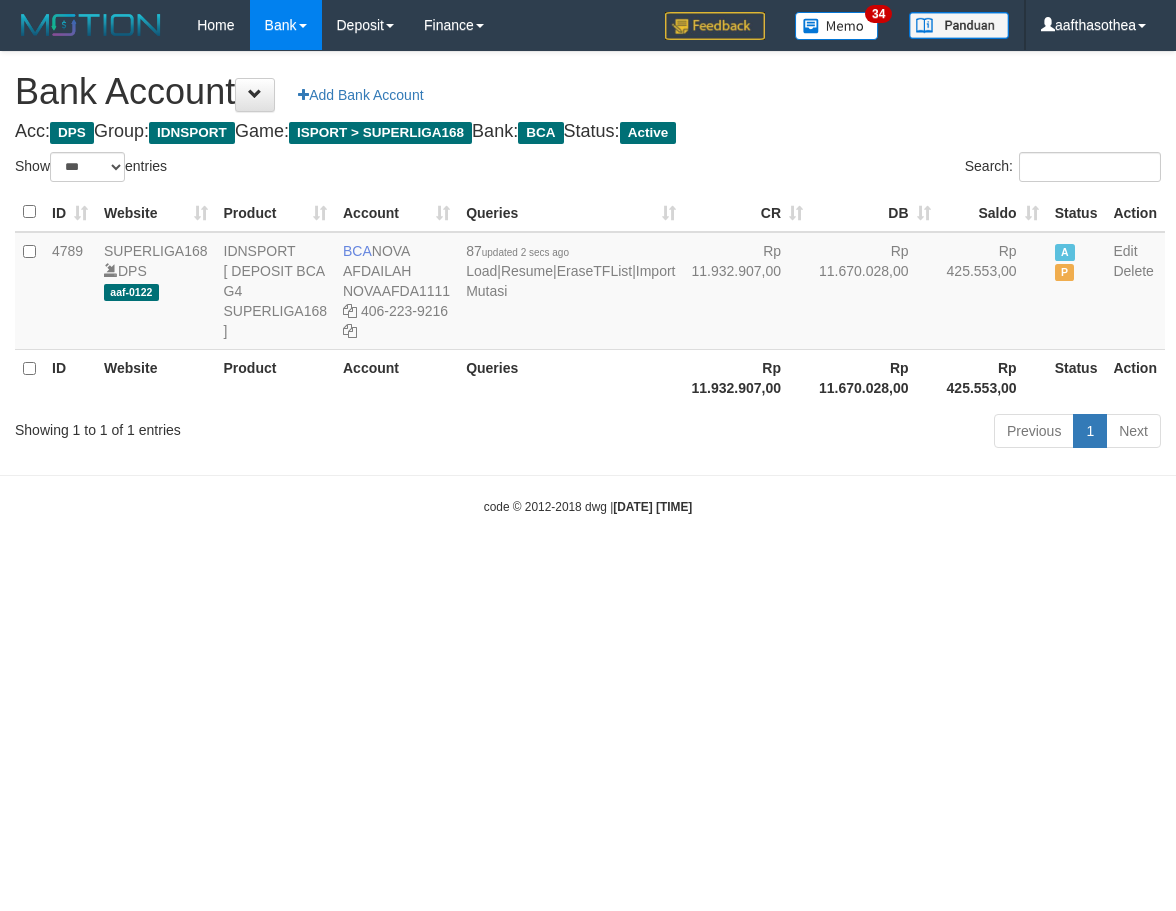 select on "***" 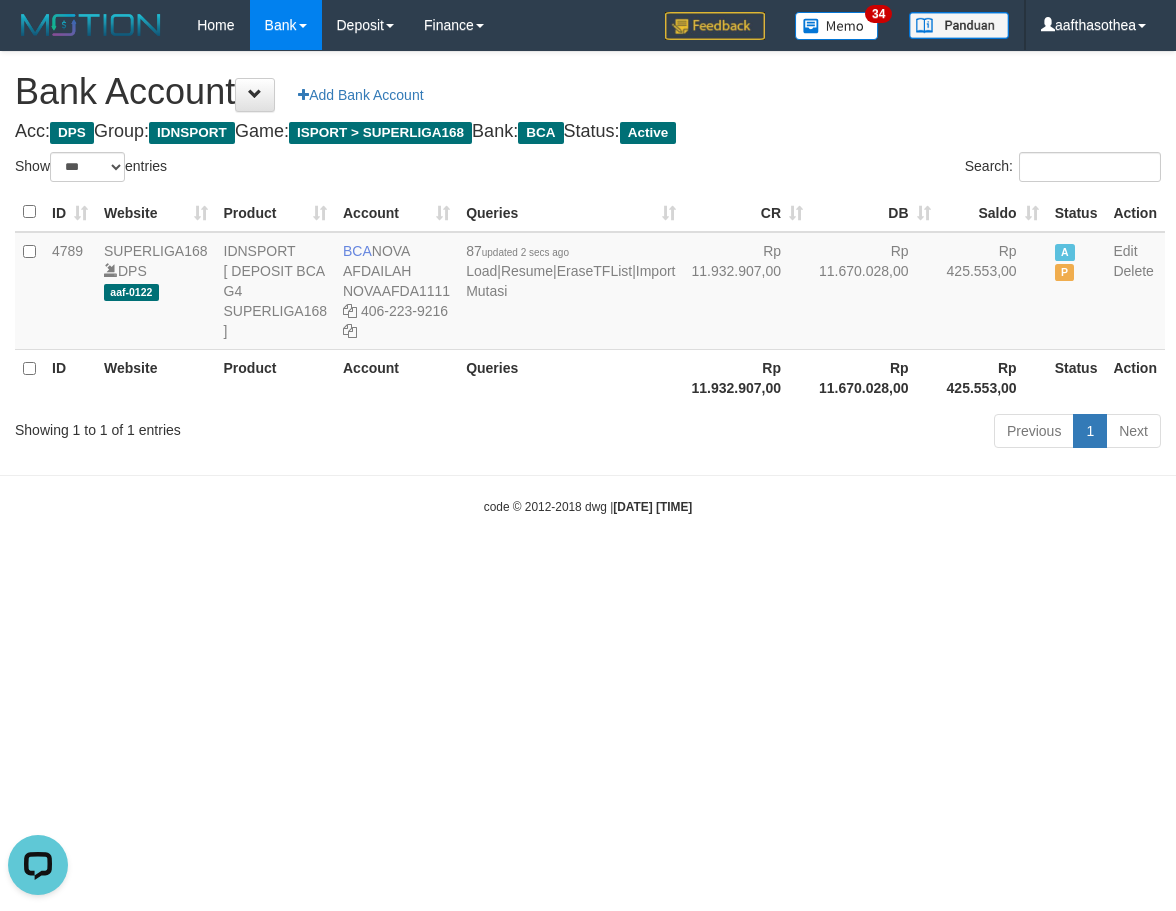 scroll, scrollTop: 0, scrollLeft: 0, axis: both 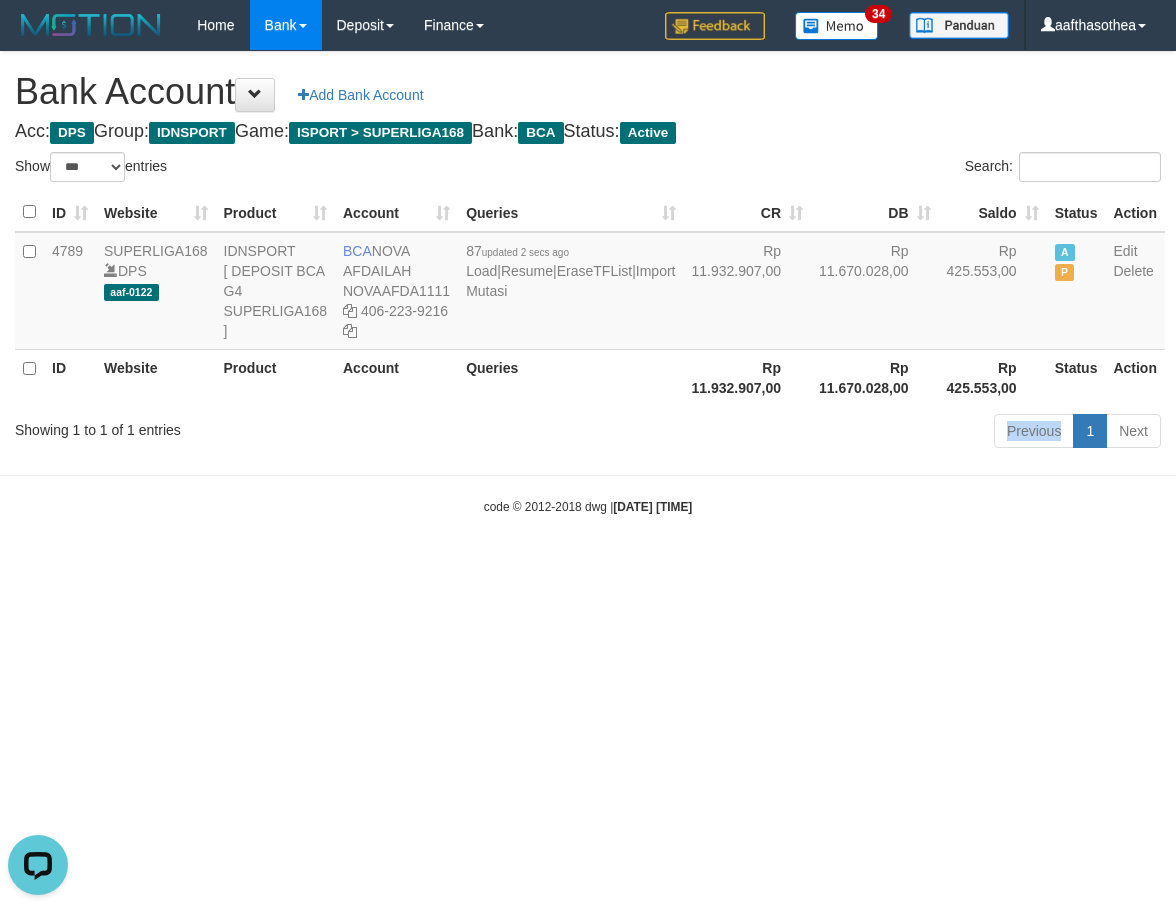 click on "Previous 1 Next" at bounding box center [833, 433] 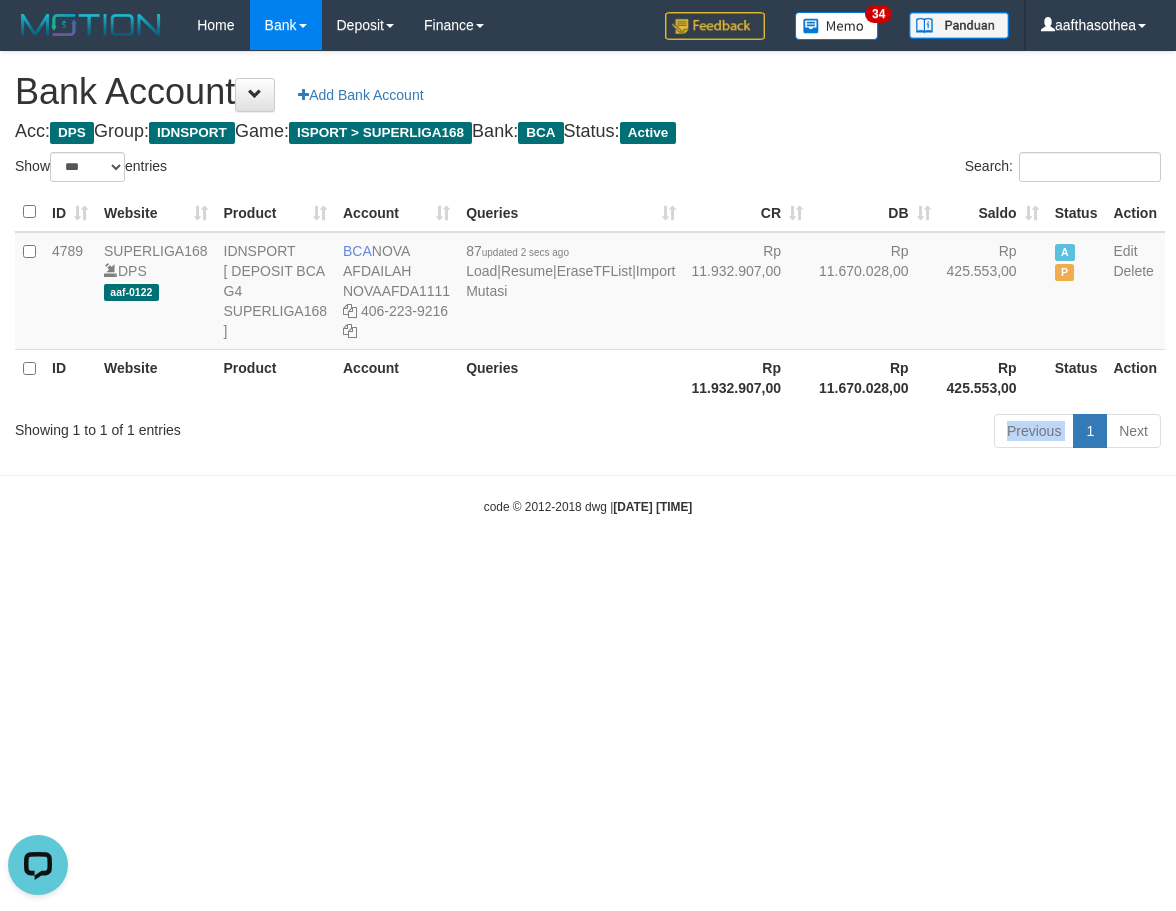click on "Previous 1 Next" at bounding box center (833, 433) 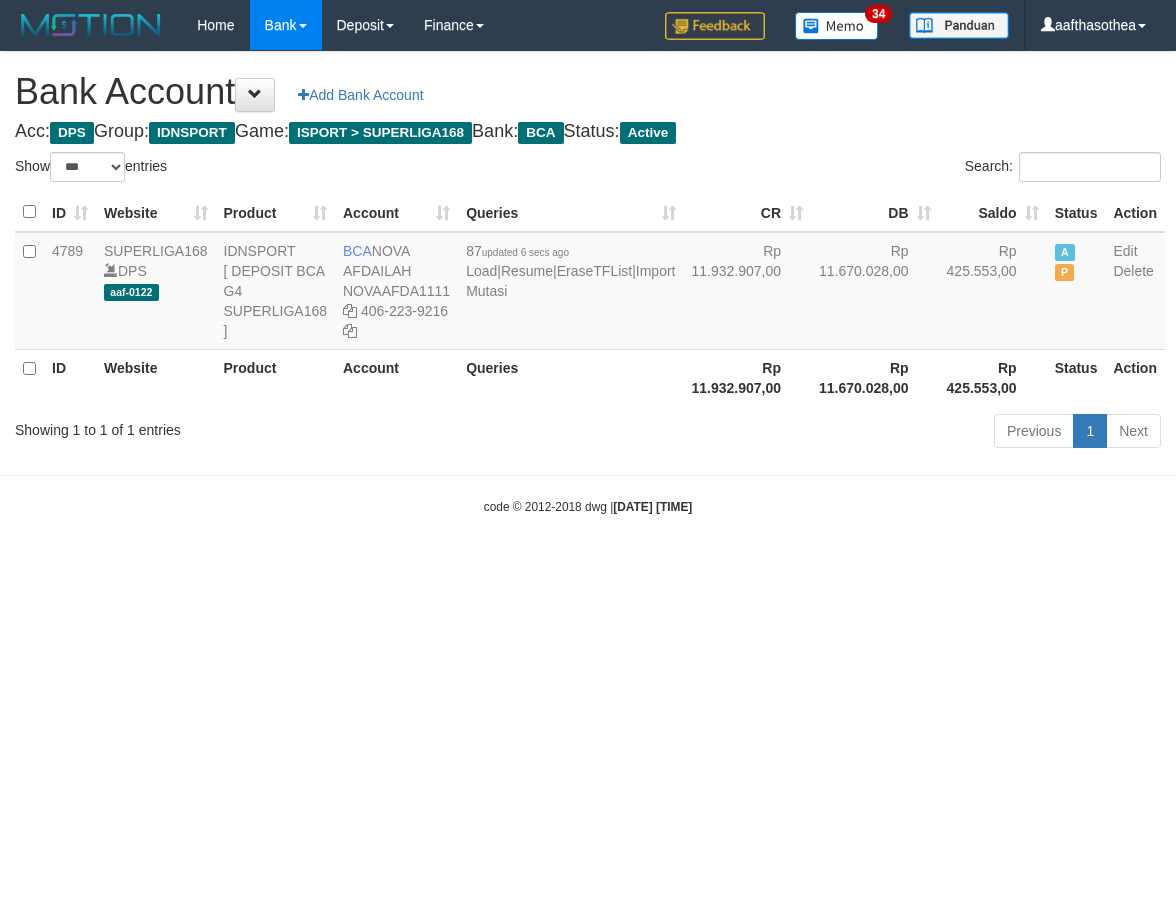 select on "***" 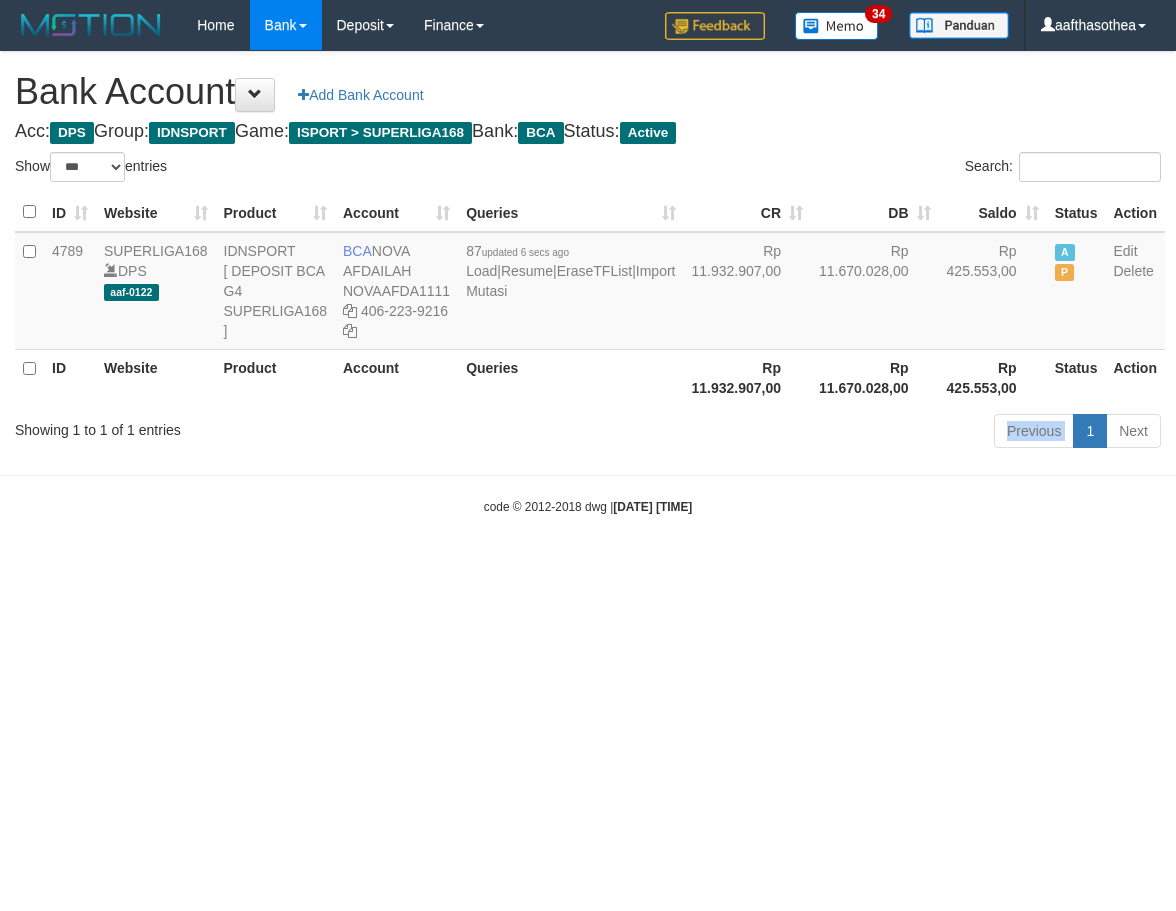 click on "Previous 1 Next" at bounding box center (833, 433) 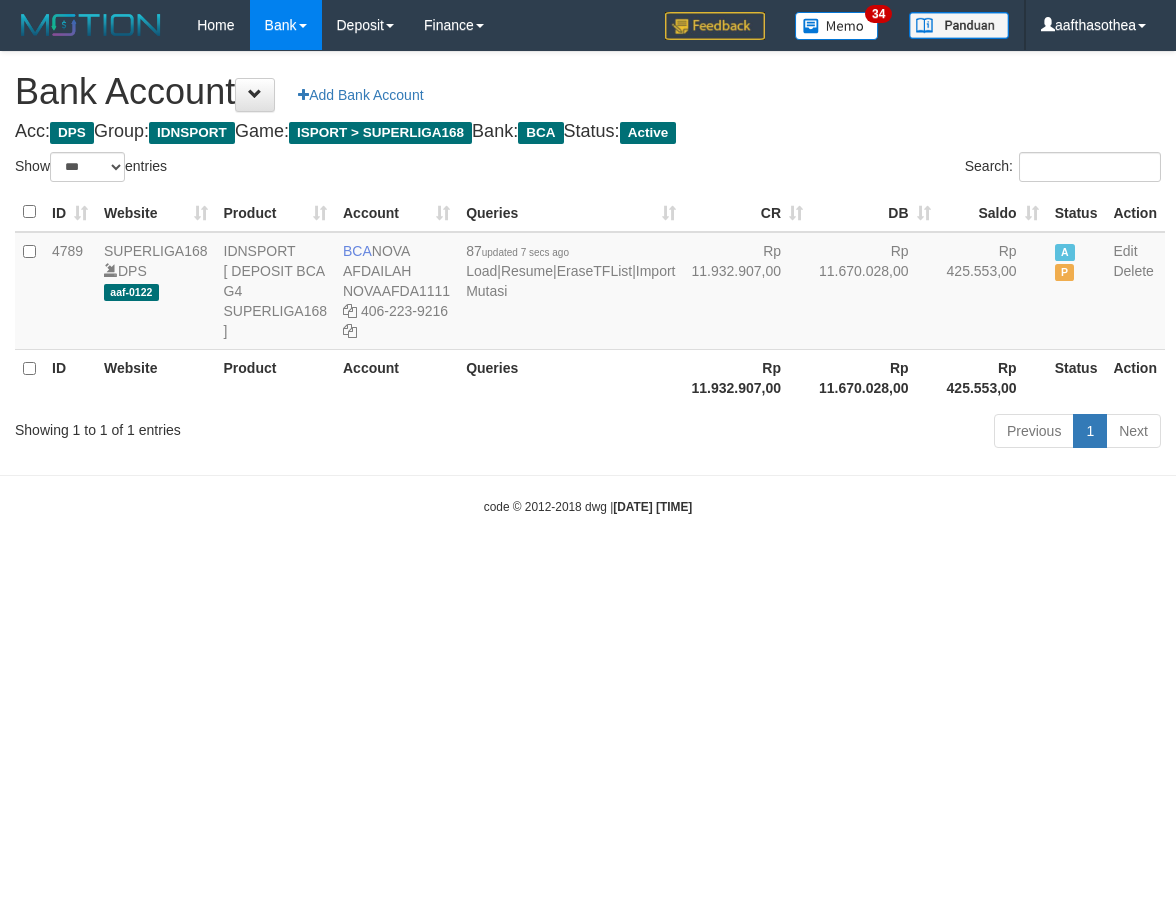 select on "***" 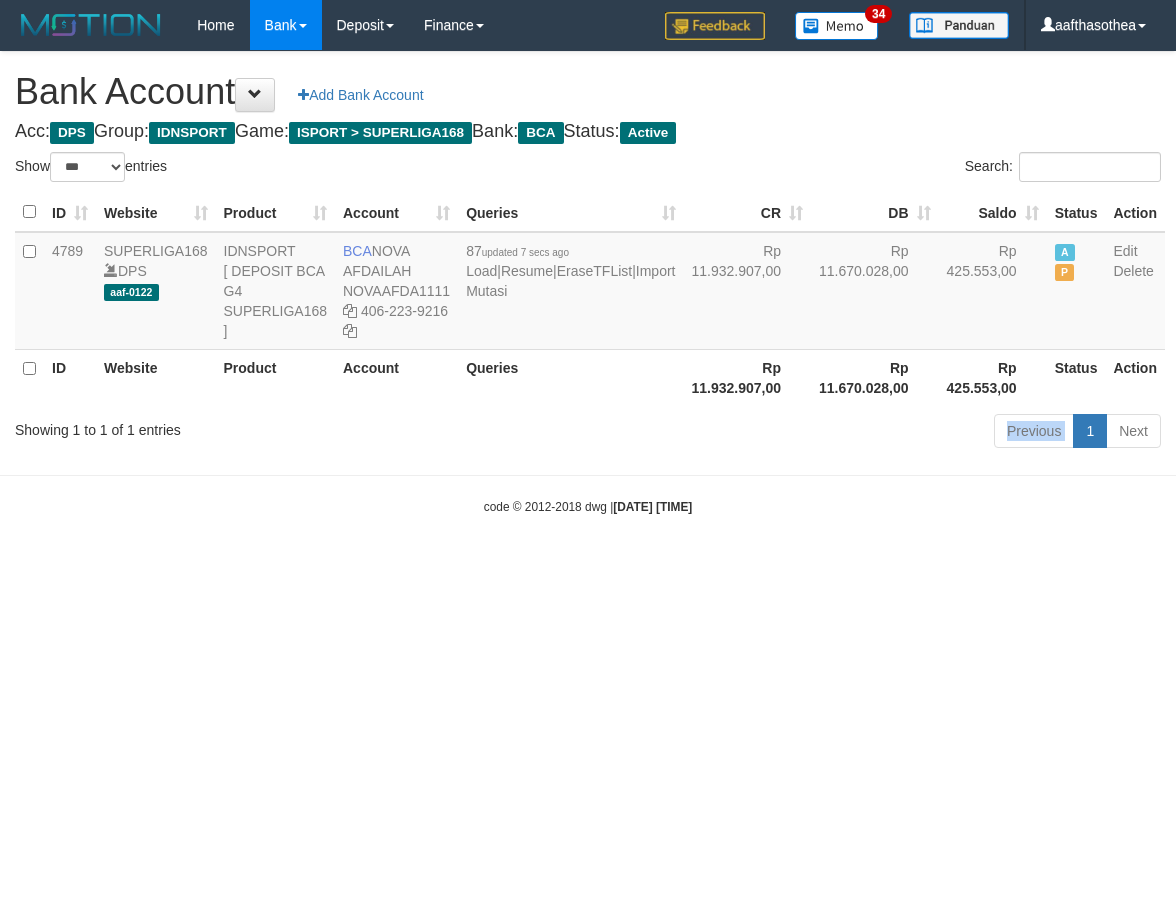 click on "Previous 1 Next" at bounding box center (833, 433) 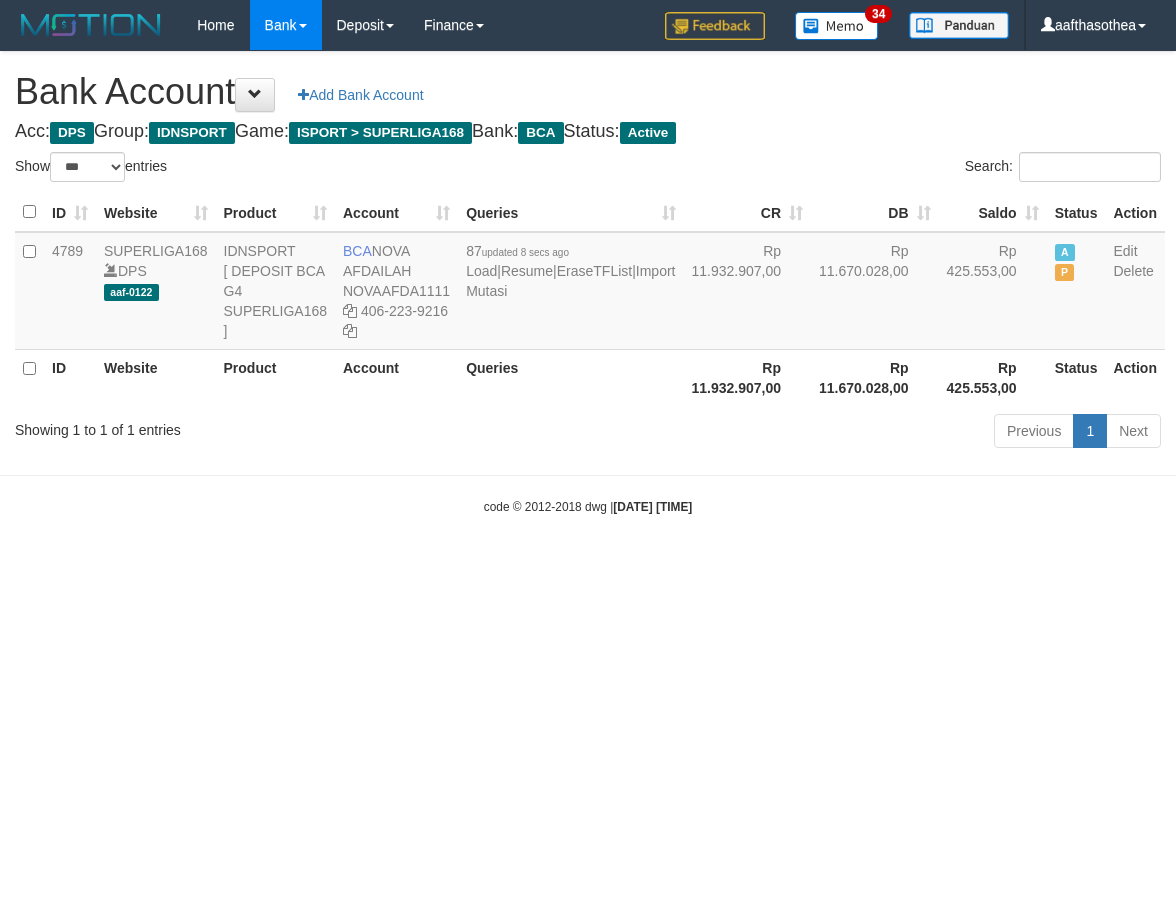 select on "***" 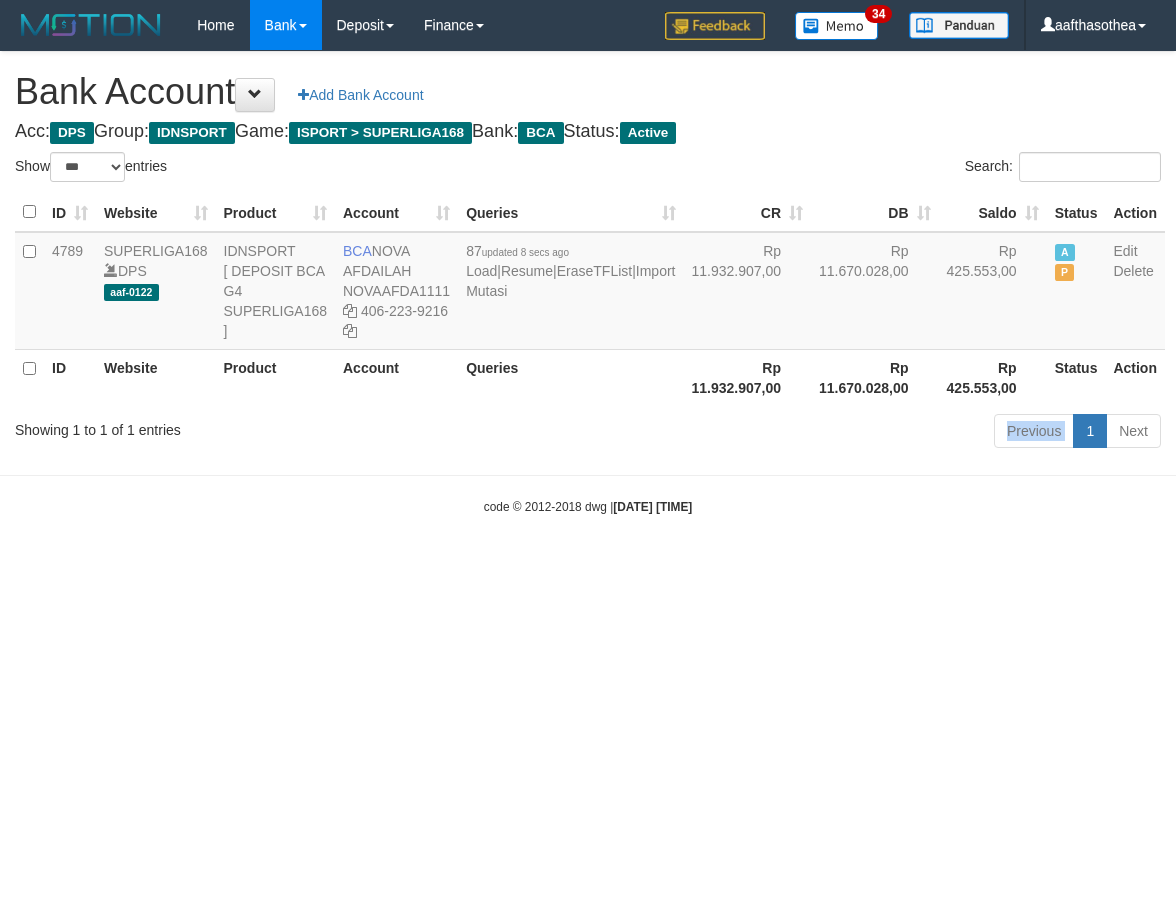 click on "Previous 1 Next" at bounding box center (833, 433) 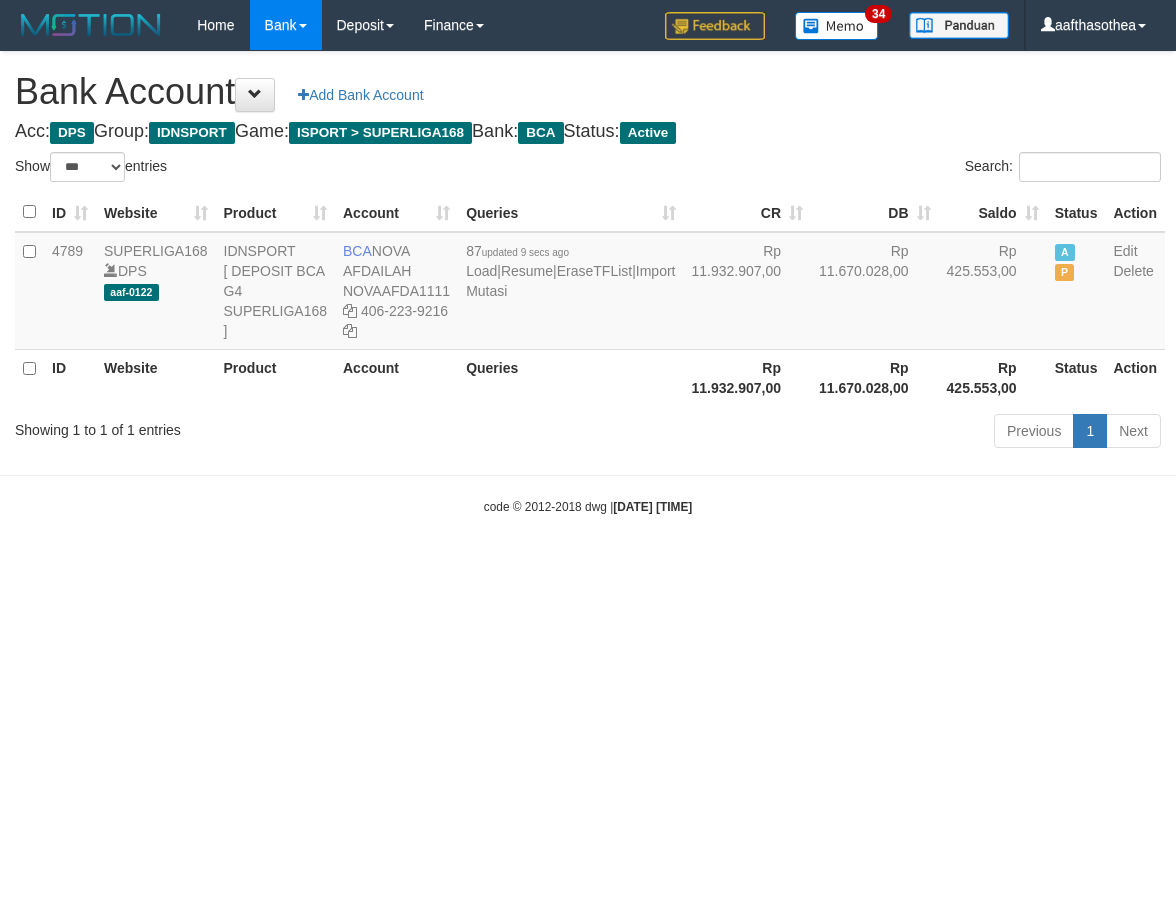 select on "***" 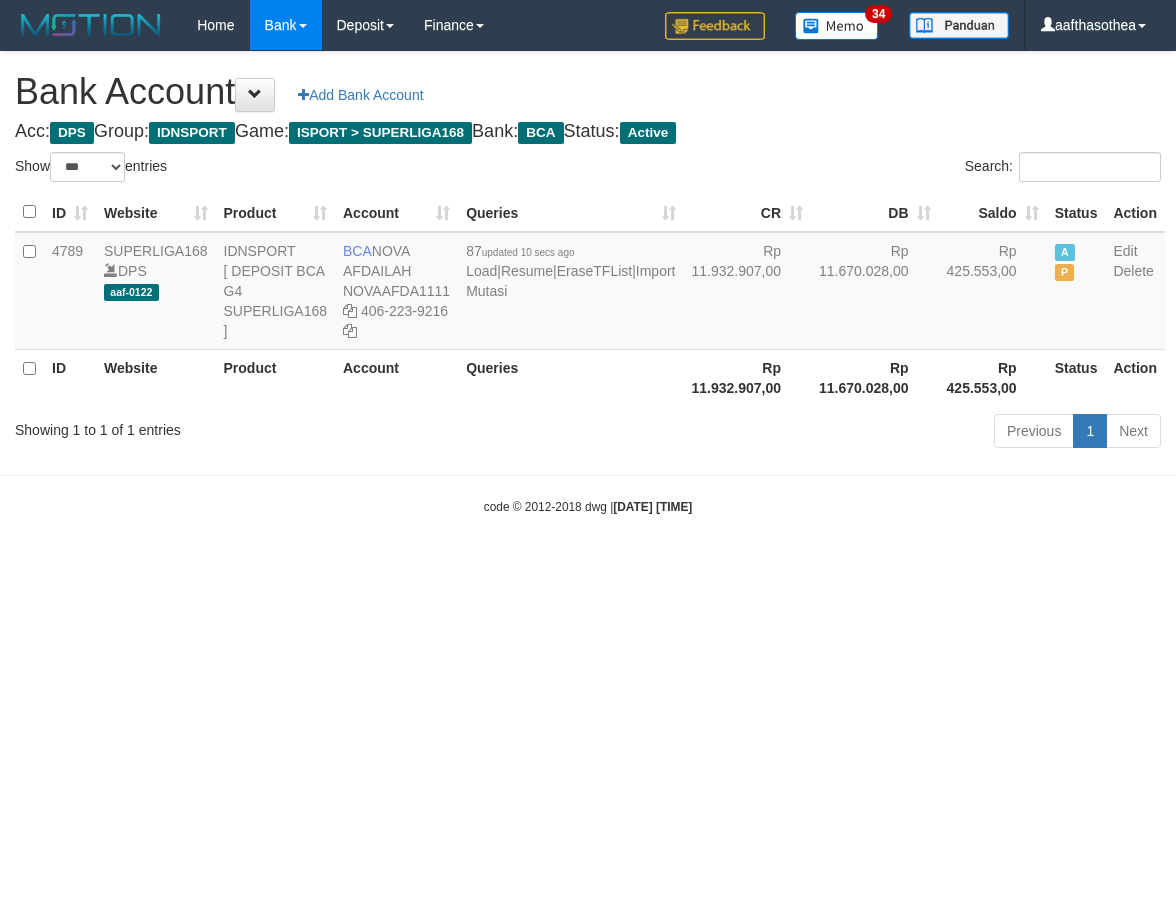 select on "***" 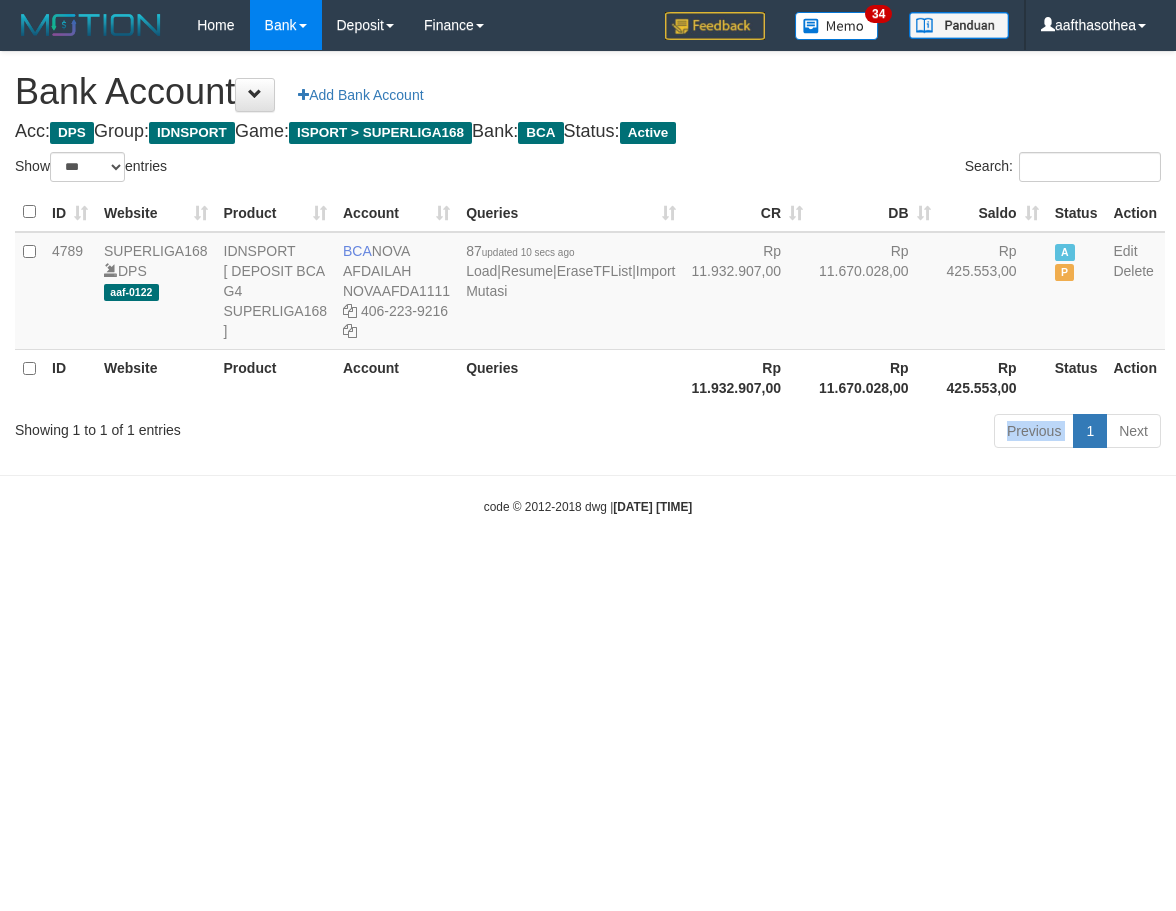 click on "Previous 1 Next" at bounding box center (833, 433) 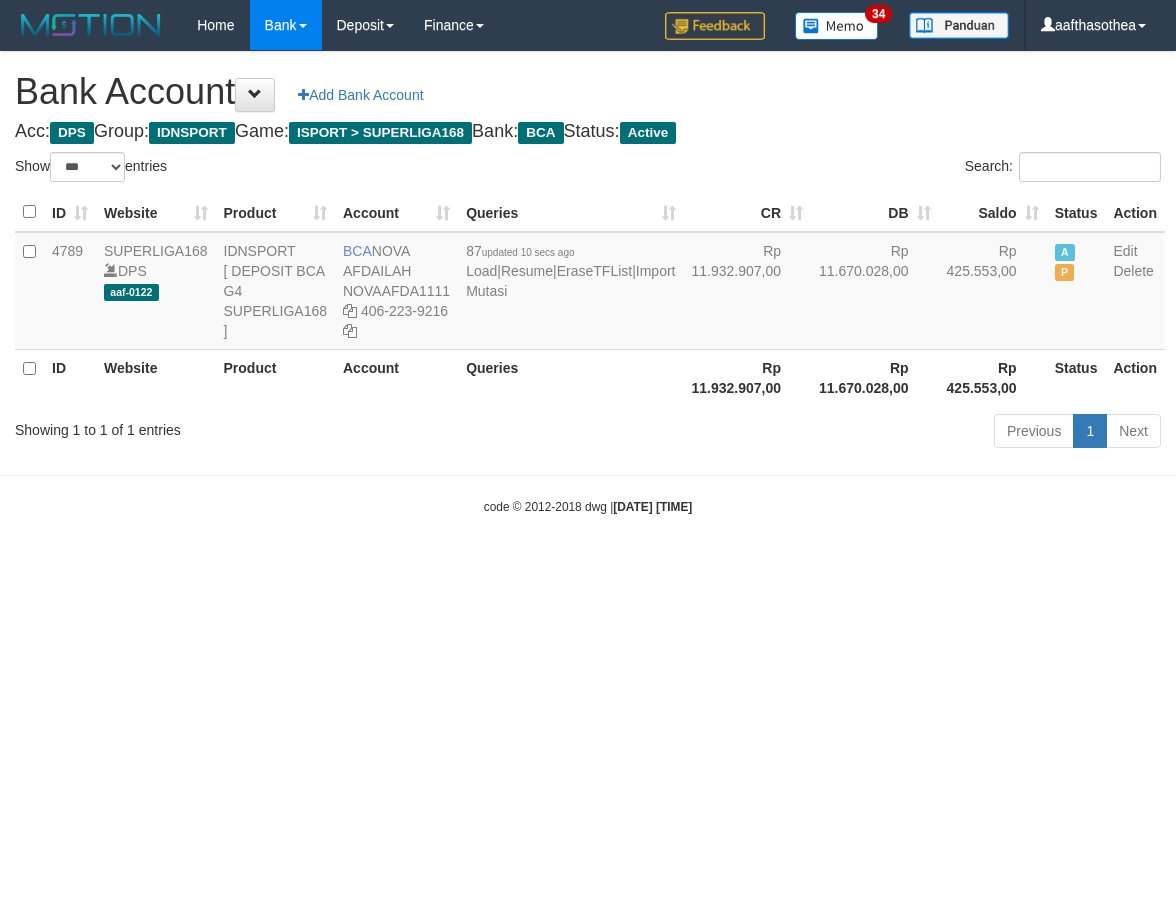 click on "Previous 1 Next" at bounding box center (833, 433) 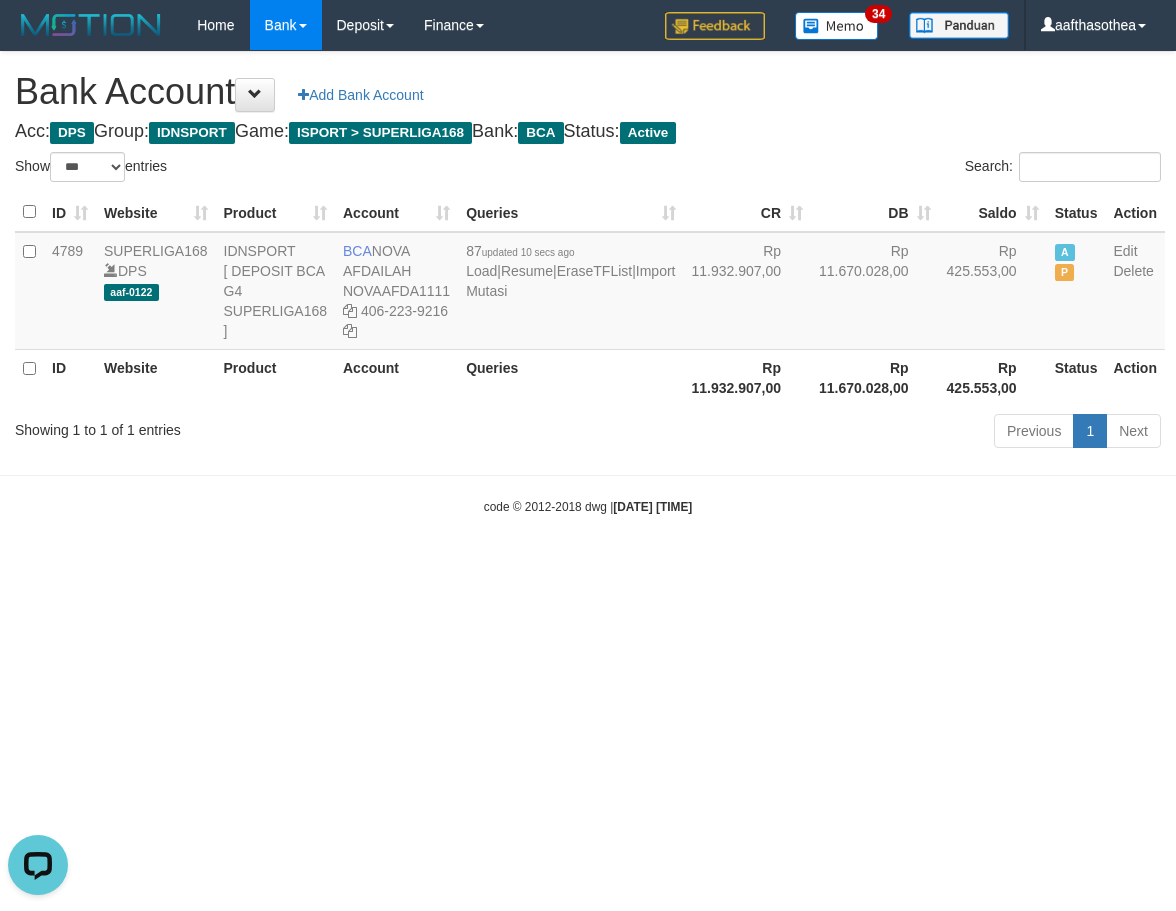 scroll, scrollTop: 0, scrollLeft: 0, axis: both 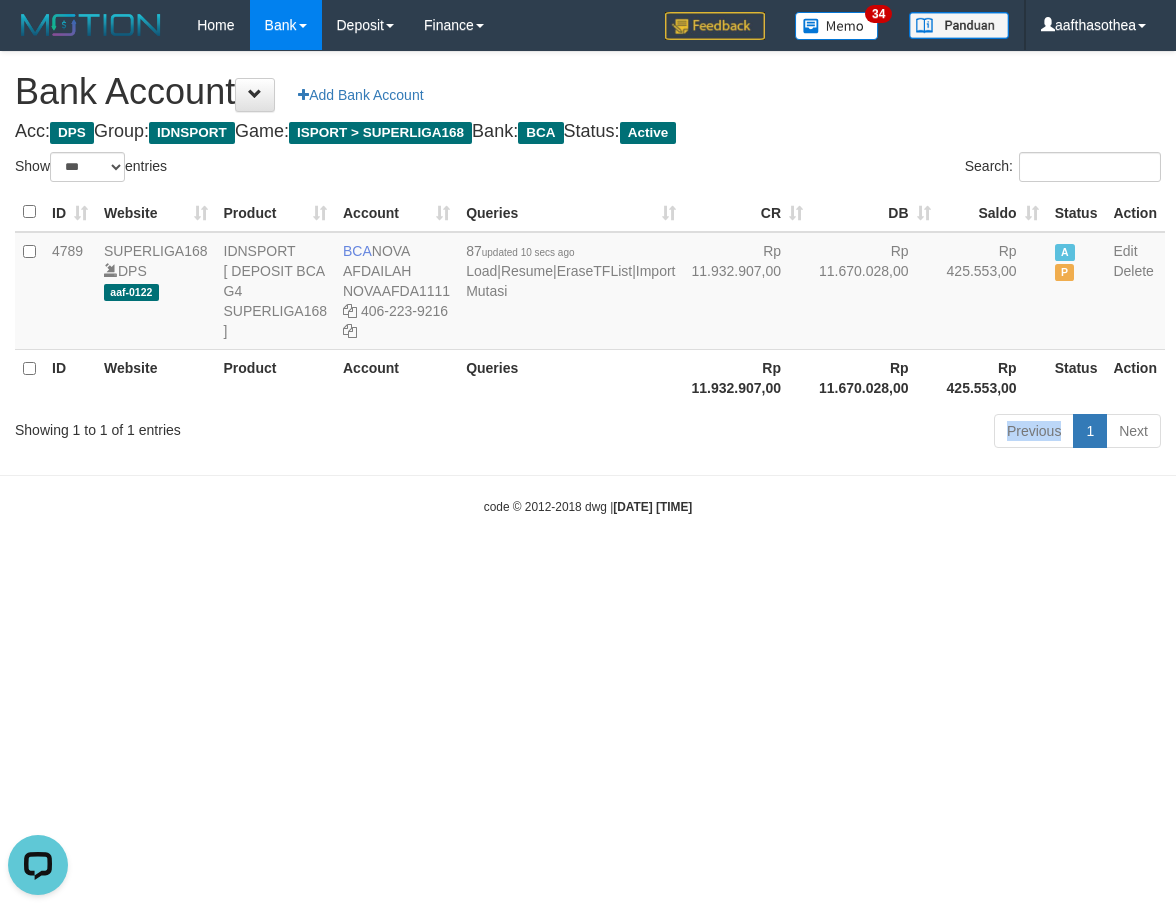 click on "Previous 1 Next" at bounding box center (833, 433) 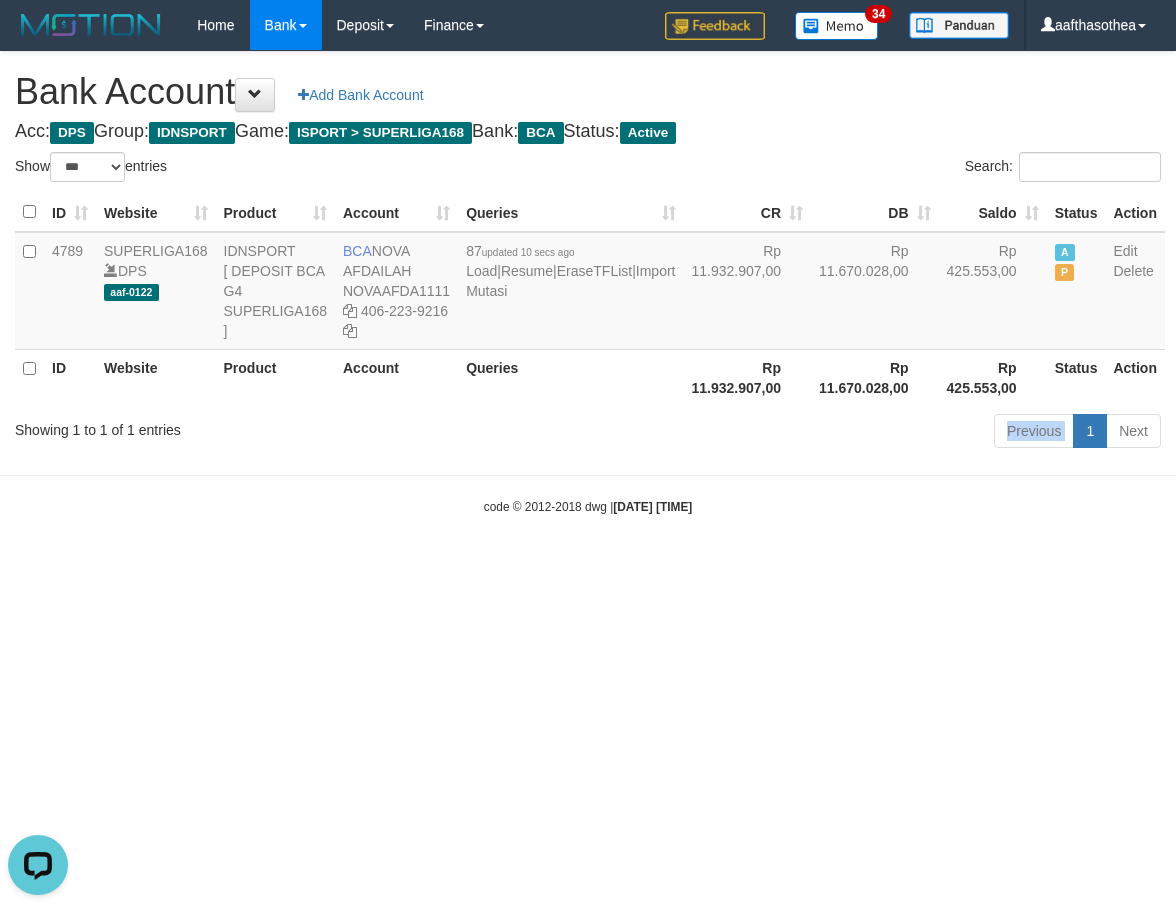 click on "Previous 1 Next" at bounding box center [833, 433] 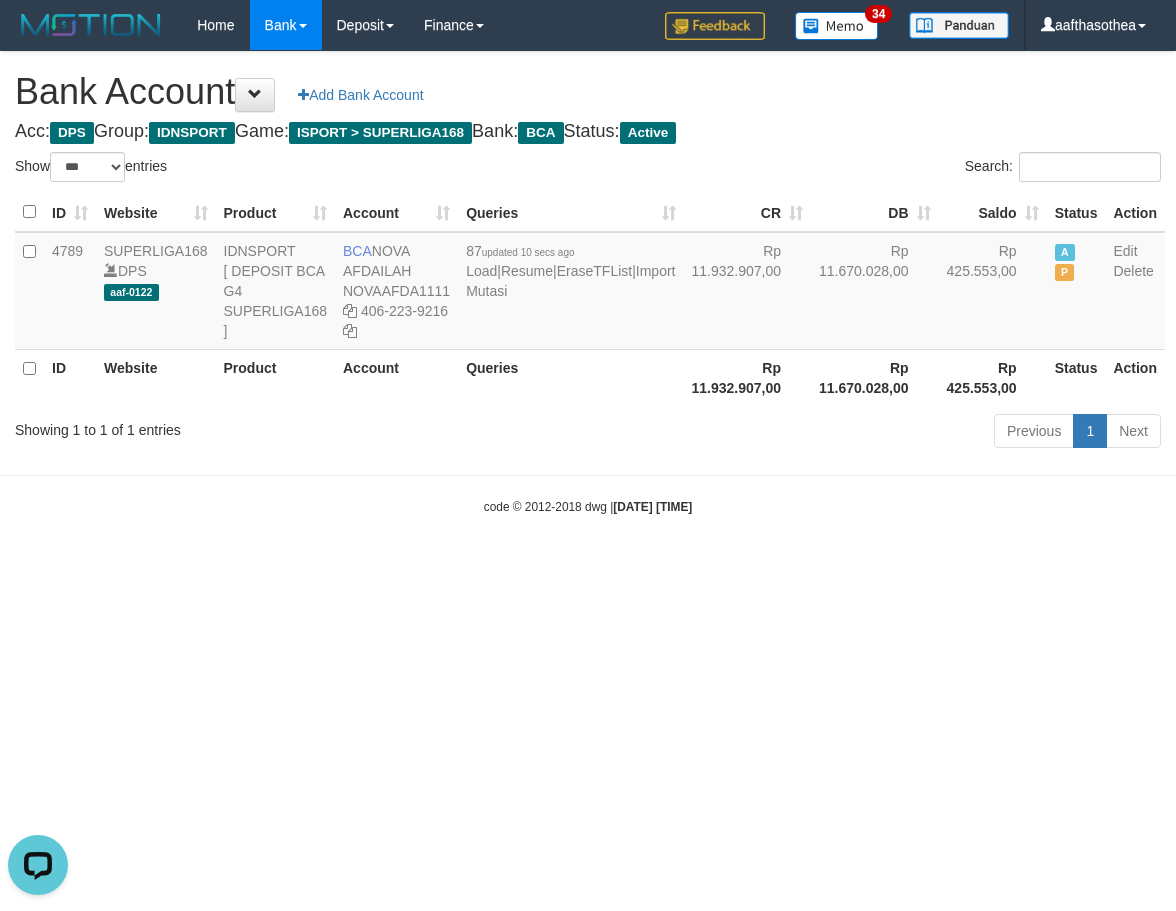 click on "Previous 1 Next" at bounding box center [833, 433] 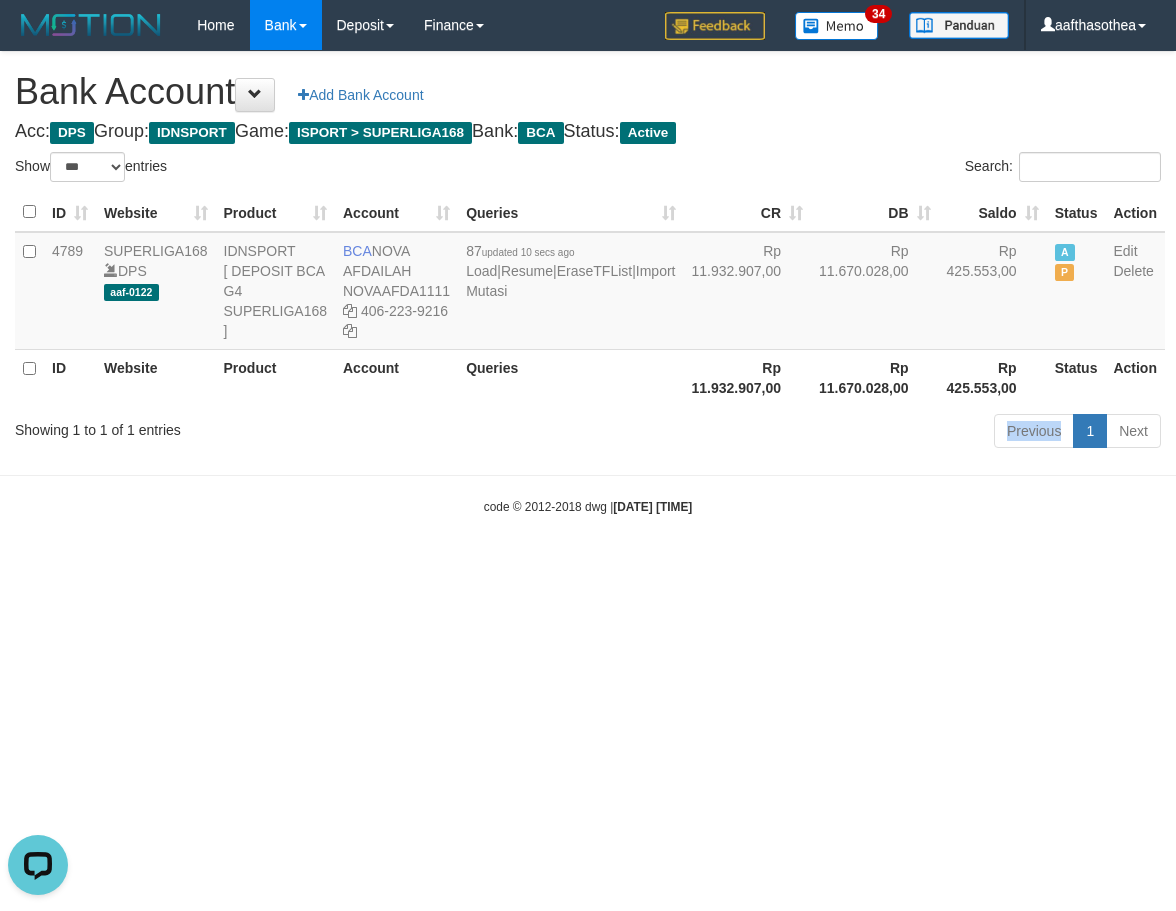 click on "Previous 1 Next" at bounding box center (833, 433) 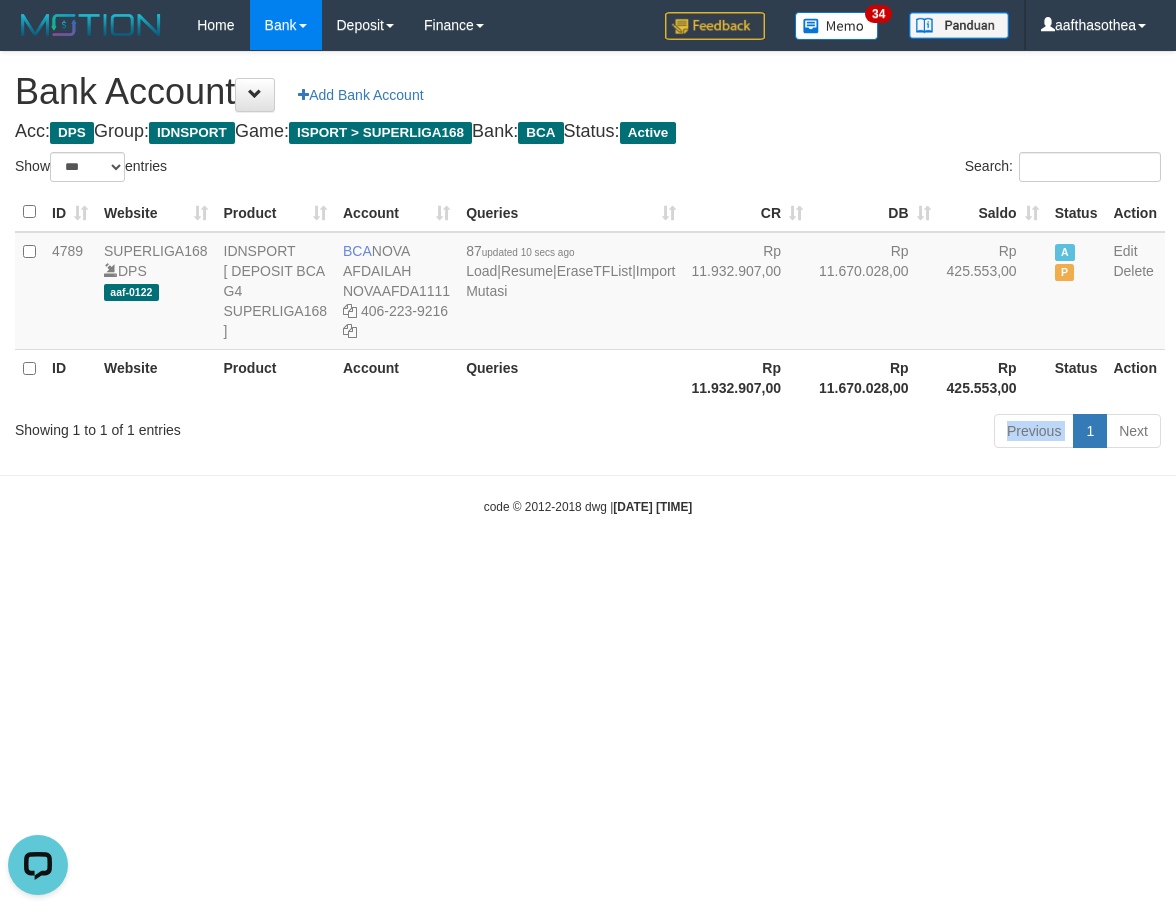 click on "Previous 1 Next" at bounding box center (833, 433) 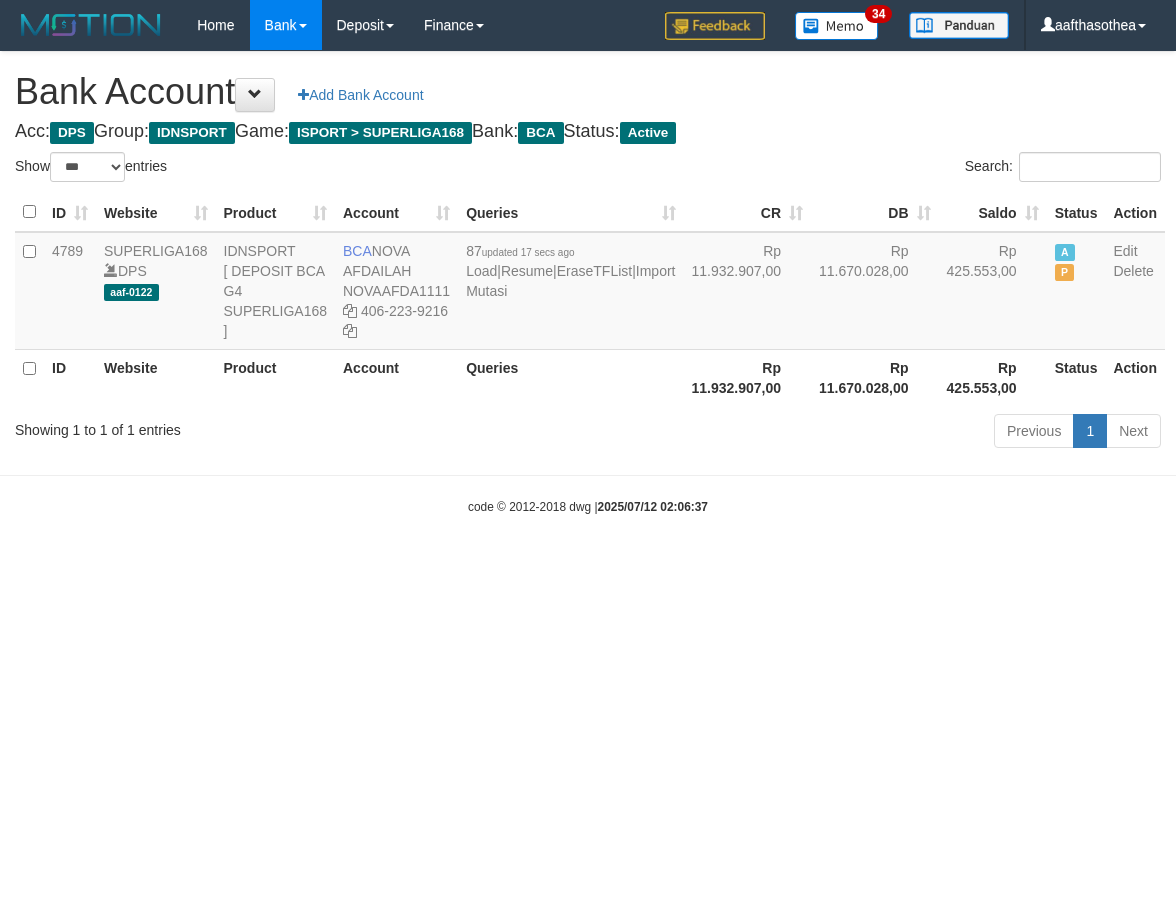 select on "***" 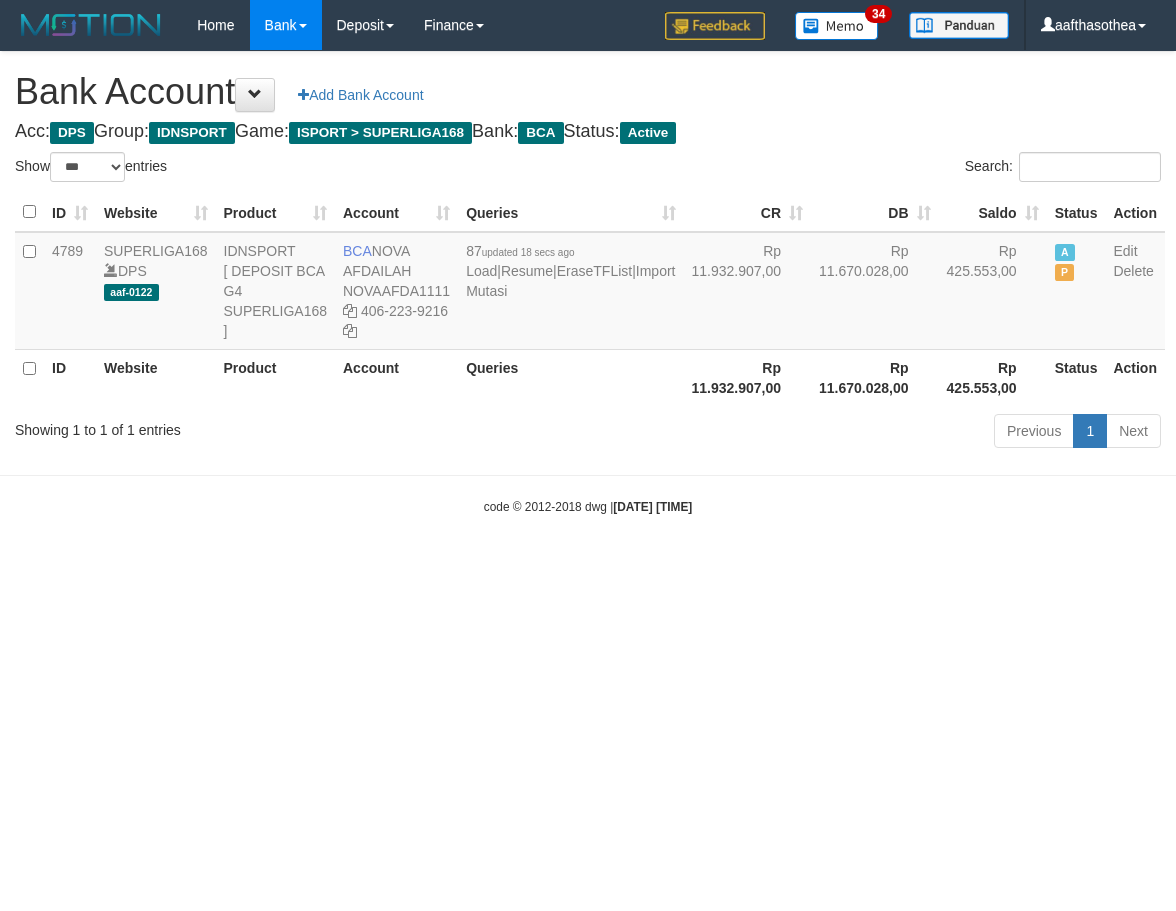 select on "***" 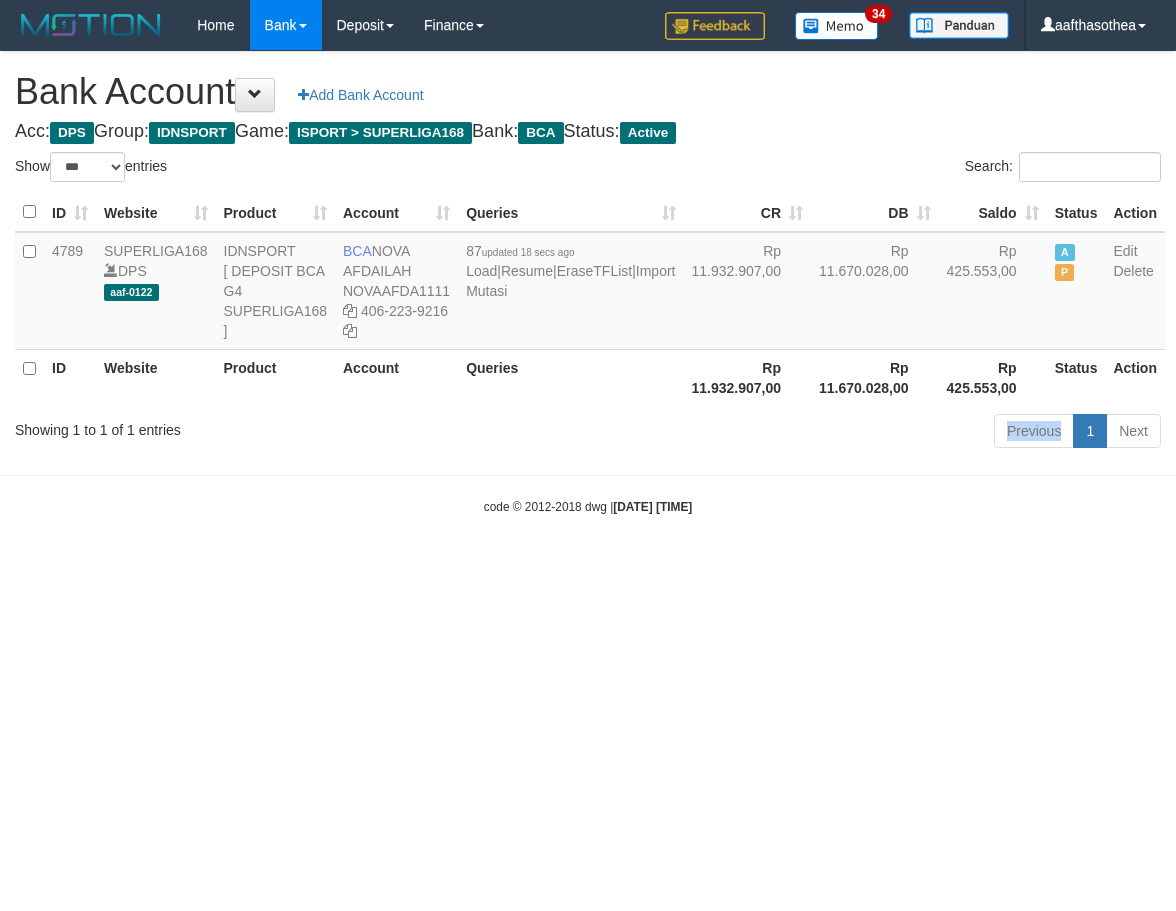 click on "Previous 1 Next" at bounding box center [833, 433] 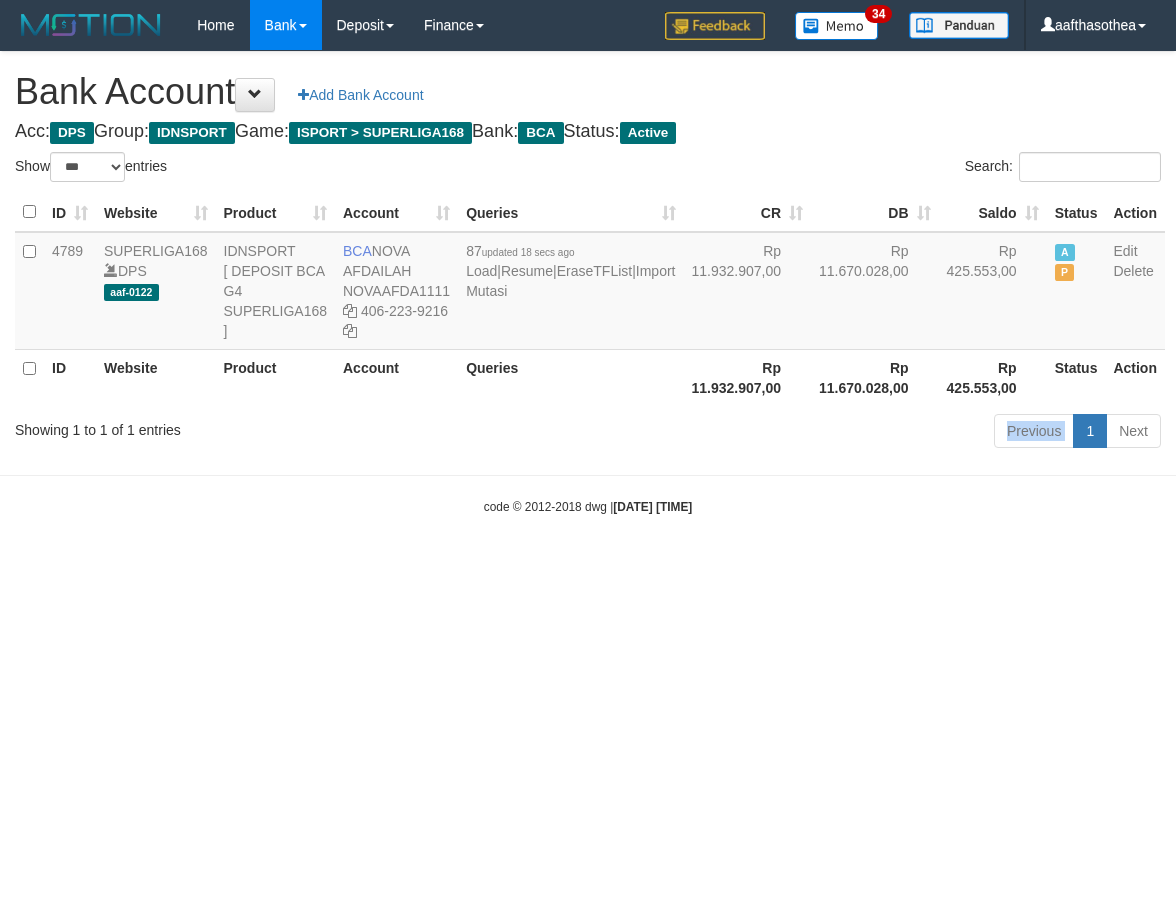 click on "Previous 1 Next" at bounding box center [833, 433] 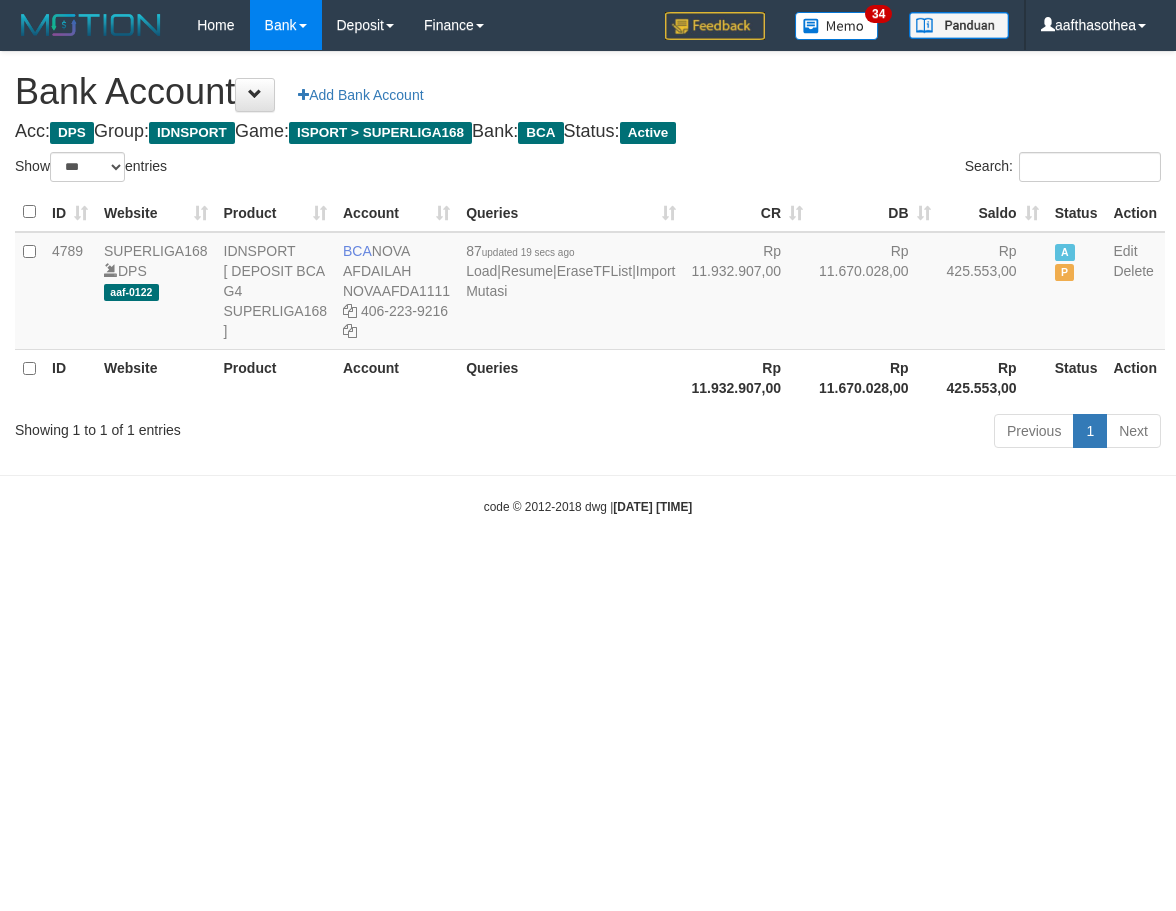 select on "***" 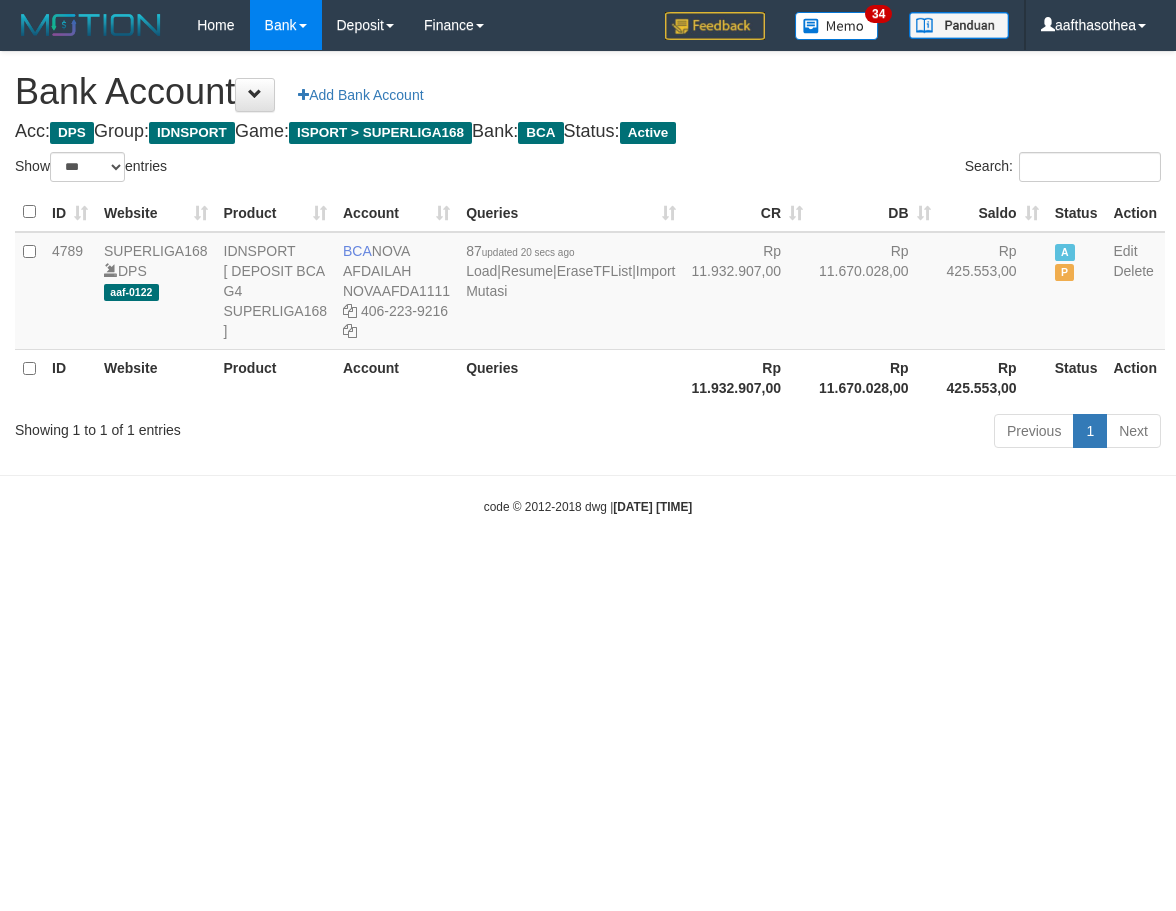 select on "***" 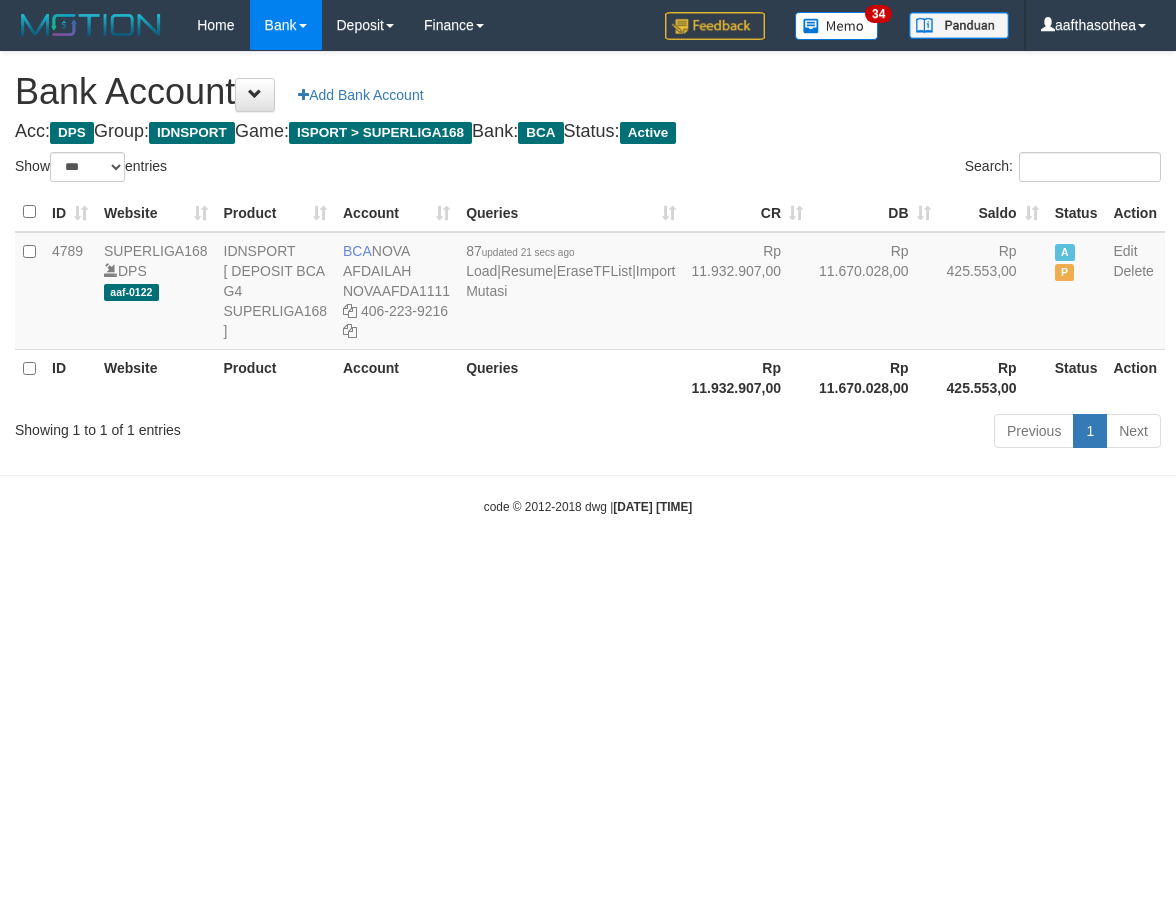 select on "***" 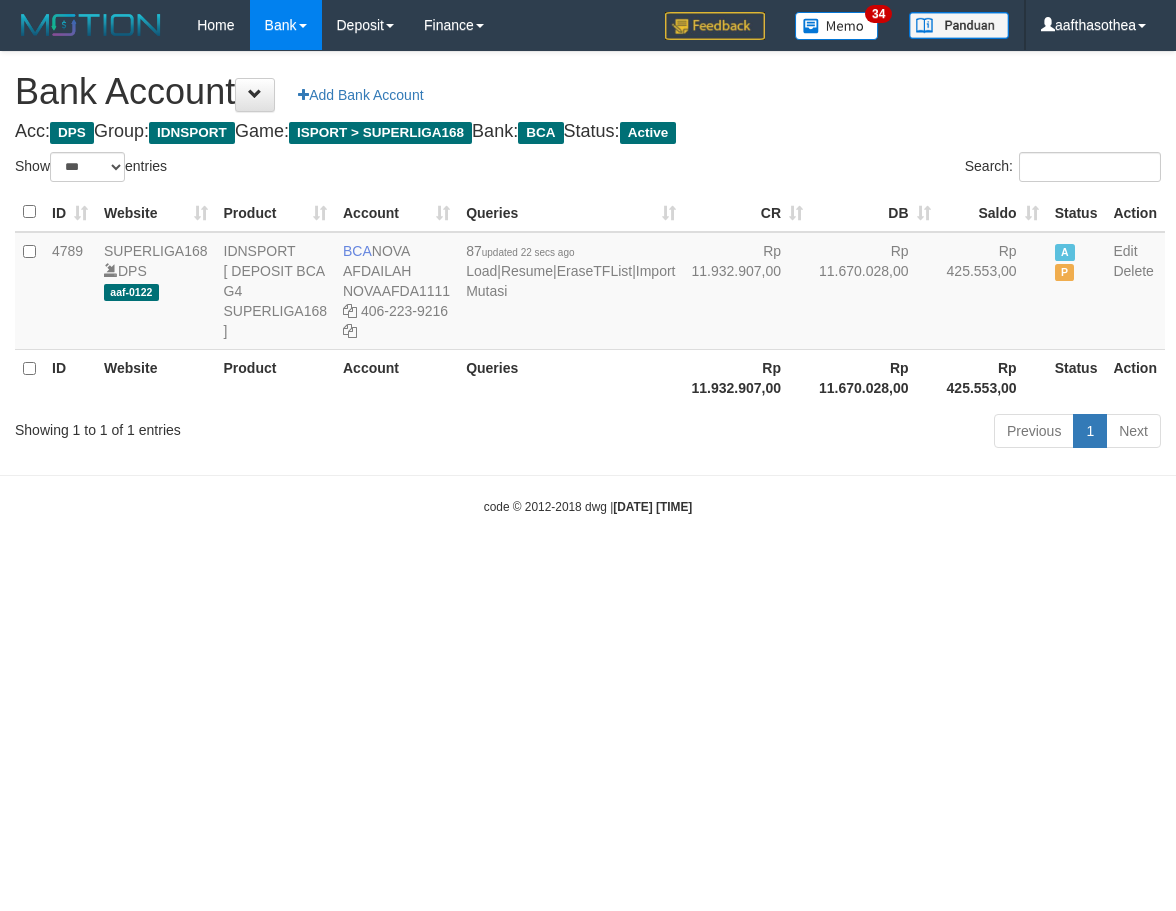 select on "***" 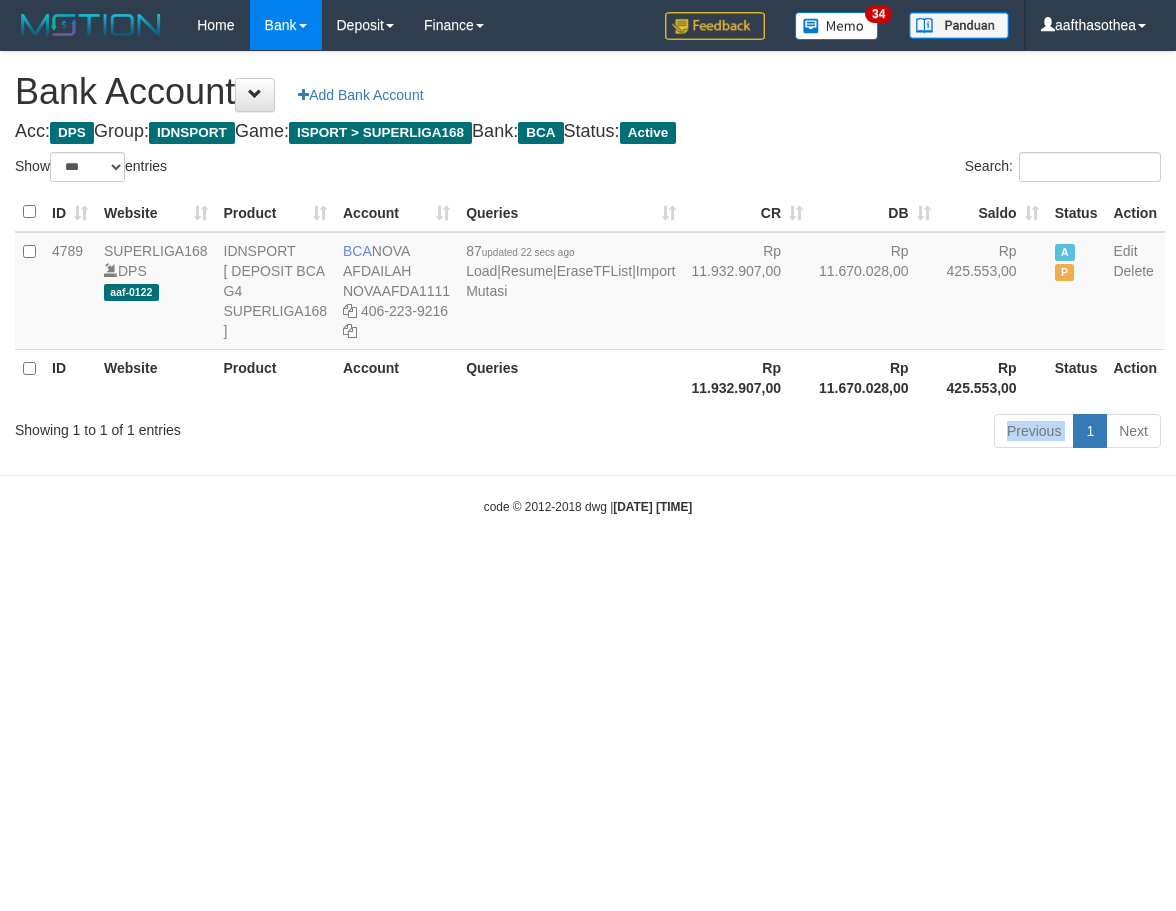 click on "Previous 1 Next" at bounding box center [833, 433] 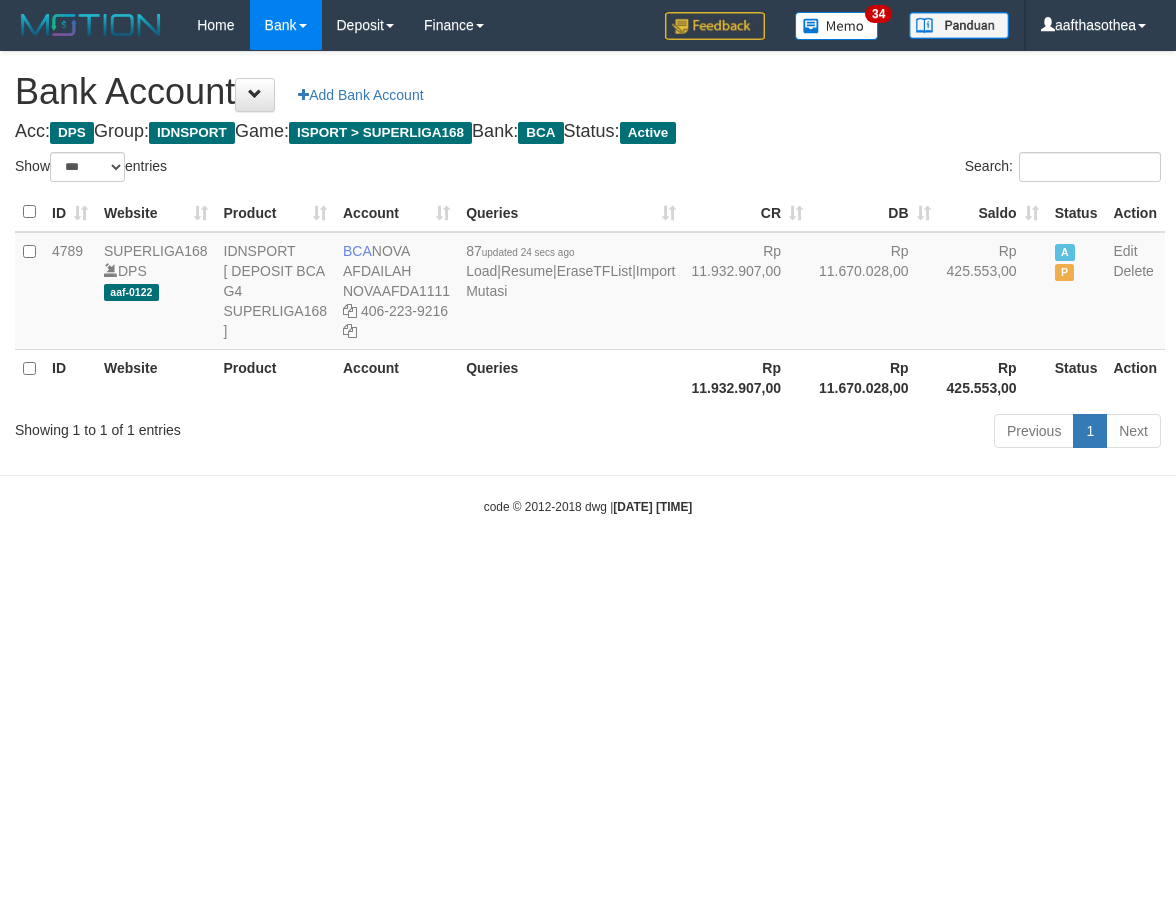 select on "***" 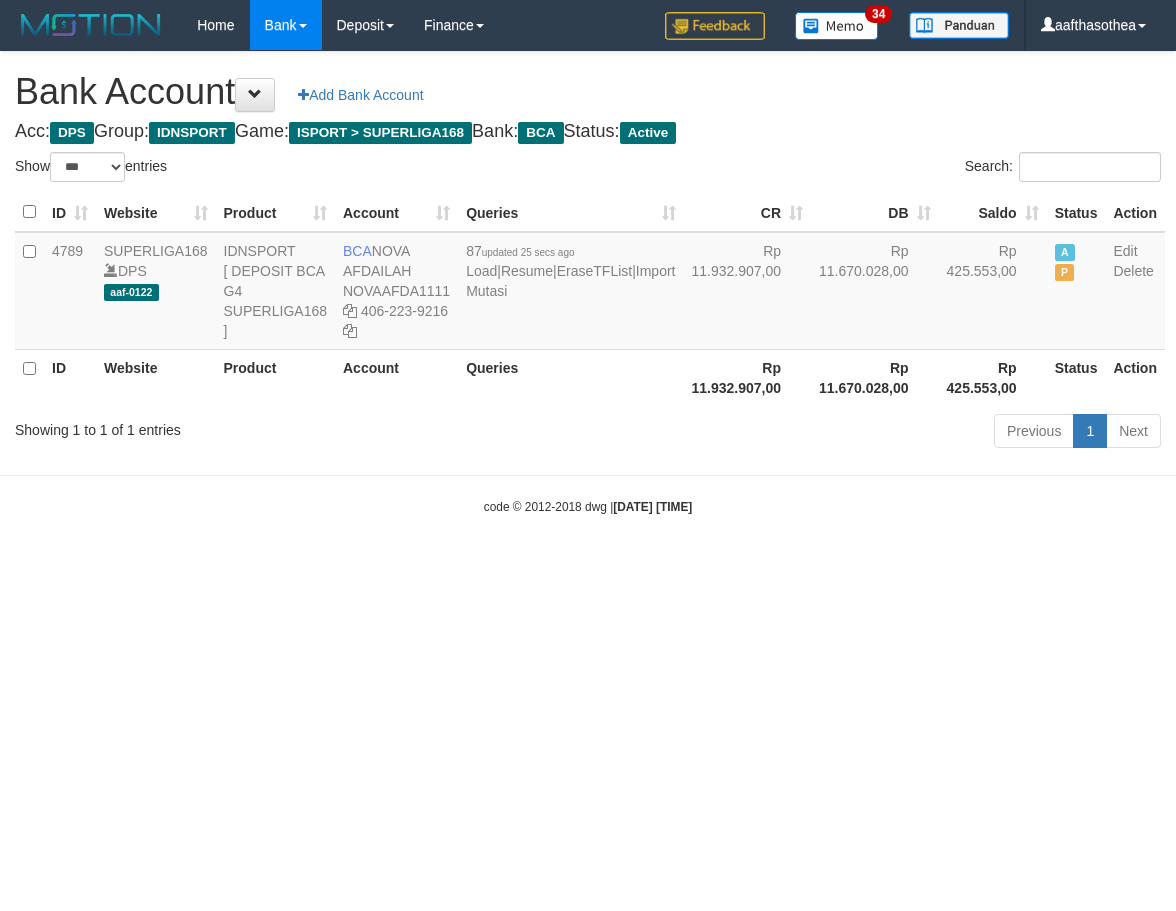 select on "***" 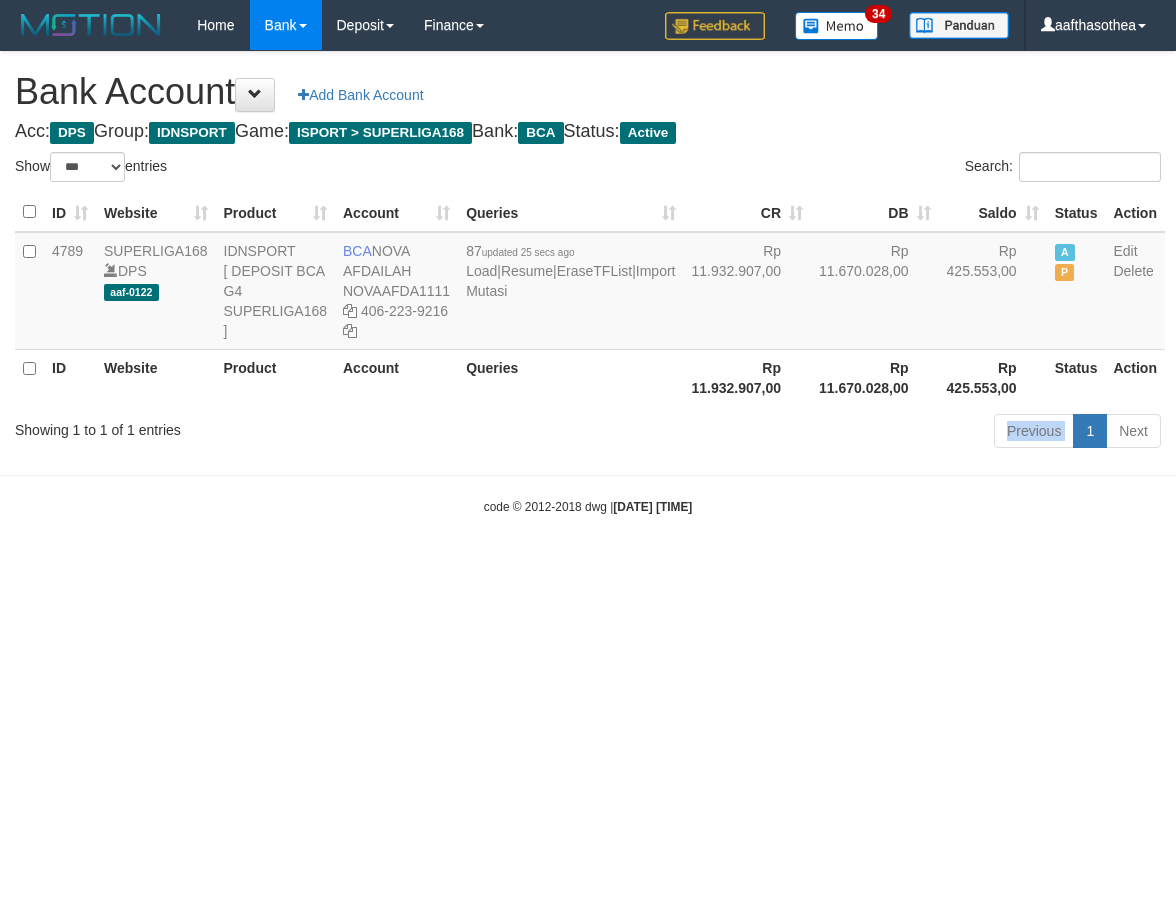 click on "Previous 1 Next" at bounding box center (833, 433) 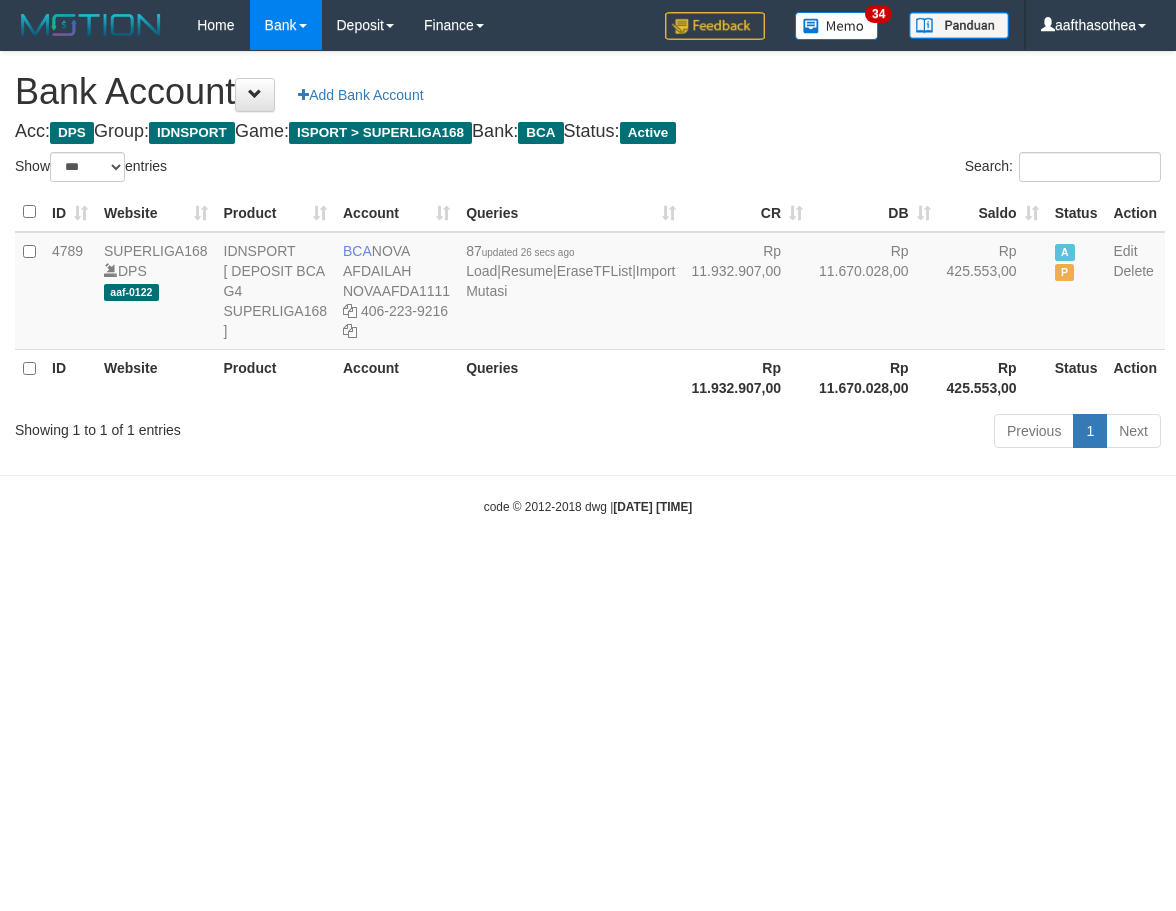 select on "***" 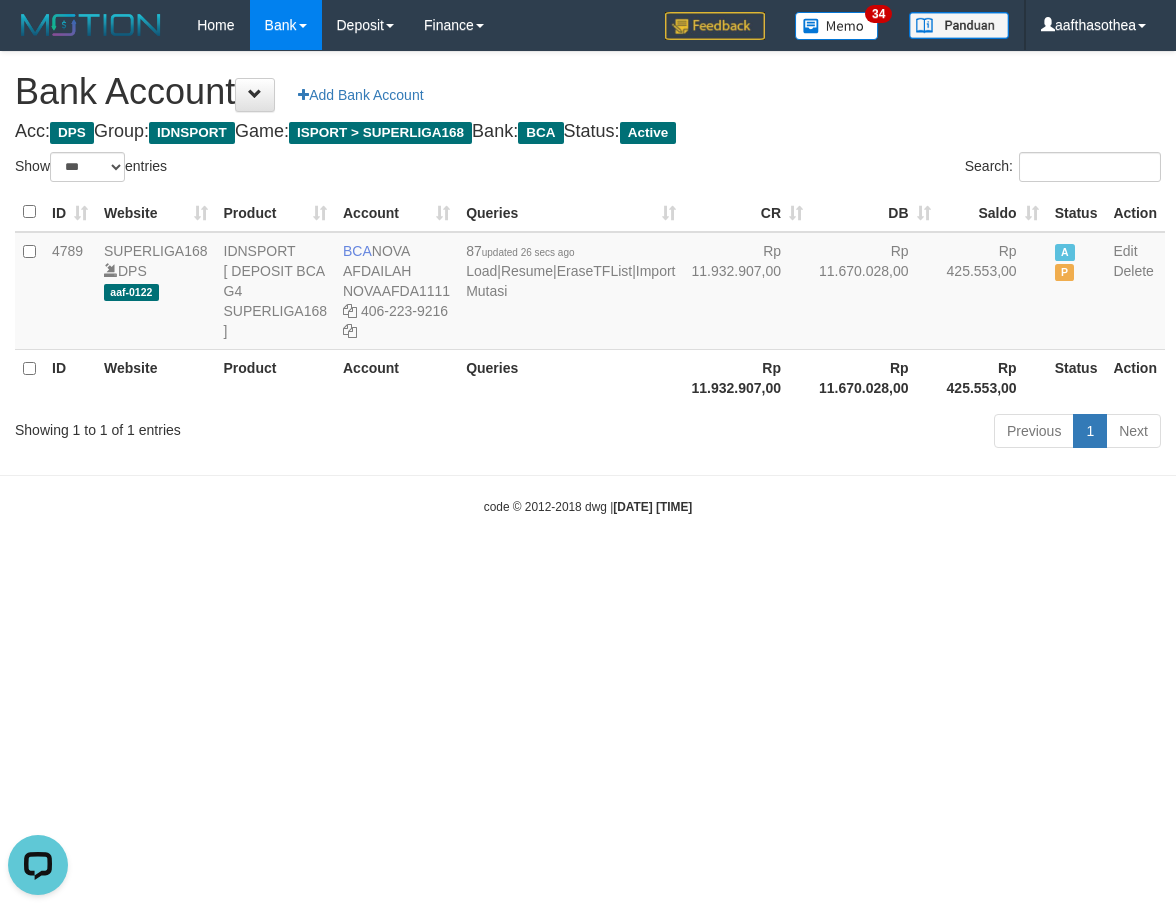 scroll, scrollTop: 0, scrollLeft: 0, axis: both 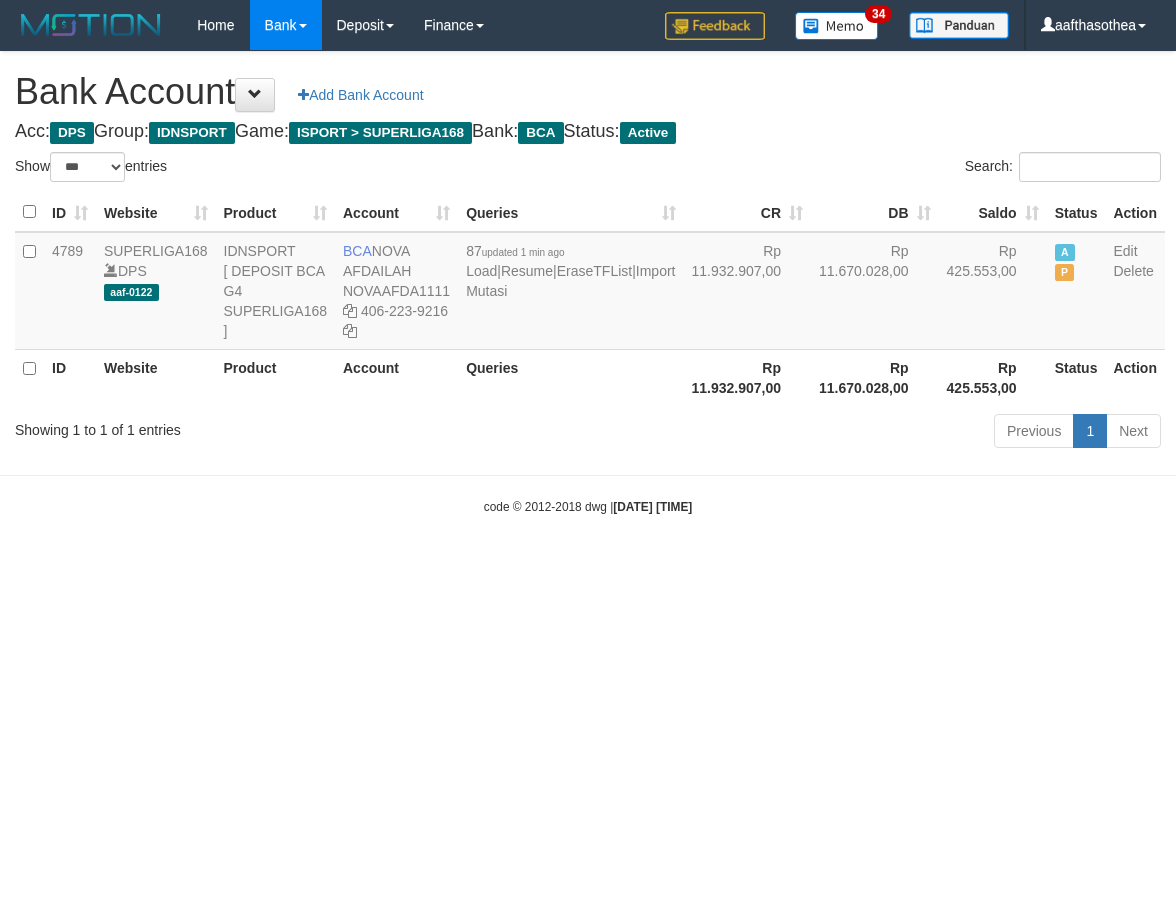 select on "***" 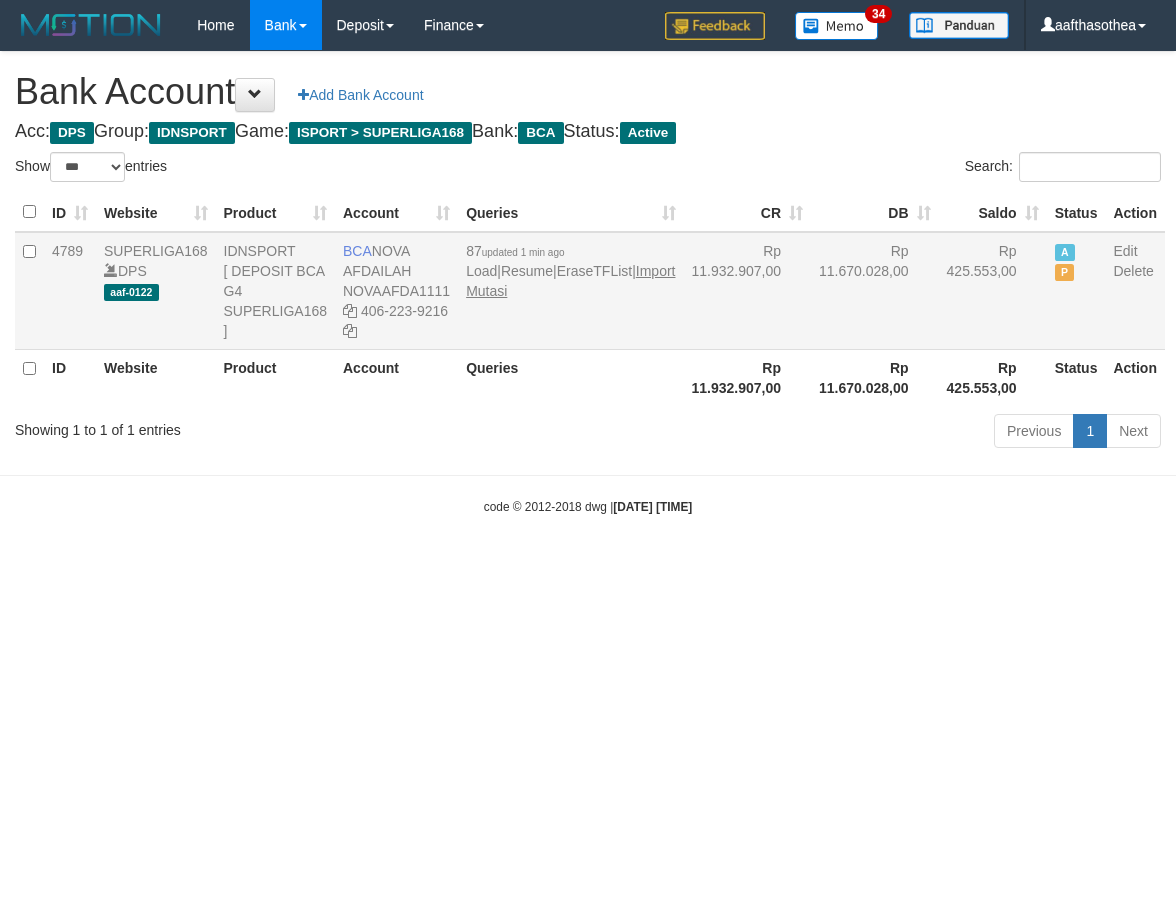 click on "87  updated 1 min ago
Load
|
Resume
|
EraseTFList
|
Import Mutasi" at bounding box center [570, 291] 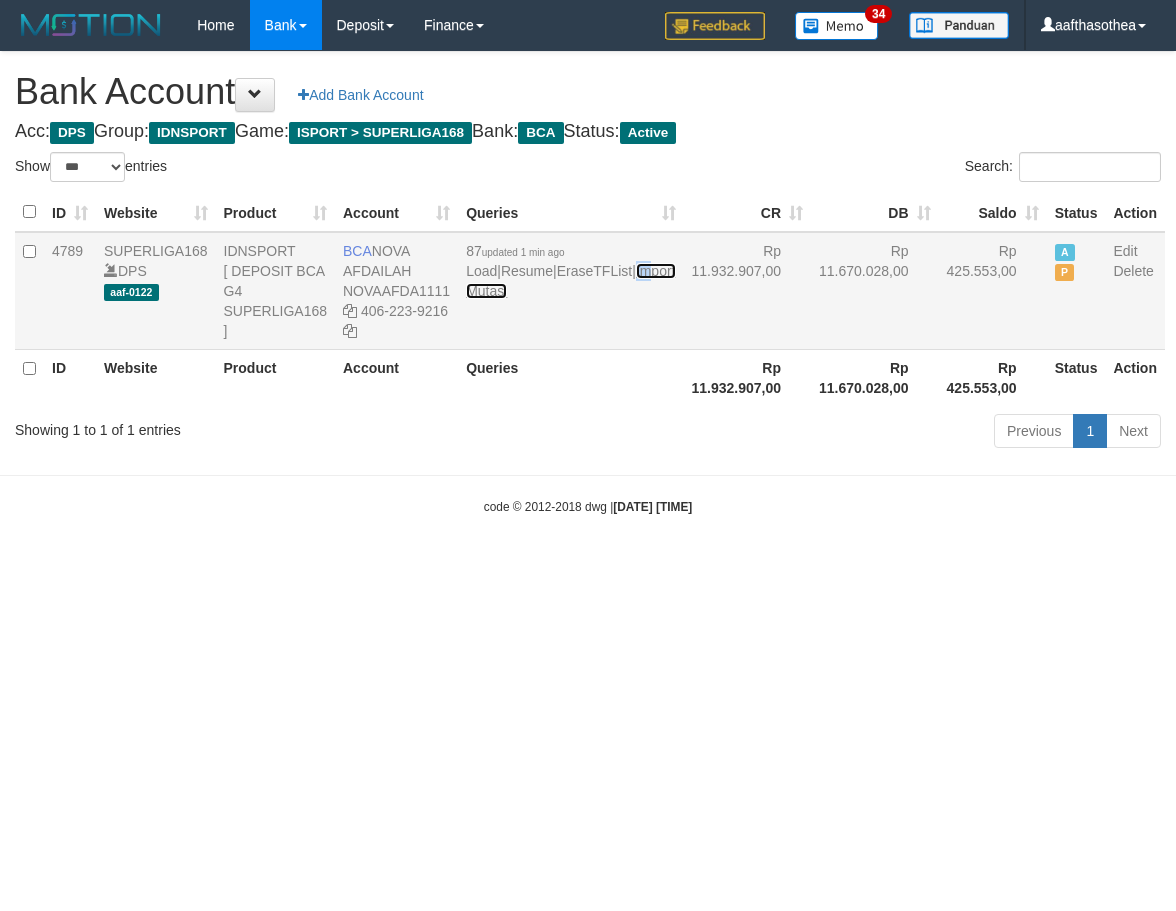 click on "Import Mutasi" at bounding box center (570, 281) 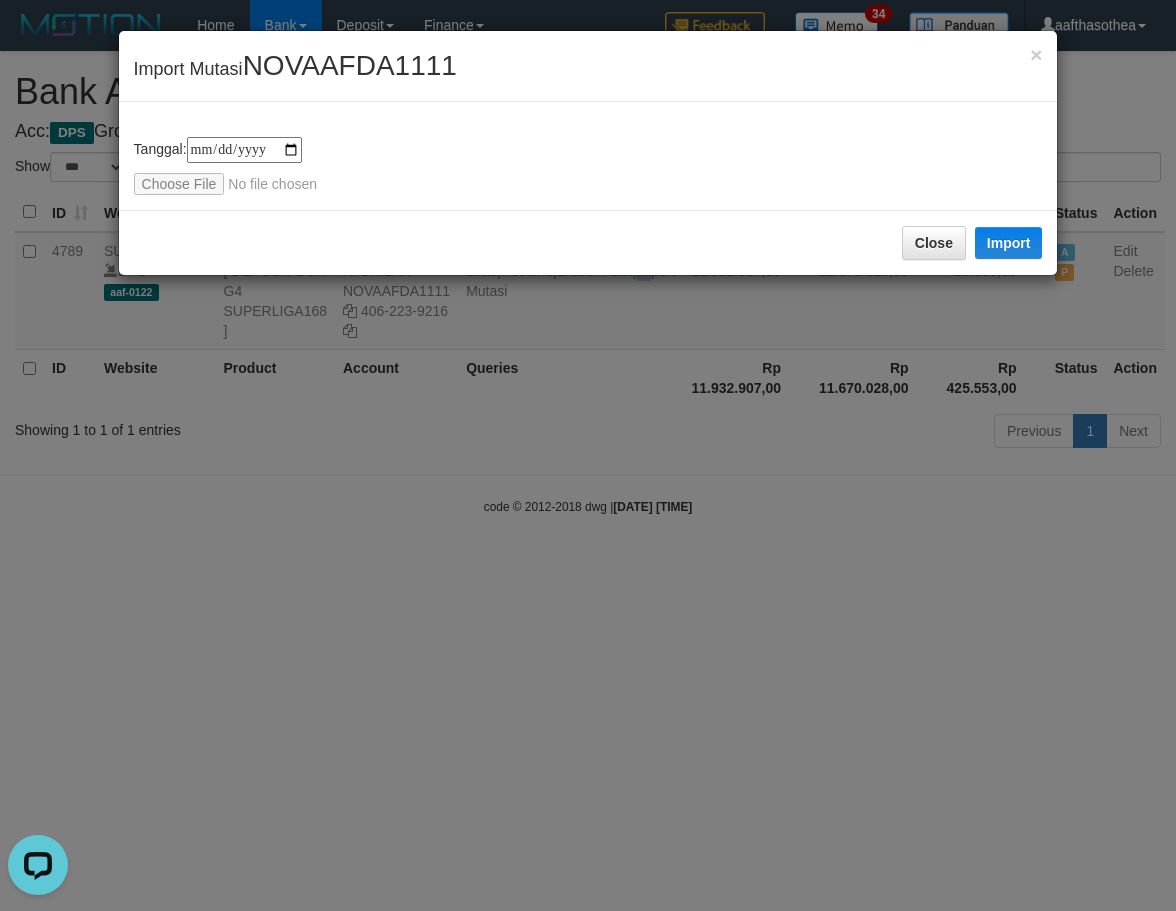 scroll, scrollTop: 0, scrollLeft: 0, axis: both 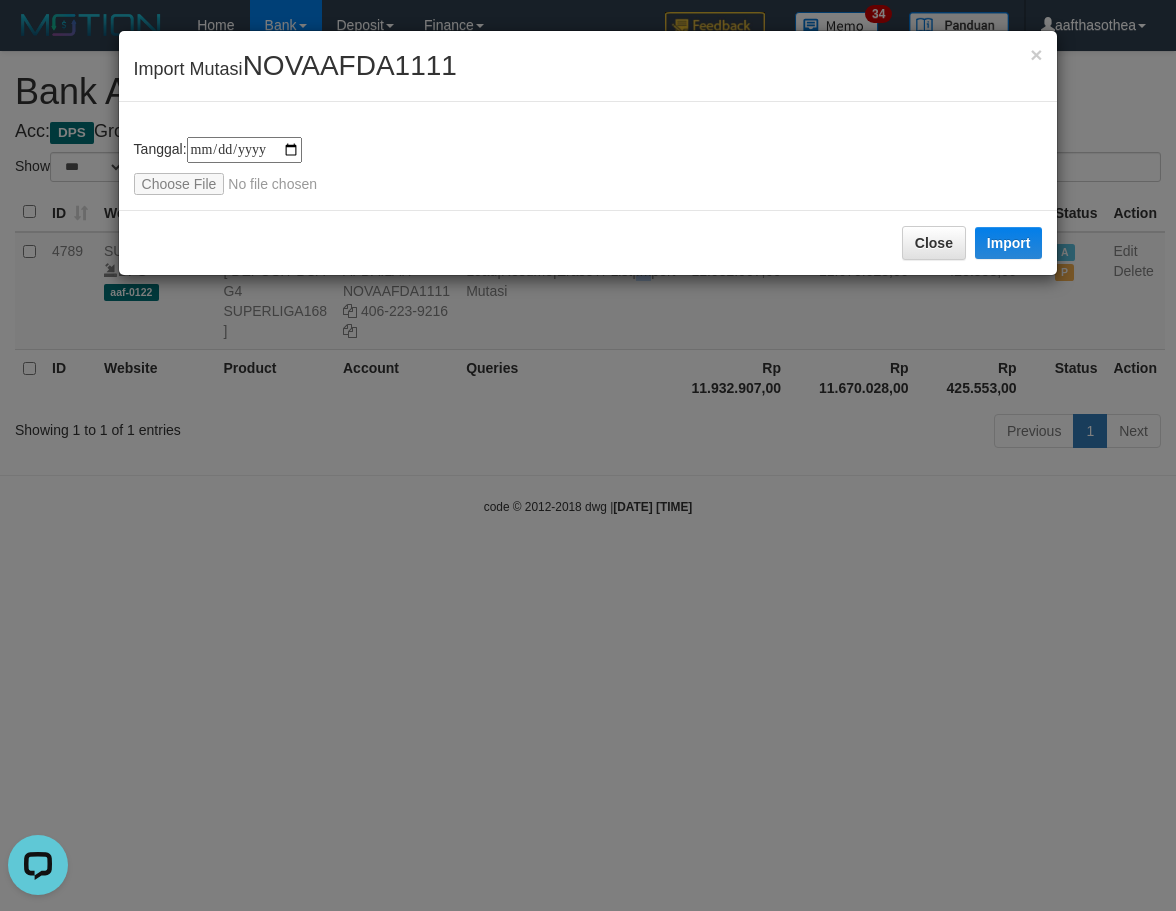 type on "**********" 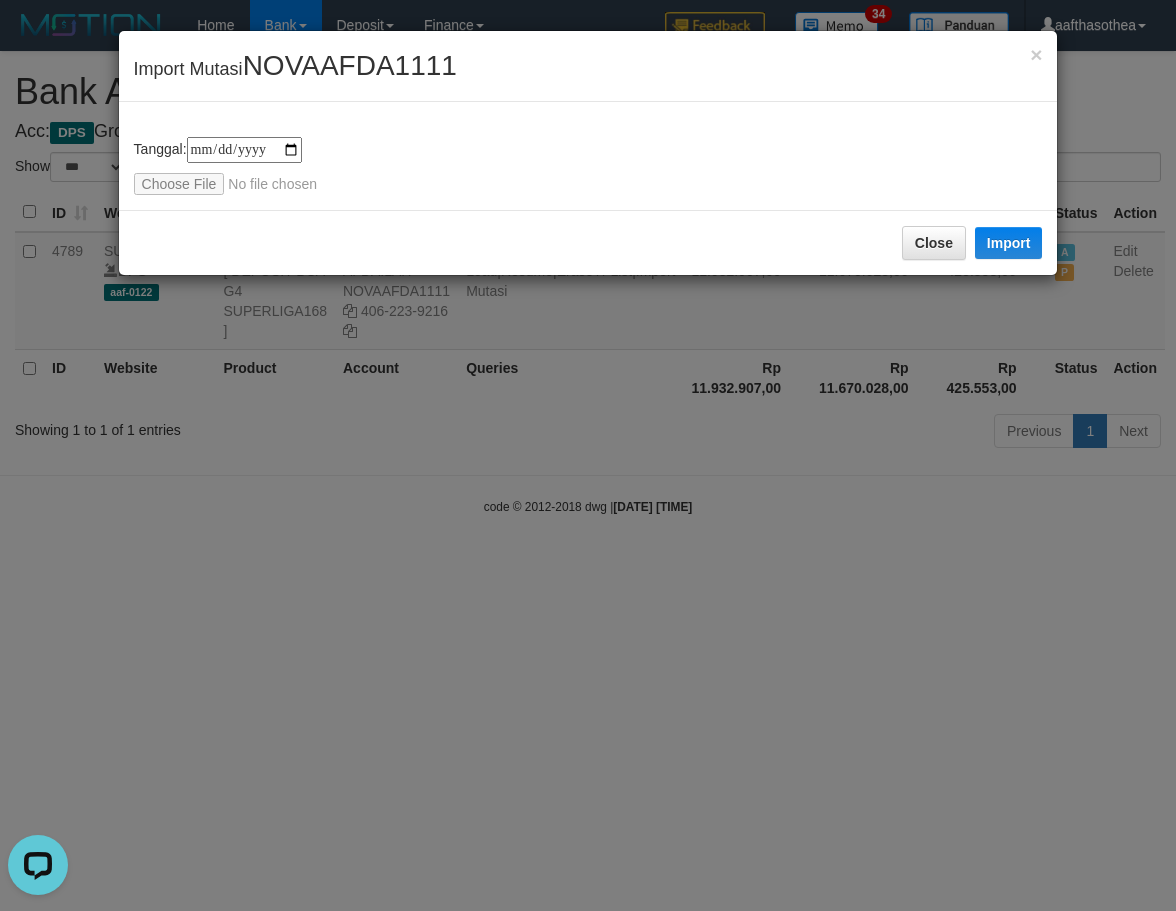 click on "**********" at bounding box center (588, 166) 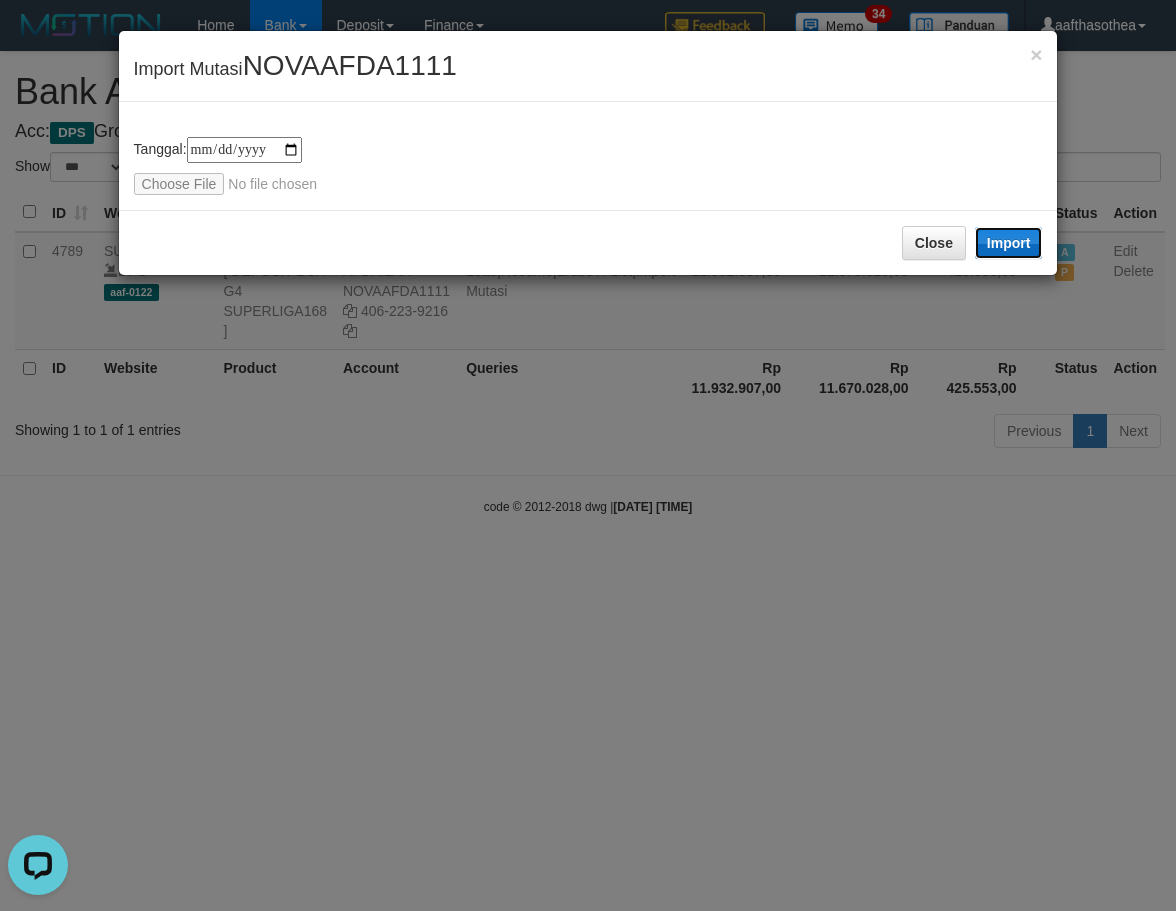 drag, startPoint x: 1032, startPoint y: 241, endPoint x: 615, endPoint y: 397, distance: 445.22467 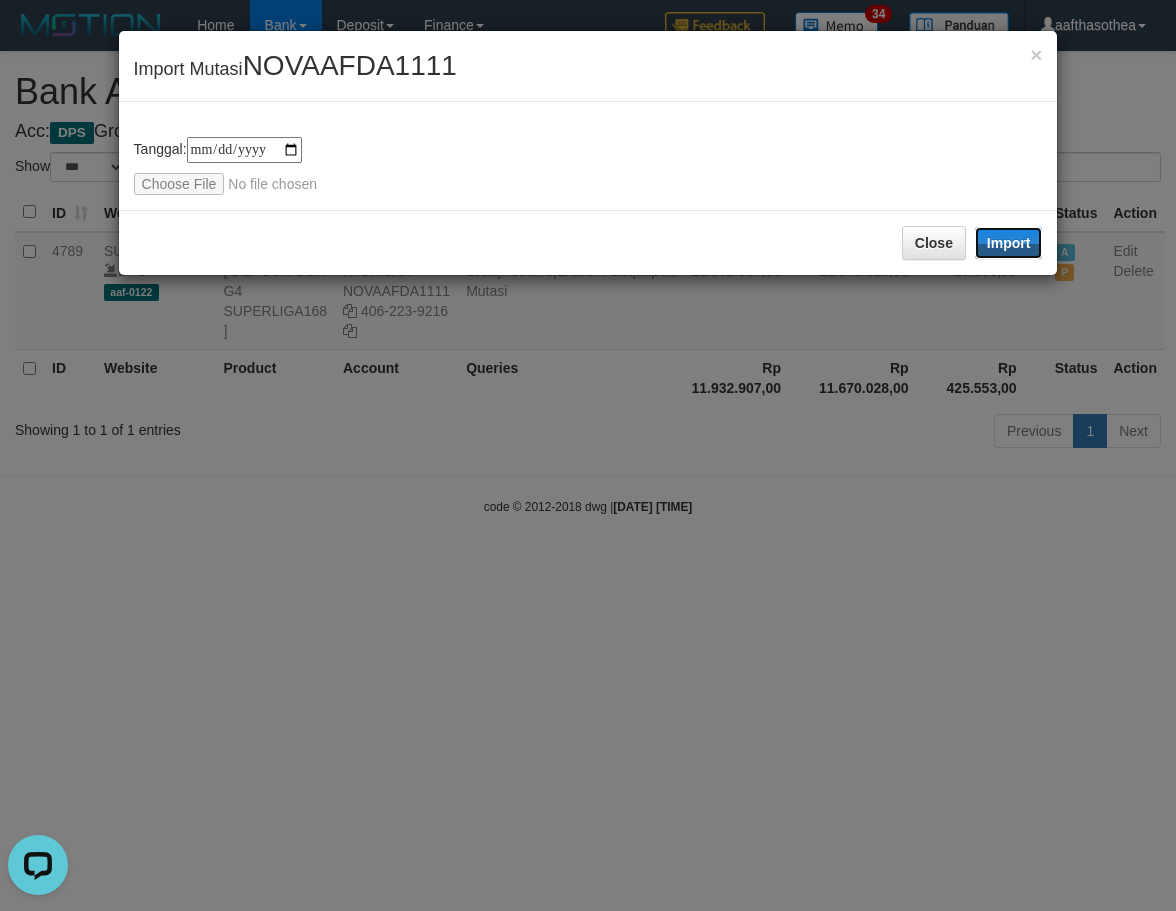 click on "Import" at bounding box center (1009, 243) 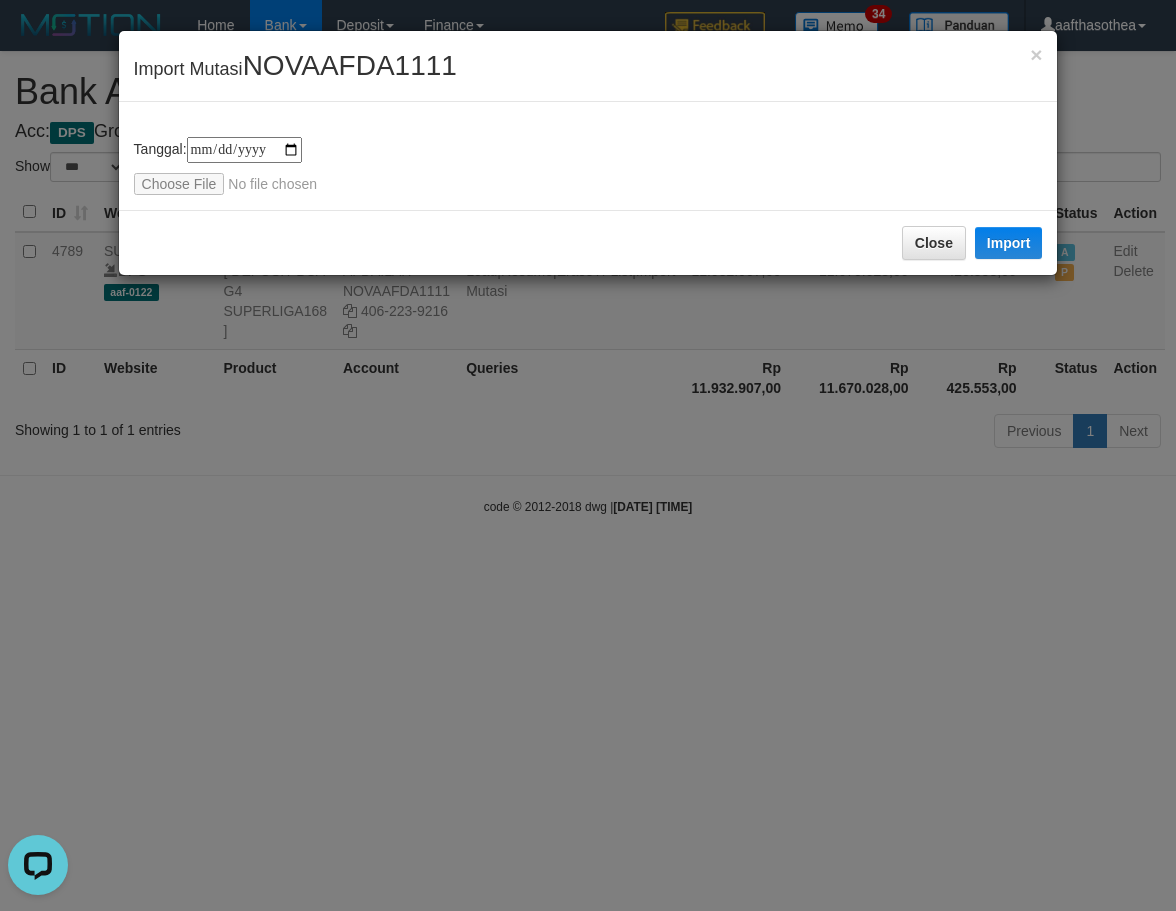 click on "**********" at bounding box center [588, 455] 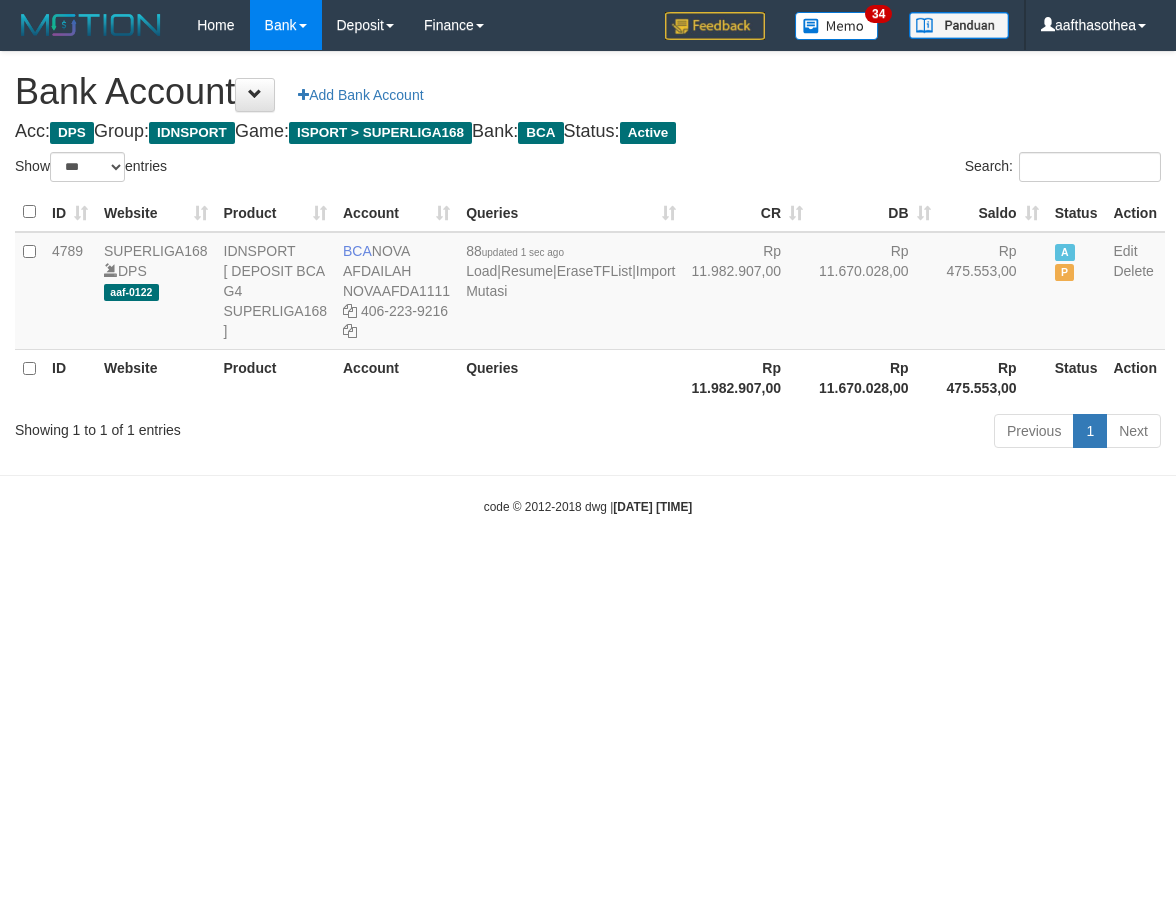 select on "***" 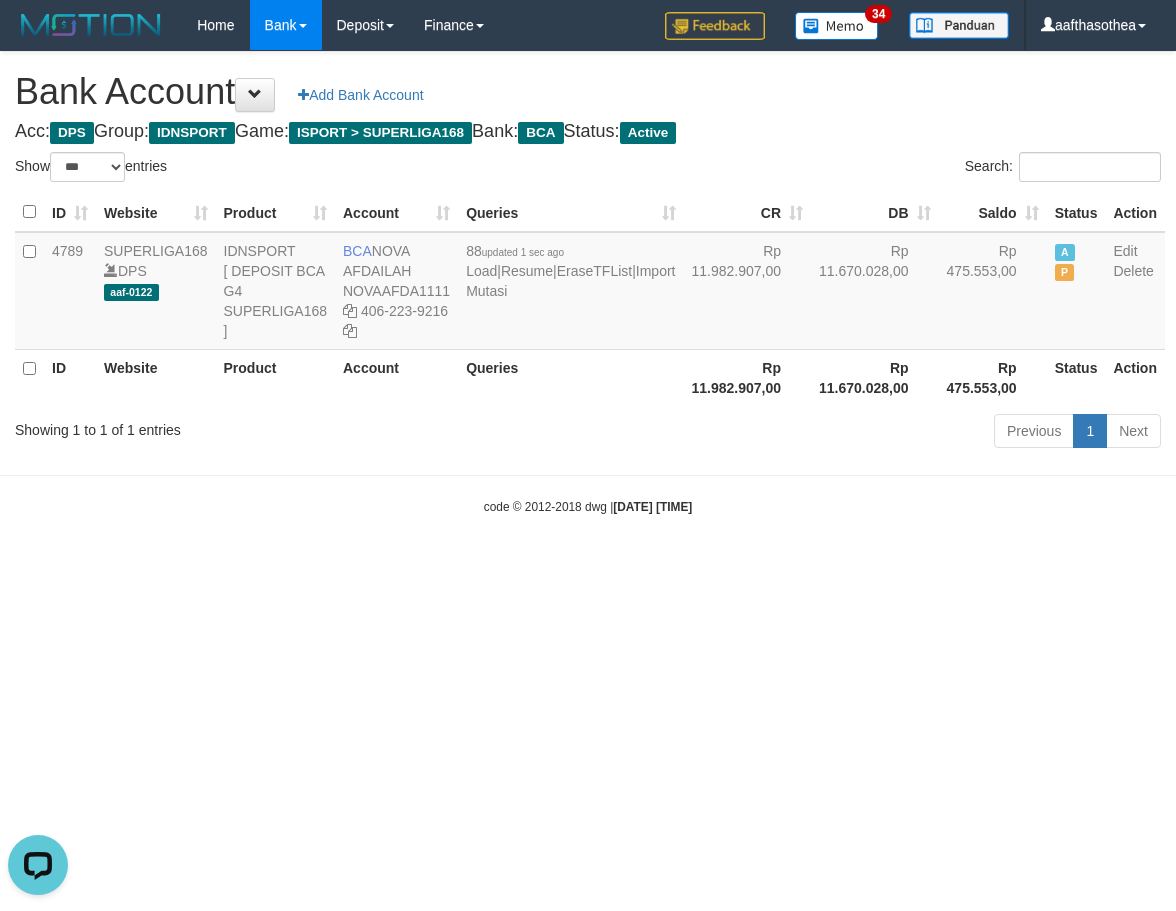 scroll, scrollTop: 0, scrollLeft: 0, axis: both 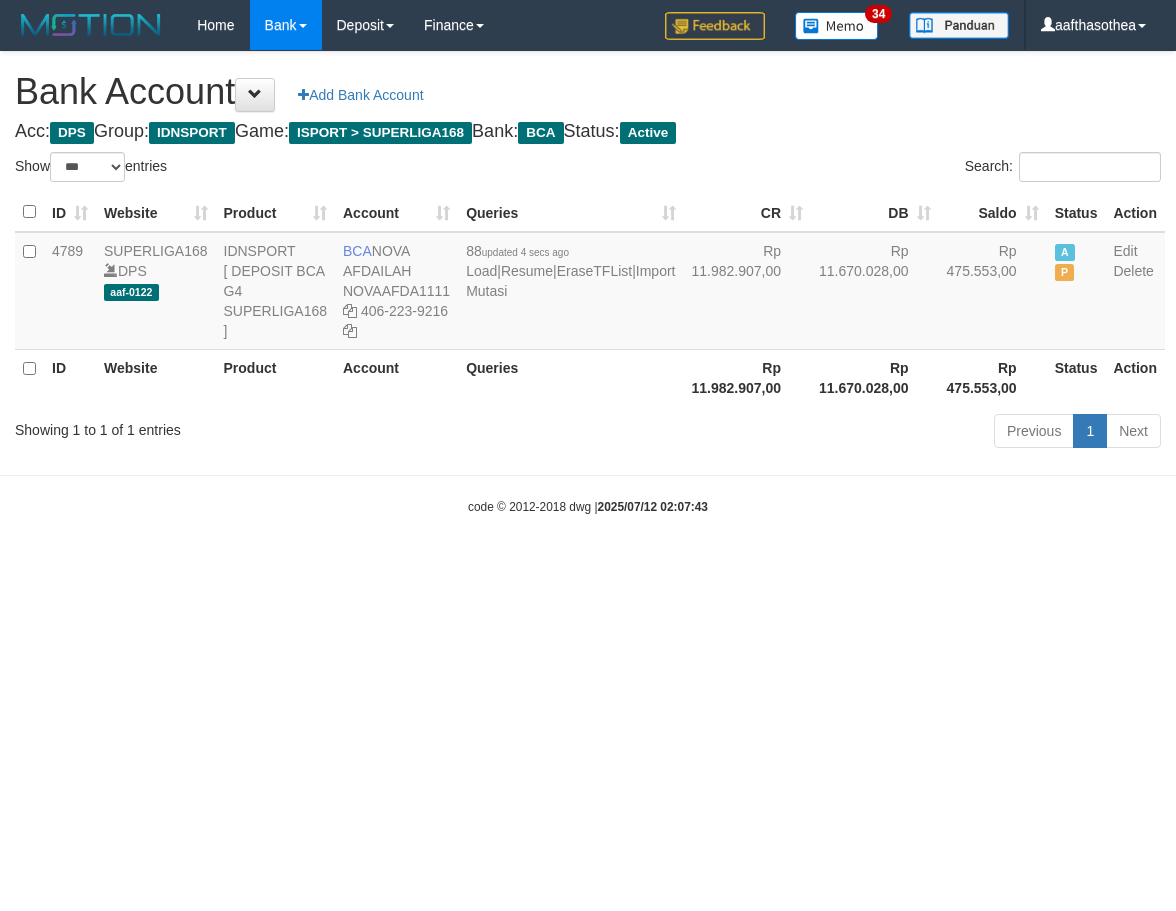 select on "***" 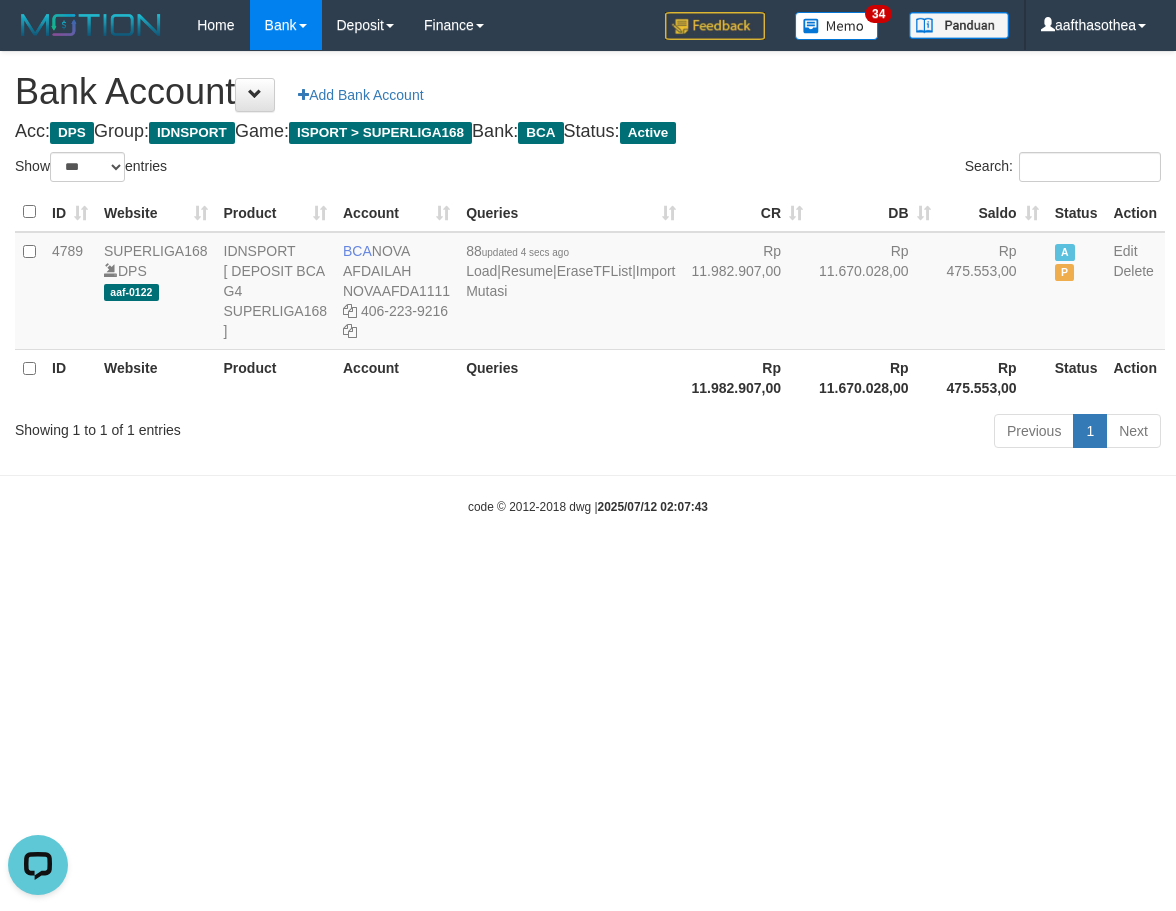 scroll, scrollTop: 0, scrollLeft: 0, axis: both 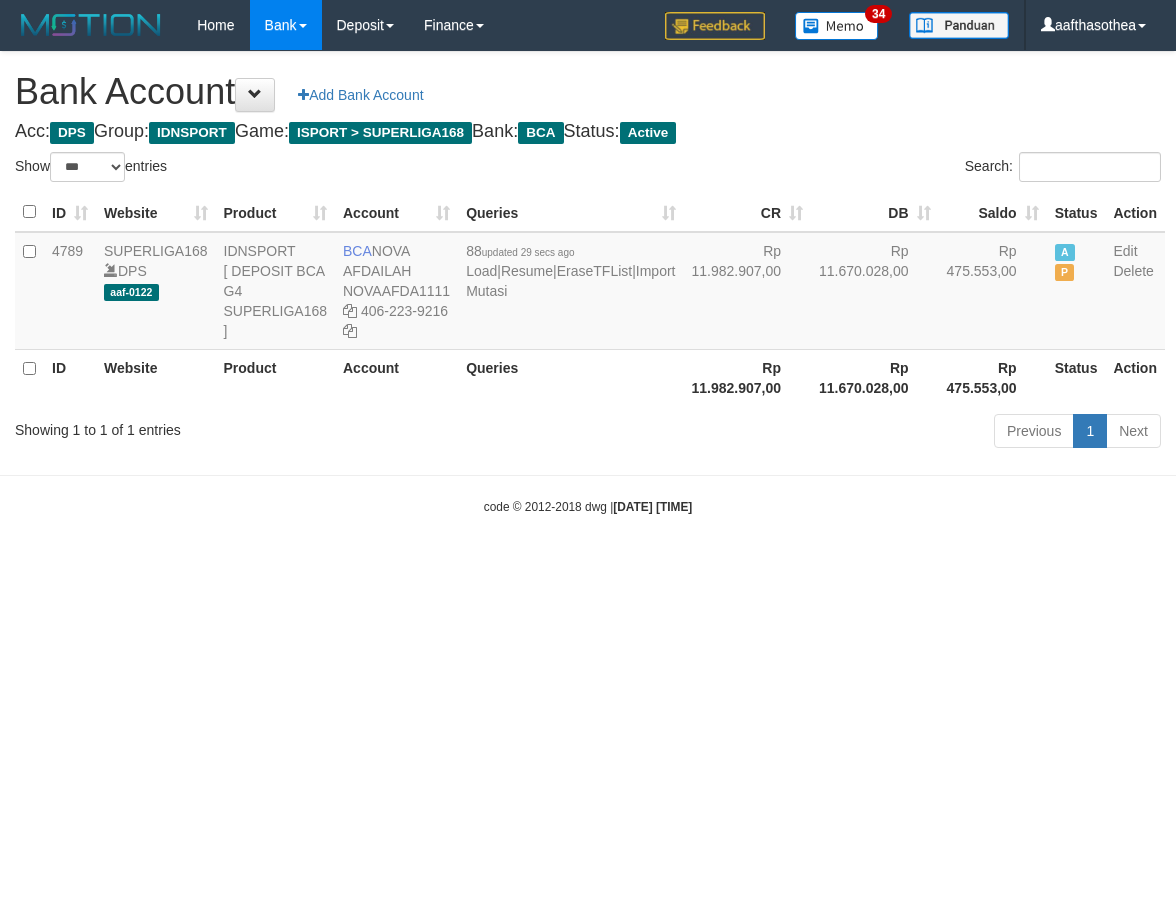 select on "***" 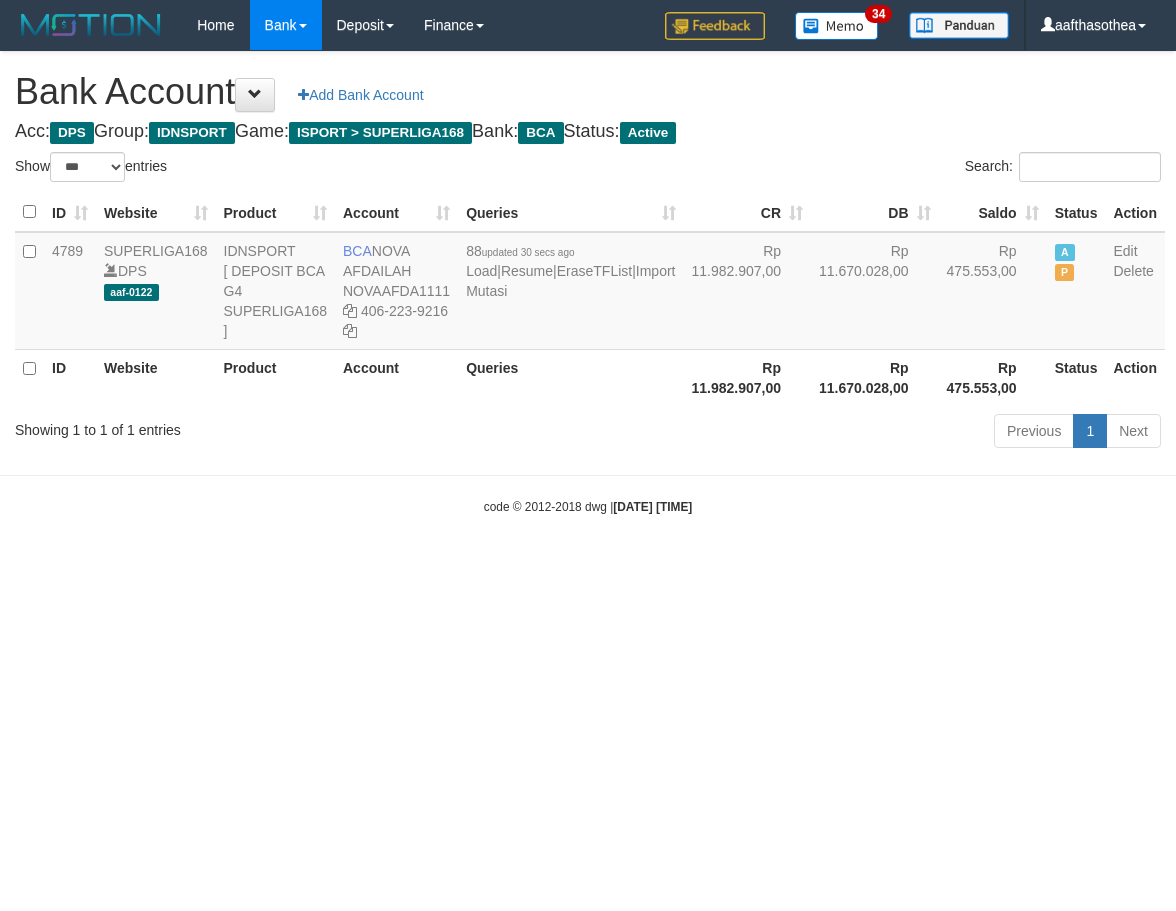 select on "***" 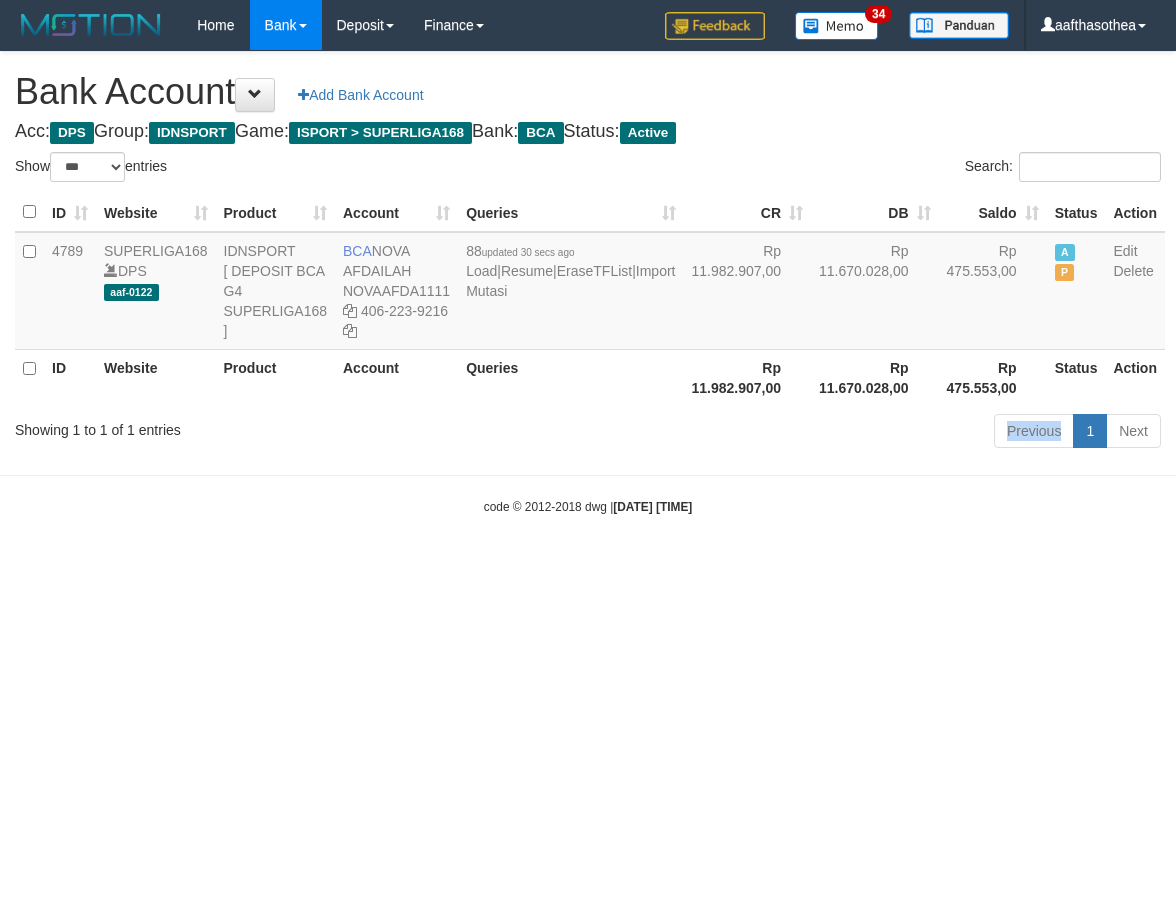 click on "Previous 1 Next" at bounding box center (833, 433) 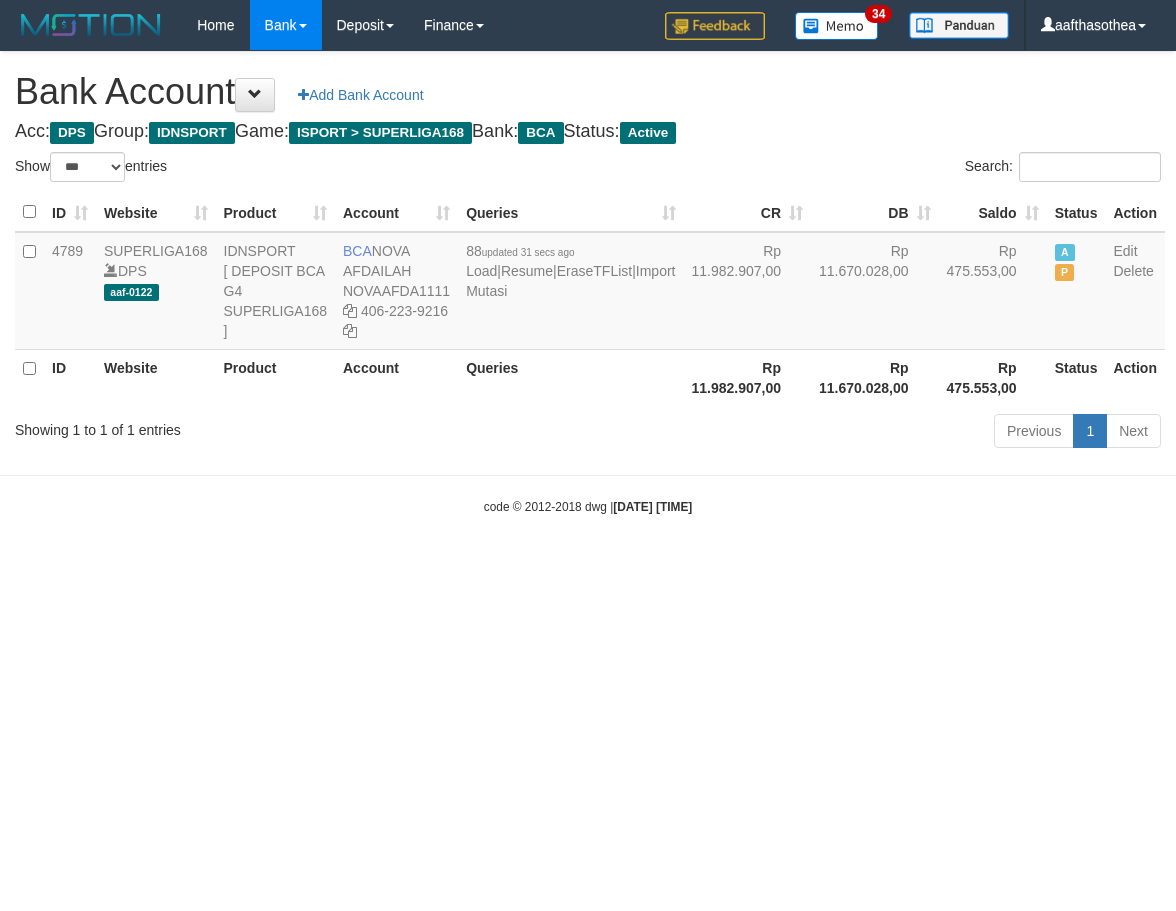 select on "***" 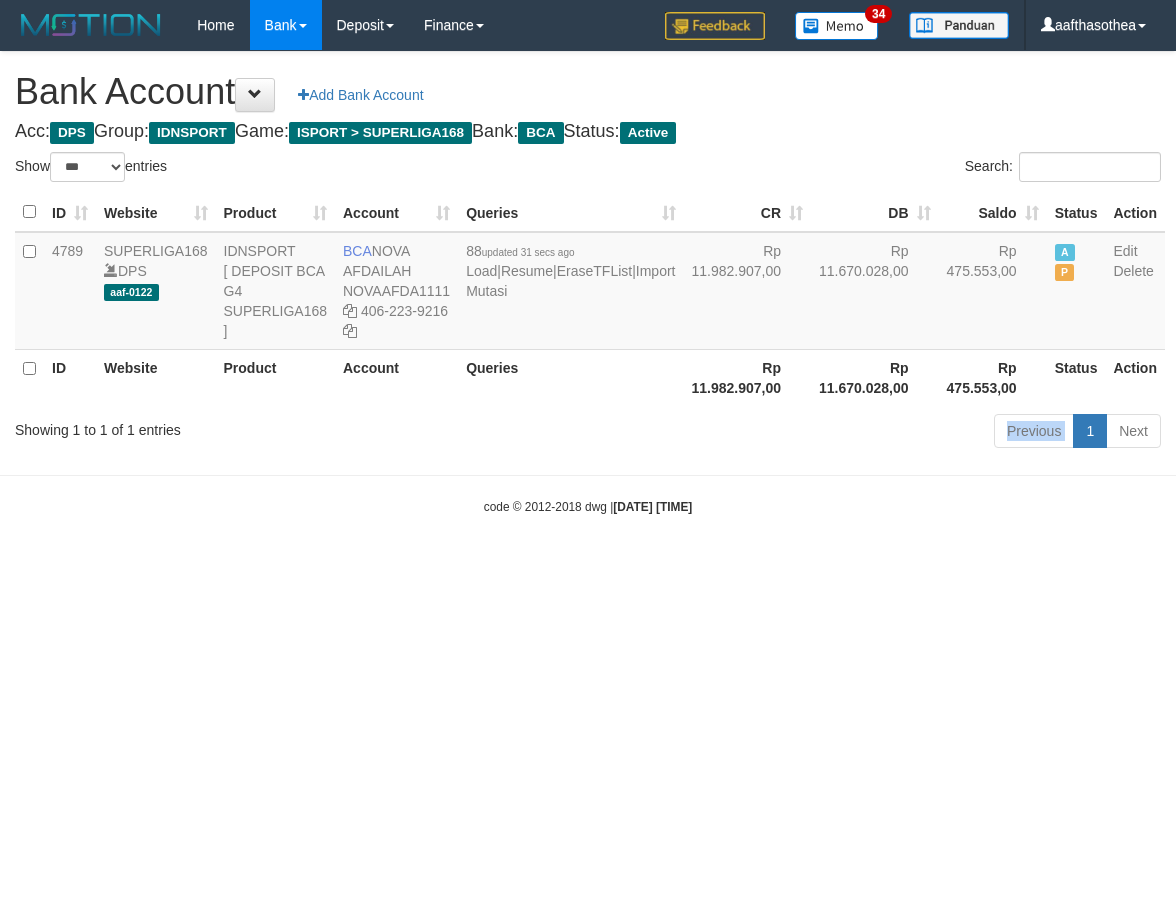 click on "Previous 1 Next" at bounding box center (833, 433) 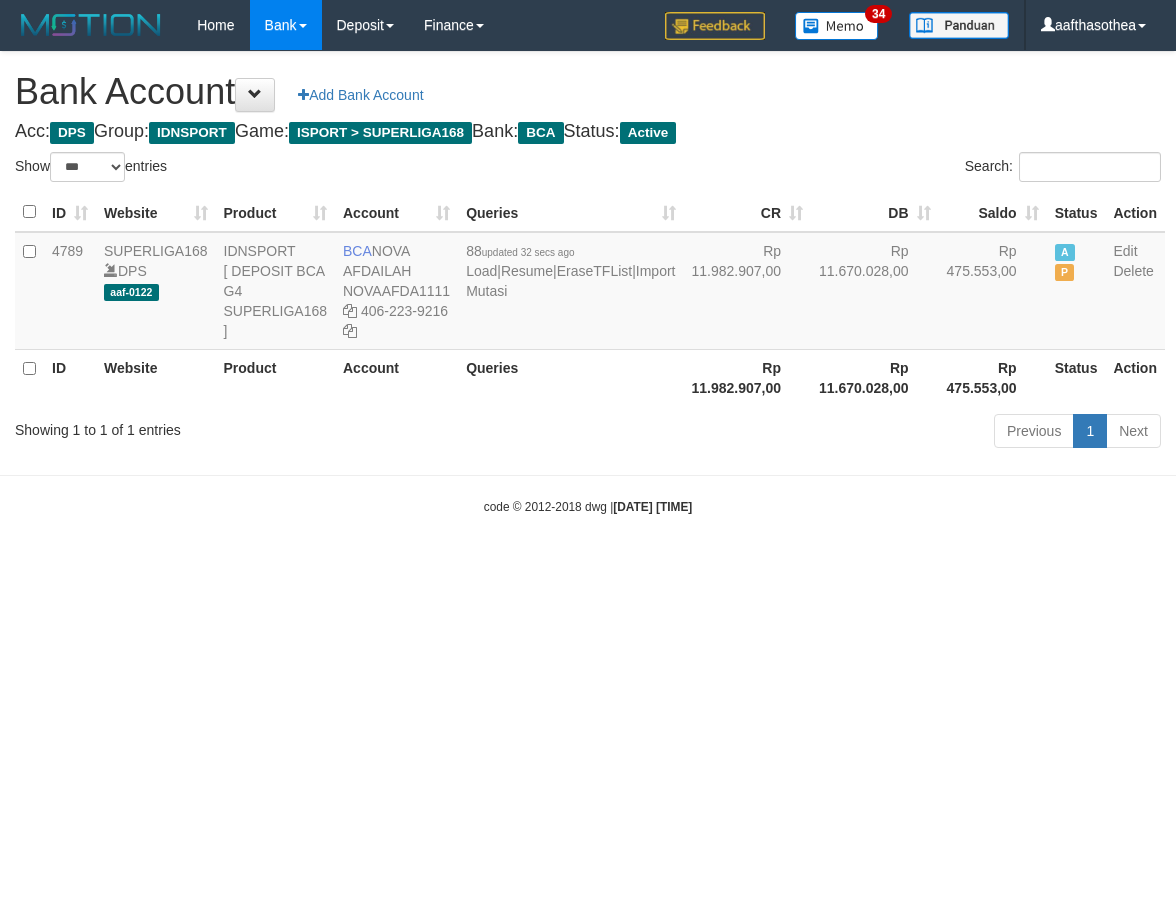 select on "***" 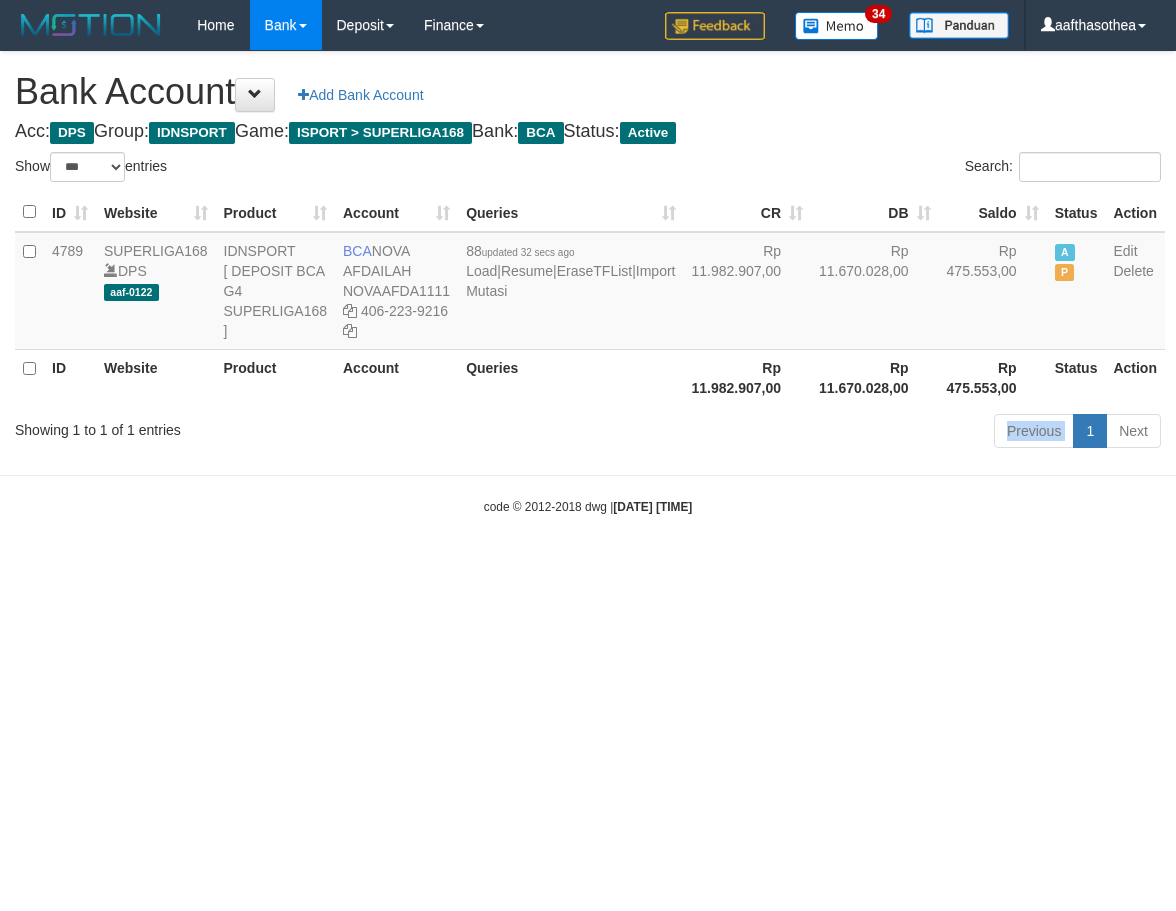 click on "Previous 1 Next" at bounding box center [833, 433] 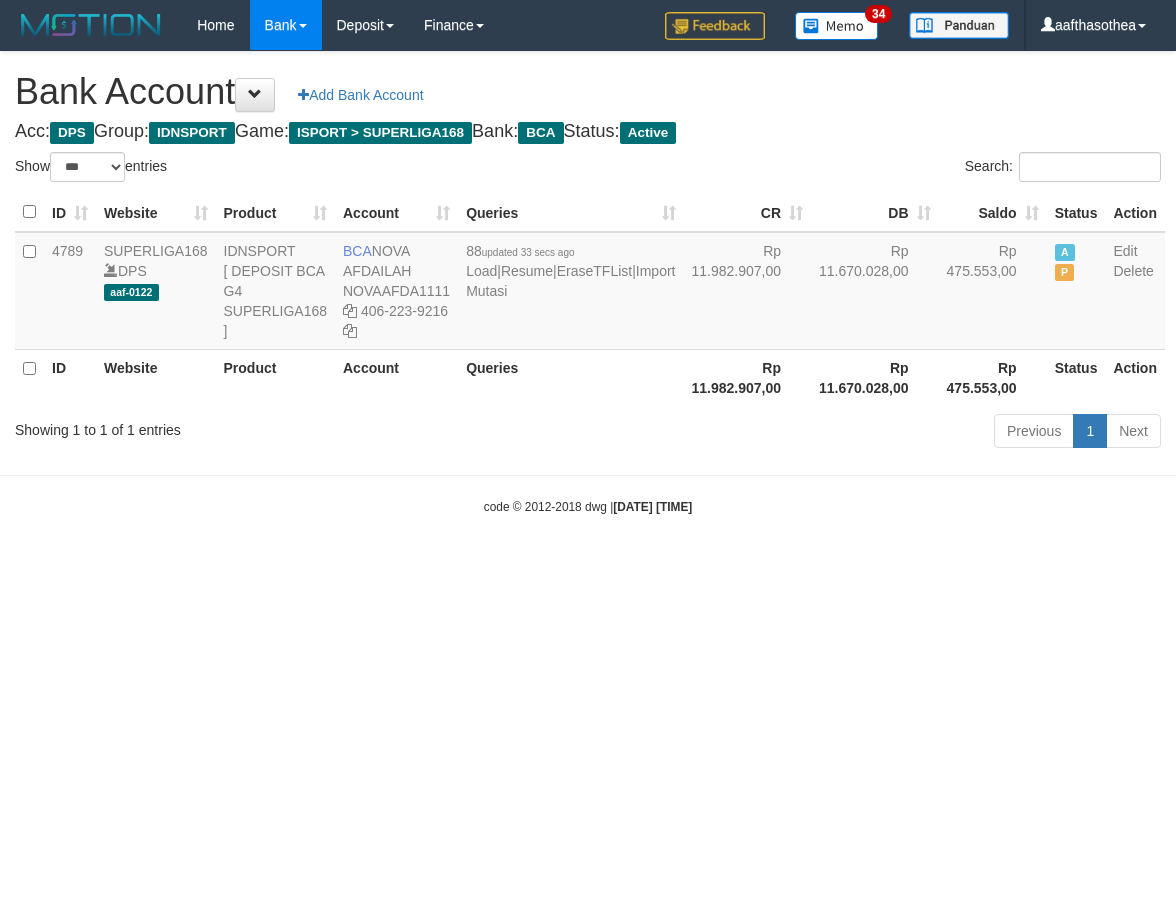 select on "***" 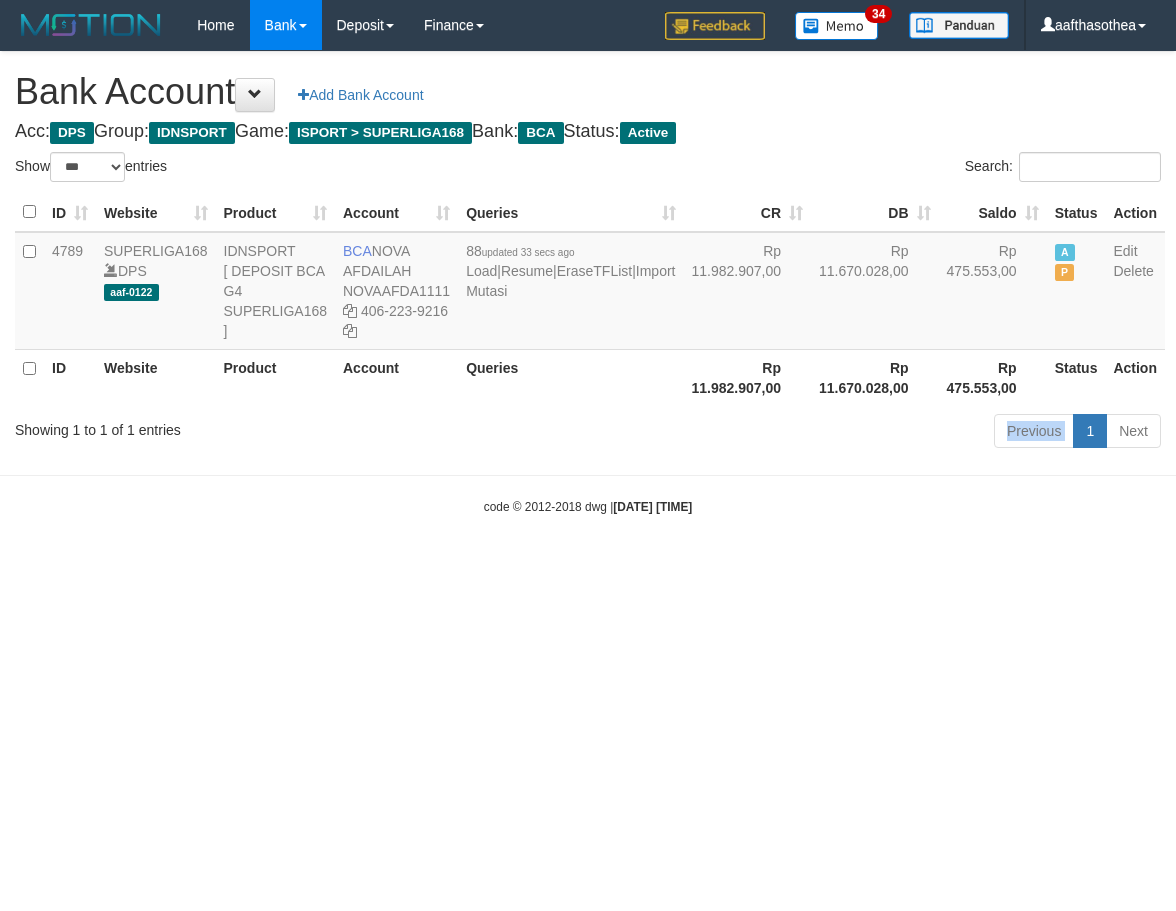 click on "Previous 1 Next" at bounding box center [833, 433] 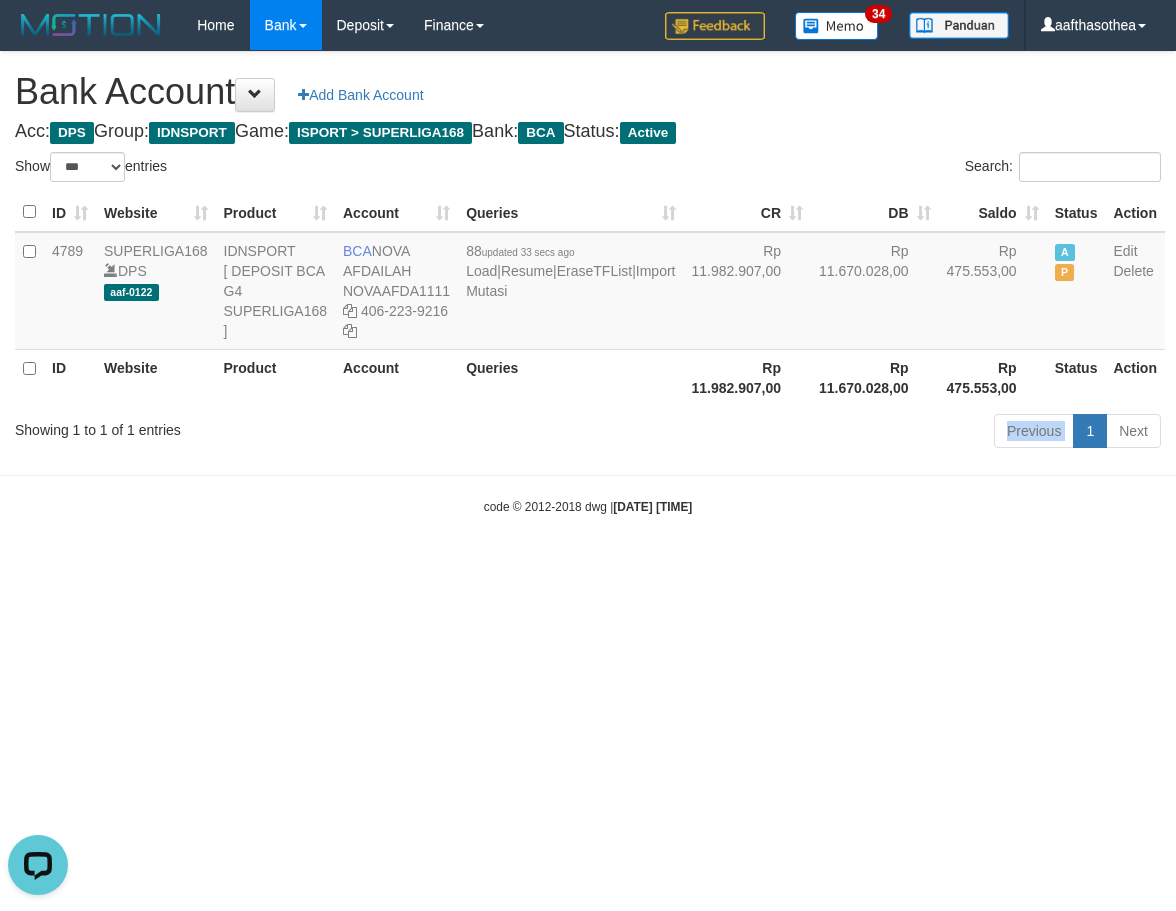scroll, scrollTop: 0, scrollLeft: 0, axis: both 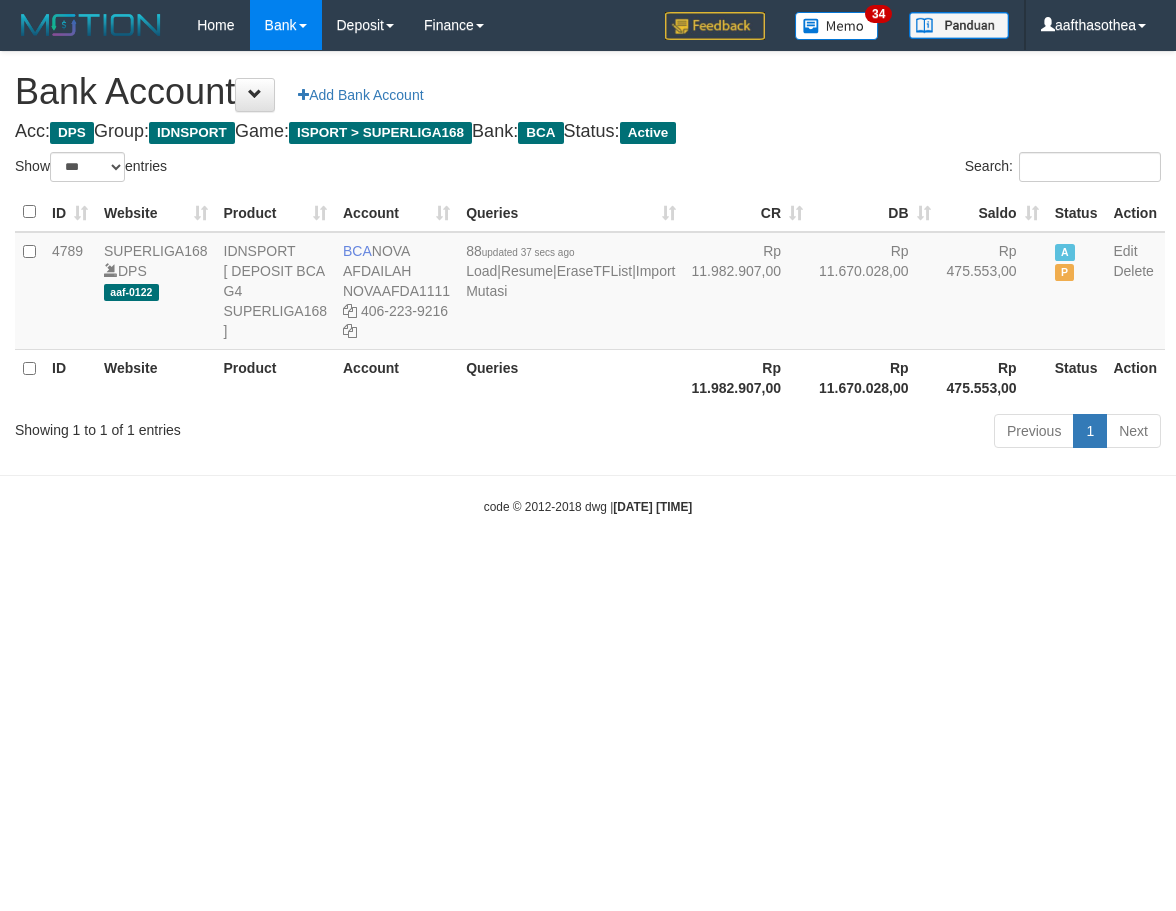 select on "***" 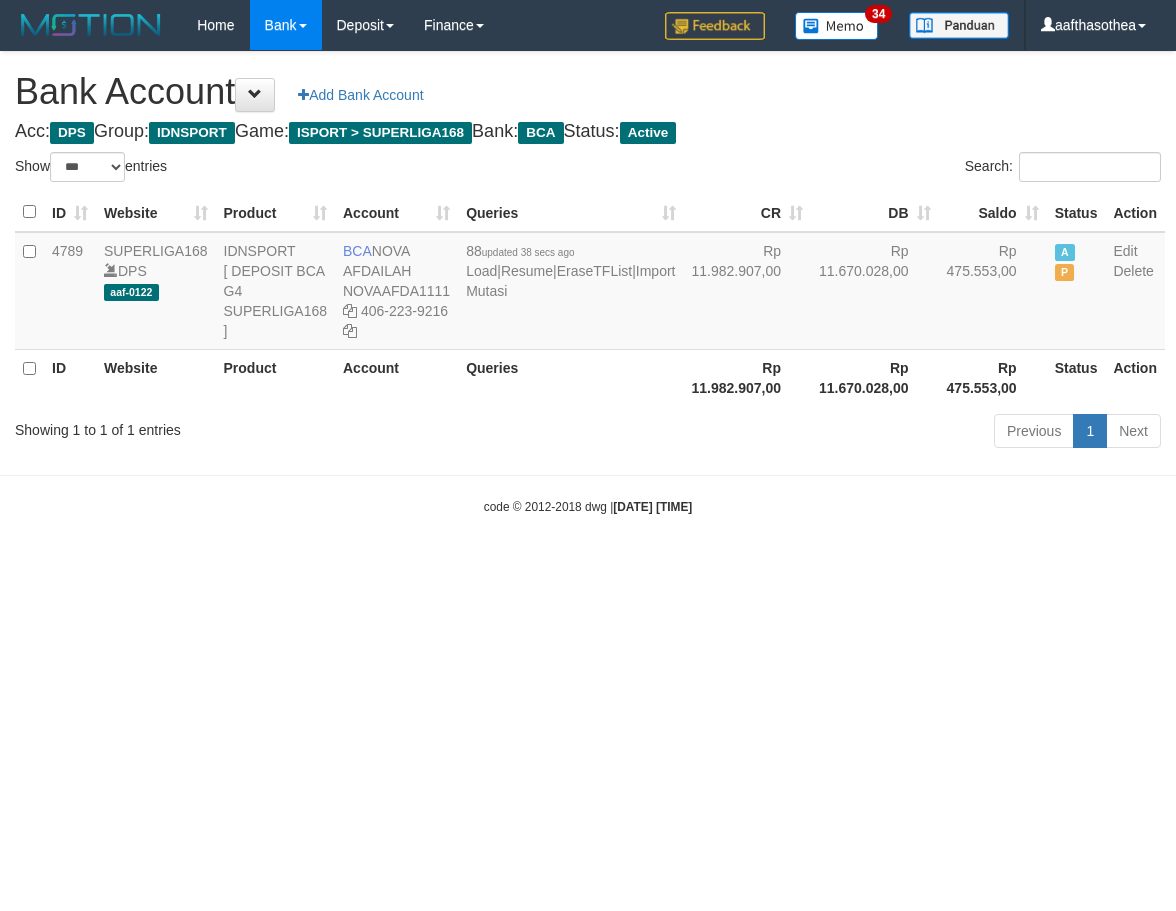 select on "***" 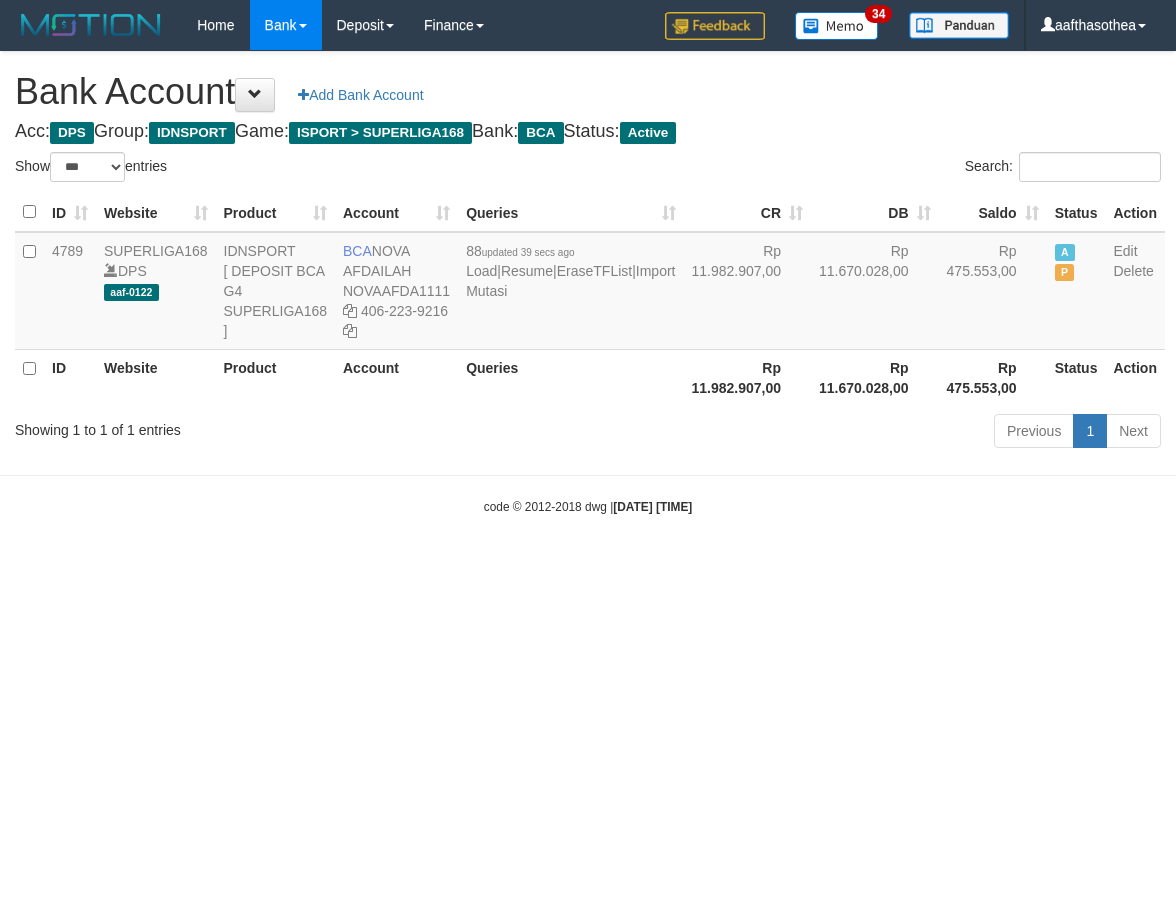 select on "***" 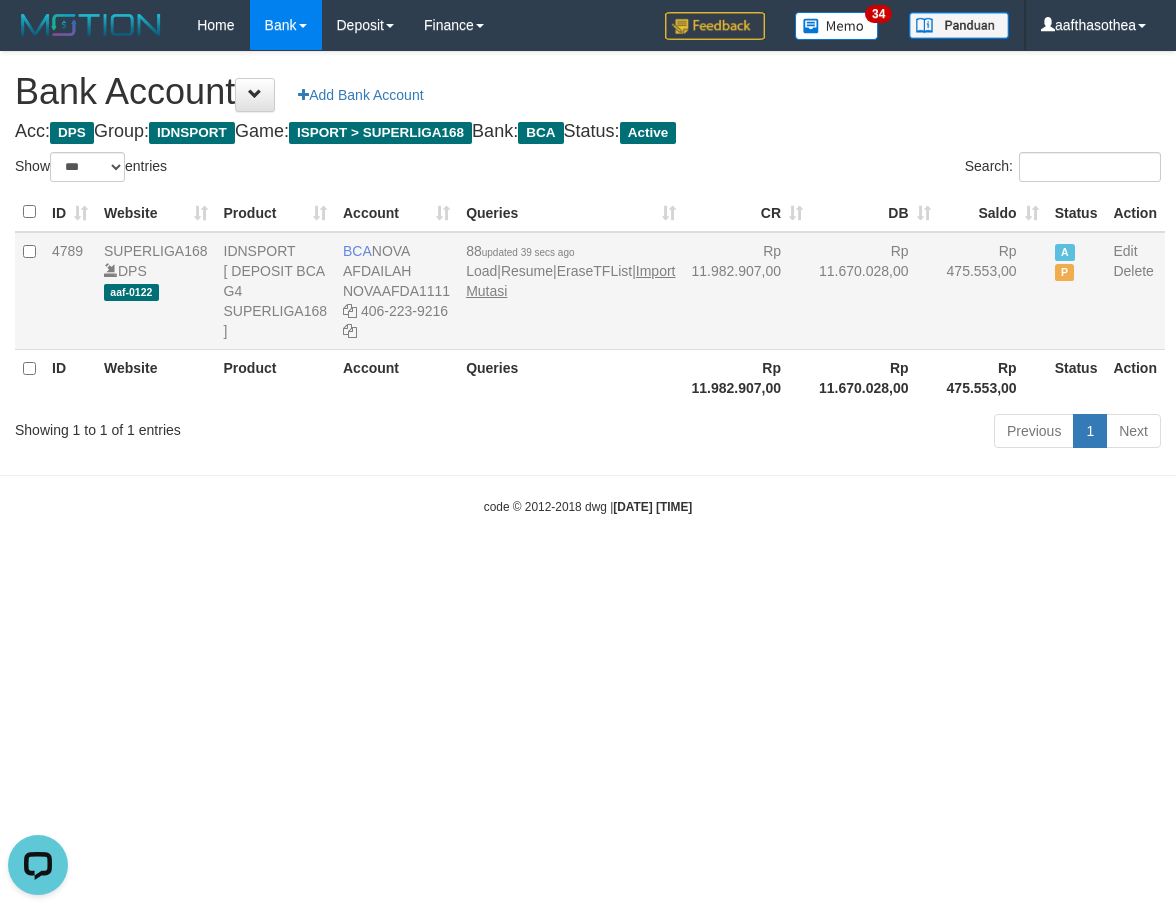 scroll, scrollTop: 0, scrollLeft: 0, axis: both 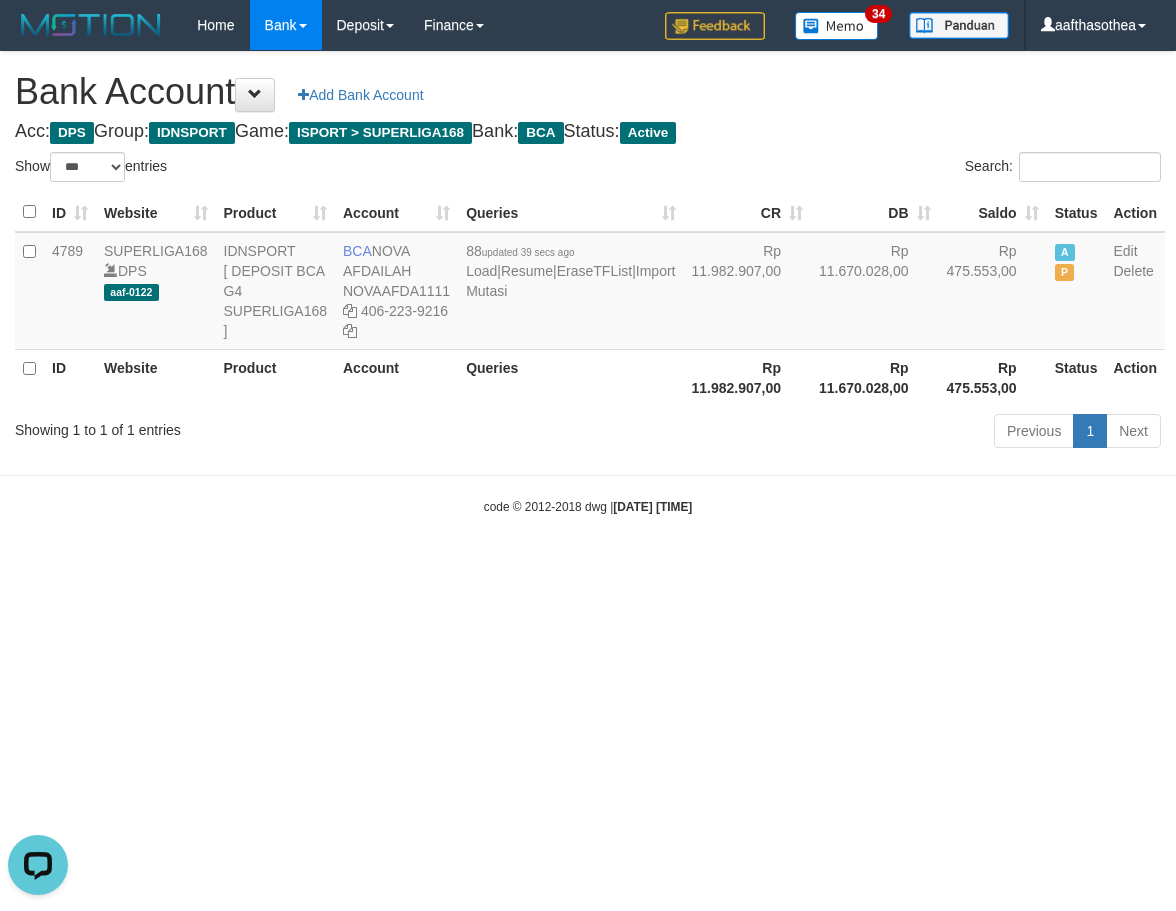 drag, startPoint x: 309, startPoint y: 569, endPoint x: 321, endPoint y: 566, distance: 12.369317 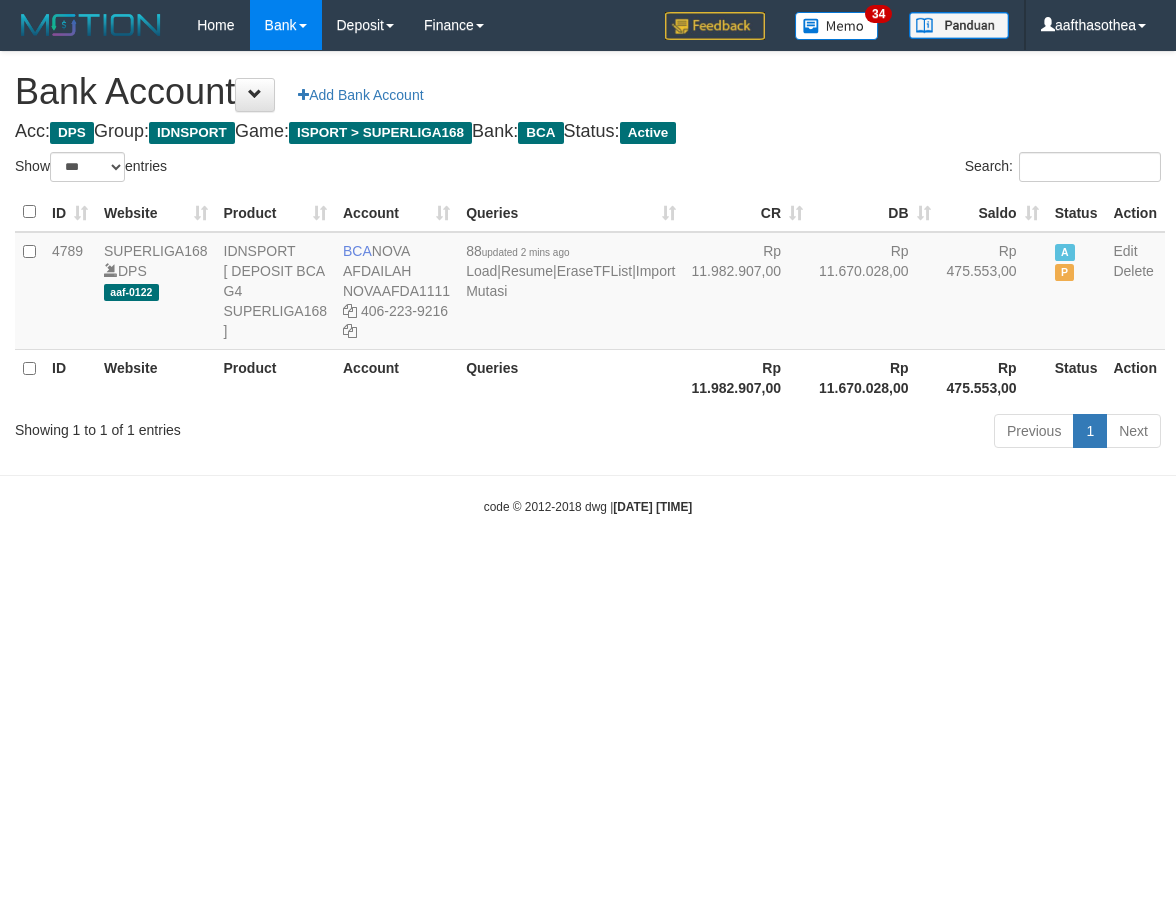 select on "***" 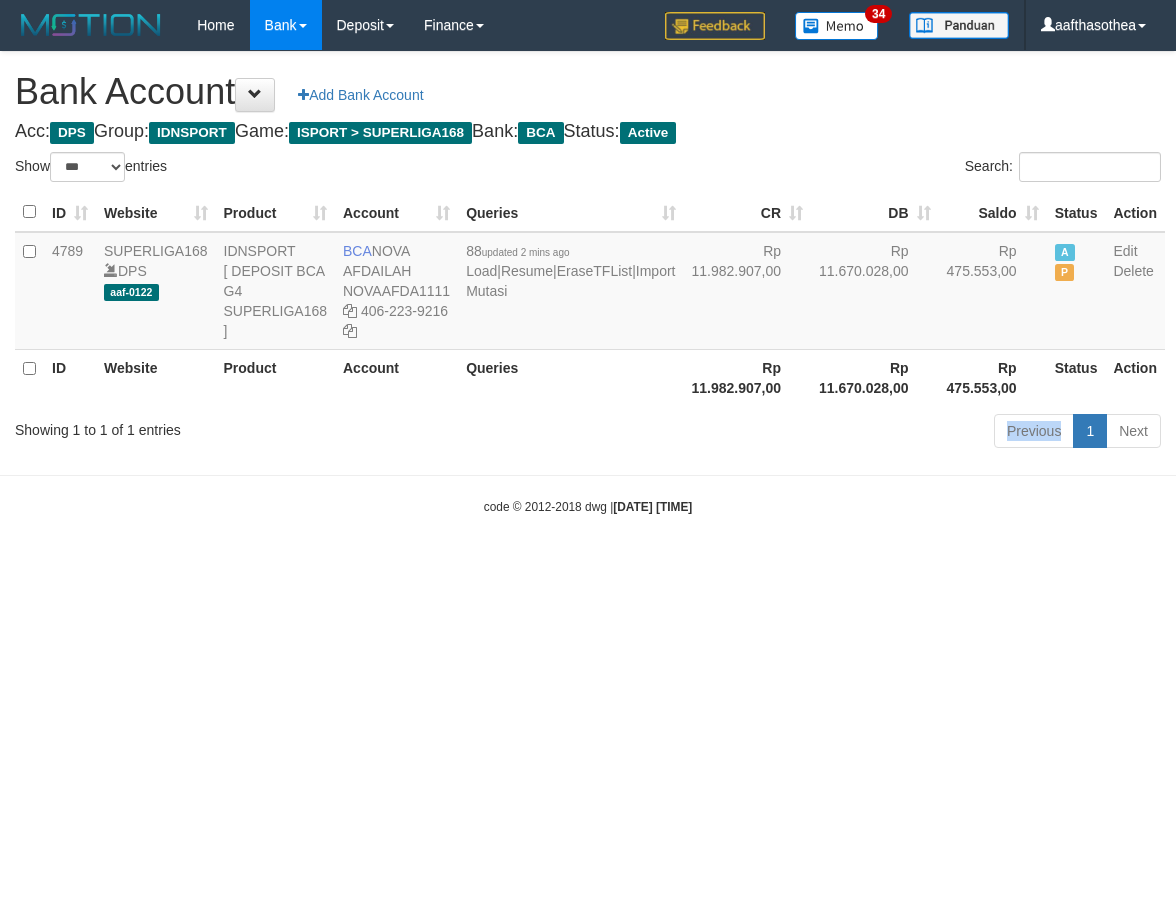 click on "Previous 1 Next" at bounding box center (833, 433) 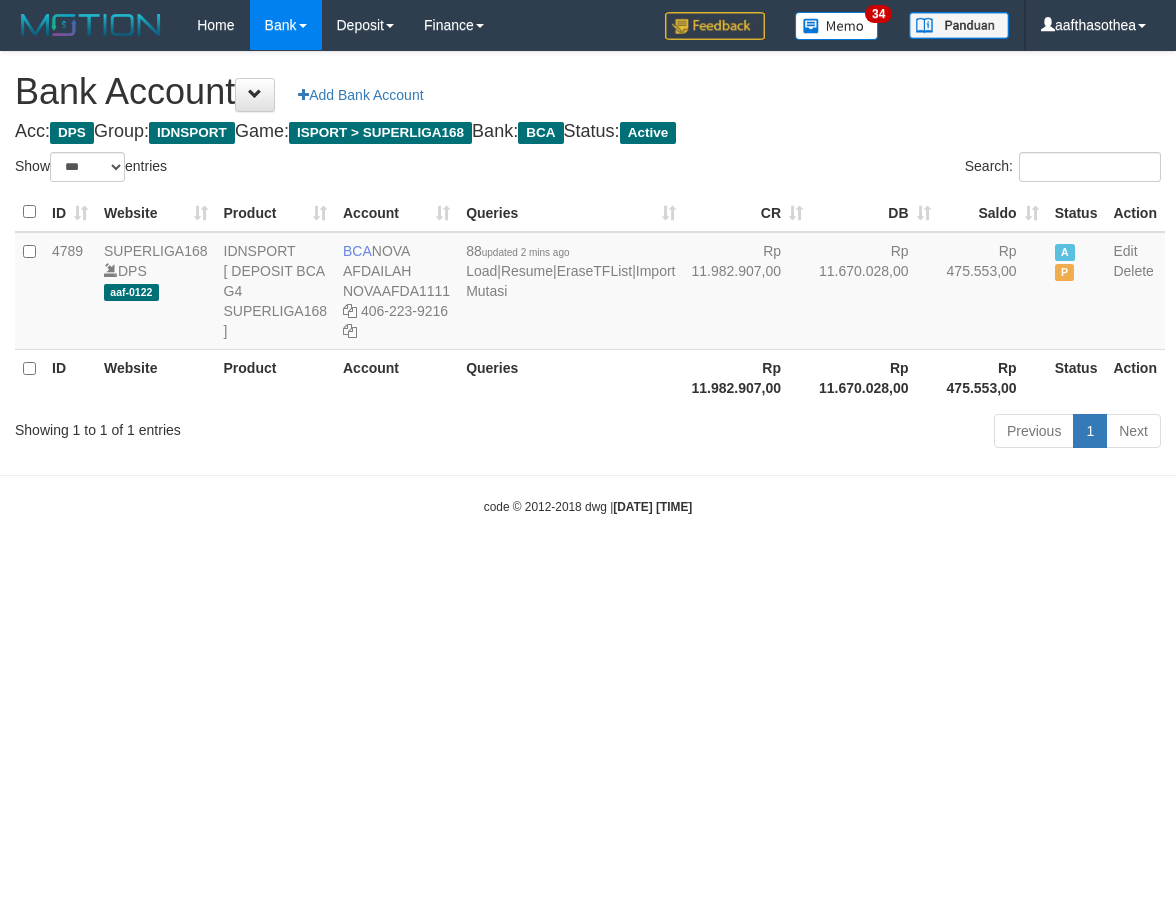 select on "***" 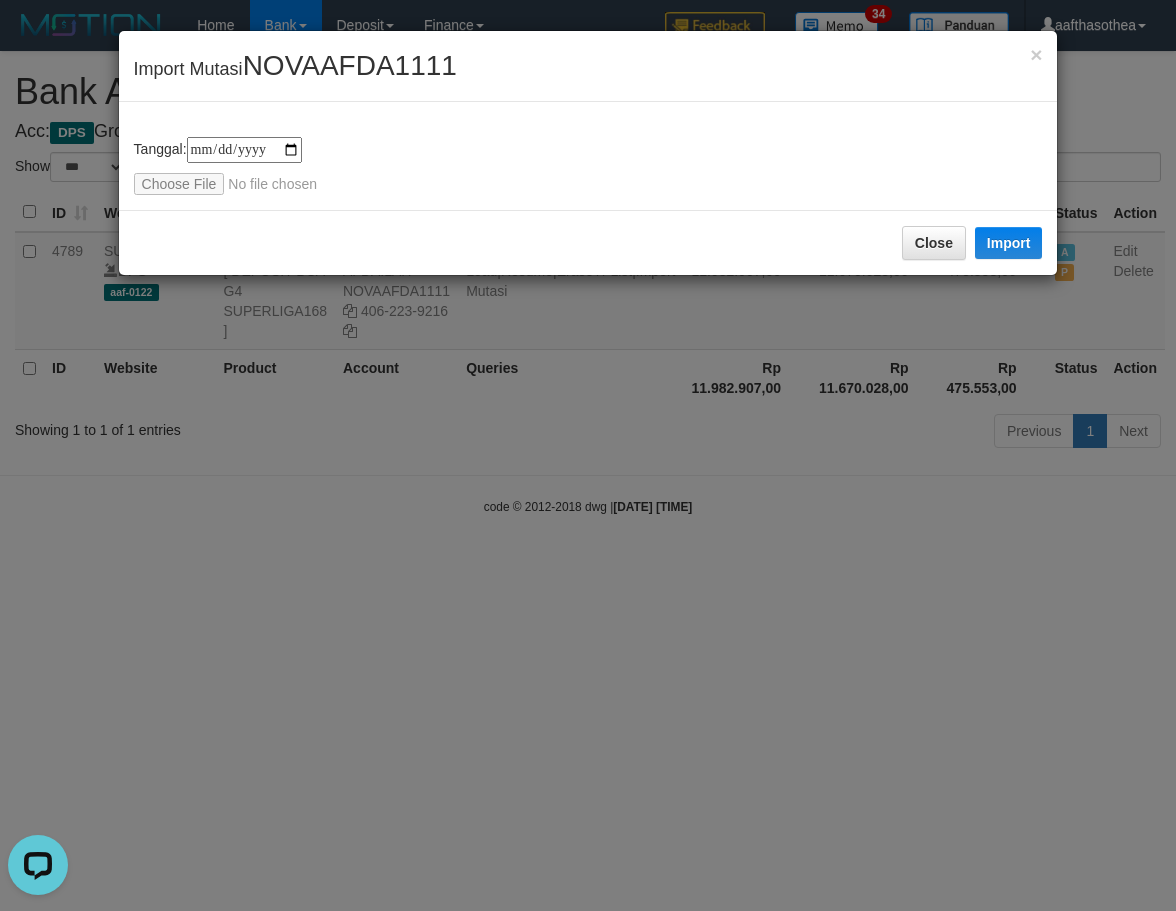 scroll, scrollTop: 0, scrollLeft: 0, axis: both 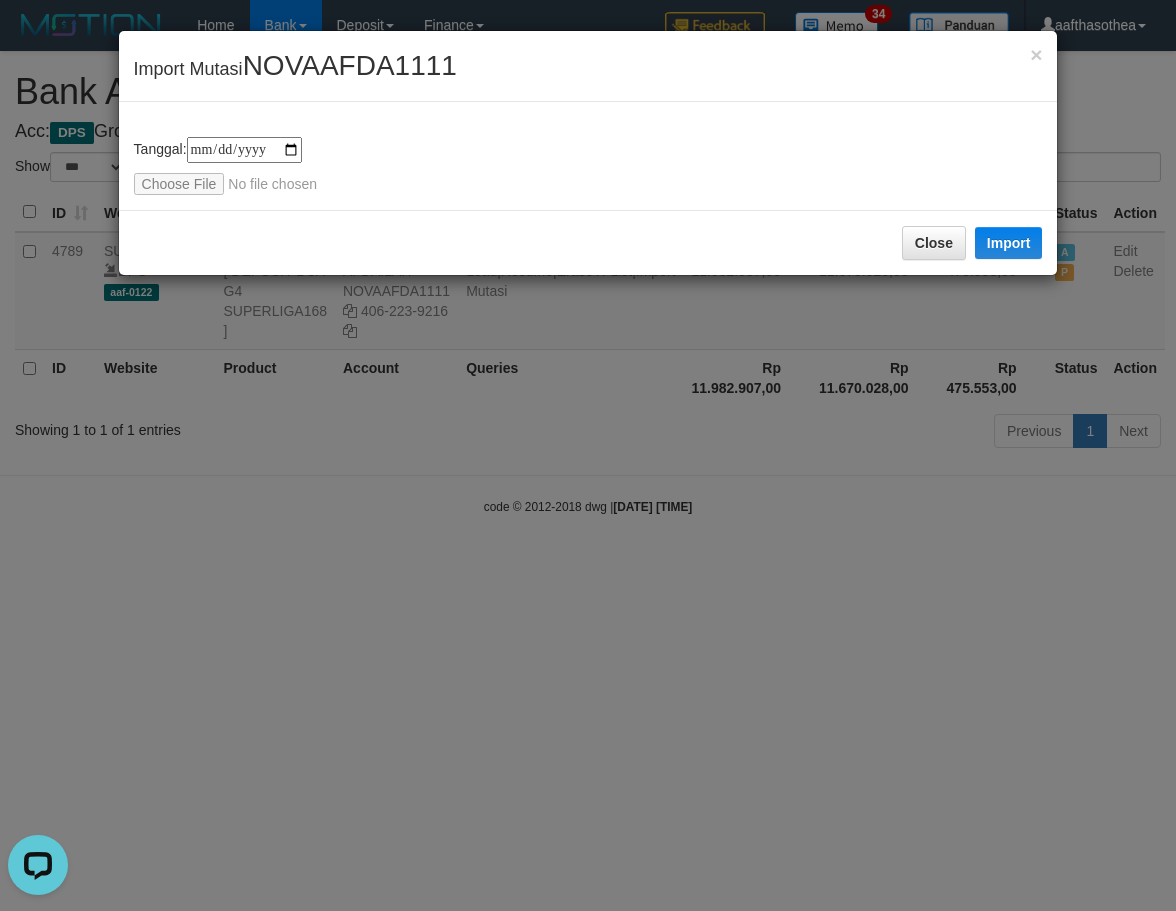 type on "**********" 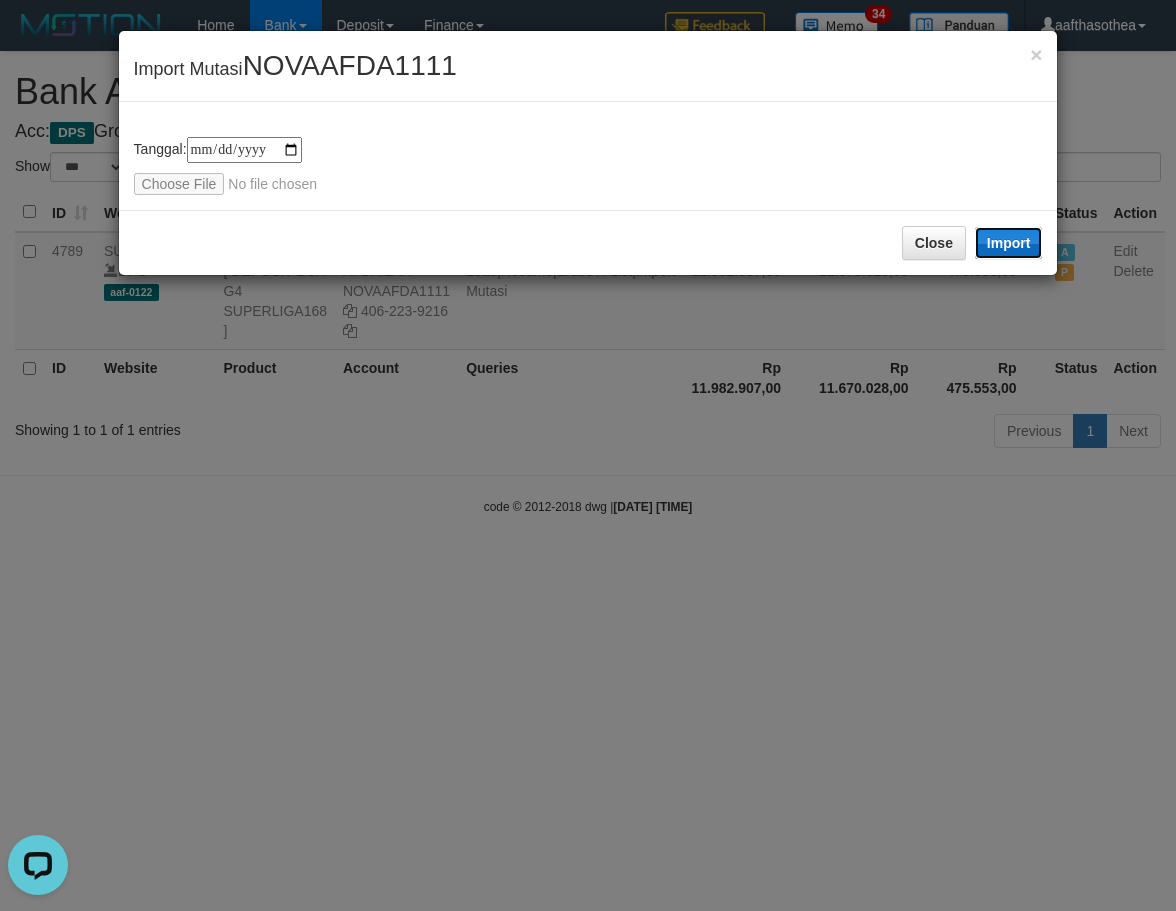click on "Import" at bounding box center [1009, 243] 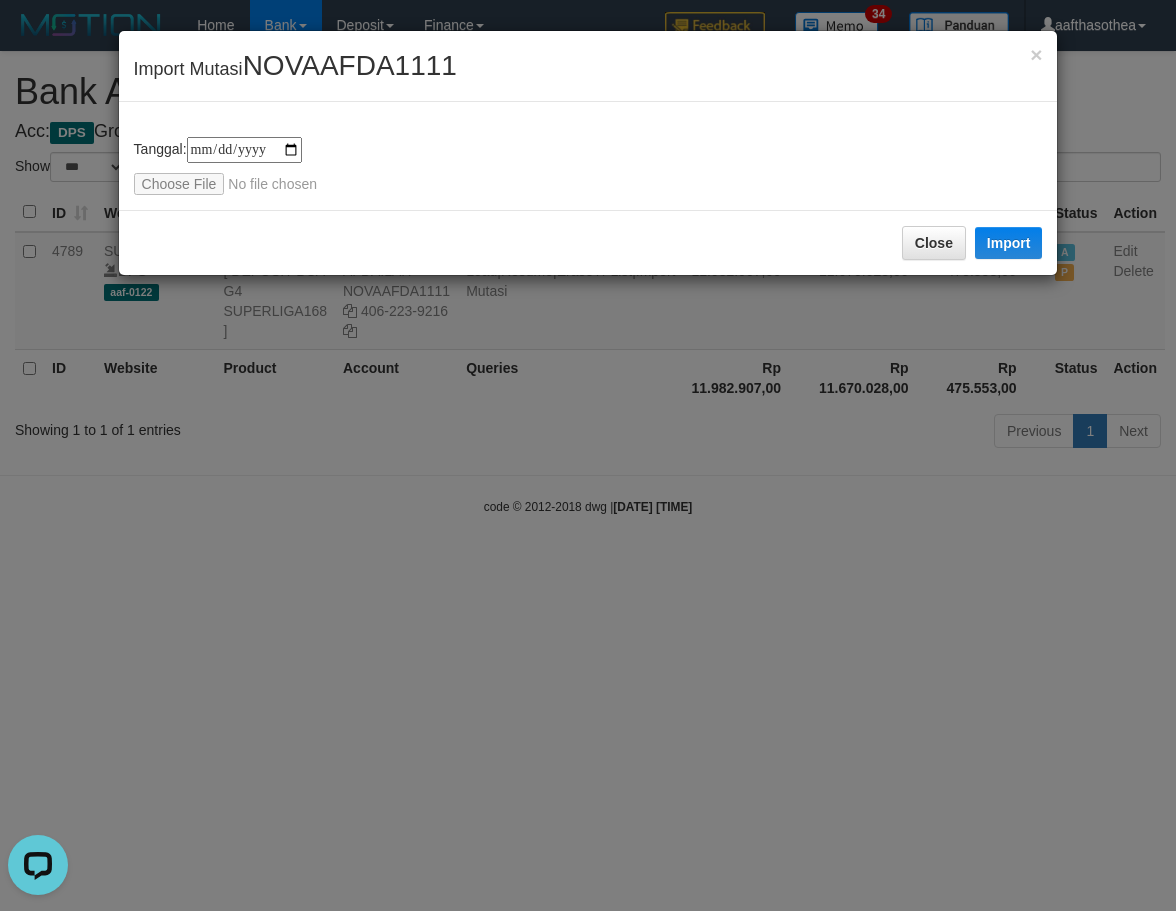 click on "**********" at bounding box center (588, 455) 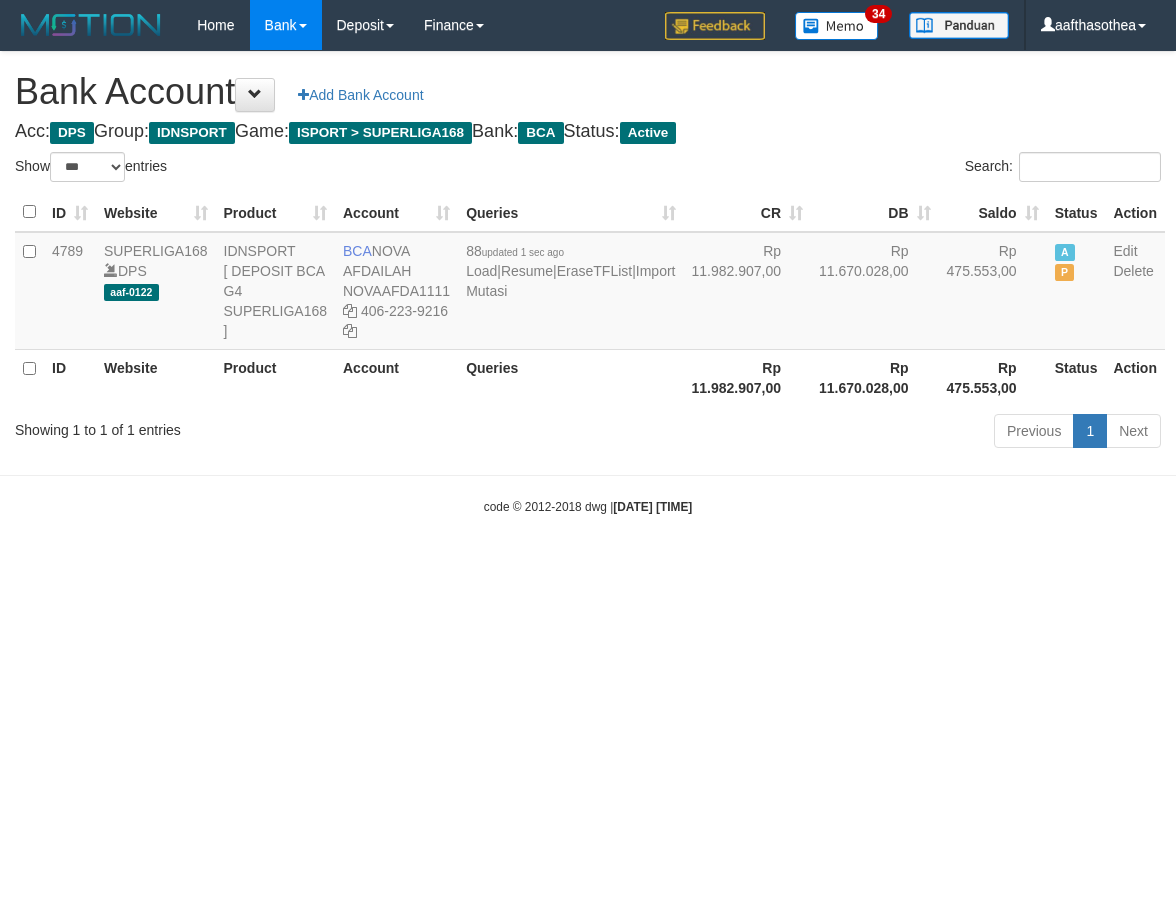 select on "***" 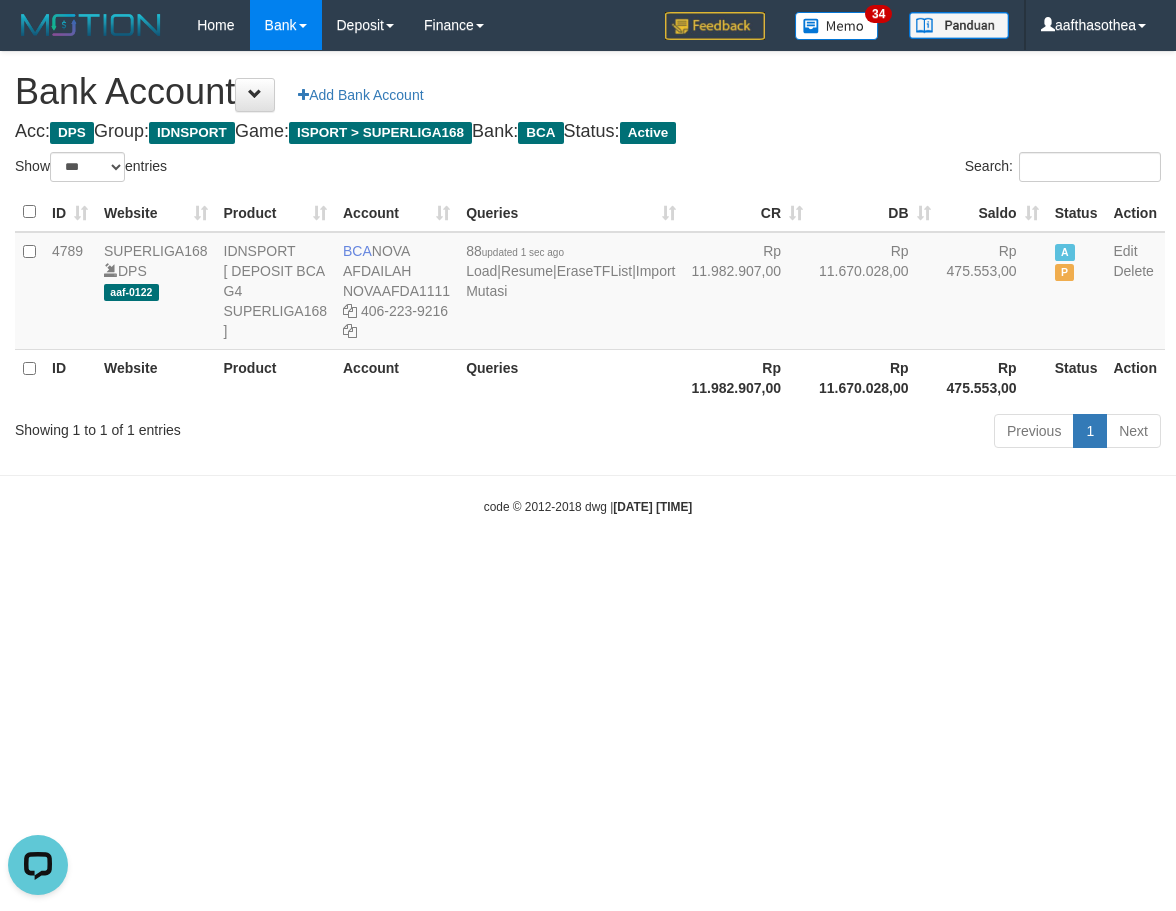 scroll, scrollTop: 0, scrollLeft: 0, axis: both 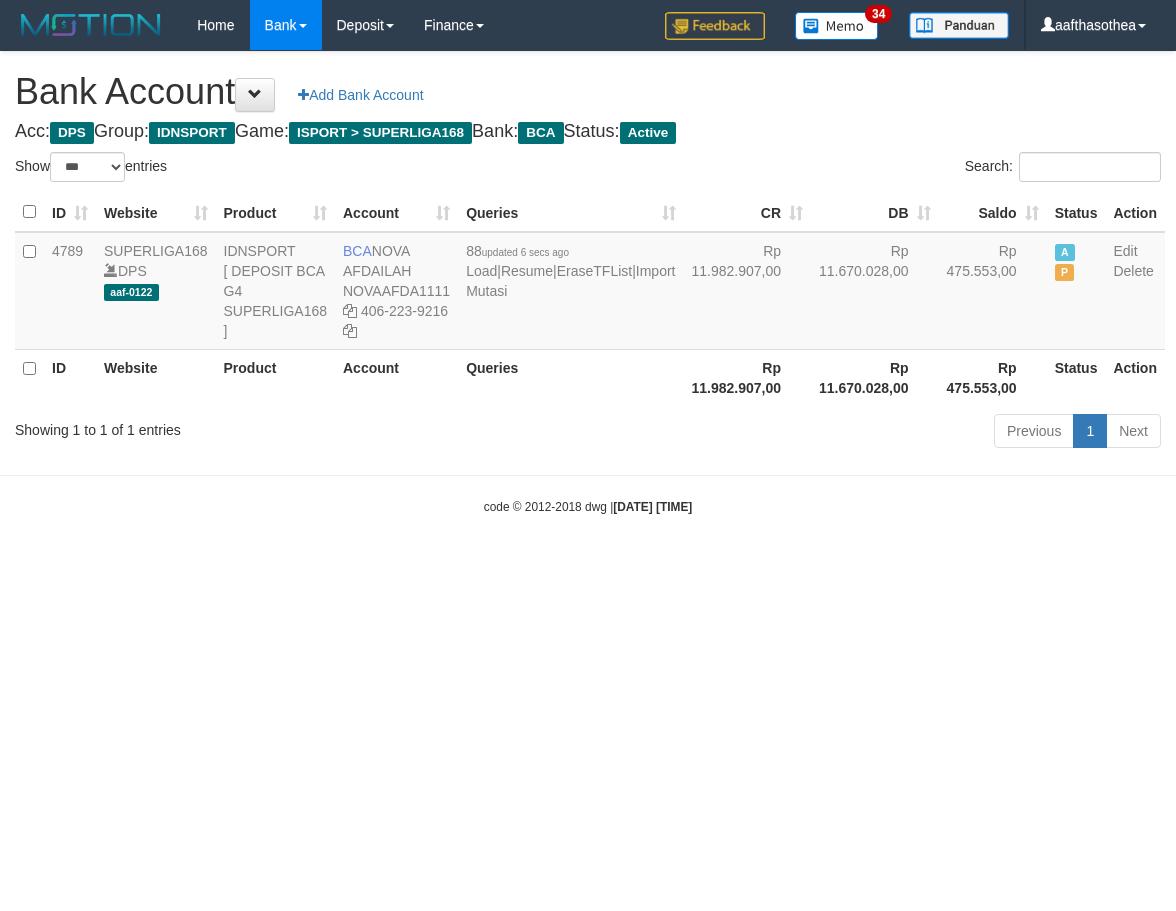 select on "***" 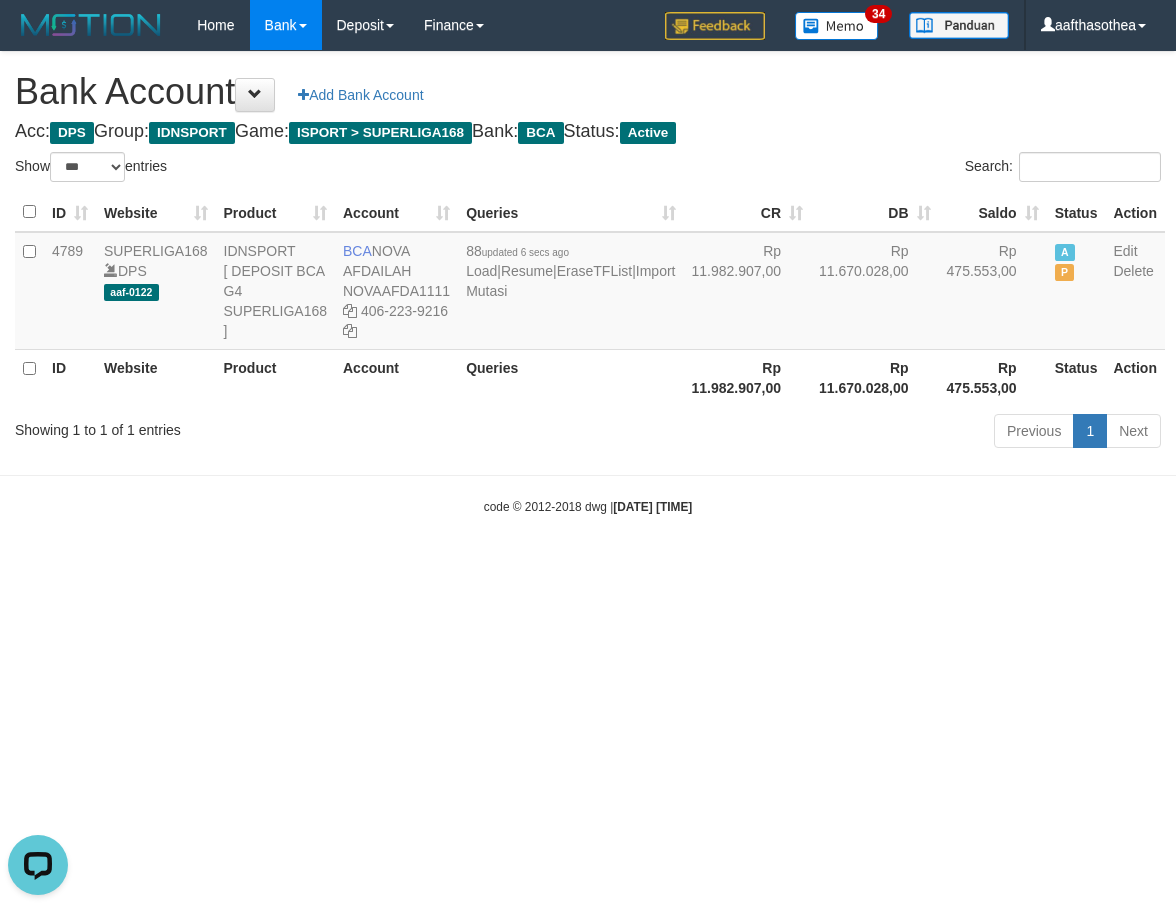 scroll, scrollTop: 0, scrollLeft: 0, axis: both 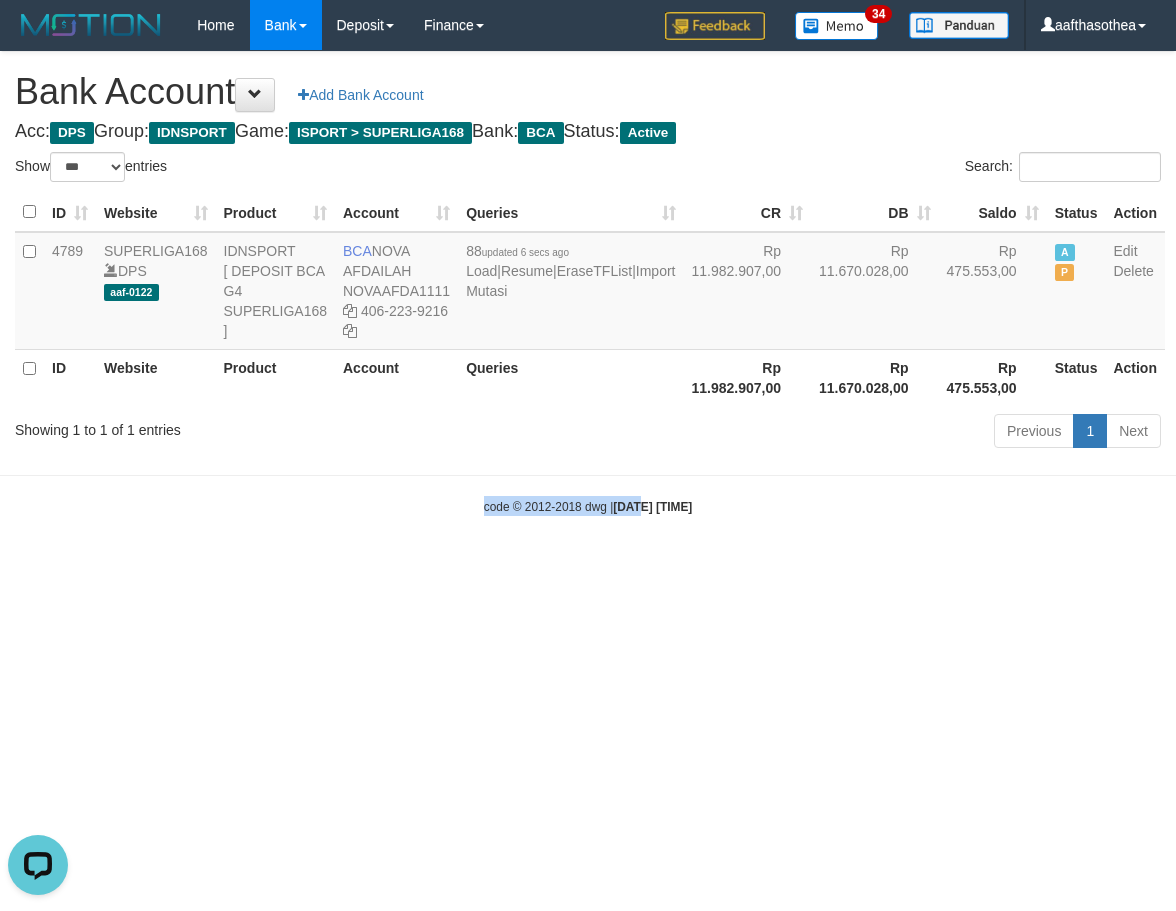 drag, startPoint x: 243, startPoint y: 599, endPoint x: 586, endPoint y: 611, distance: 343.20984 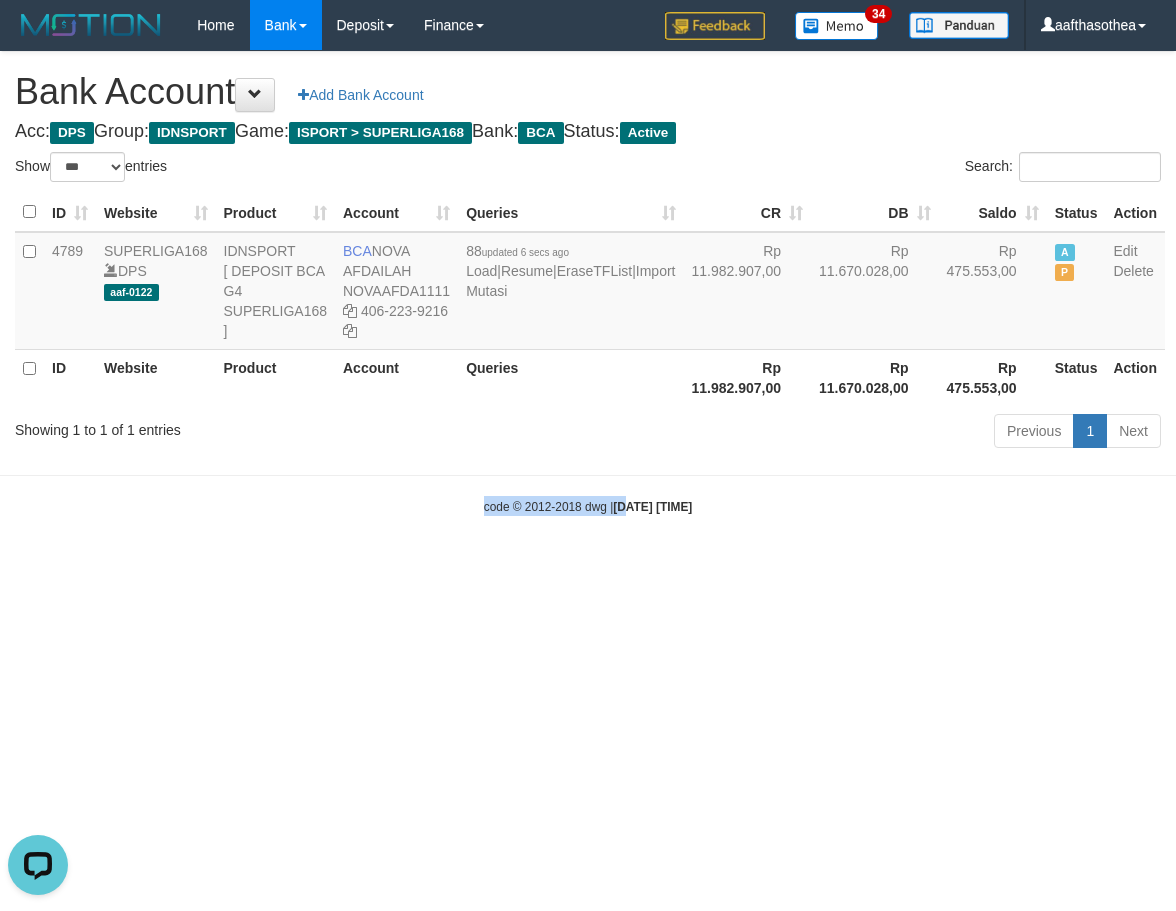 click on "Toggle navigation
Home
Bank
Account List
Load
By Website
Group
[ISPORT]													SUPERLIGA168
By Load Group (DPS)" at bounding box center (588, 283) 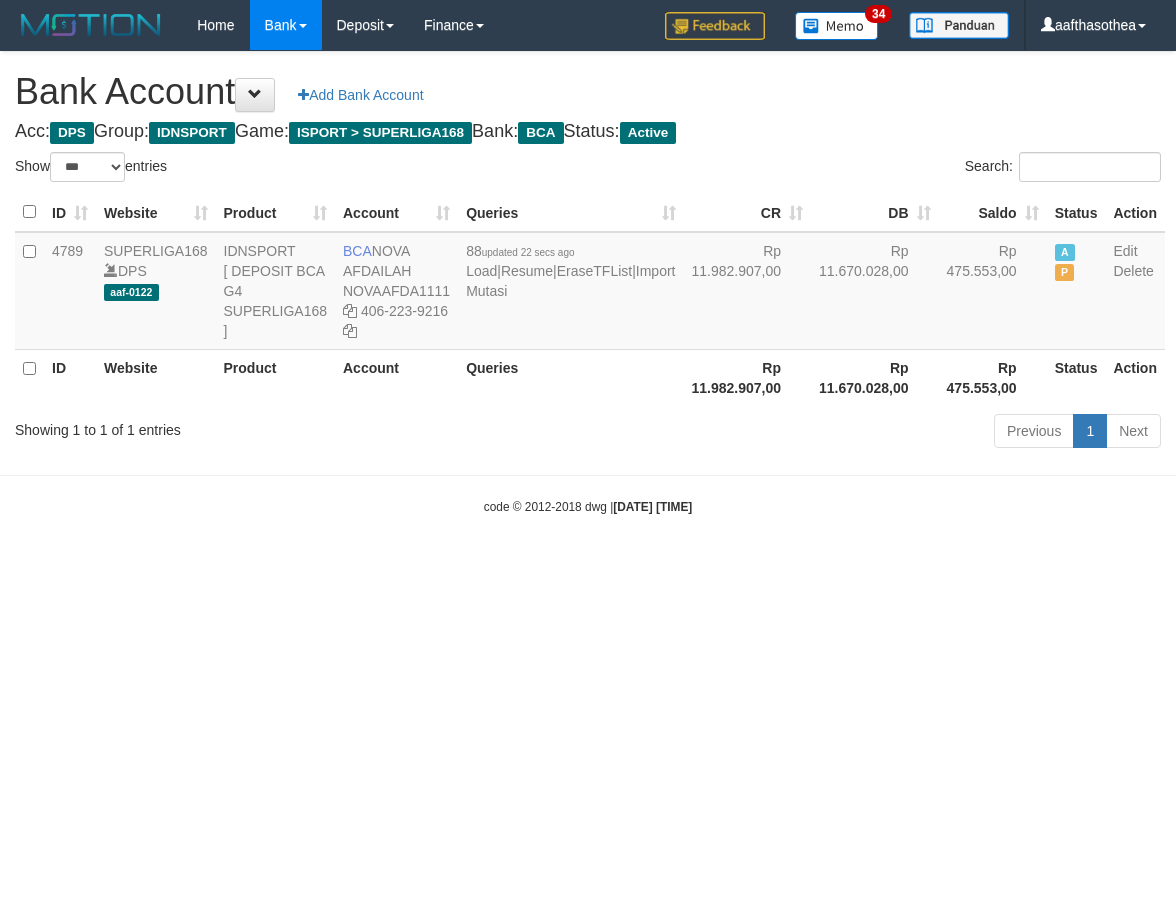 select on "***" 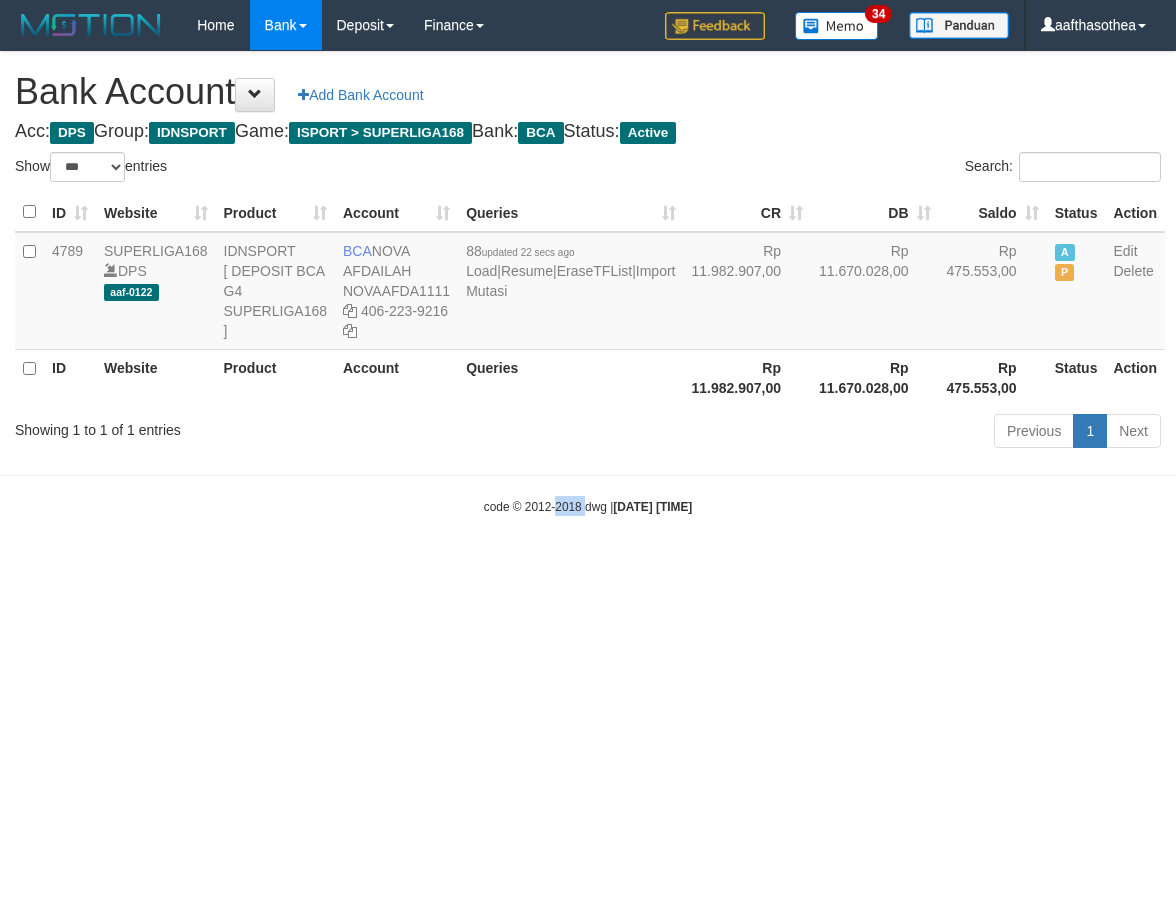 click on "Toggle navigation
Home
Bank
Account List
Load
By Website
Group
[ISPORT]													SUPERLIGA168
By Load Group (DPS)
34" at bounding box center [588, 283] 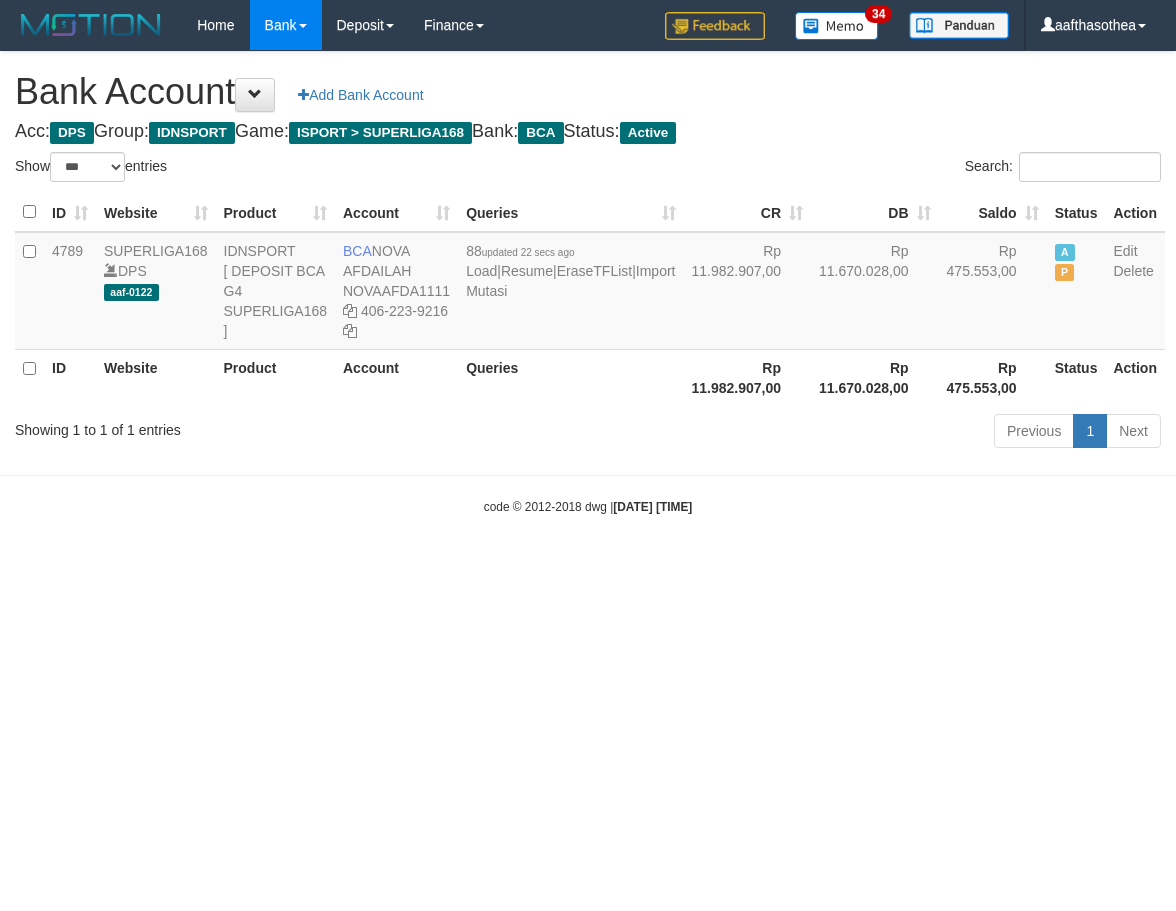 select on "***" 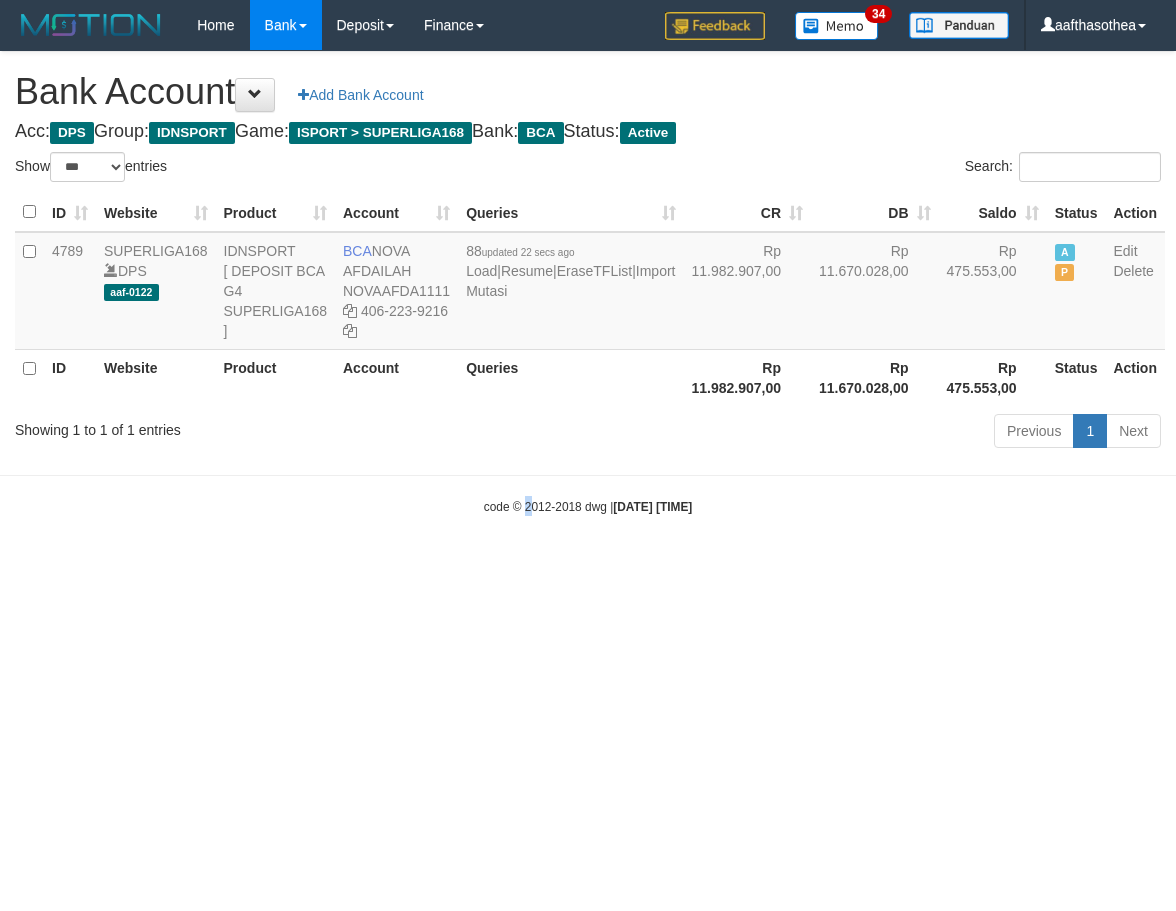 click on "Toggle navigation
Home
Bank
Account List
Load
By Website
Group
[ISPORT]													SUPERLIGA168
By Load Group (DPS)" at bounding box center [588, 283] 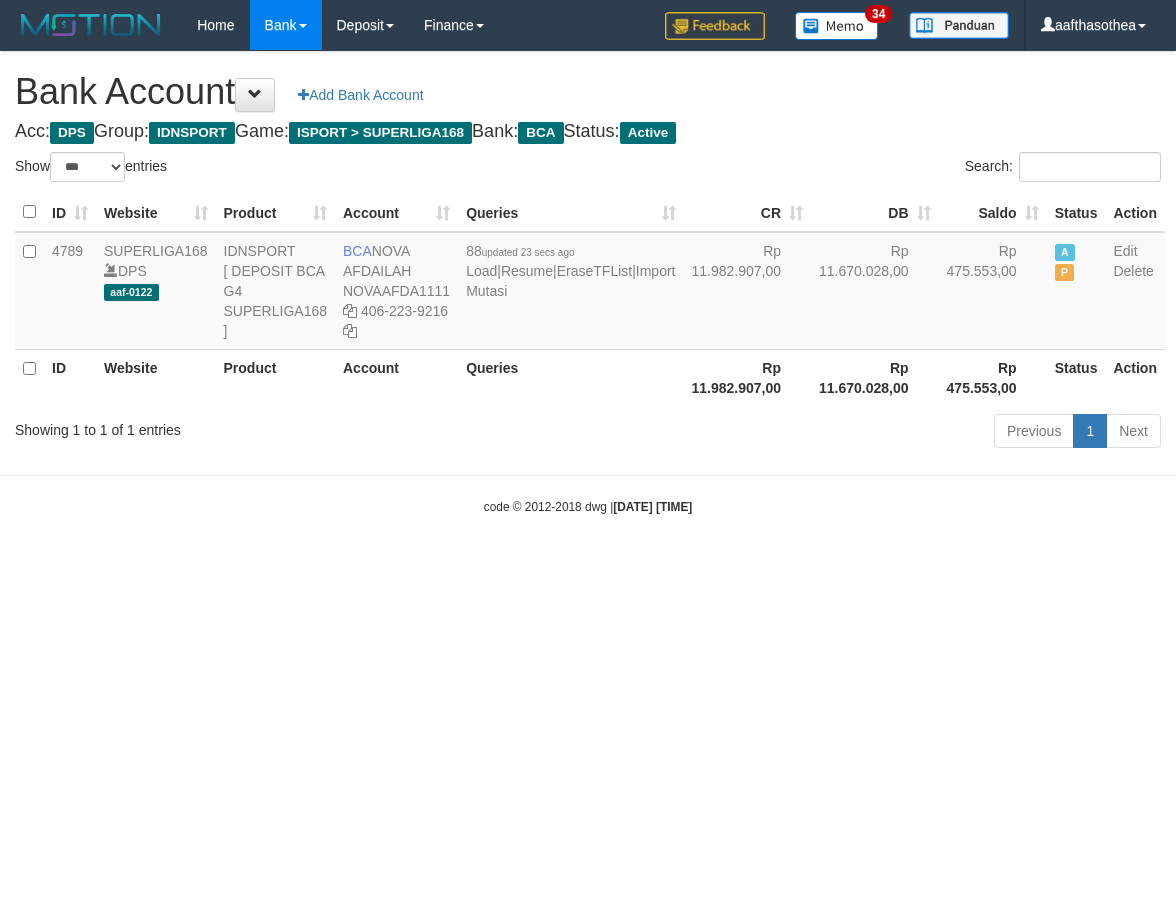 select on "***" 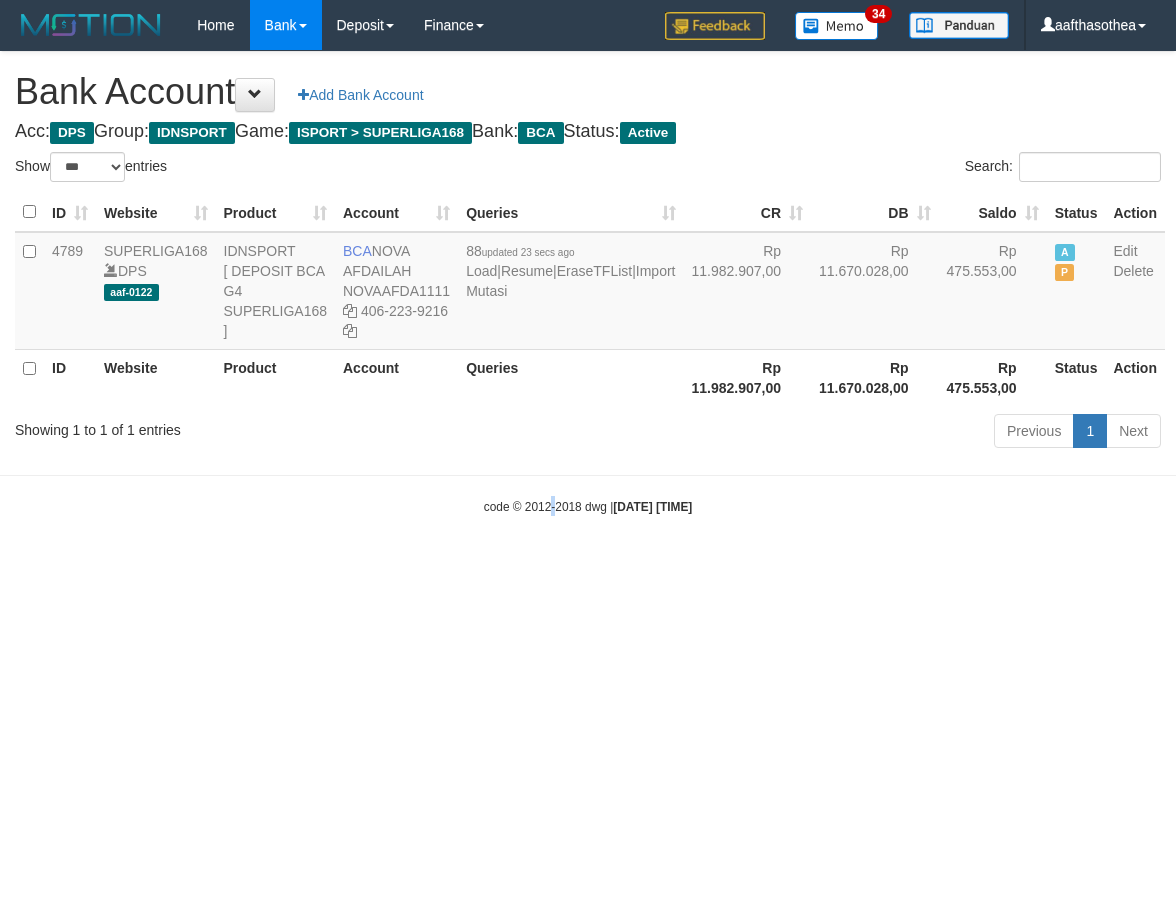 click on "Toggle navigation
Home
Bank
Account List
Load
By Website
Group
[ISPORT]													SUPERLIGA168
By Load Group (DPS)" at bounding box center [588, 283] 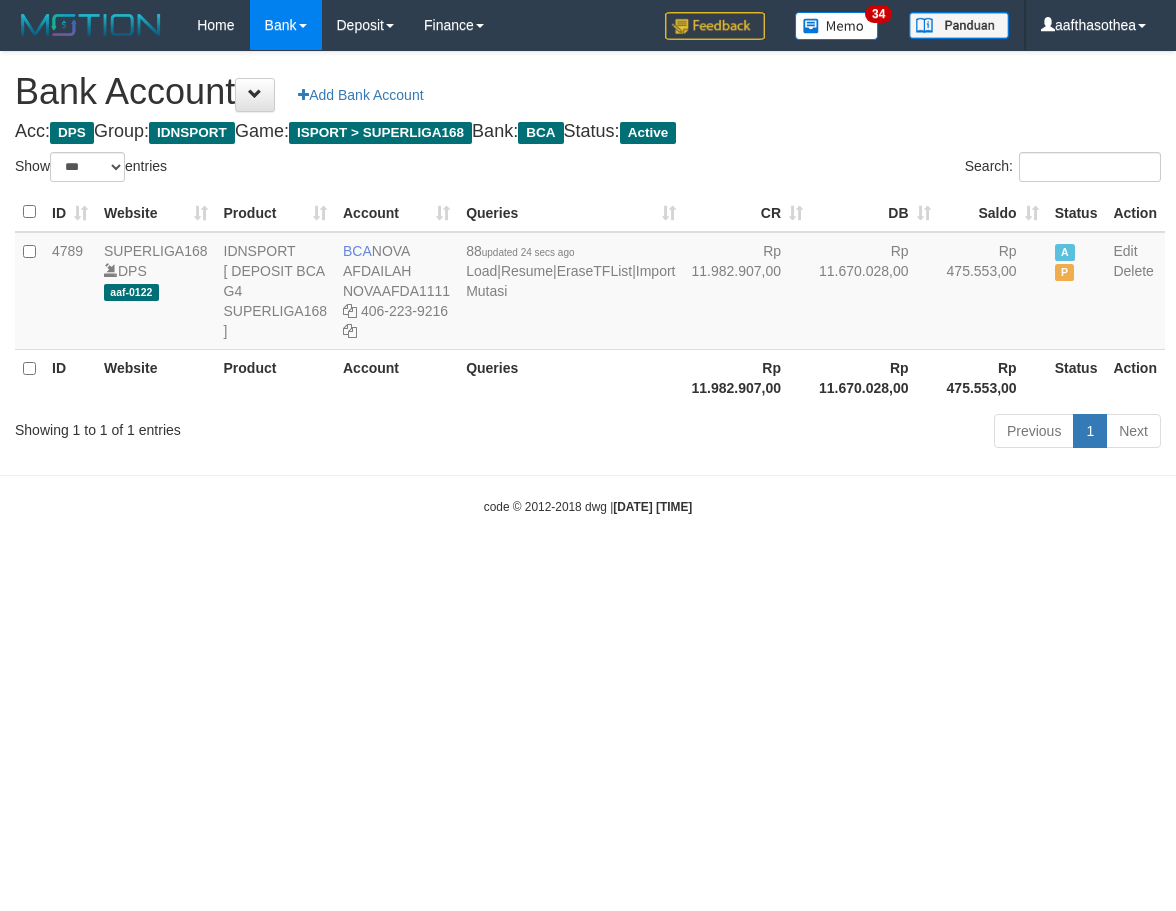 select on "***" 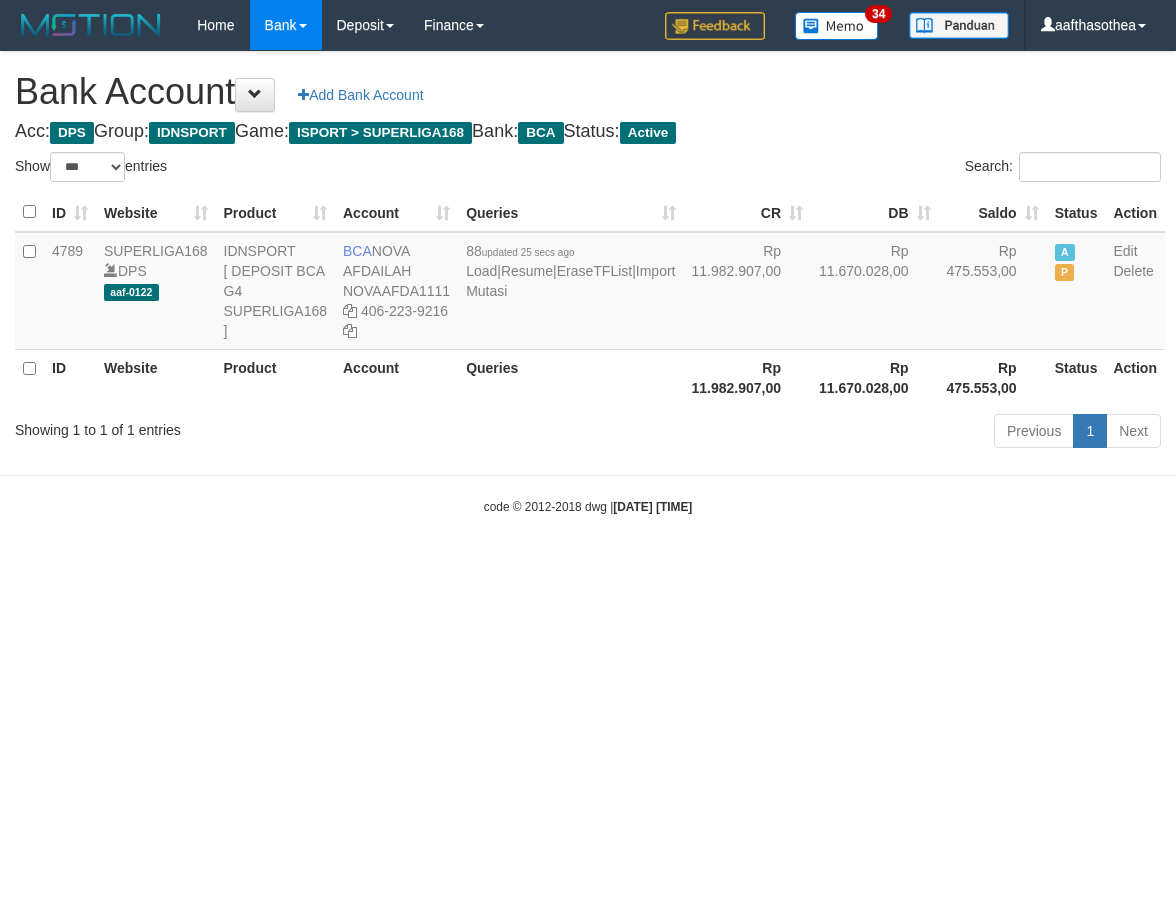 select on "***" 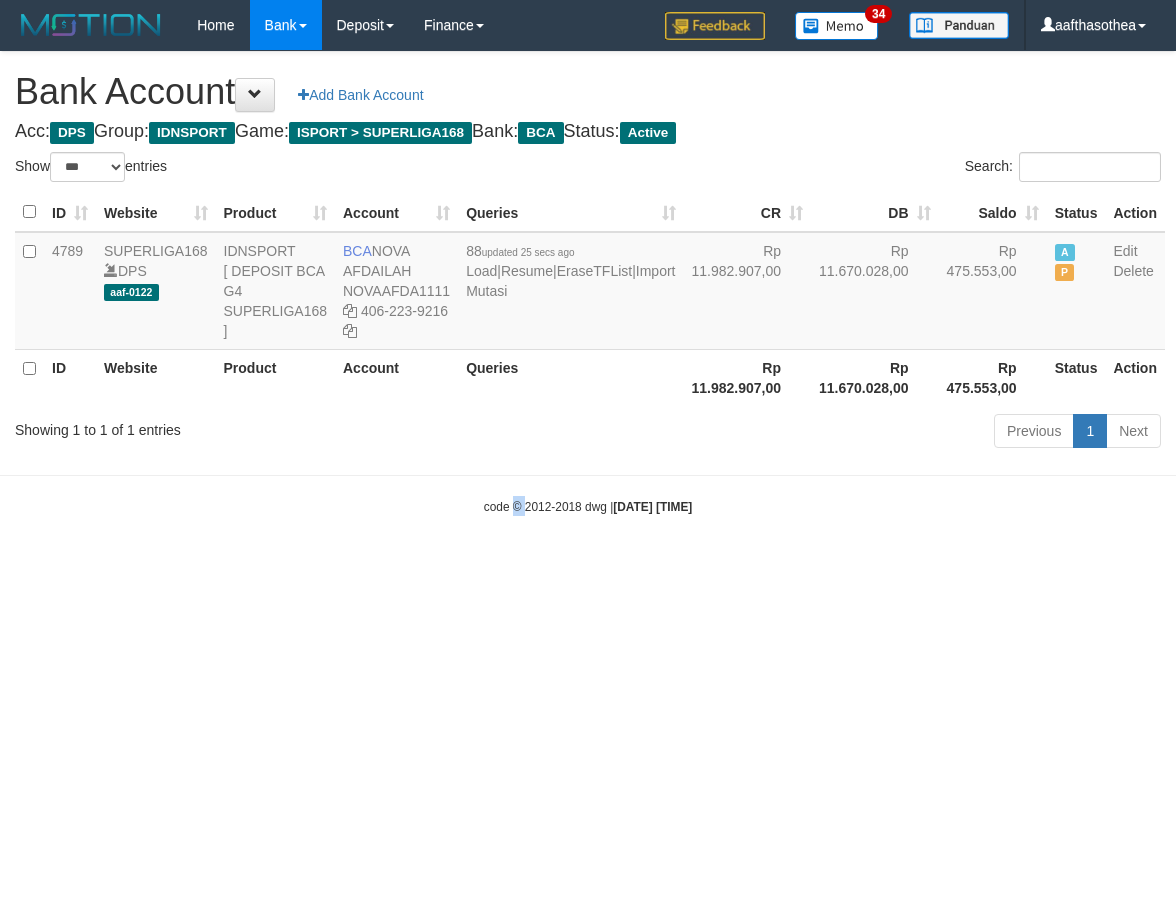 click on "Toggle navigation
Home
Bank
Account List
Load
By Website
Group
[ISPORT]													SUPERLIGA168
By Load Group (DPS)" at bounding box center (588, 283) 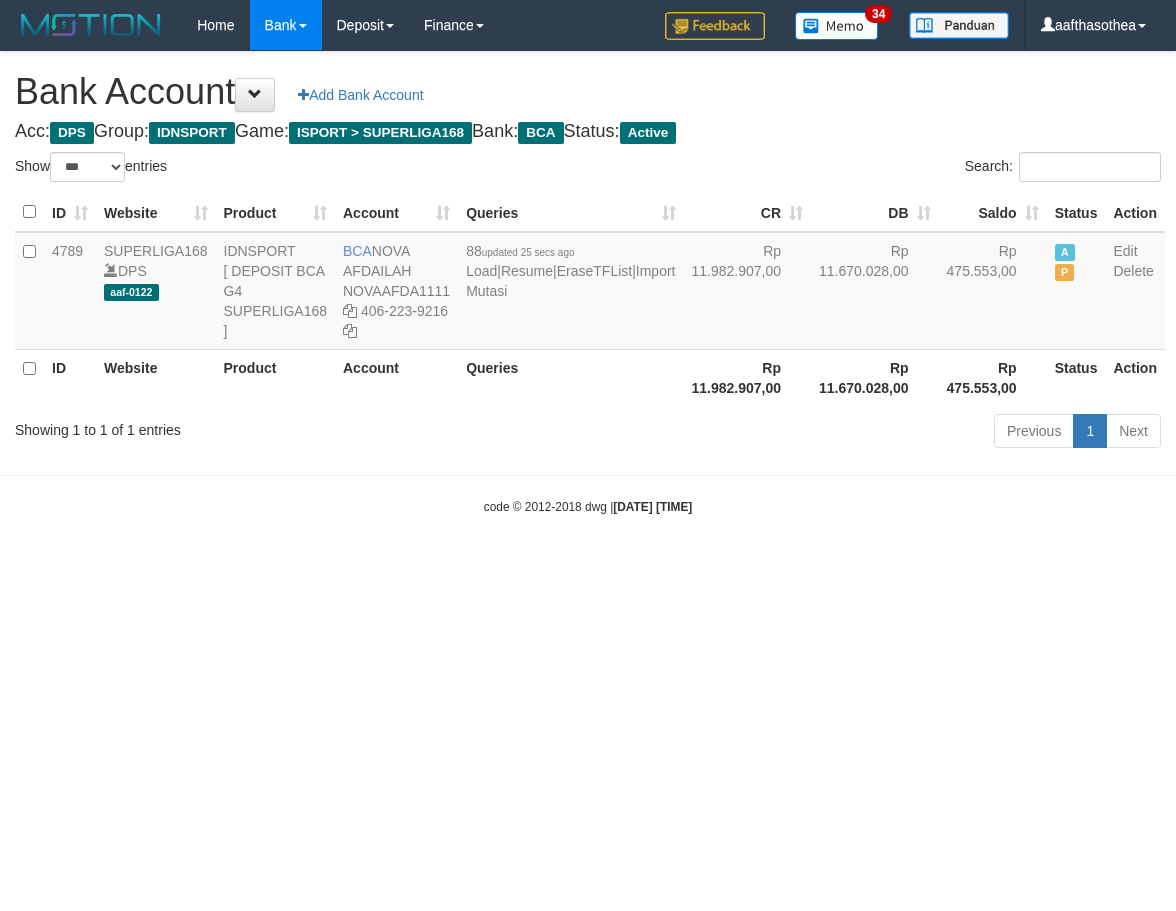 select on "***" 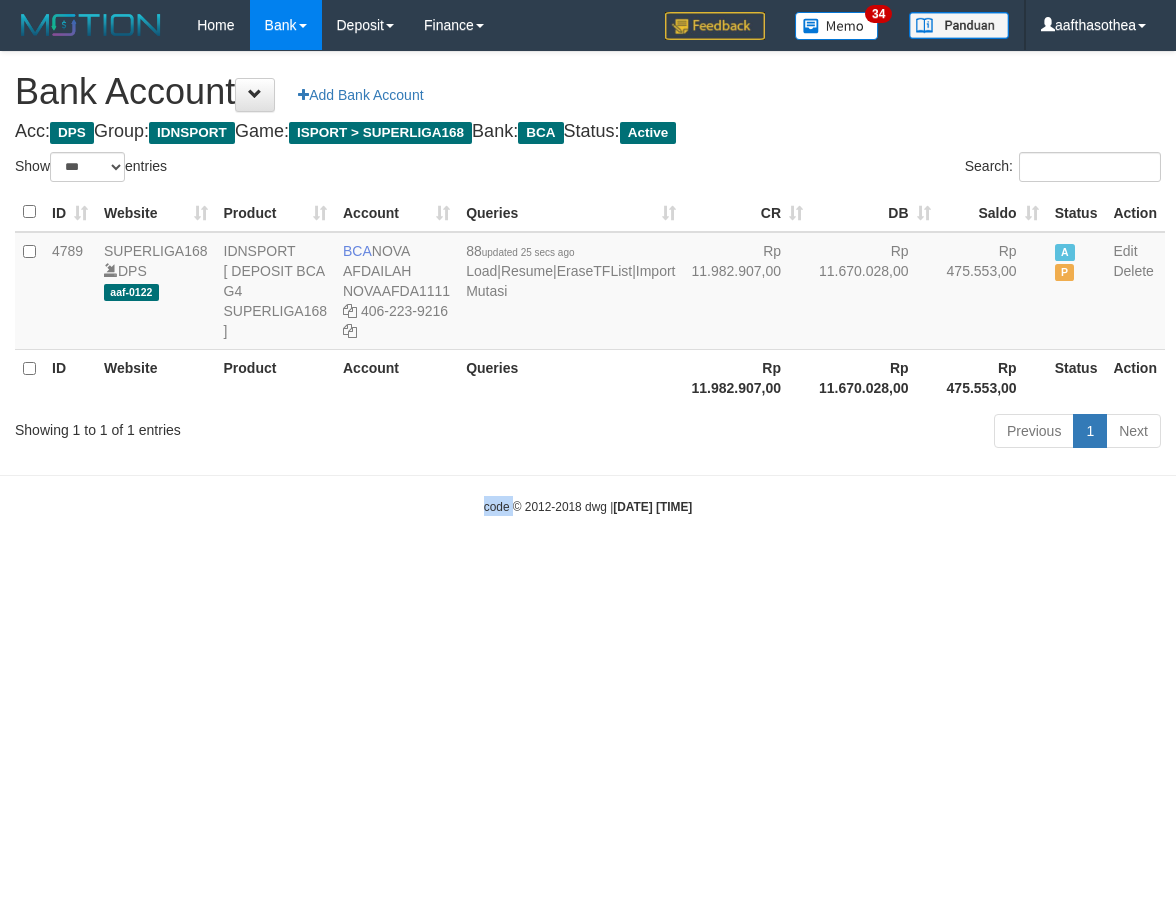click on "Toggle navigation
Home
Bank
Account List
Load
By Website
Group
[ISPORT]													SUPERLIGA168
By Load Group (DPS)" at bounding box center (588, 283) 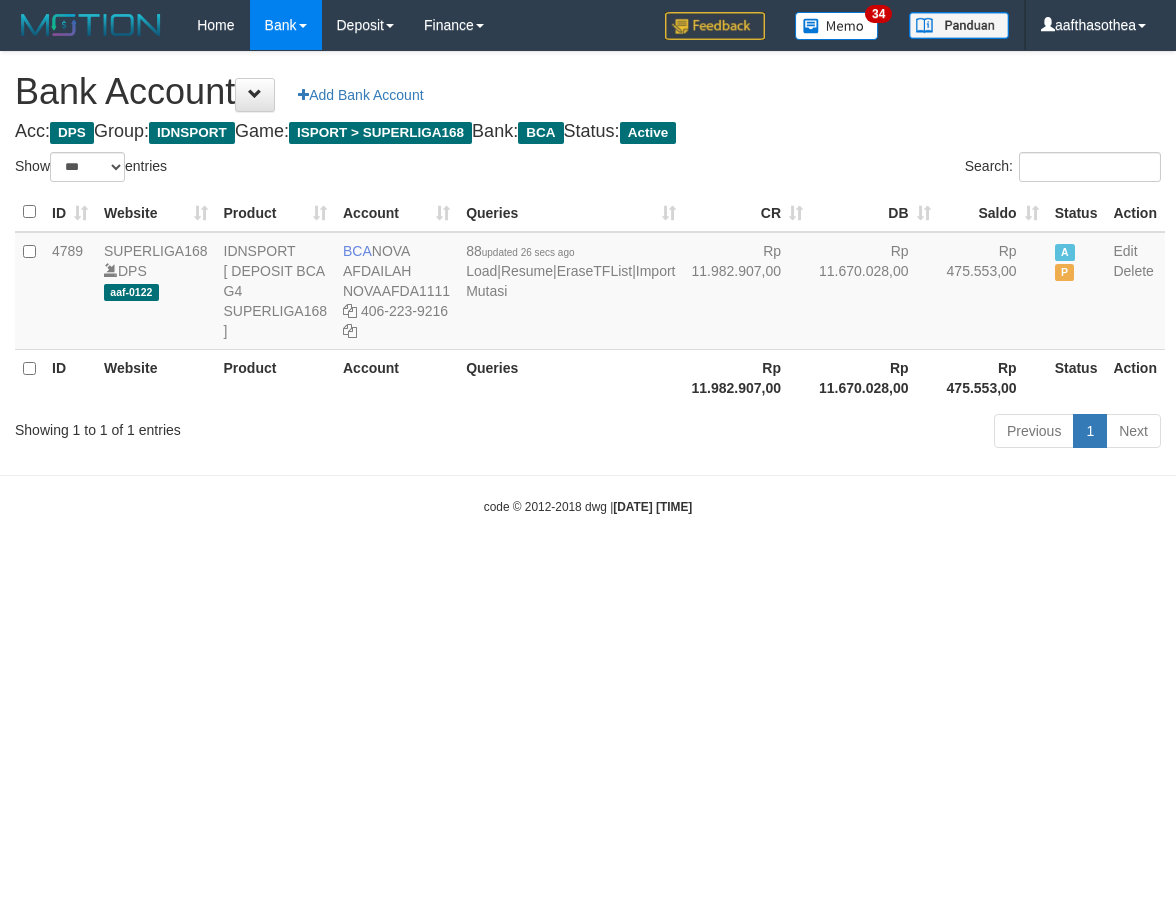 select on "***" 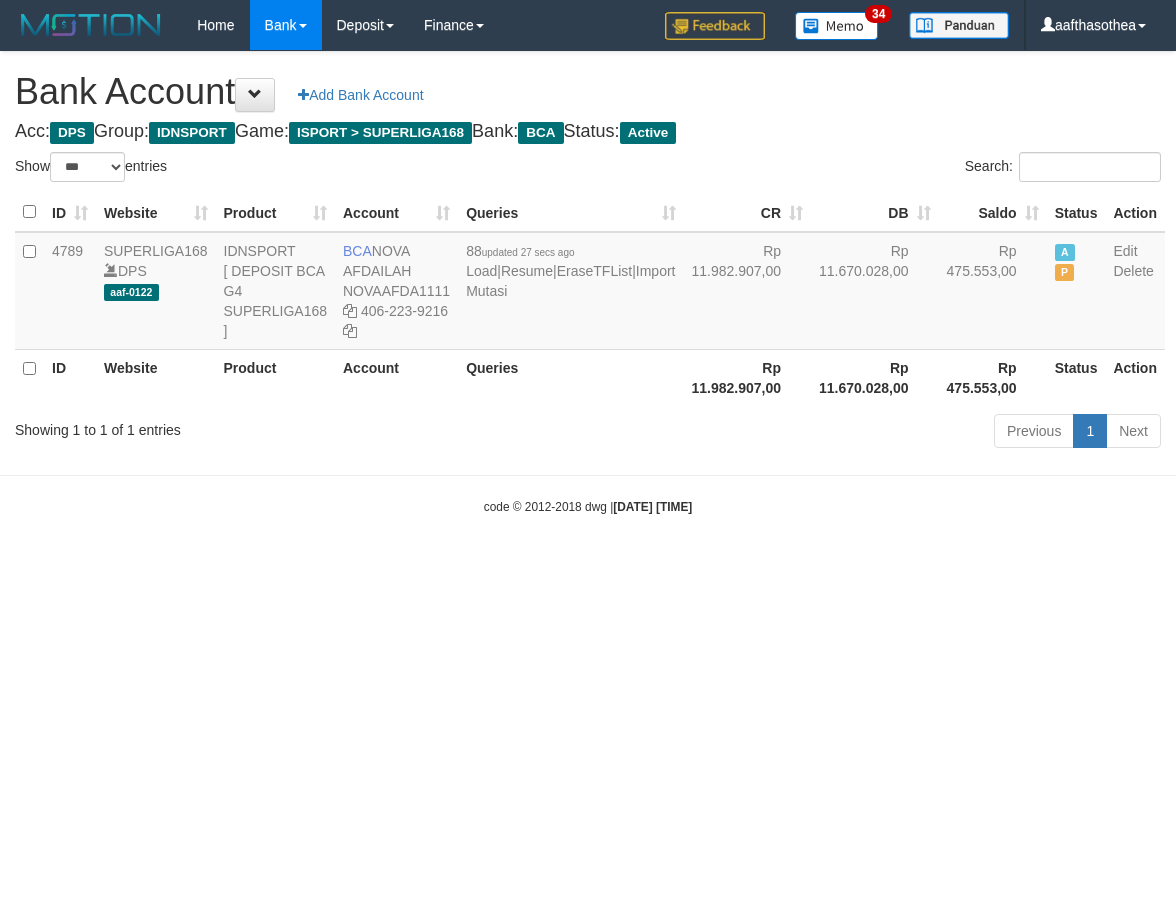 select on "***" 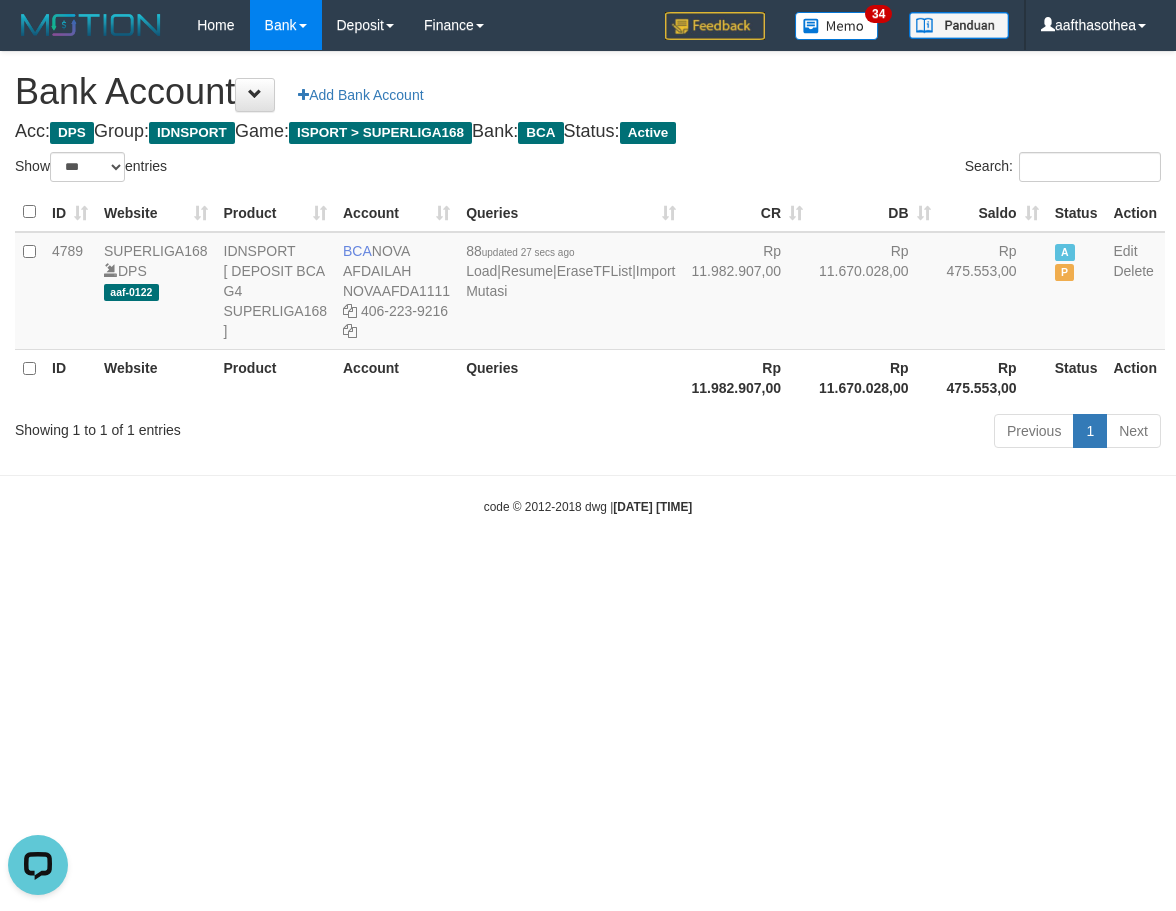 scroll, scrollTop: 0, scrollLeft: 0, axis: both 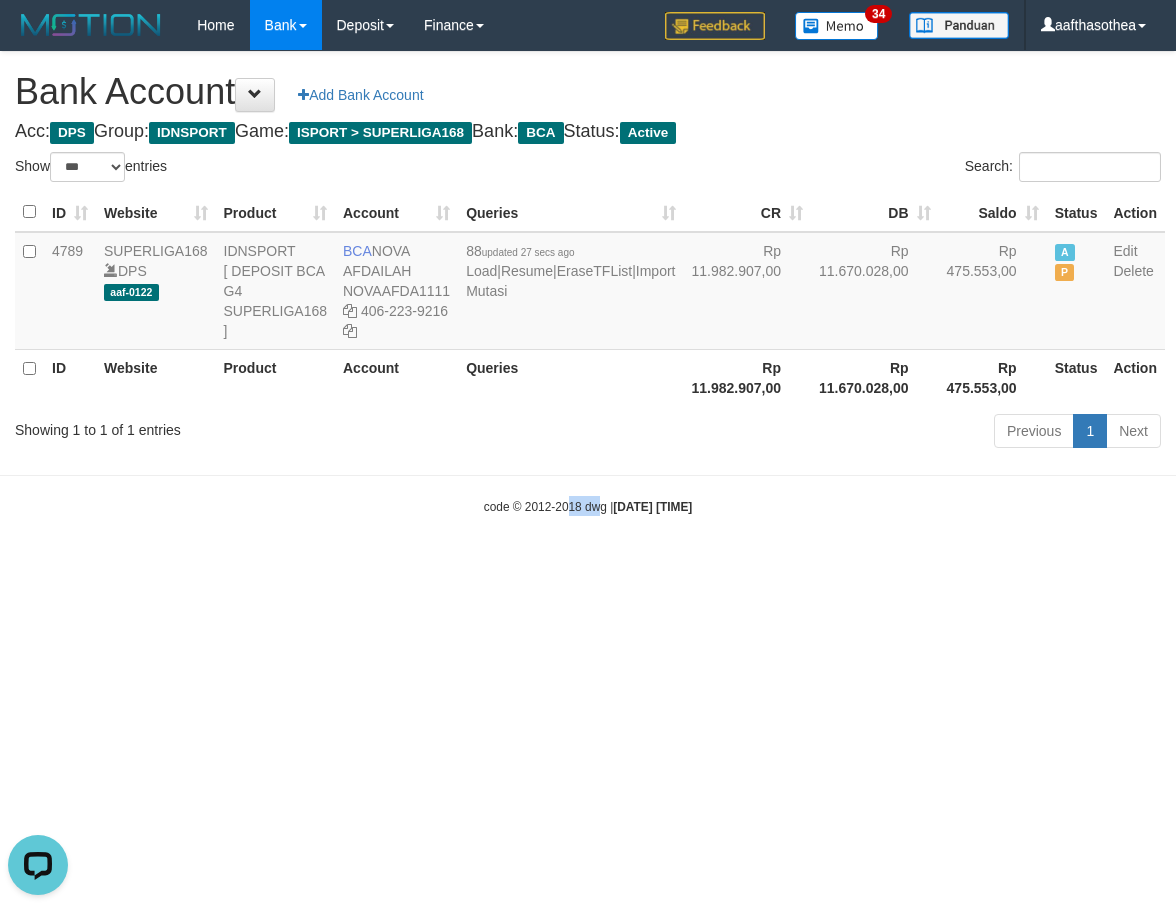 drag, startPoint x: 561, startPoint y: 659, endPoint x: 549, endPoint y: 654, distance: 13 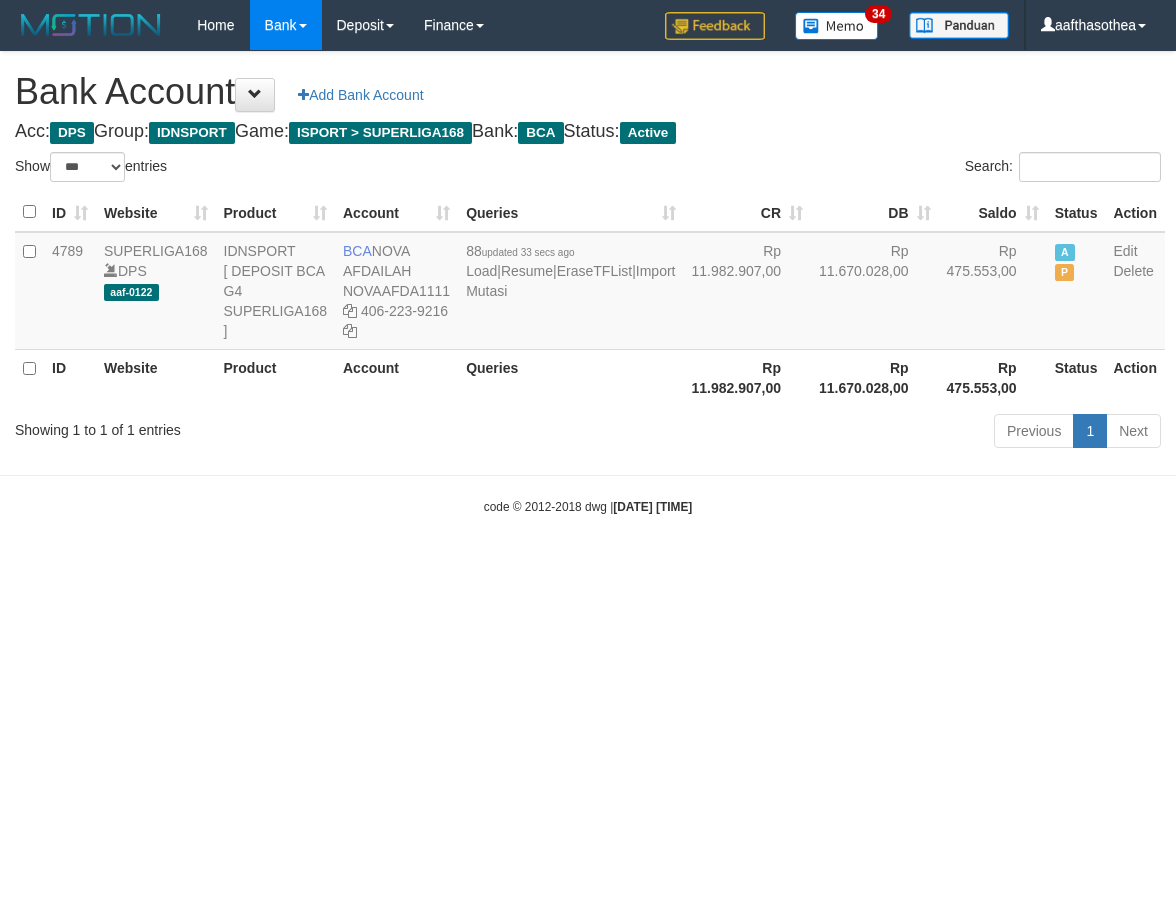 select on "***" 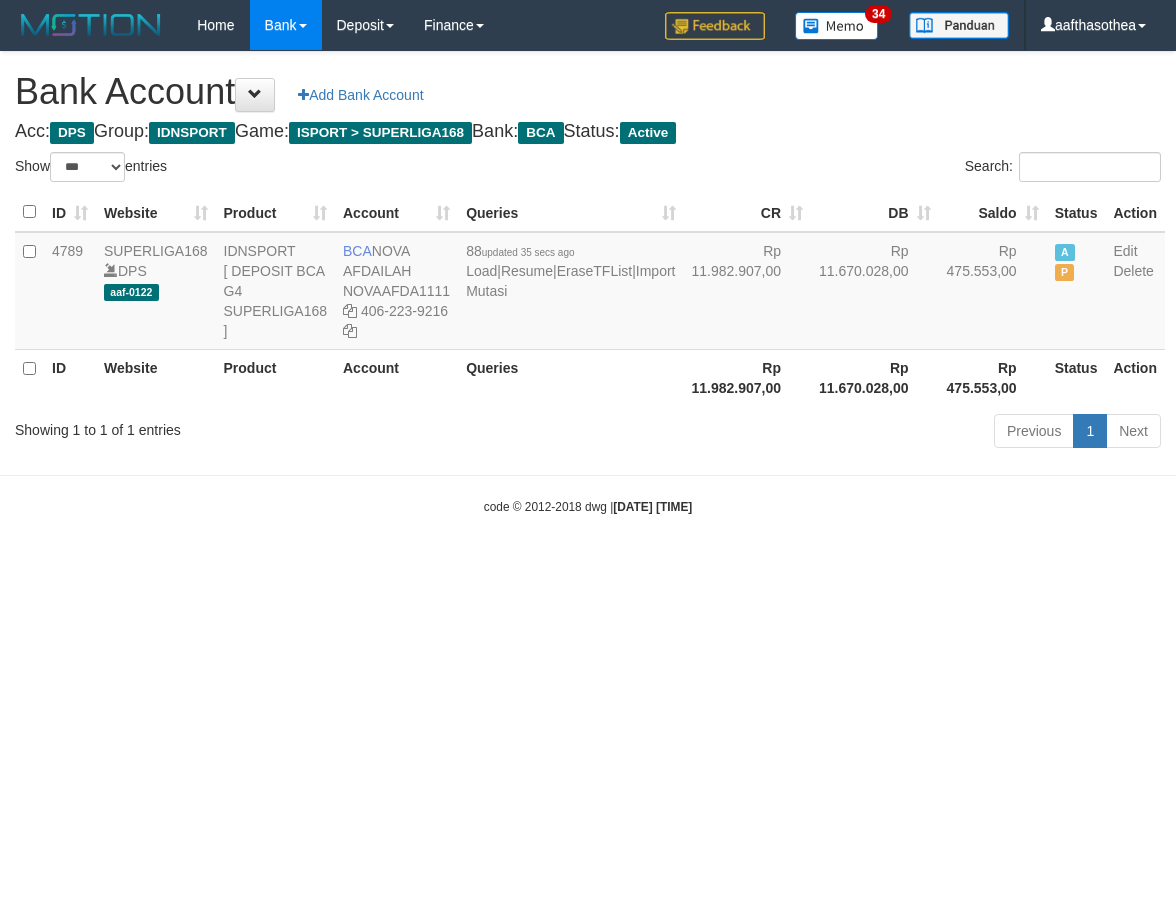 select on "***" 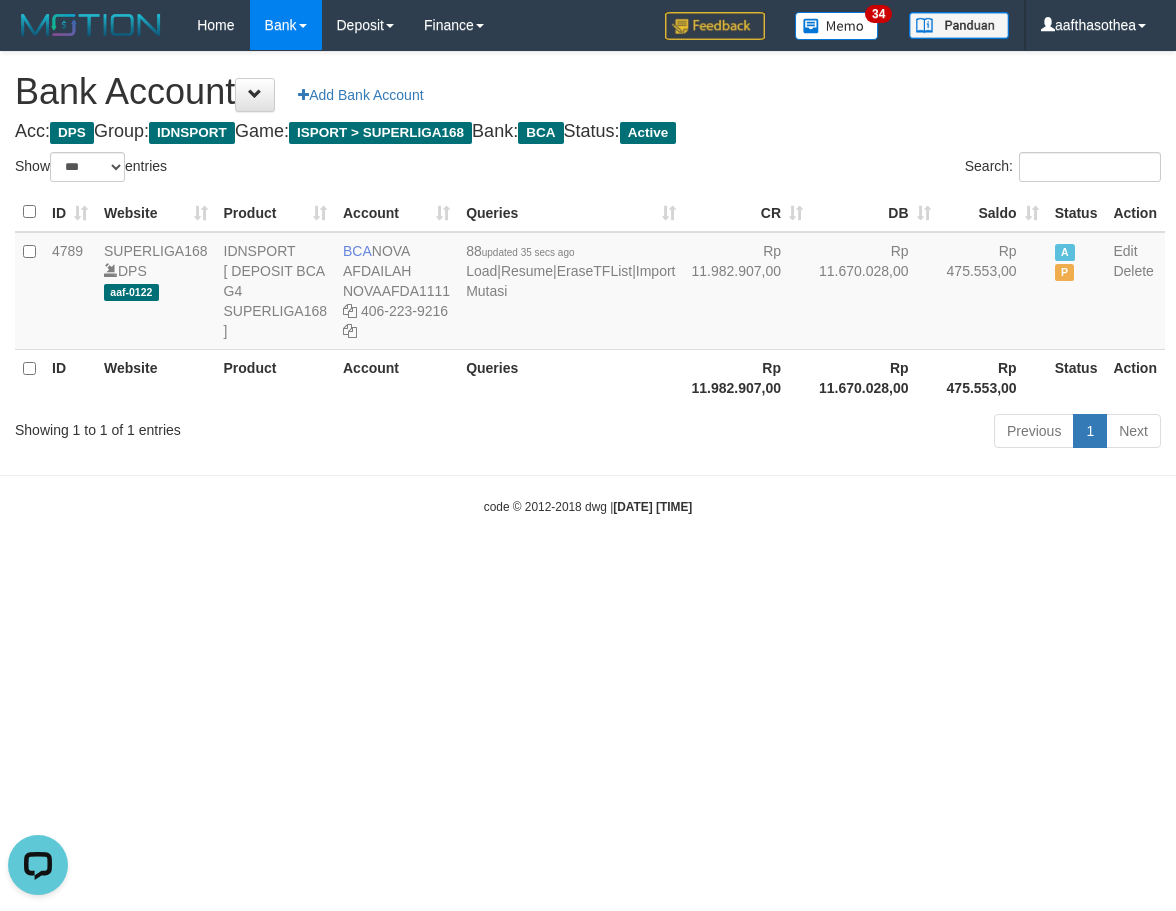 scroll, scrollTop: 0, scrollLeft: 0, axis: both 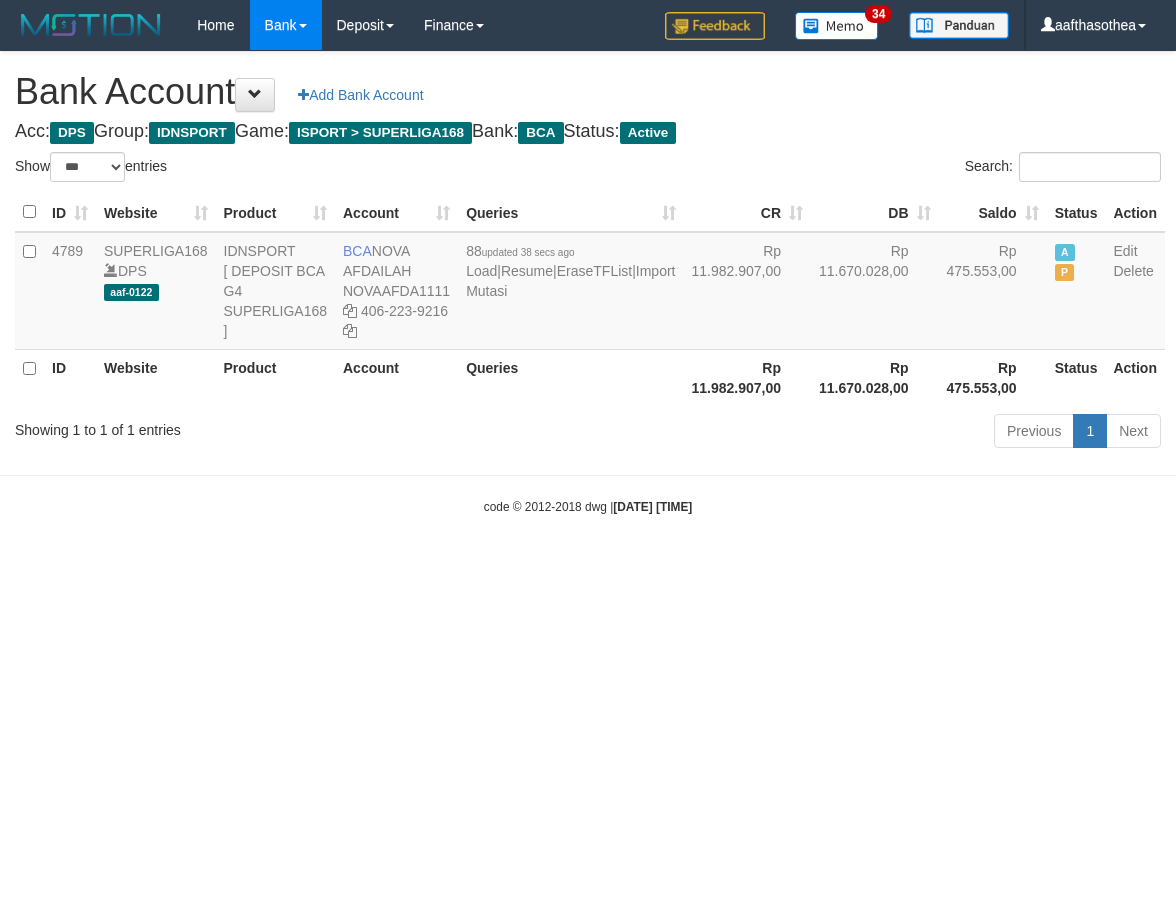 select on "***" 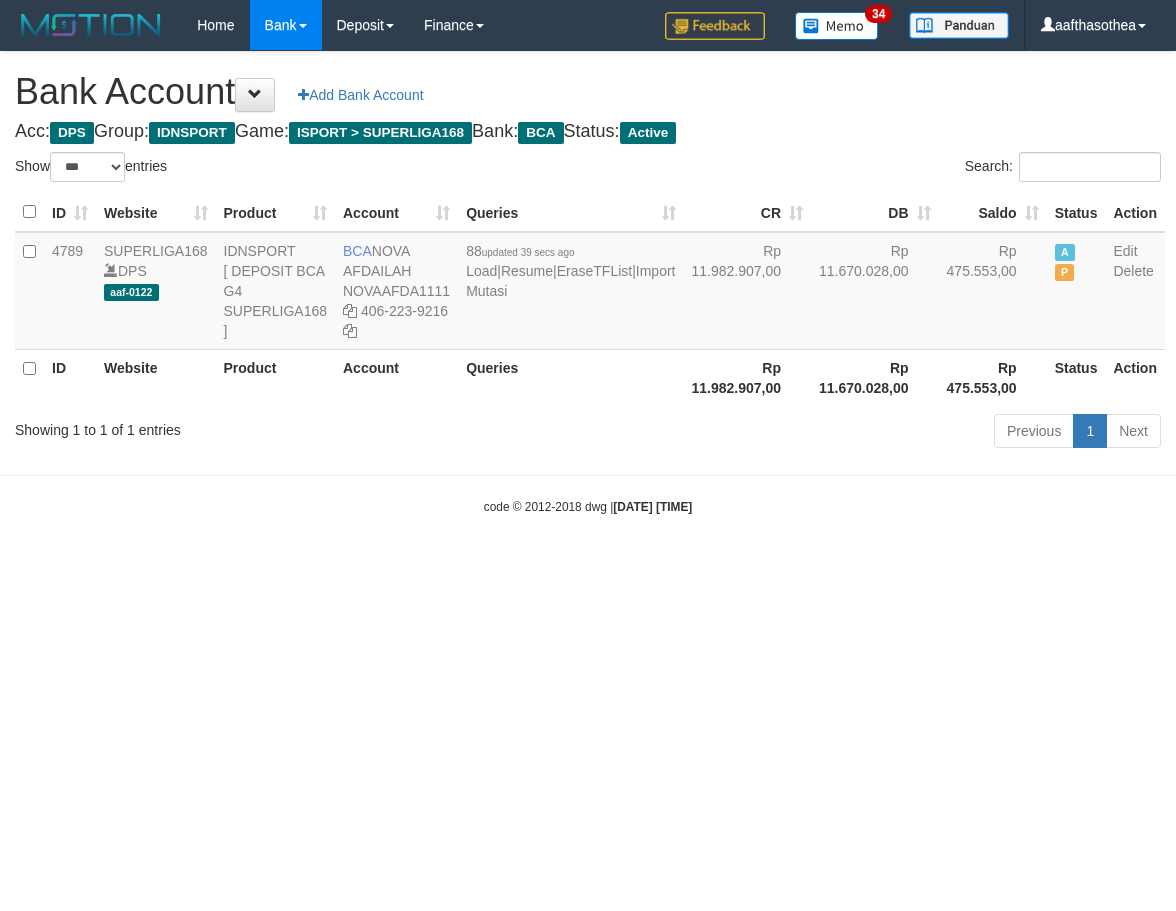 select on "***" 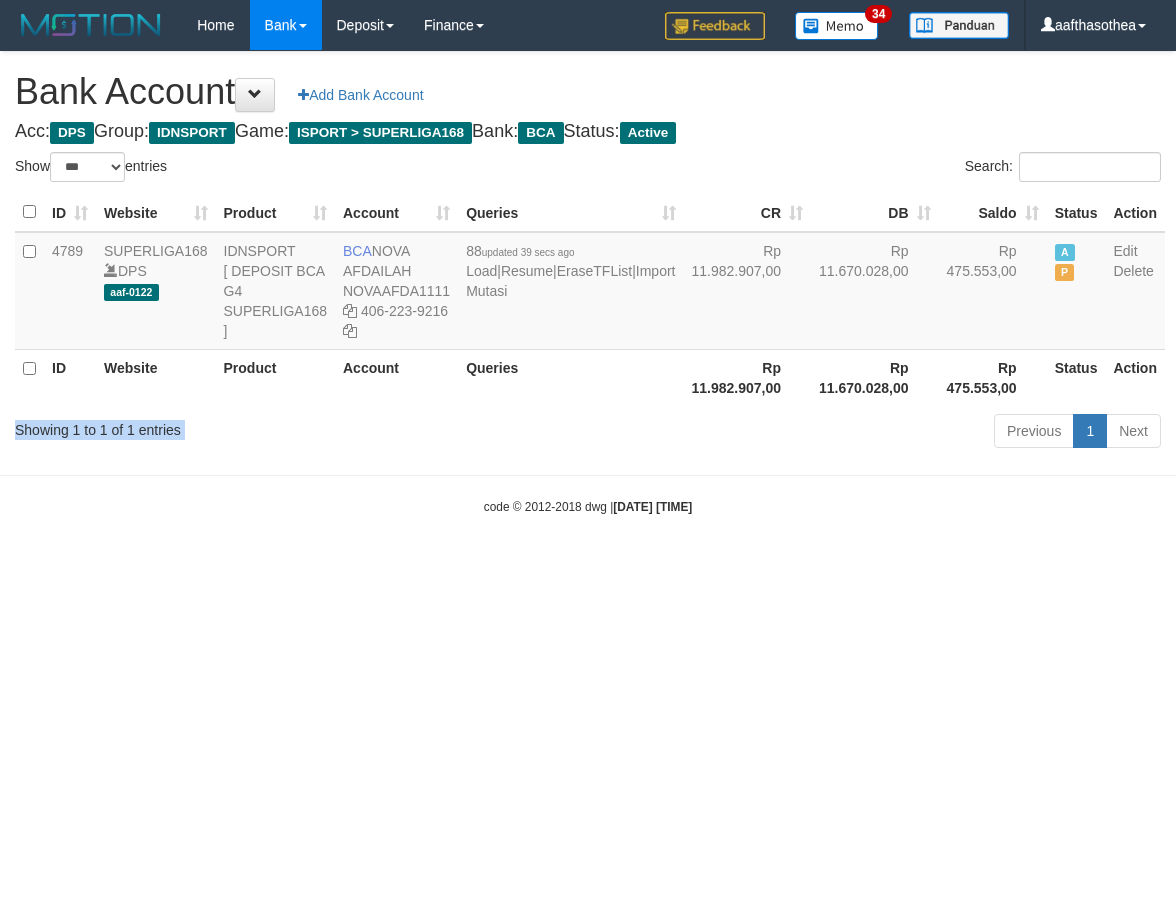 click on "Showing 1 to 1 of 1 entries" at bounding box center [245, 426] 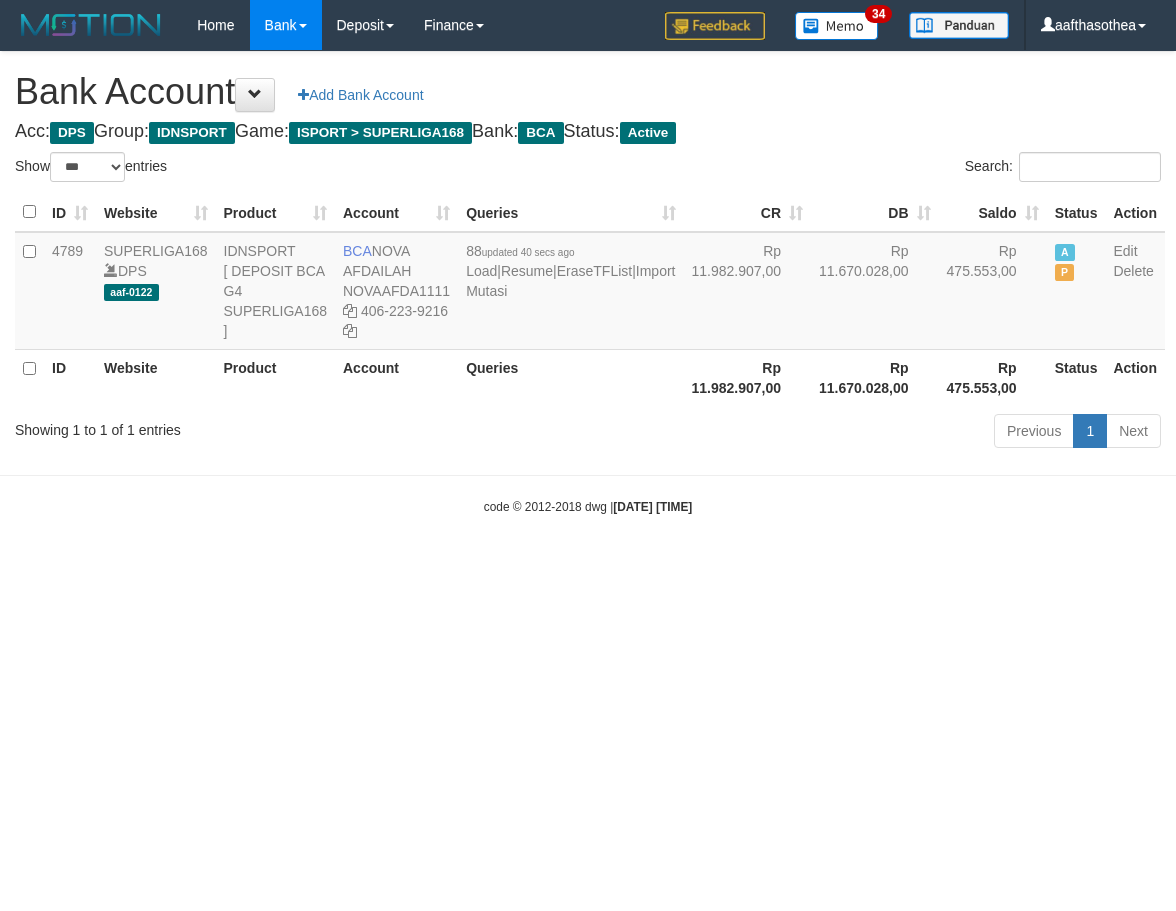 select on "***" 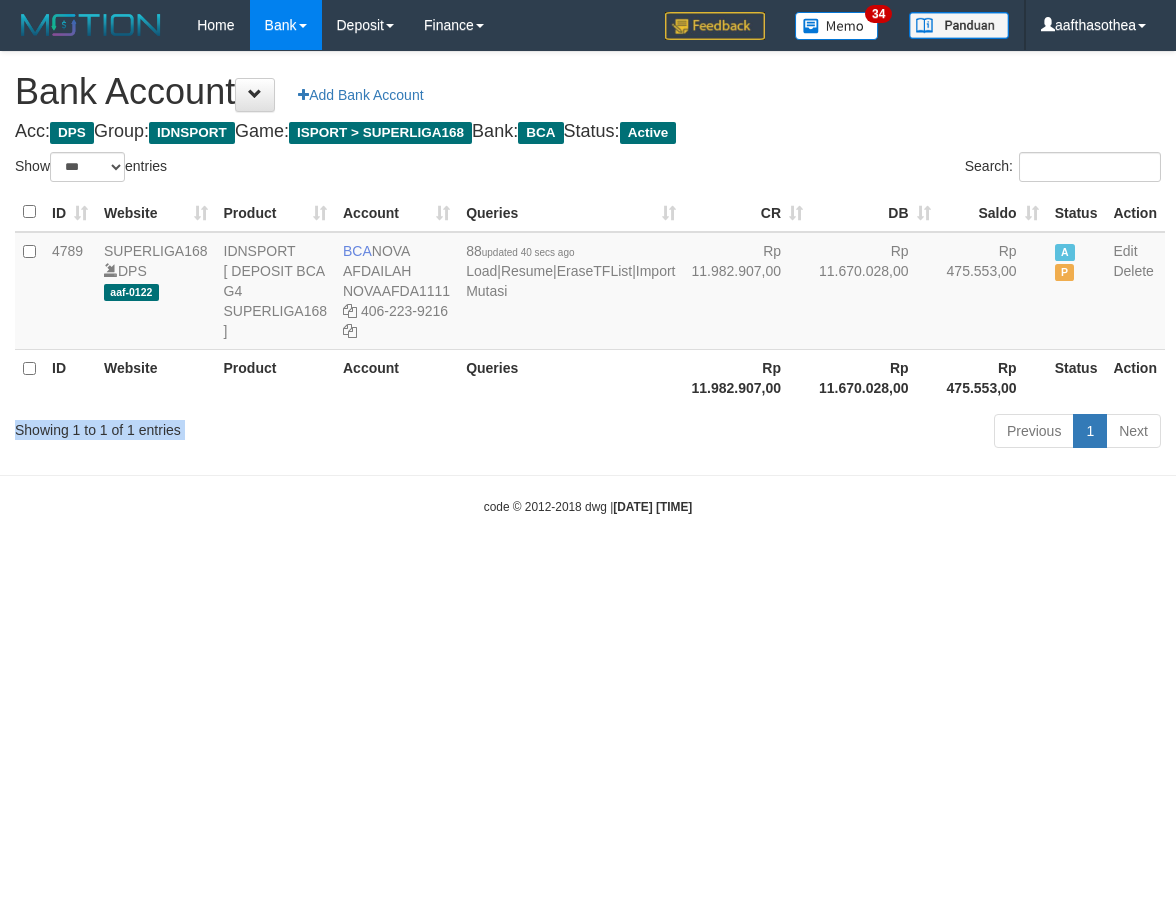 click on "Showing 1 to 1 of 1 entries" at bounding box center [245, 426] 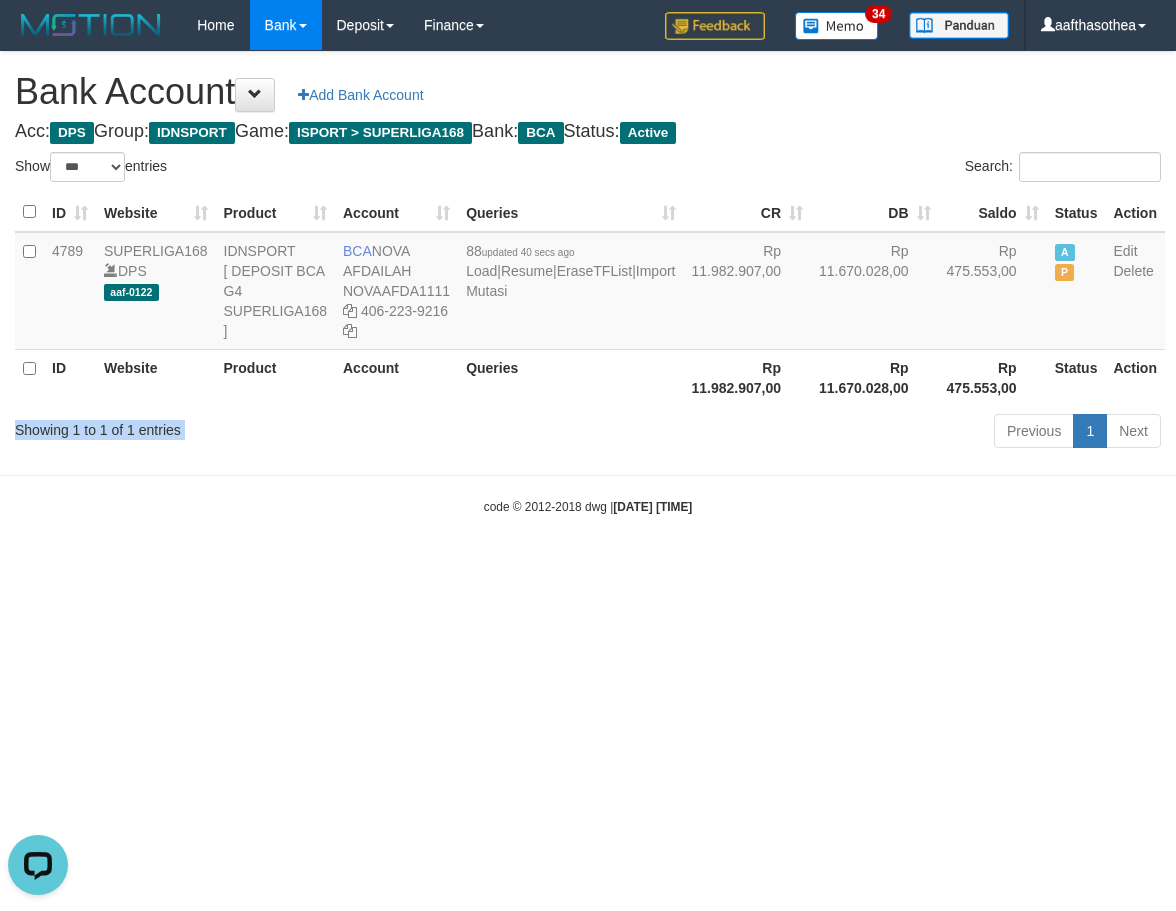 scroll, scrollTop: 0, scrollLeft: 0, axis: both 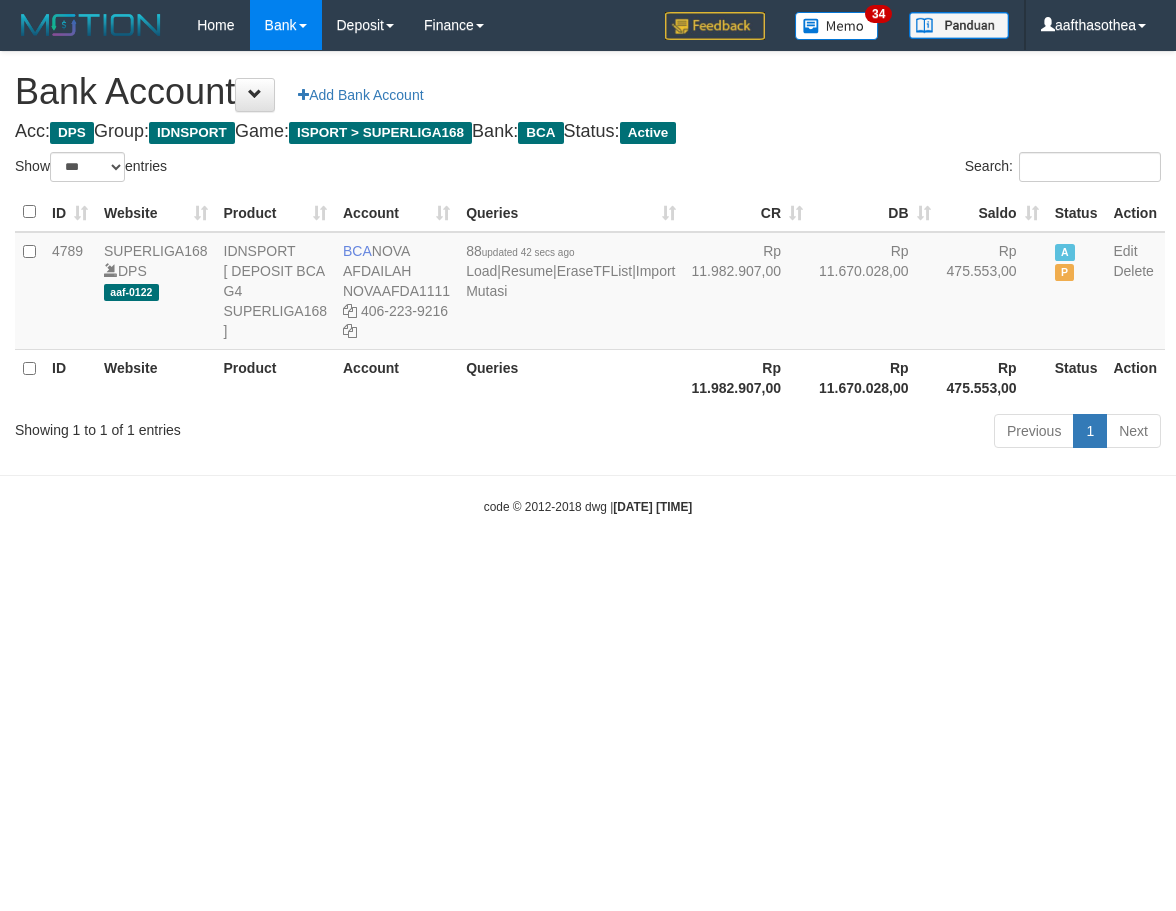select on "***" 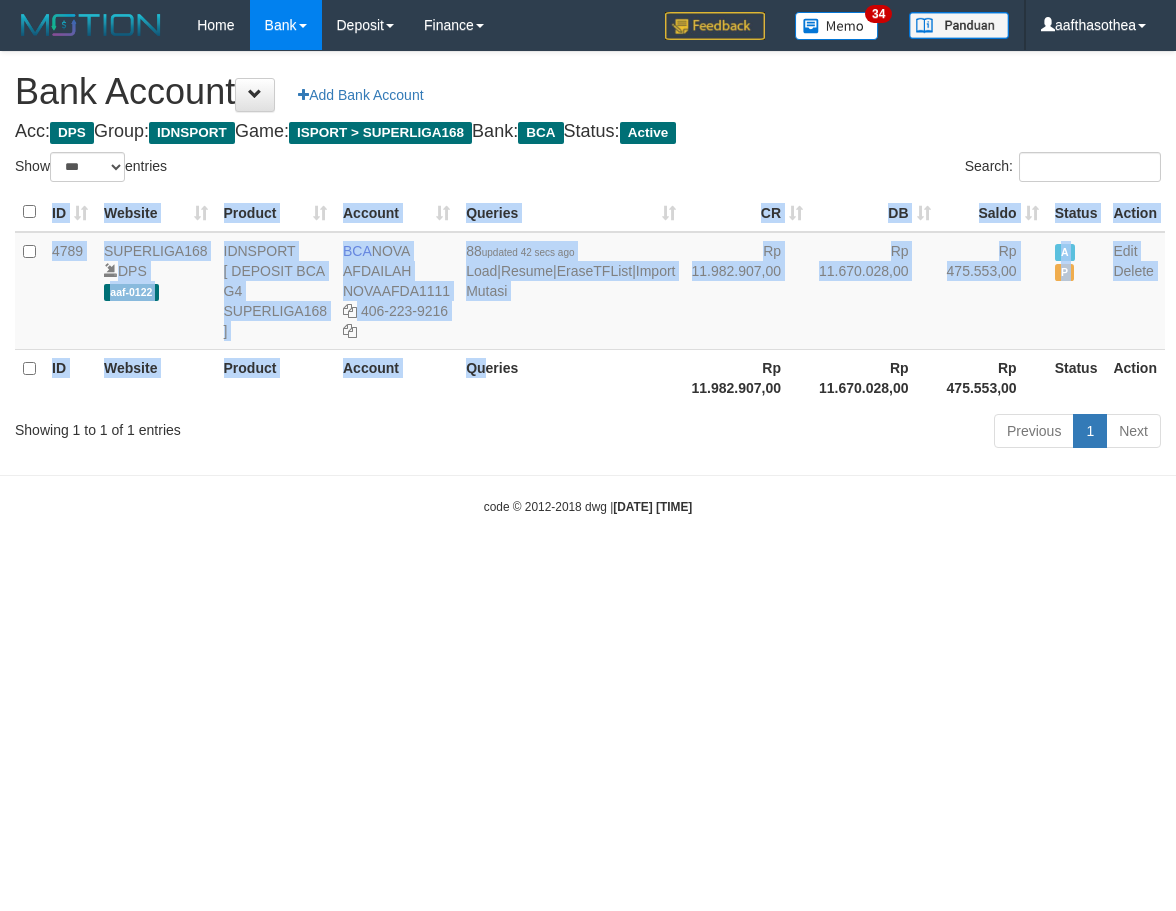 click on "ID Website Product Account Queries CR DB Saldo Status Action
4789
SUPERLIGA168
DPS
aaf-0122
IDNSPORT
[ DEPOSIT BCA G4 SUPERLIGA168 ]
BCA
[FIRST] [LAST]
NOVAAFDA1111
[PHONE]
88  updated 42 secs ago
Load
|
Resume
|
EraseTFList
|
Import Mutasi
Rp 11.982.907,00
Rp 11.670.028,00
Rp 475.553,00
A
P
Edit
Delete
ID Website Product Account Queries Rp 11.982.907,00 Rp 11.670.028,00 Rp 475.553,00" at bounding box center [588, 299] 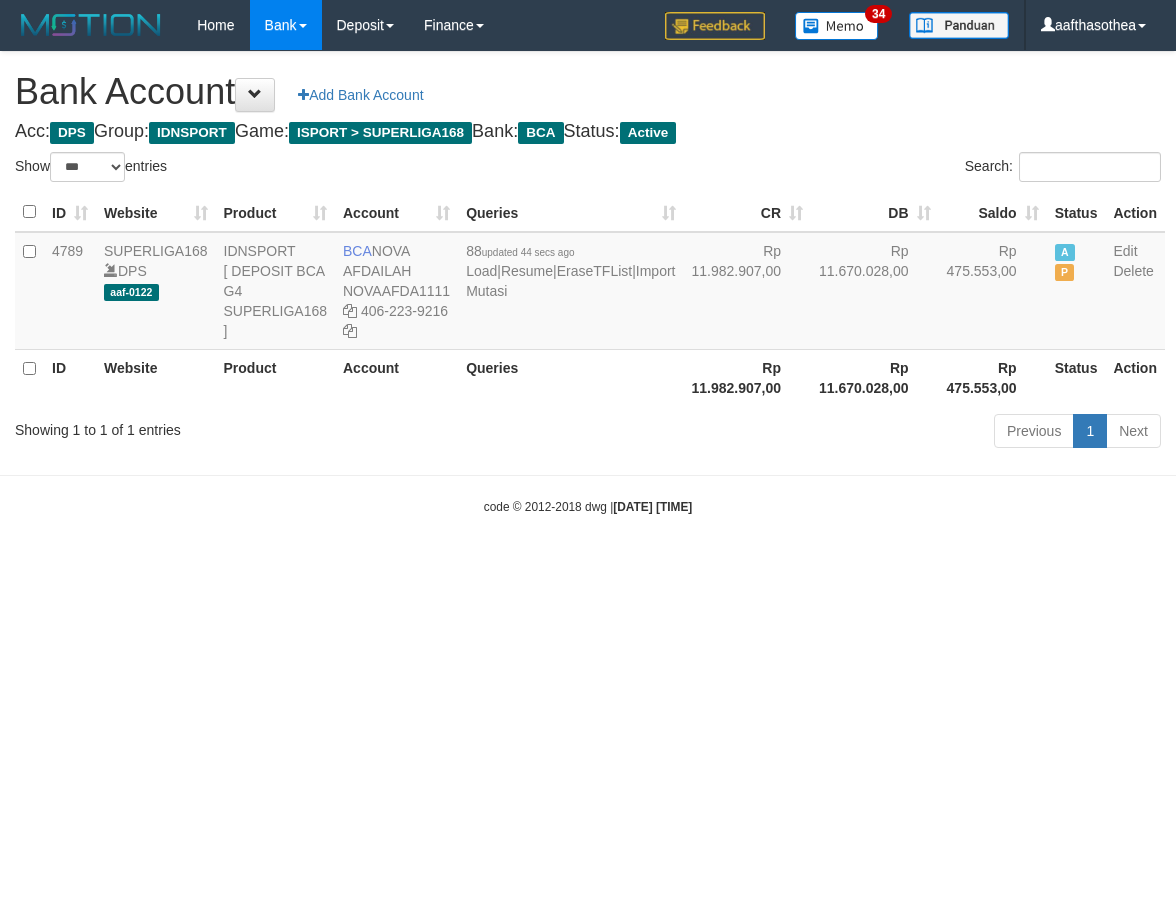 select on "***" 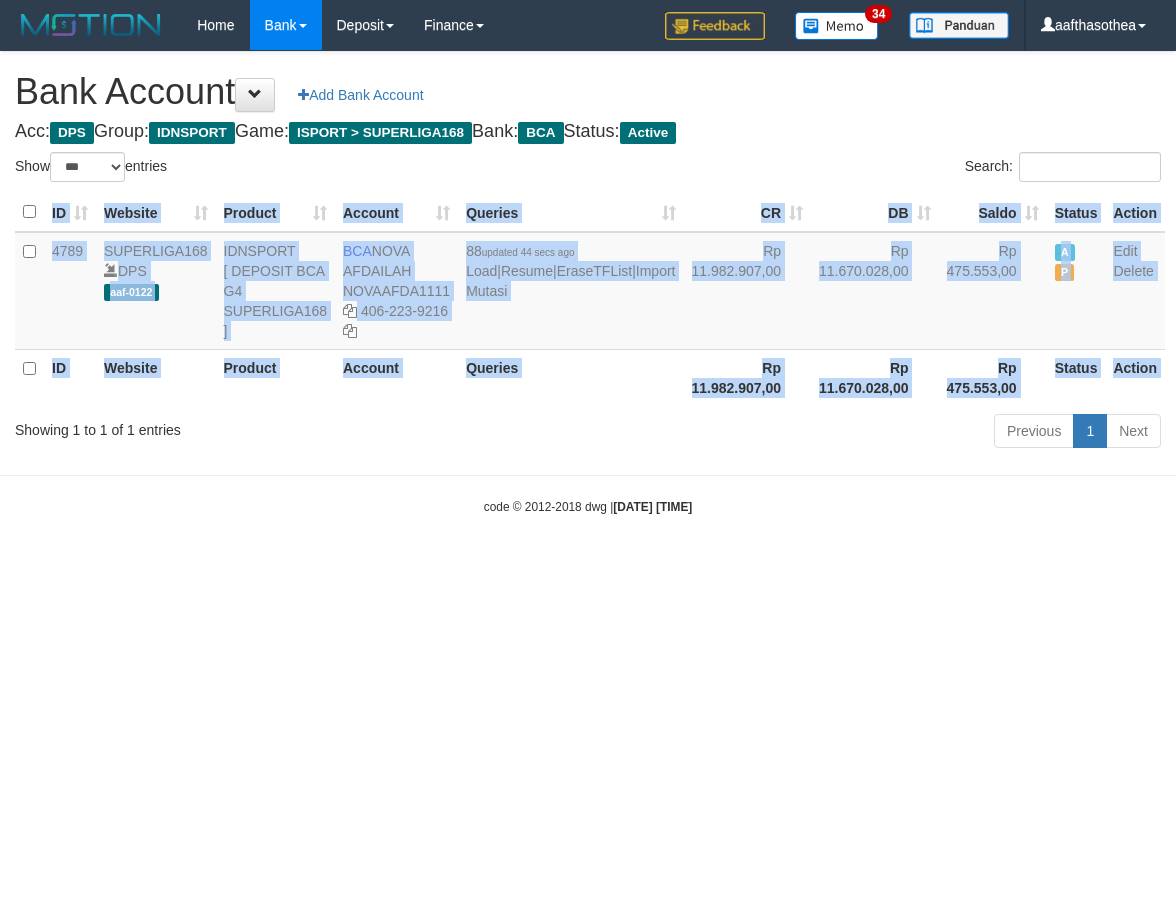 click on "ID Website Product Account Queries CR DB Saldo Status Action
4789
SUPERLIGA168
DPS
aaf-0122
IDNSPORT
[ DEPOSIT BCA G4 SUPERLIGA168 ]
BCA
NOVA AFDAILAH
NOVAAFDA1111
406-223-9216
88  updated 44 secs ago
Load
|
Resume
|
EraseTFList
|
Import Mutasi
Rp 11.982.907,00
Rp 11.670.028,00
Rp 475.553,00
A
P
Edit
Delete
ID Website Product Account Queries Rp 11.982.907,00 Rp 11.670.028,00 Rp 475.553,00" at bounding box center [588, 299] 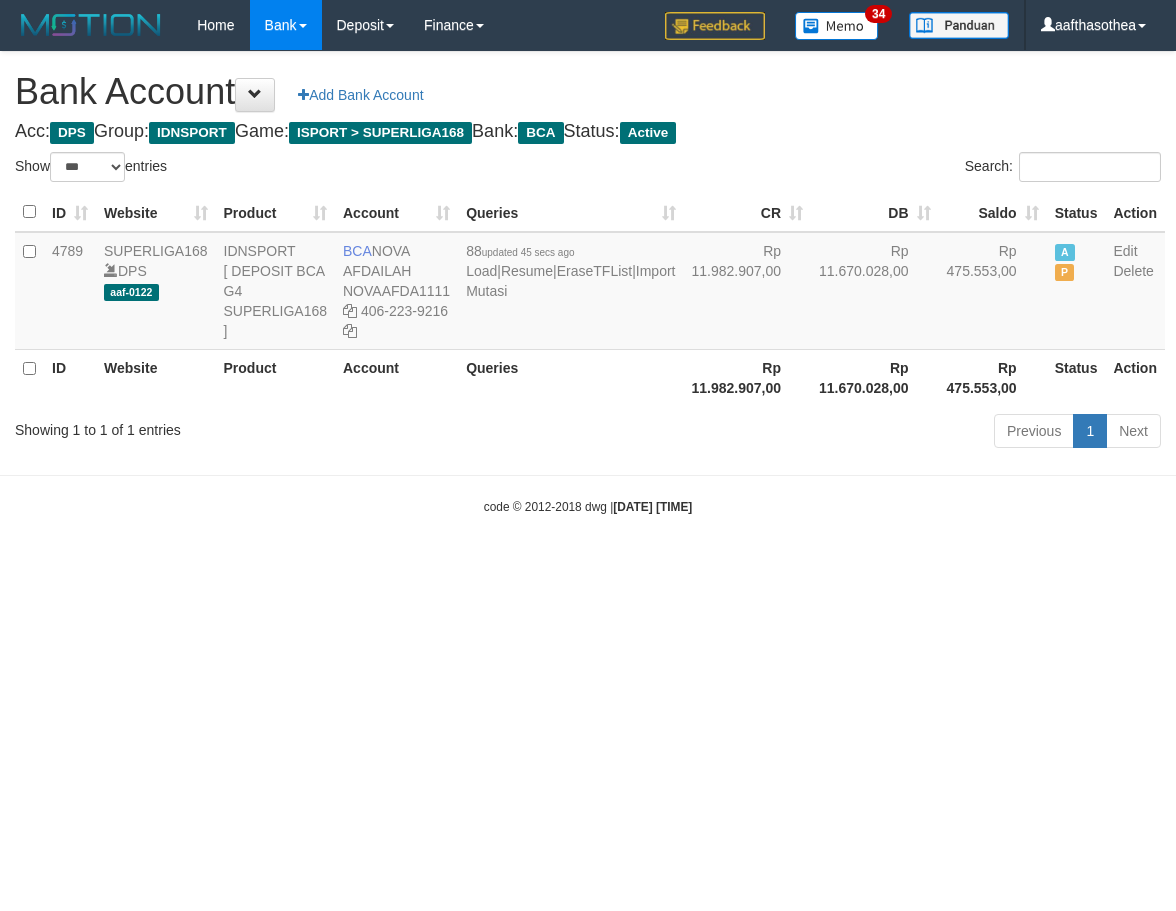 select on "***" 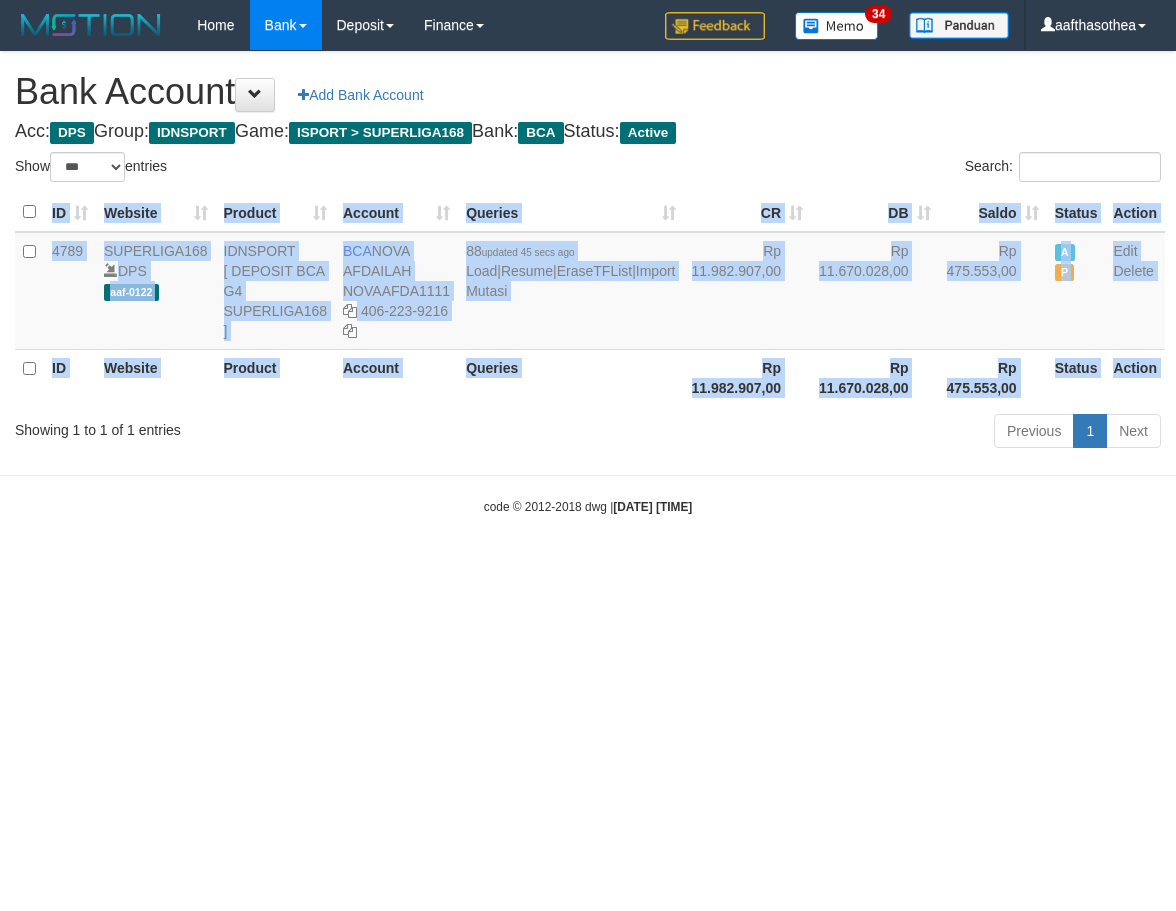 click on "ID Website Product Account Queries CR DB Saldo Status Action
4789
SUPERLIGA168
DPS
aaf-0122
IDNSPORT
[ DEPOSIT BCA G4 SUPERLIGA168 ]
BCA
NOVA AFDAILAH
NOVAAFDA1111
406-223-9216
88  updated 45 secs ago
Load
|
Resume
|
EraseTFList
|
Import Mutasi
Rp 11.982.907,00
Rp 11.670.028,00
Rp 475.553,00
A
P
Edit
Delete
ID Website Product Account Queries Rp 11.982.907,00 Rp 11.670.028,00 Rp 475.553,00" at bounding box center (588, 299) 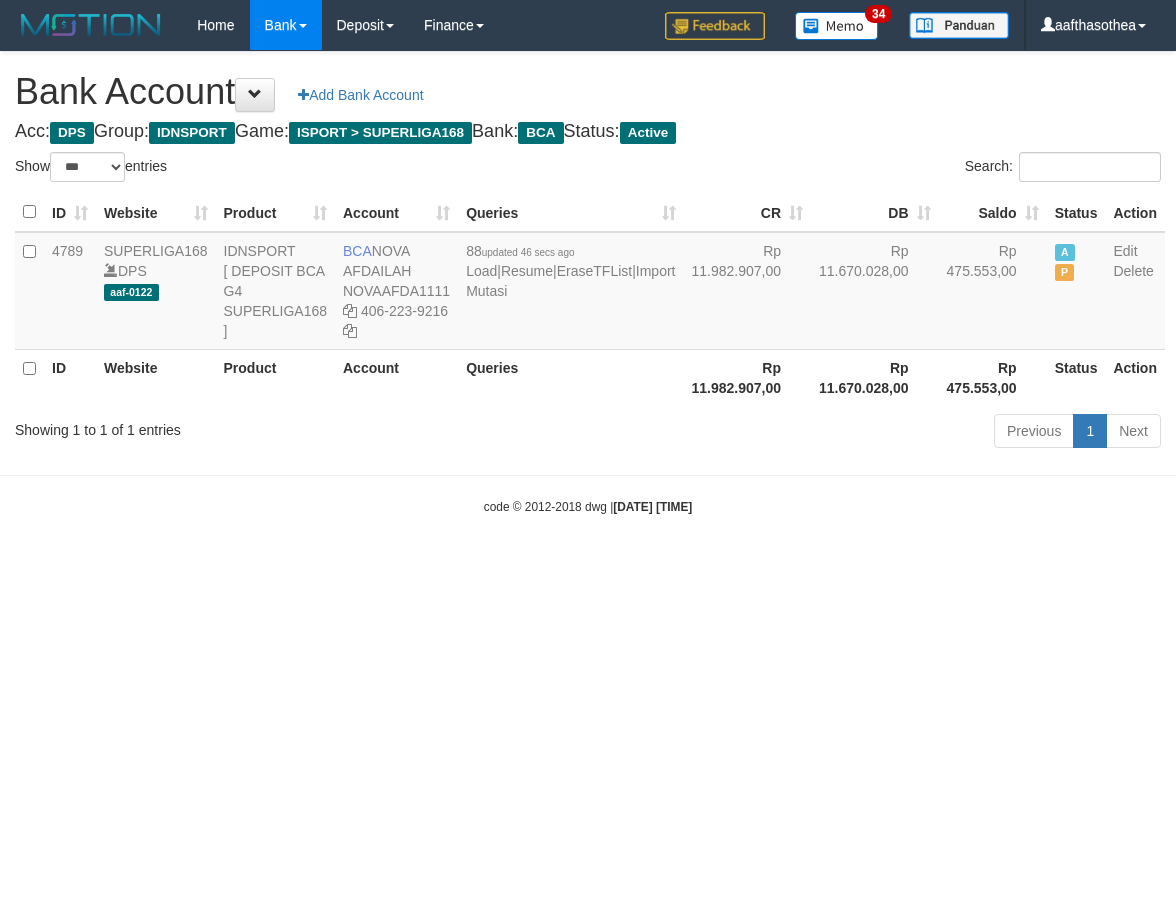 select on "***" 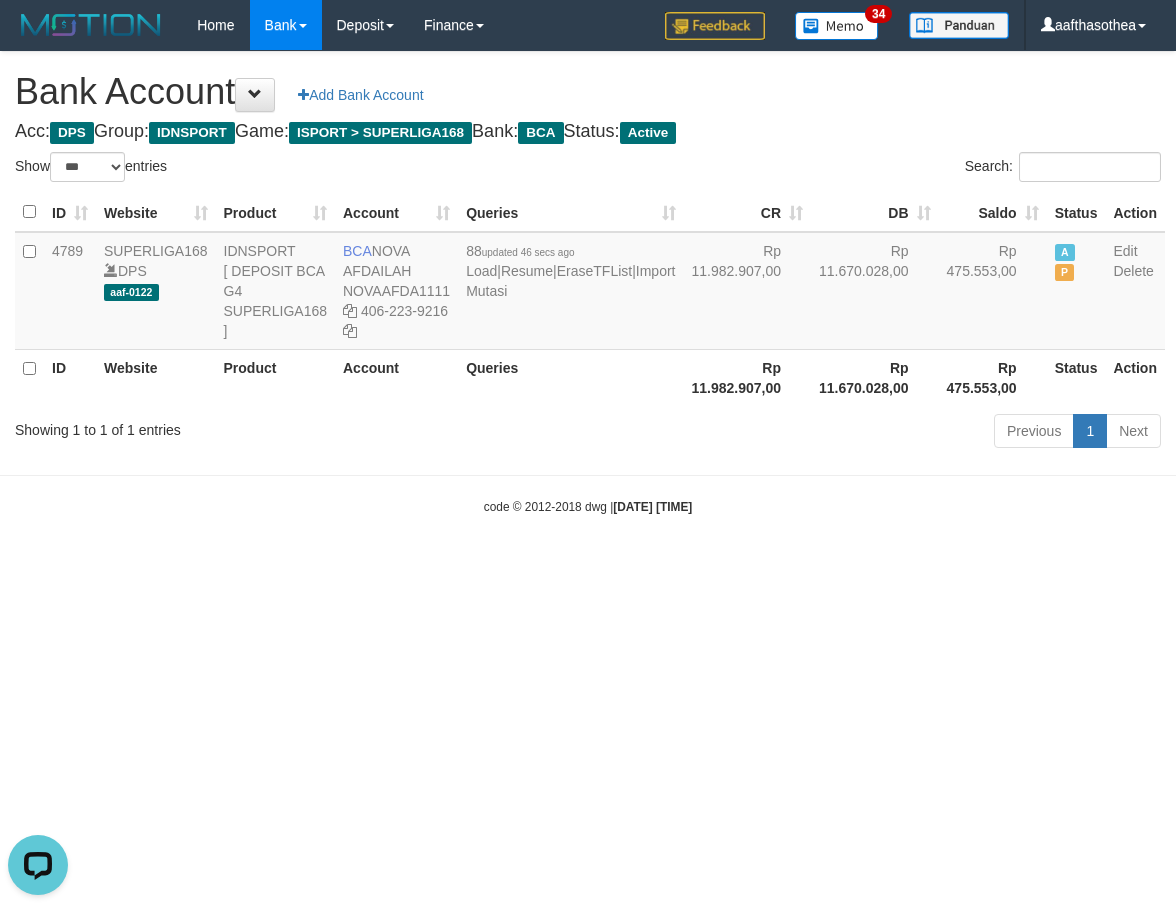 scroll, scrollTop: 0, scrollLeft: 0, axis: both 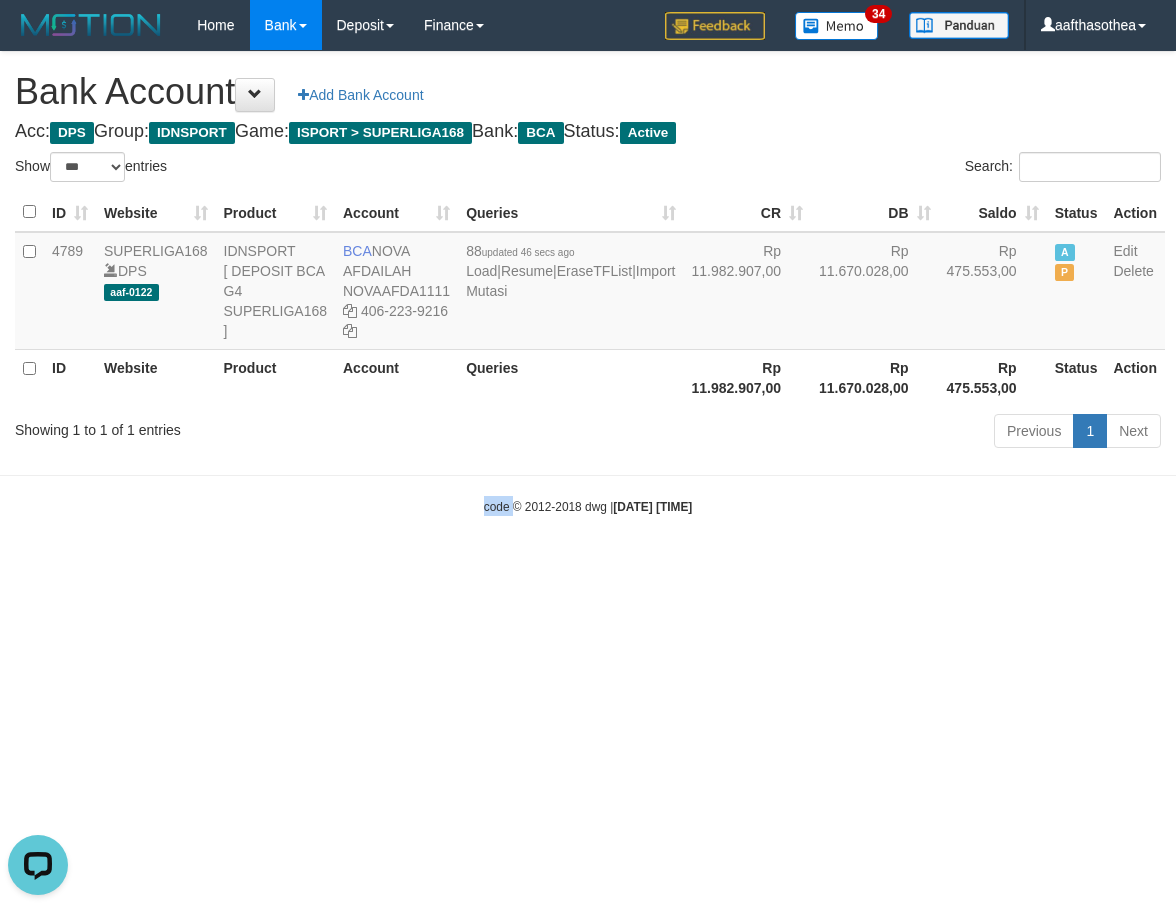 click on "Toggle navigation
Home
Bank
Account List
Load
By Website
Group
[ISPORT]													SUPERLIGA168
By Load Group (DPS)" at bounding box center (588, 283) 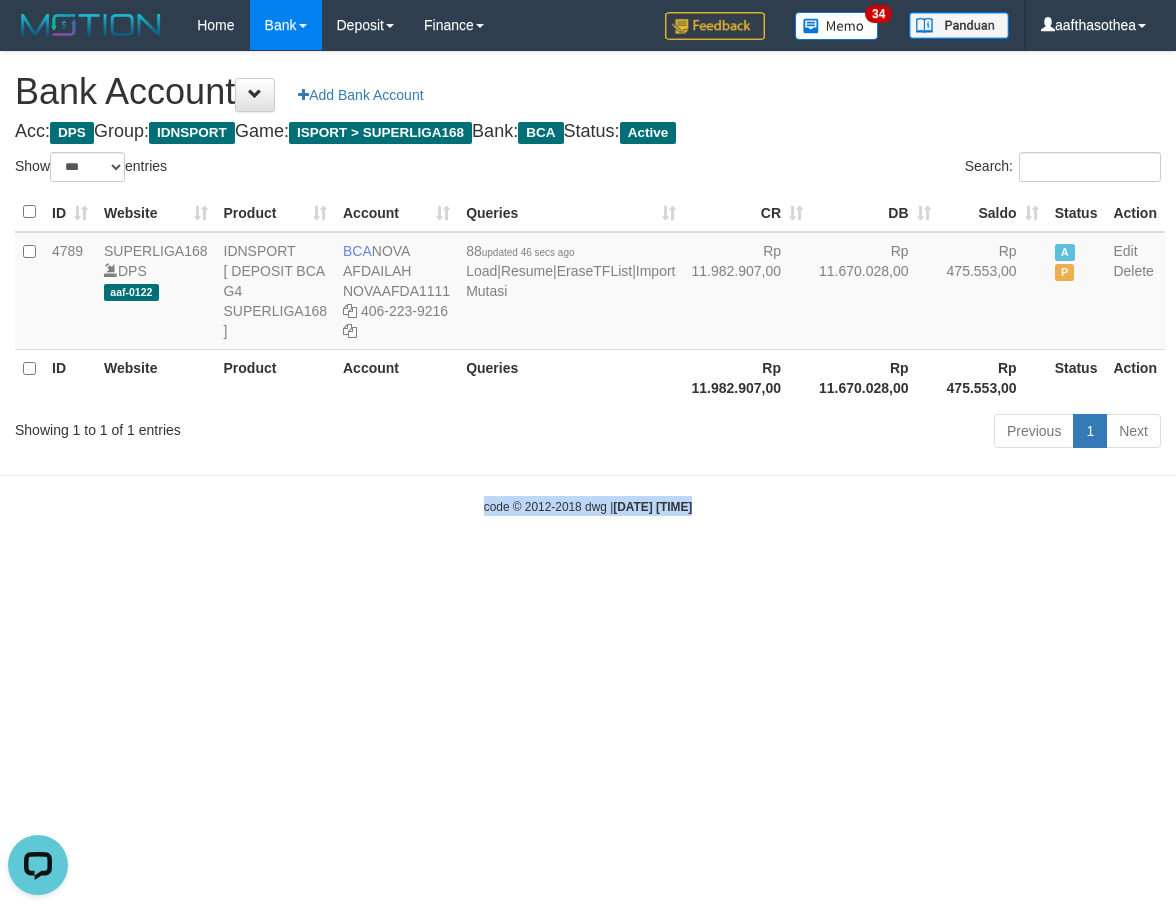 click on "Toggle navigation
Home
Bank
Account List
Load
By Website
Group
[ISPORT]													SUPERLIGA168
By Load Group (DPS)" at bounding box center [588, 283] 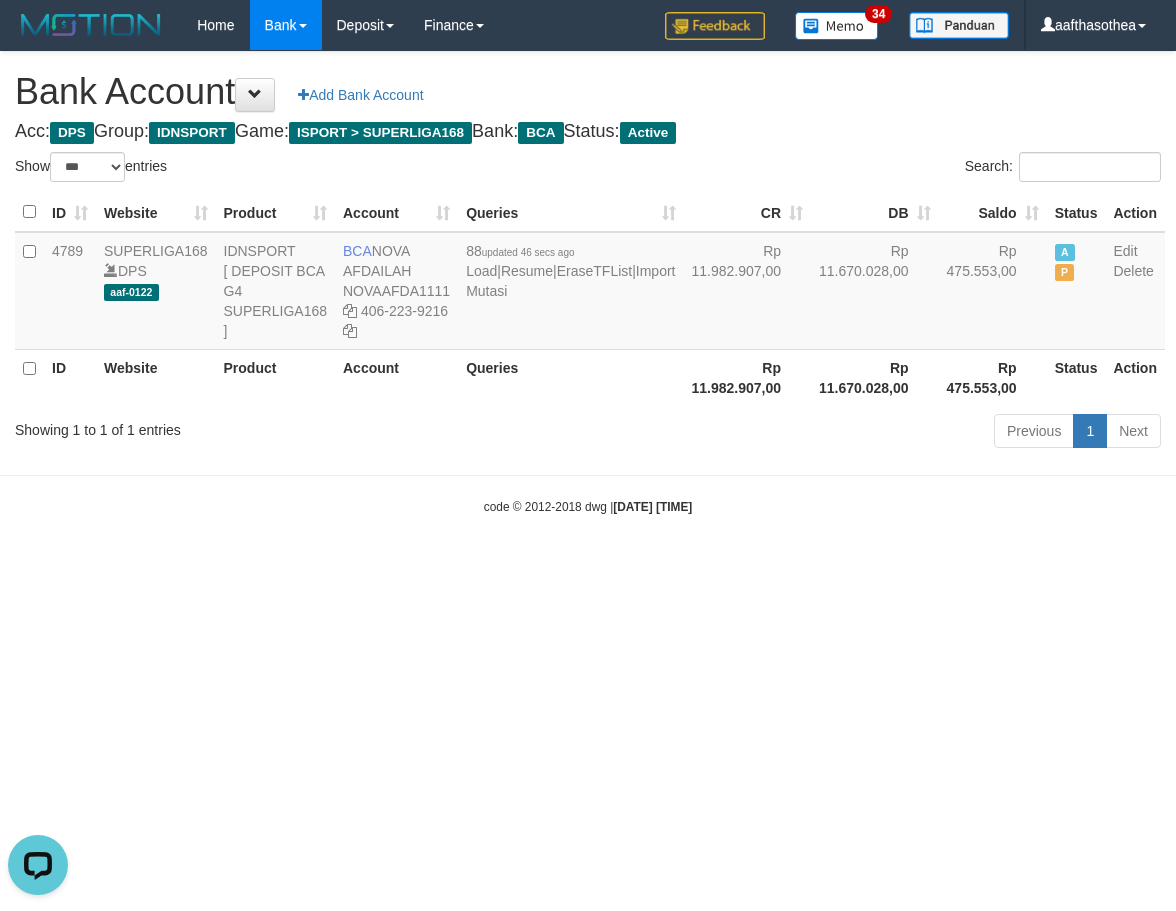 click on "Toggle navigation
Home
Bank
Account List
Load
By Website
Group
[ISPORT]													SUPERLIGA168
By Load Group (DPS)" at bounding box center (588, 283) 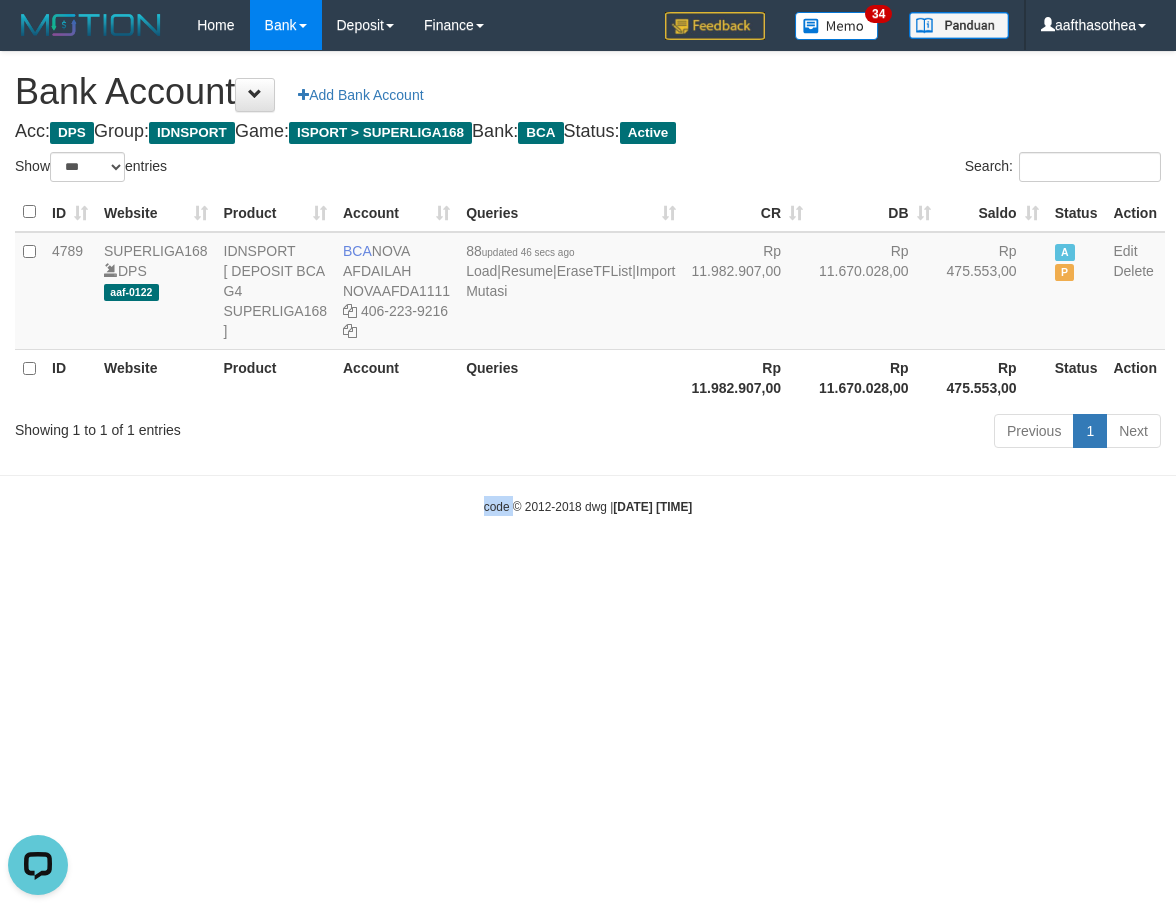 click on "Toggle navigation
Home
Bank
Account List
Load
By Website
Group
[ISPORT]													SUPERLIGA168
By Load Group (DPS)" at bounding box center (588, 283) 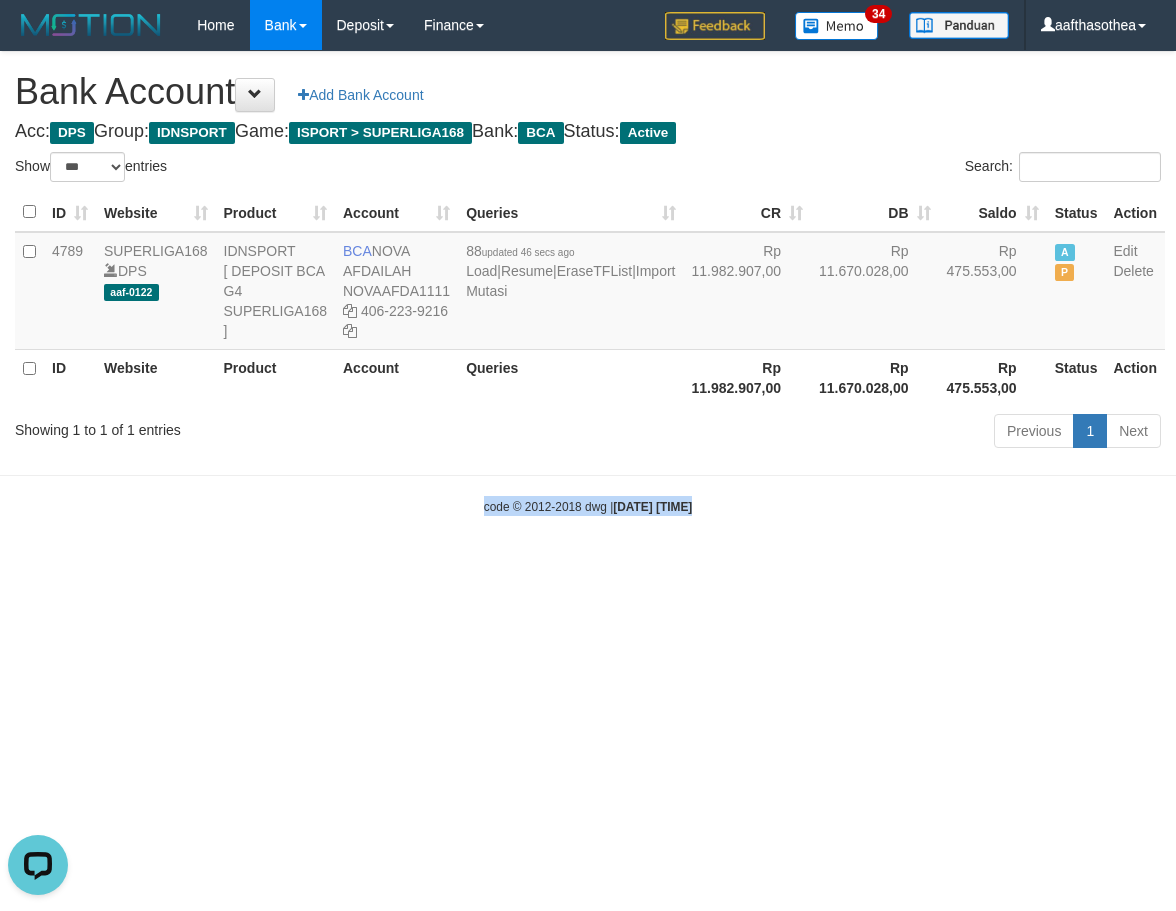 click on "Toggle navigation
Home
Bank
Account List
Load
By Website
Group
[ISPORT]													SUPERLIGA168
By Load Group (DPS)" at bounding box center (588, 283) 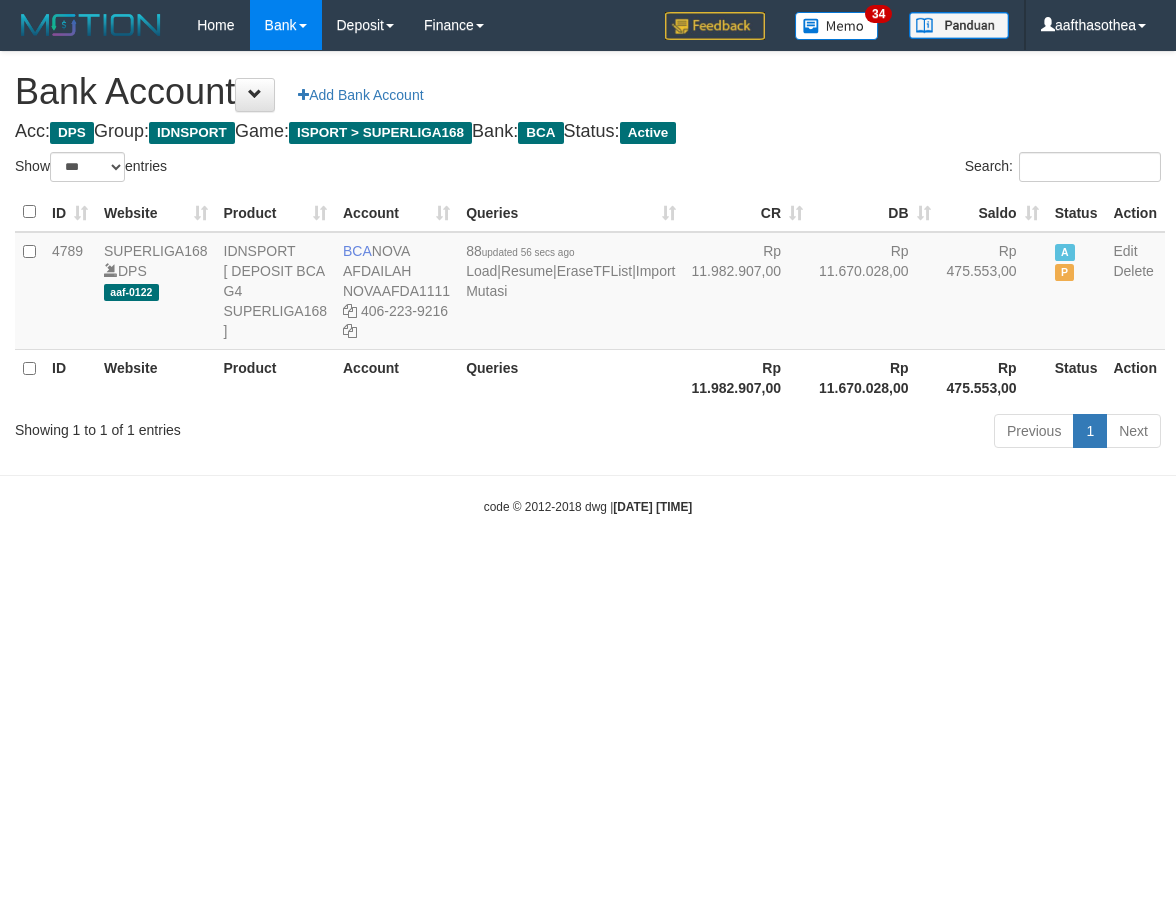 select on "***" 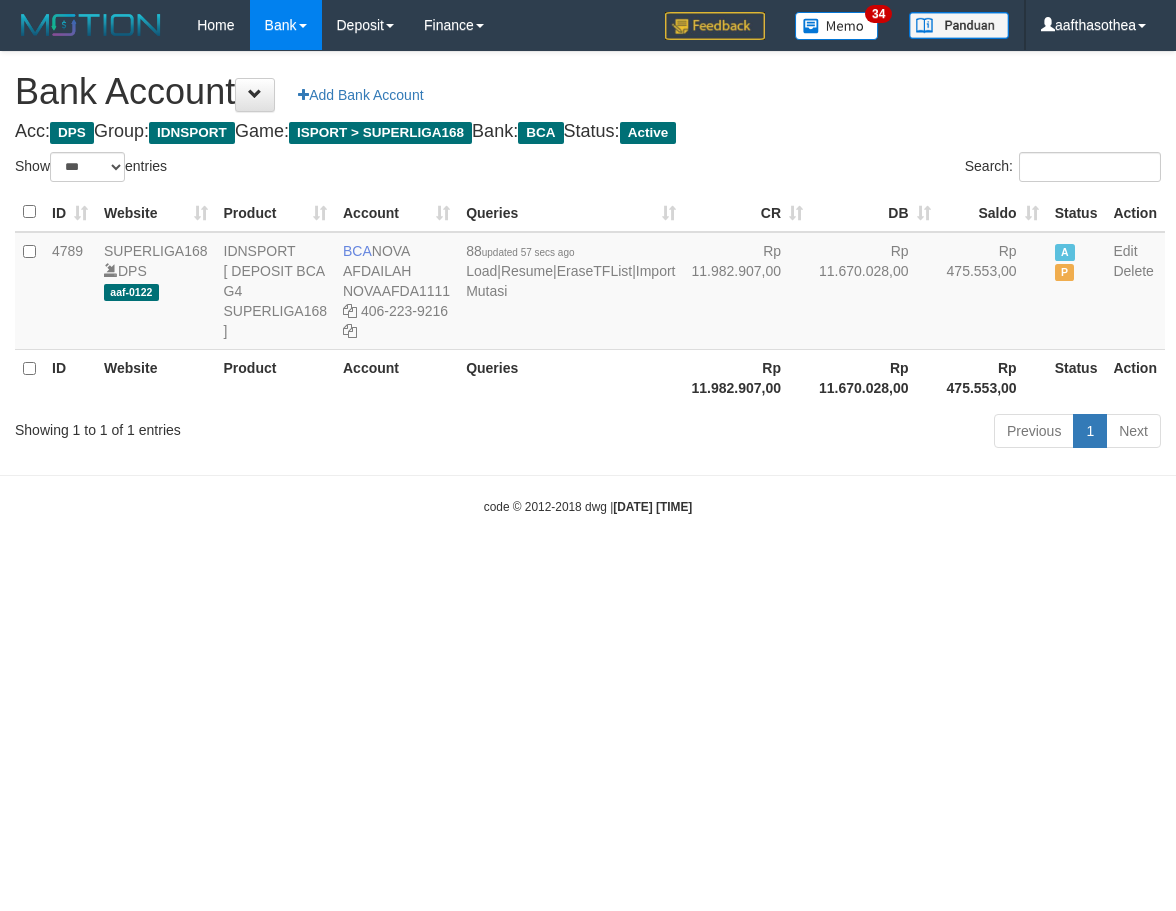 select on "***" 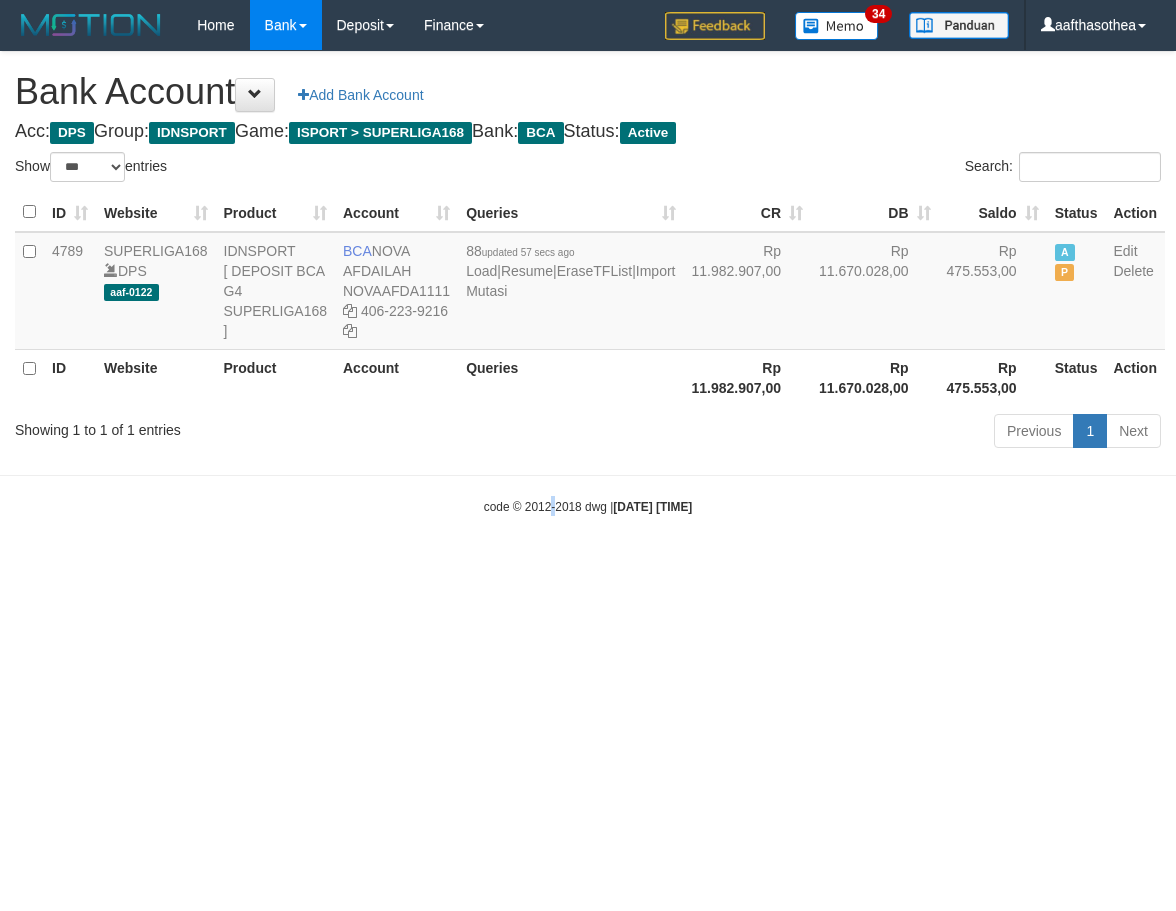 drag, startPoint x: 536, startPoint y: 655, endPoint x: 567, endPoint y: 653, distance: 31.06445 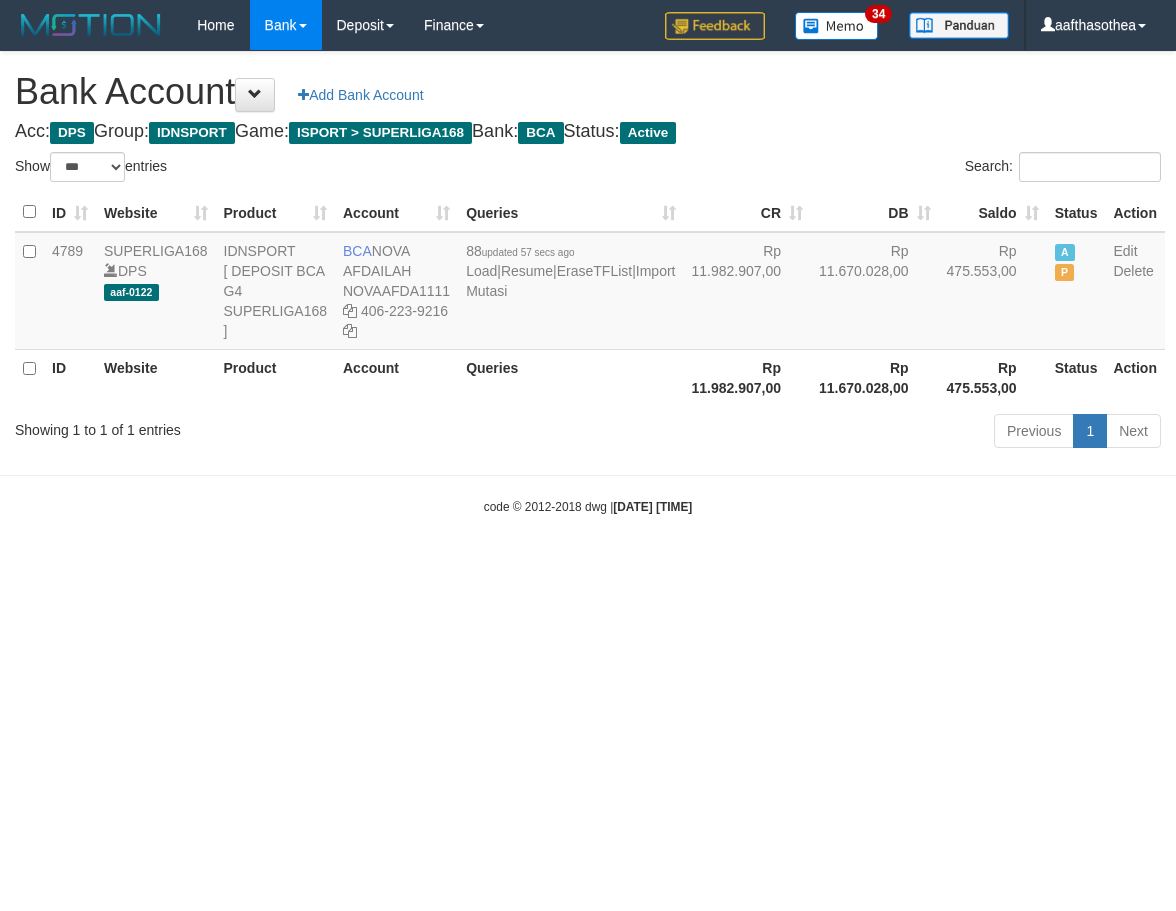 click on "Toggle navigation
Home
Bank
Account List
Load
By Website
Group
[ISPORT]													SUPERLIGA168
By Load Group (DPS)" at bounding box center [588, 283] 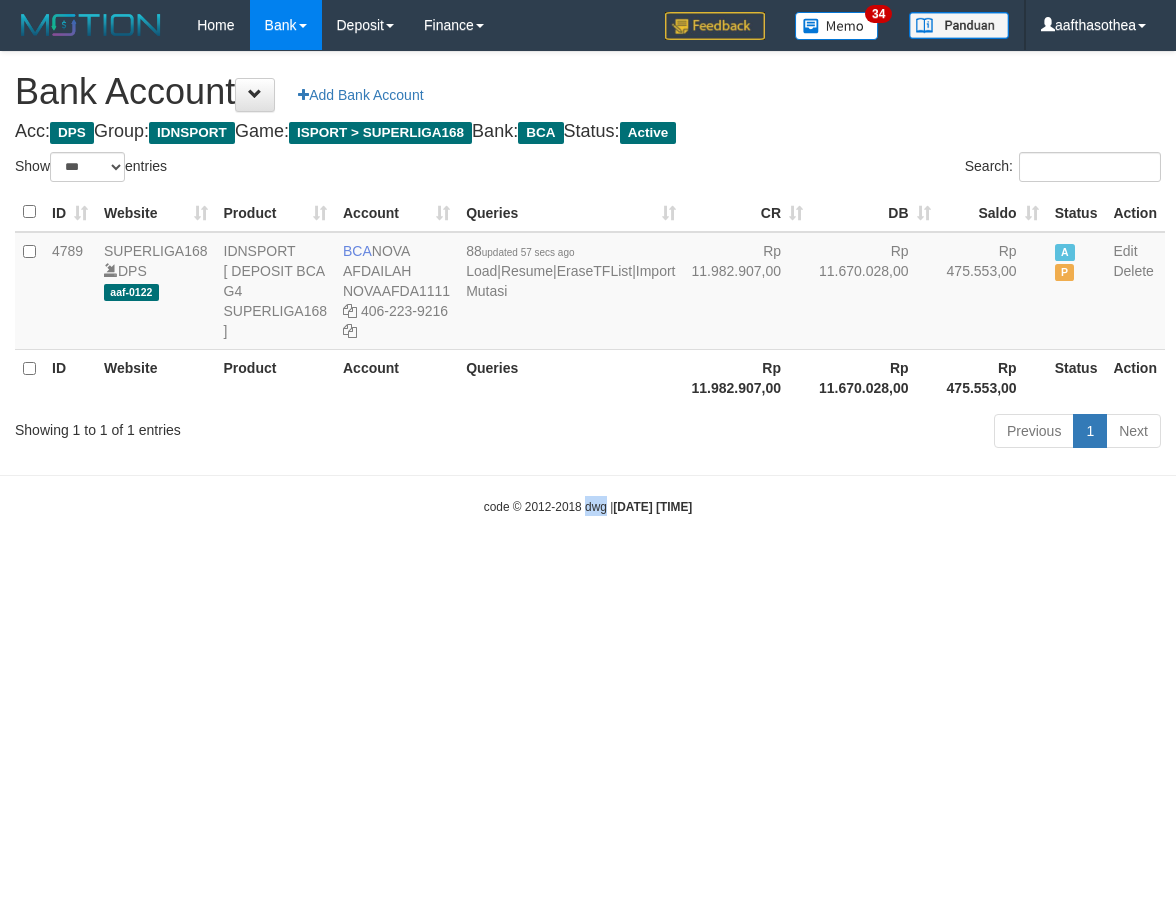 click on "Toggle navigation
Home
Bank
Account List
Load
By Website
Group
[ISPORT]													SUPERLIGA168
By Load Group (DPS)" at bounding box center [588, 283] 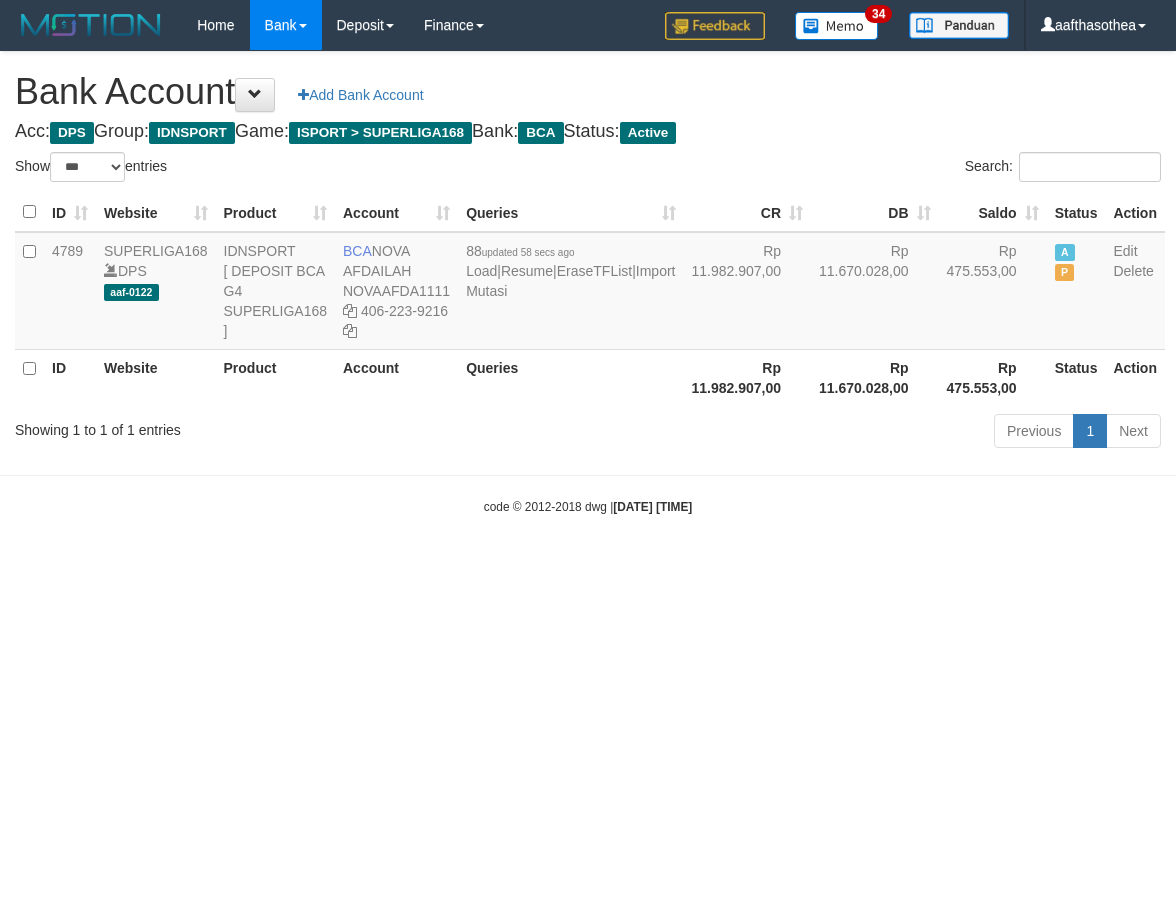 select on "***" 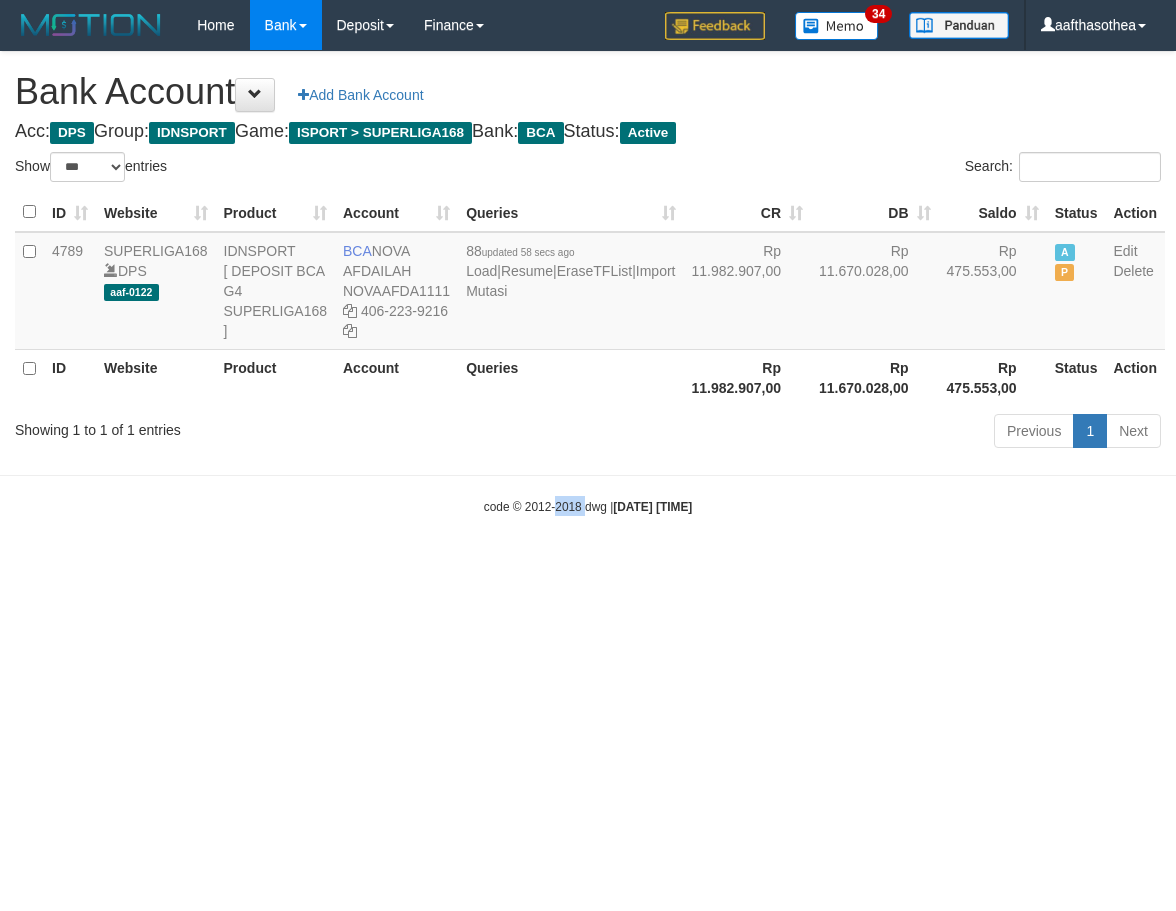 click on "Toggle navigation
Home
Bank
Account List
Load
By Website
Group
[ISPORT]													SUPERLIGA168
By Load Group (DPS)" at bounding box center (588, 283) 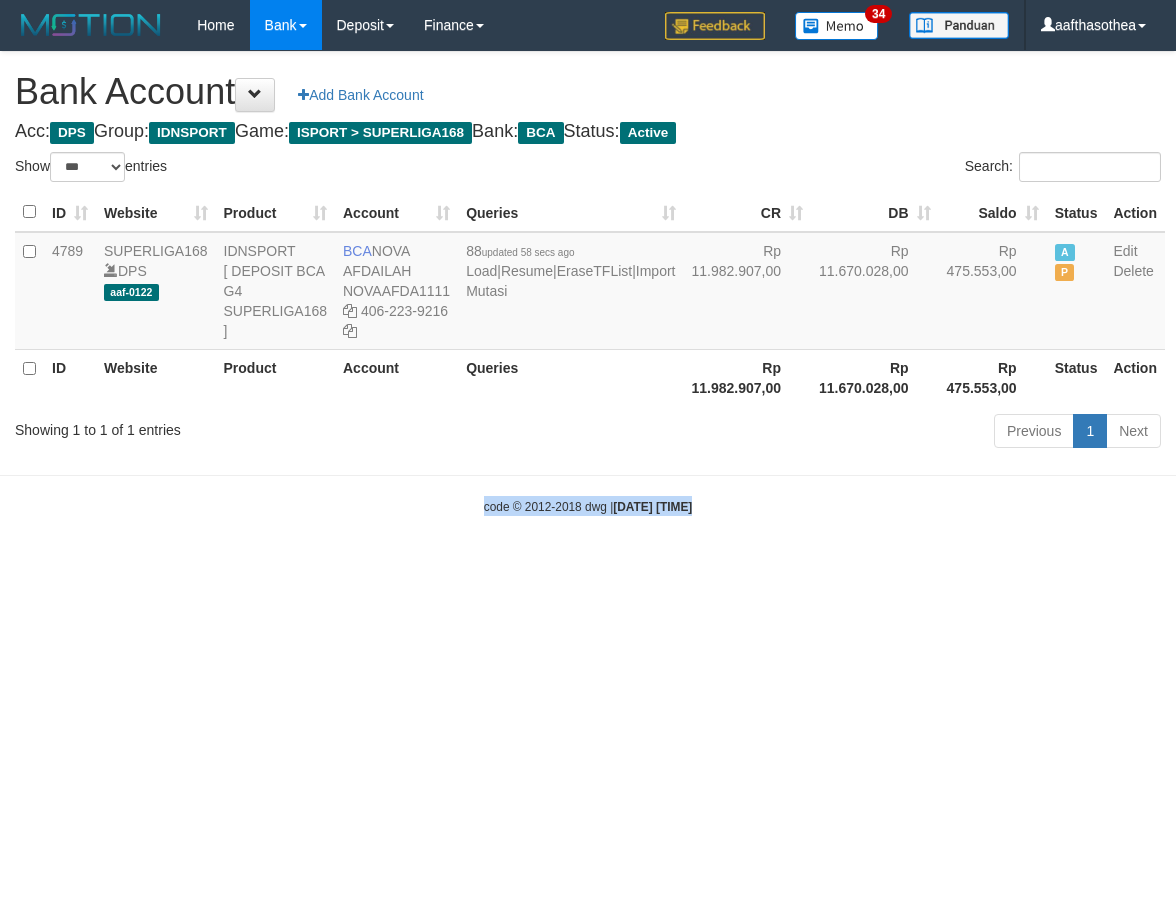 click on "Toggle navigation
Home
Bank
Account List
Load
By Website
Group
[ISPORT]													SUPERLIGA168
By Load Group (DPS)" at bounding box center [588, 283] 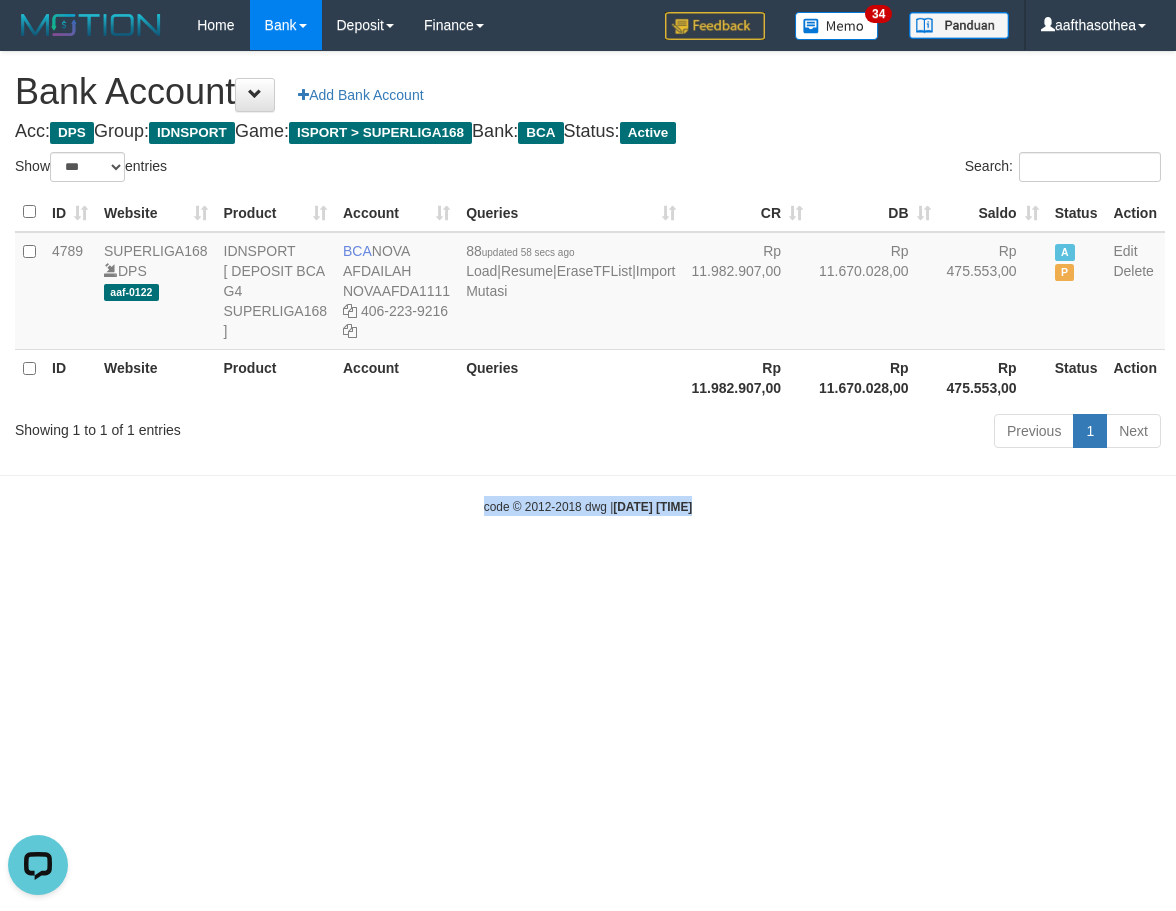 scroll, scrollTop: 0, scrollLeft: 0, axis: both 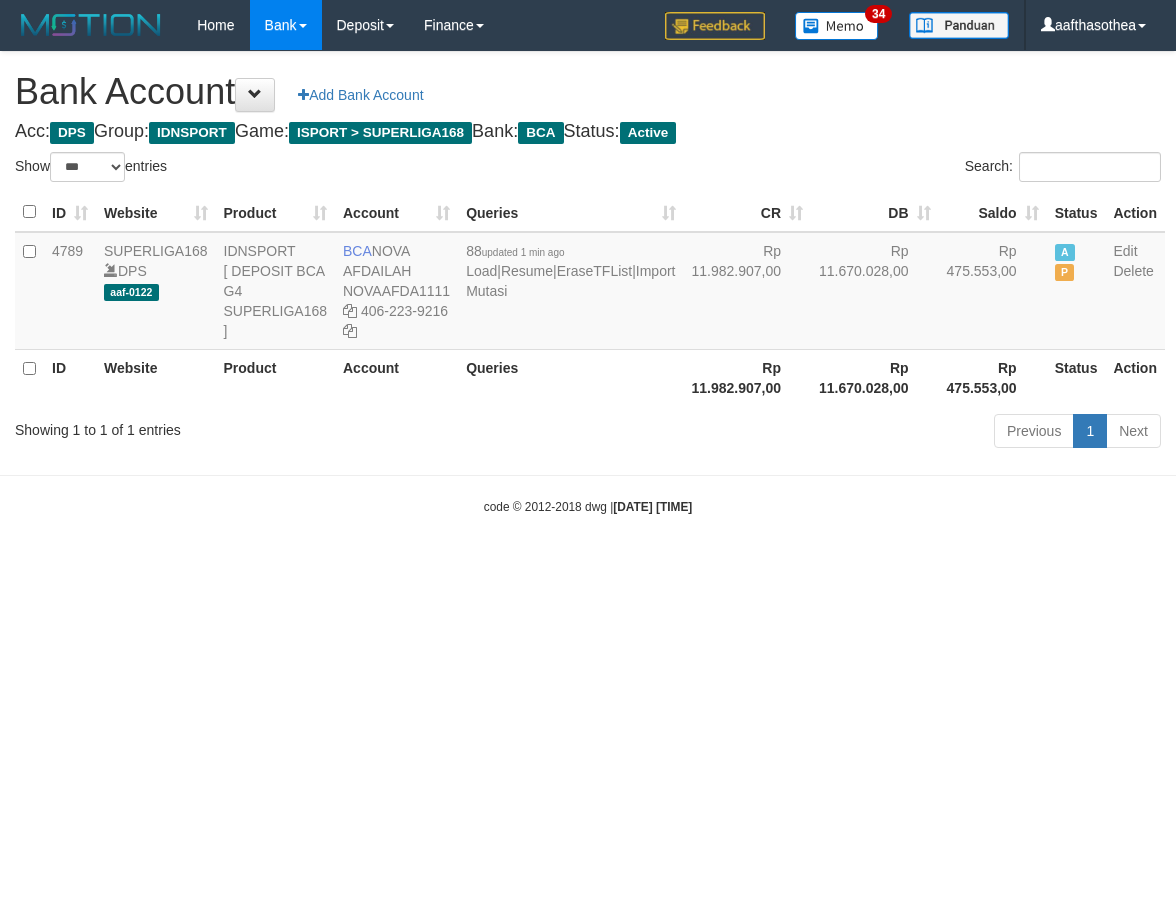 select on "***" 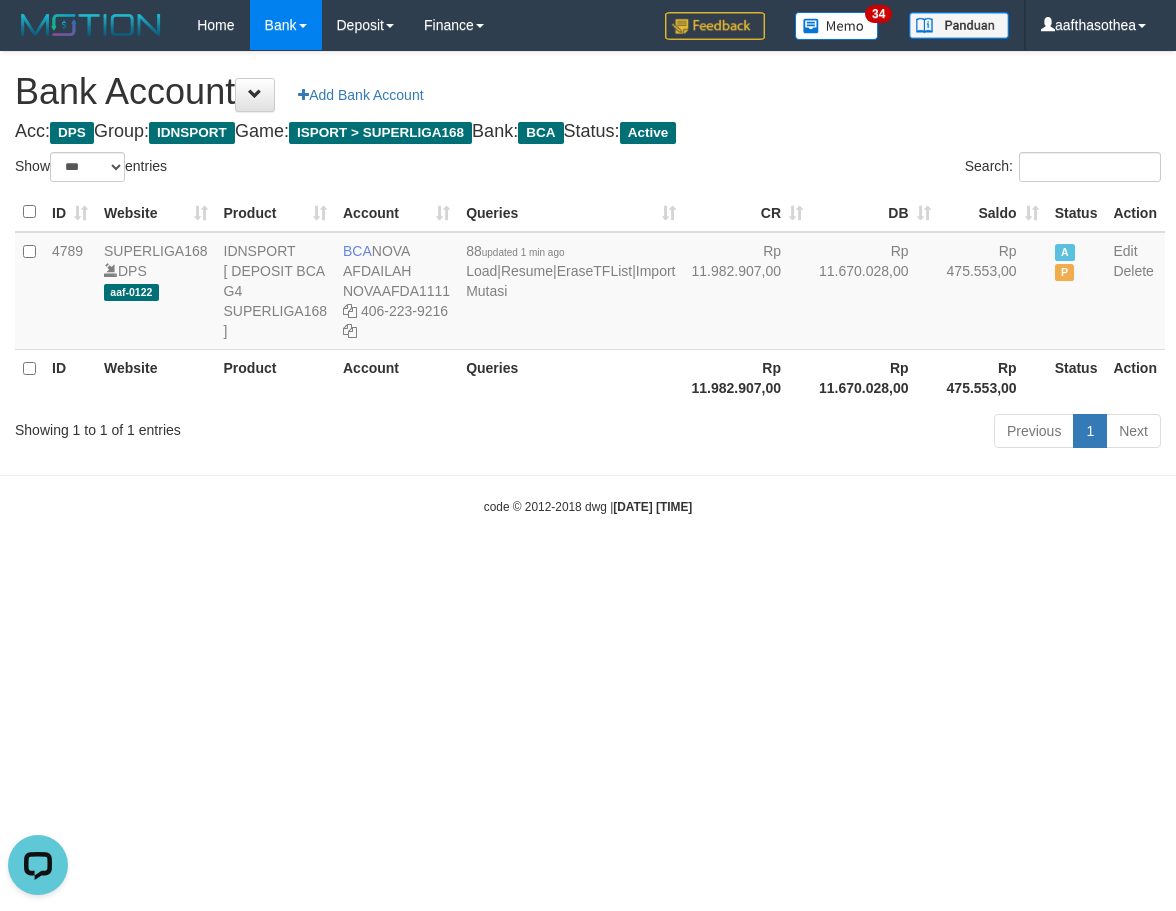 scroll, scrollTop: 0, scrollLeft: 0, axis: both 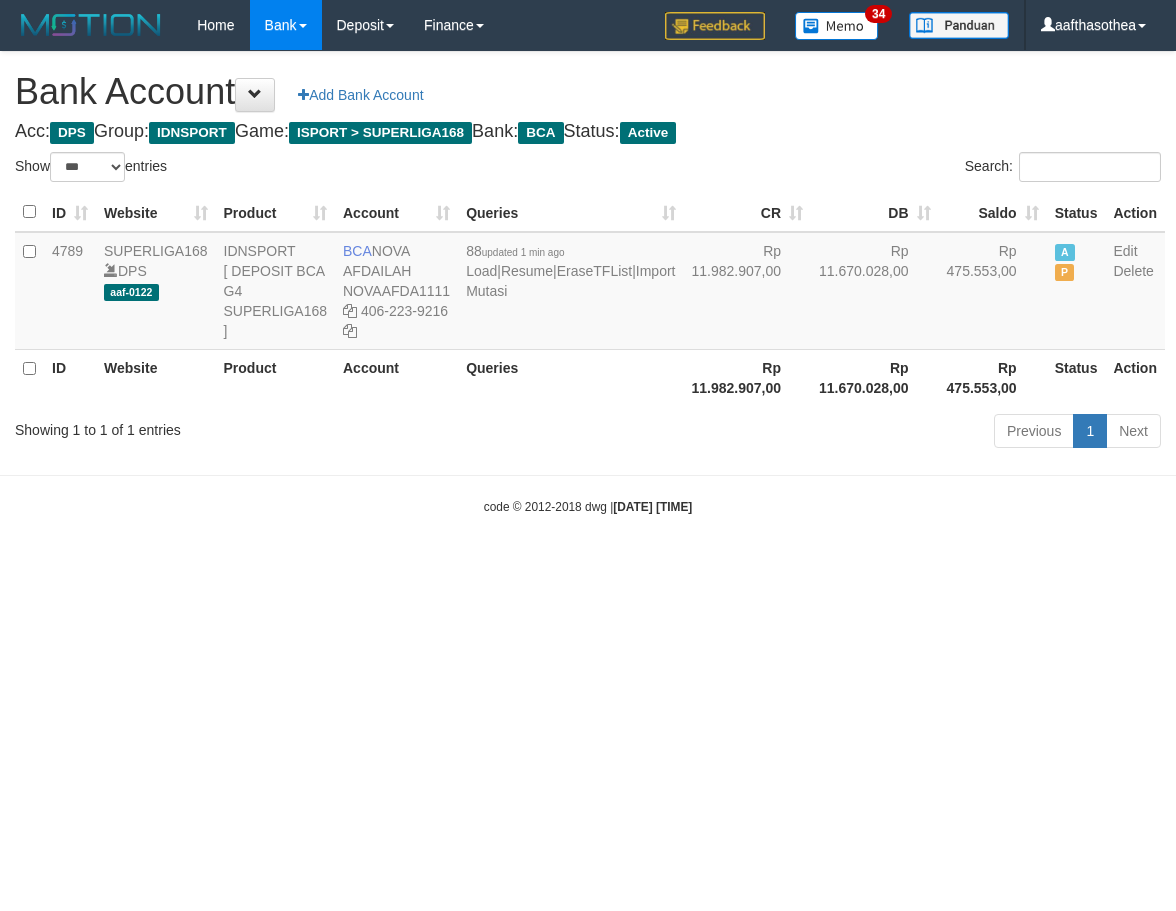 select on "***" 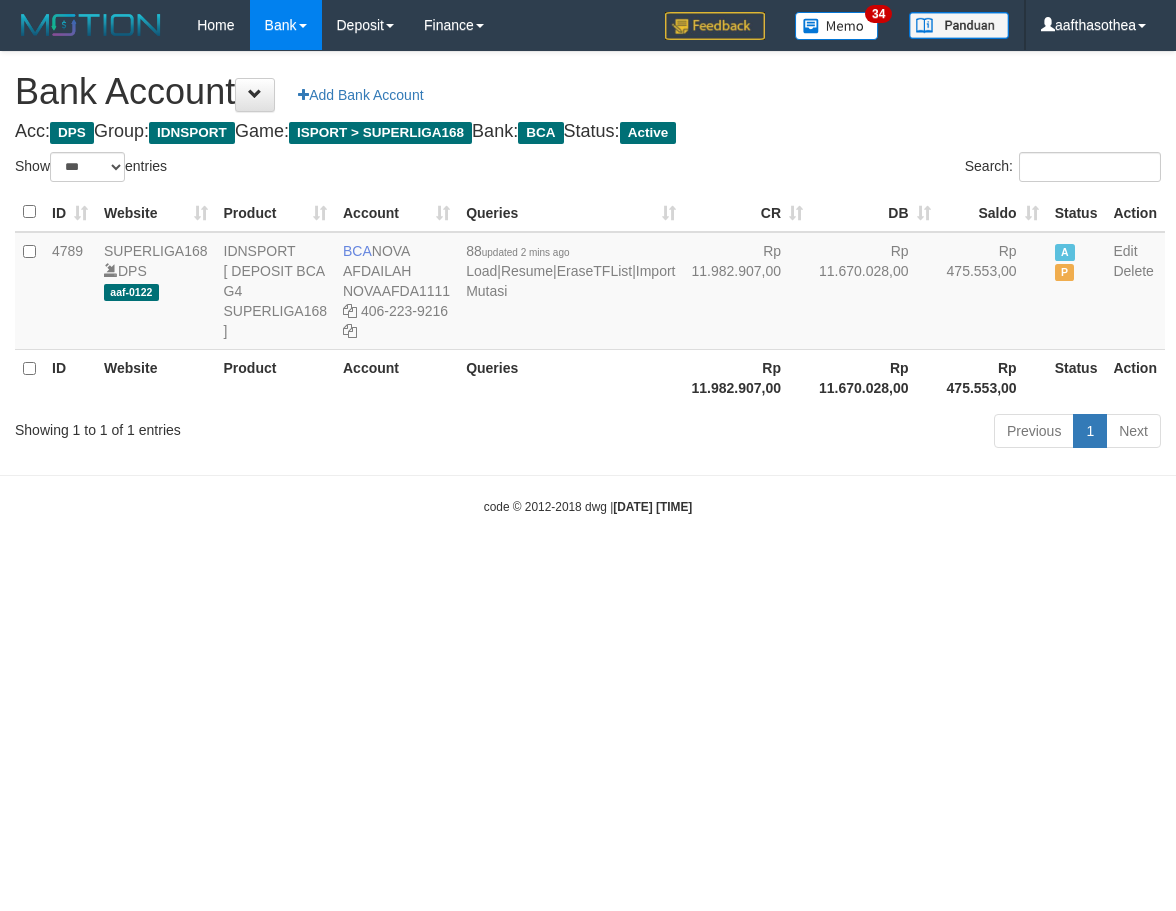 select on "***" 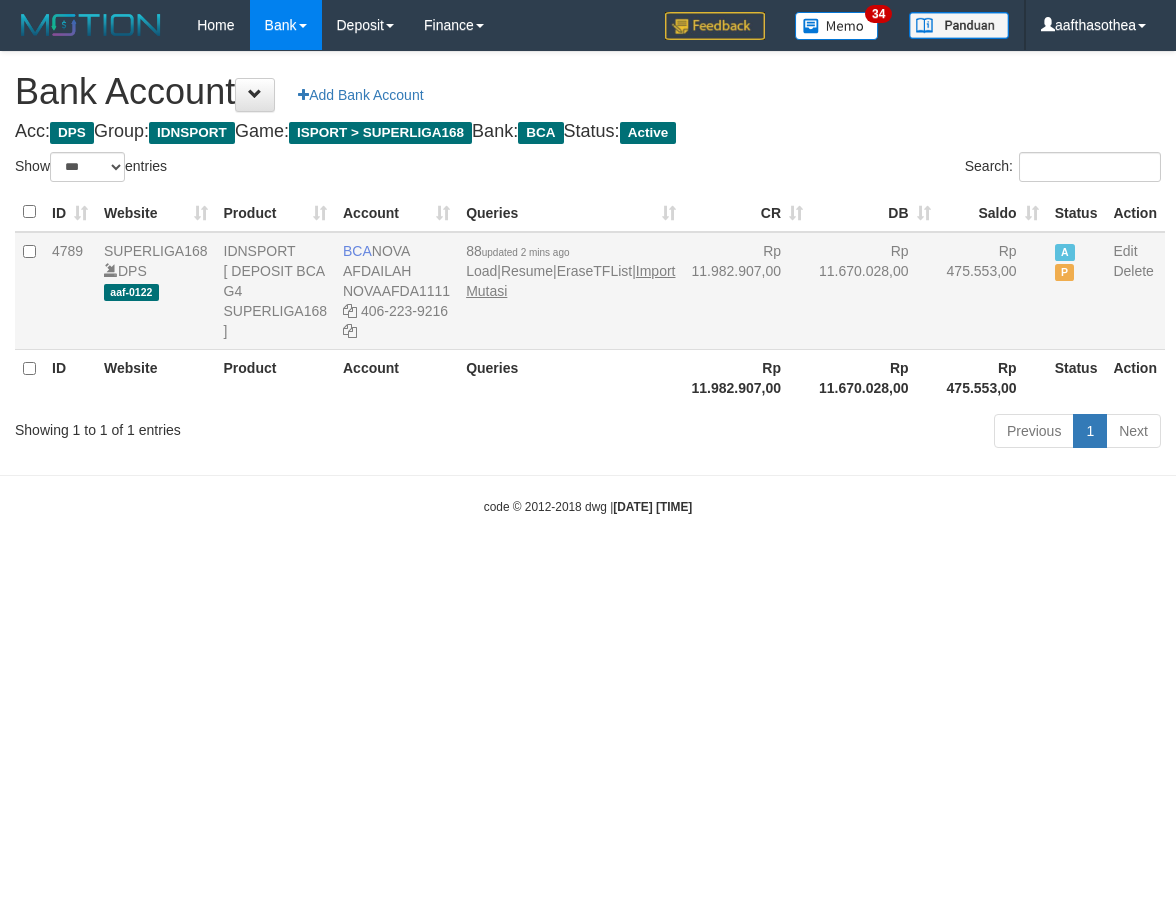 scroll, scrollTop: 0, scrollLeft: 0, axis: both 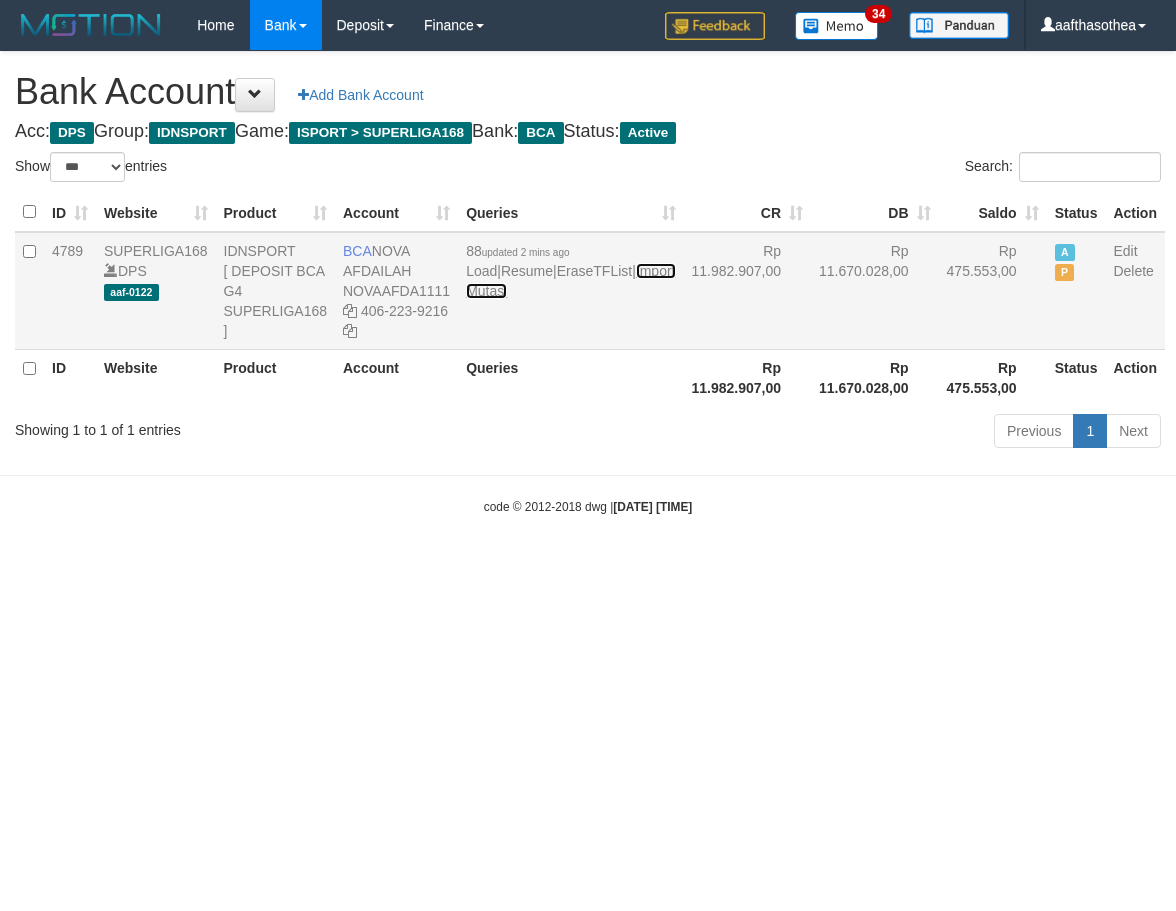 click on "Import Mutasi" at bounding box center (570, 281) 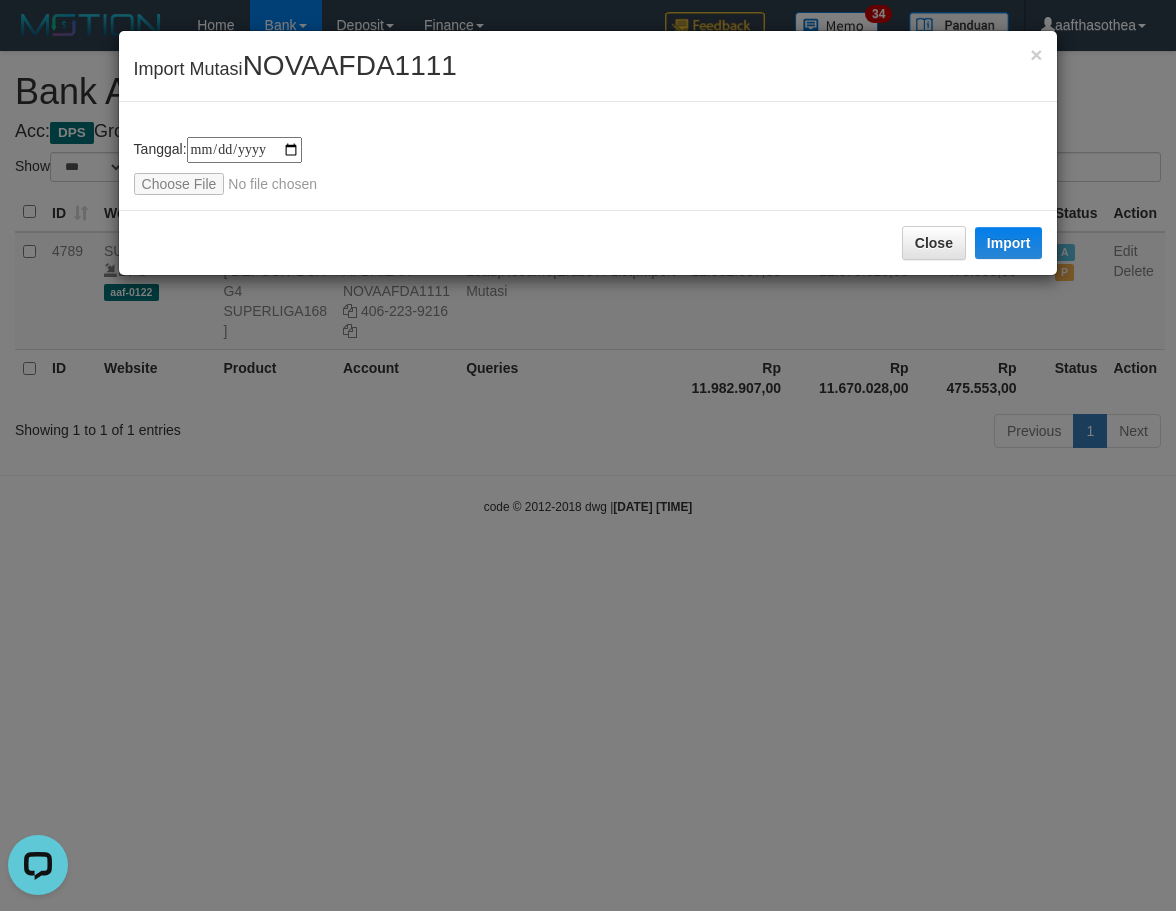 scroll, scrollTop: 0, scrollLeft: 0, axis: both 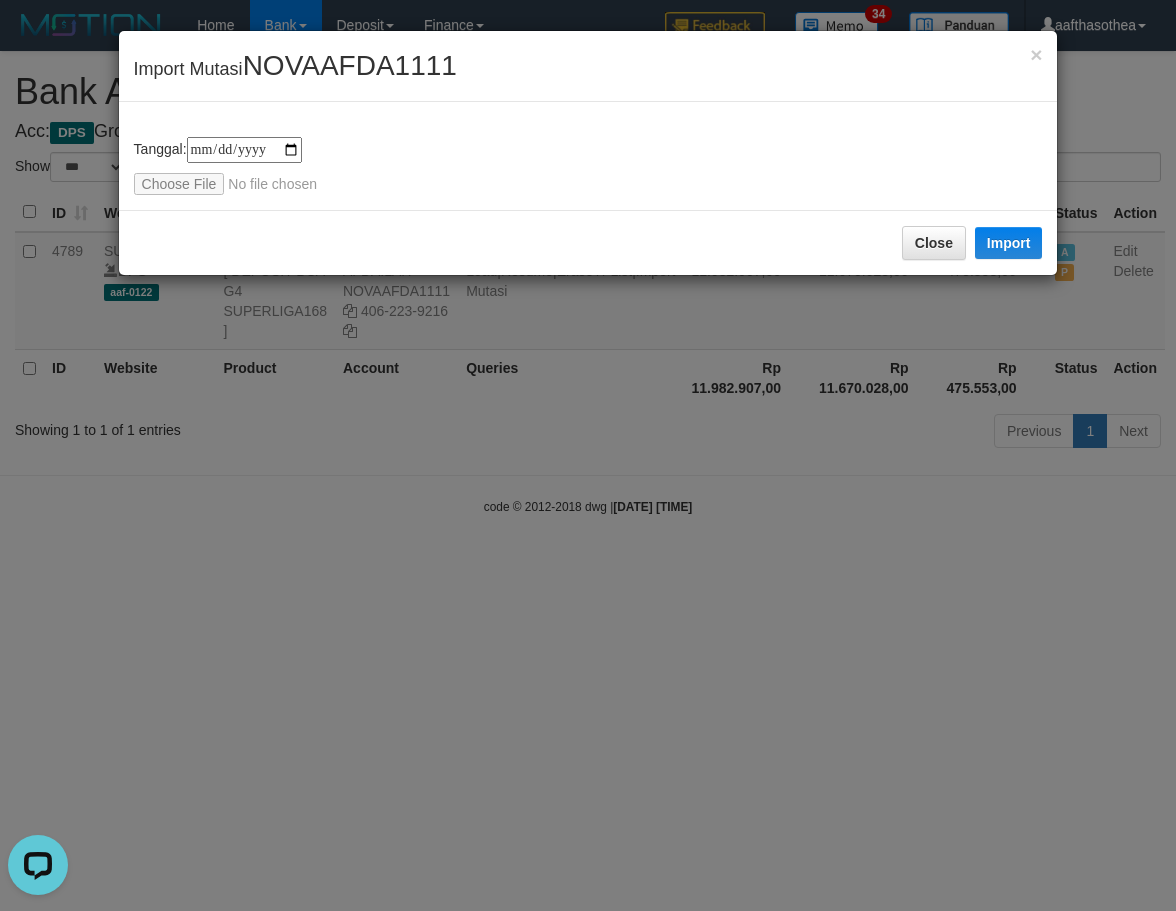 type on "**********" 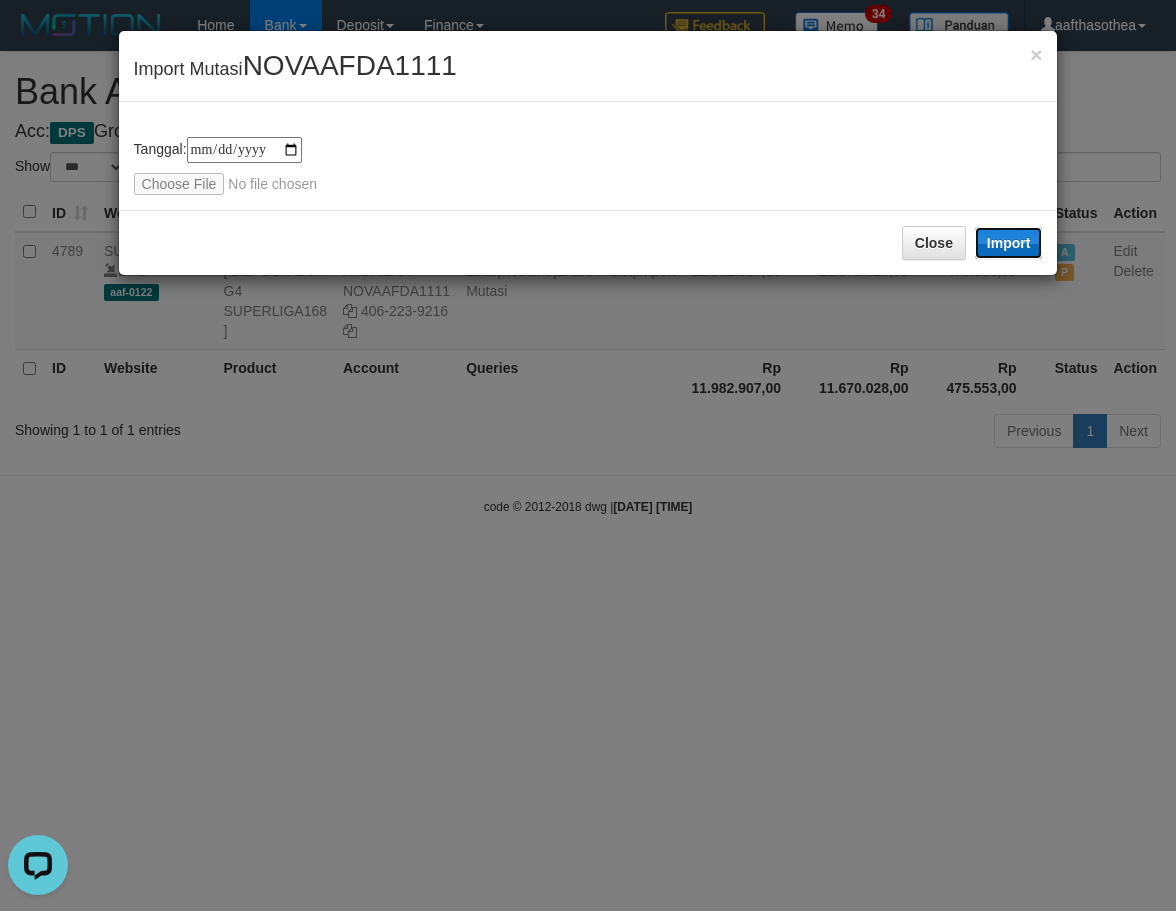 click on "Import" at bounding box center [1009, 243] 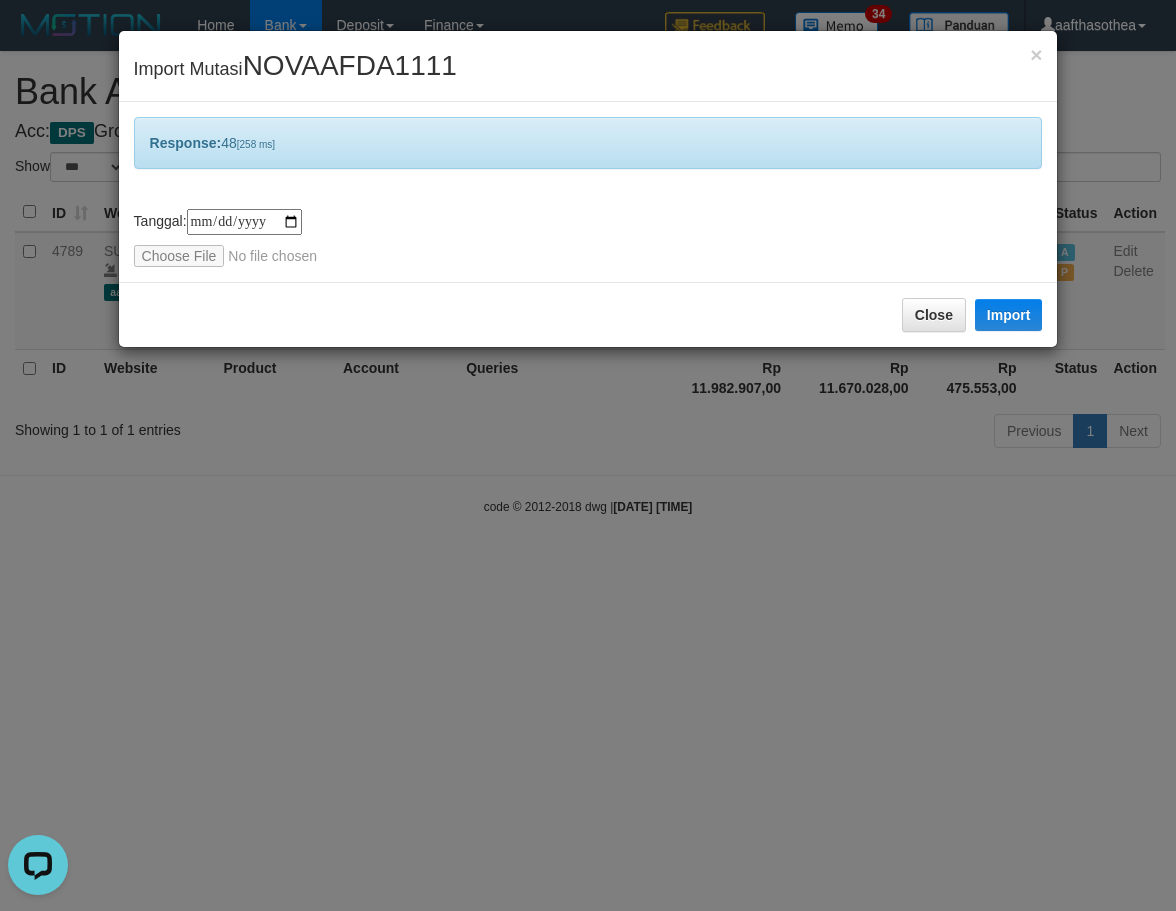 drag, startPoint x: 557, startPoint y: 591, endPoint x: 486, endPoint y: 613, distance: 74.330345 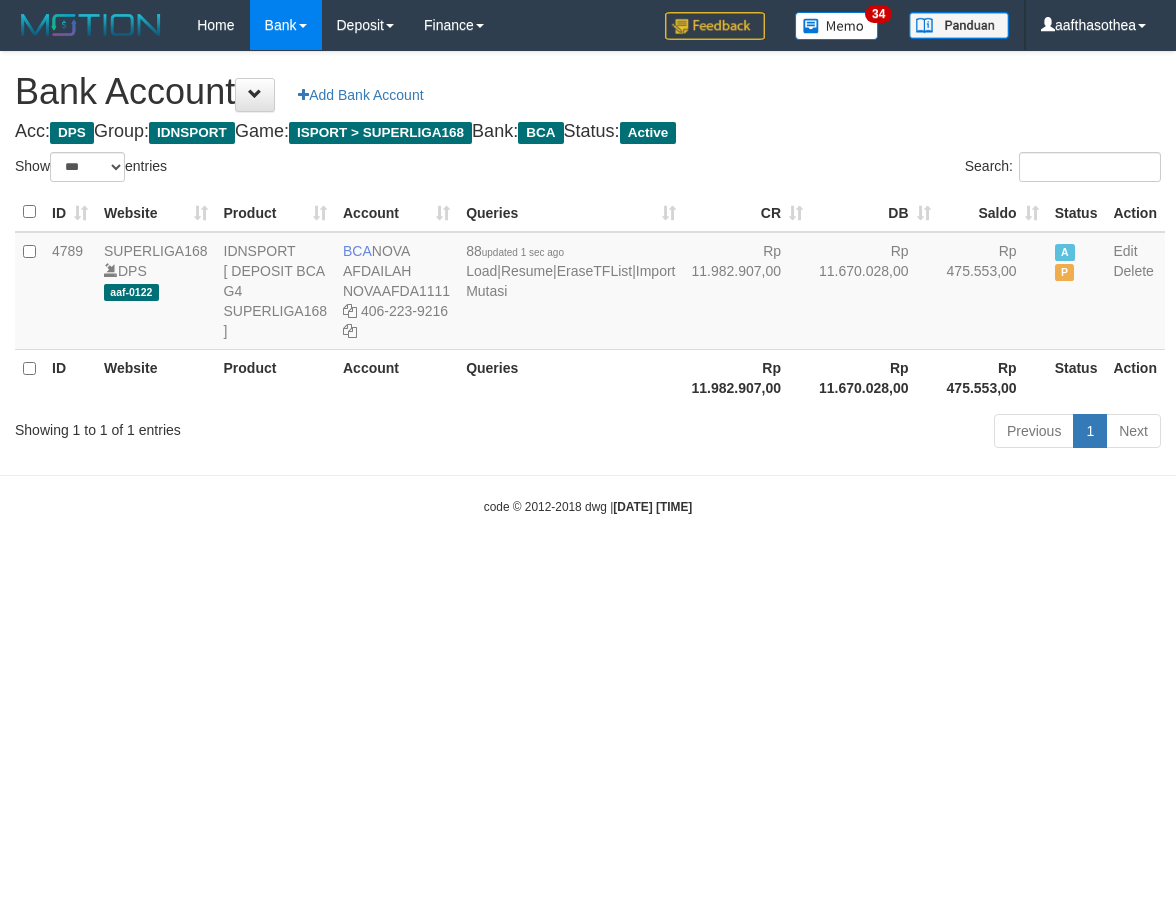 select on "***" 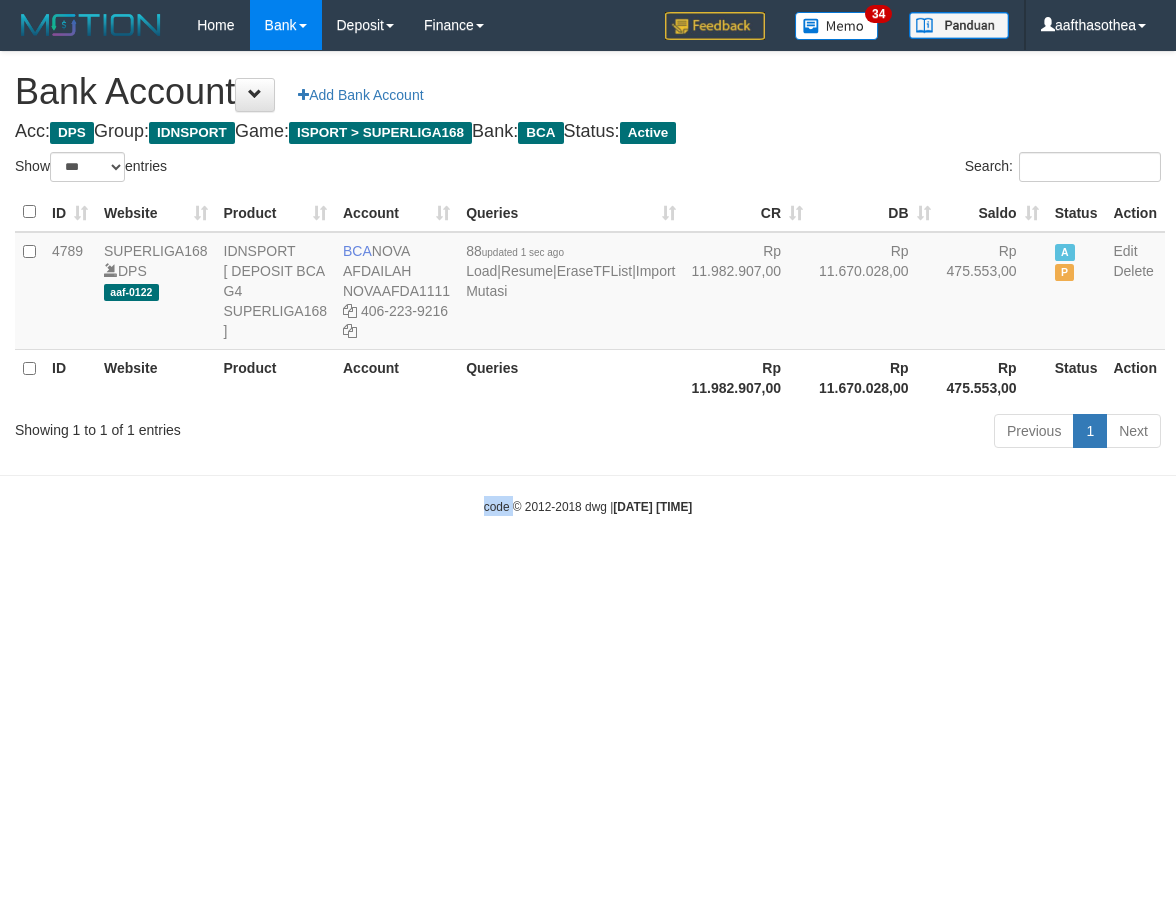 click on "Toggle navigation
Home
Bank
Account List
Load
By Website
Group
[ISPORT]													SUPERLIGA168
By Load Group (DPS)
34" at bounding box center (588, 283) 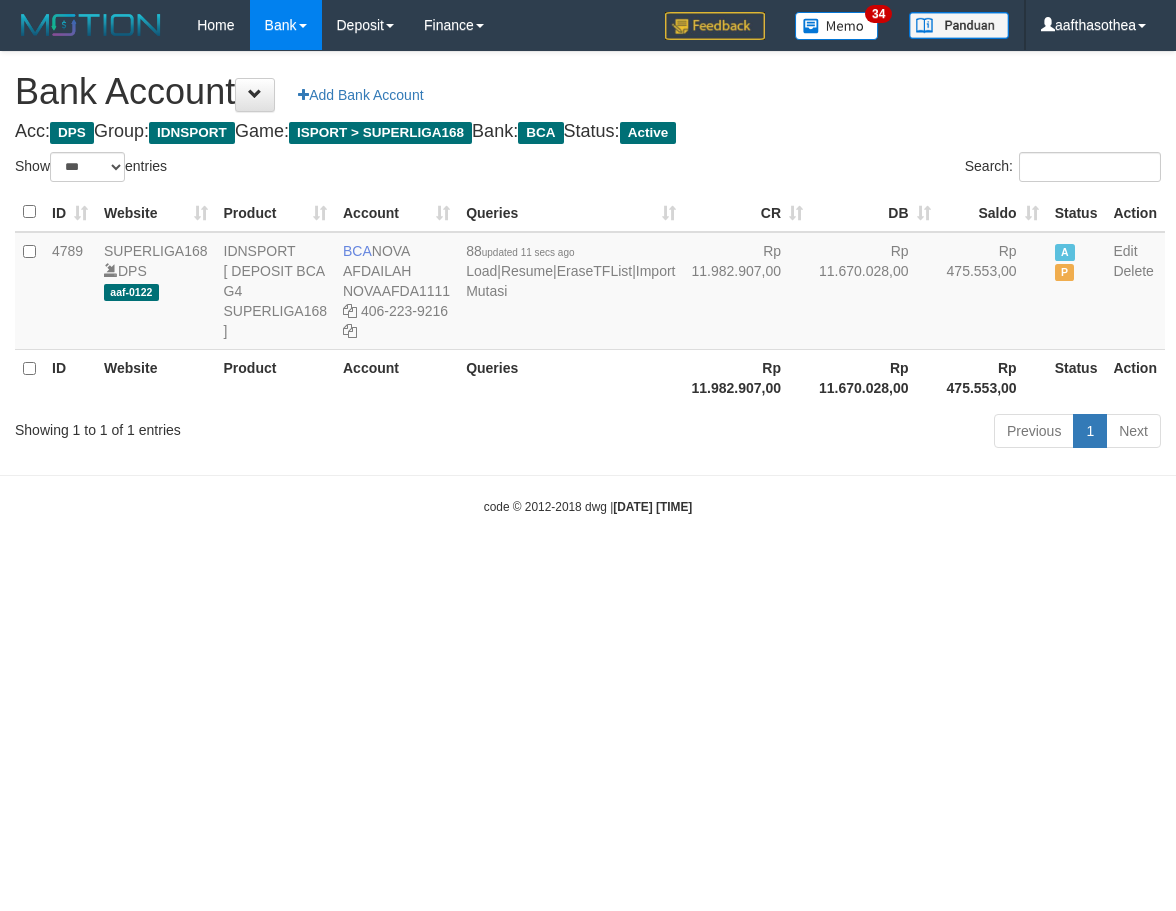 select on "***" 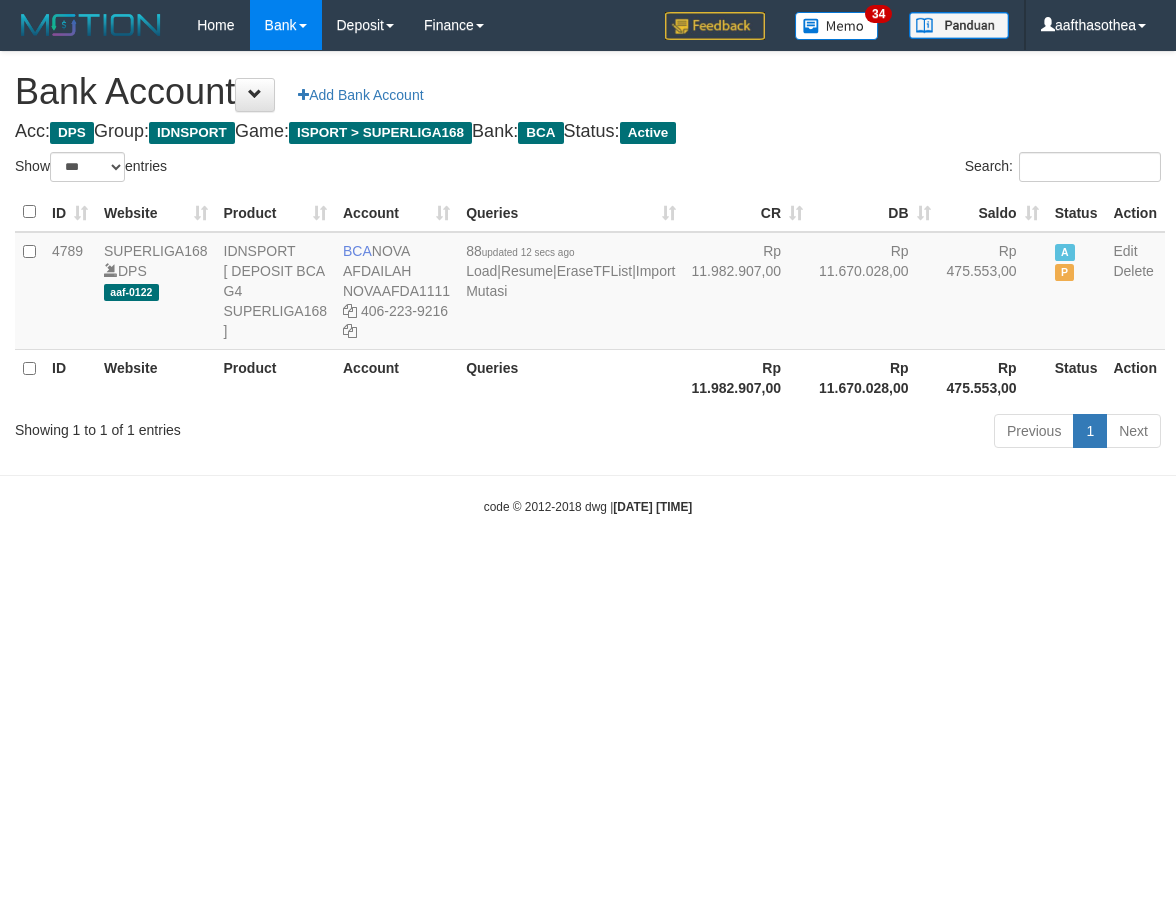 select on "***" 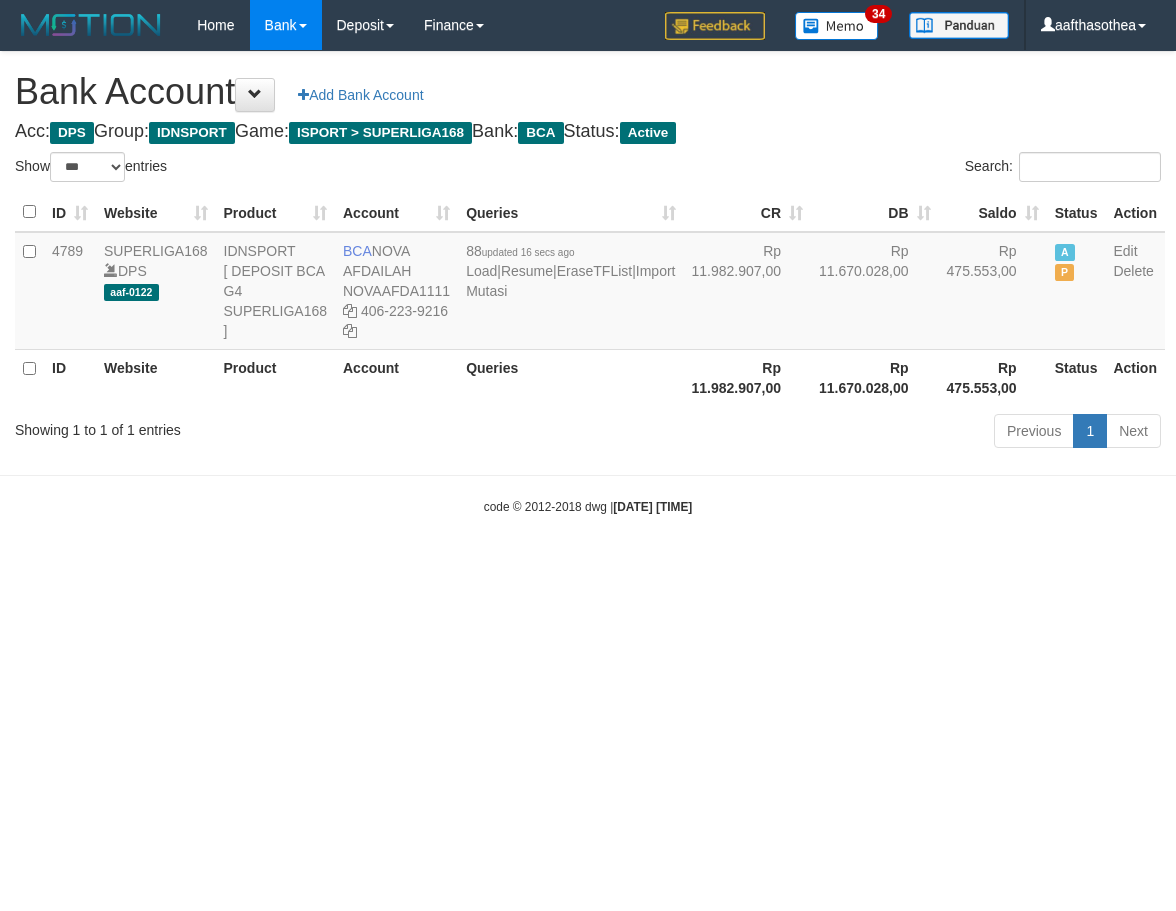 select on "***" 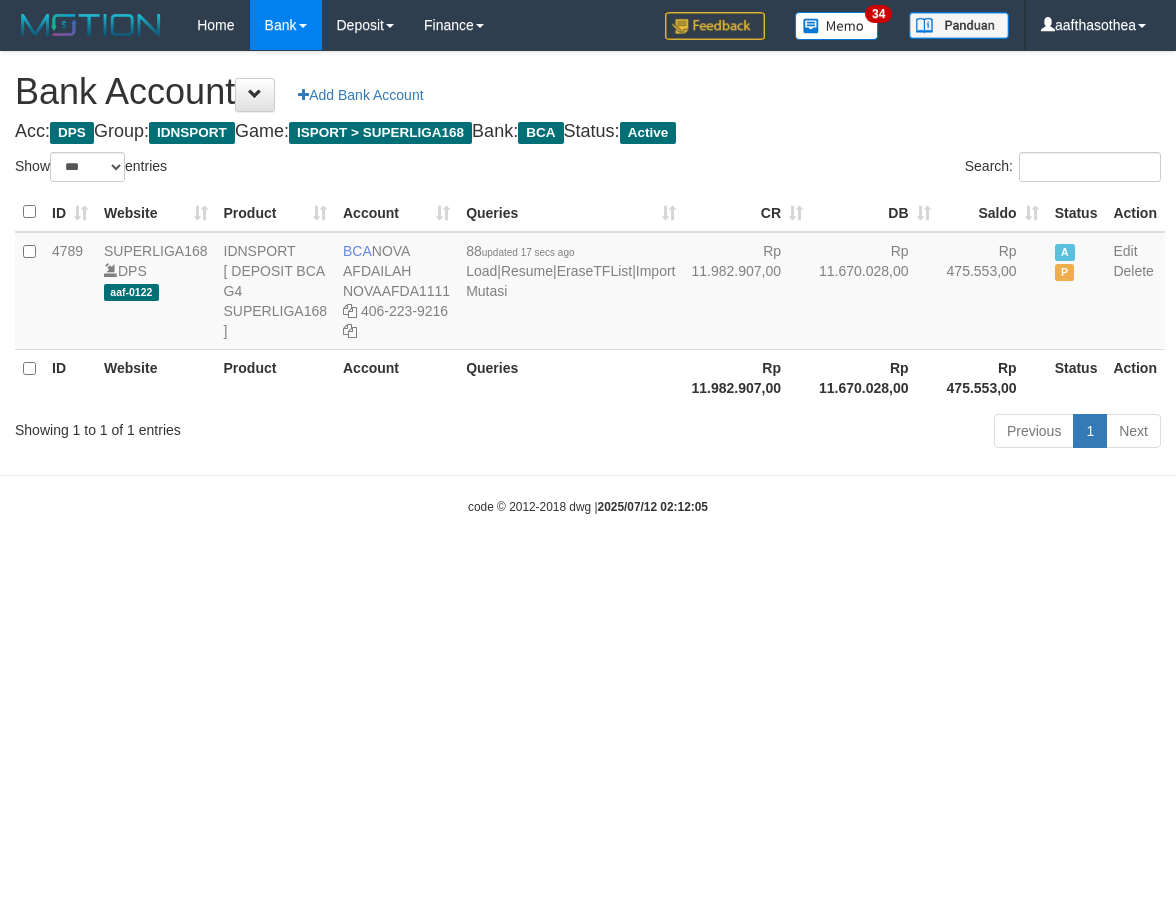 select on "***" 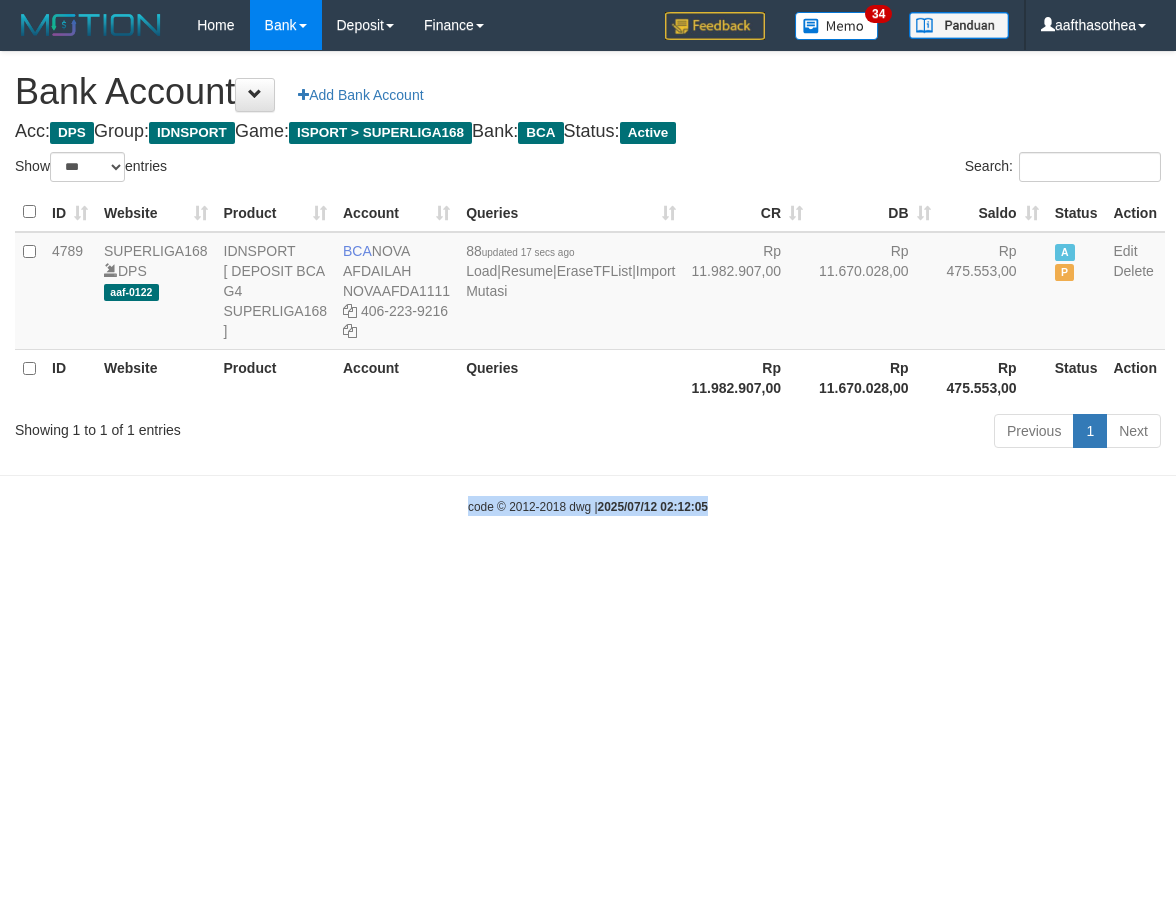 click on "Toggle navigation
Home
Bank
Account List
Load
By Website
Group
[ISPORT]													SUPERLIGA168
By Load Group (DPS)
34" at bounding box center (588, 283) 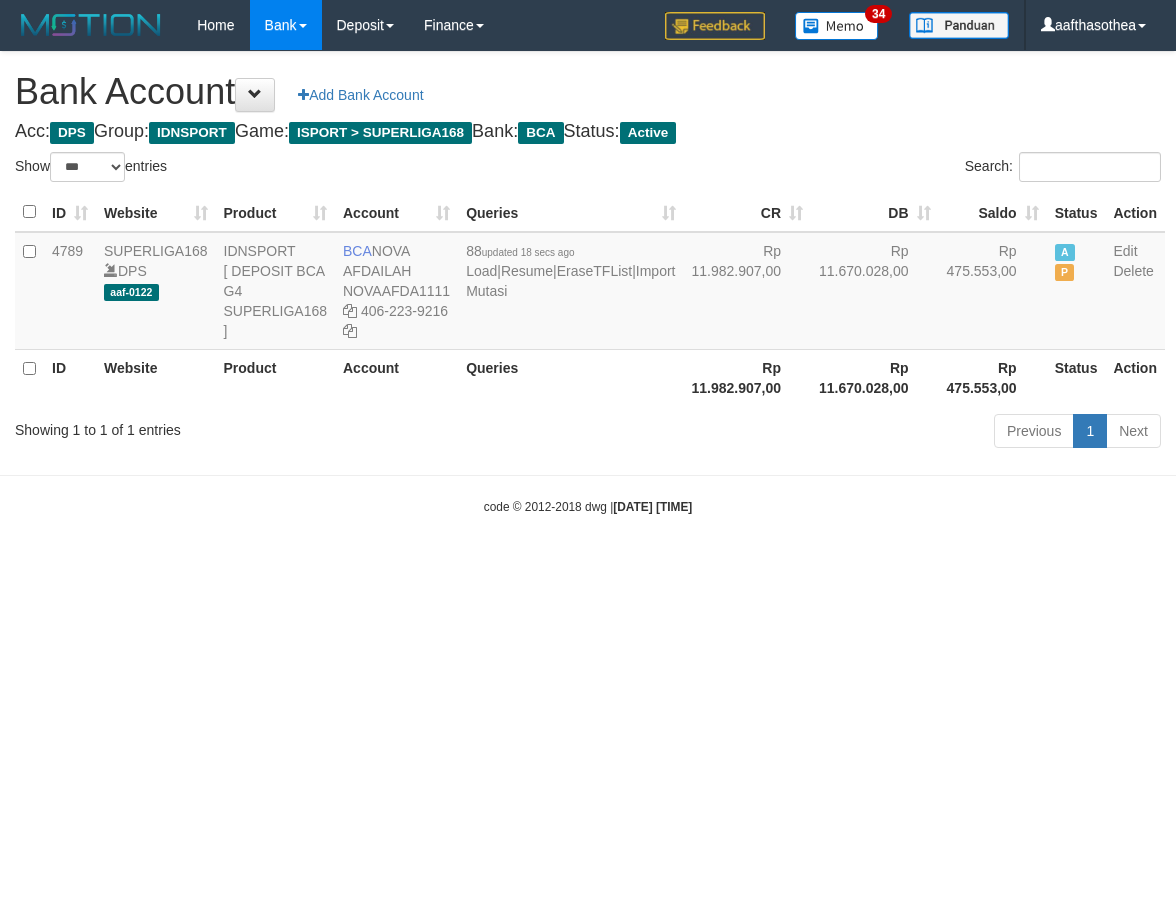 select on "***" 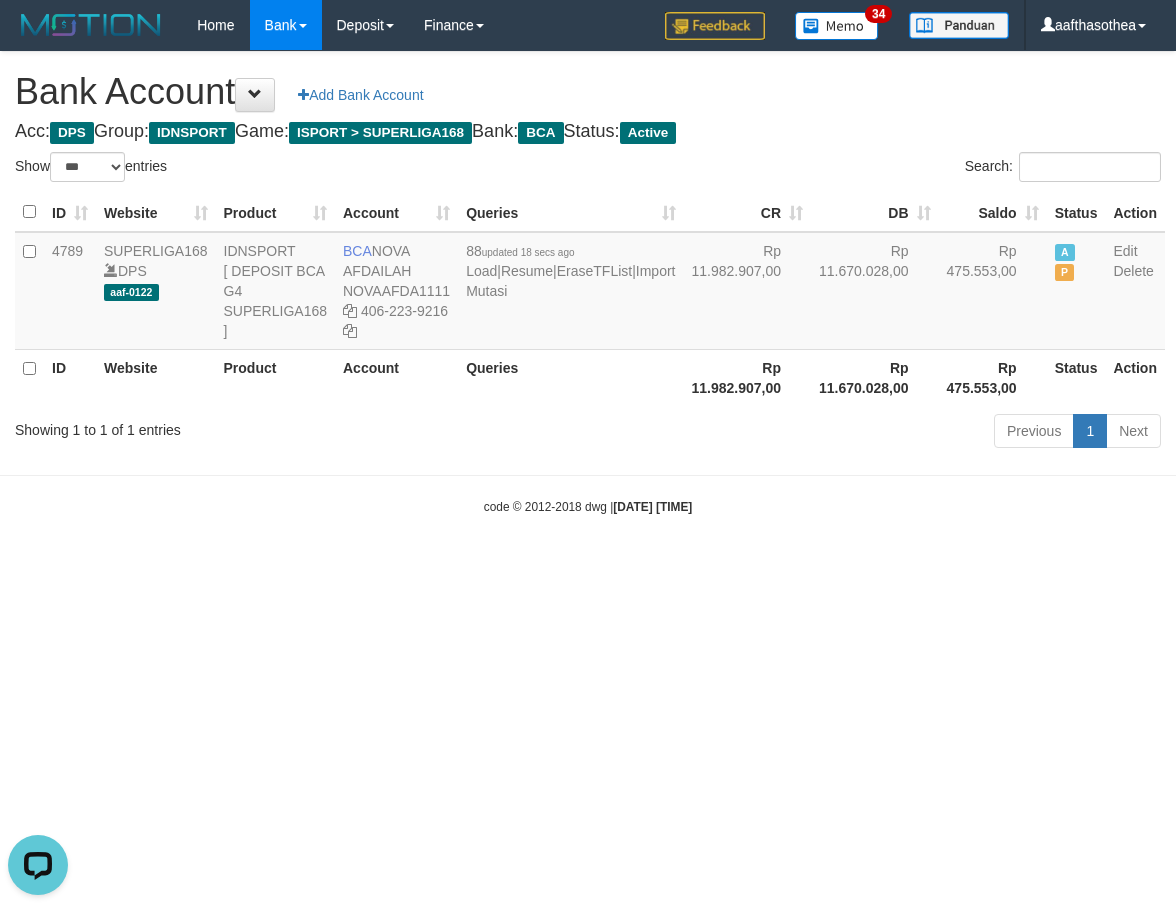 scroll, scrollTop: 0, scrollLeft: 0, axis: both 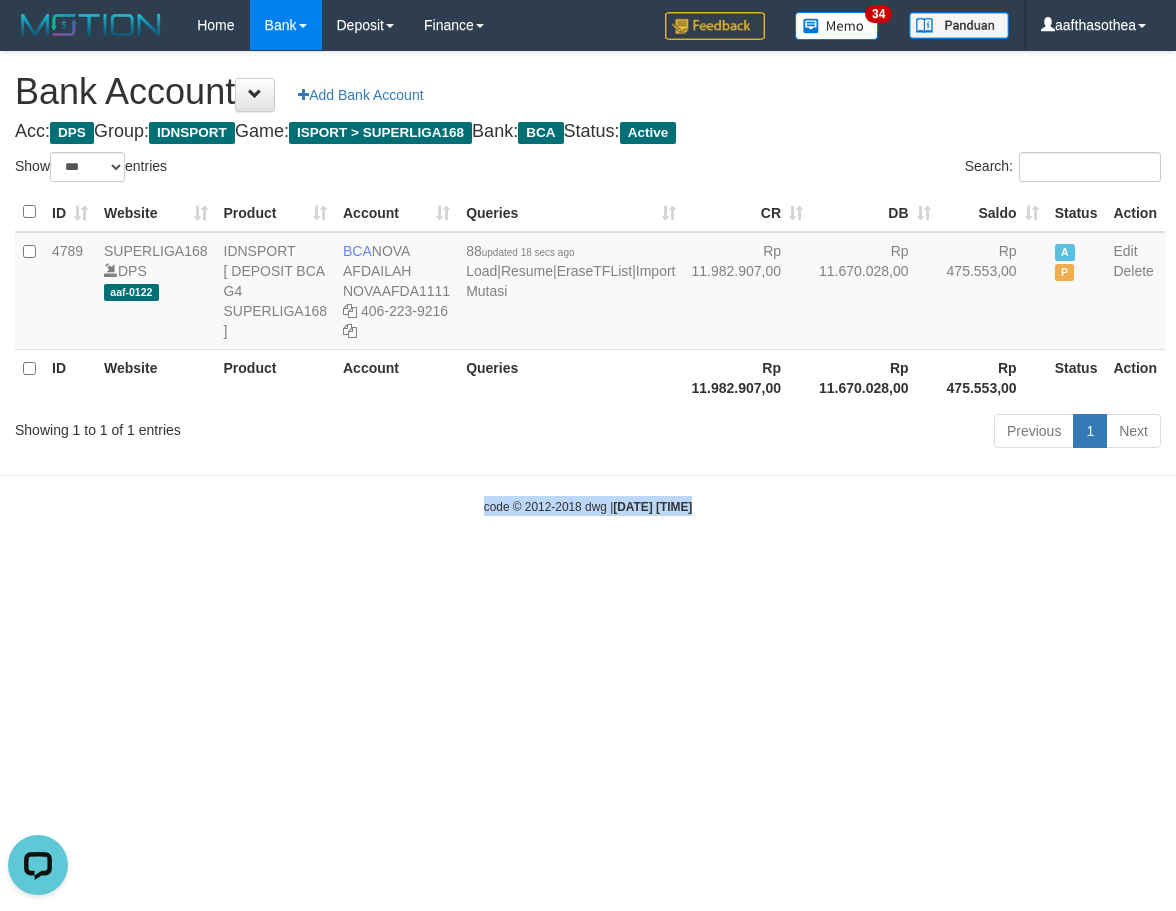 click on "Toggle navigation
Home
Bank
Account List
Load
By Website
Group
[ISPORT]													SUPERLIGA168
By Load Group (DPS)
34" at bounding box center [588, 283] 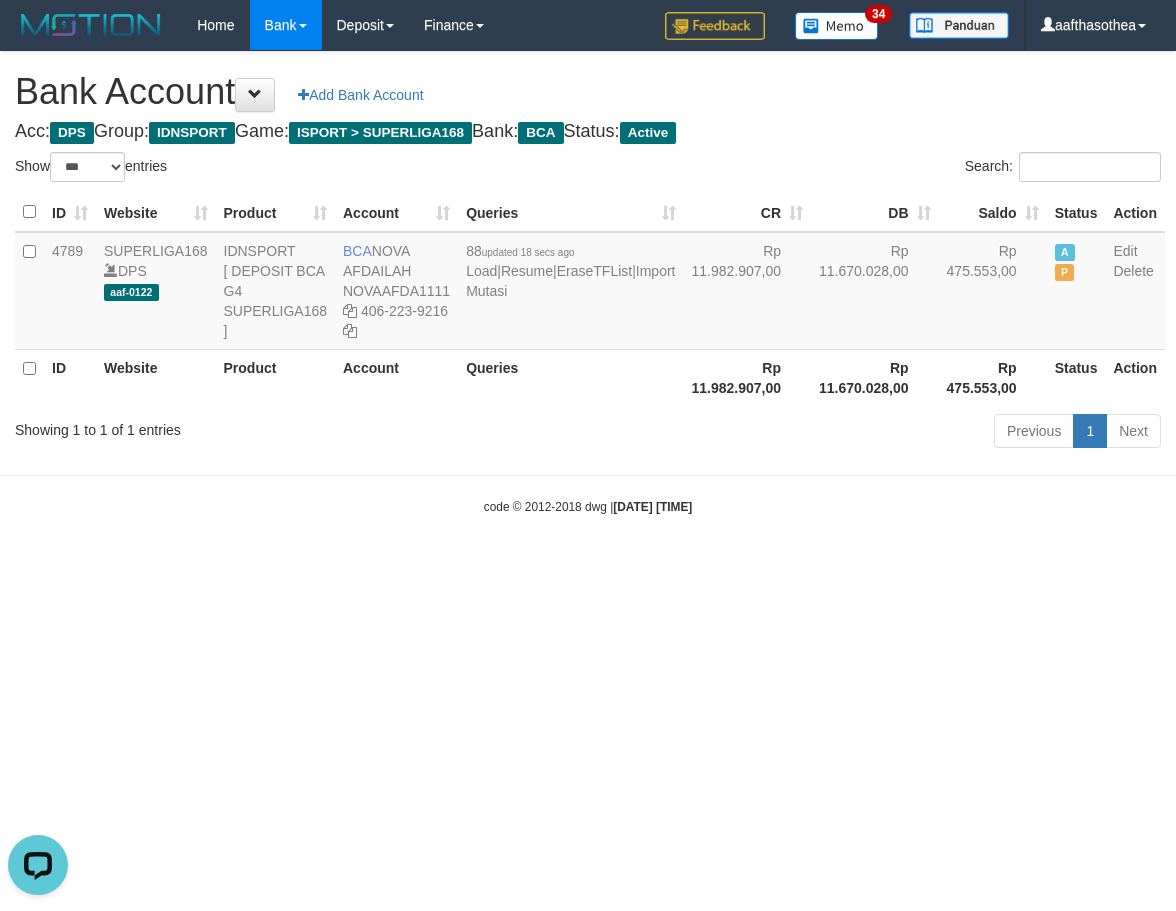 click on "Toggle navigation
Home
Bank
Account List
Load
By Website
Group
[ISPORT]													SUPERLIGA168
By Load Group (DPS)
34" at bounding box center (588, 283) 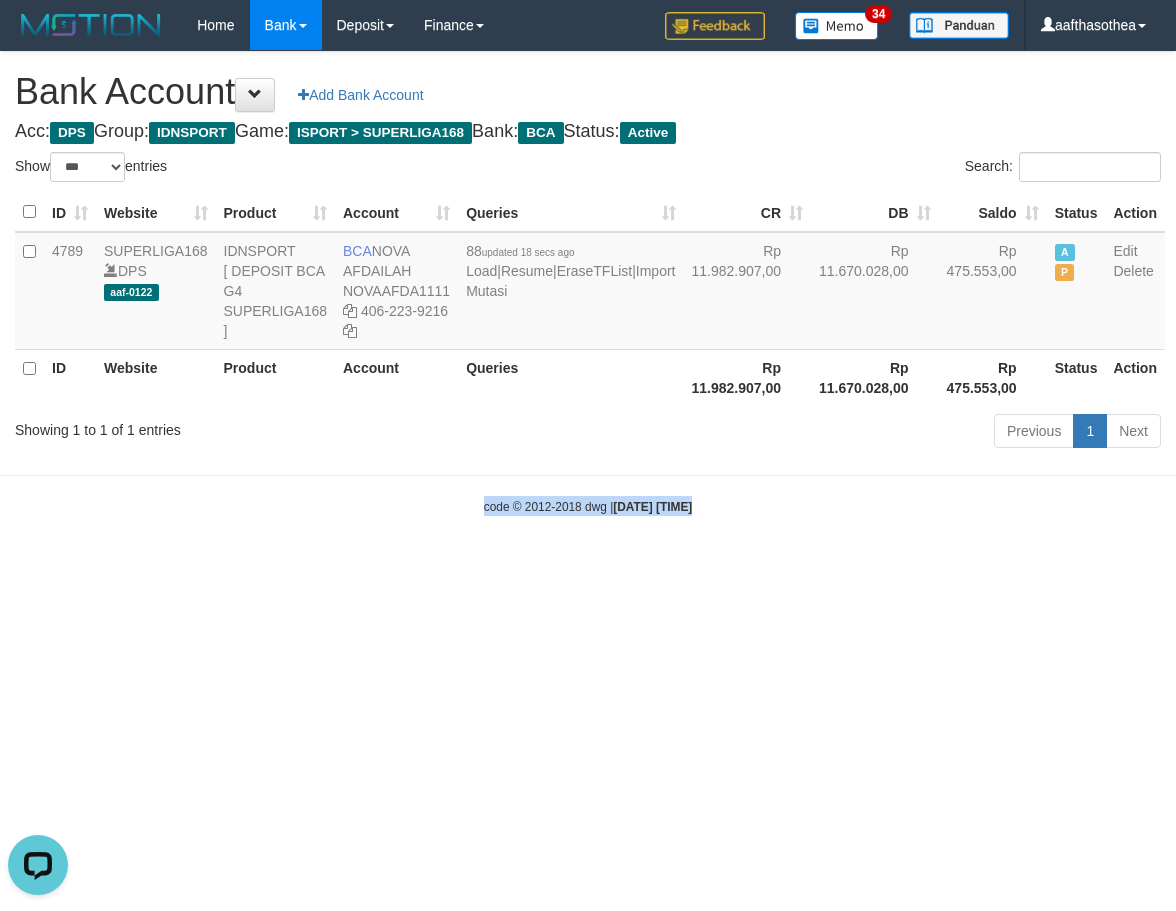 click on "Toggle navigation
Home
Bank
Account List
Load
By Website
Group
[ISPORT]													SUPERLIGA168
By Load Group (DPS)
34" at bounding box center [588, 283] 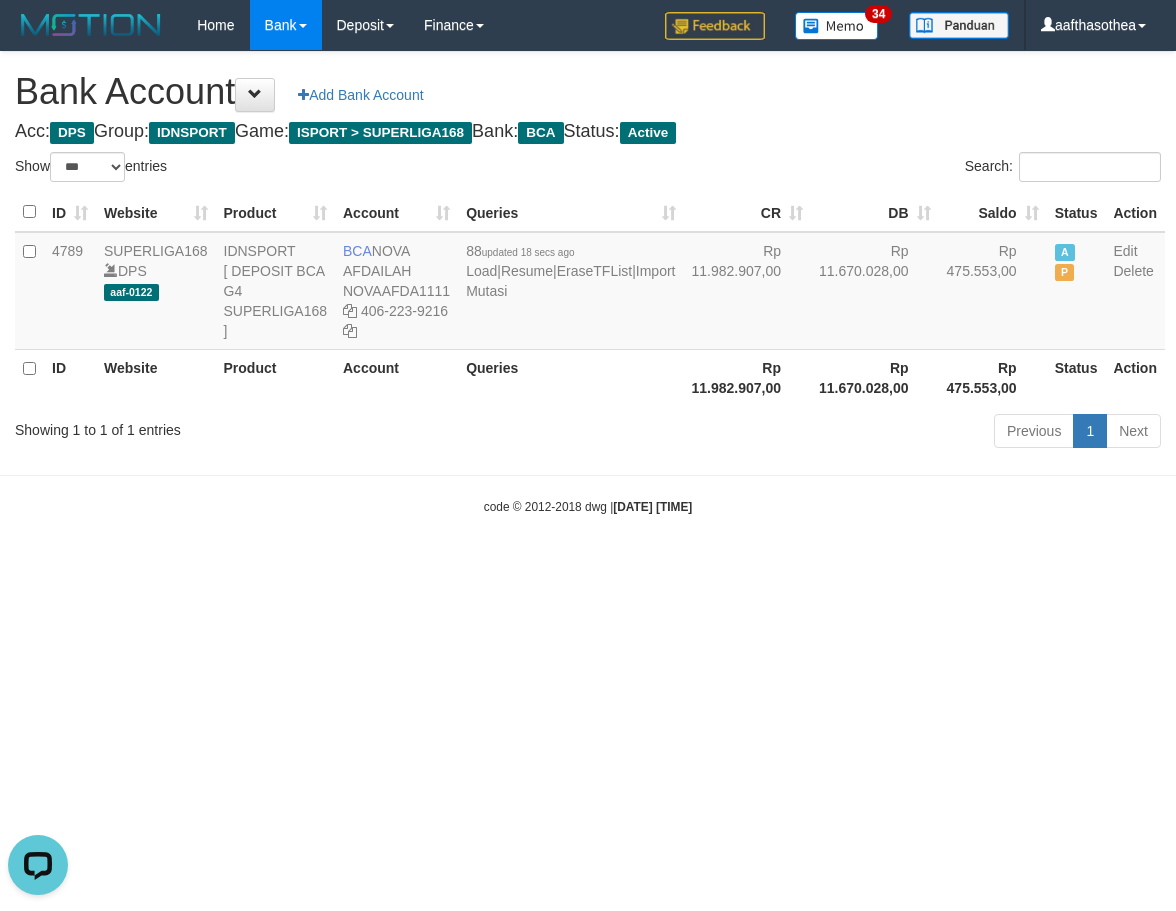 click on "Toggle navigation
Home
Bank
Account List
Load
By Website
Group
[ISPORT]													SUPERLIGA168
By Load Group (DPS)
34" at bounding box center (588, 283) 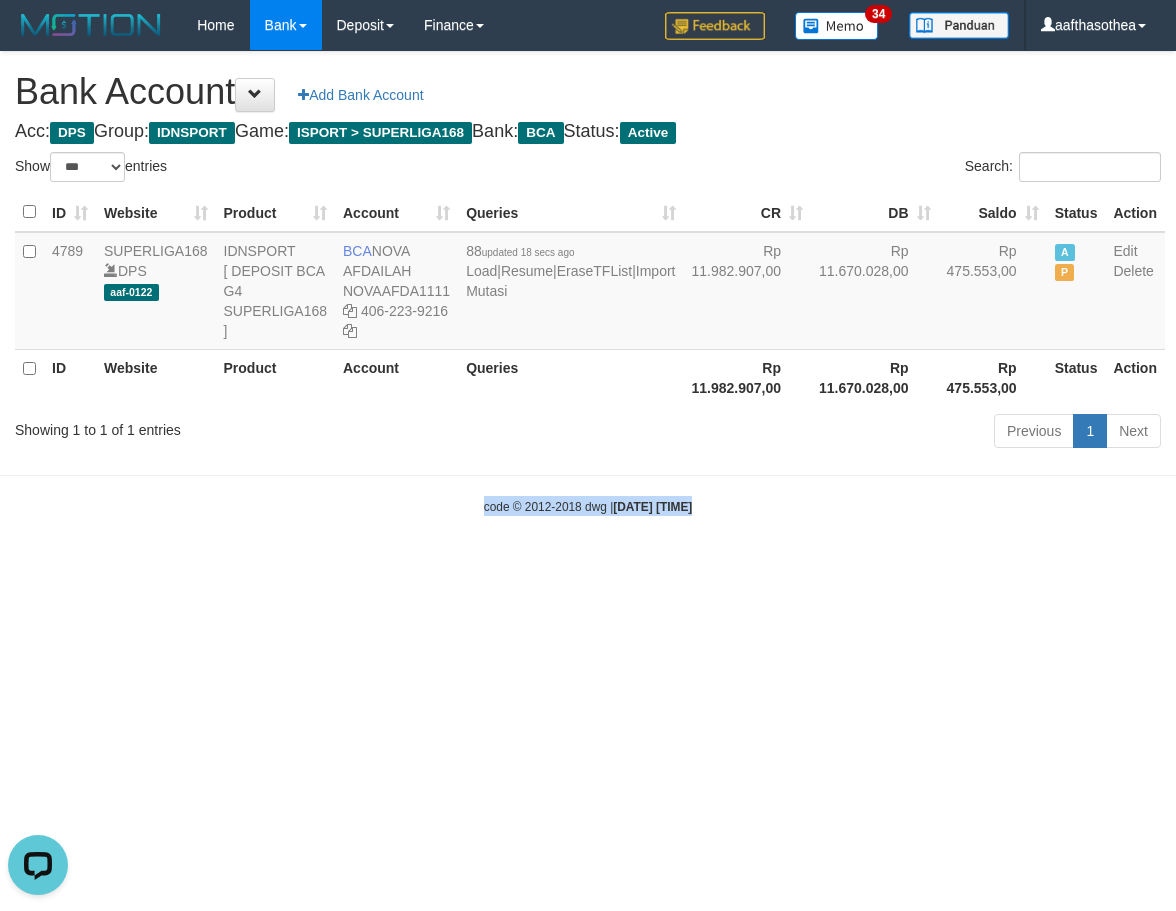 click on "Toggle navigation
Home
Bank
Account List
Load
By Website
Group
[ISPORT]													SUPERLIGA168
By Load Group (DPS)
34" at bounding box center (588, 283) 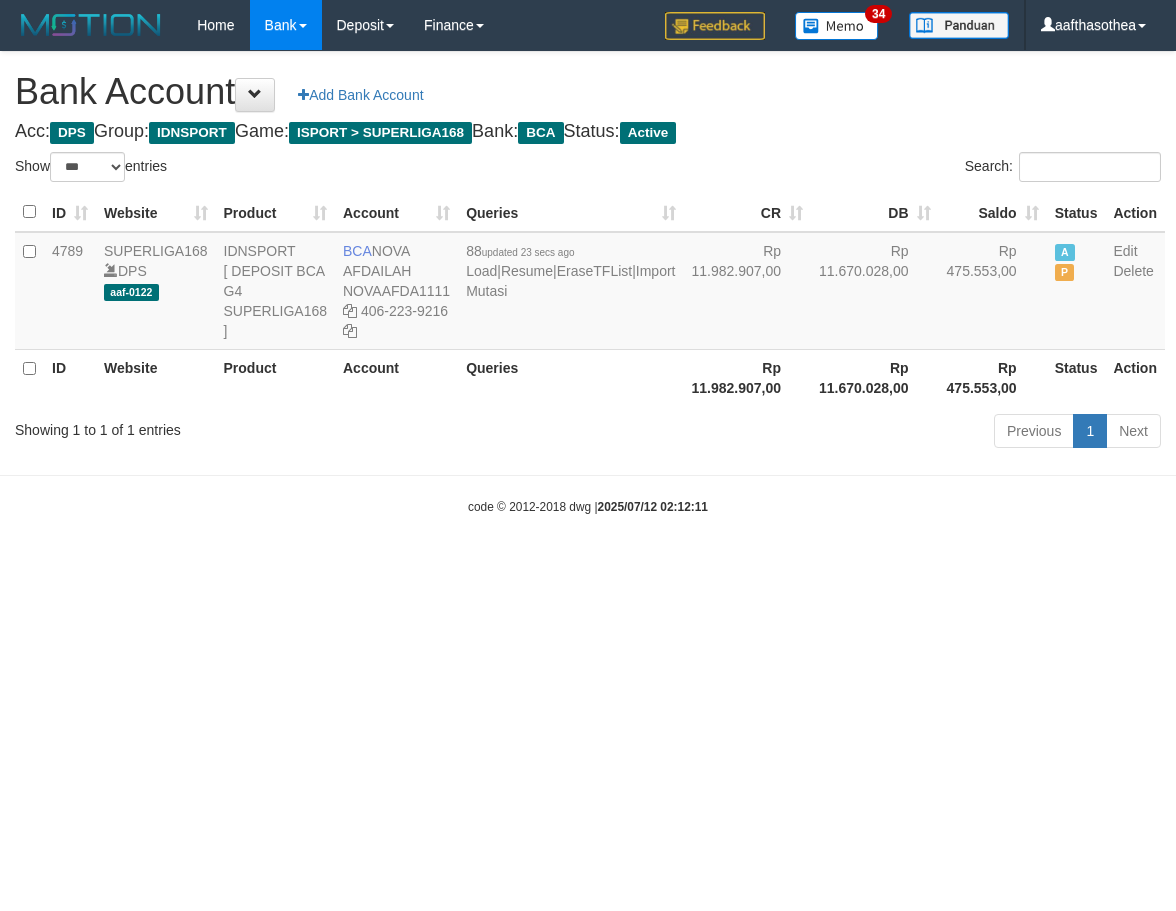 select on "***" 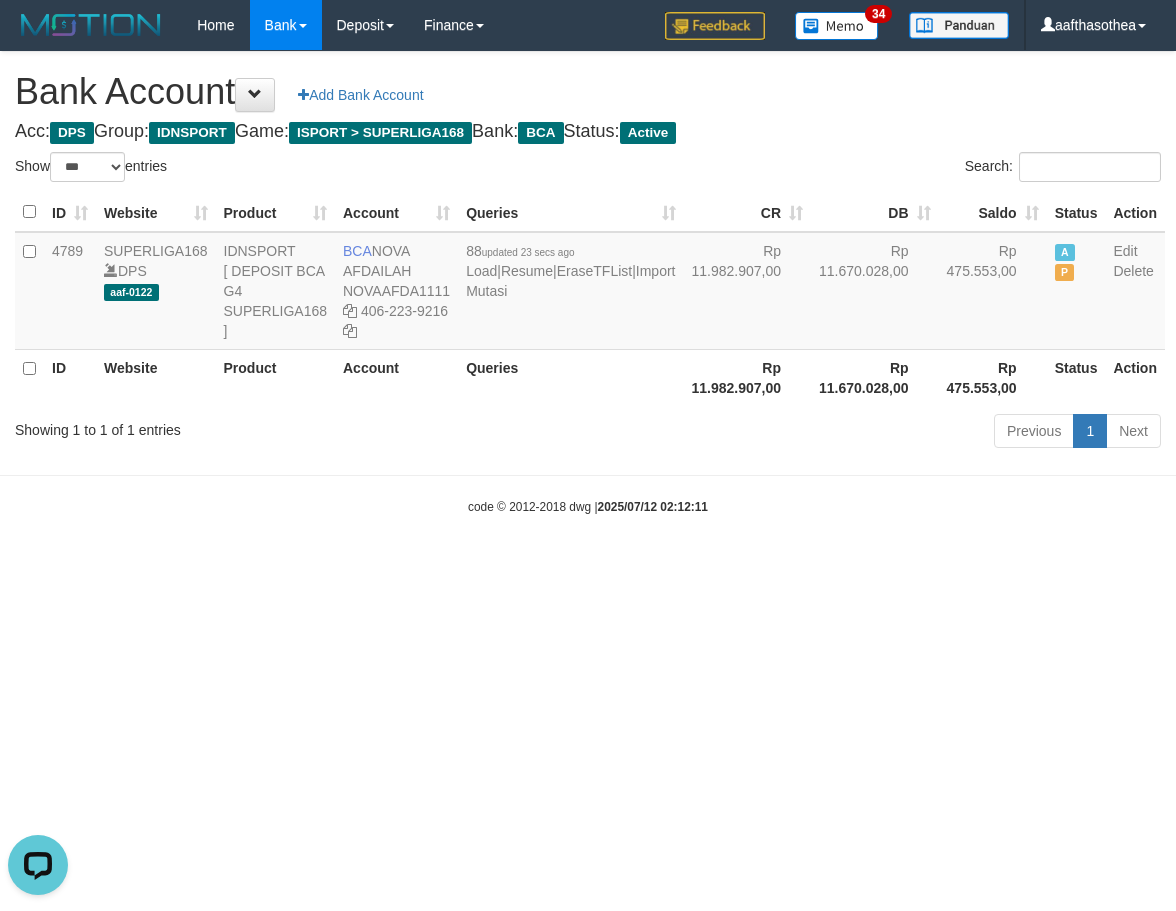 scroll, scrollTop: 0, scrollLeft: 0, axis: both 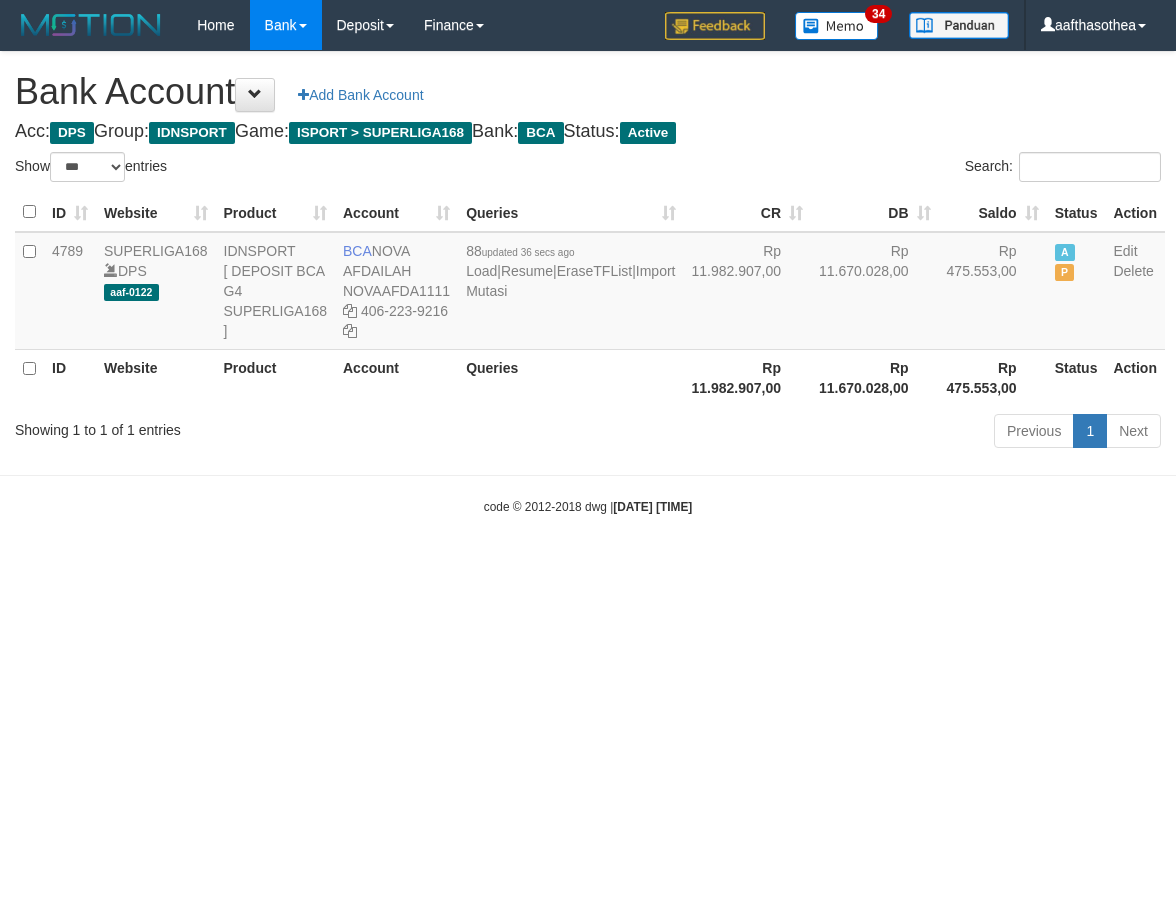 select on "***" 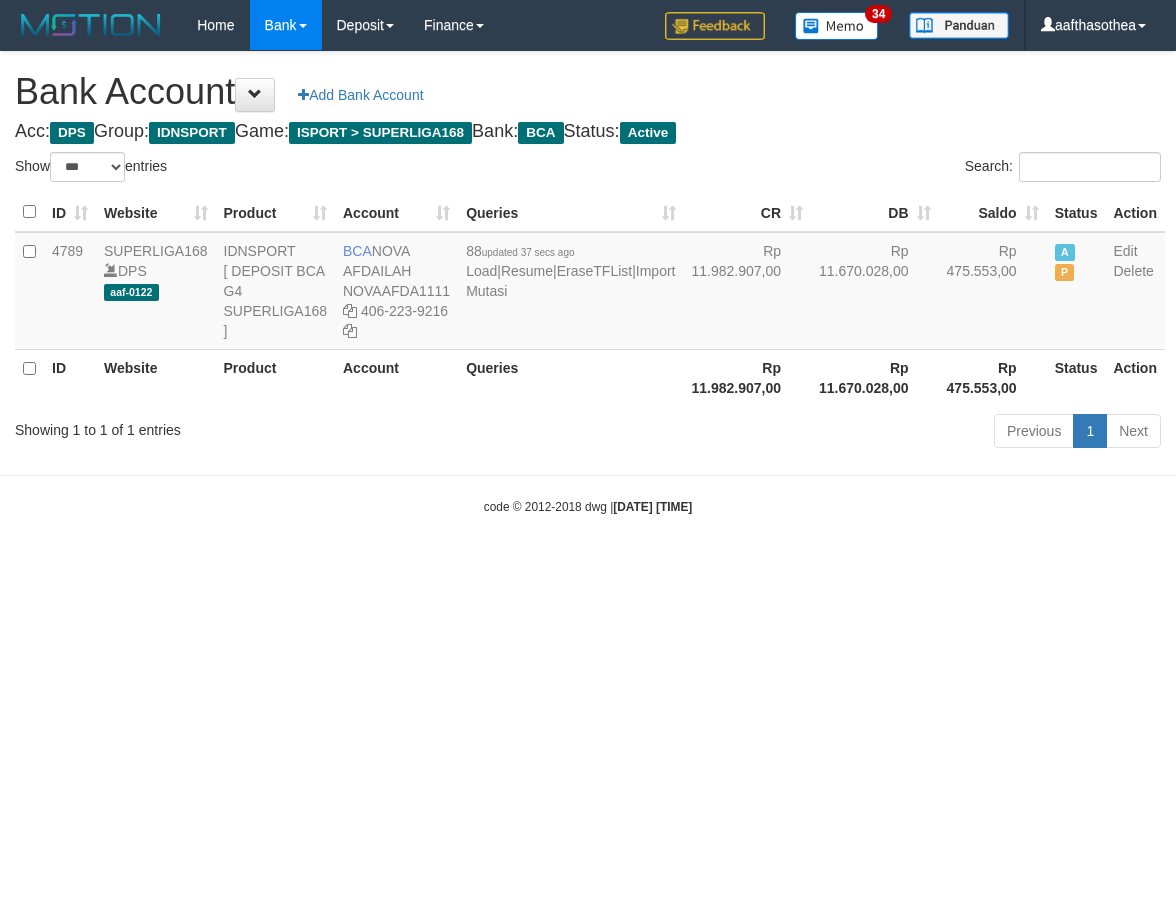 select on "***" 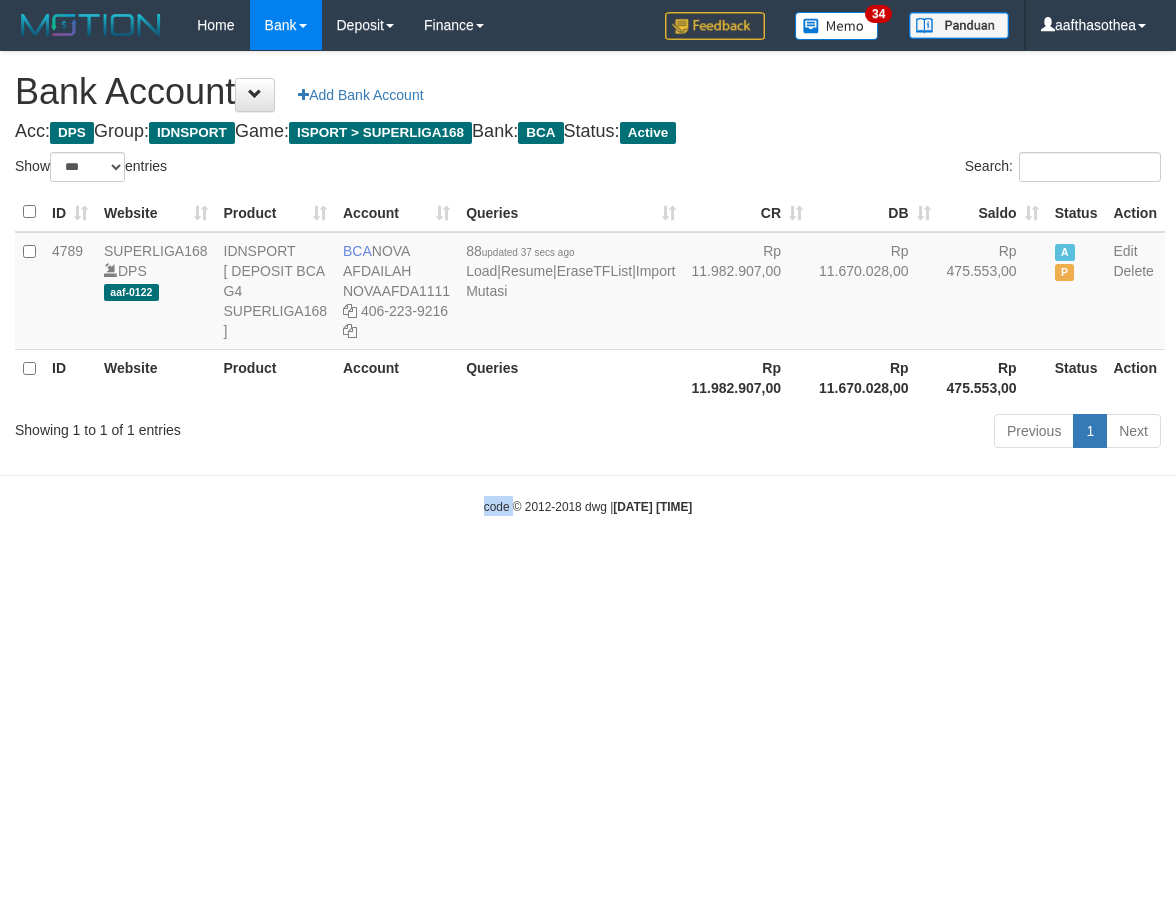 click on "Toggle navigation
Home
Bank
Account List
Load
By Website
Group
[ISPORT]													SUPERLIGA168
By Load Group (DPS)
34" at bounding box center (588, 283) 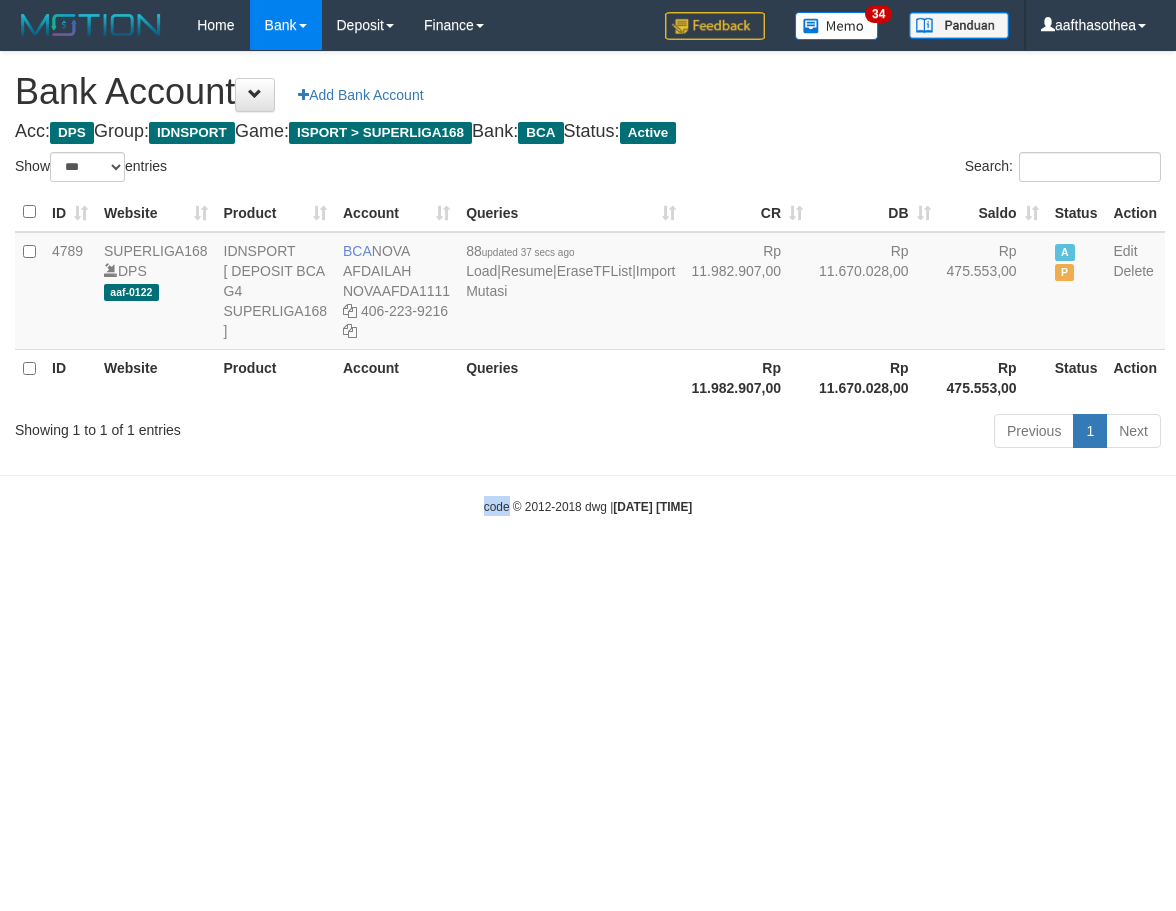 click on "Toggle navigation
Home
Bank
Account List
Load
By Website
Group
[ISPORT]													SUPERLIGA168
By Load Group (DPS)
34" at bounding box center (588, 283) 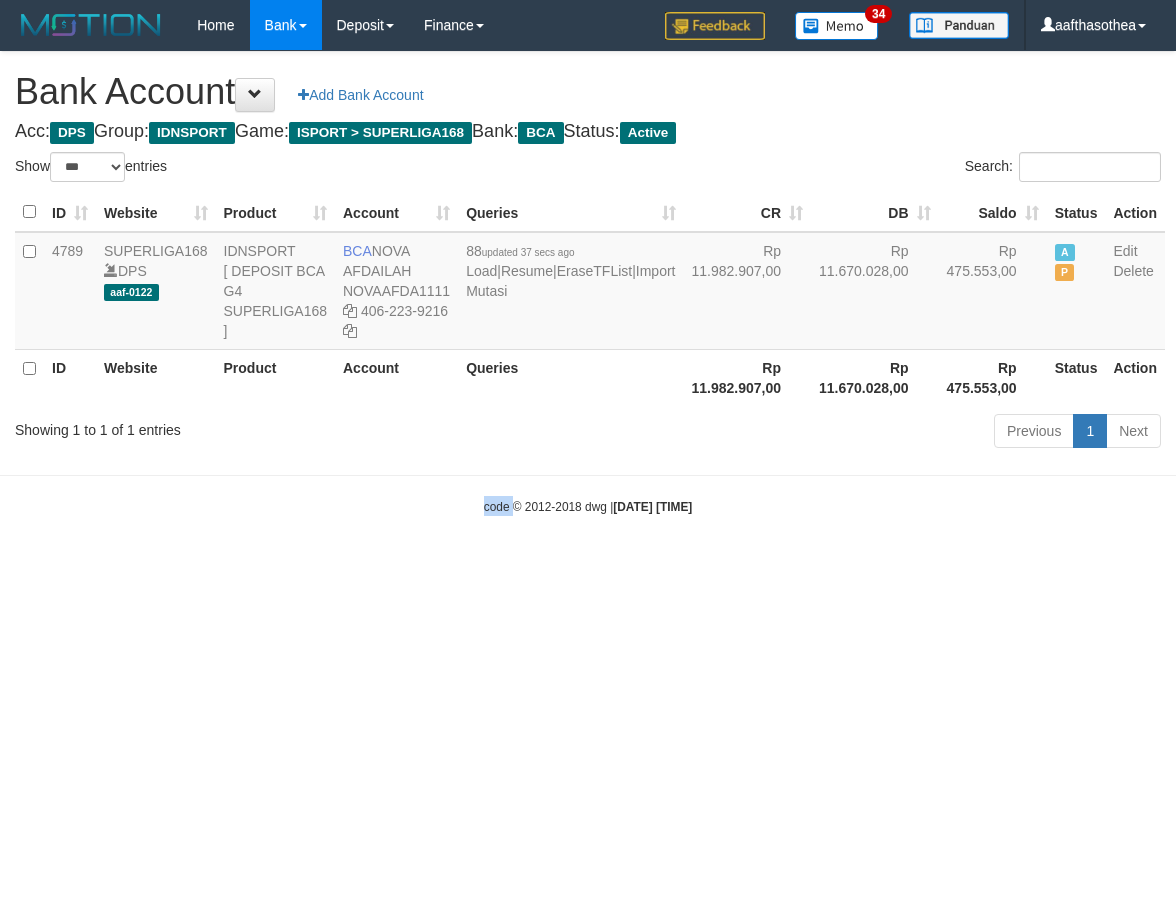 click on "Toggle navigation
Home
Bank
Account List
Load
By Website
Group
[ISPORT]													SUPERLIGA168
By Load Group (DPS)
34" at bounding box center (588, 283) 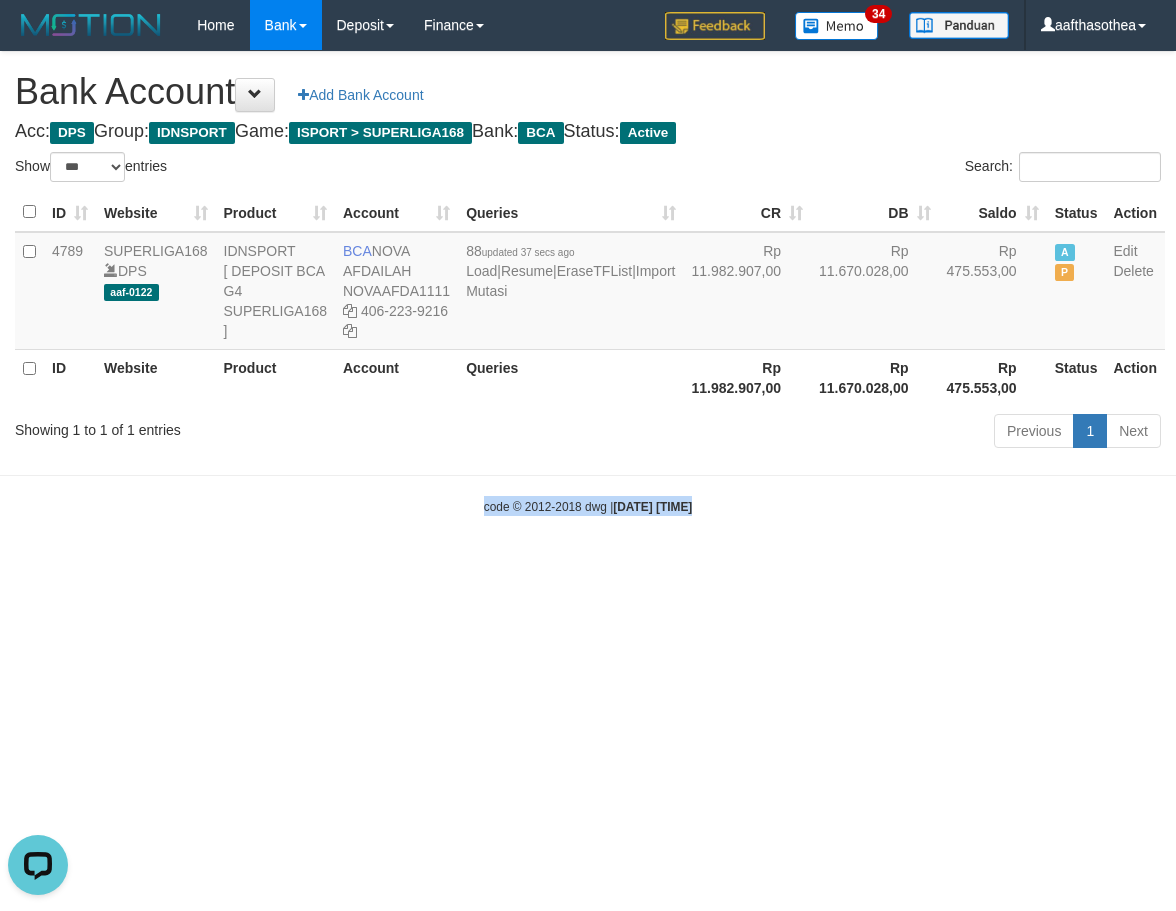 scroll, scrollTop: 0, scrollLeft: 0, axis: both 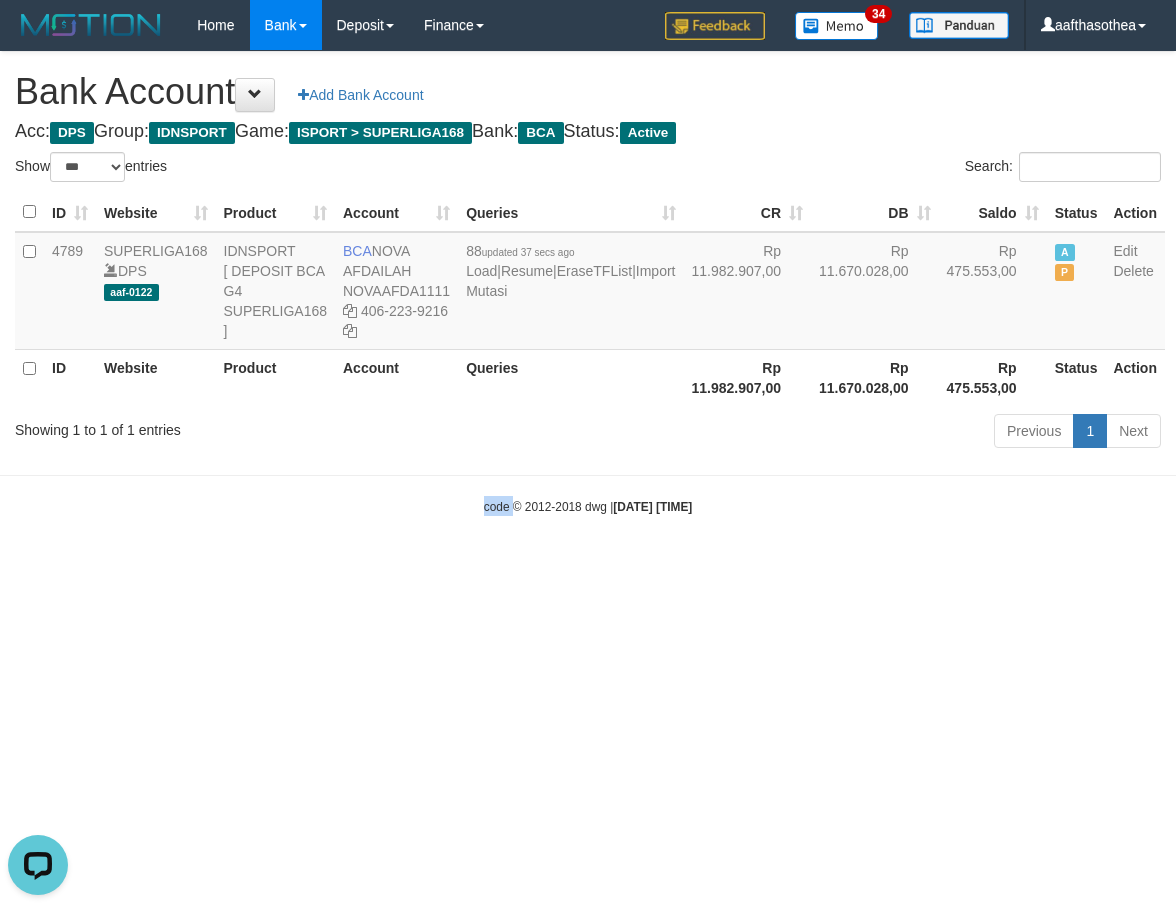 click on "Toggle navigation
Home
Bank
Account List
Load
By Website
Group
[ISPORT]													SUPERLIGA168
By Load Group (DPS)
34" at bounding box center [588, 283] 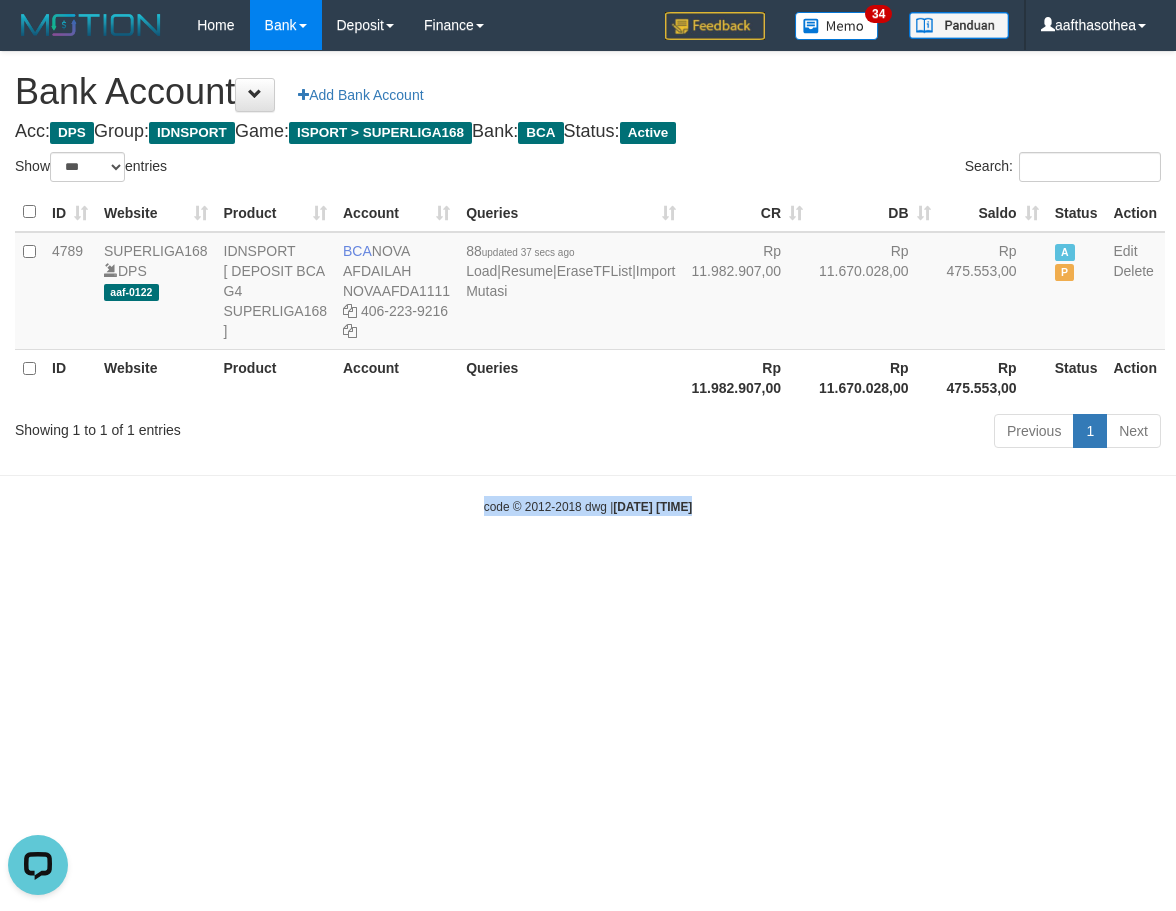 click on "Toggle navigation
Home
Bank
Account List
Load
By Website
Group
[ISPORT]													SUPERLIGA168
By Load Group (DPS)
34" at bounding box center [588, 283] 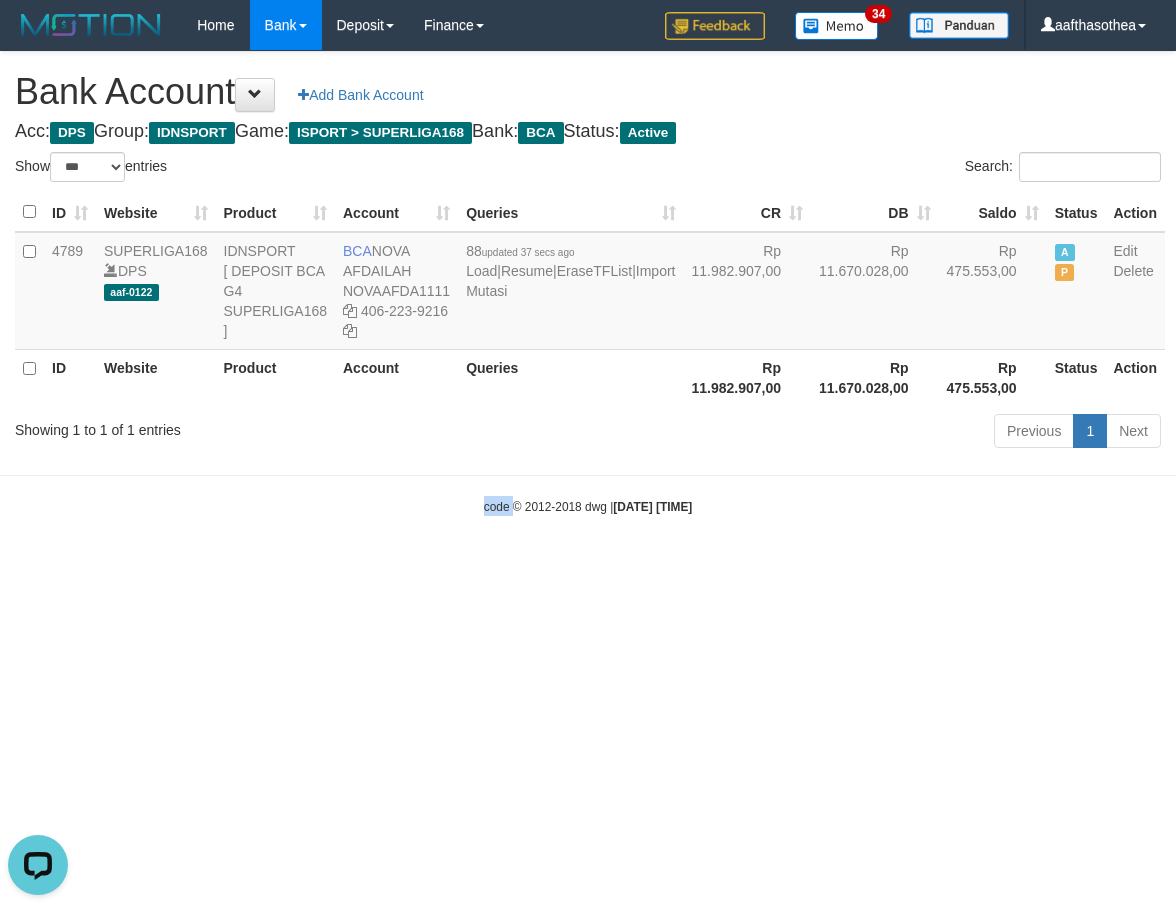 click on "Toggle navigation
Home
Bank
Account List
Load
By Website
Group
[ISPORT]													SUPERLIGA168
By Load Group (DPS)
34" at bounding box center (588, 283) 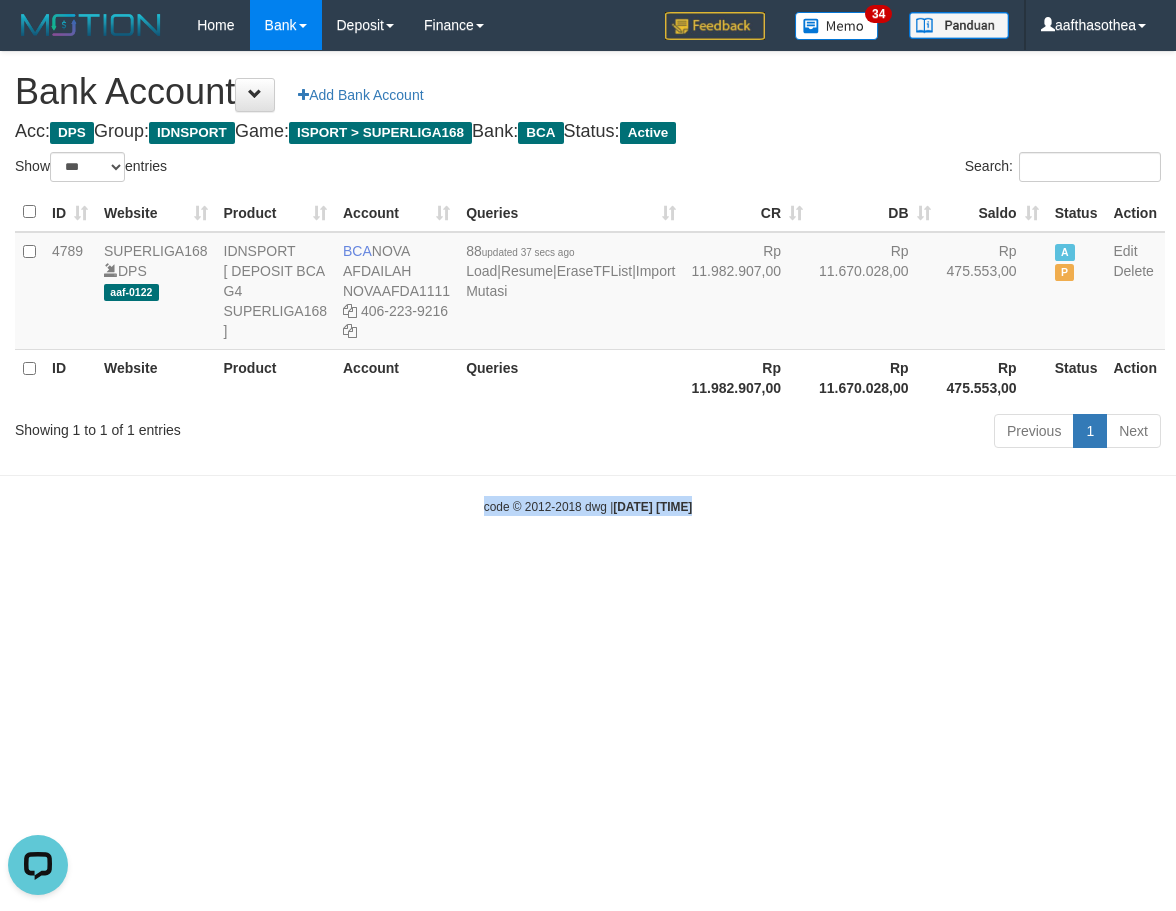 click on "Toggle navigation
Home
Bank
Account List
Load
By Website
Group
[ISPORT]													SUPERLIGA168
By Load Group (DPS)
34" at bounding box center (588, 283) 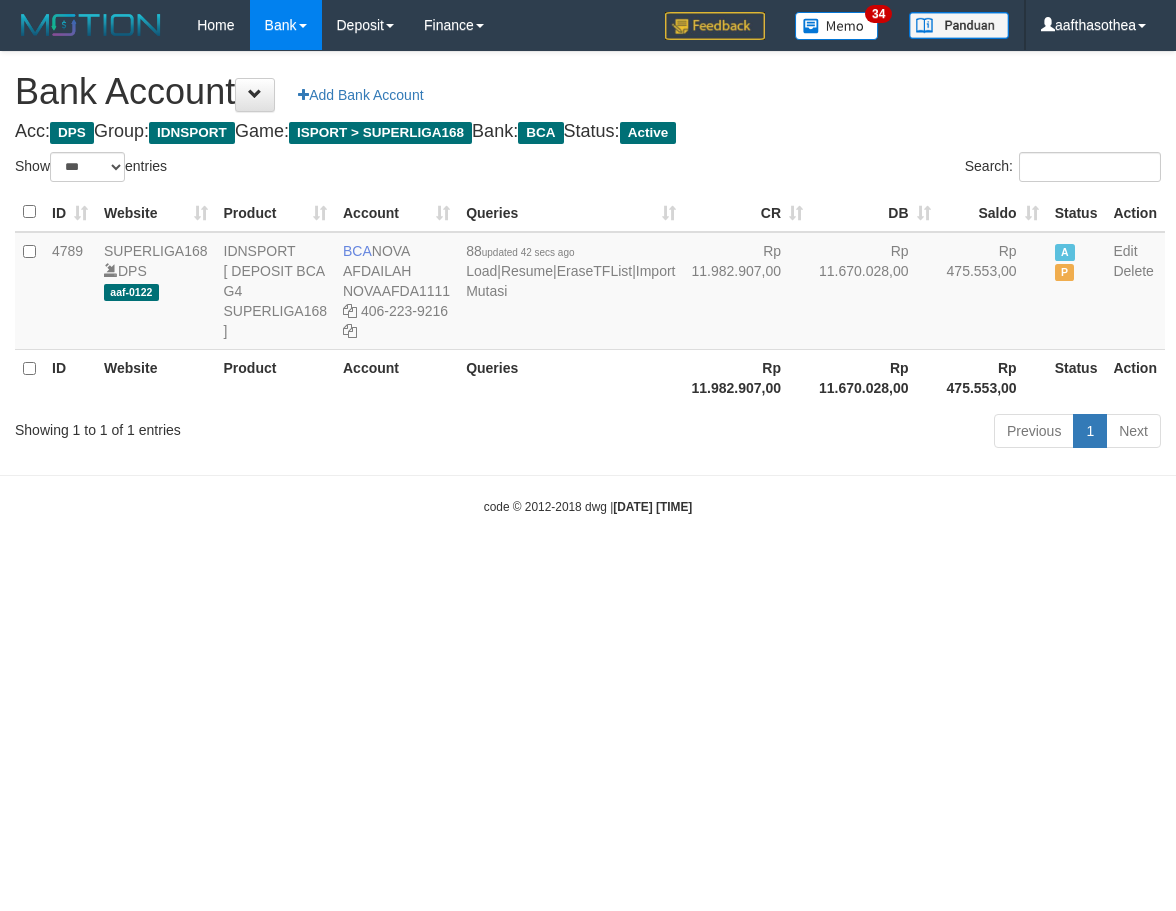 select on "***" 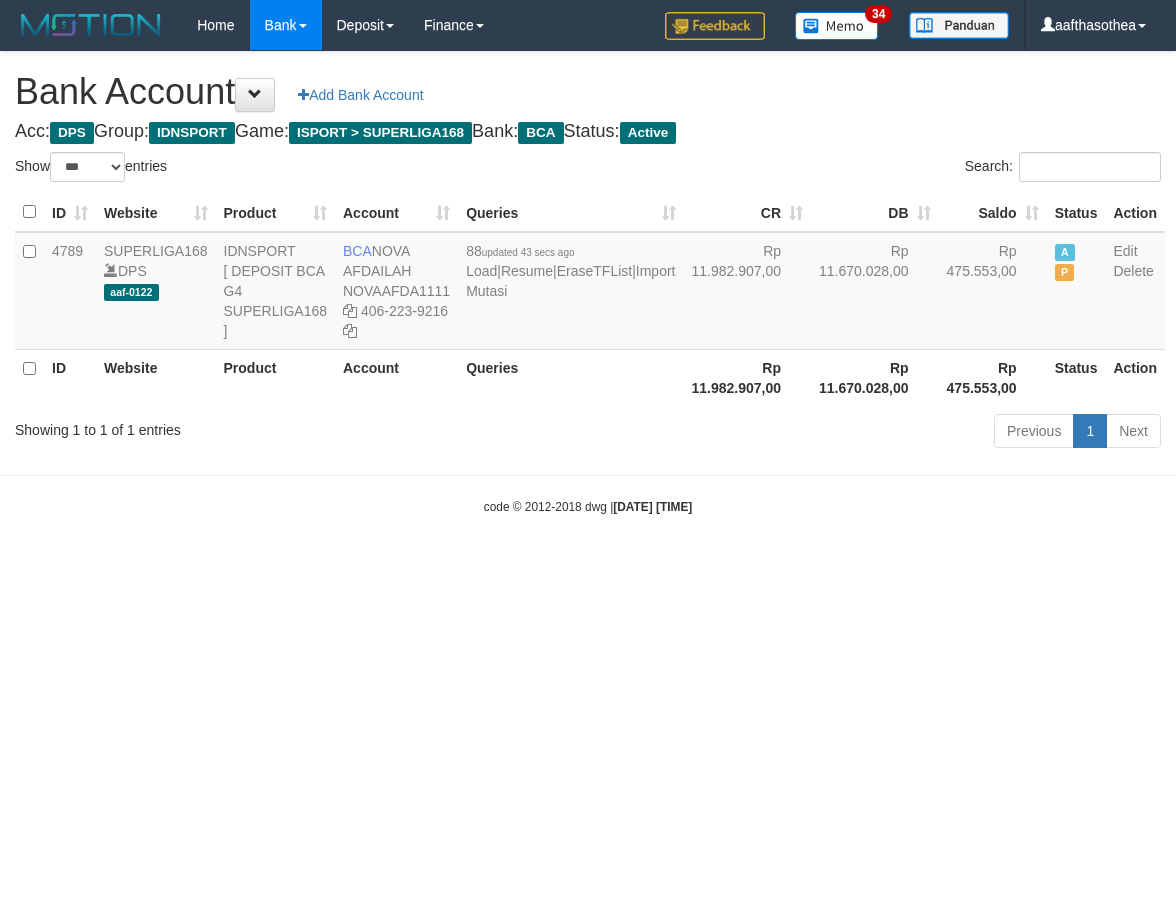 select on "***" 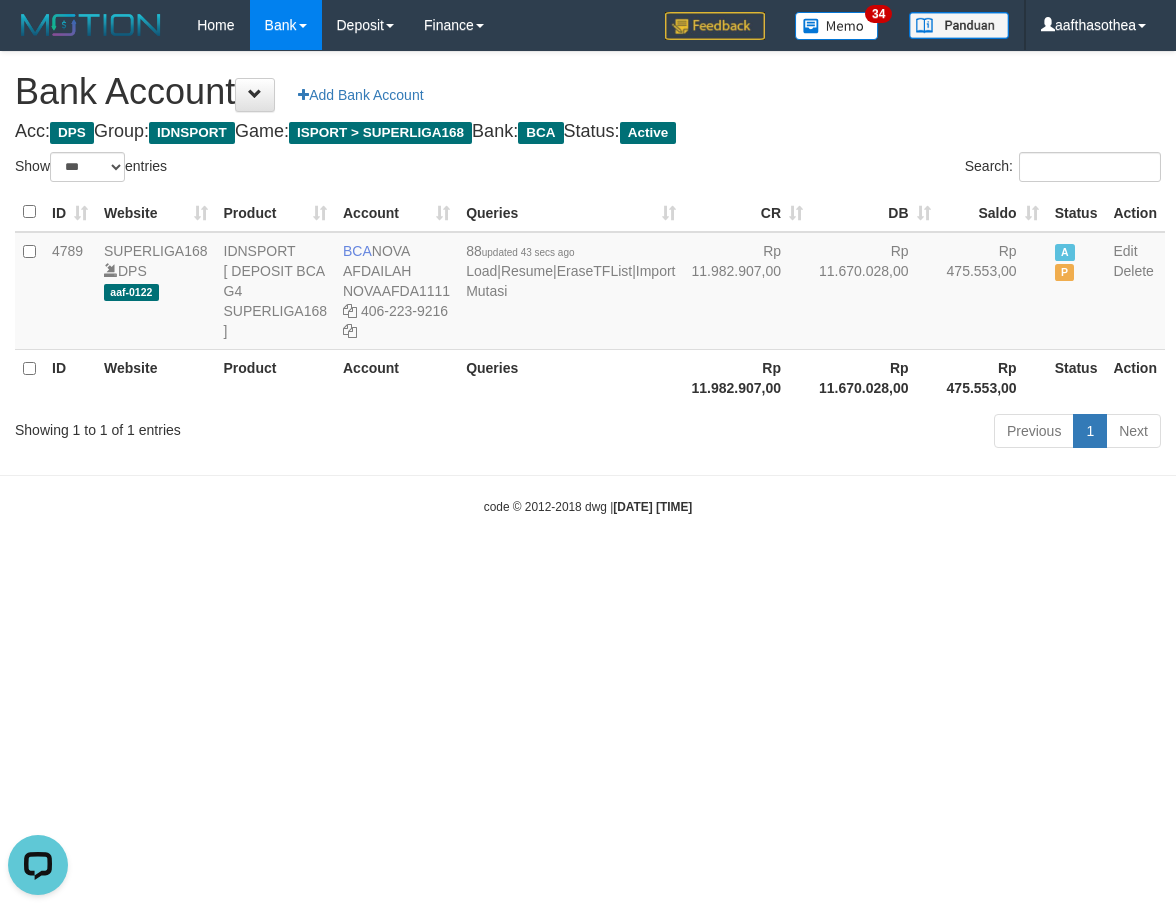 scroll, scrollTop: 0, scrollLeft: 0, axis: both 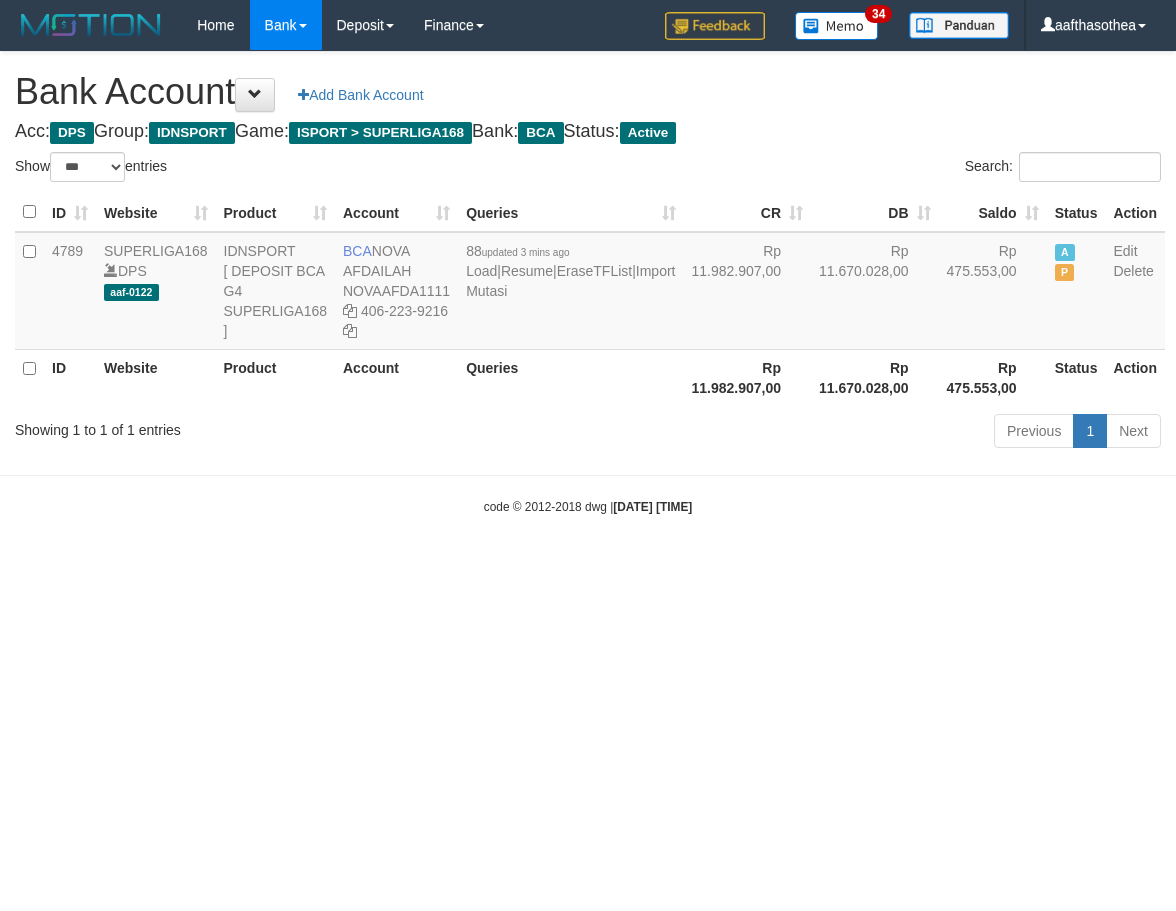select on "***" 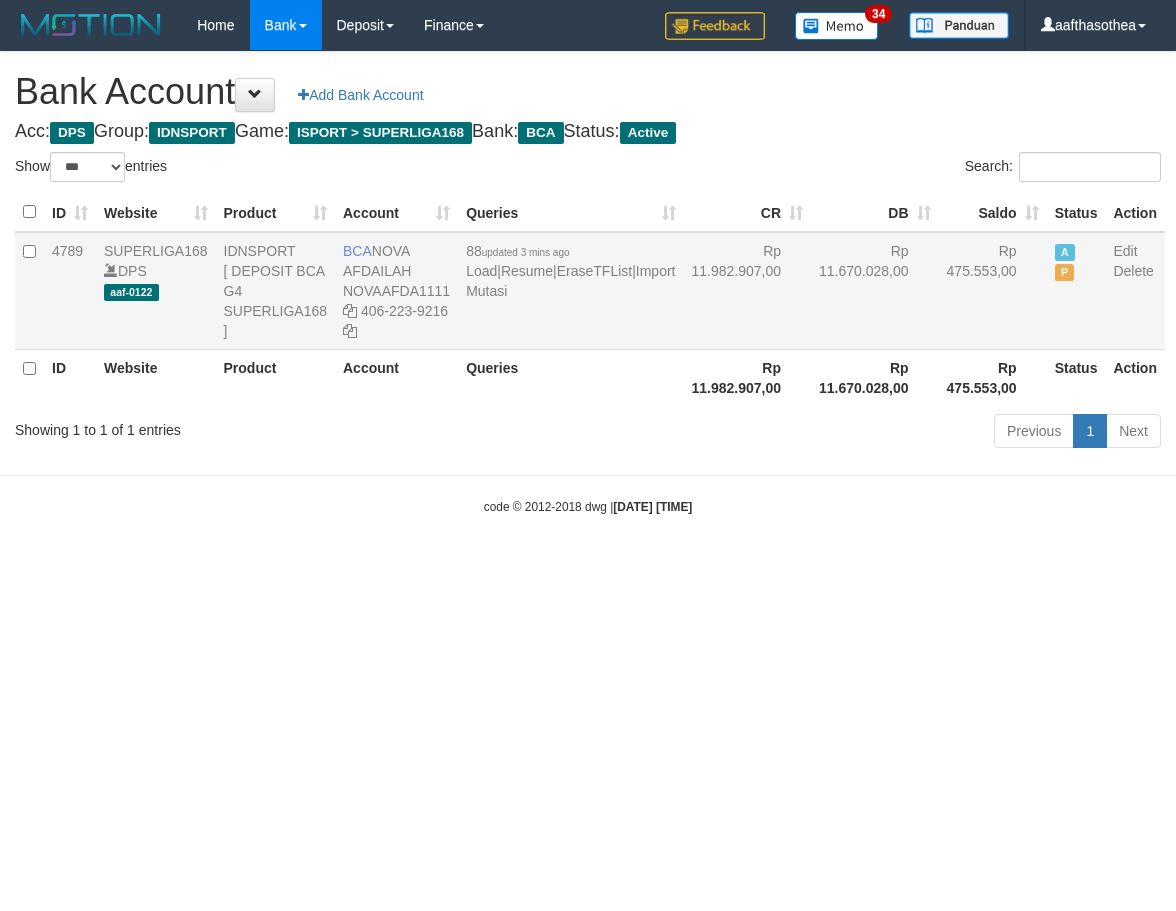 scroll, scrollTop: 0, scrollLeft: 0, axis: both 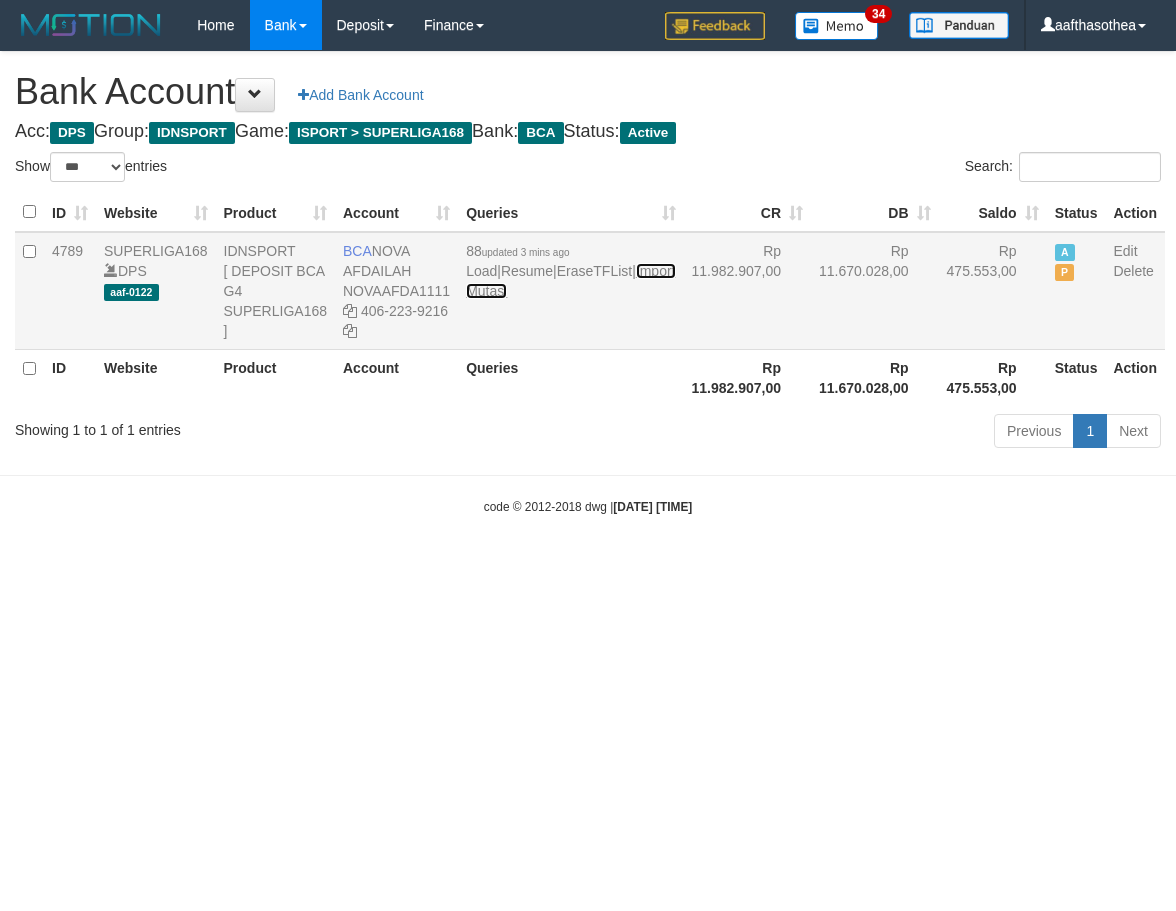 click on "Import Mutasi" at bounding box center [570, 281] 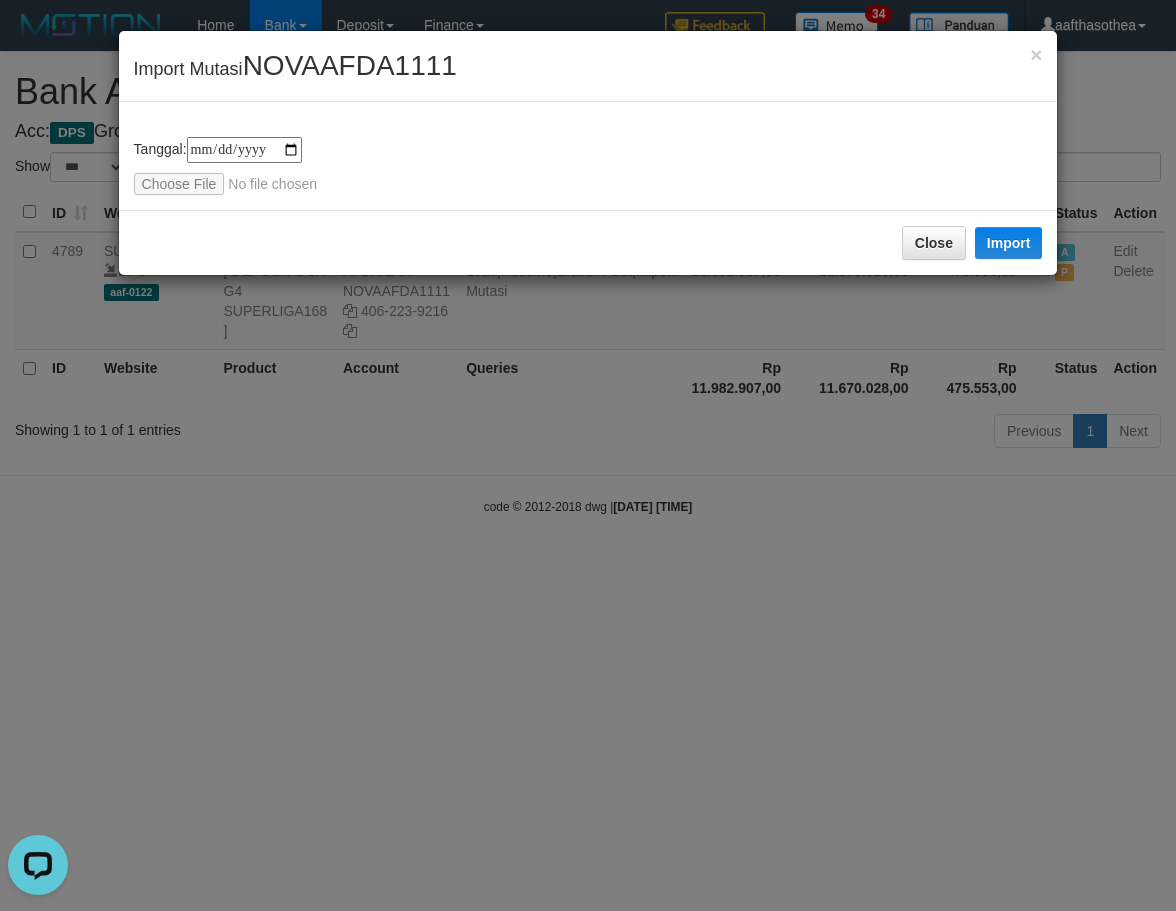 scroll, scrollTop: 0, scrollLeft: 0, axis: both 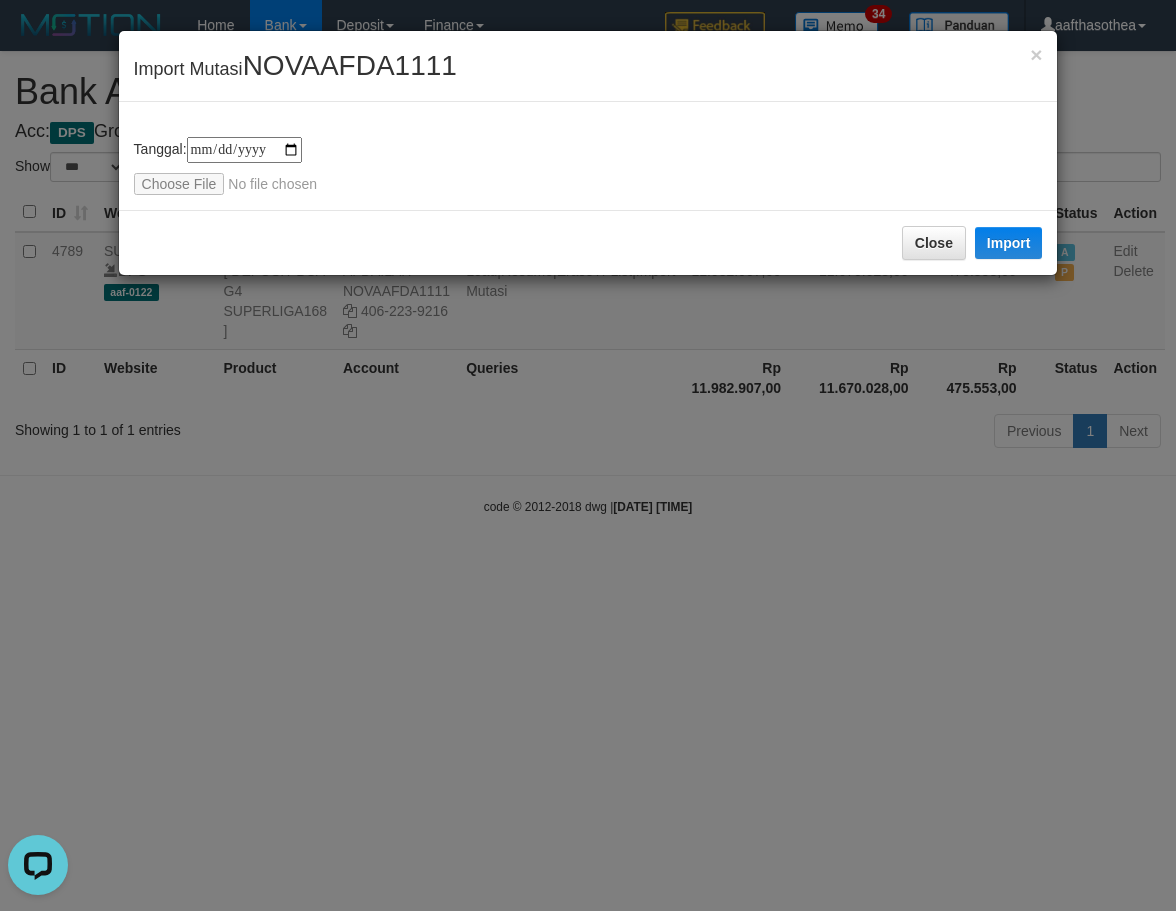 type on "**********" 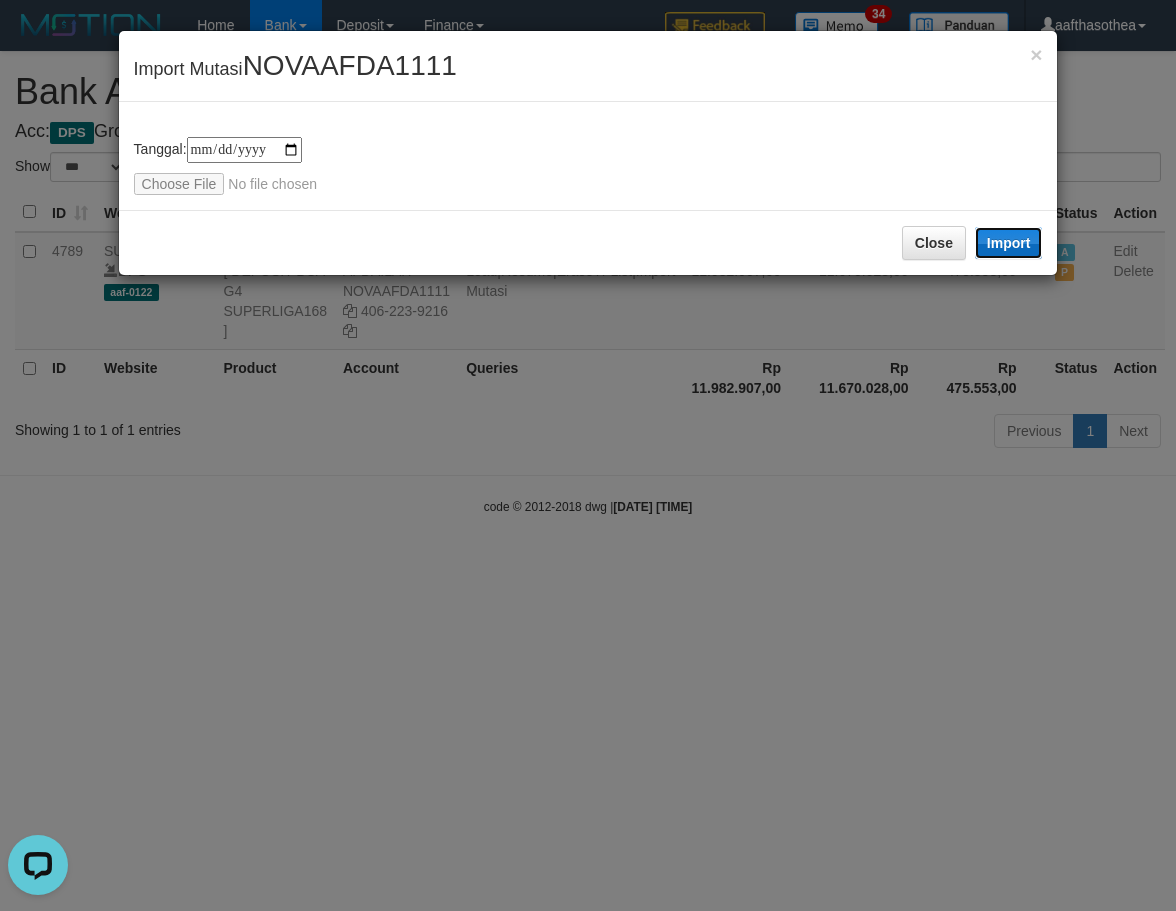 click on "Import" at bounding box center (1009, 243) 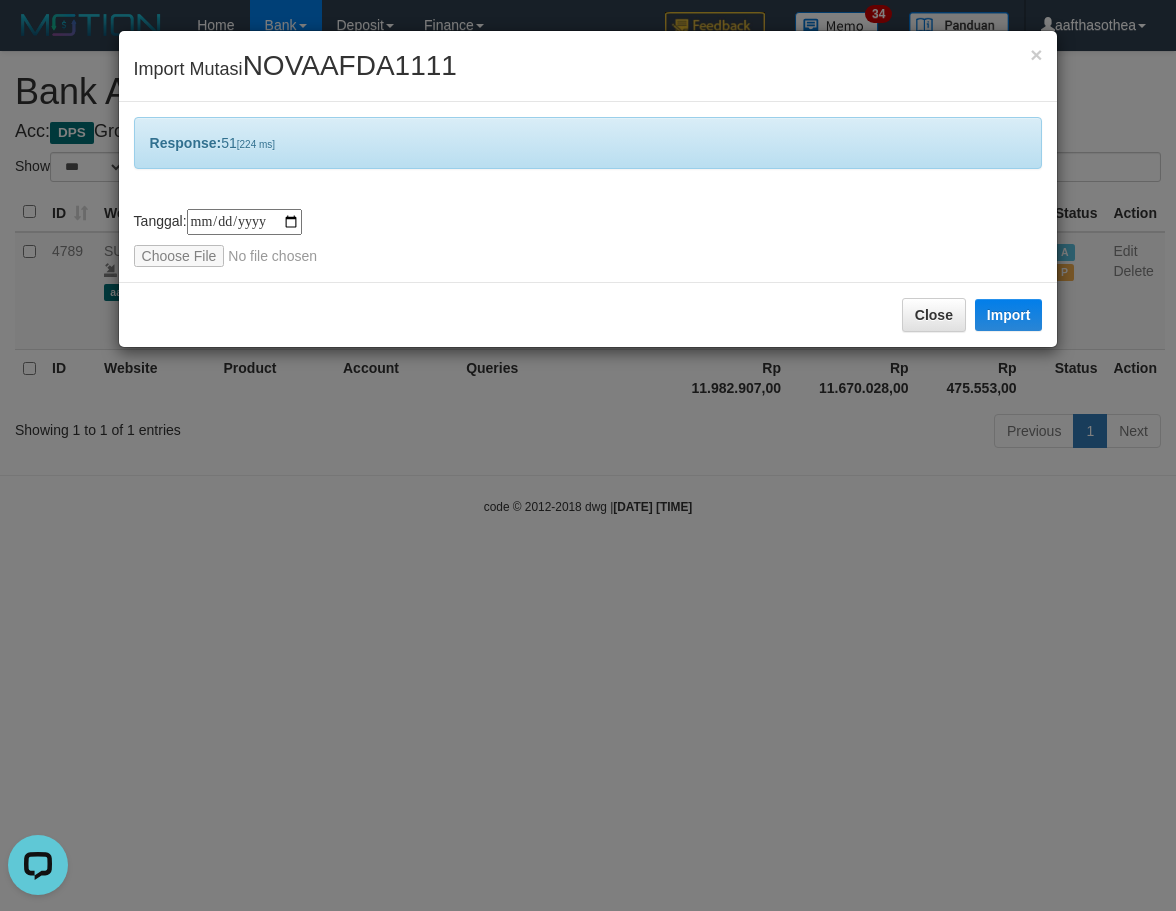 drag, startPoint x: 654, startPoint y: 521, endPoint x: 660, endPoint y: 534, distance: 14.3178215 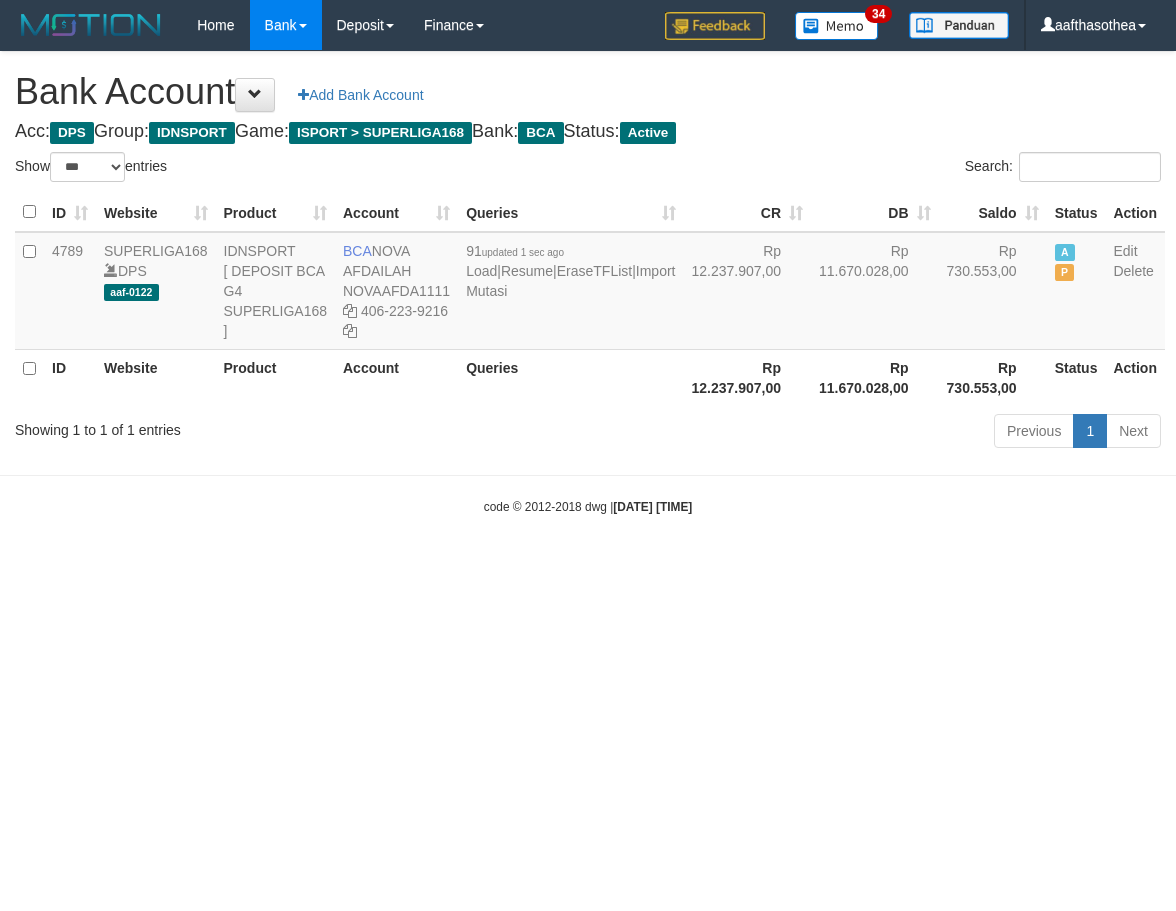 select on "***" 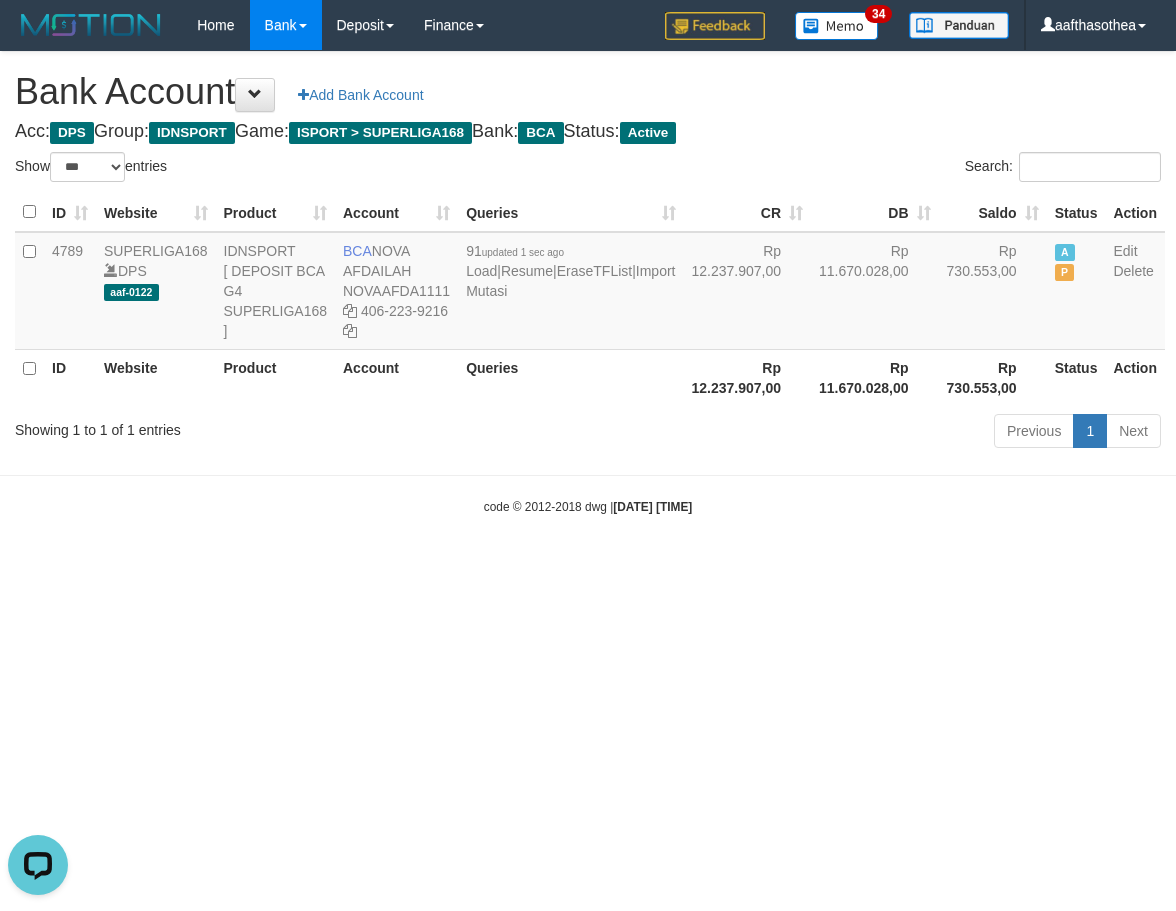 scroll, scrollTop: 0, scrollLeft: 0, axis: both 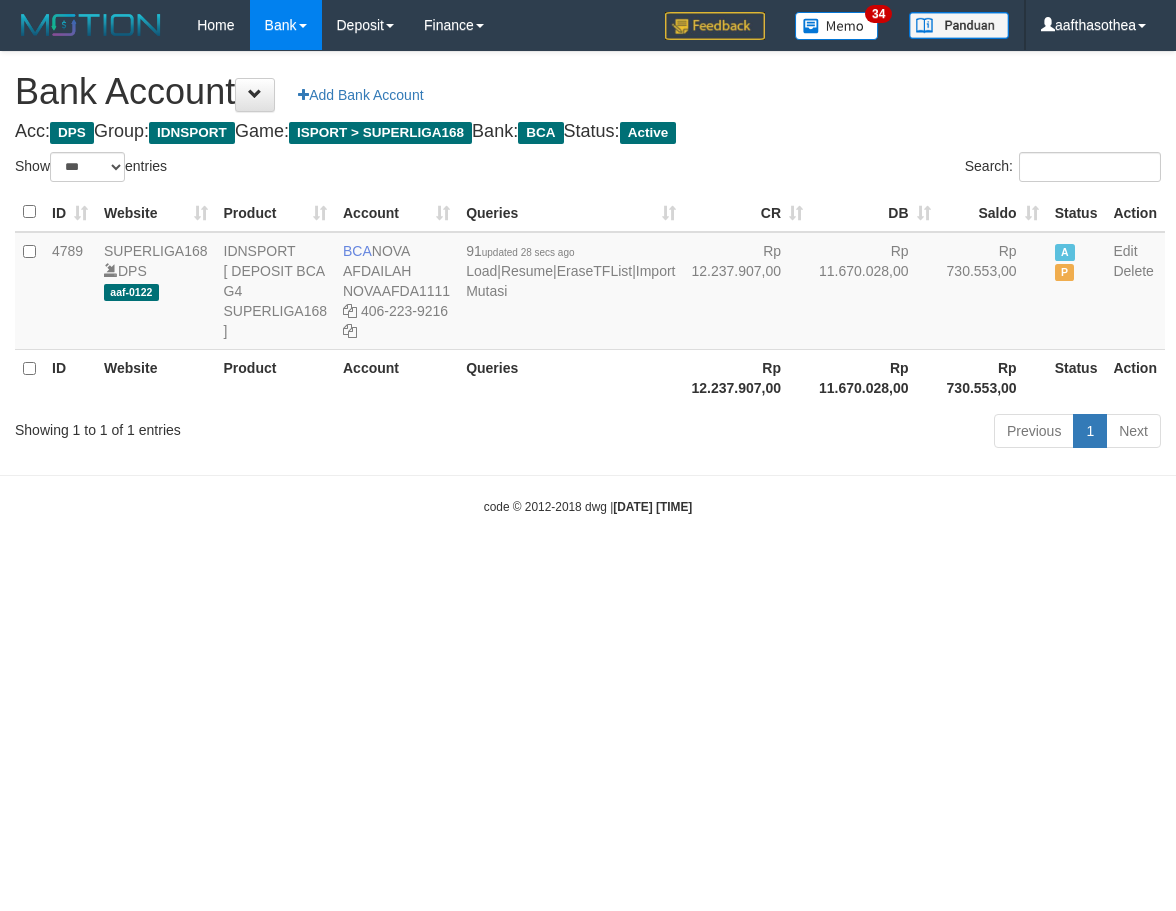 select on "***" 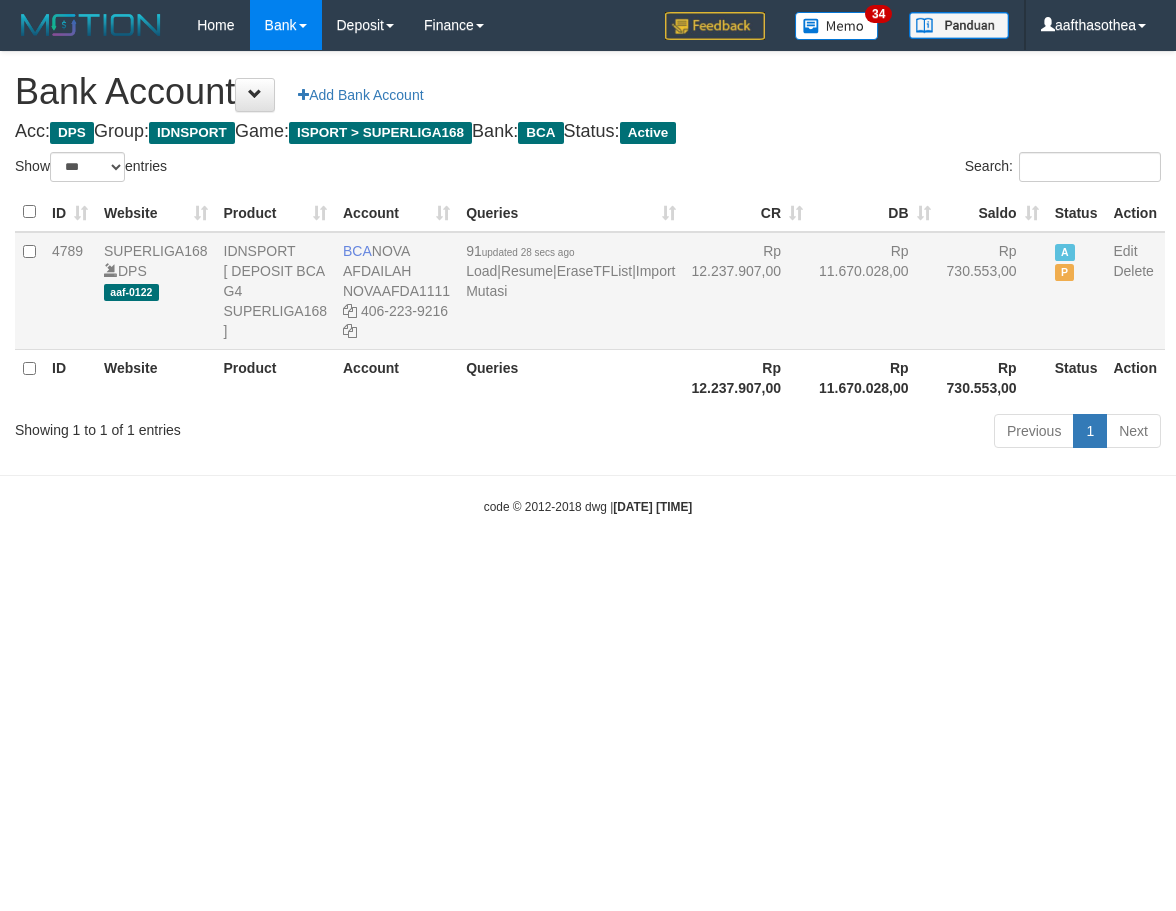 scroll, scrollTop: 0, scrollLeft: 0, axis: both 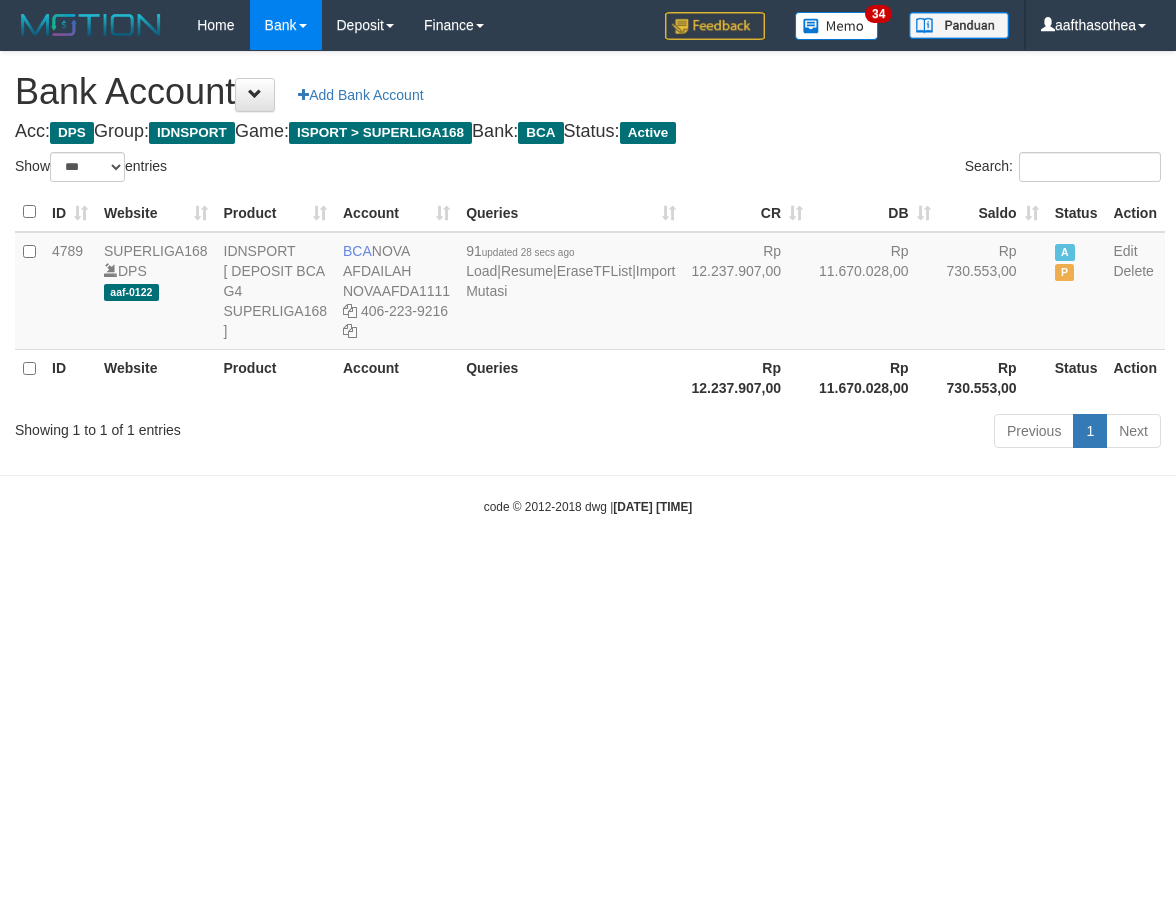 click on "Previous 1 Next" at bounding box center [833, 433] 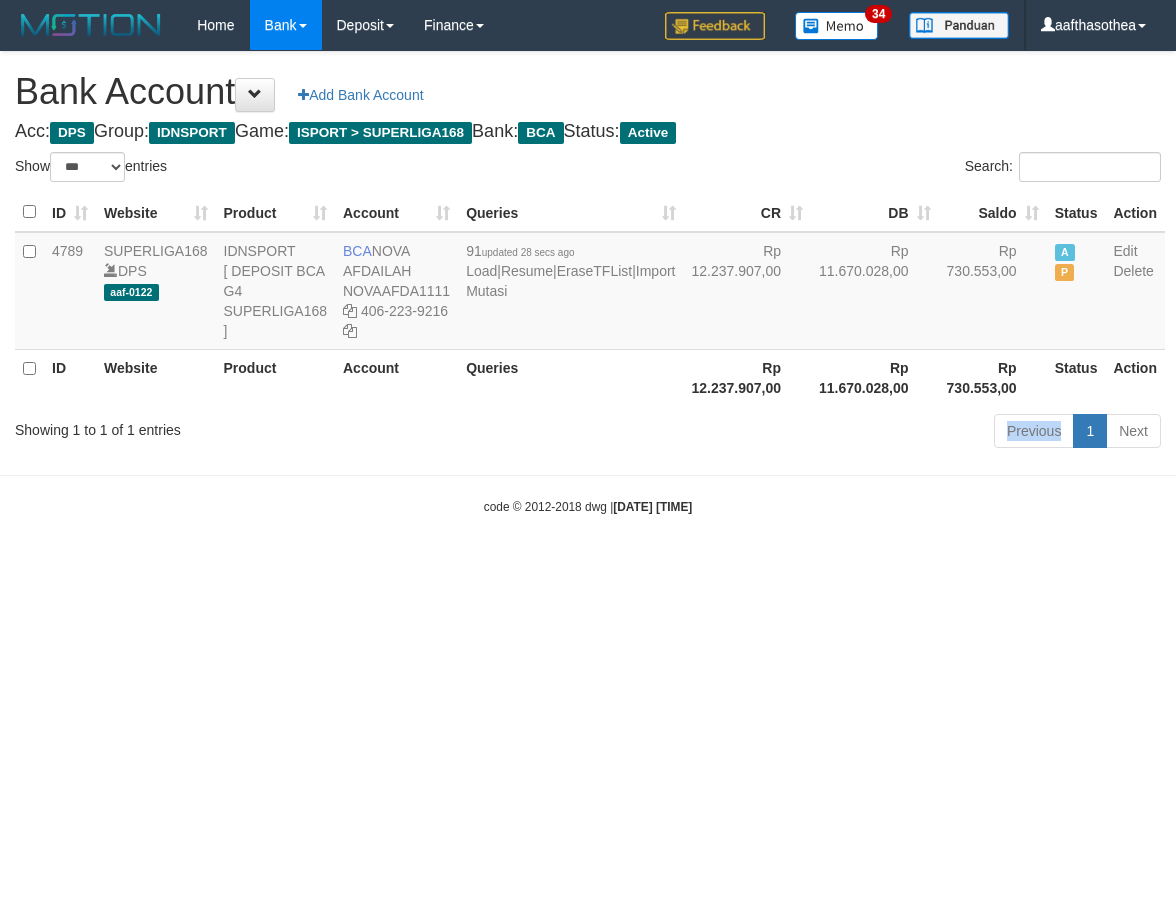 click on "Previous 1 Next" at bounding box center [833, 433] 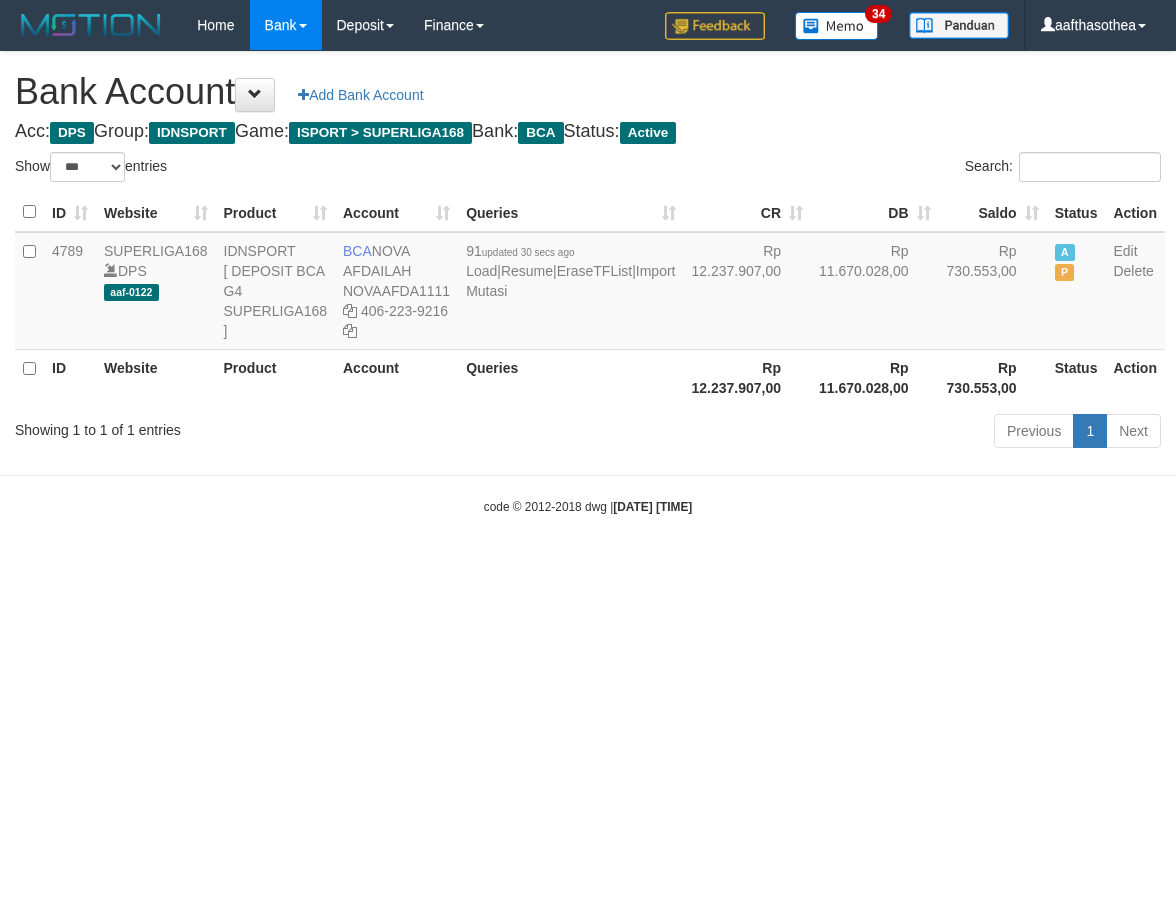 select on "***" 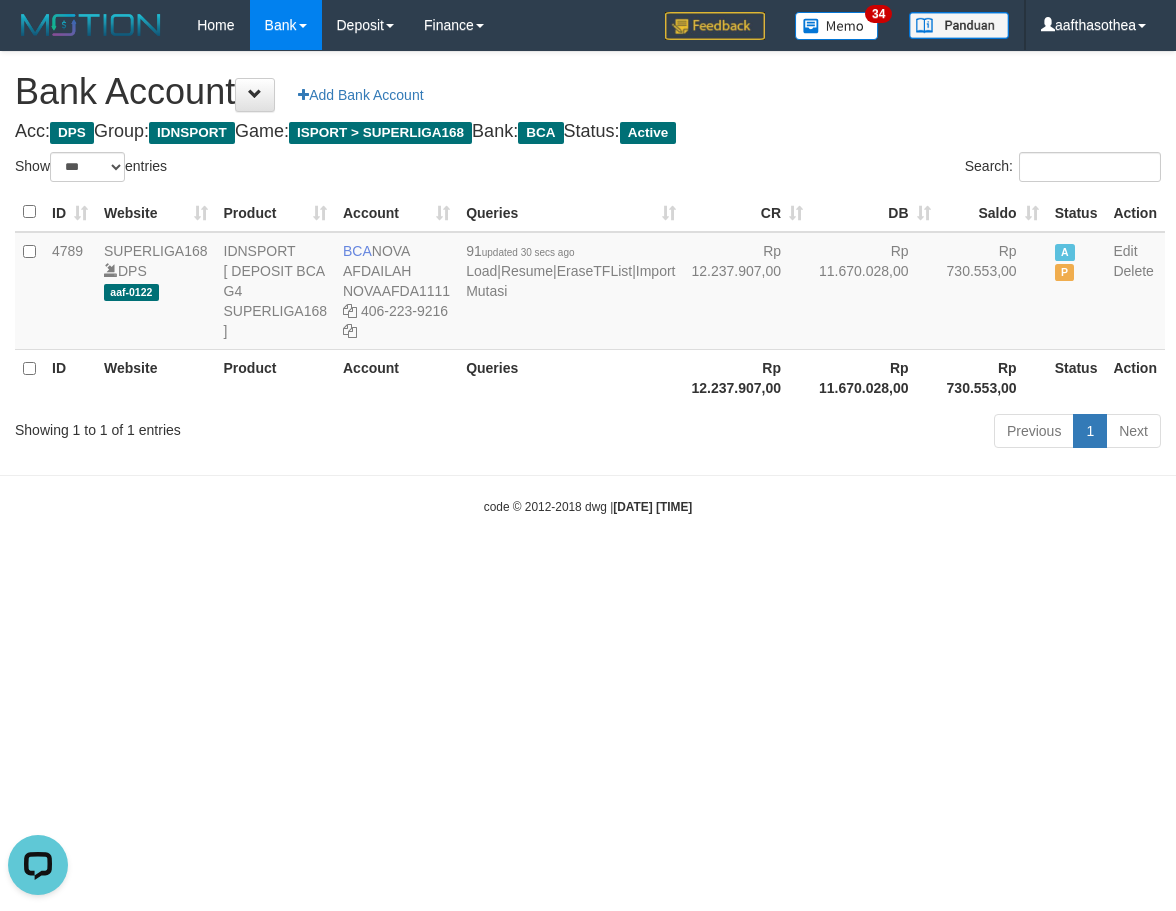 scroll, scrollTop: 0, scrollLeft: 0, axis: both 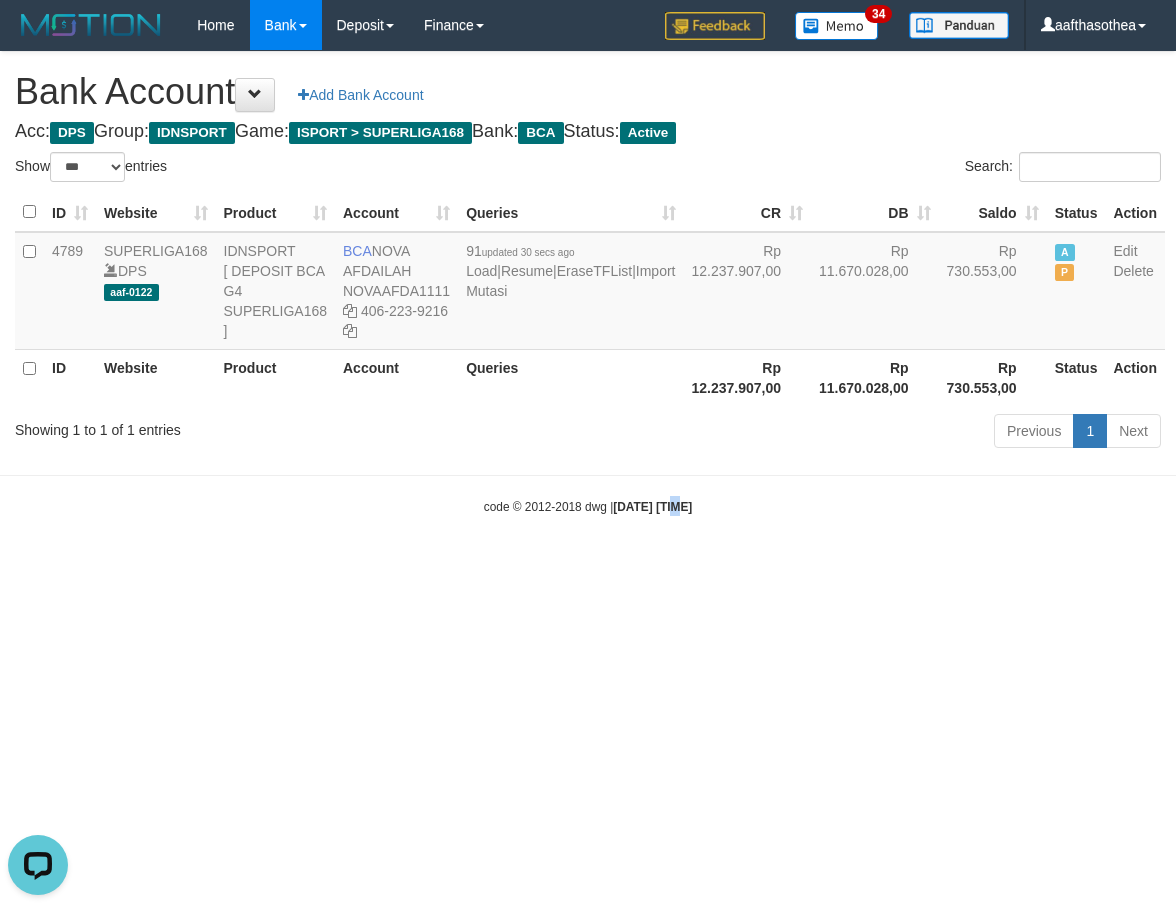 drag, startPoint x: 665, startPoint y: 645, endPoint x: 651, endPoint y: 652, distance: 15.652476 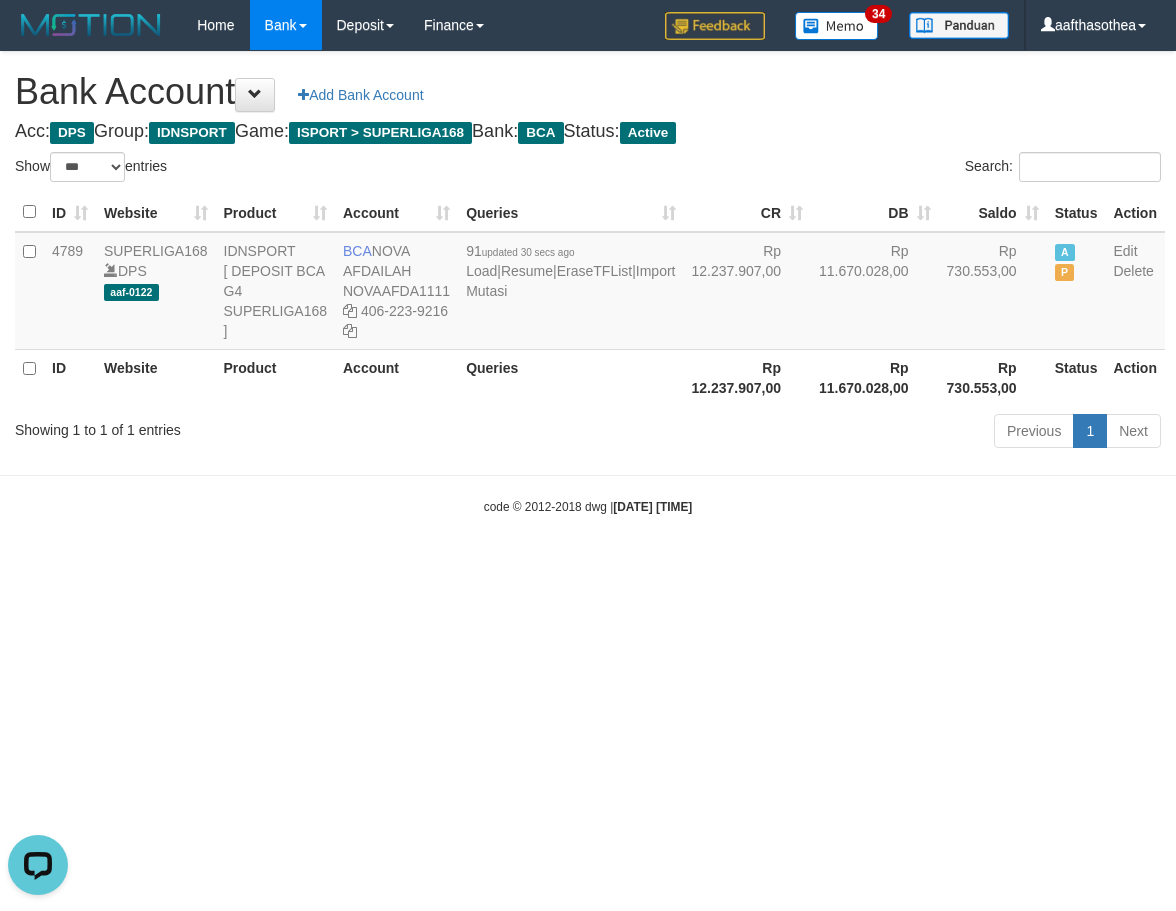 click on "Toggle navigation
Home
Bank
Account List
Load
By Website
Group
[ISPORT]													SUPERLIGA168
By Load Group (DPS)" at bounding box center (588, 283) 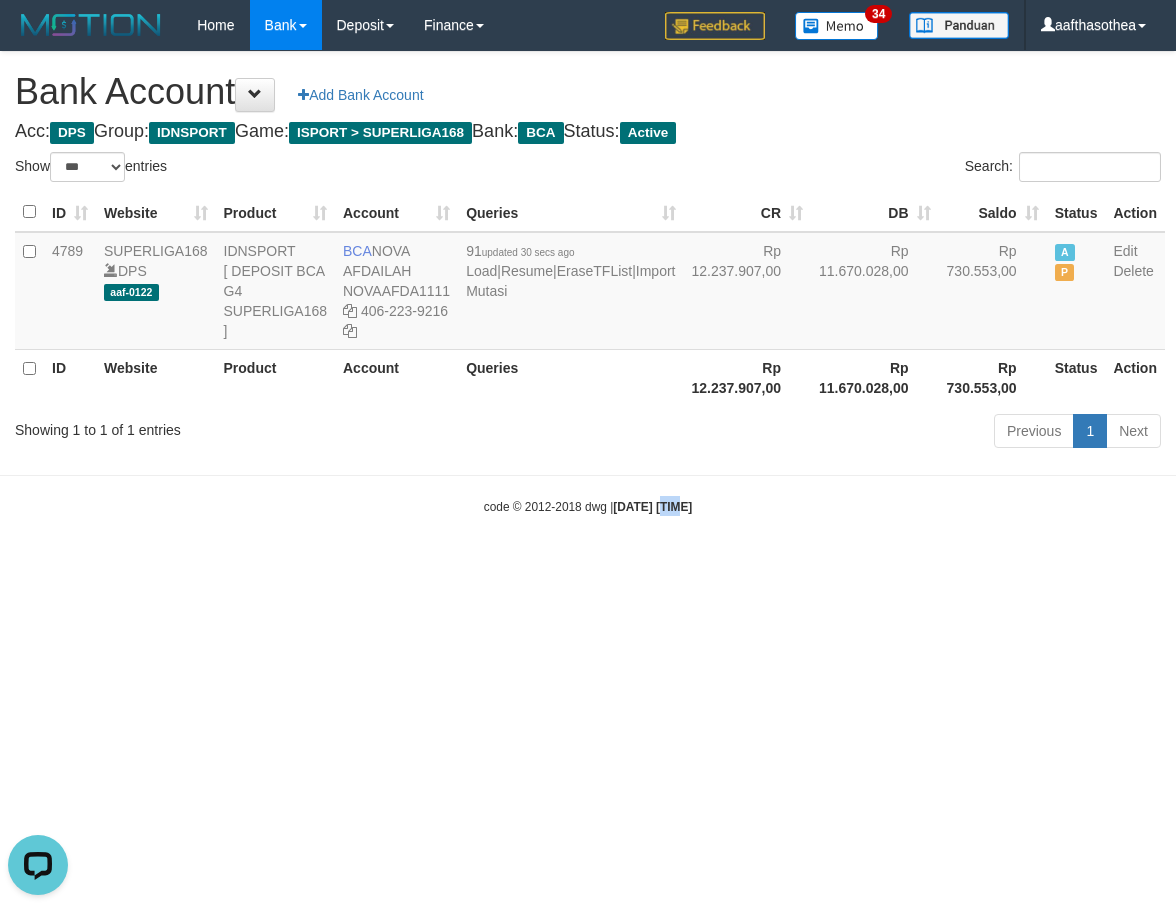 click on "Toggle navigation
Home
Bank
Account List
Load
By Website
Group
[ISPORT]													SUPERLIGA168
By Load Group (DPS)" at bounding box center [588, 283] 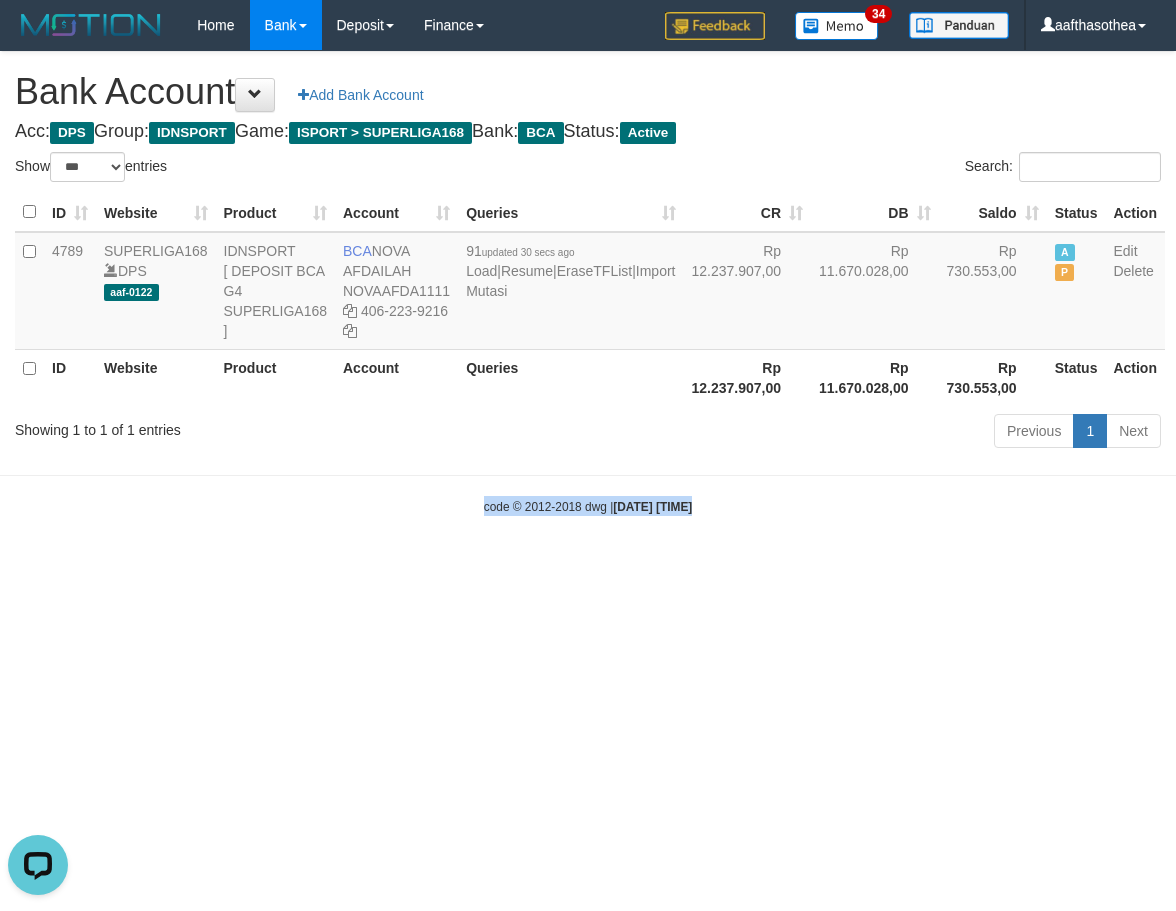 click on "Toggle navigation
Home
Bank
Account List
Load
By Website
Group
[ISPORT]													SUPERLIGA168
By Load Group (DPS)" at bounding box center [588, 283] 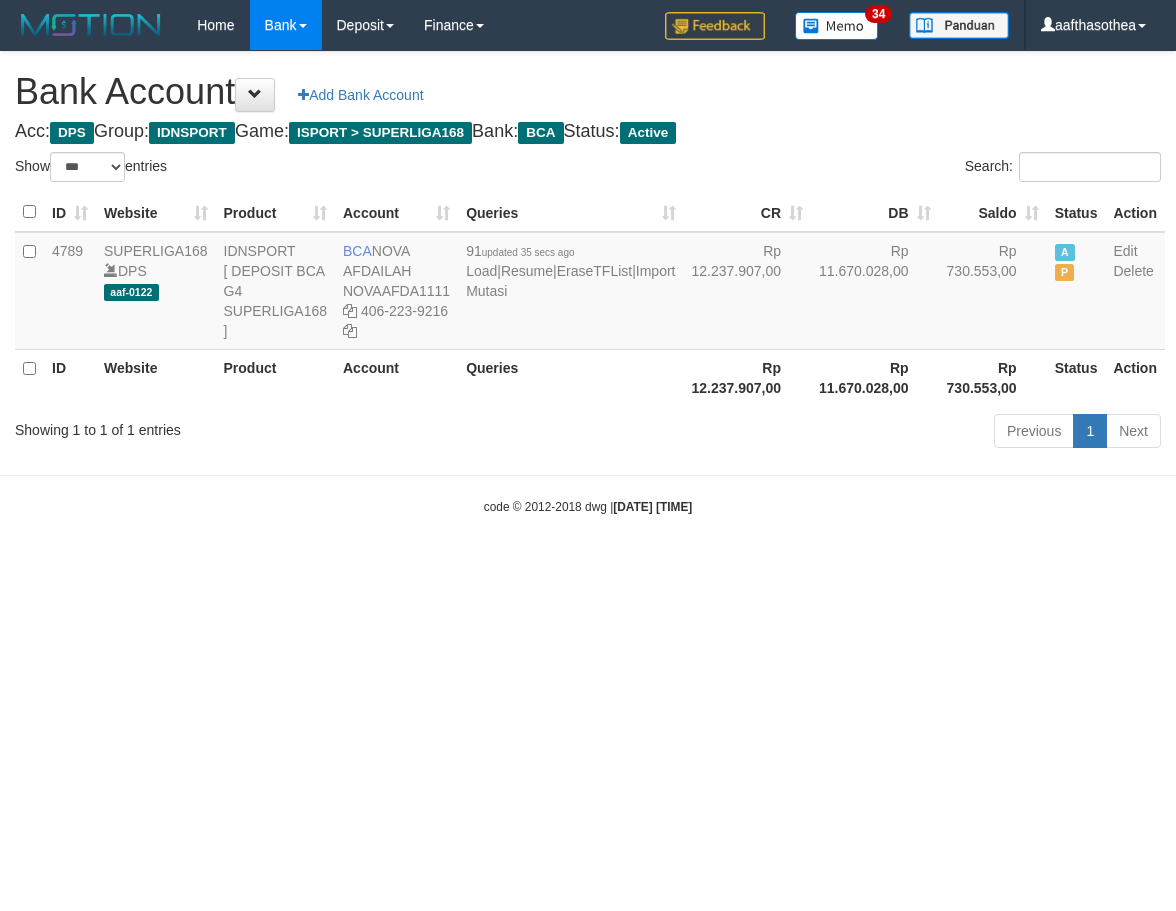 select on "***" 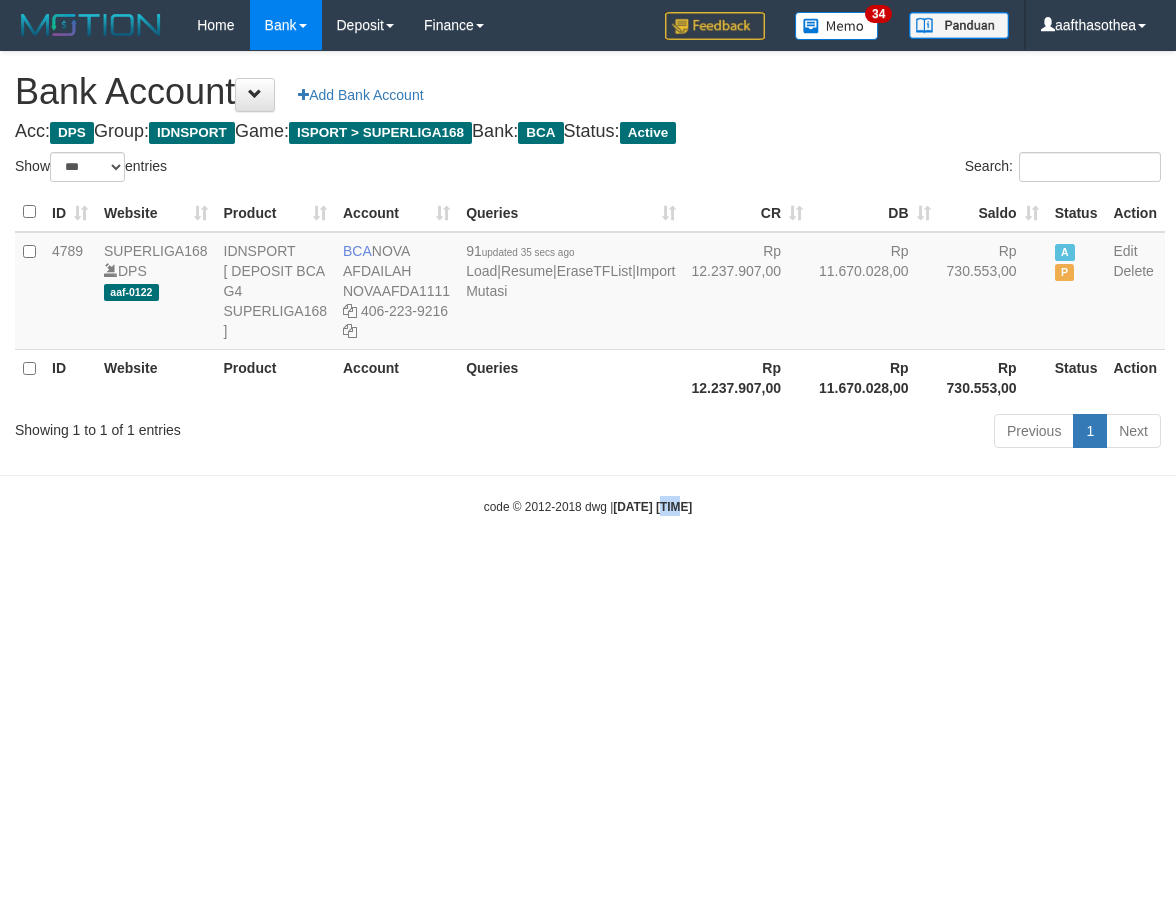 click on "Toggle navigation
Home
Bank
Account List
Load
By Website
Group
[ISPORT]													SUPERLIGA168
By Load Group (DPS)" at bounding box center (588, 283) 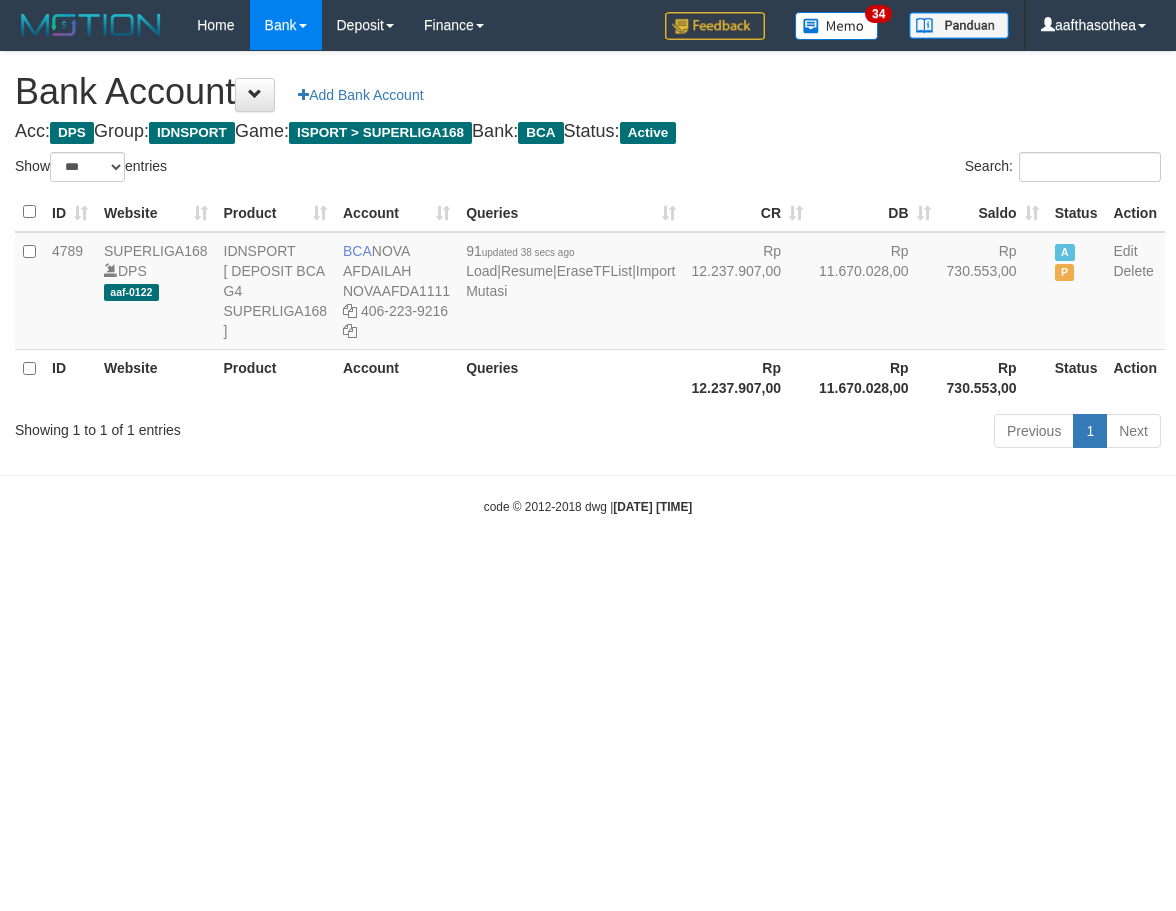 select on "***" 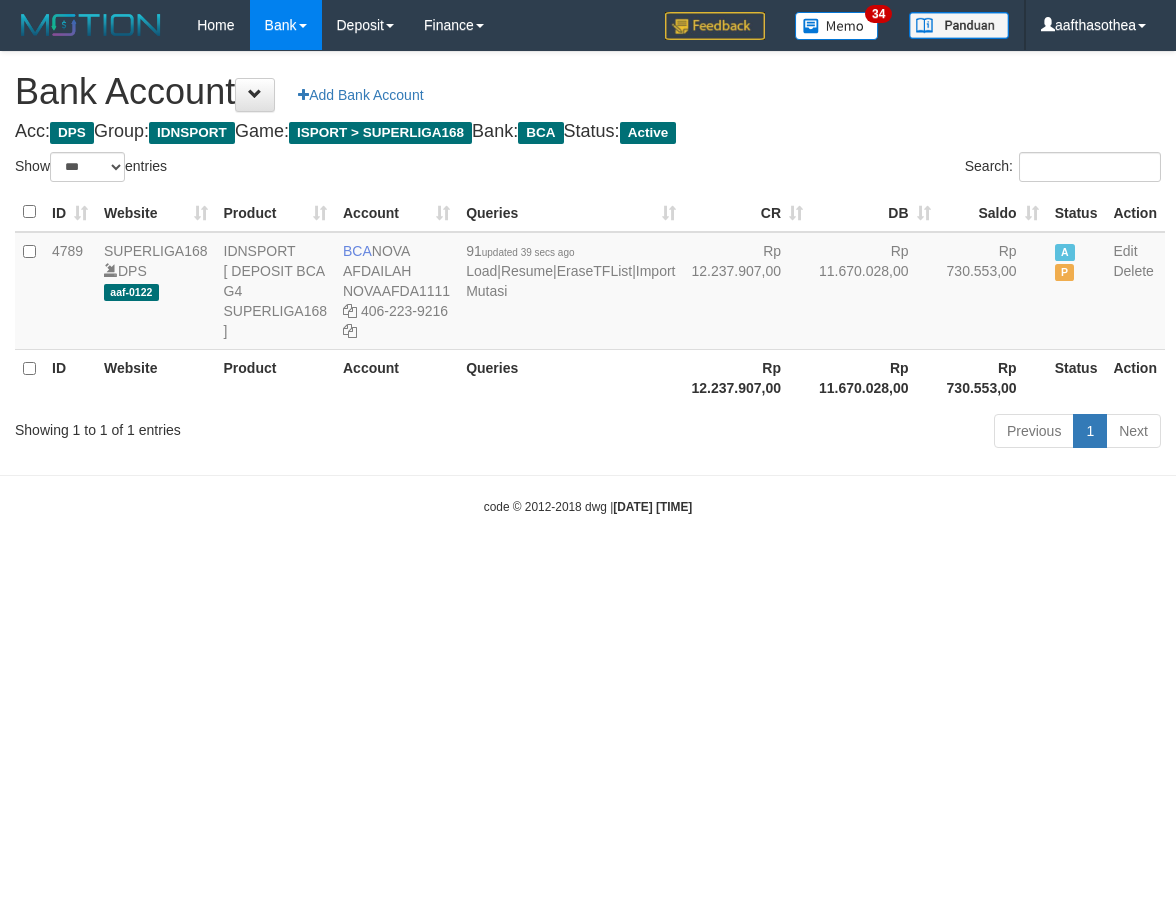 select on "***" 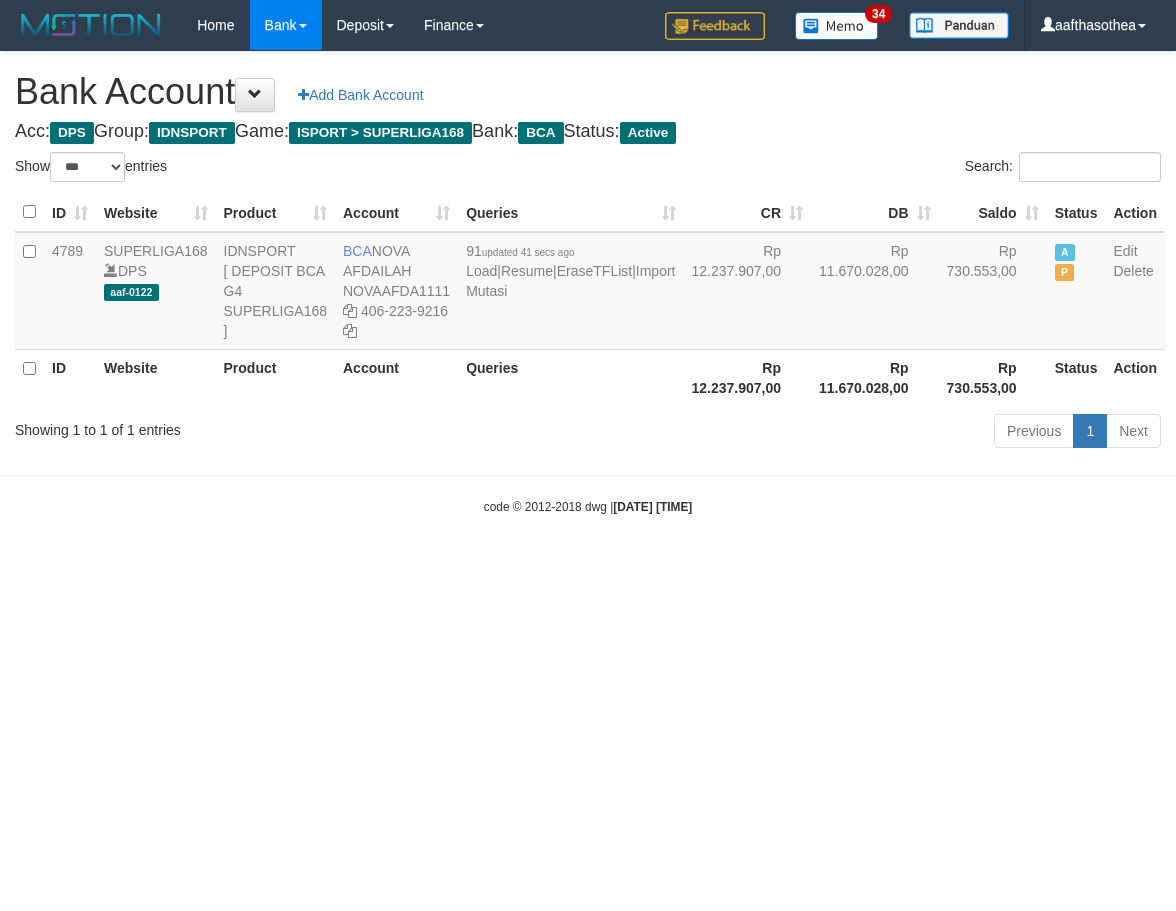 select on "***" 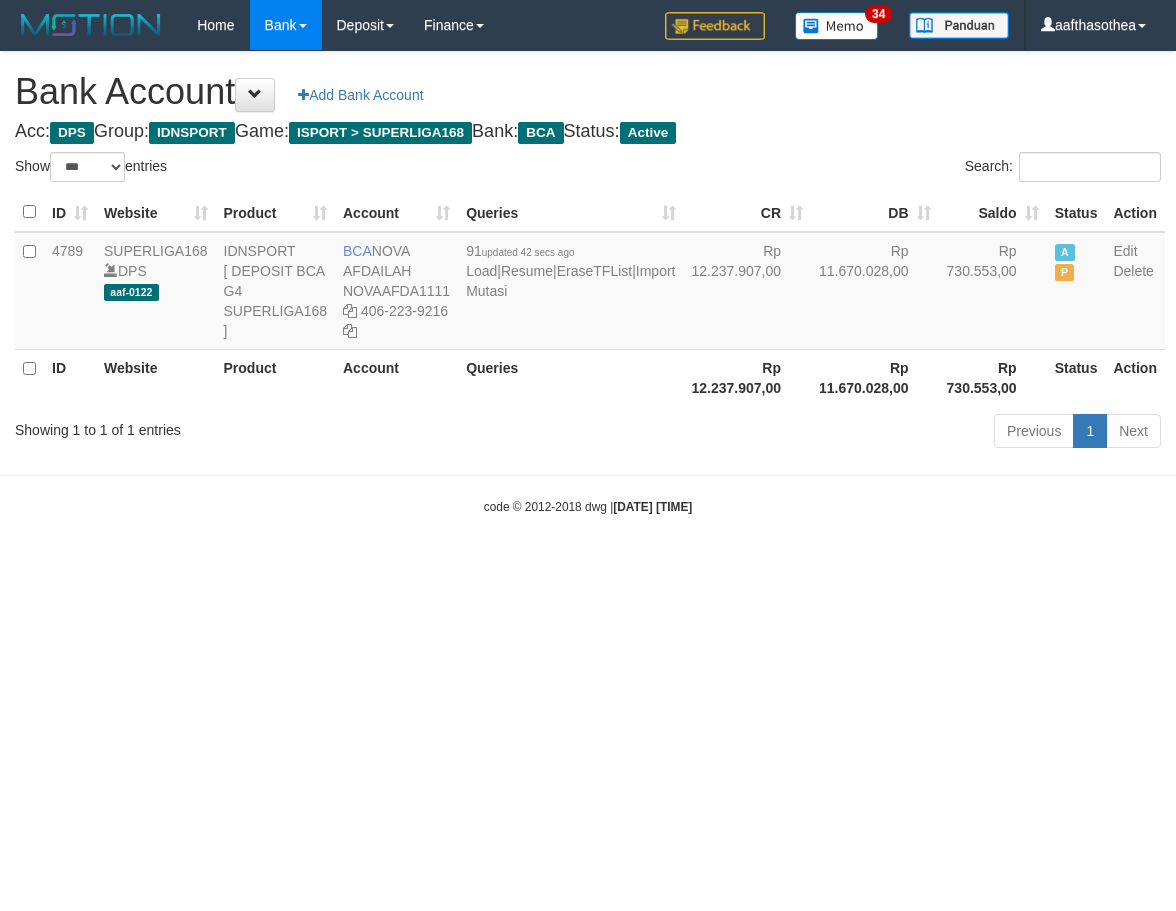 select on "***" 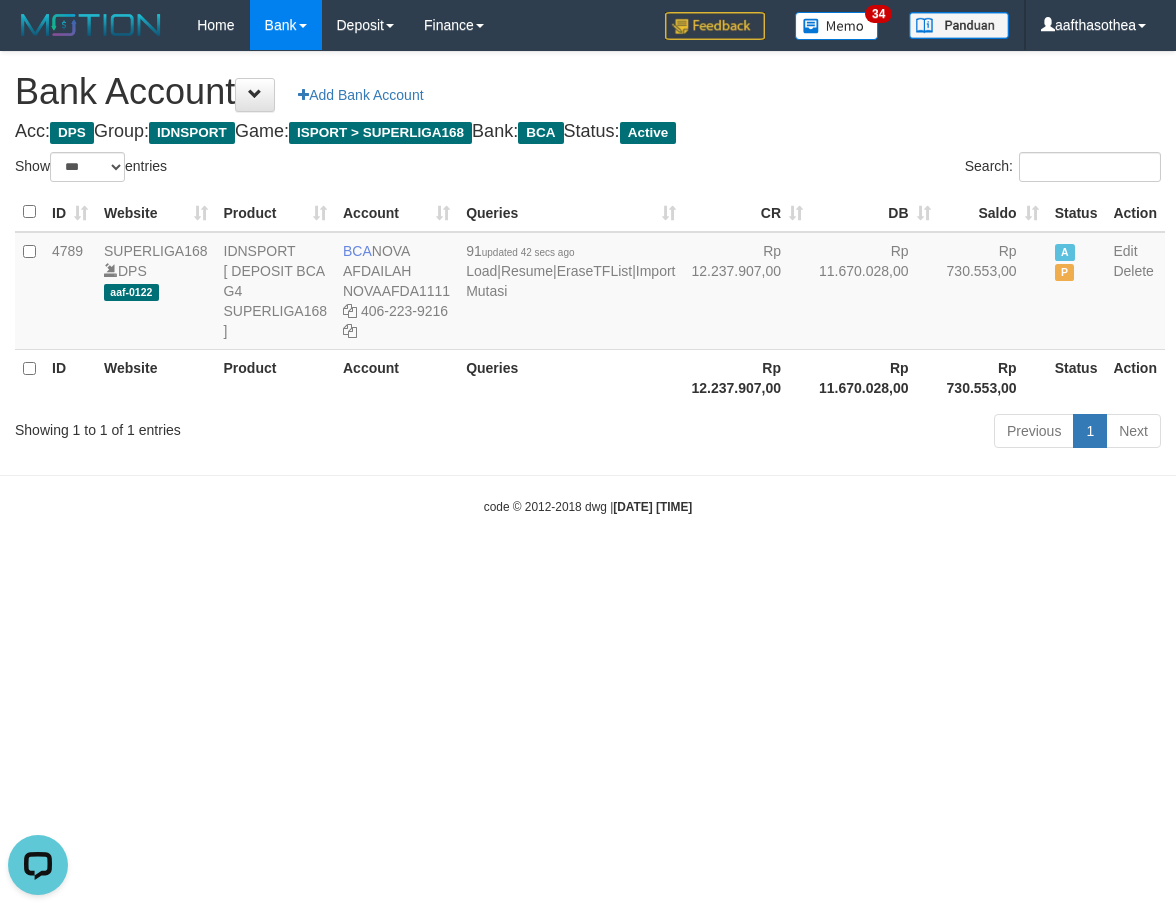 scroll, scrollTop: 0, scrollLeft: 0, axis: both 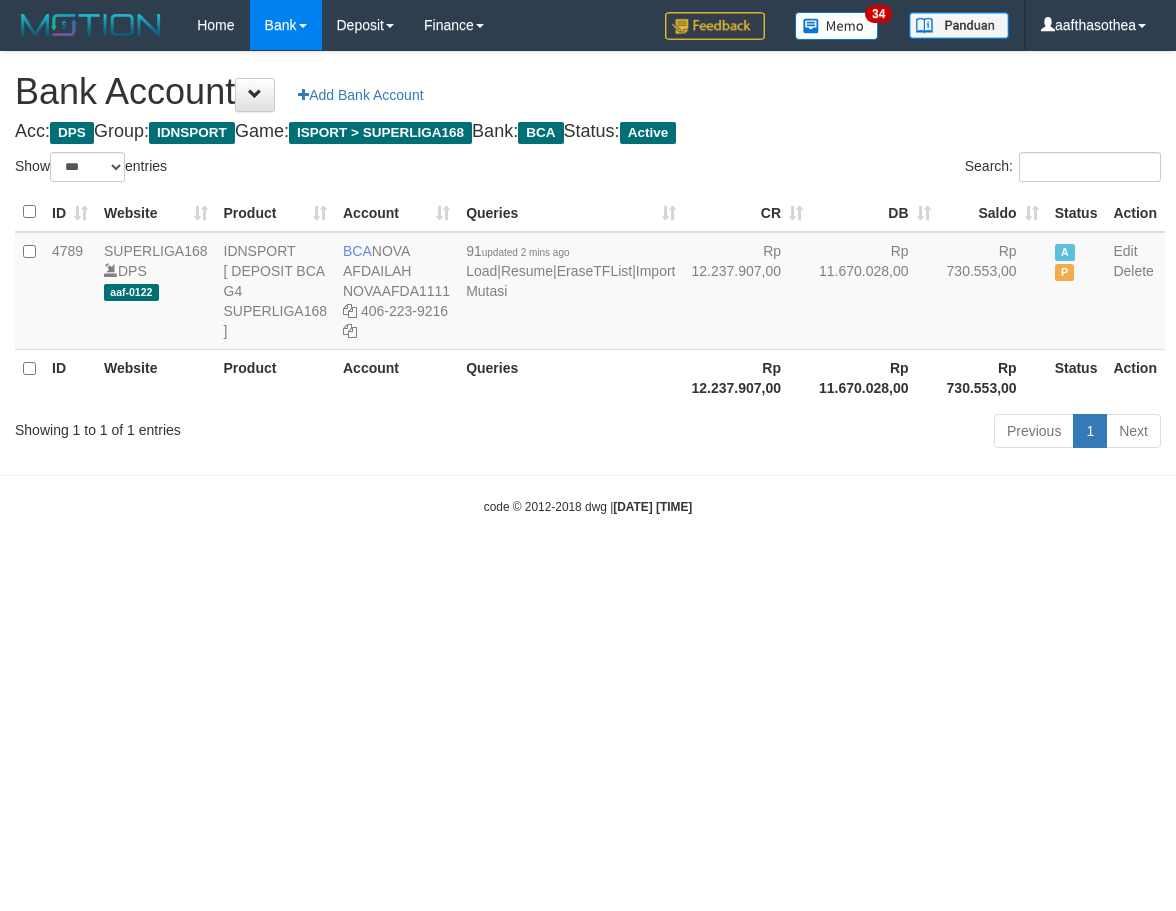select on "***" 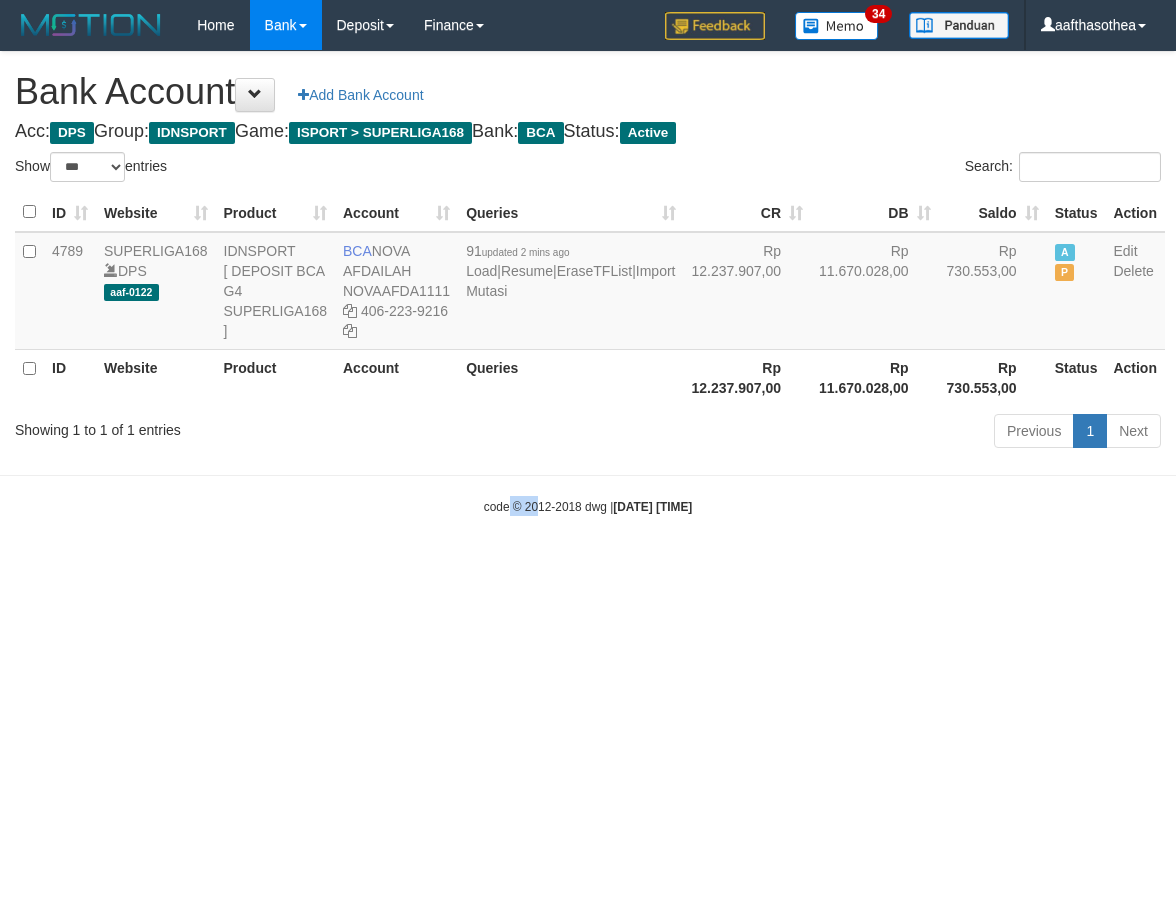 drag, startPoint x: 485, startPoint y: 625, endPoint x: 551, endPoint y: 616, distance: 66.61081 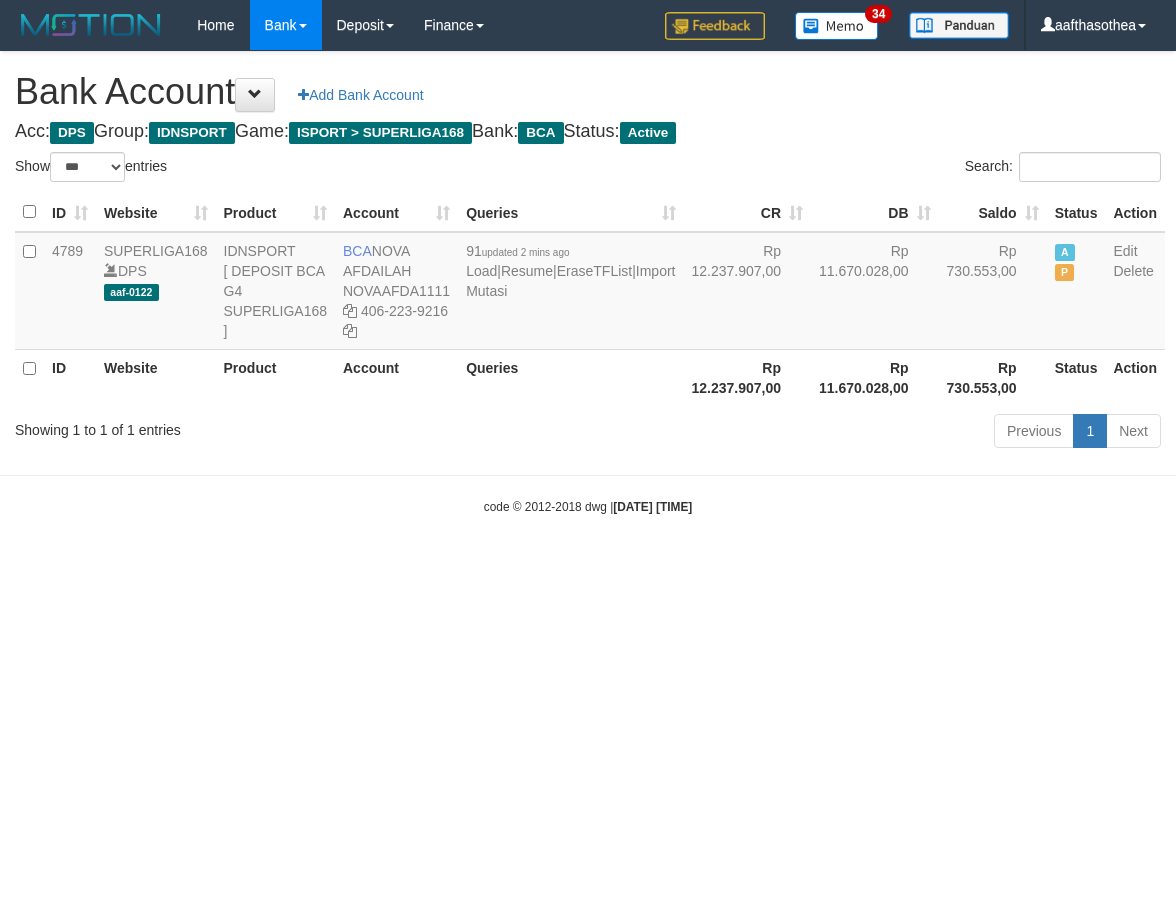 select on "***" 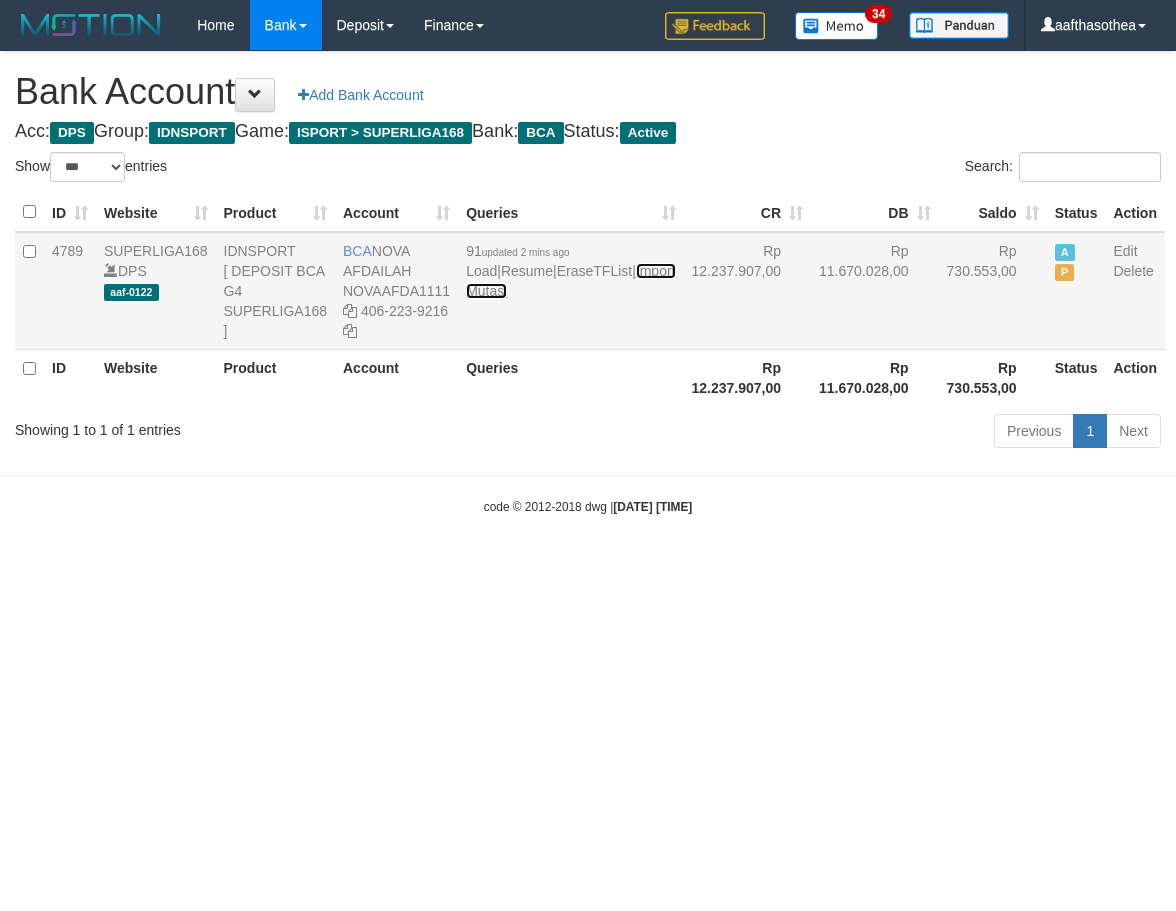 click on "Import Mutasi" at bounding box center (570, 281) 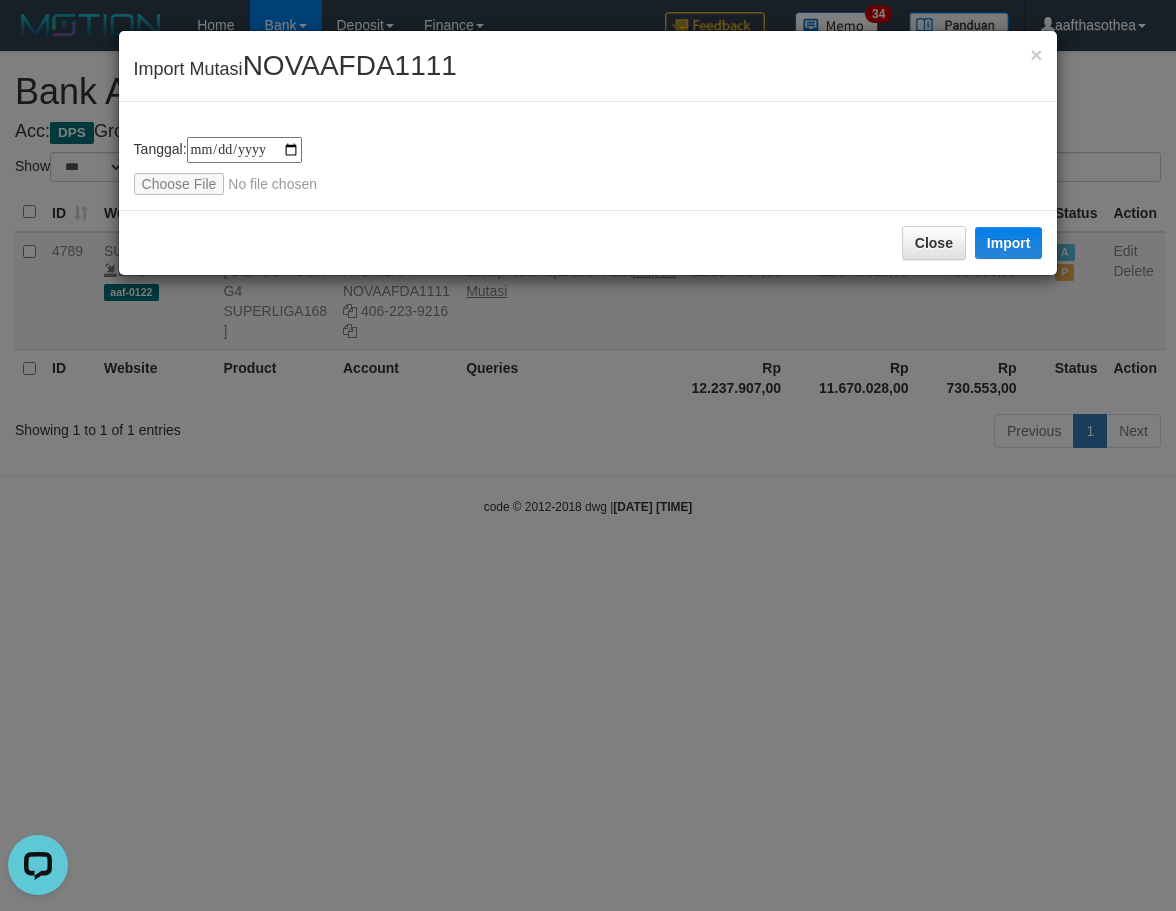scroll, scrollTop: 0, scrollLeft: 0, axis: both 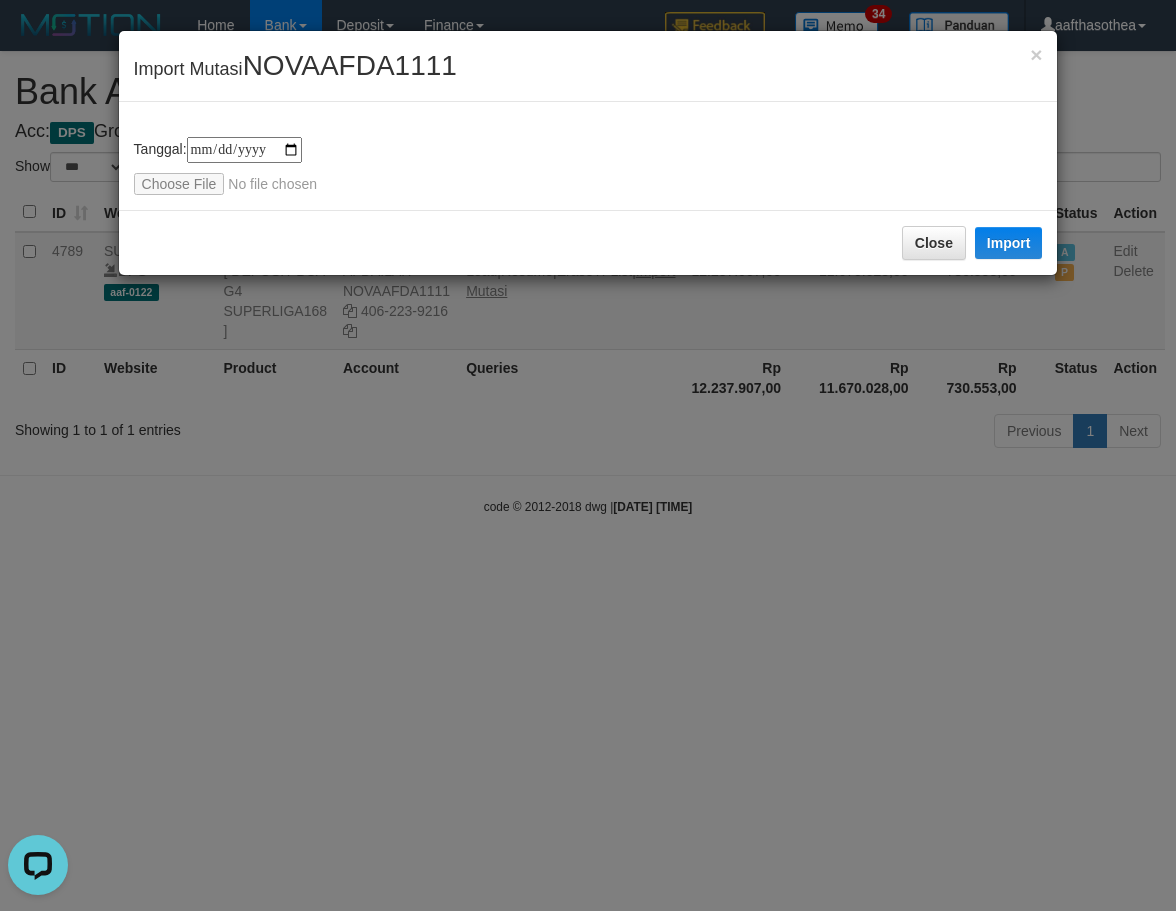 type on "**********" 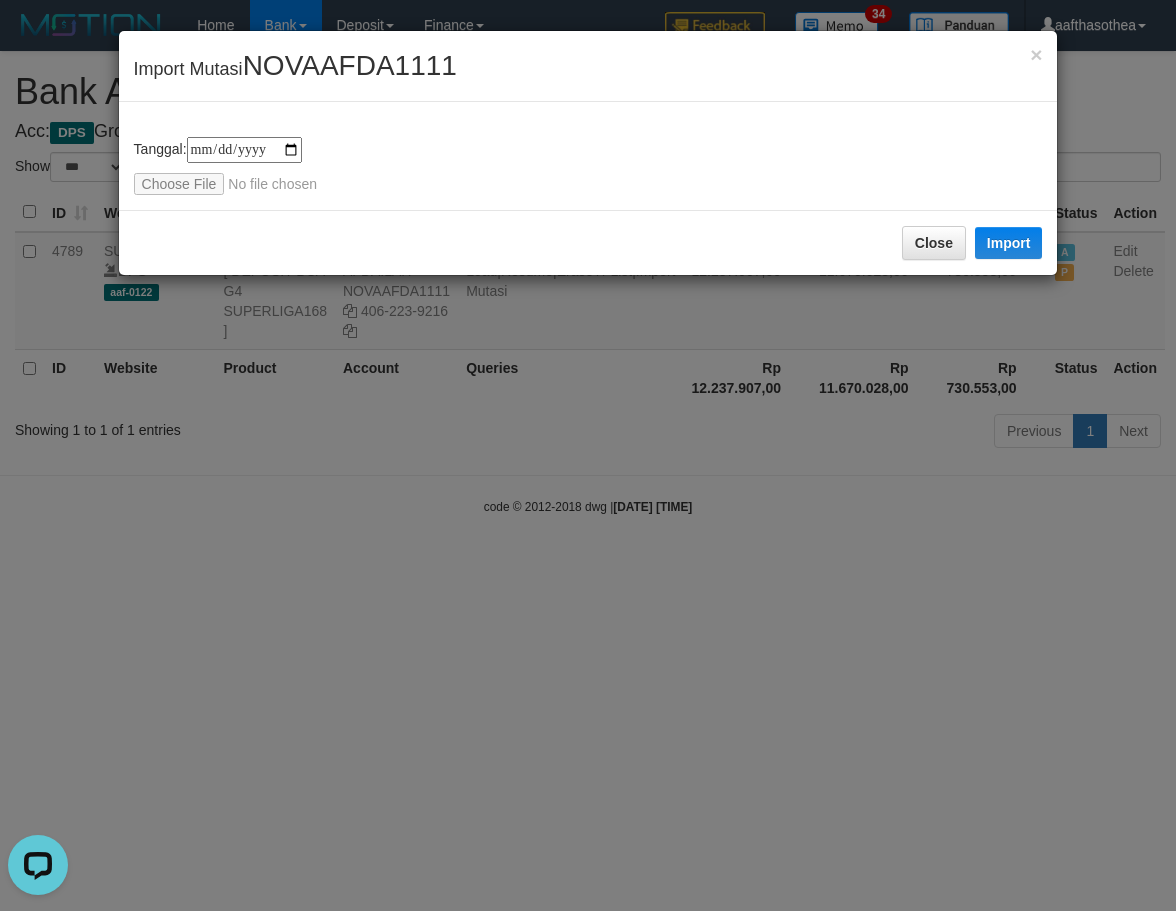 click on "**********" at bounding box center (588, 166) 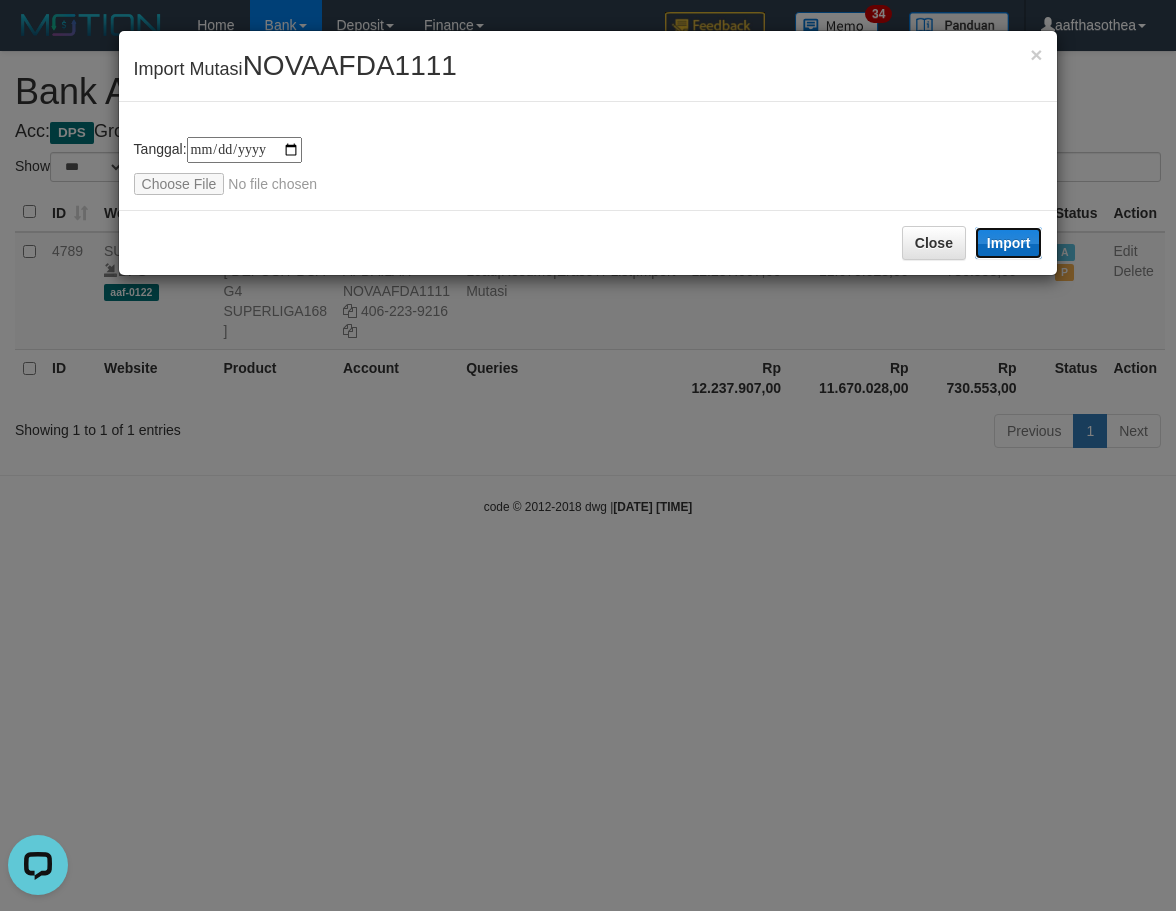 click on "Import" at bounding box center [1009, 243] 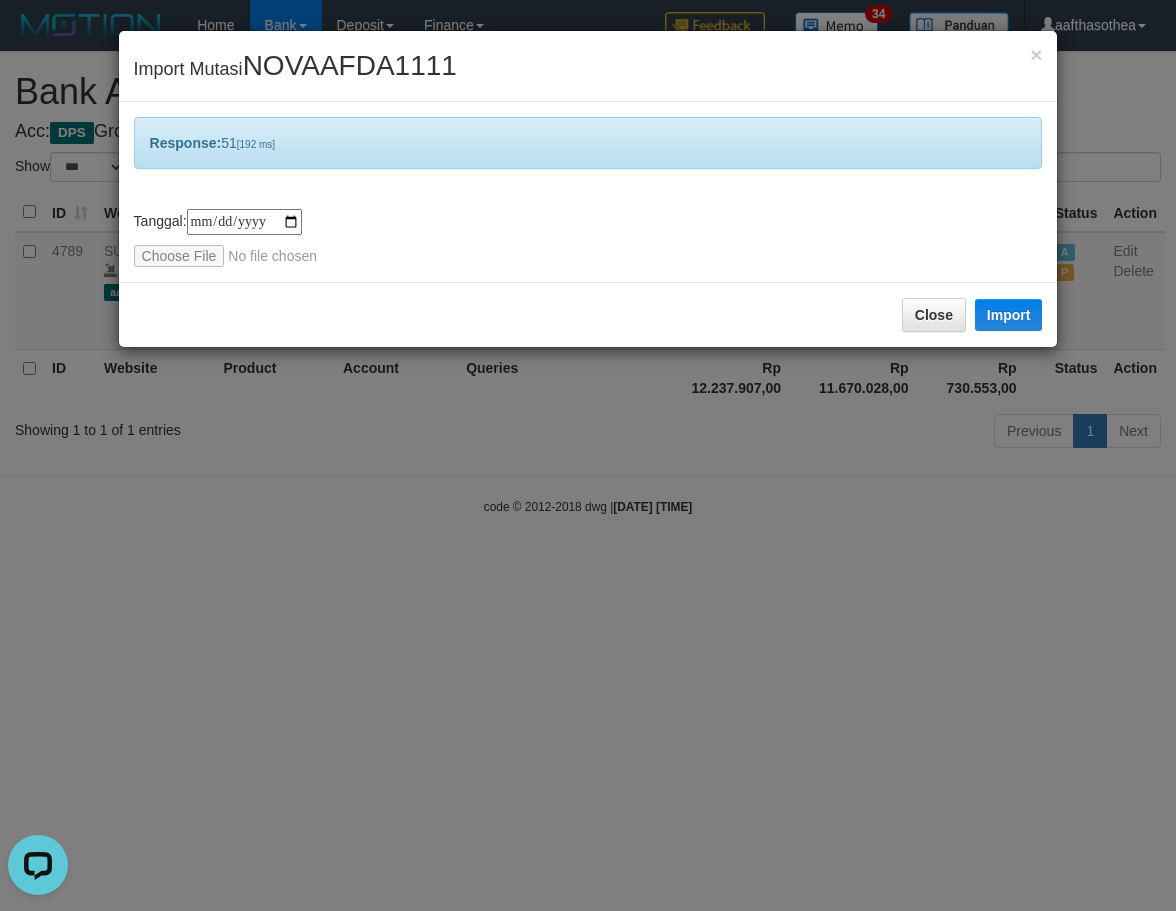 click on "**********" at bounding box center [588, 455] 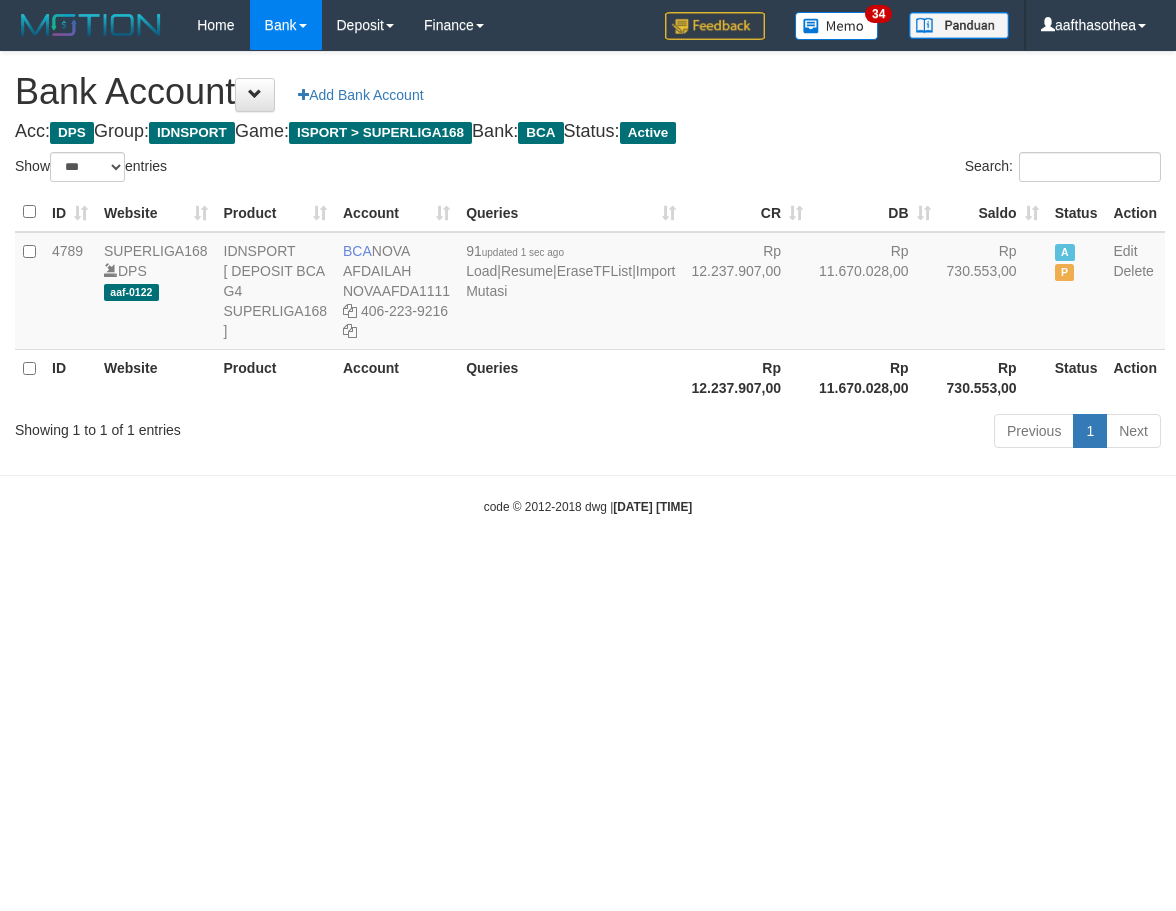 select on "***" 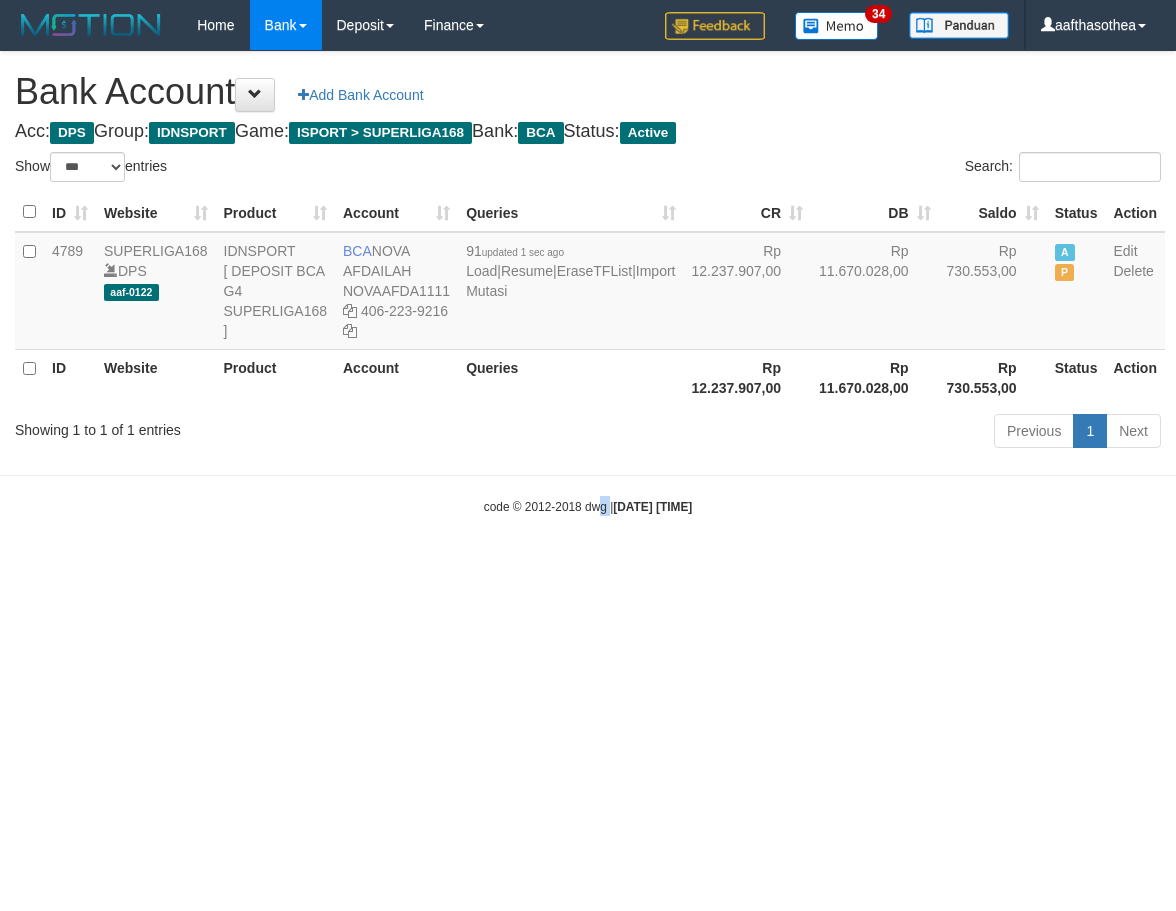 drag, startPoint x: 575, startPoint y: 694, endPoint x: 585, endPoint y: 693, distance: 10.049875 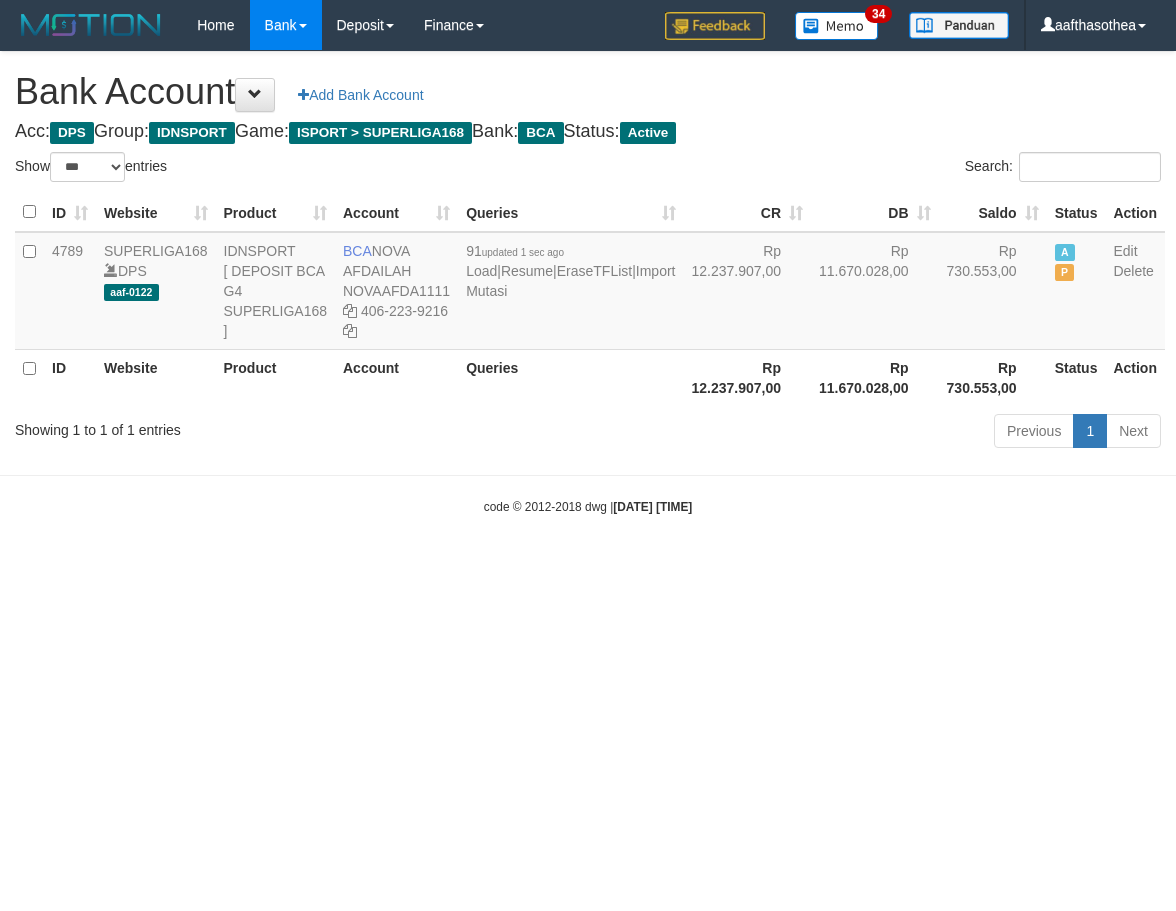 click on "Toggle navigation
Home
Bank
Account List
Load
By Website
Group
[ISPORT]													SUPERLIGA168
By Load Group (DPS)" at bounding box center (588, 283) 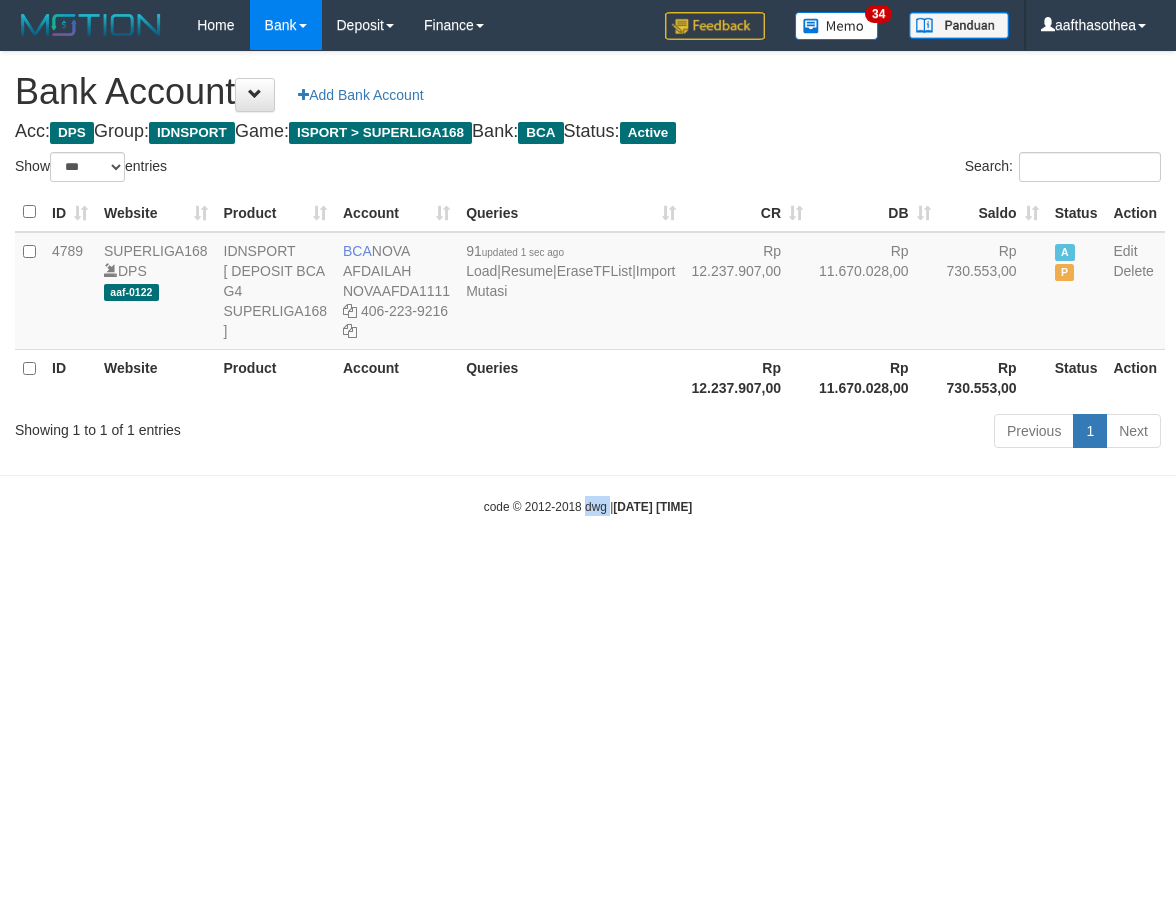 click on "Toggle navigation
Home
Bank
Account List
Load
By Website
Group
[ISPORT]													SUPERLIGA168
By Load Group (DPS)" at bounding box center (588, 283) 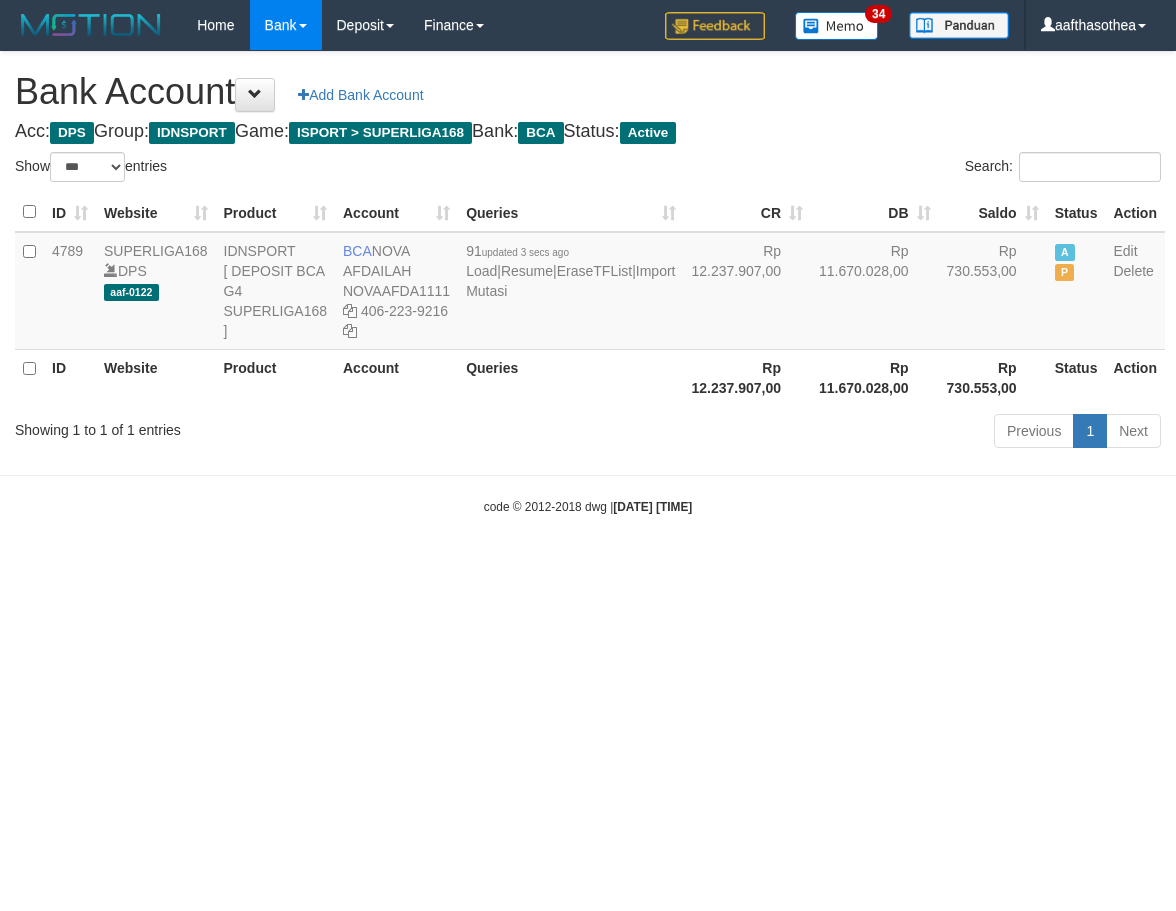 select on "***" 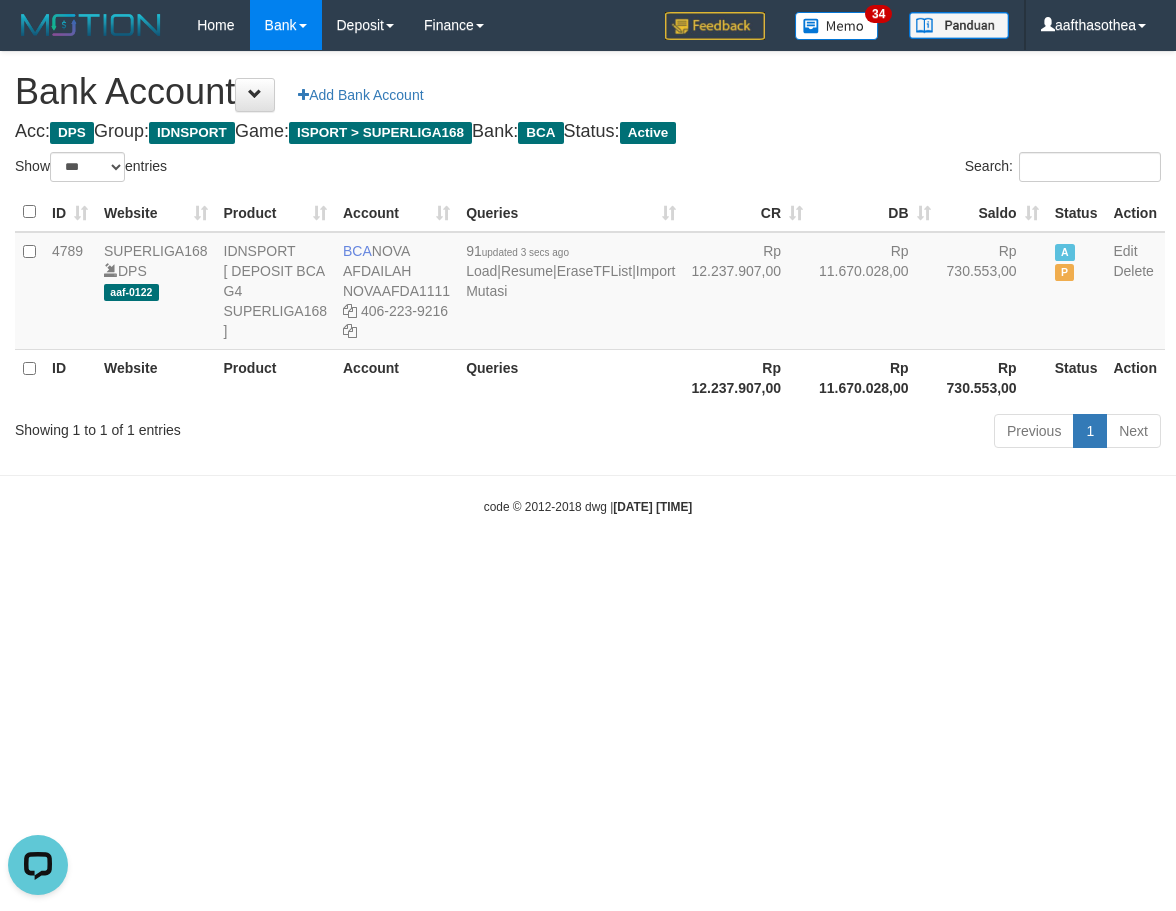 scroll, scrollTop: 0, scrollLeft: 0, axis: both 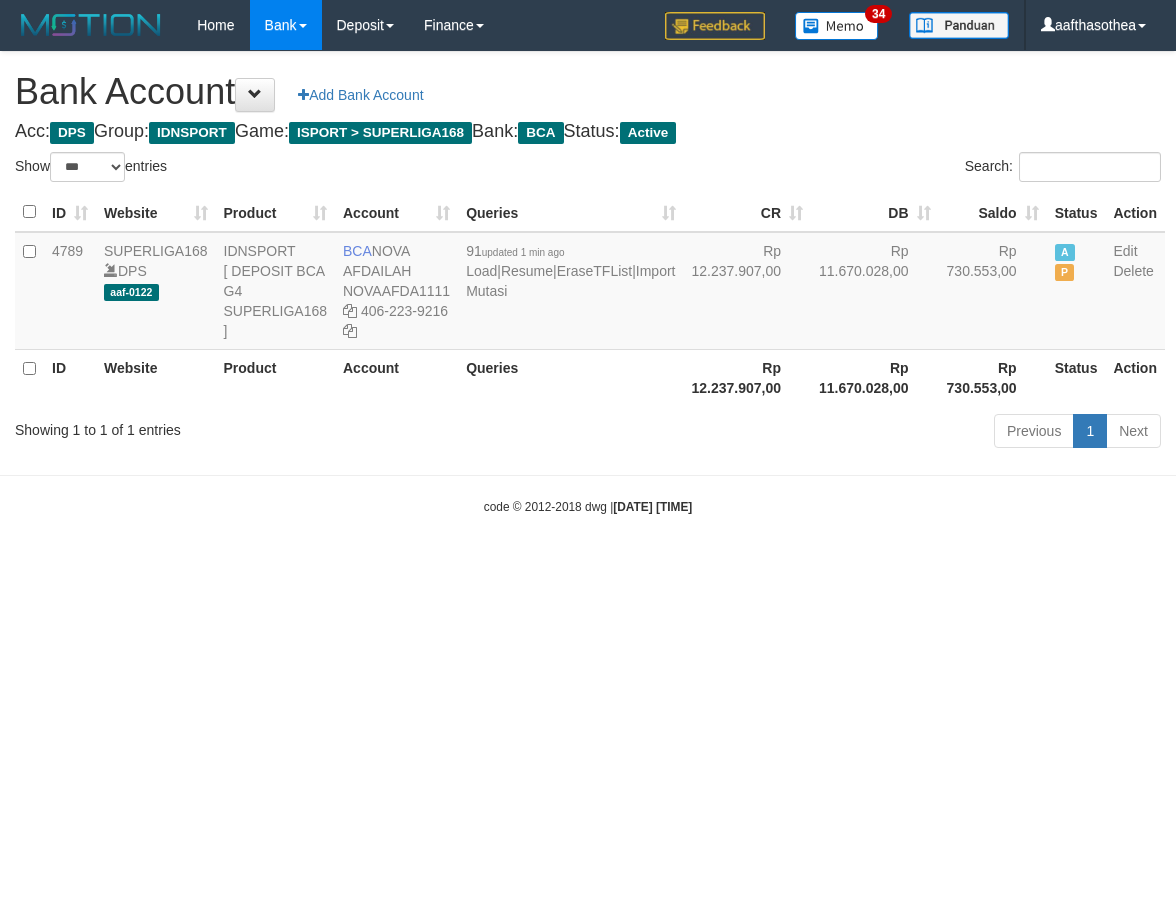 select on "***" 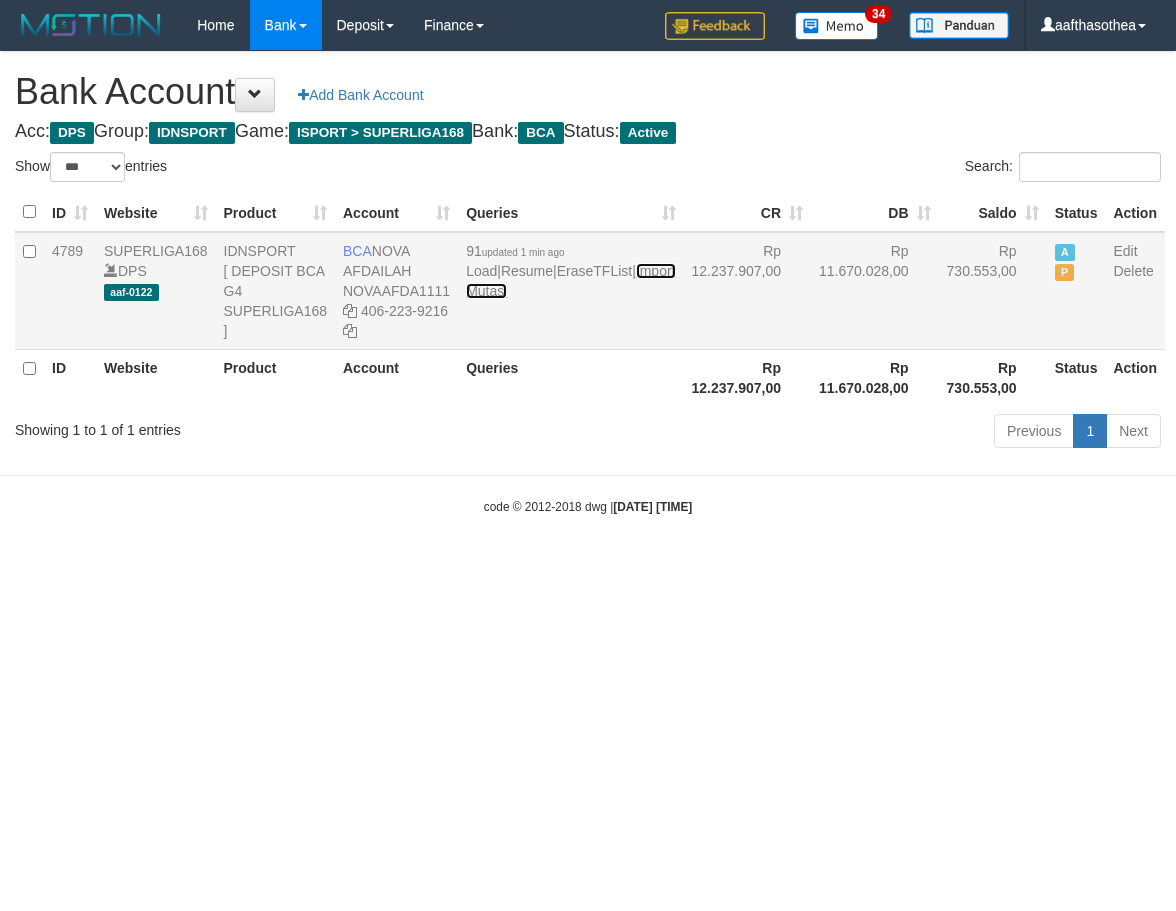 click on "Import Mutasi" at bounding box center [570, 281] 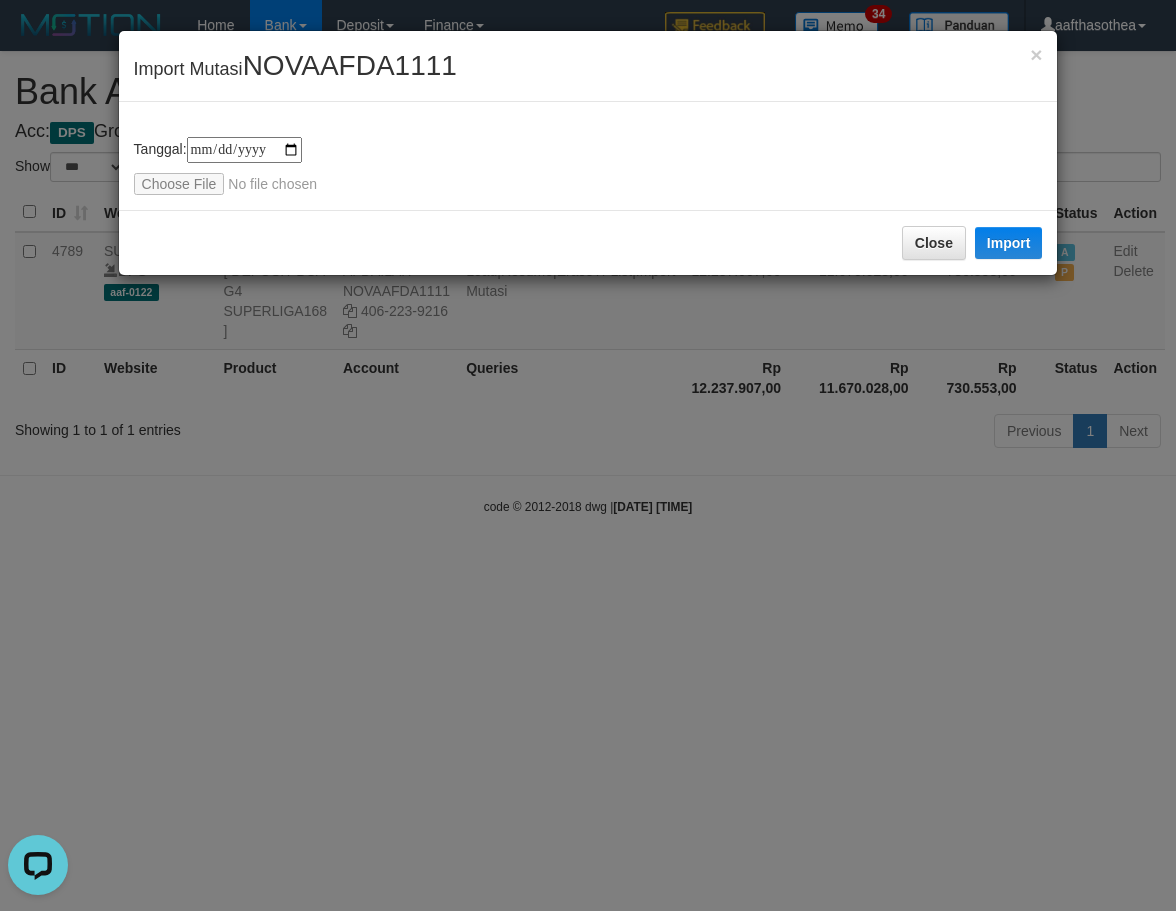 scroll, scrollTop: 0, scrollLeft: 0, axis: both 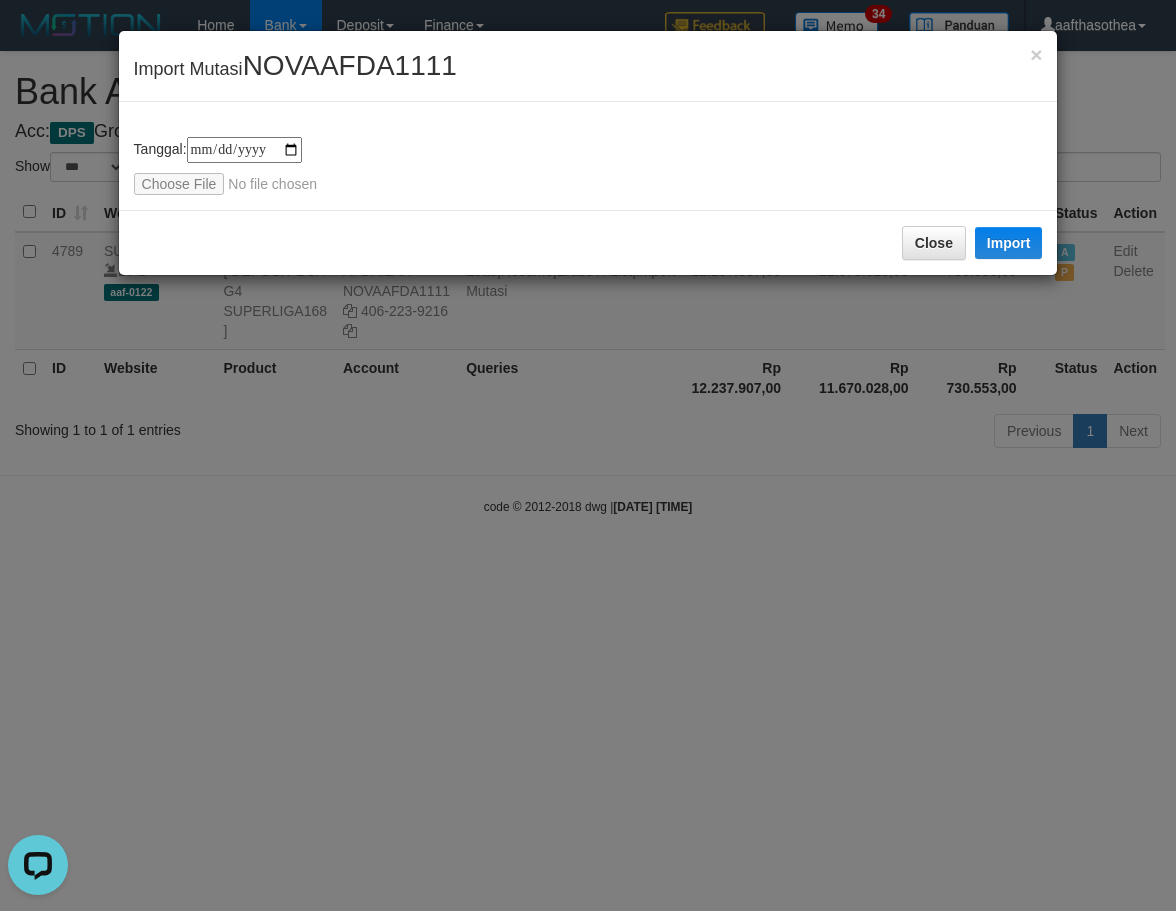 type on "**********" 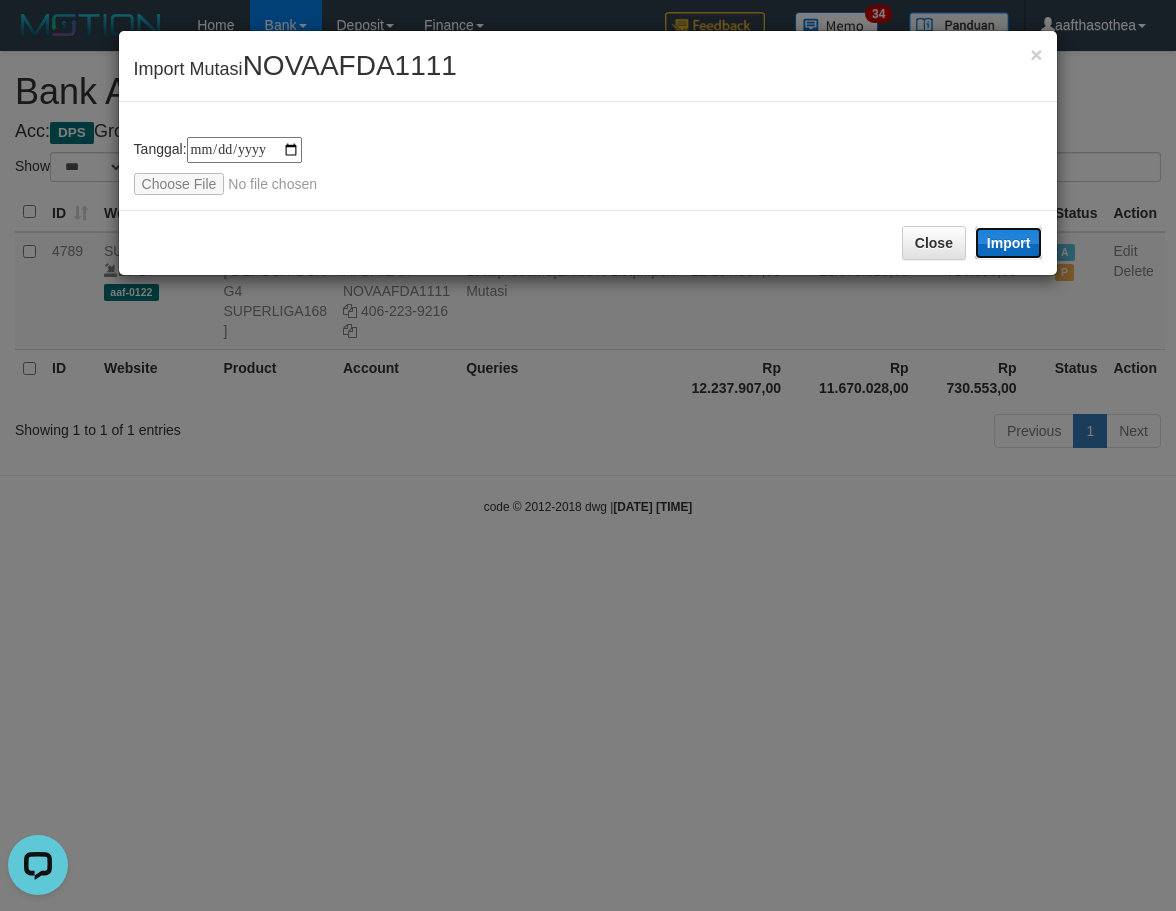 click on "Import" at bounding box center (1009, 243) 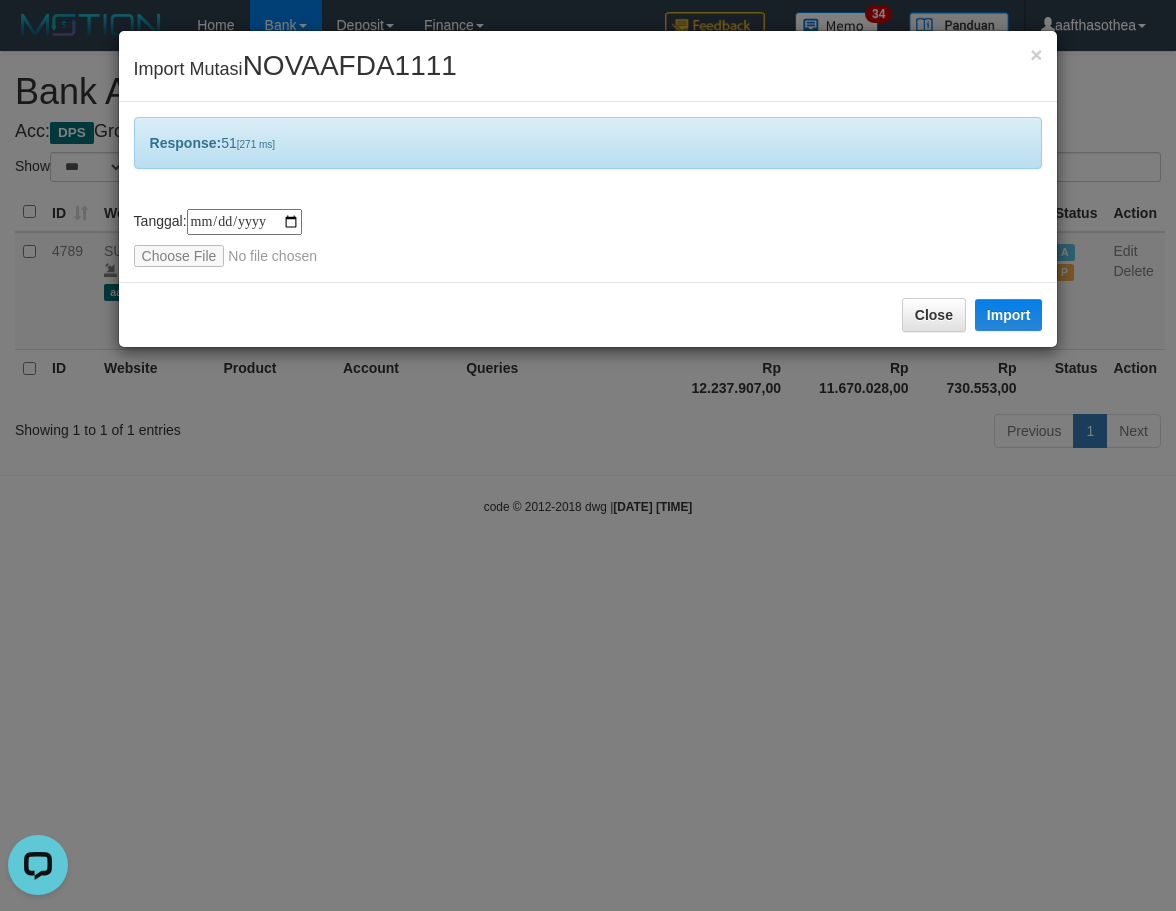 click on "**********" at bounding box center [588, 455] 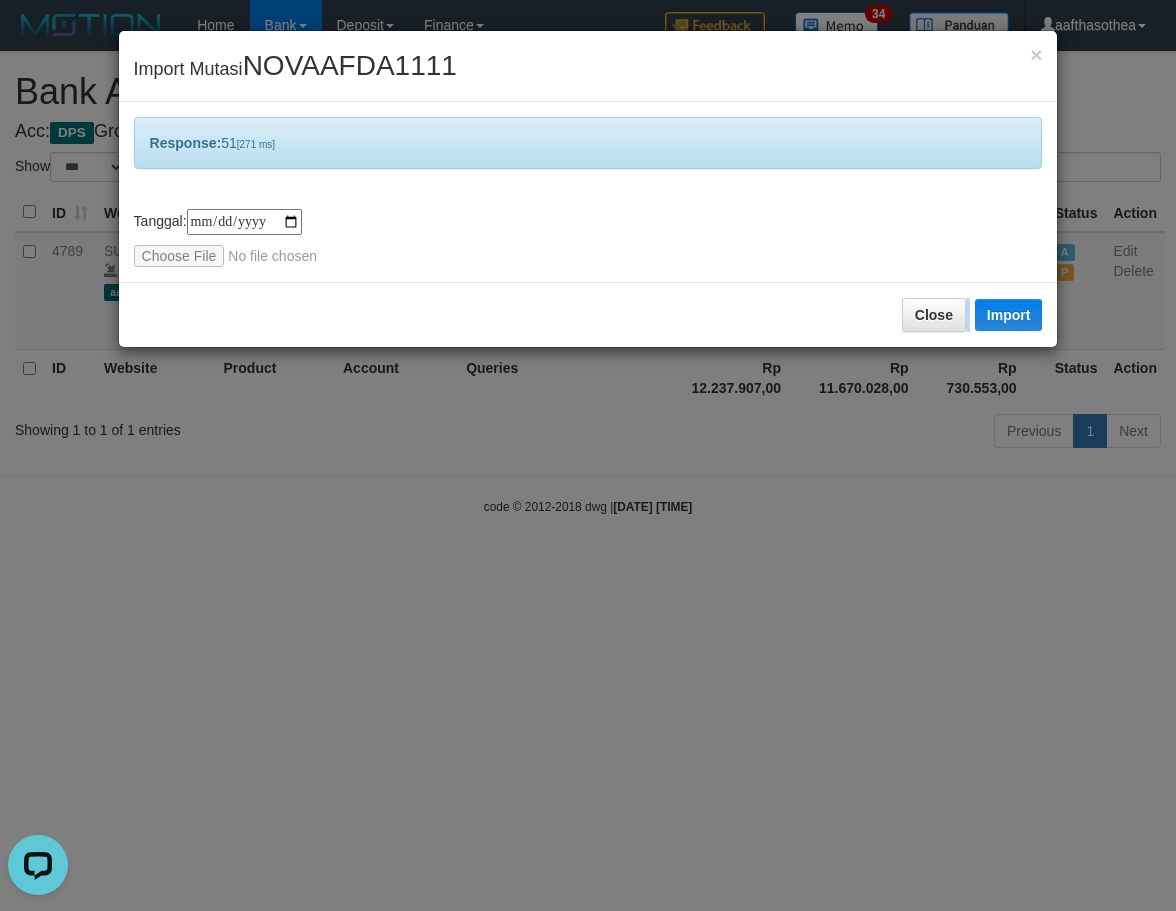click on "**********" at bounding box center (588, 455) 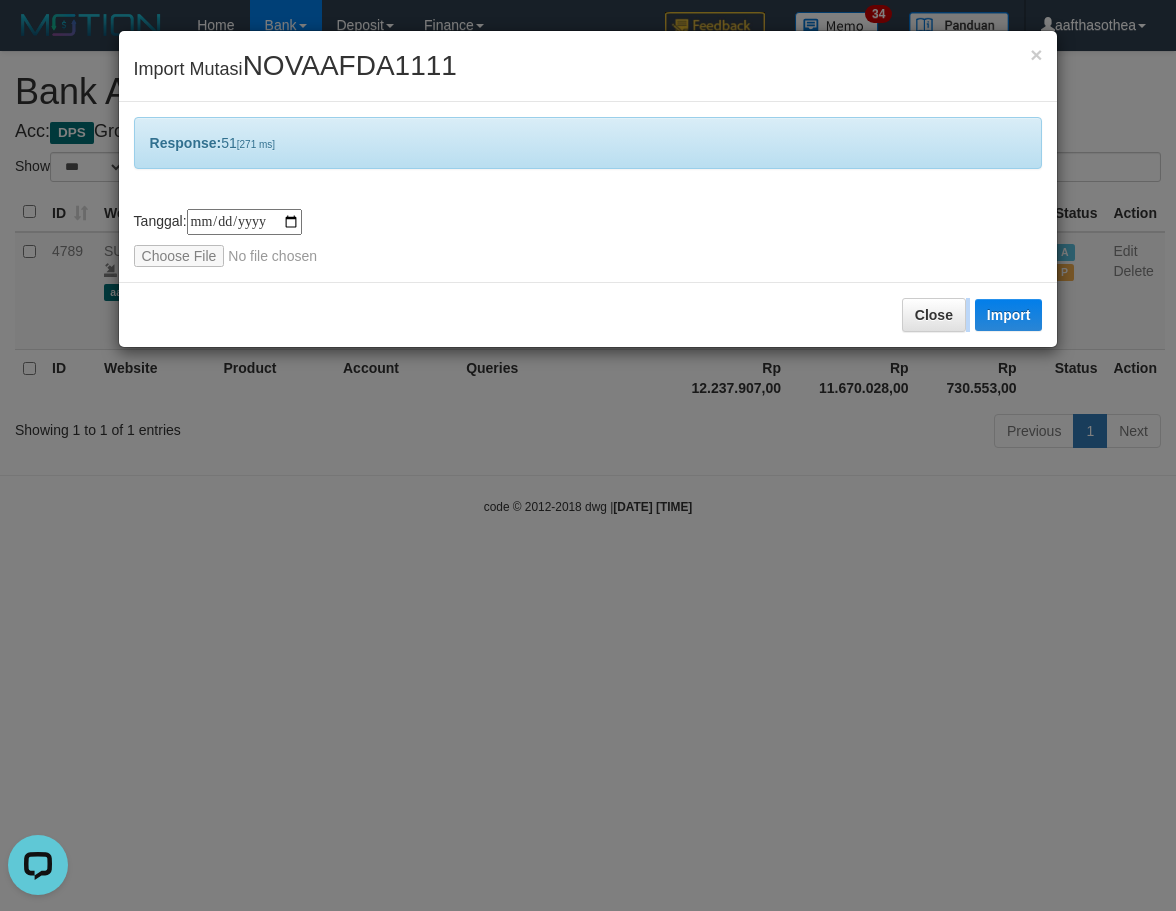 click on "**********" at bounding box center (588, 455) 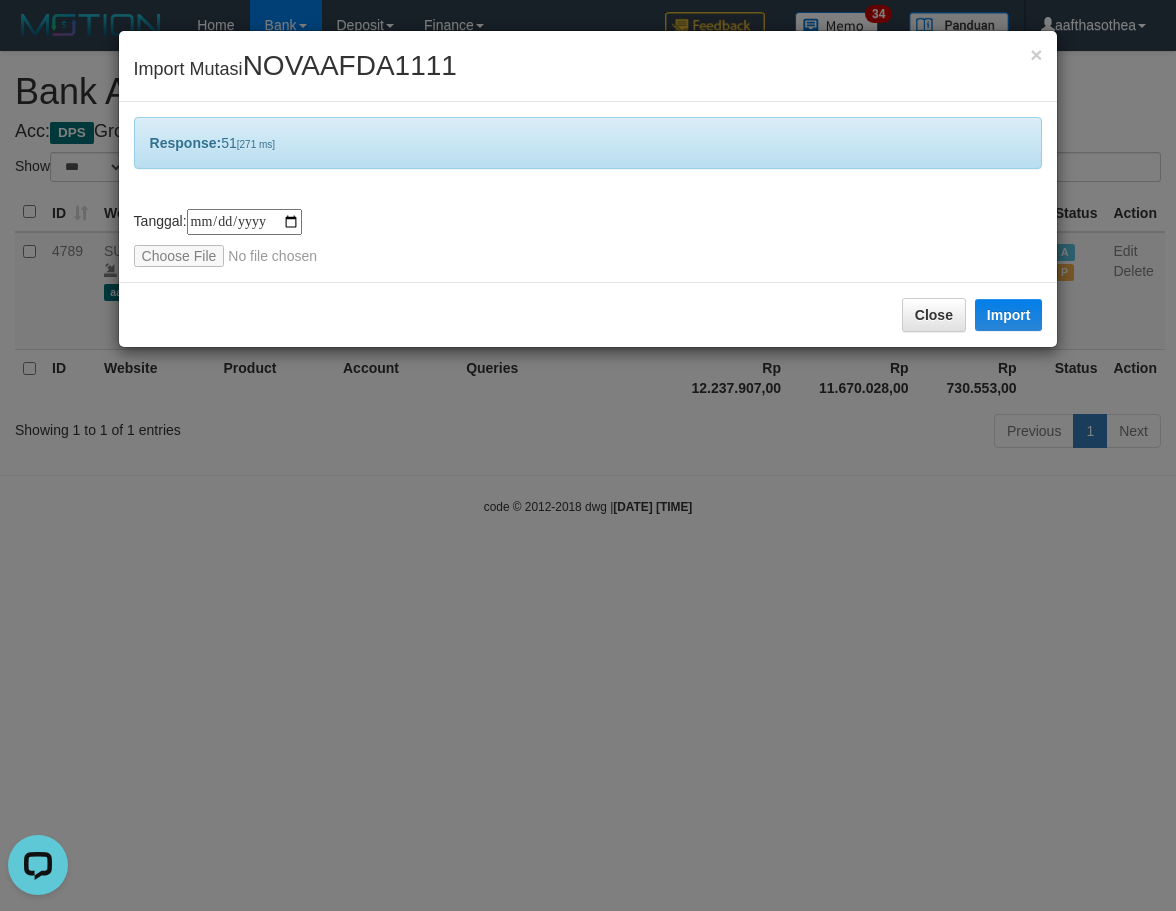 click on "**********" at bounding box center [588, 455] 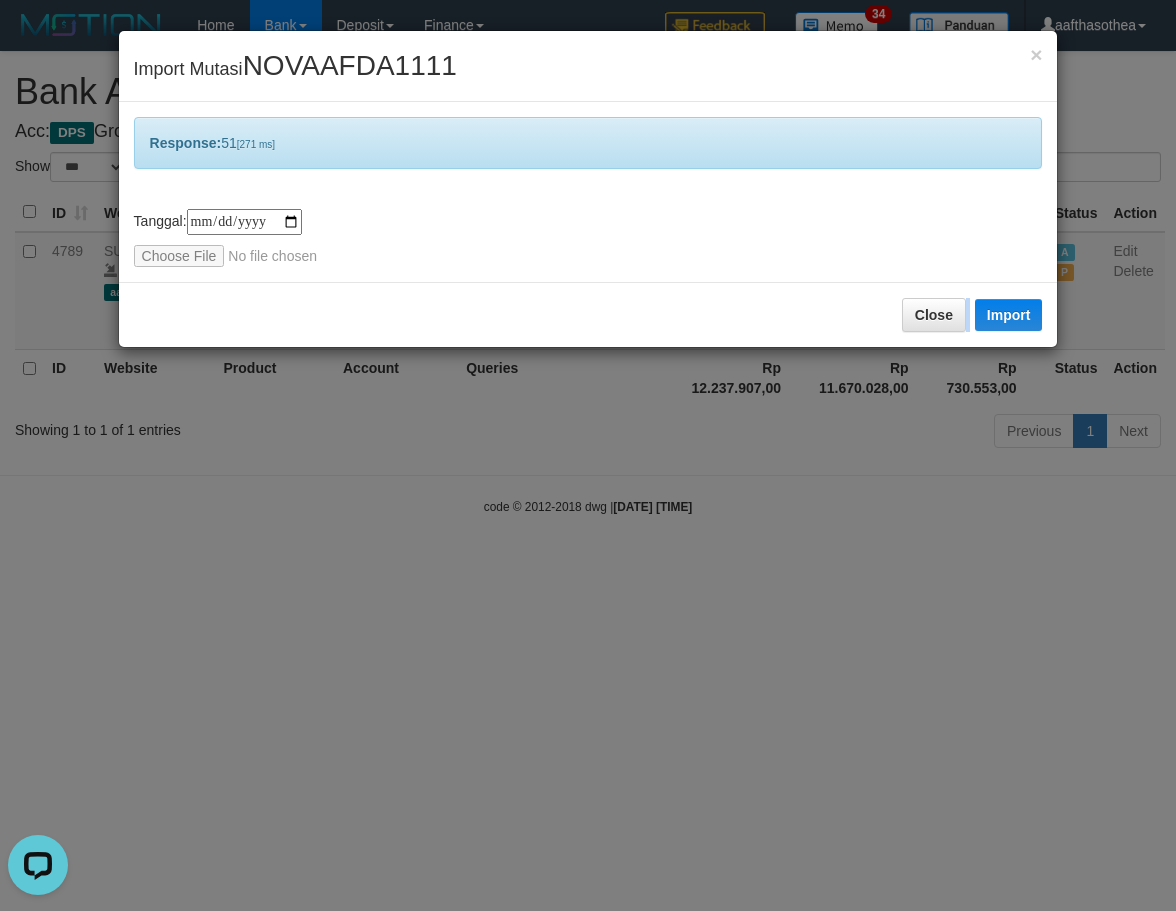 click on "**********" at bounding box center [588, 455] 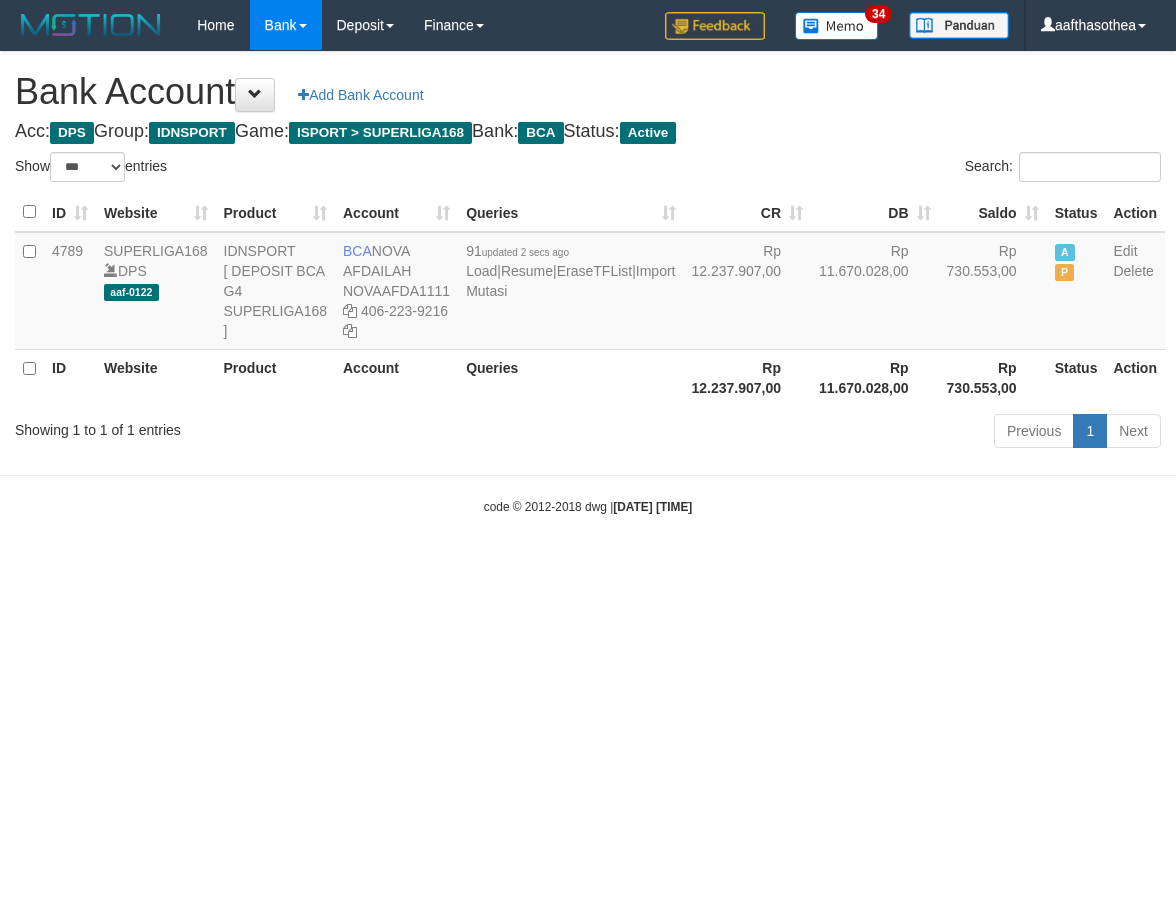 select on "***" 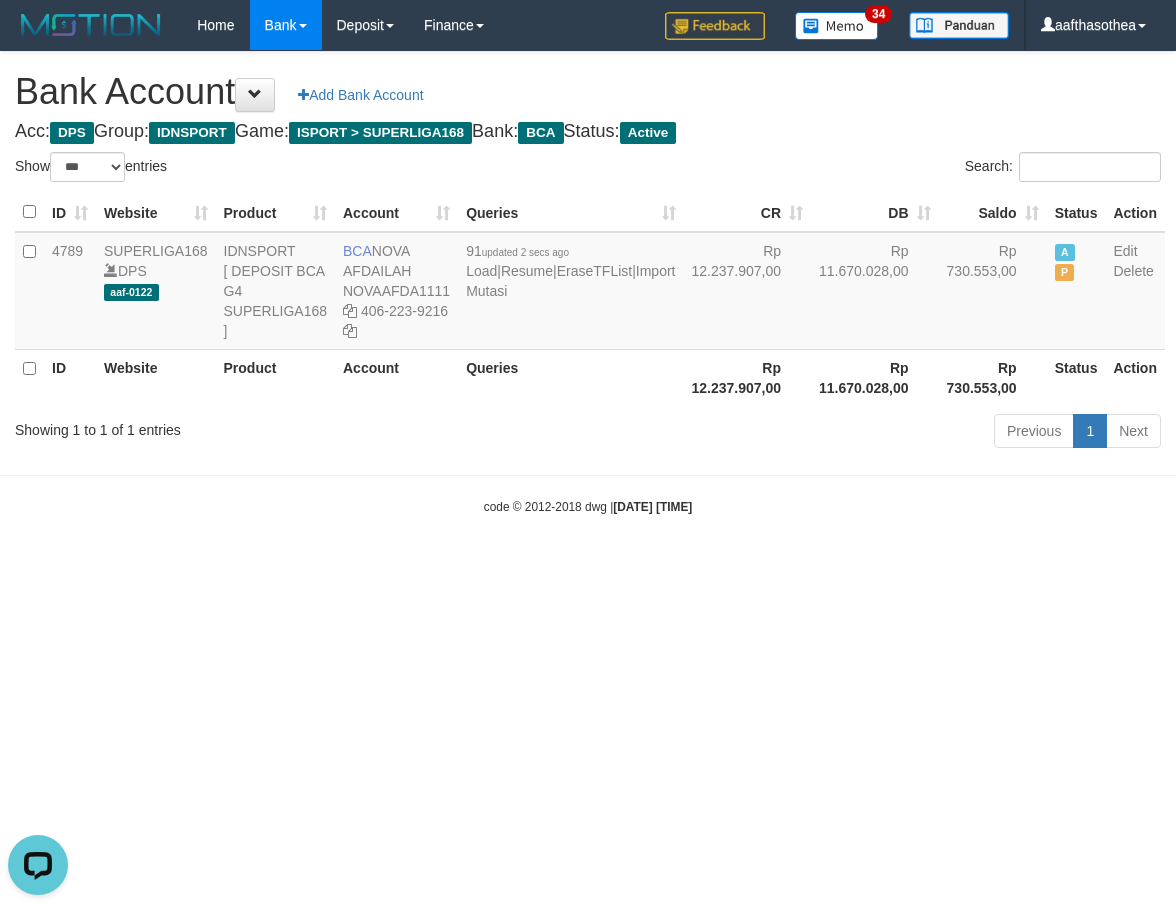 scroll, scrollTop: 0, scrollLeft: 0, axis: both 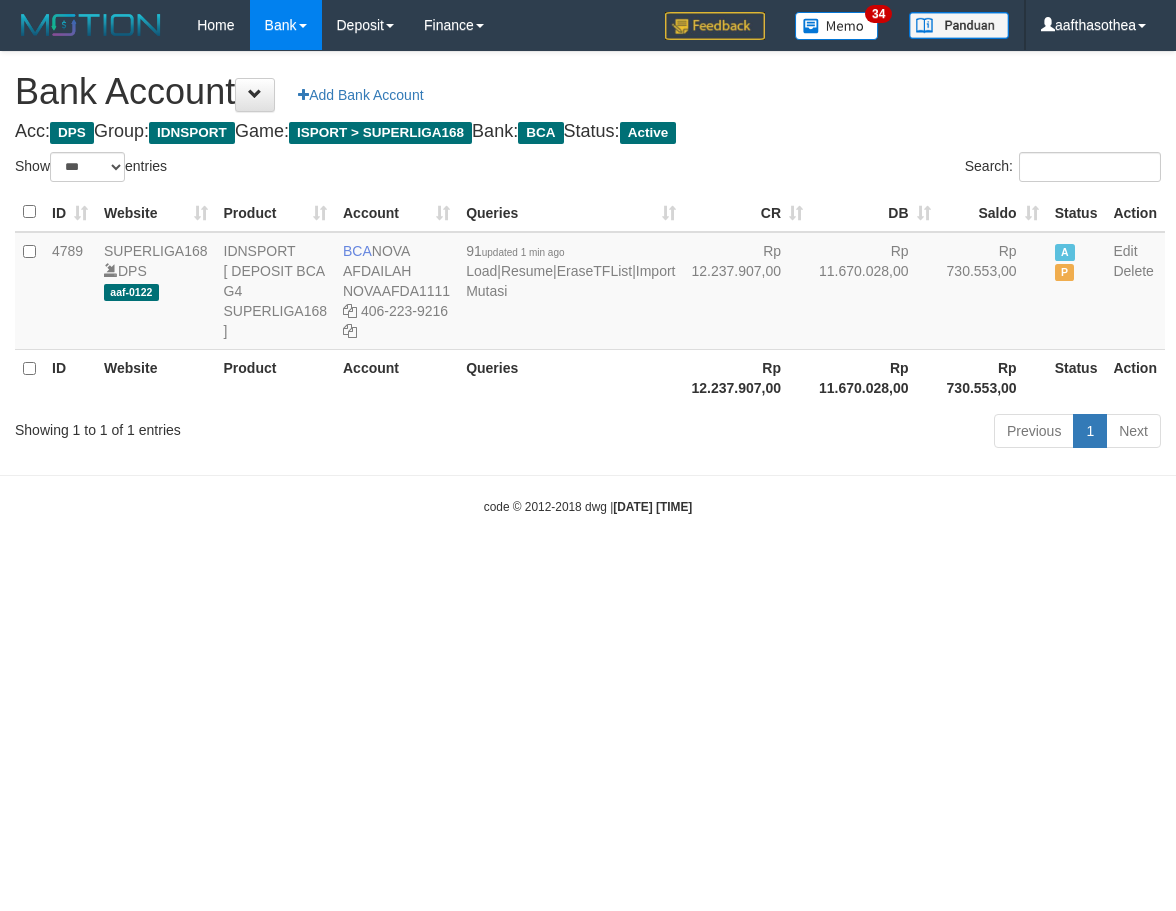 select on "***" 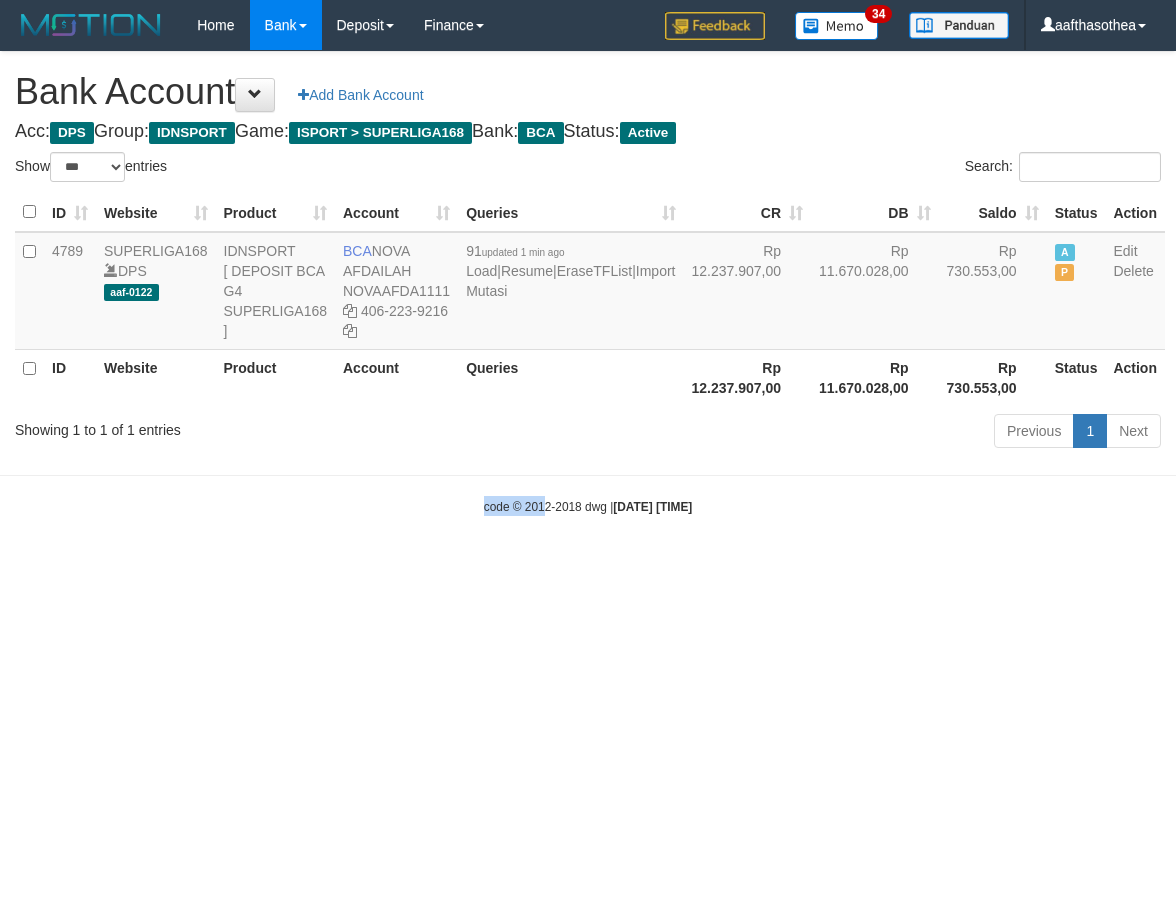 click on "Toggle navigation
Home
Bank
Account List
Load
By Website
Group
[ISPORT]													SUPERLIGA168
By Load Group (DPS)
34" at bounding box center (588, 283) 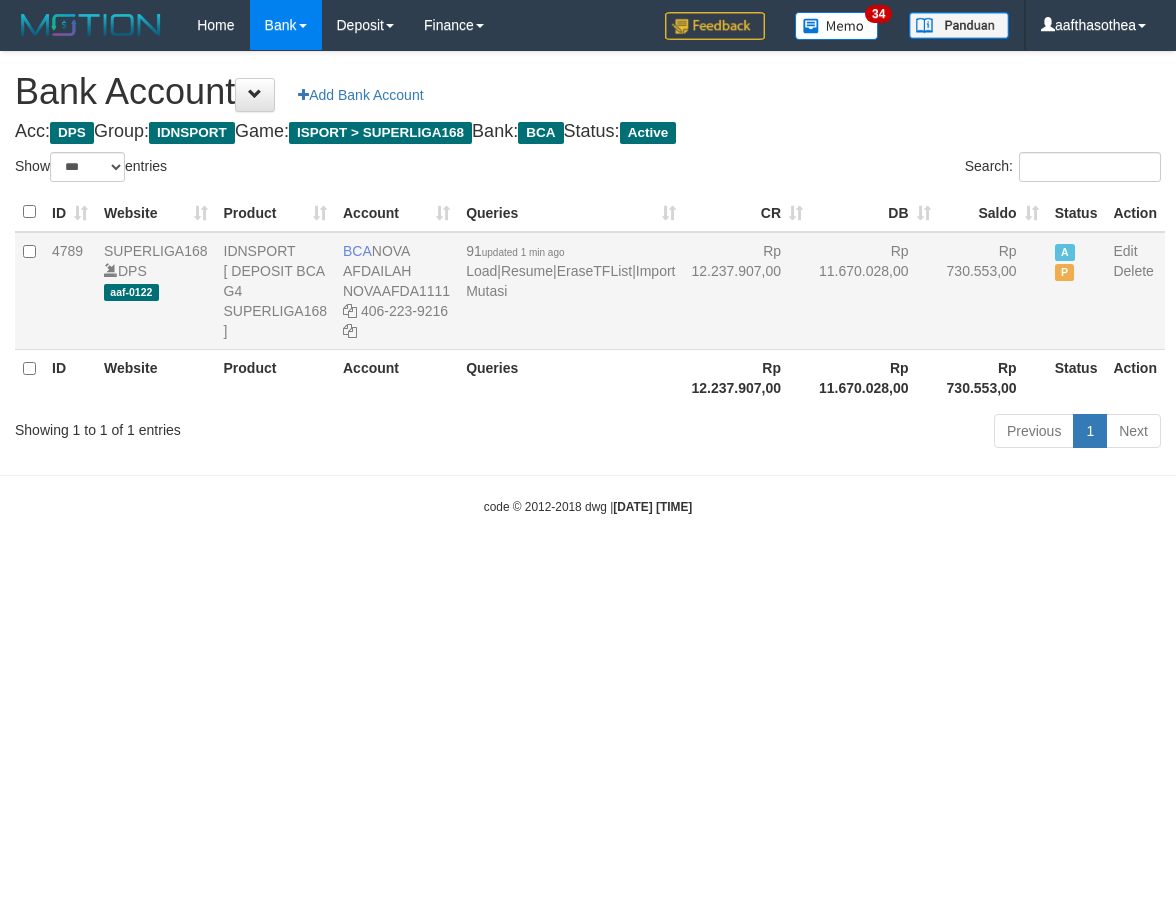 click on "91  updated 1 min ago
Load
|
Resume
|
EraseTFList
|
Import Mutasi" at bounding box center [570, 291] 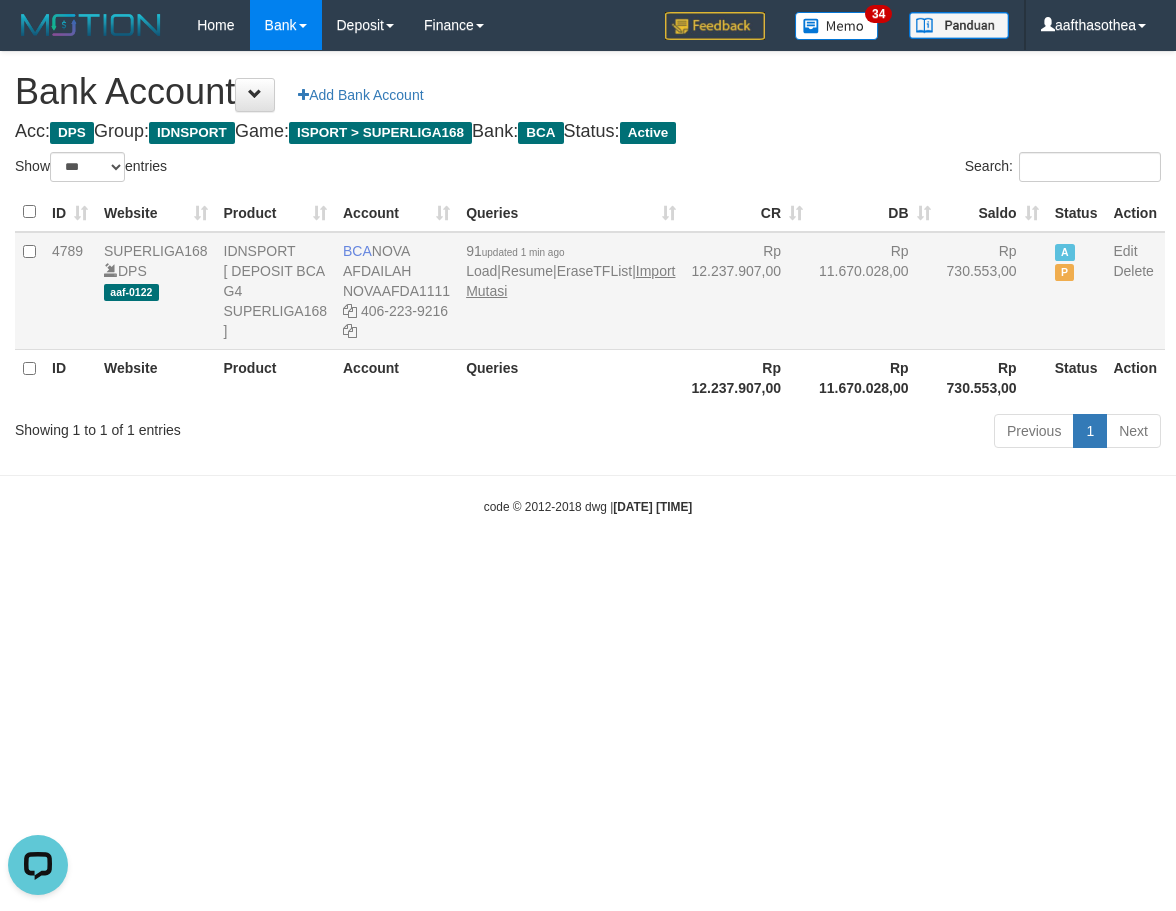 scroll, scrollTop: 0, scrollLeft: 0, axis: both 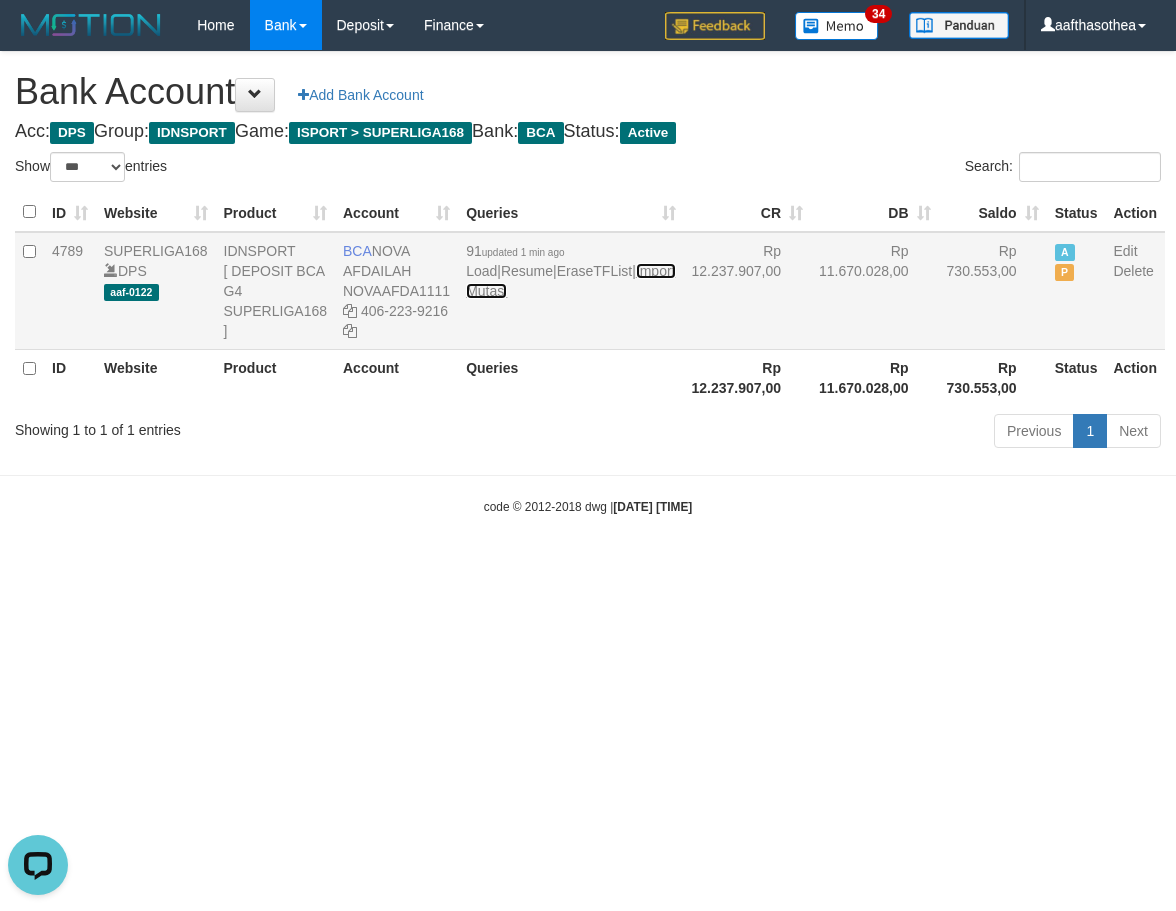 click on "Import Mutasi" at bounding box center (570, 281) 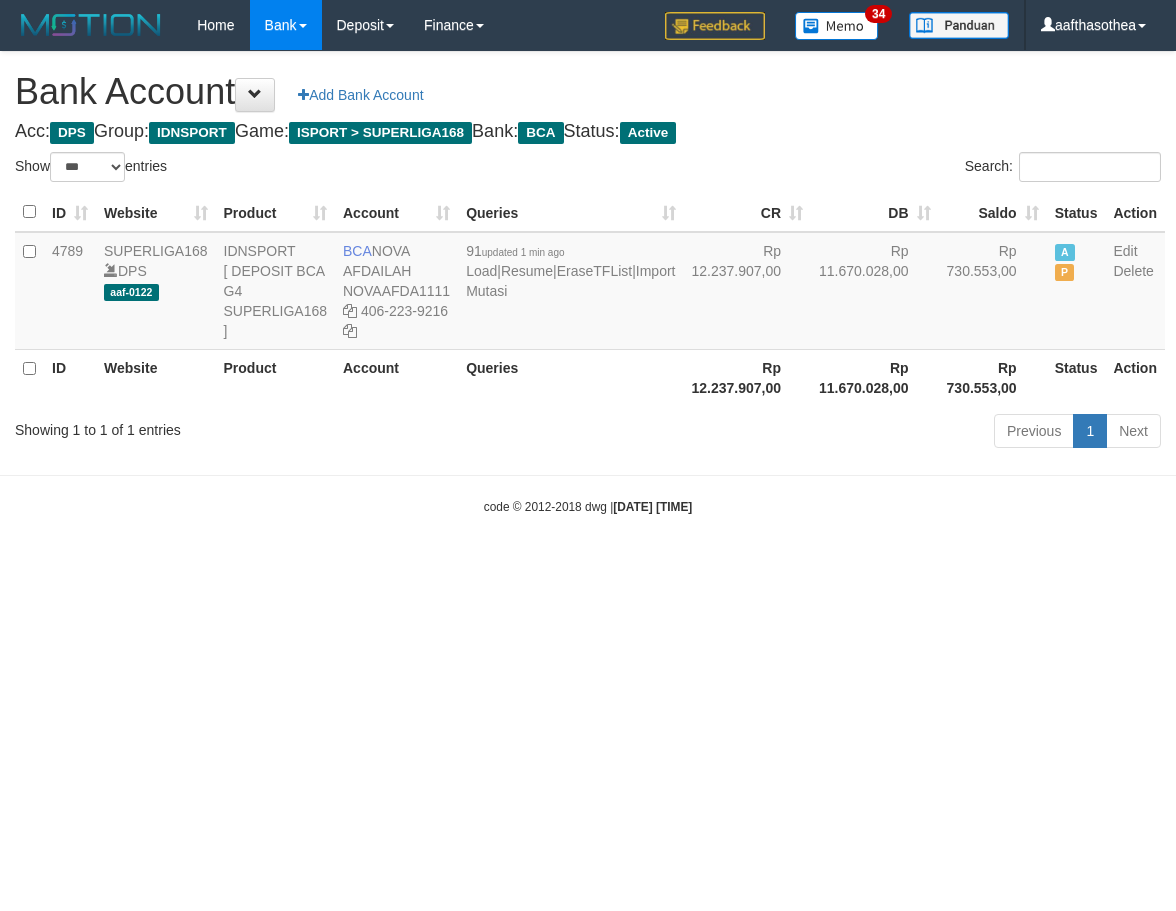 select on "***" 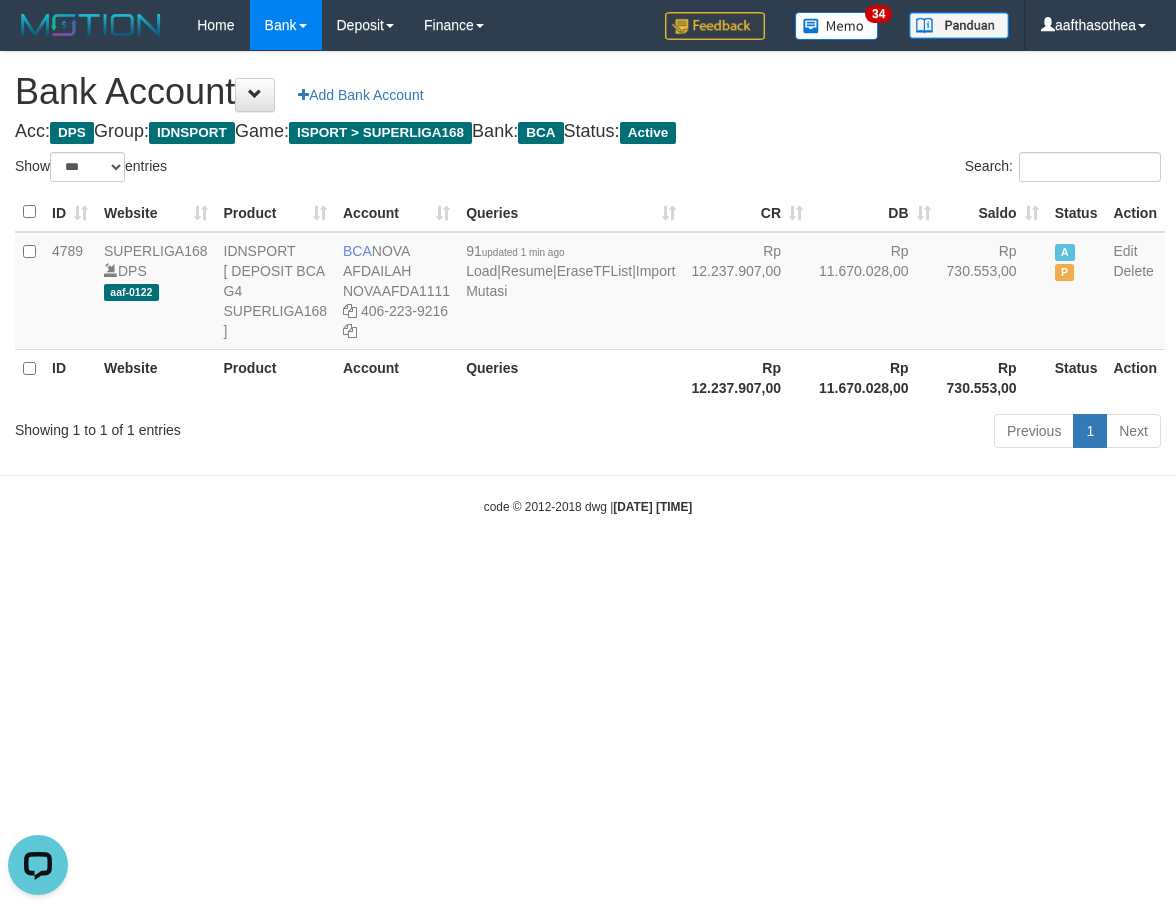 scroll, scrollTop: 0, scrollLeft: 0, axis: both 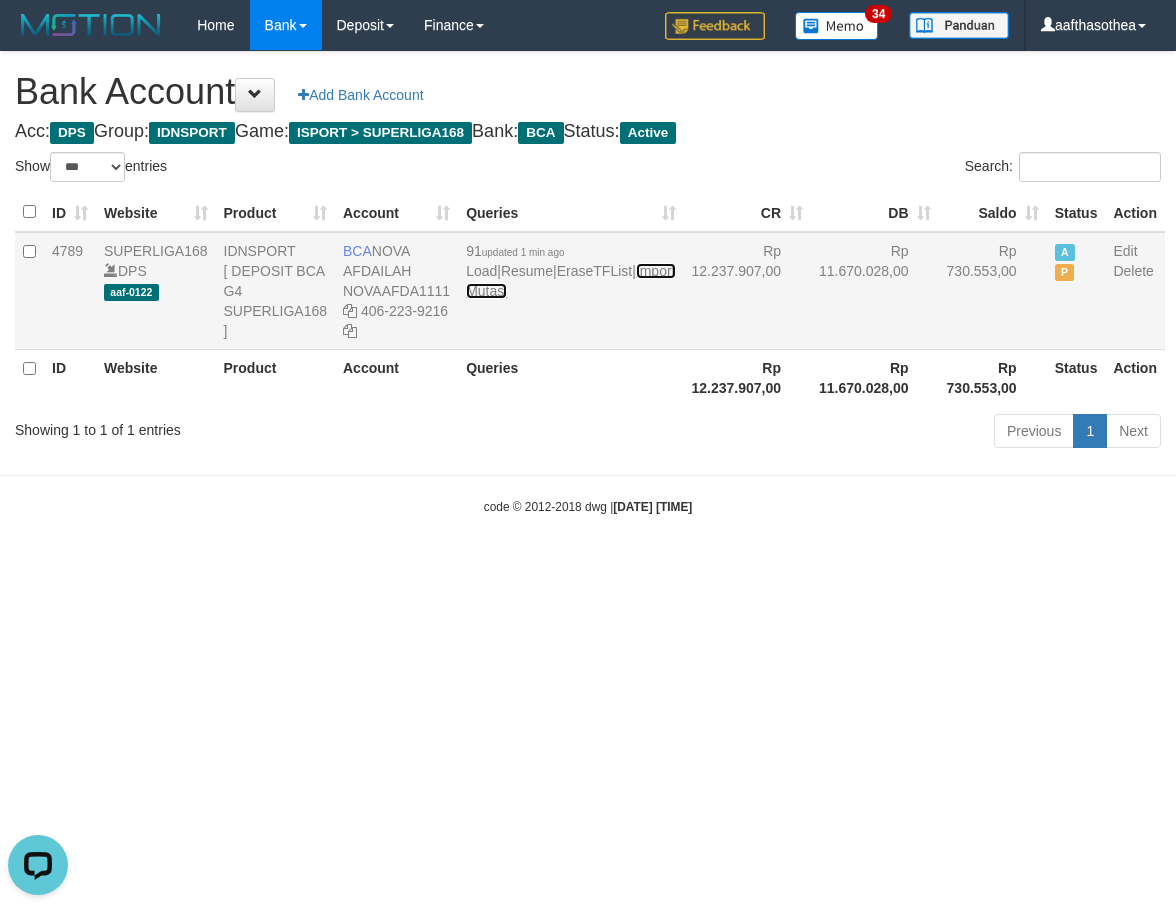 click on "Import Mutasi" at bounding box center (570, 281) 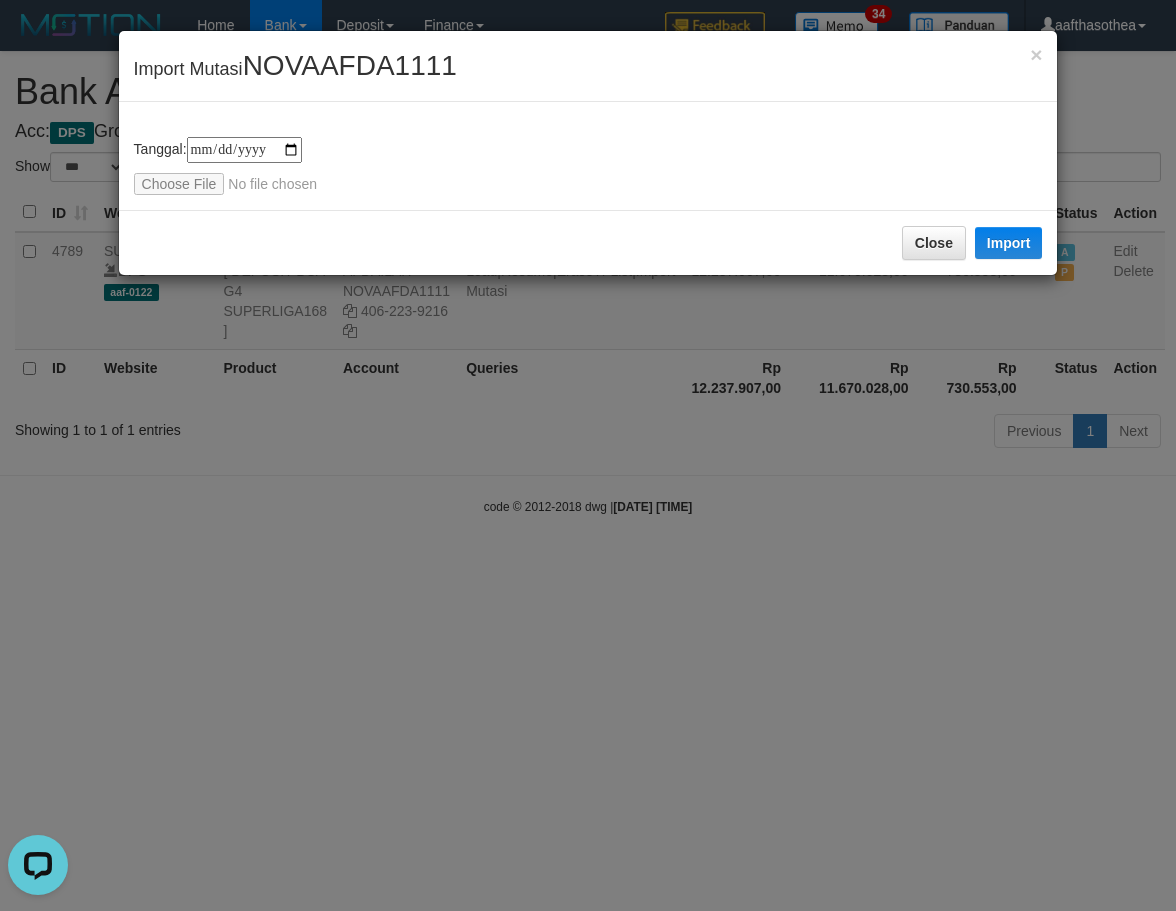 type on "**********" 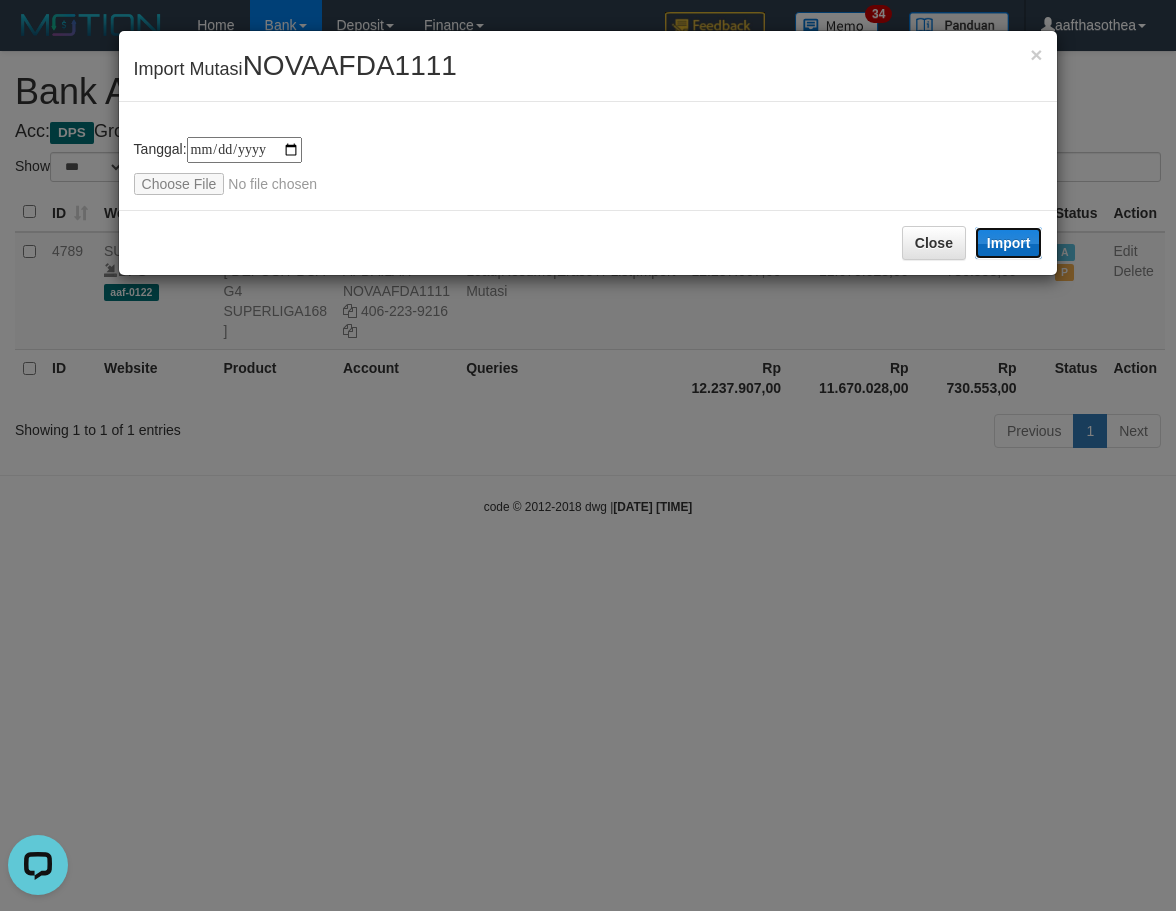 click on "Import" at bounding box center [1009, 243] 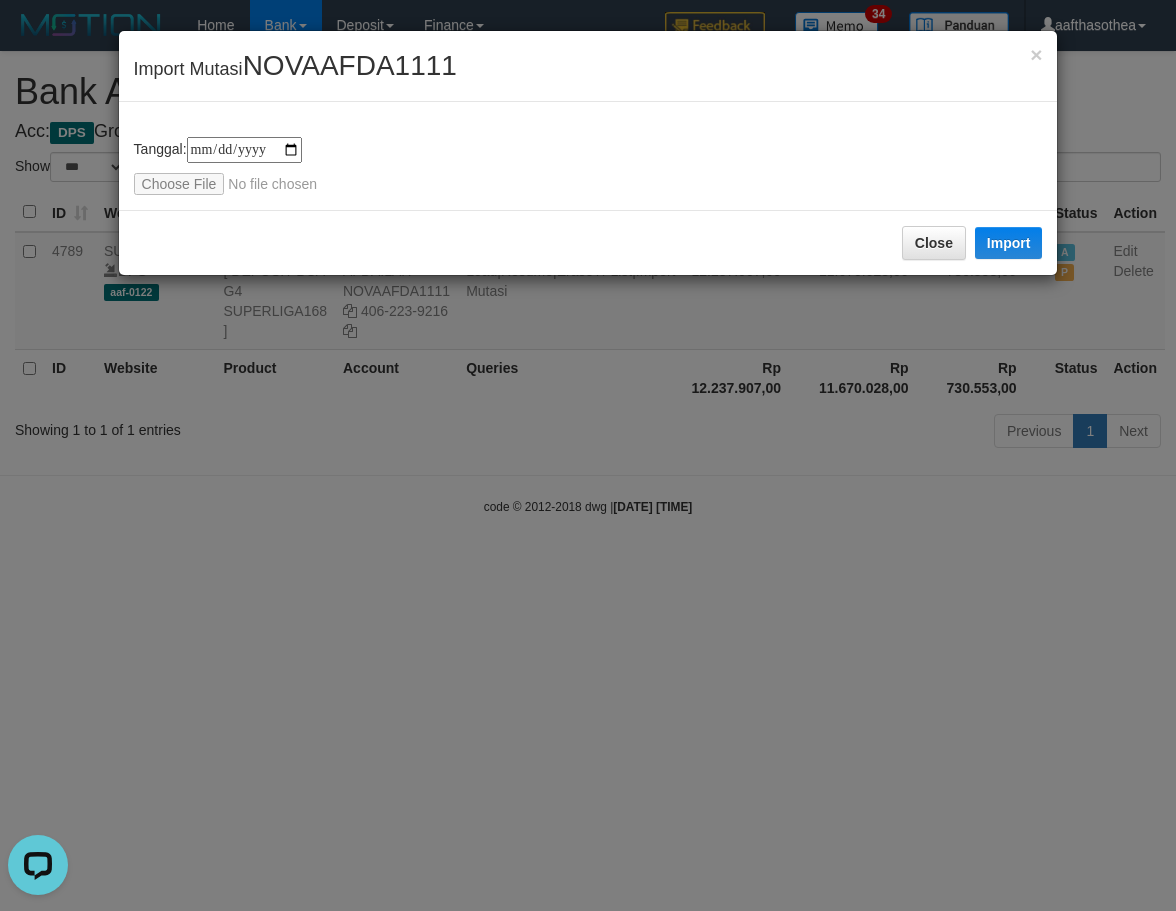 click on "**********" at bounding box center (588, 455) 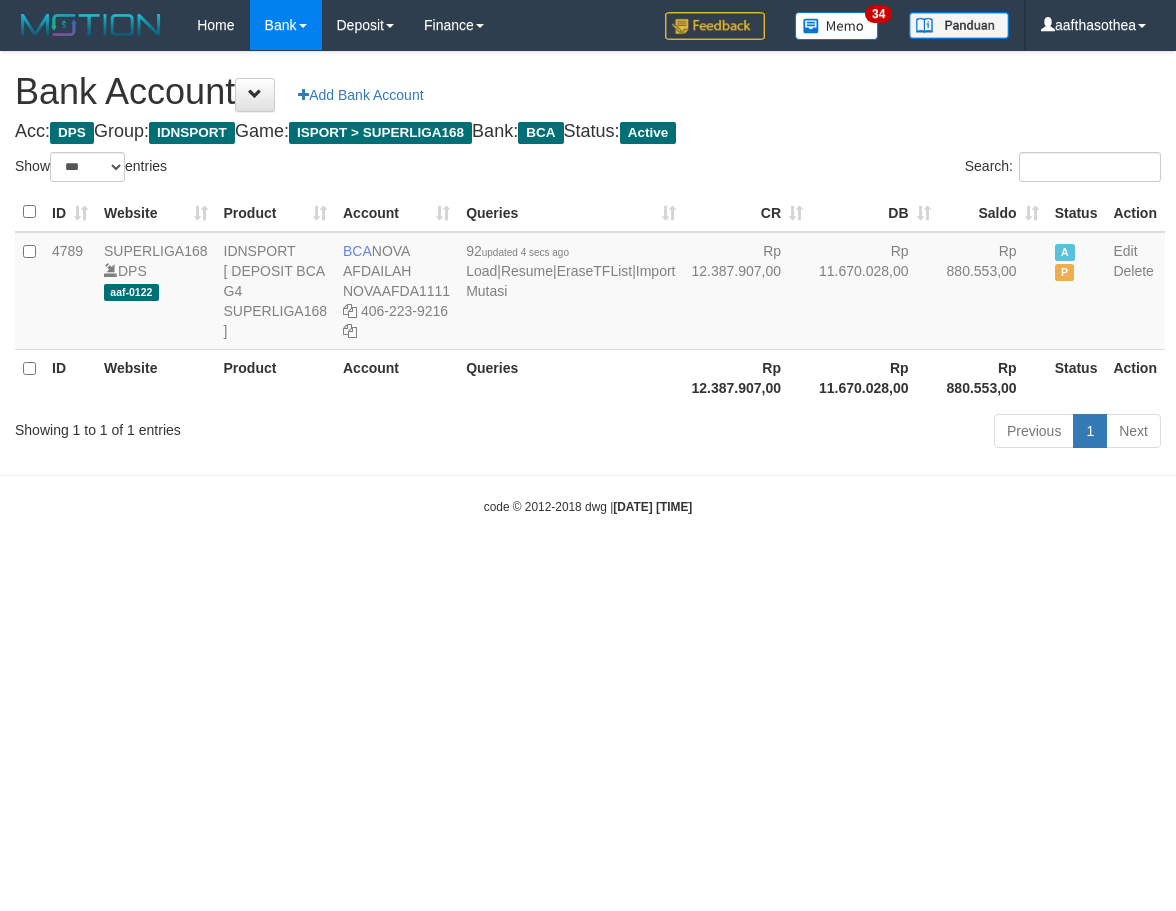 select on "***" 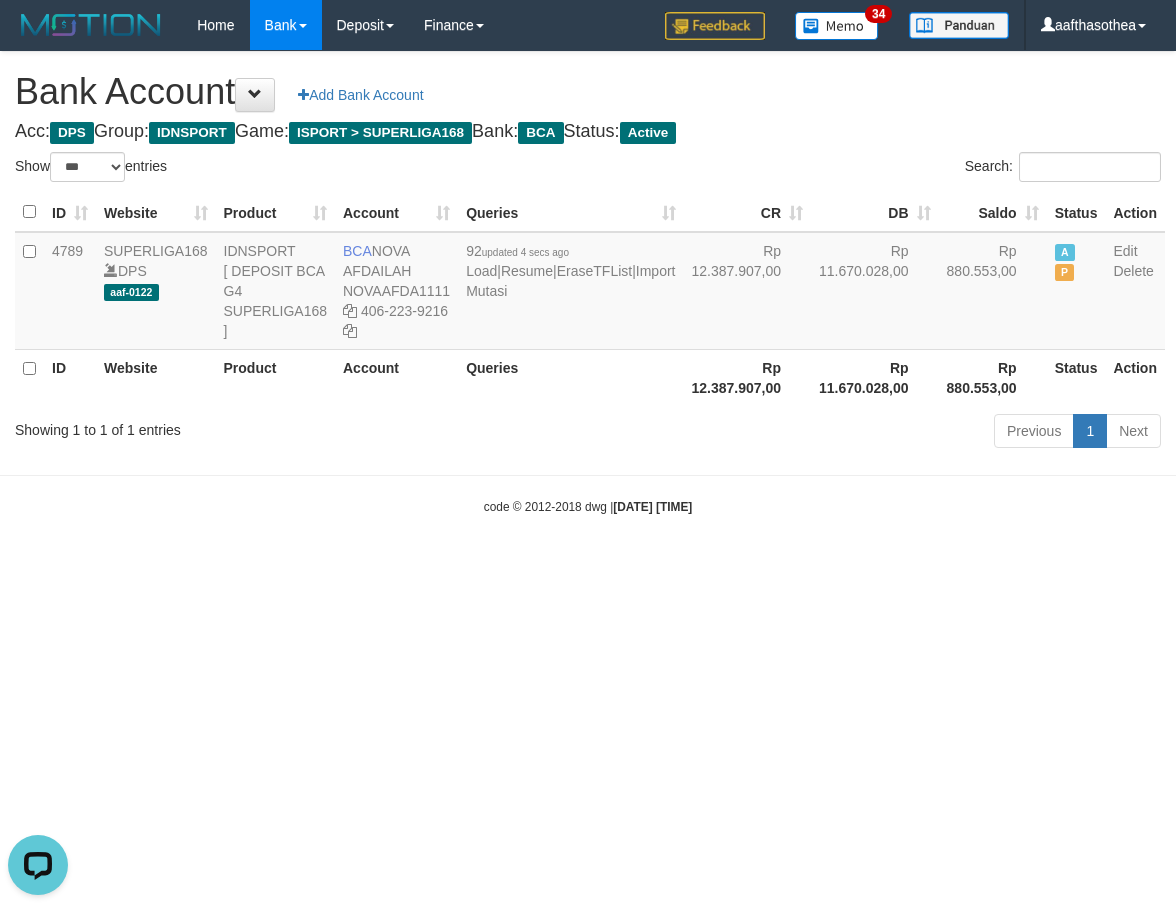 scroll, scrollTop: 0, scrollLeft: 0, axis: both 